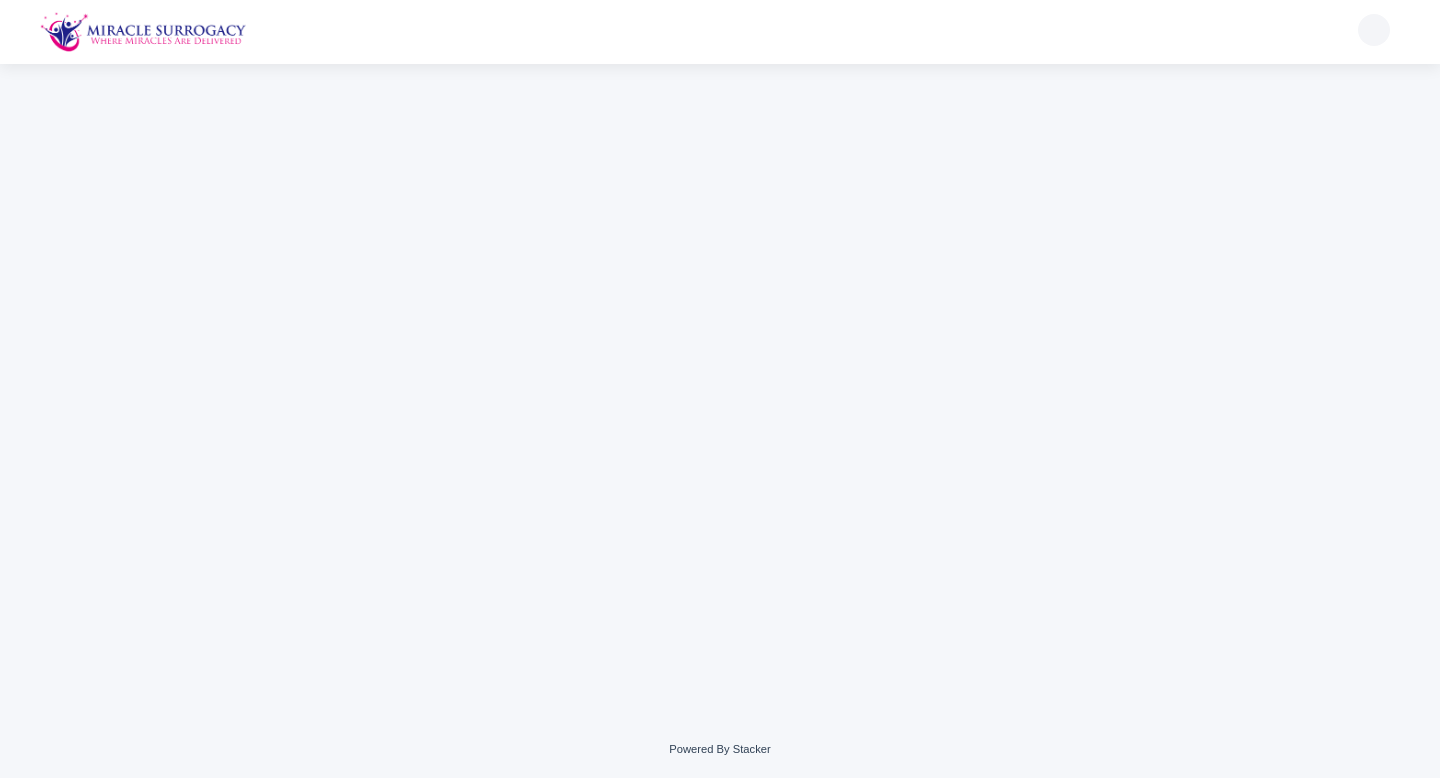 scroll, scrollTop: 0, scrollLeft: 0, axis: both 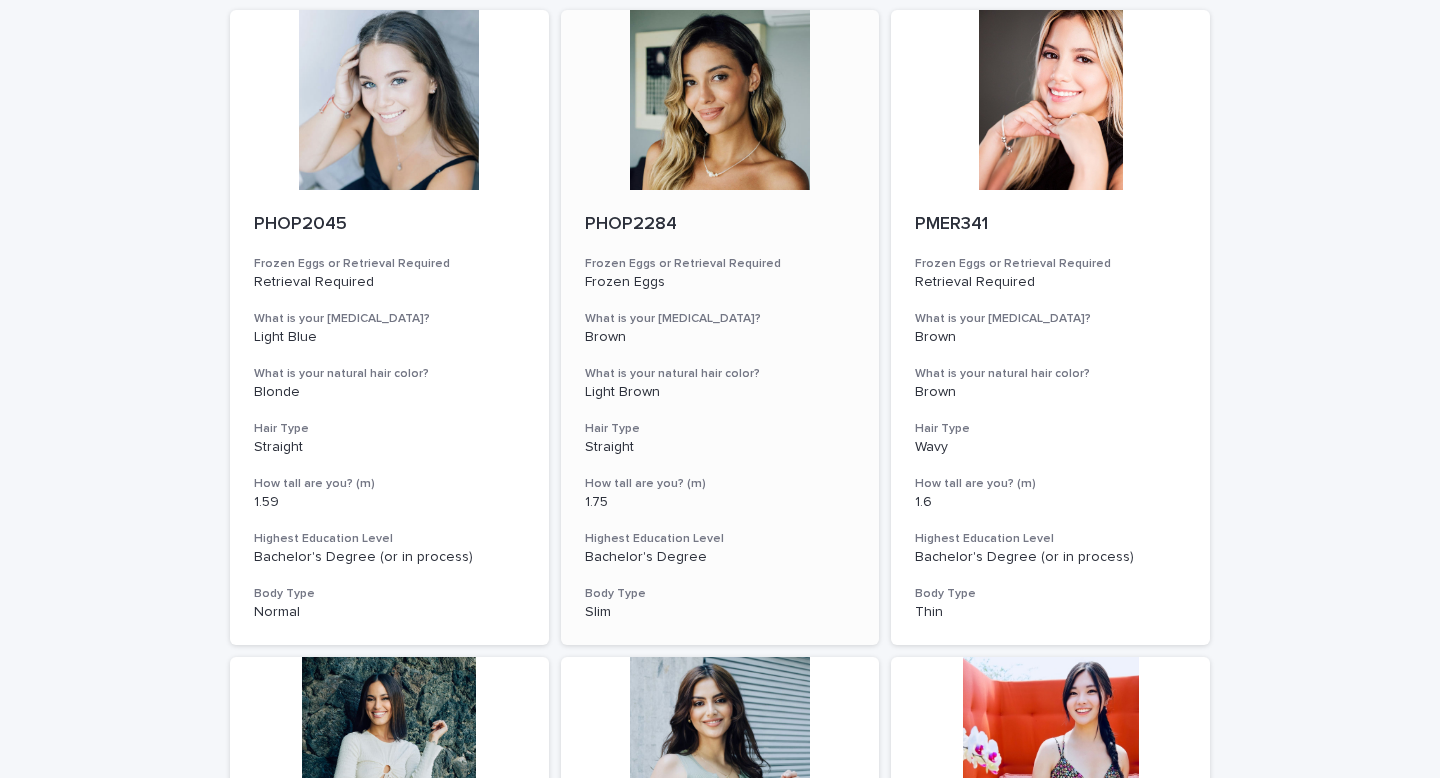 click at bounding box center [720, 100] 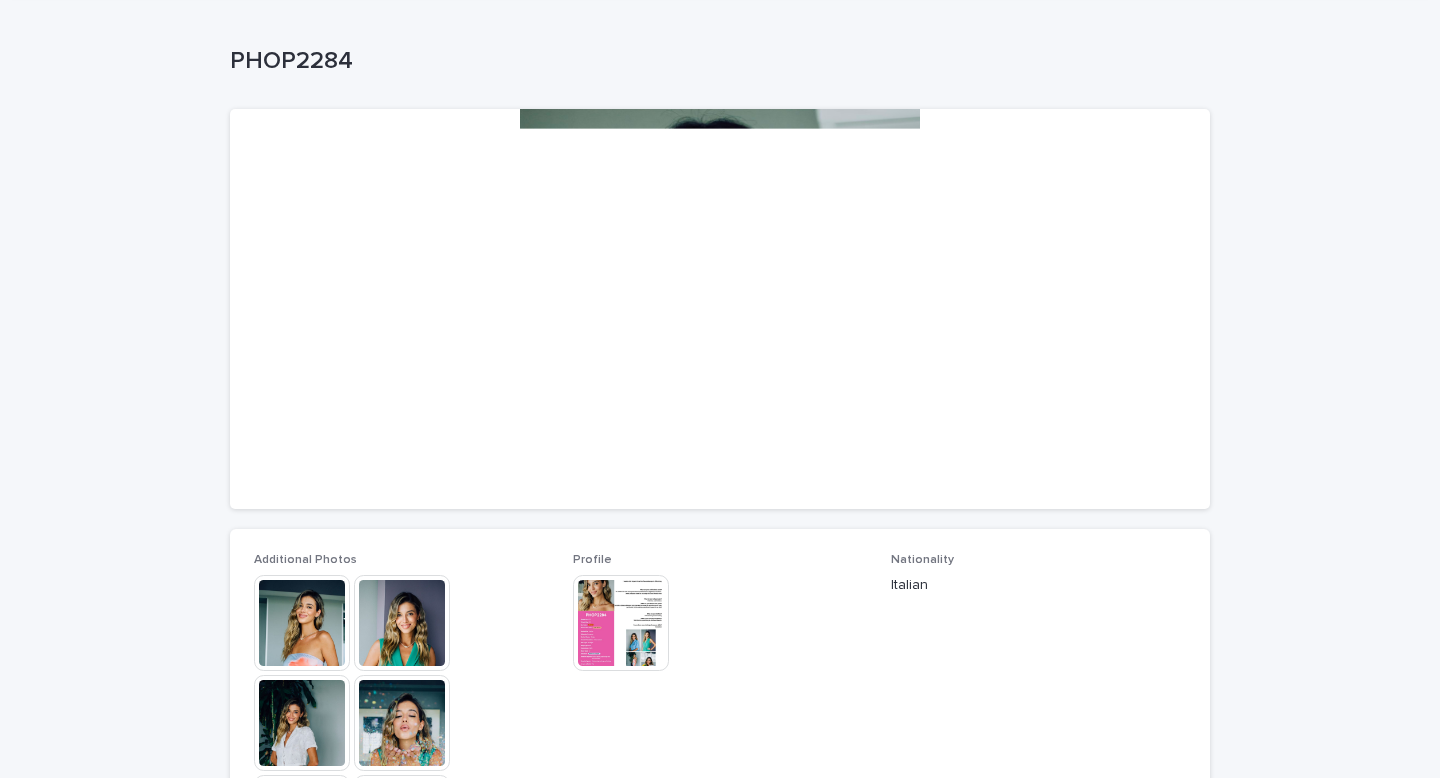 scroll, scrollTop: 175, scrollLeft: 0, axis: vertical 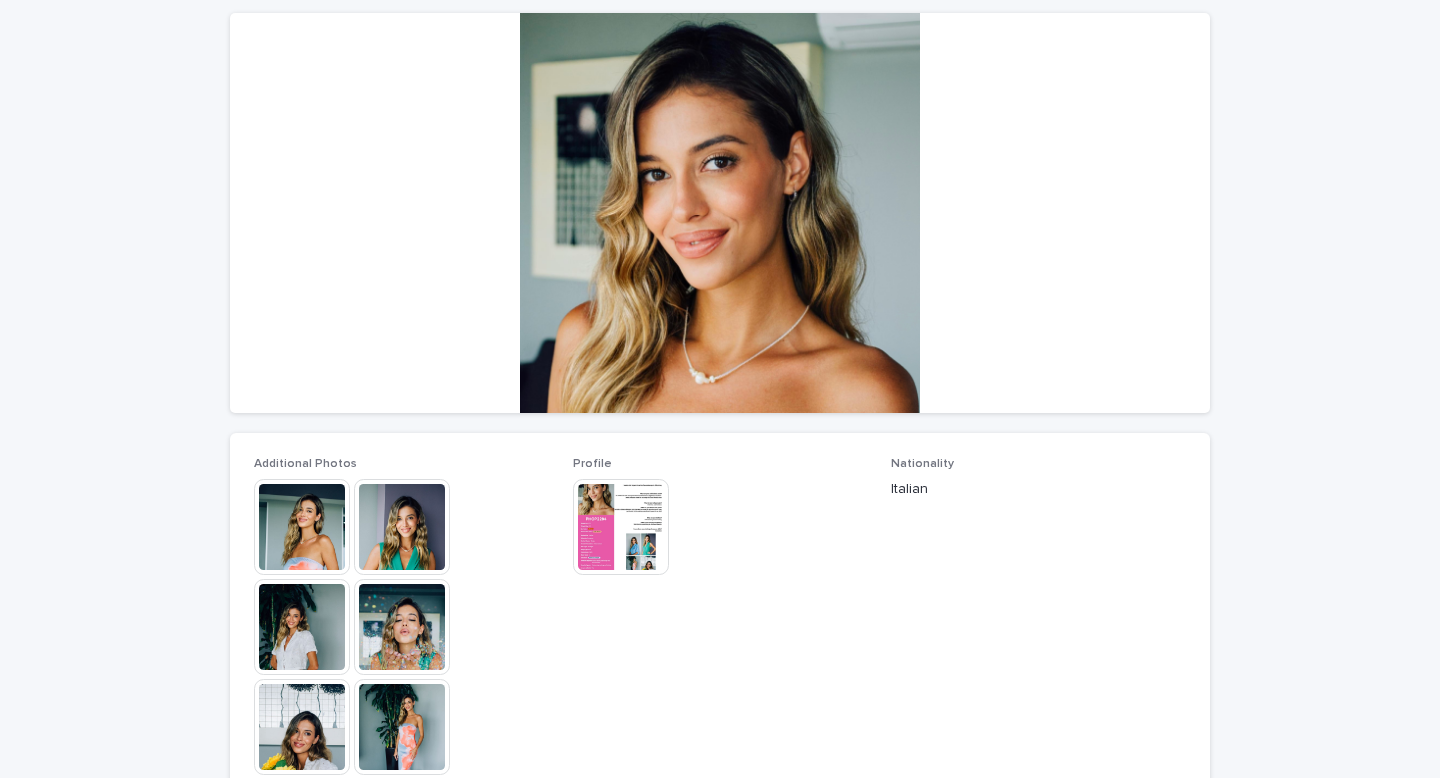 click at bounding box center (302, 527) 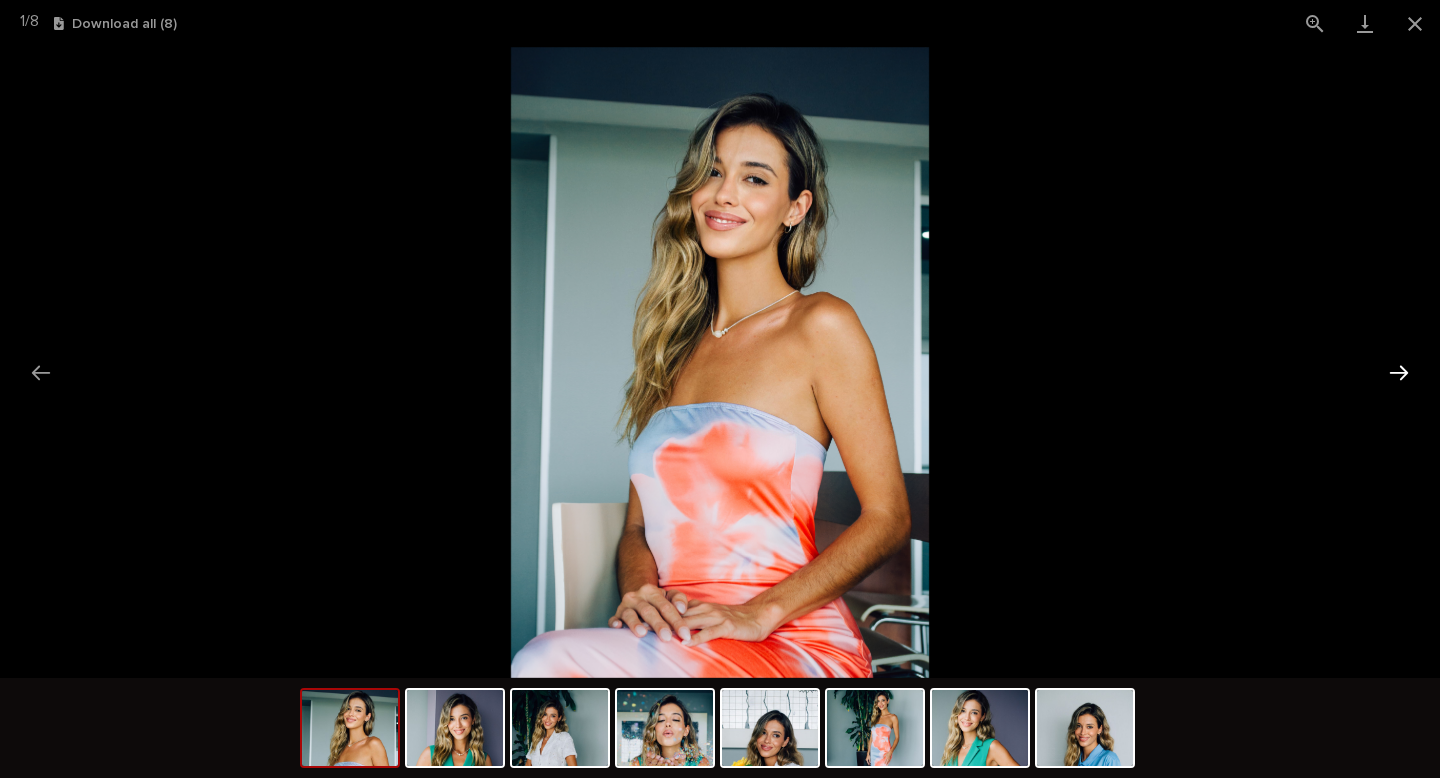 click at bounding box center [1399, 372] 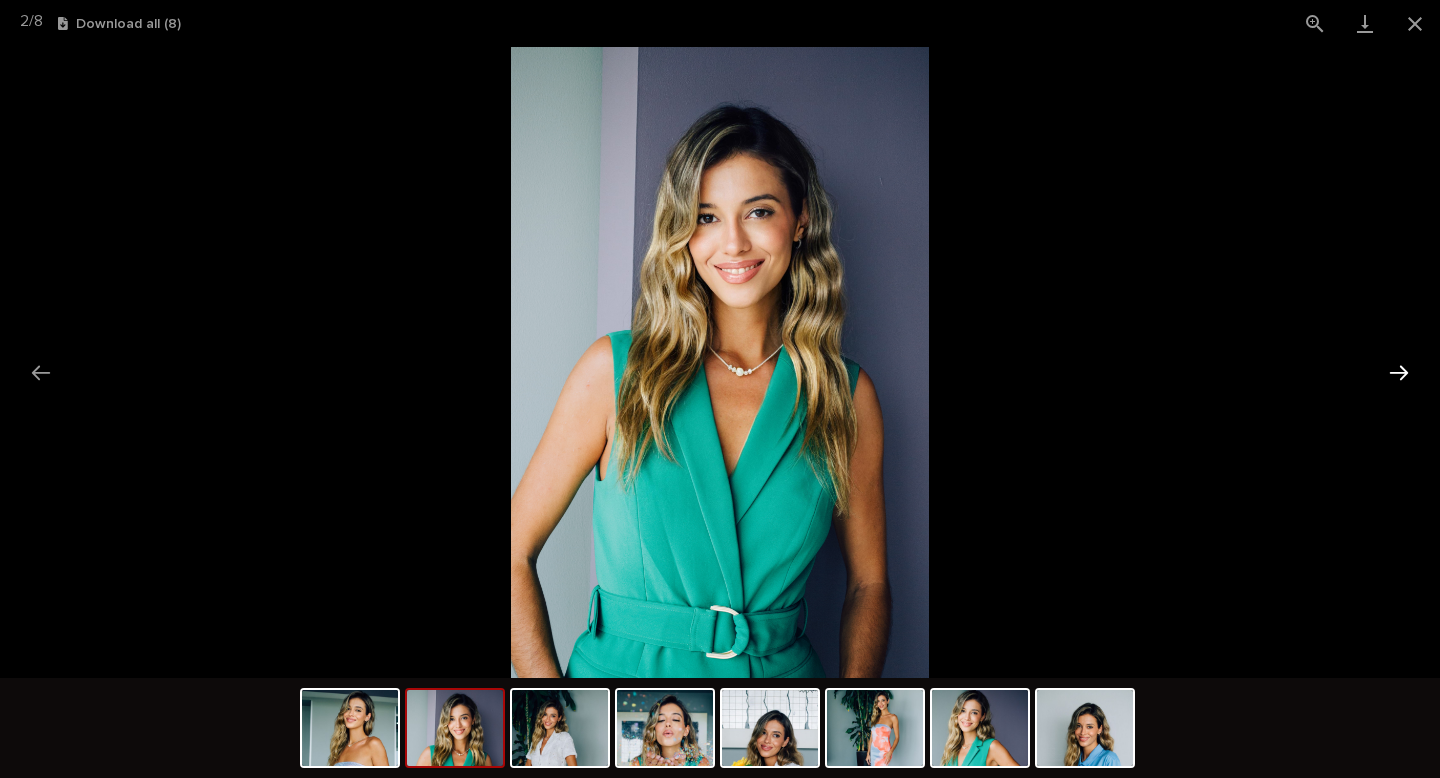 click at bounding box center (1399, 372) 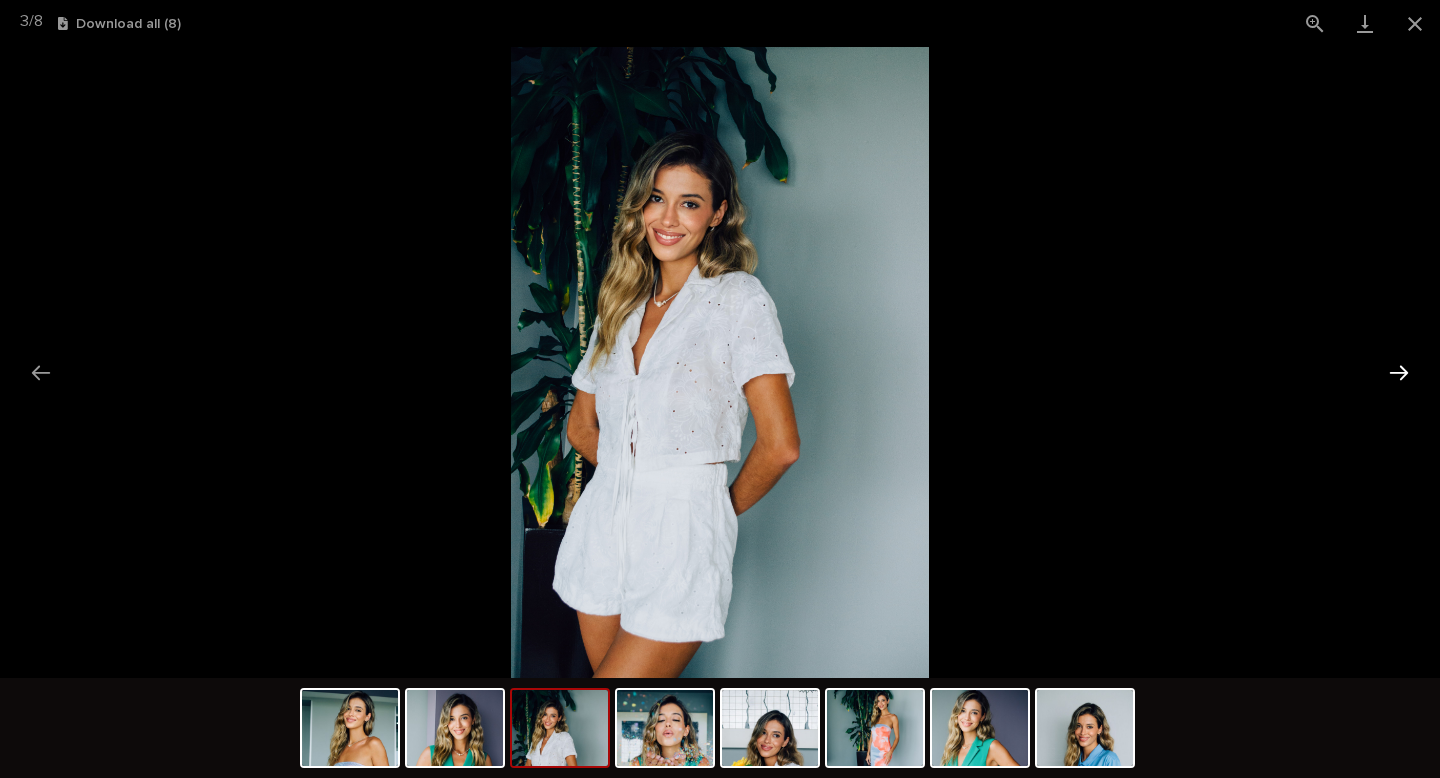 click at bounding box center [1399, 372] 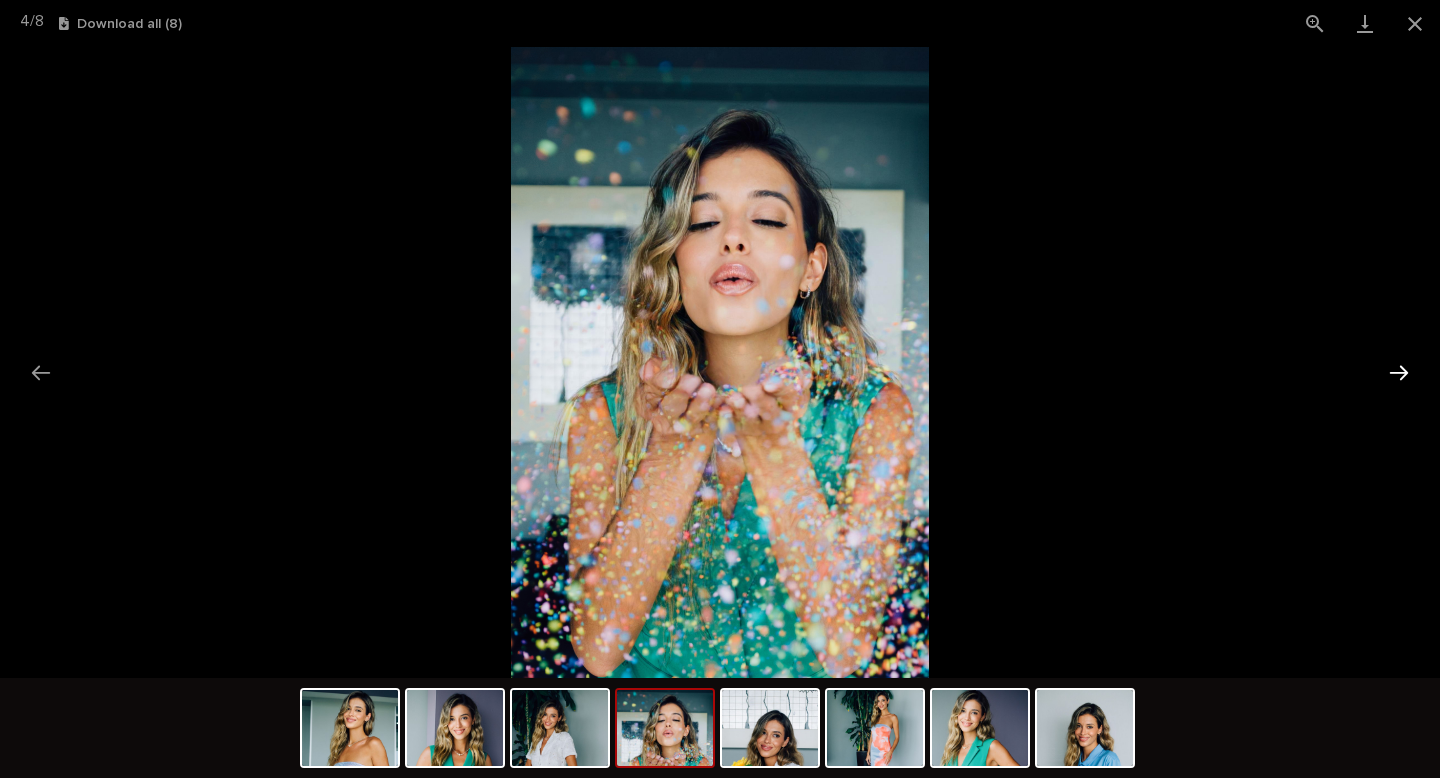 click at bounding box center (1399, 372) 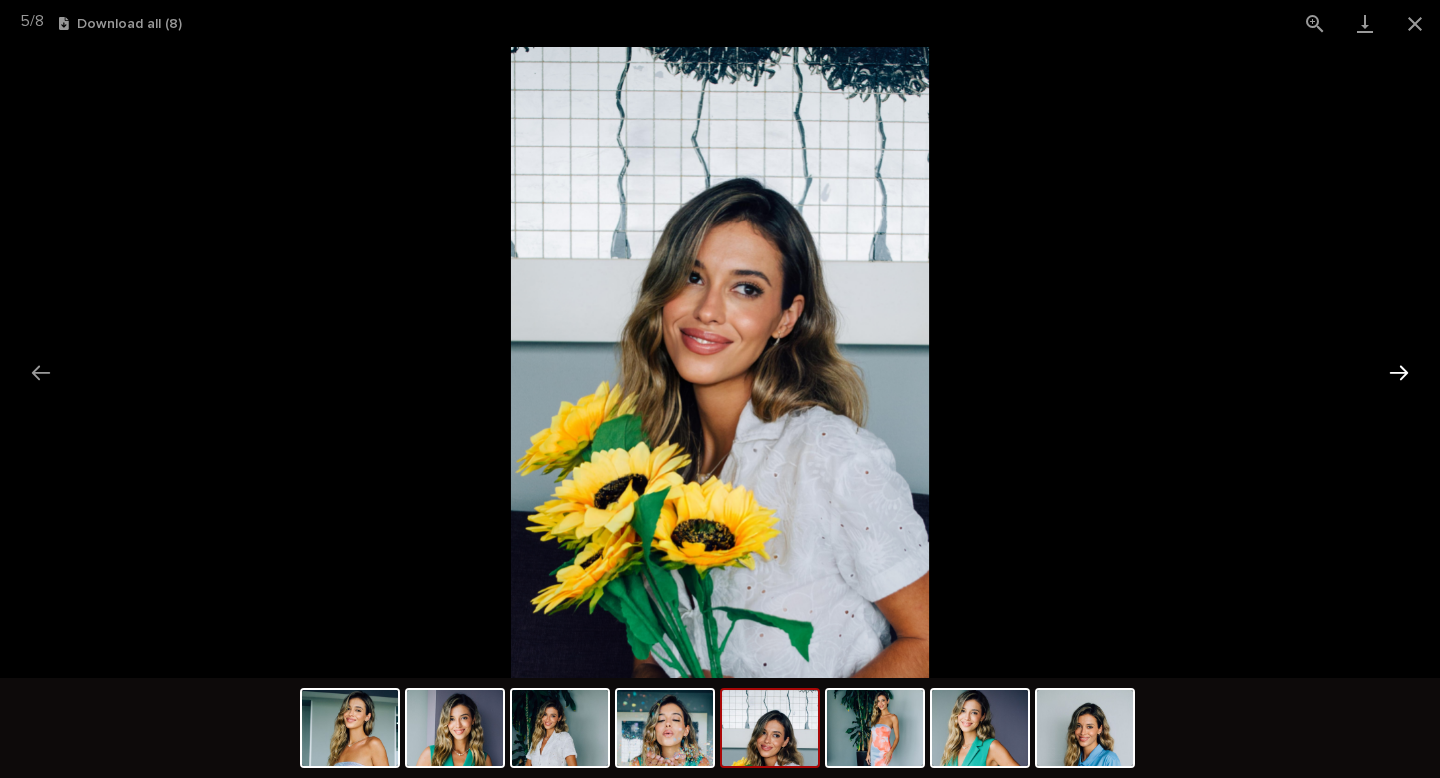 click at bounding box center [1399, 372] 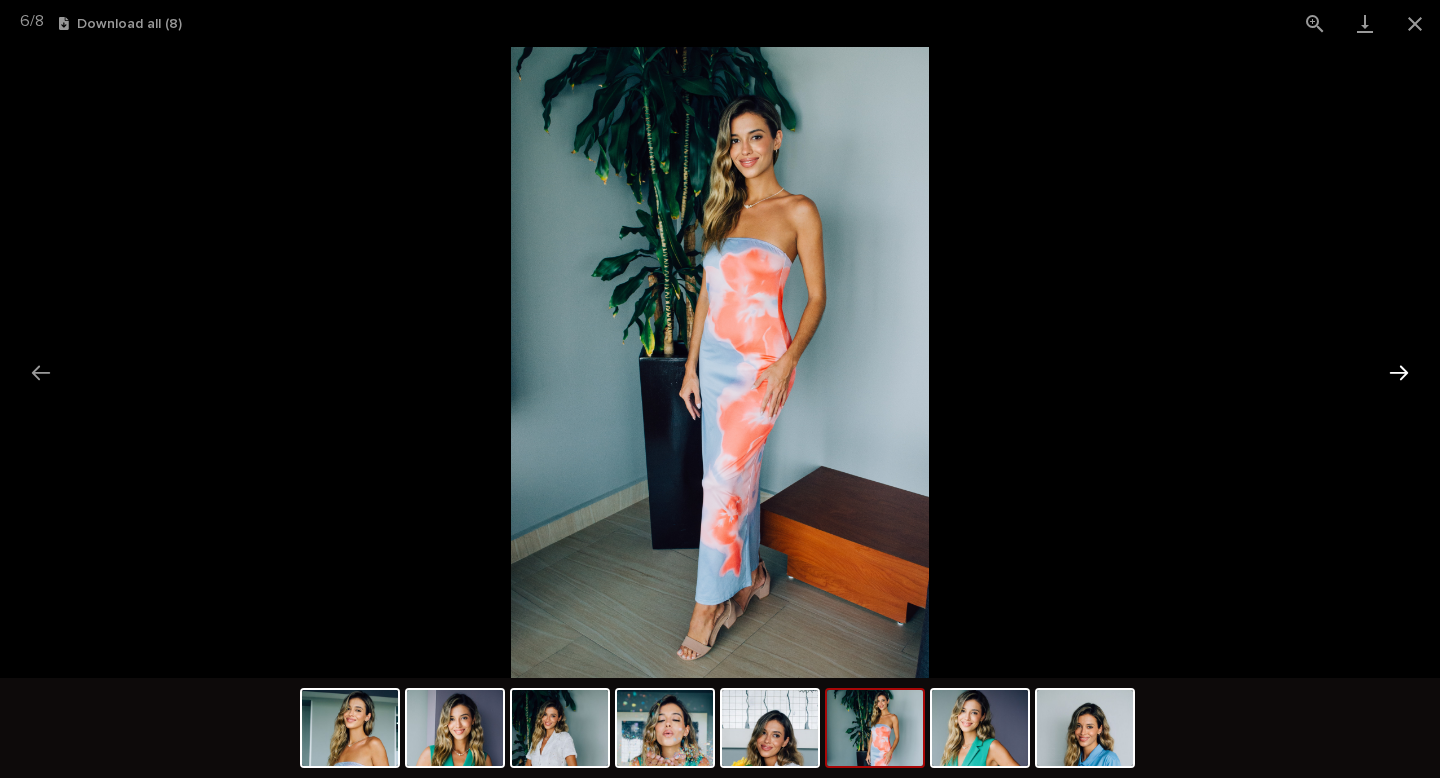 click at bounding box center [1399, 372] 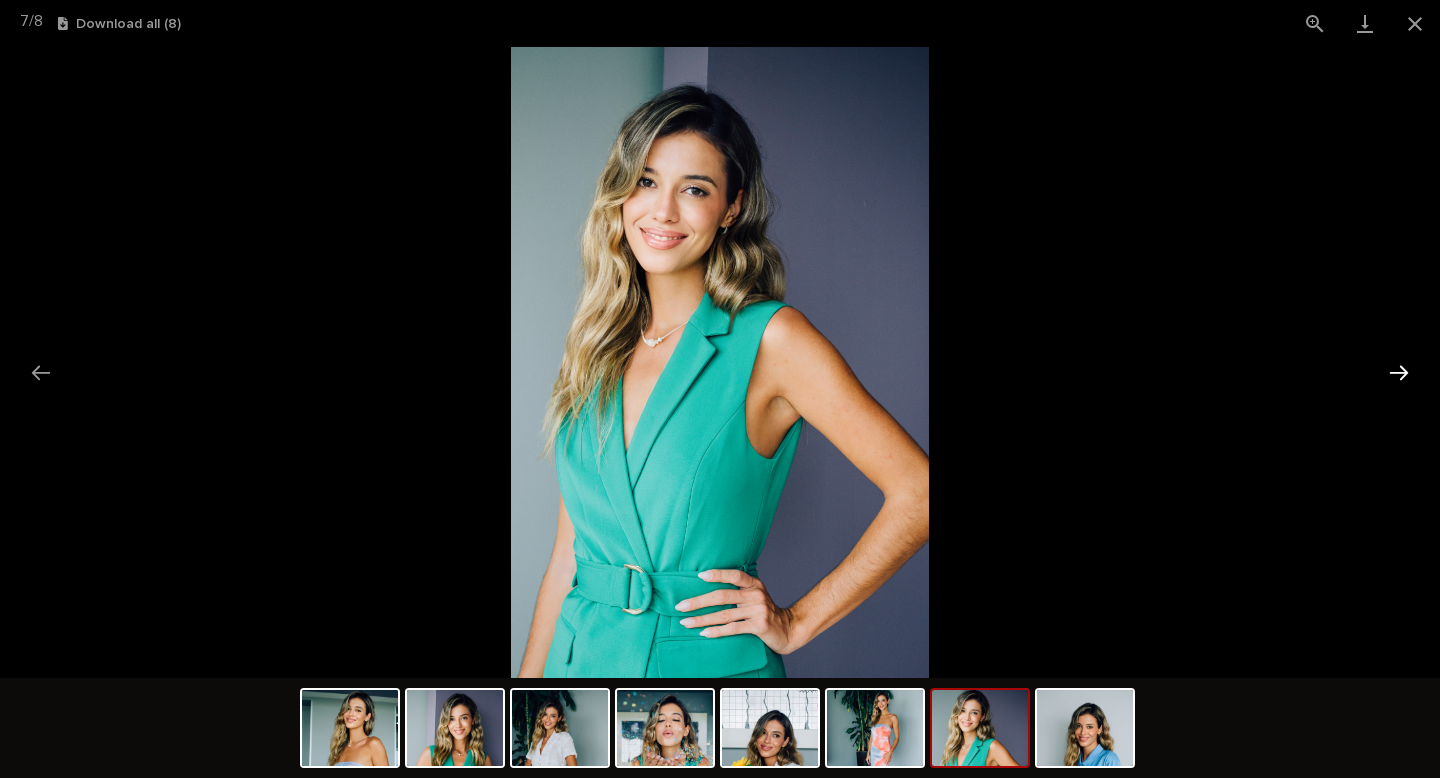 click at bounding box center (1399, 372) 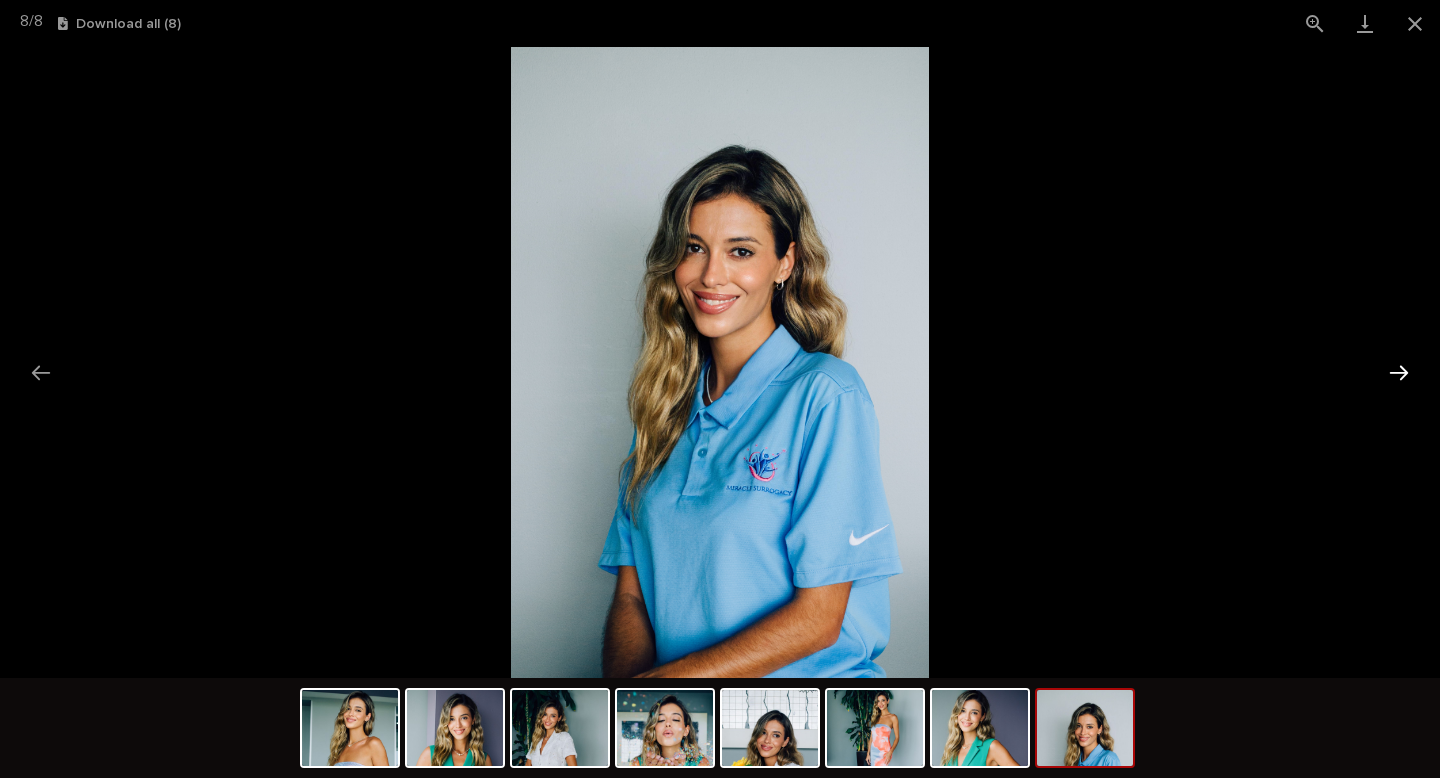click at bounding box center (1399, 372) 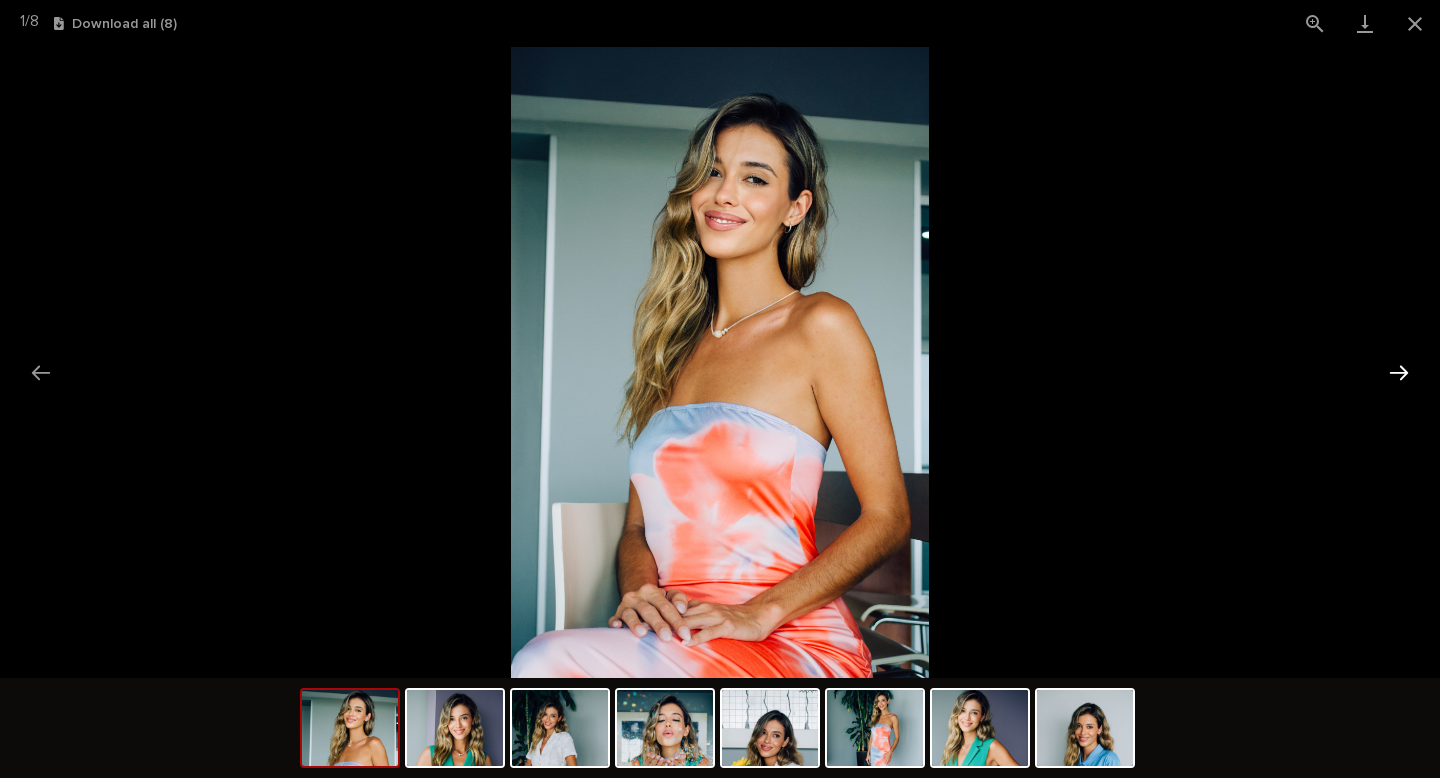 click at bounding box center [1399, 372] 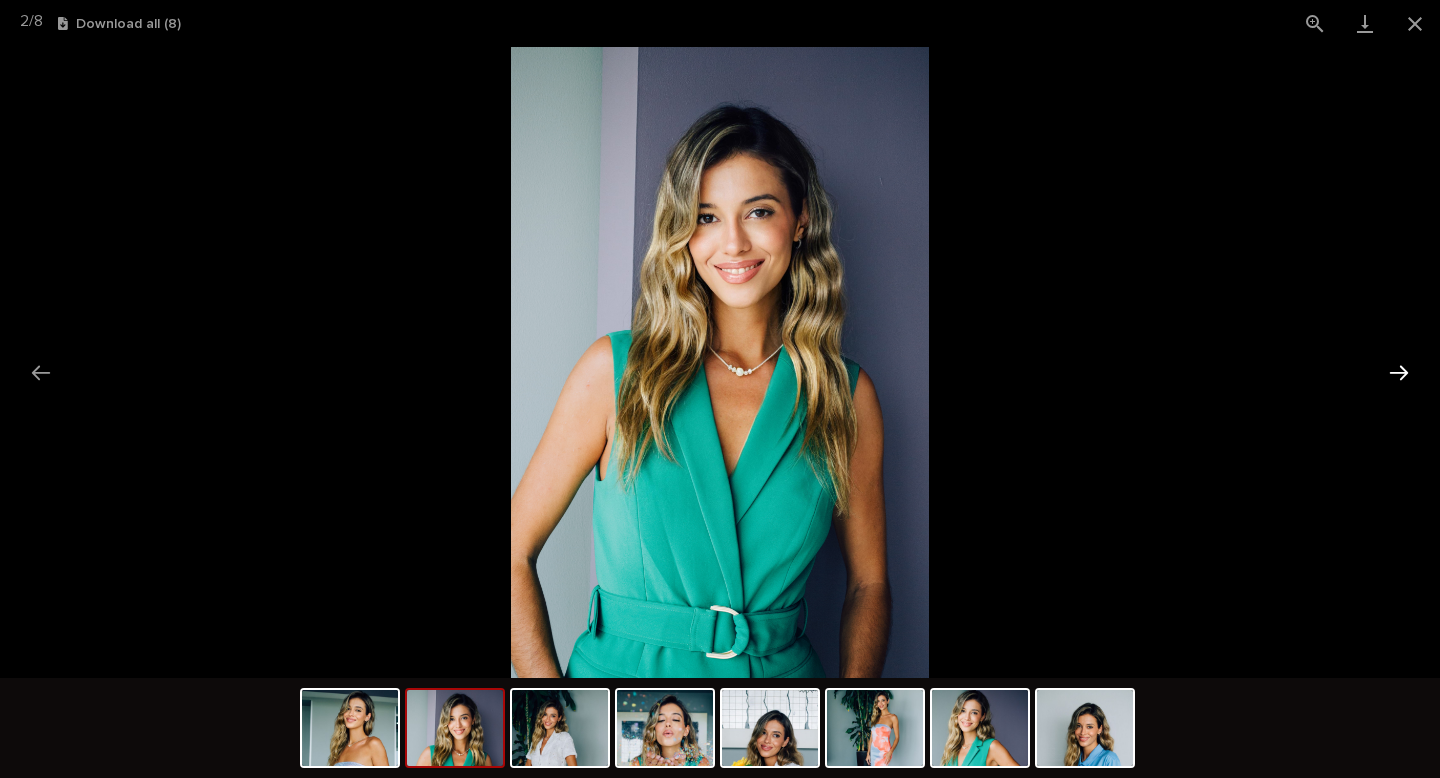 click at bounding box center [1399, 372] 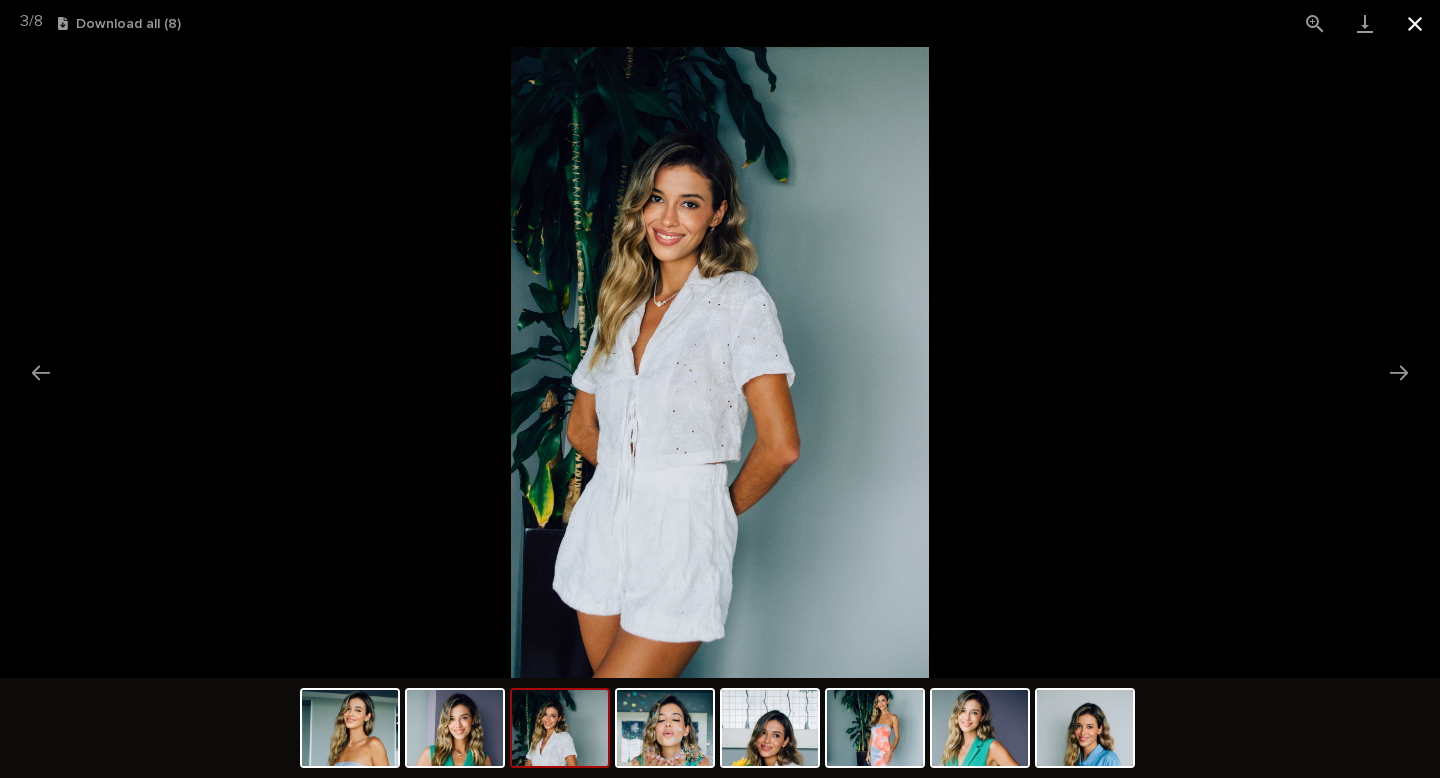 click at bounding box center (1415, 23) 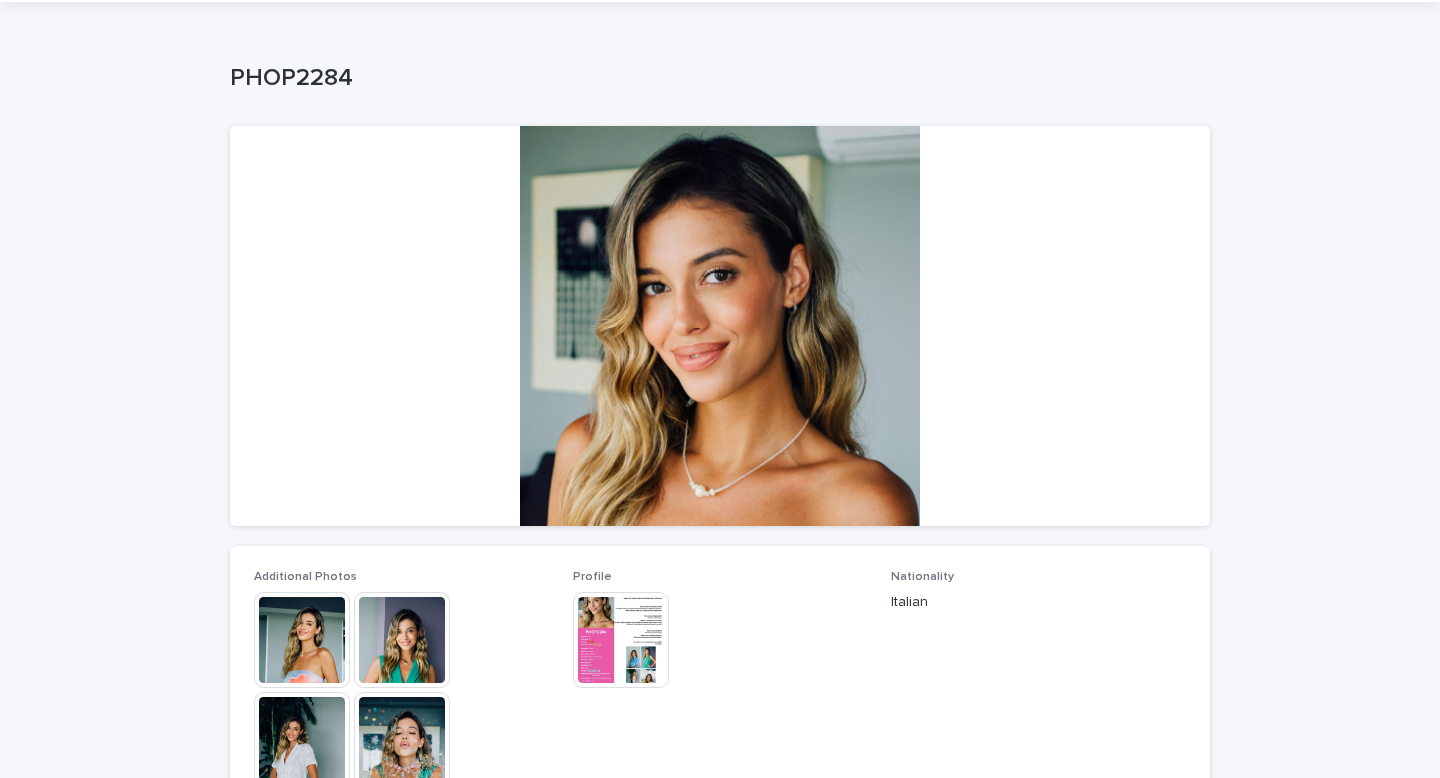 scroll, scrollTop: 0, scrollLeft: 0, axis: both 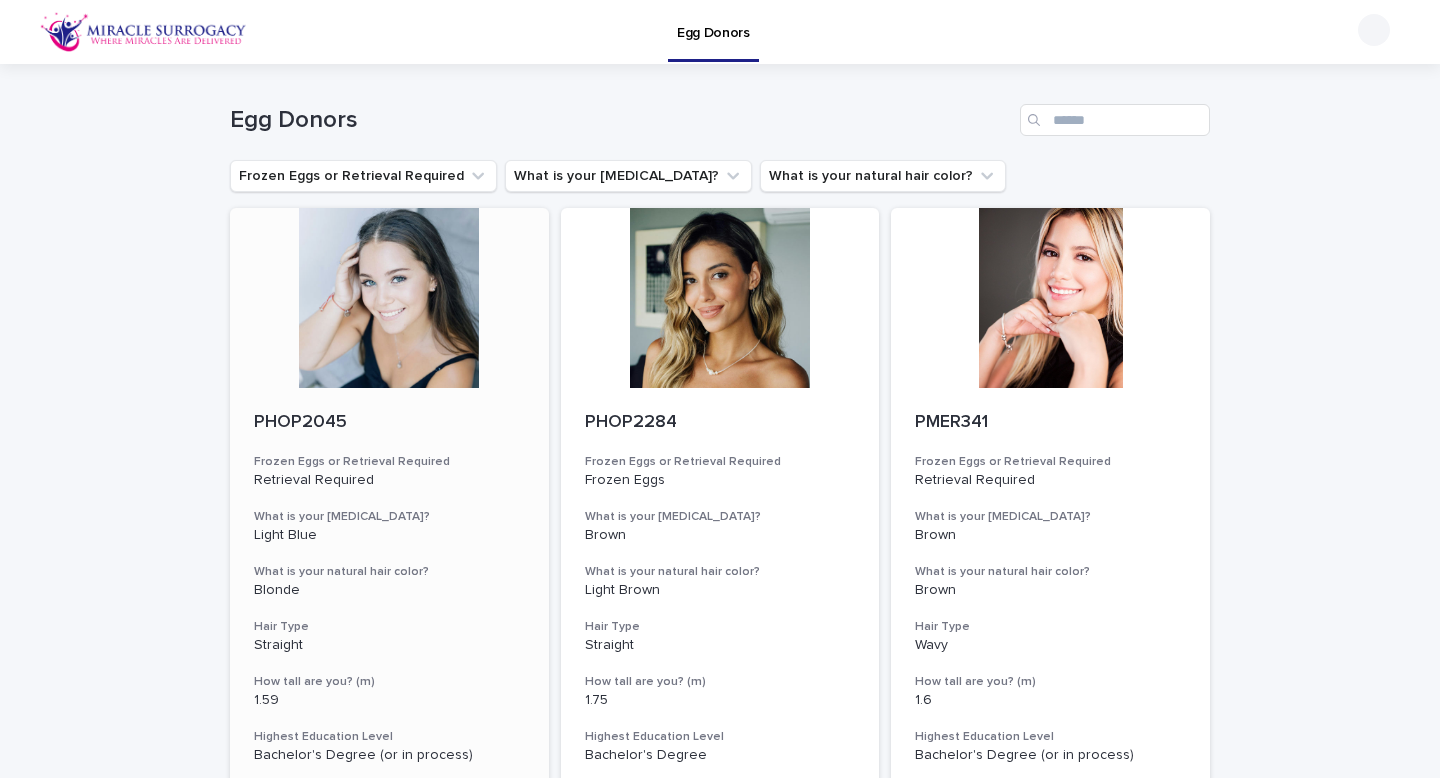 click at bounding box center (389, 298) 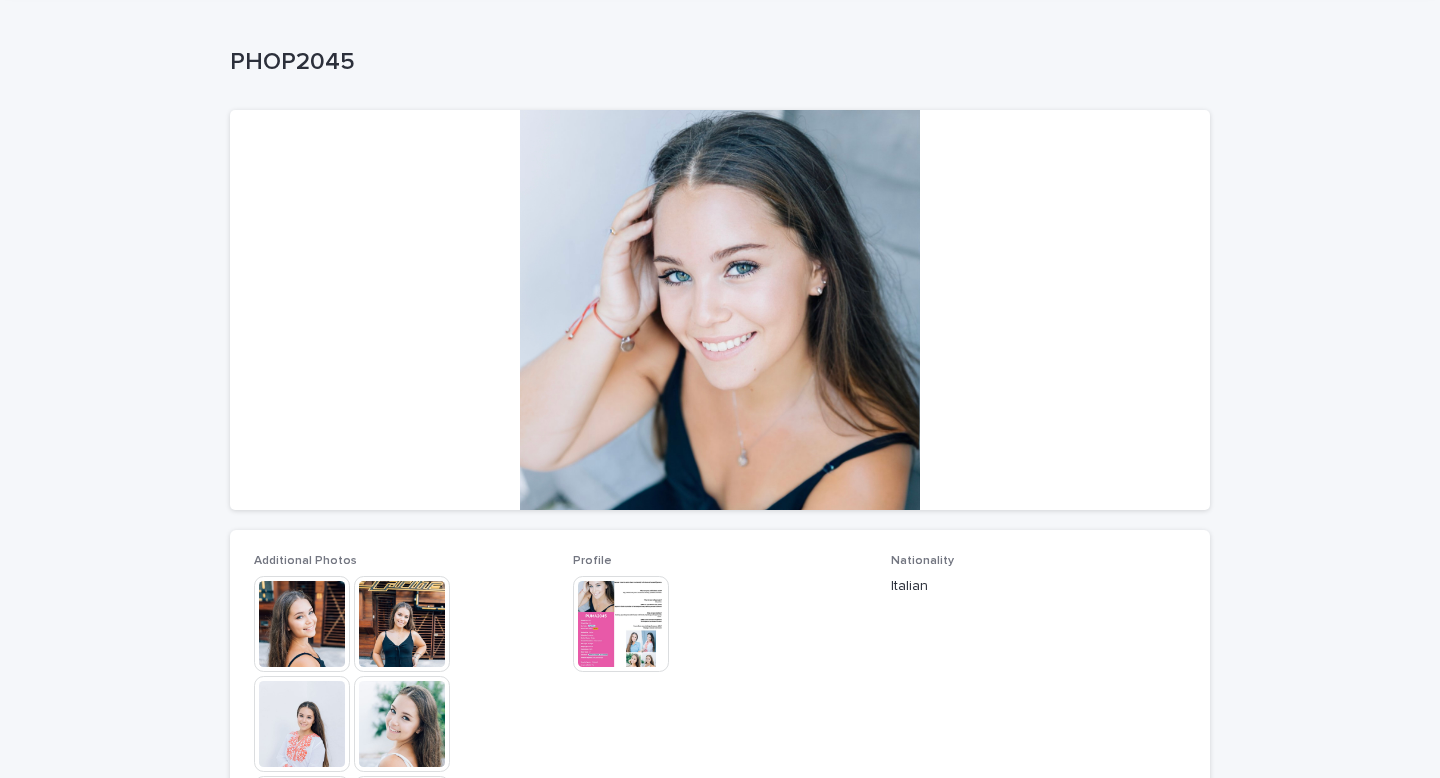 scroll, scrollTop: 187, scrollLeft: 0, axis: vertical 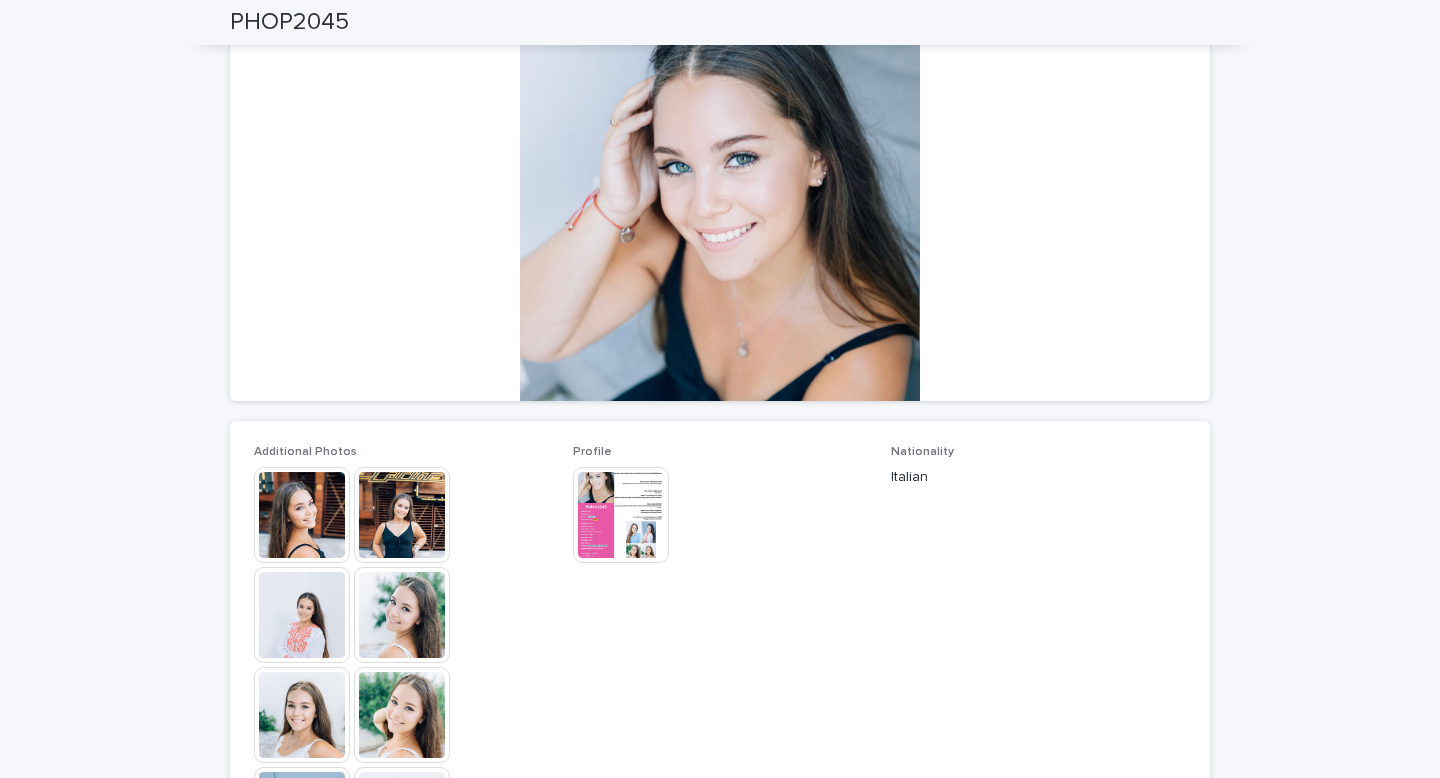 click at bounding box center [302, 515] 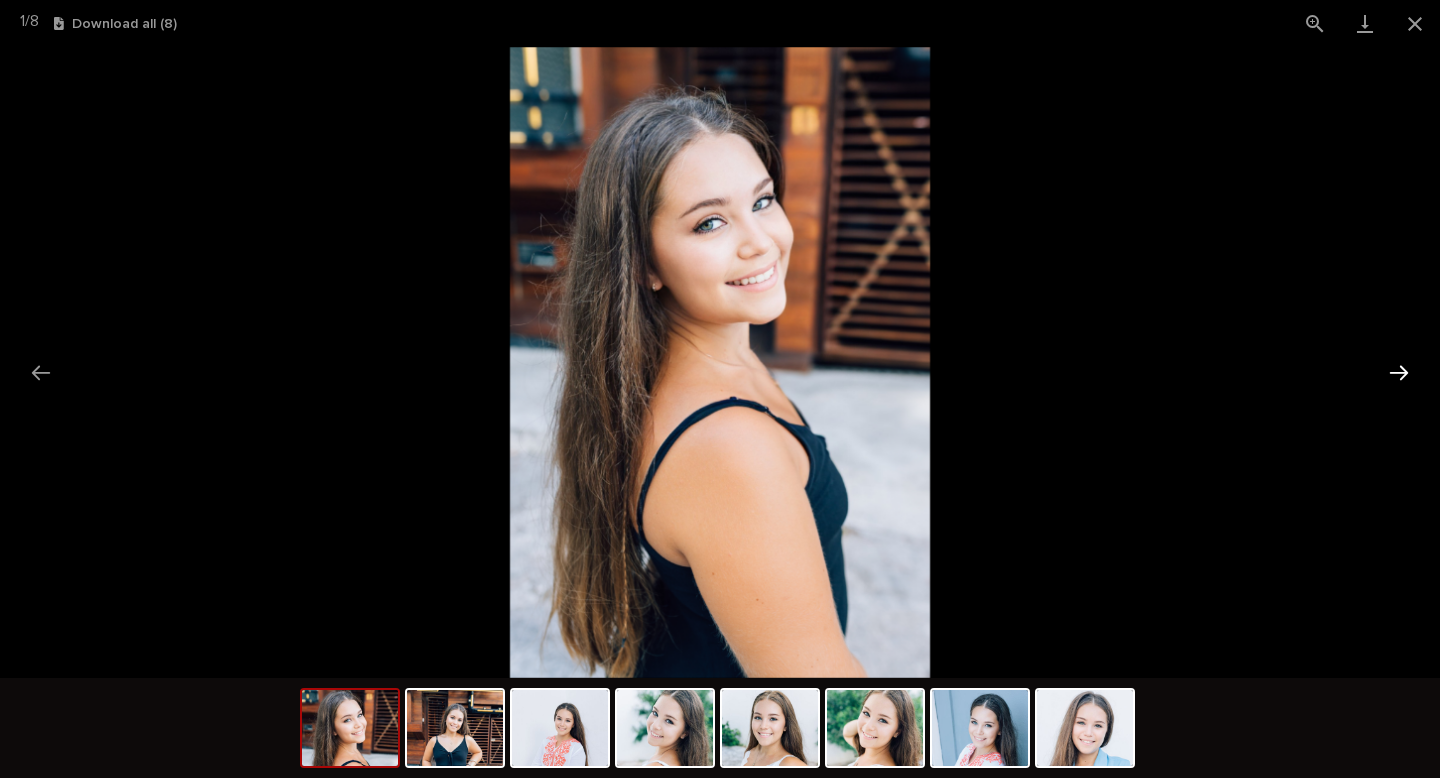click at bounding box center (1399, 372) 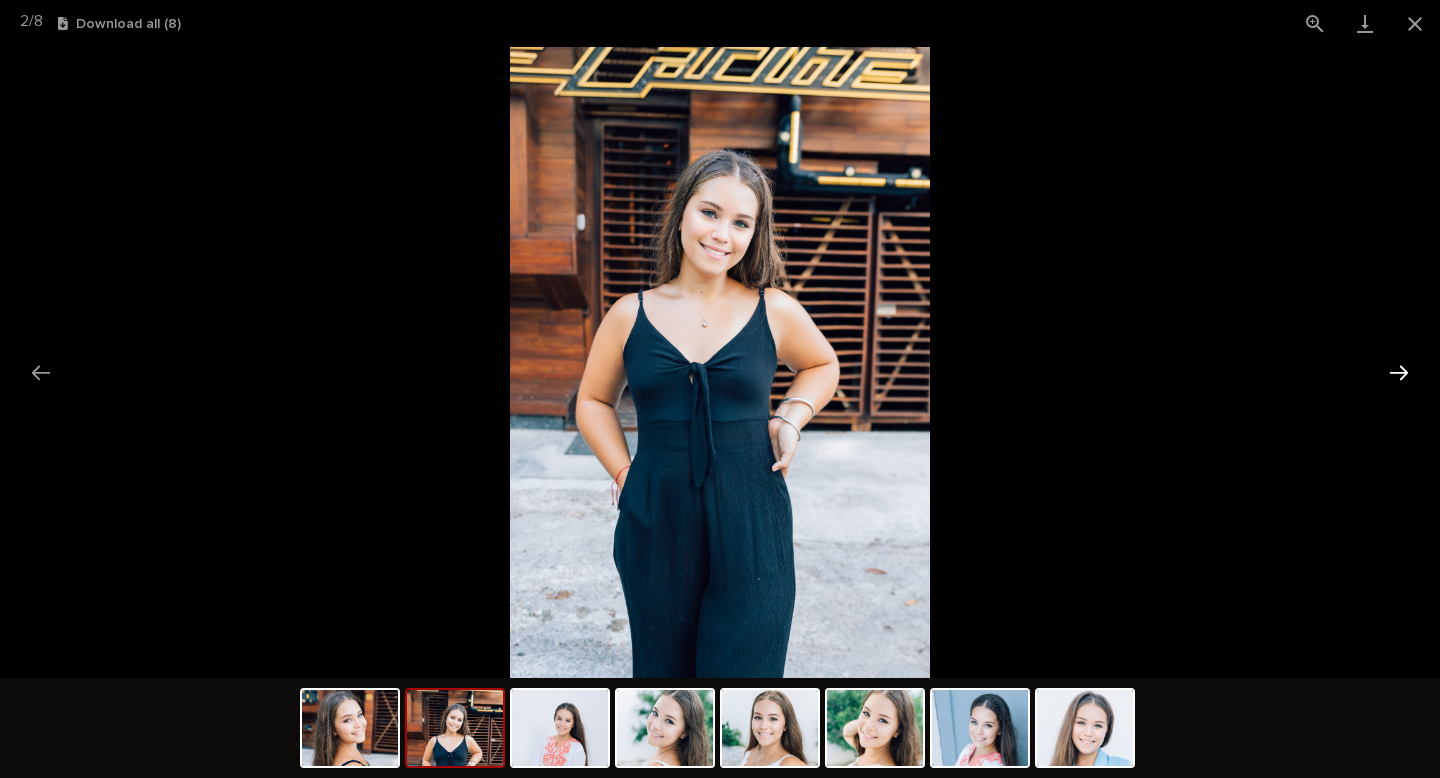 click at bounding box center [1399, 372] 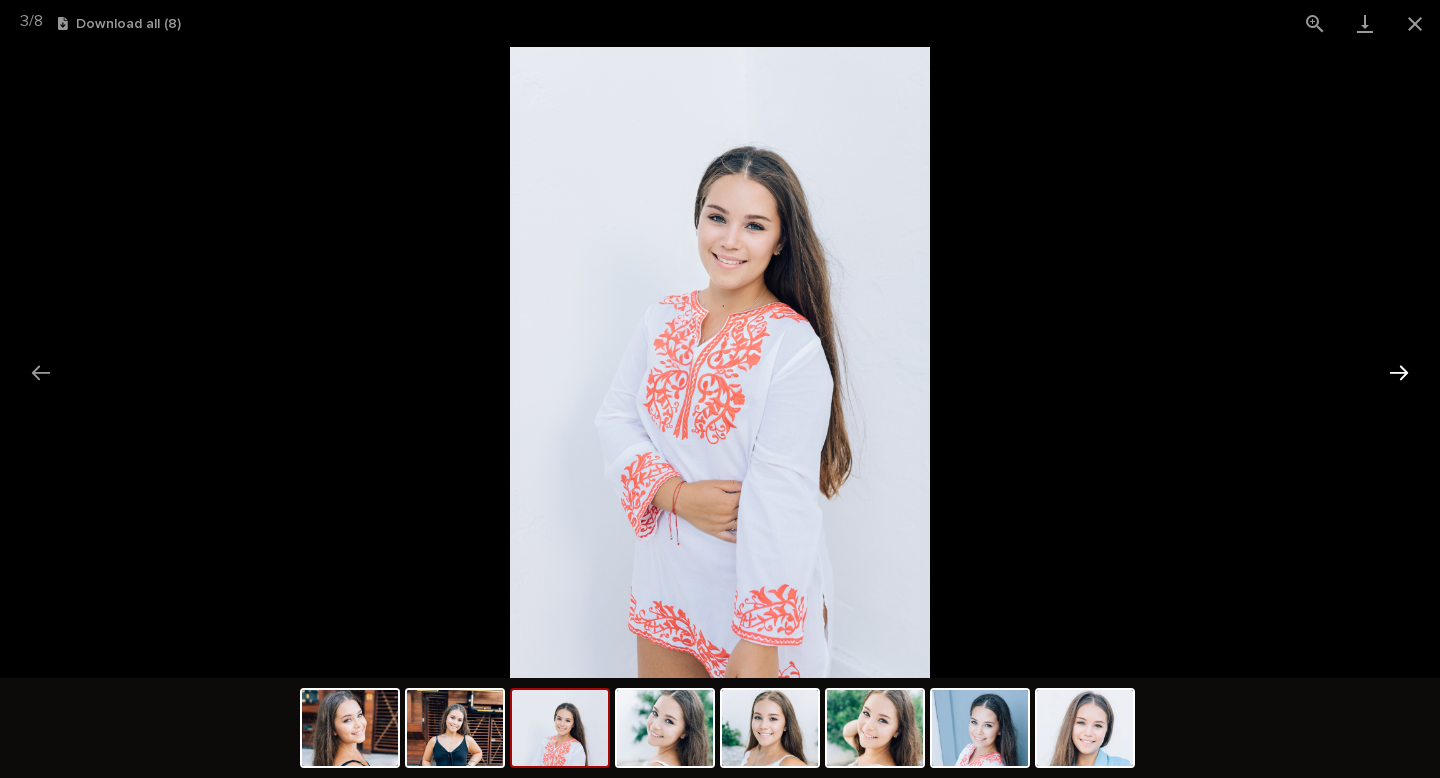 click at bounding box center [1399, 372] 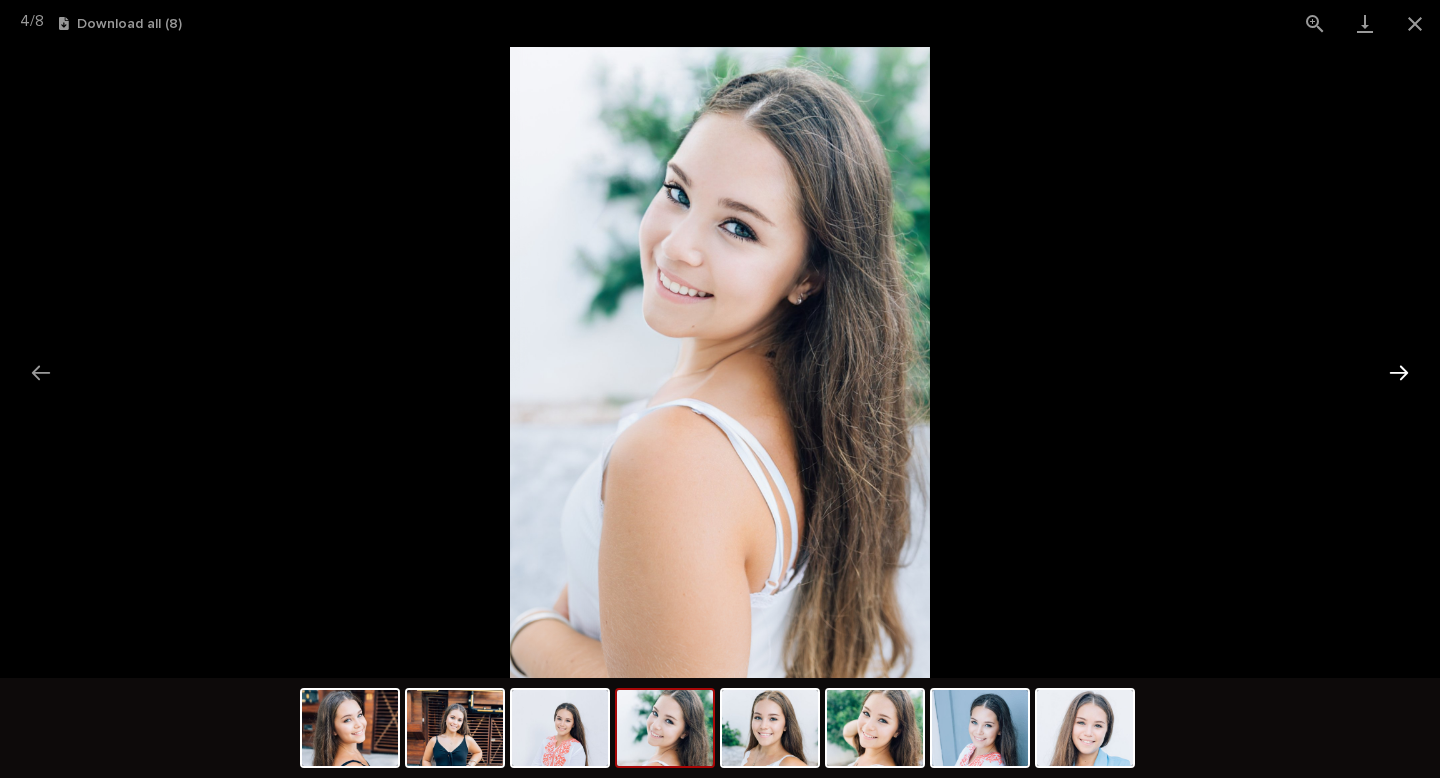 click at bounding box center (1399, 372) 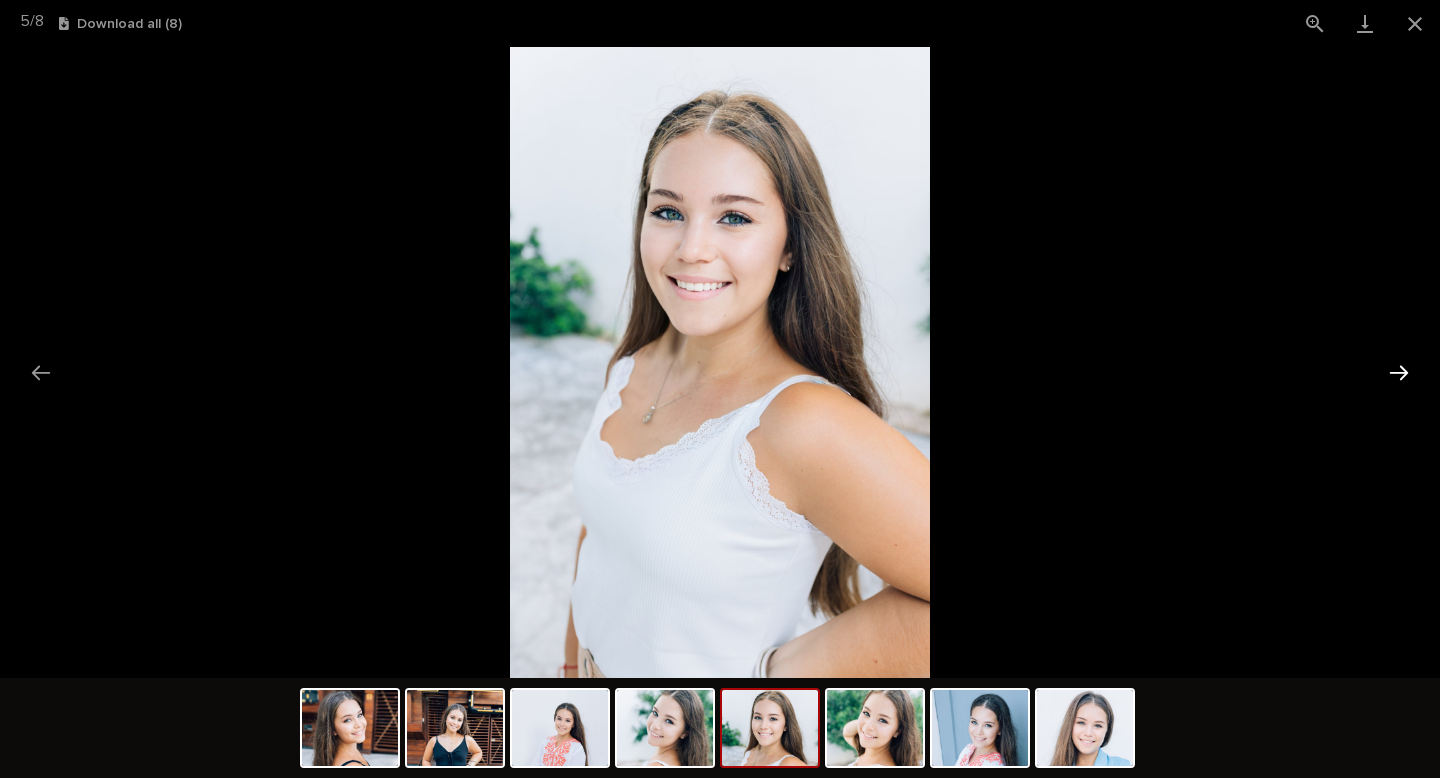 click at bounding box center (1399, 372) 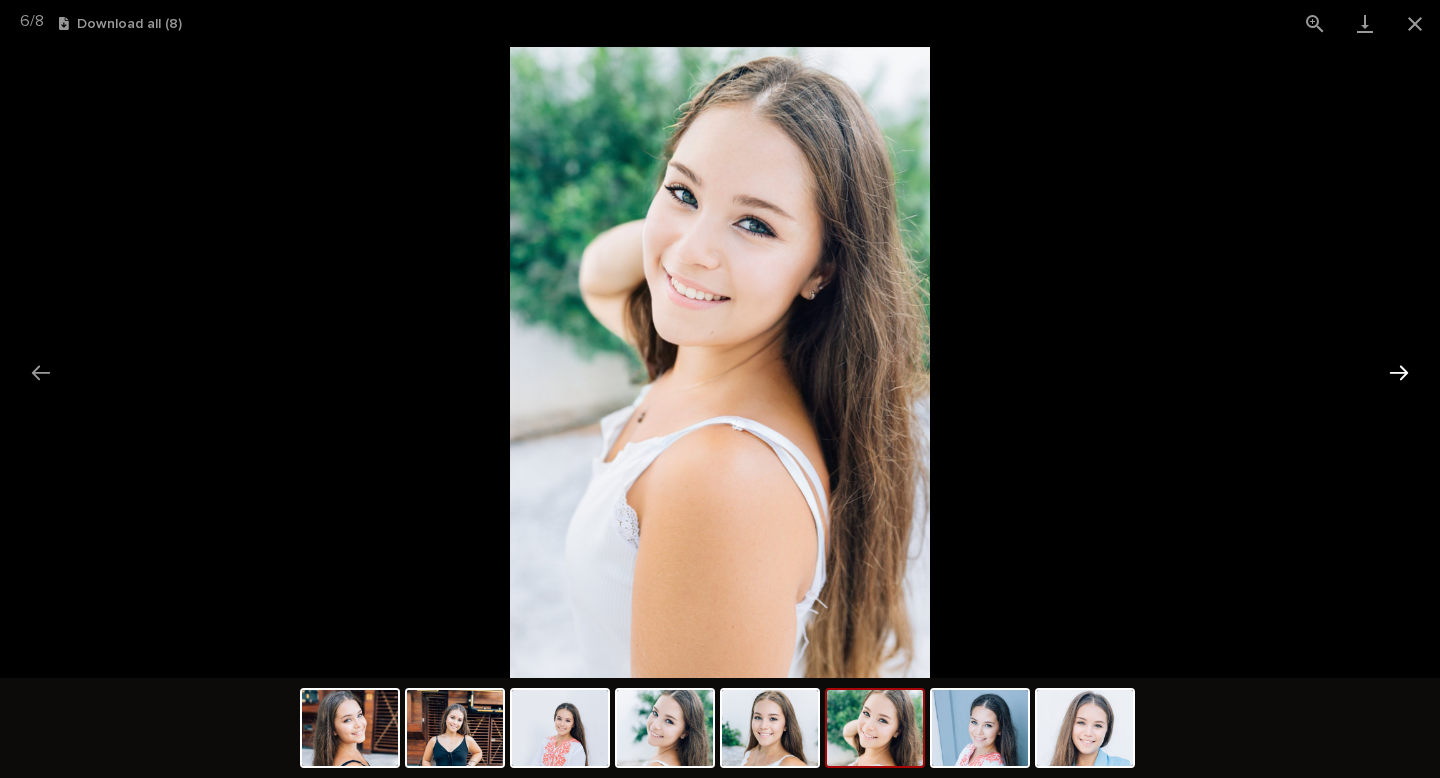 click at bounding box center [1399, 372] 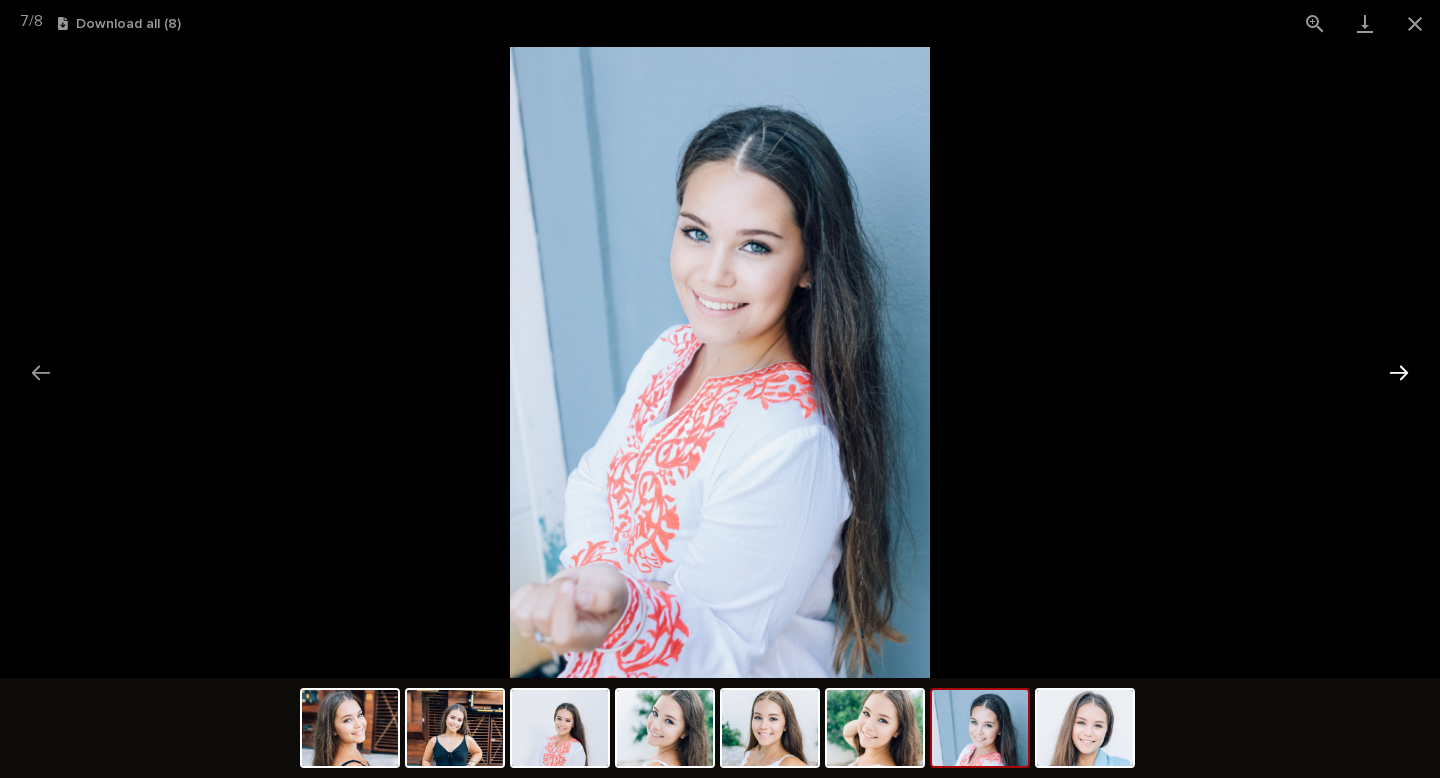 click at bounding box center (1399, 372) 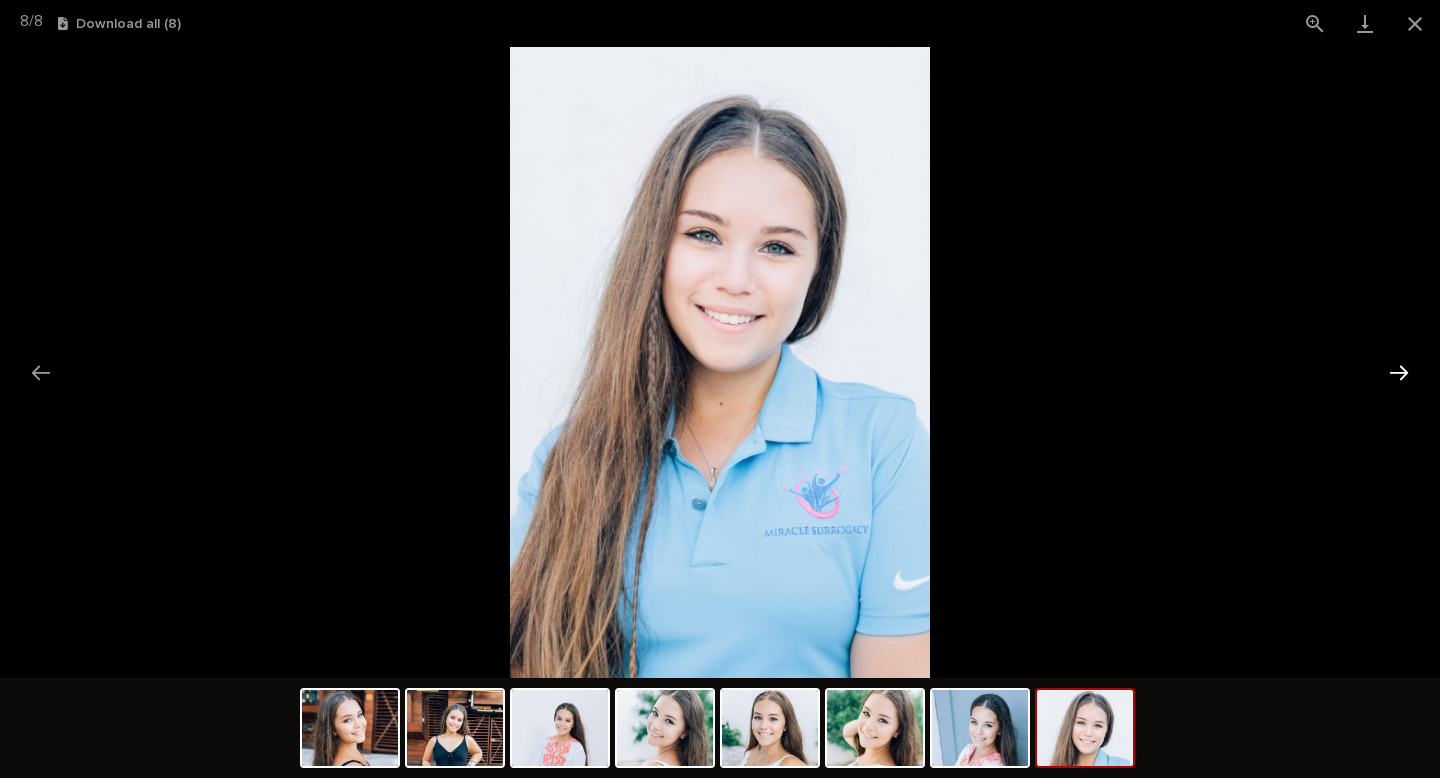 click at bounding box center [1399, 372] 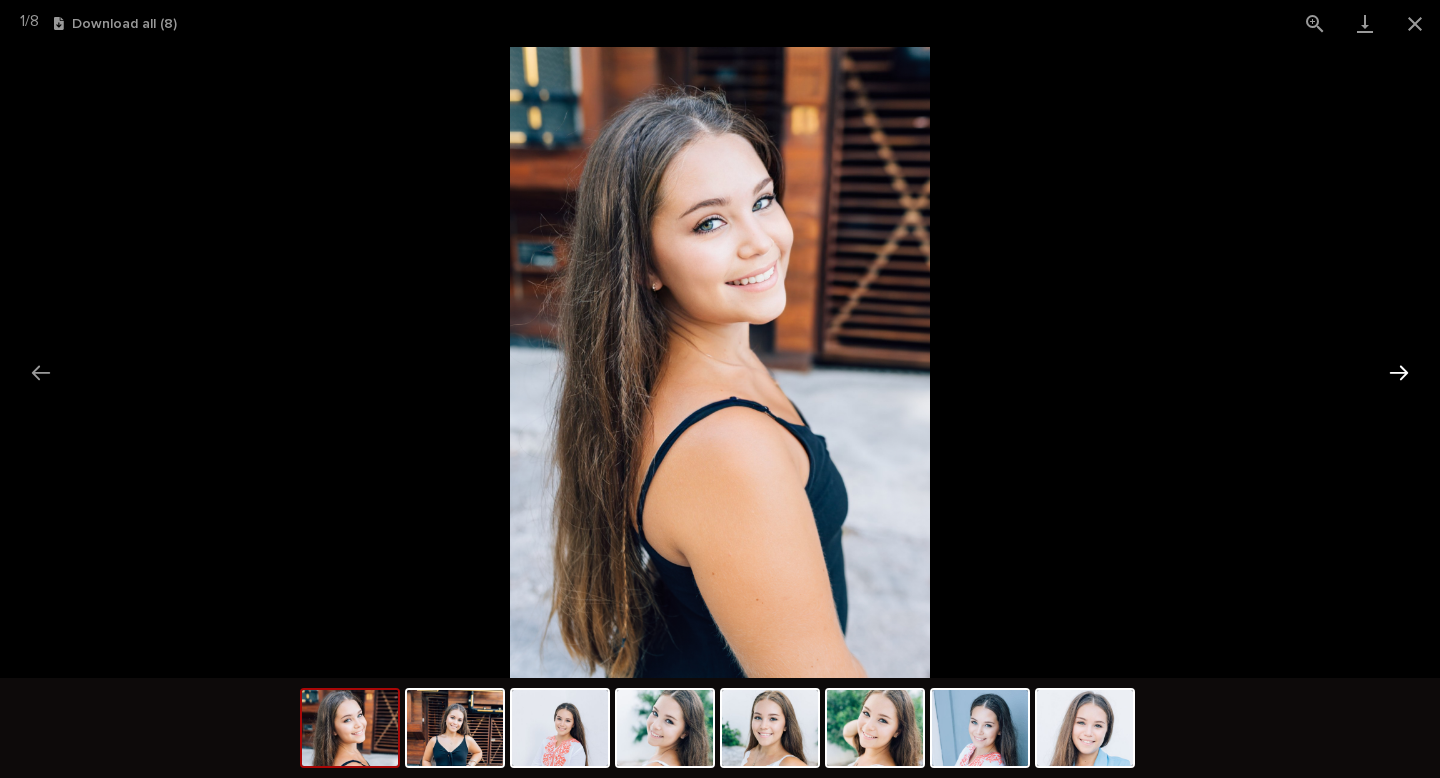 click at bounding box center [1399, 372] 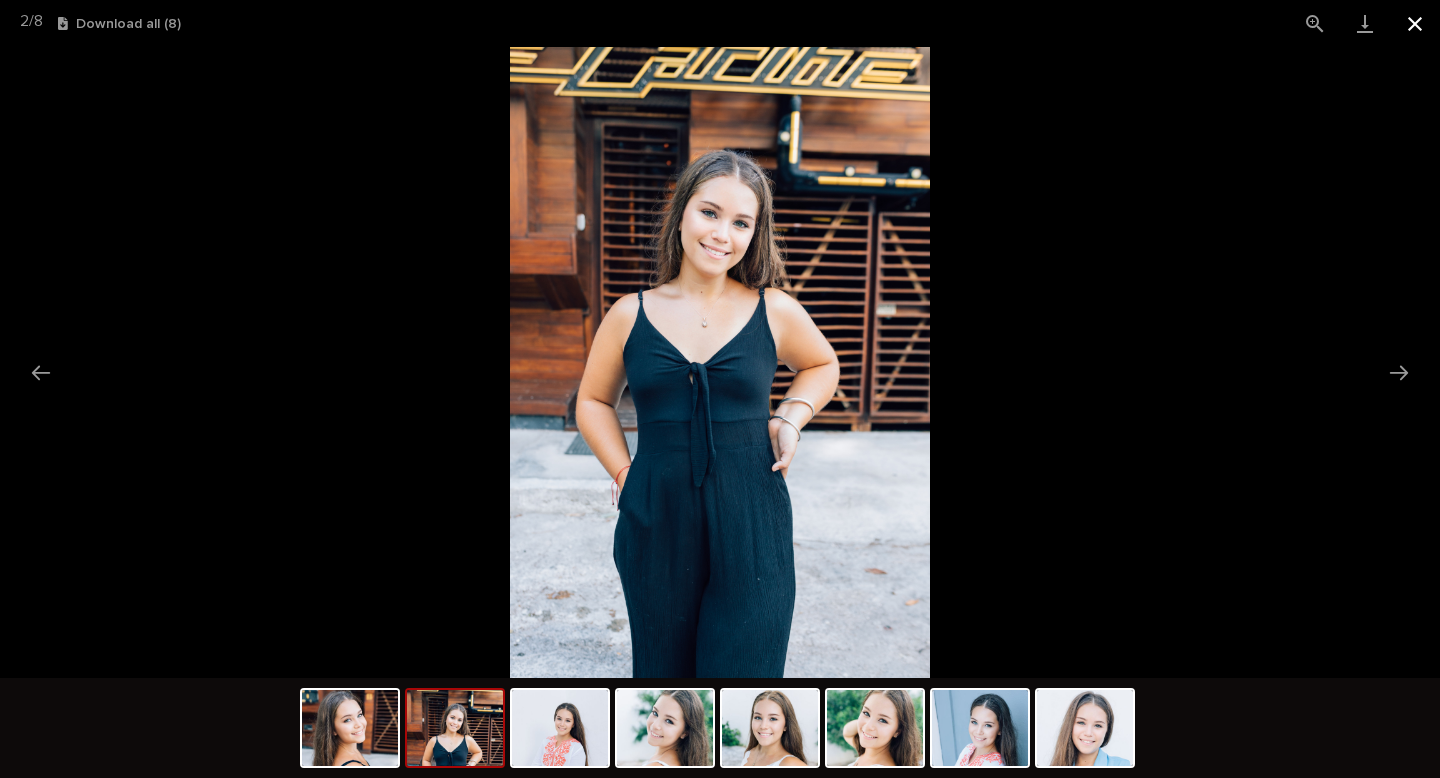 click at bounding box center (1415, 23) 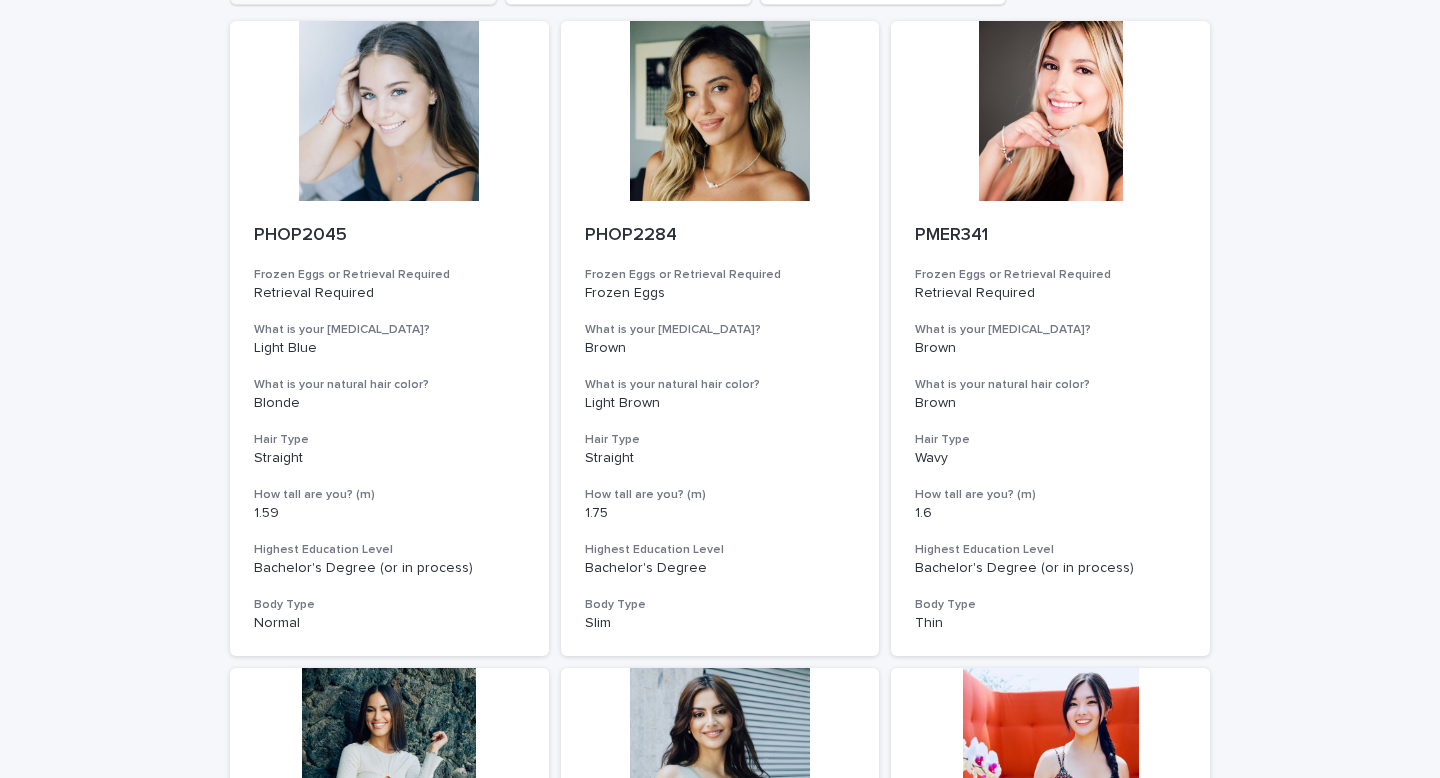 scroll, scrollTop: 0, scrollLeft: 0, axis: both 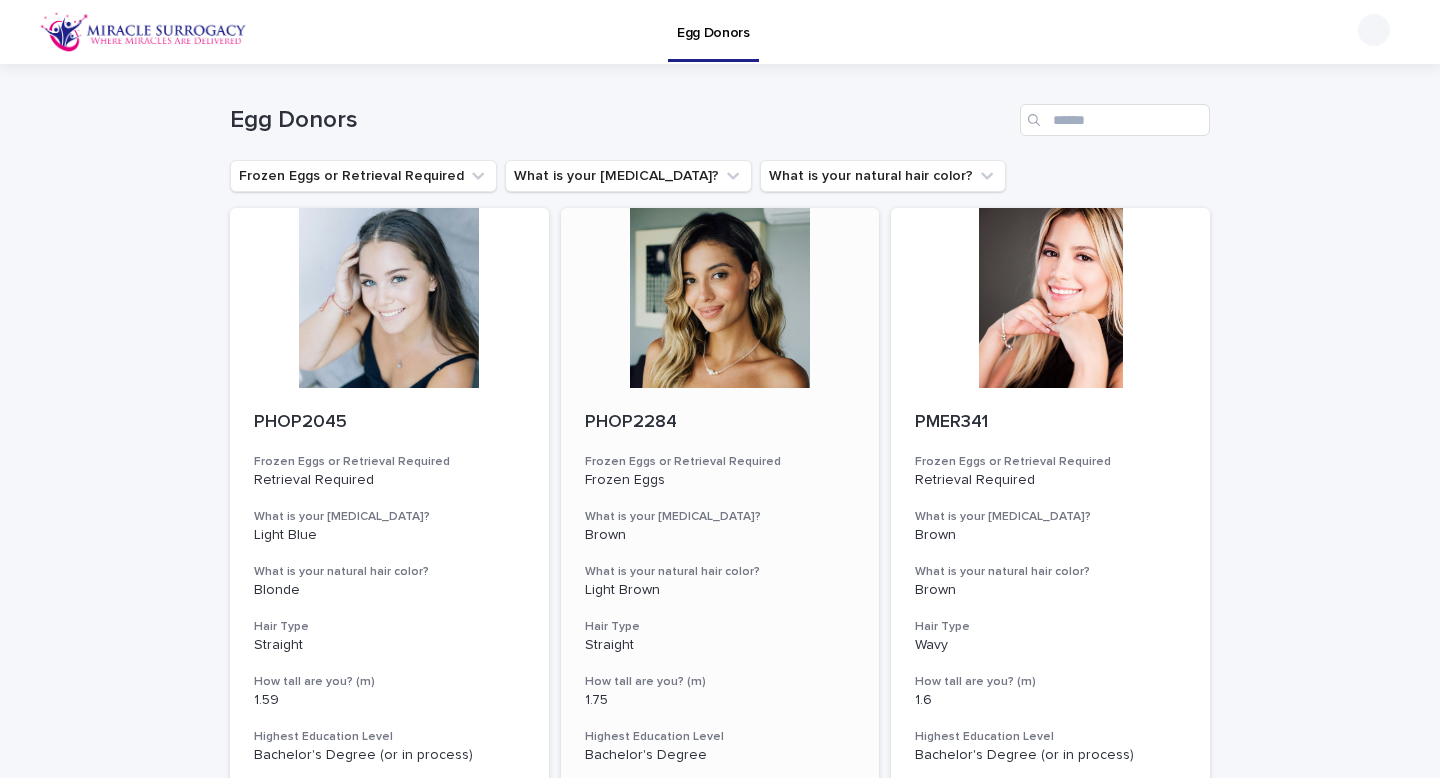 click at bounding box center (720, 298) 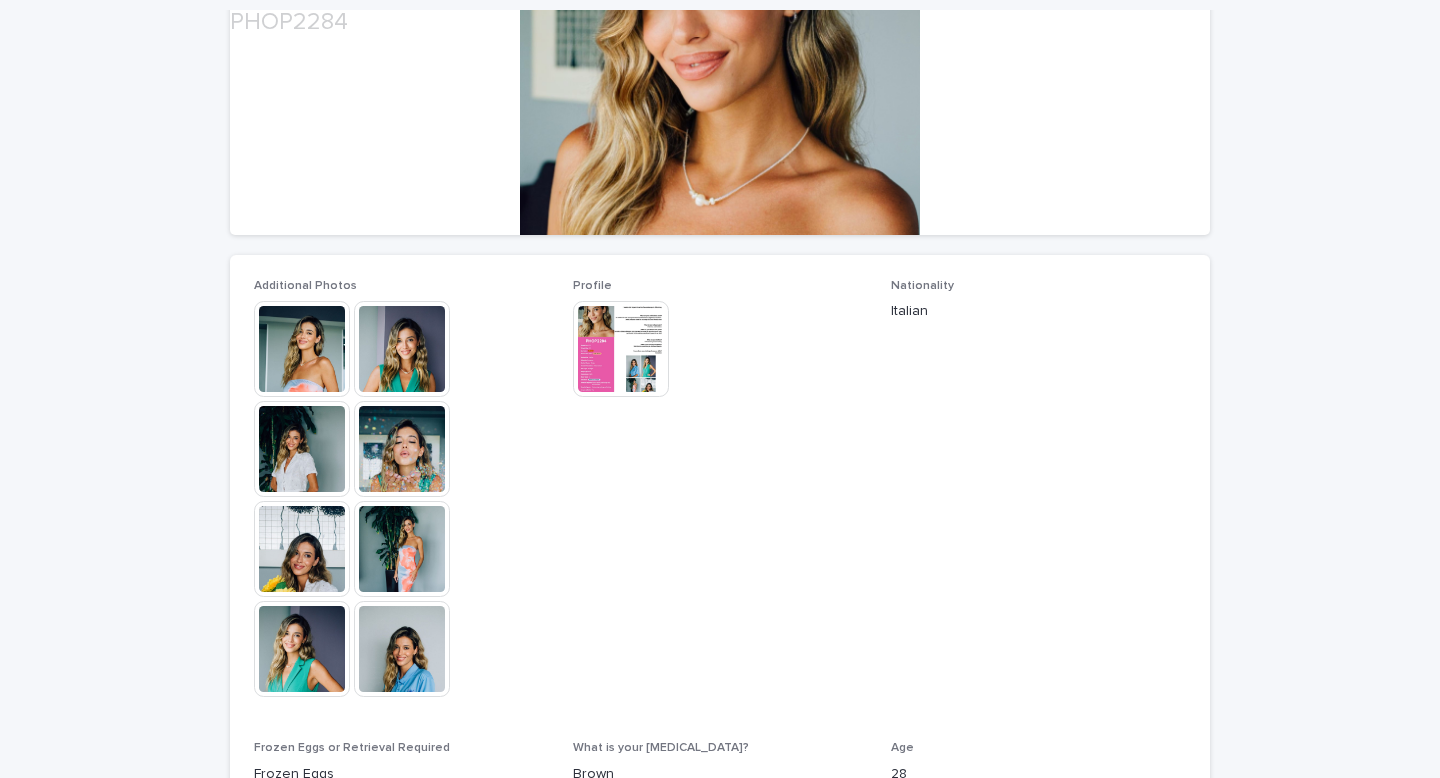 scroll, scrollTop: 429, scrollLeft: 0, axis: vertical 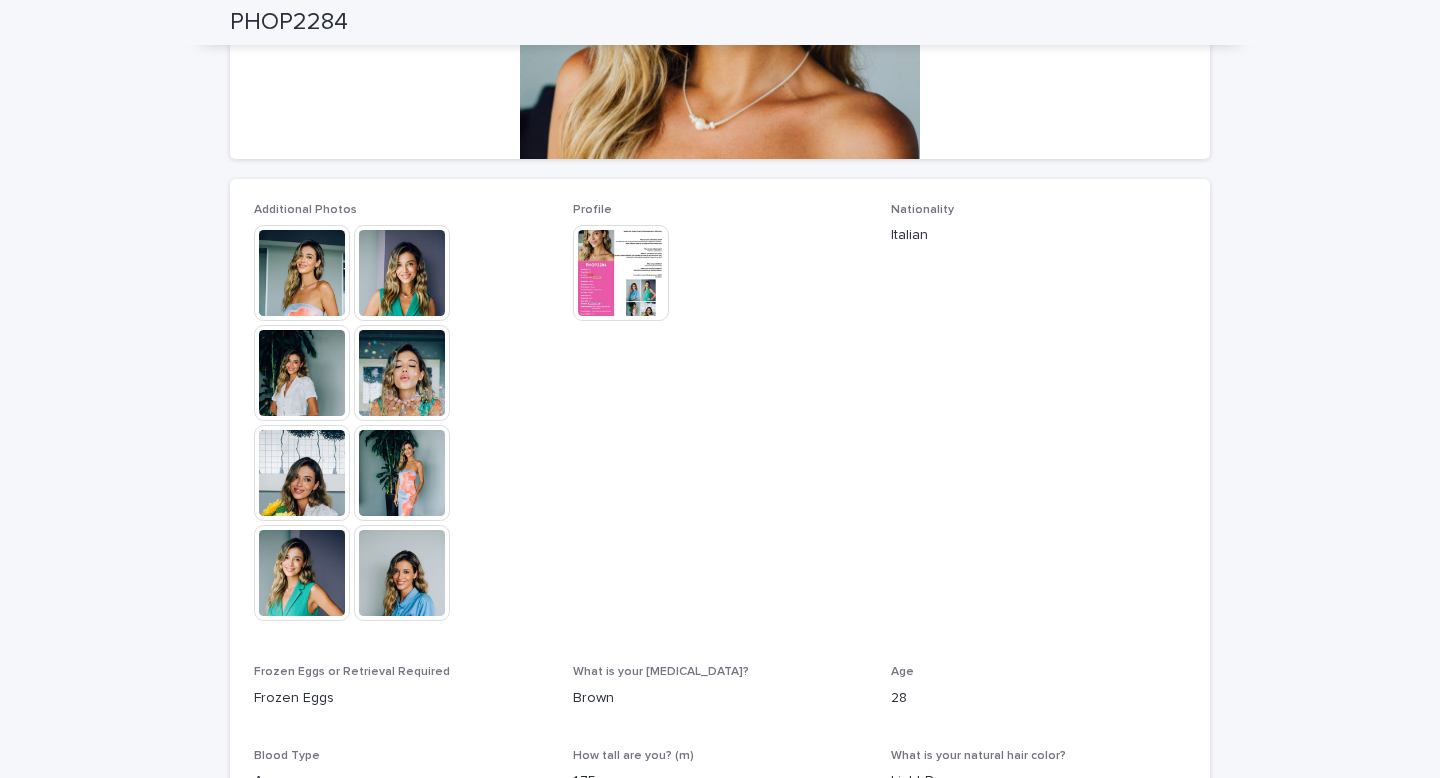 click at bounding box center [402, 273] 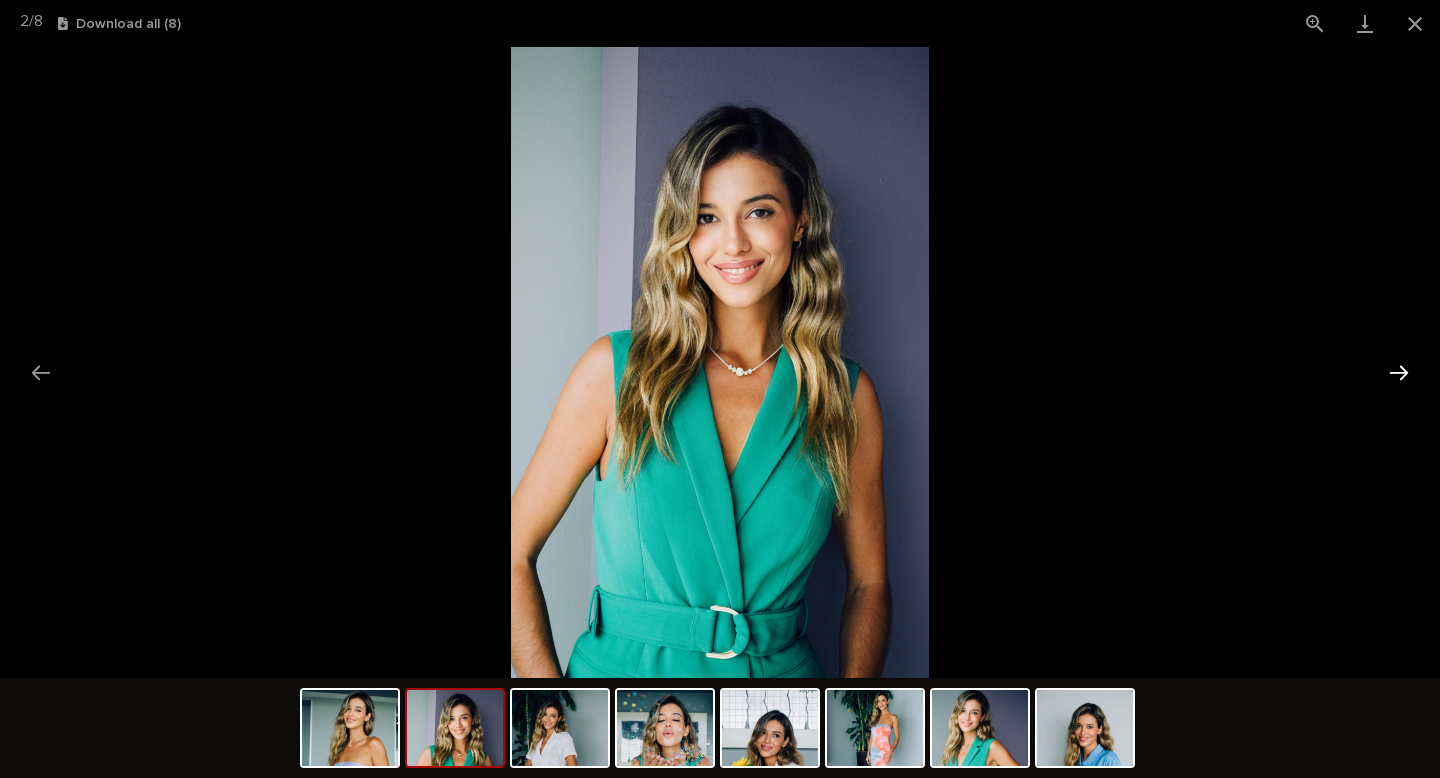 click at bounding box center [1399, 372] 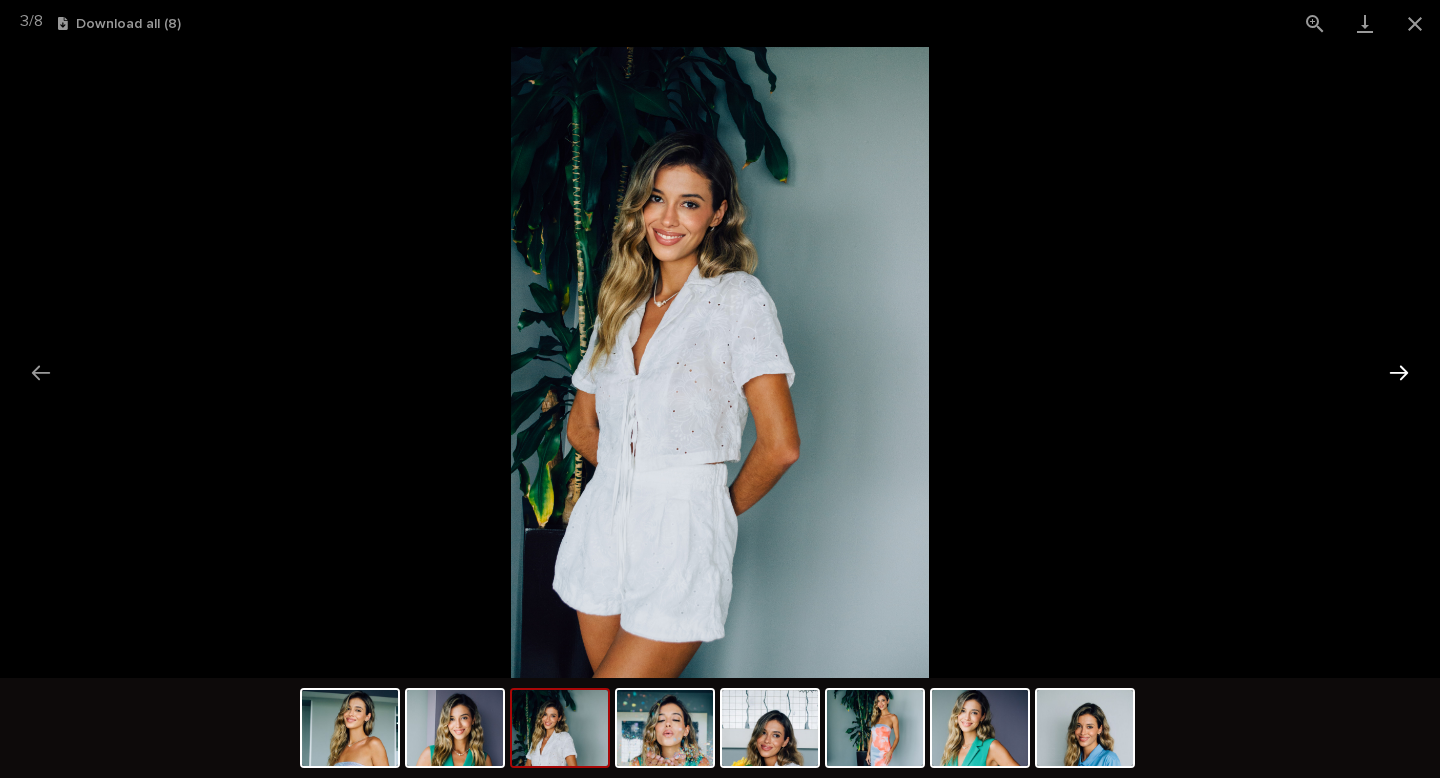 click at bounding box center (1399, 372) 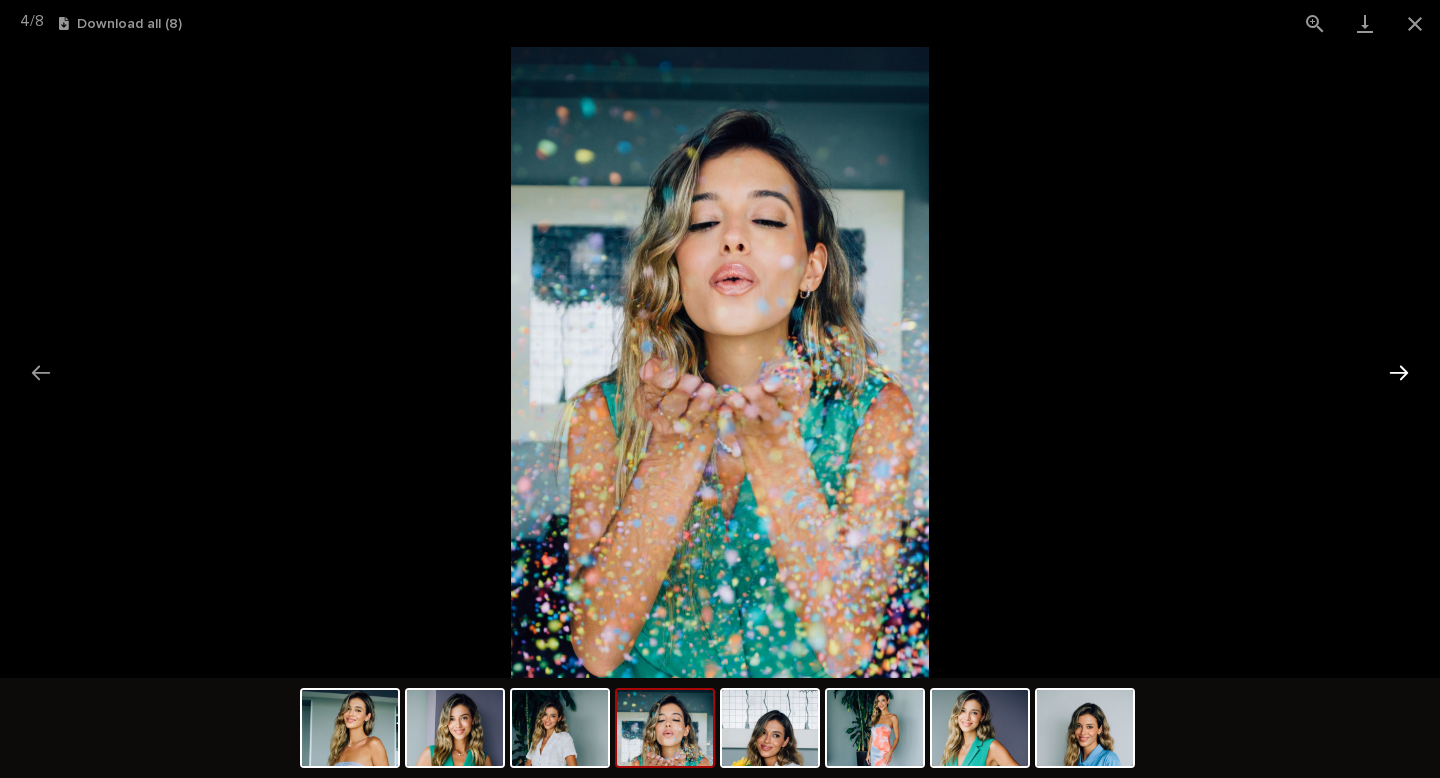click at bounding box center (1399, 372) 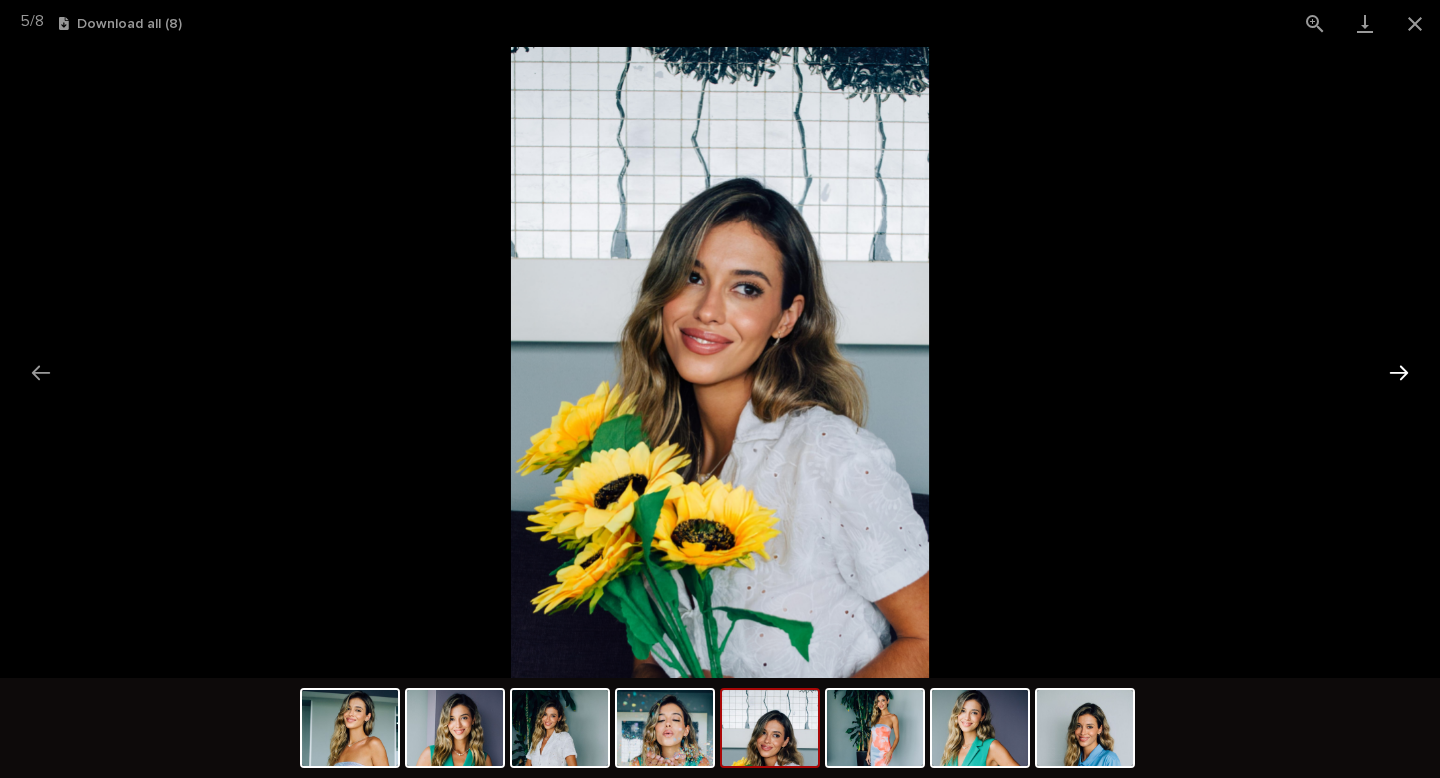 click at bounding box center (1399, 372) 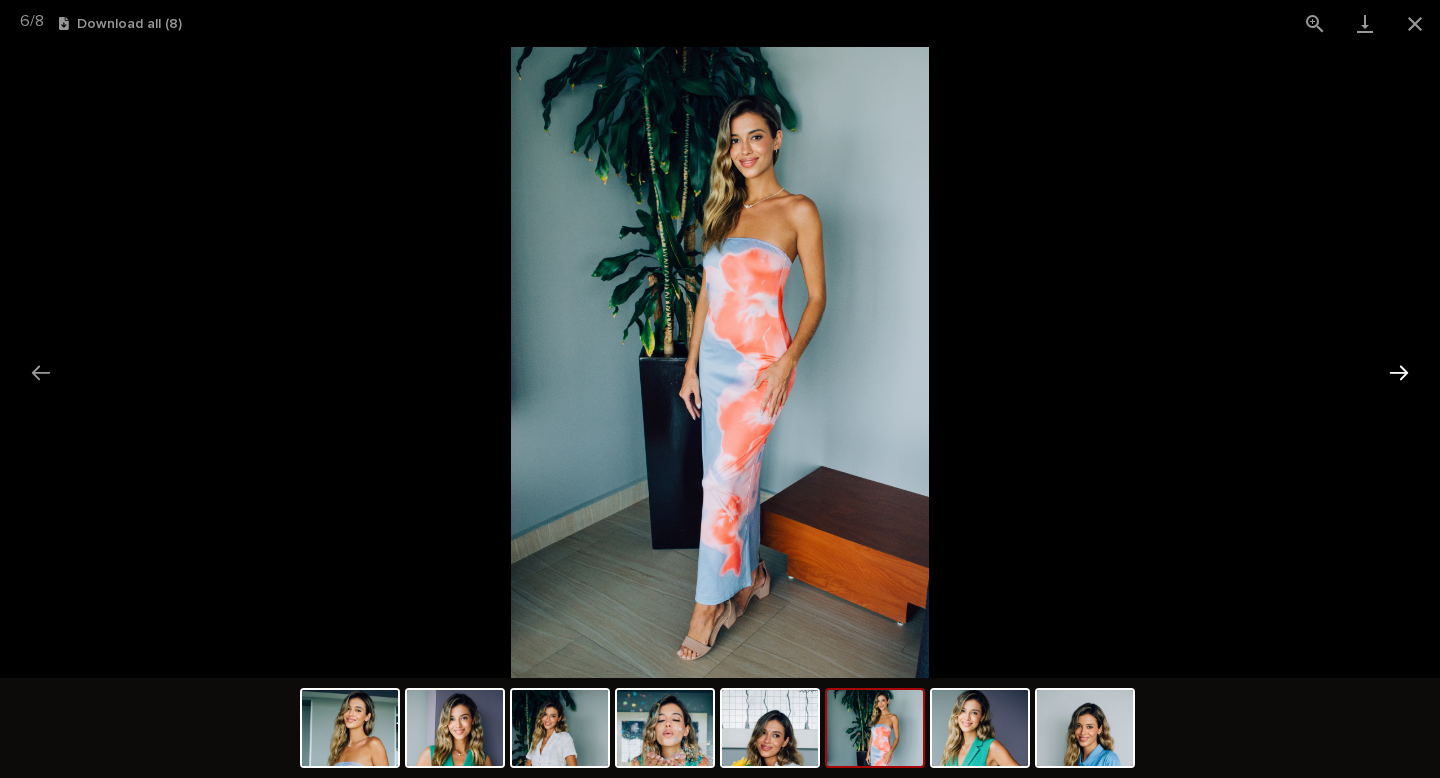 click at bounding box center (1399, 372) 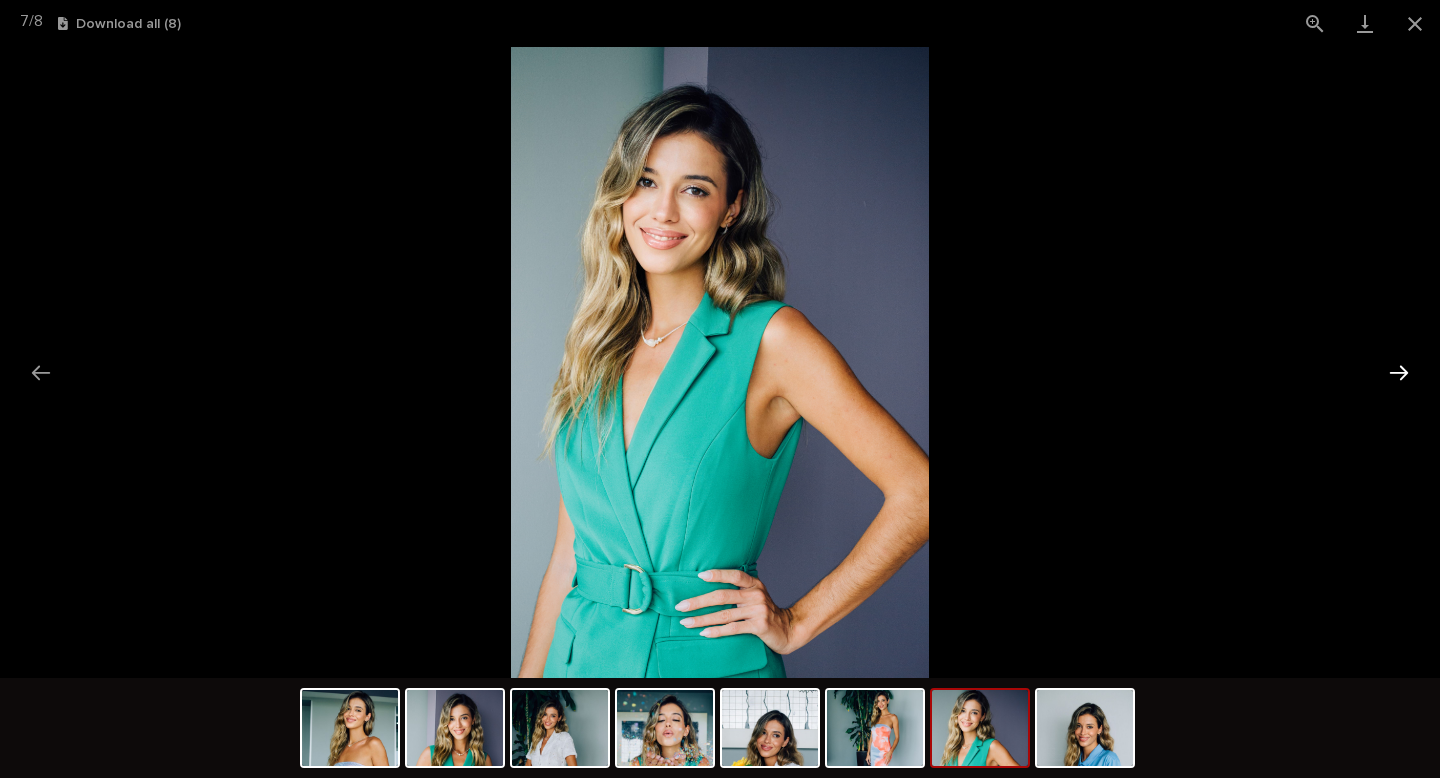 click at bounding box center (1399, 372) 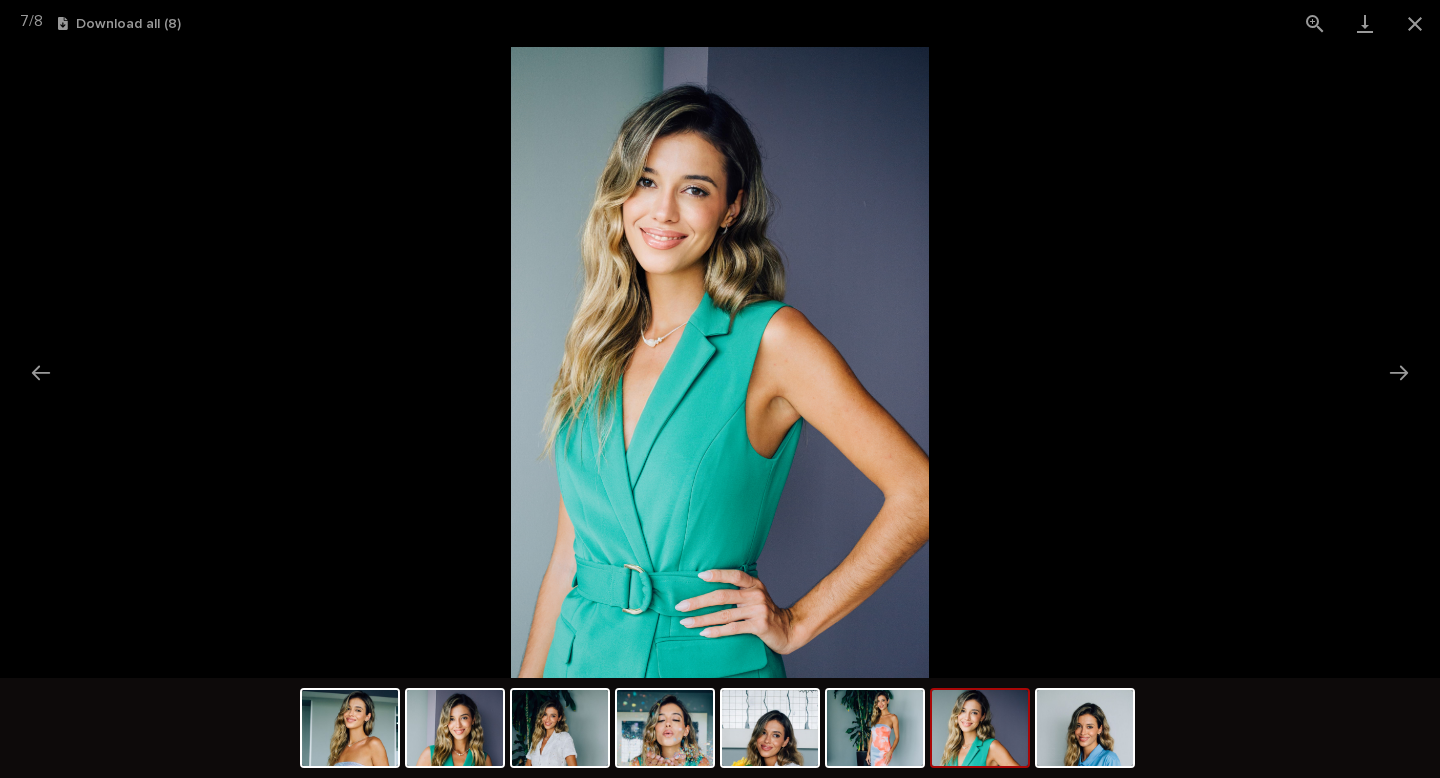 click at bounding box center [720, 362] 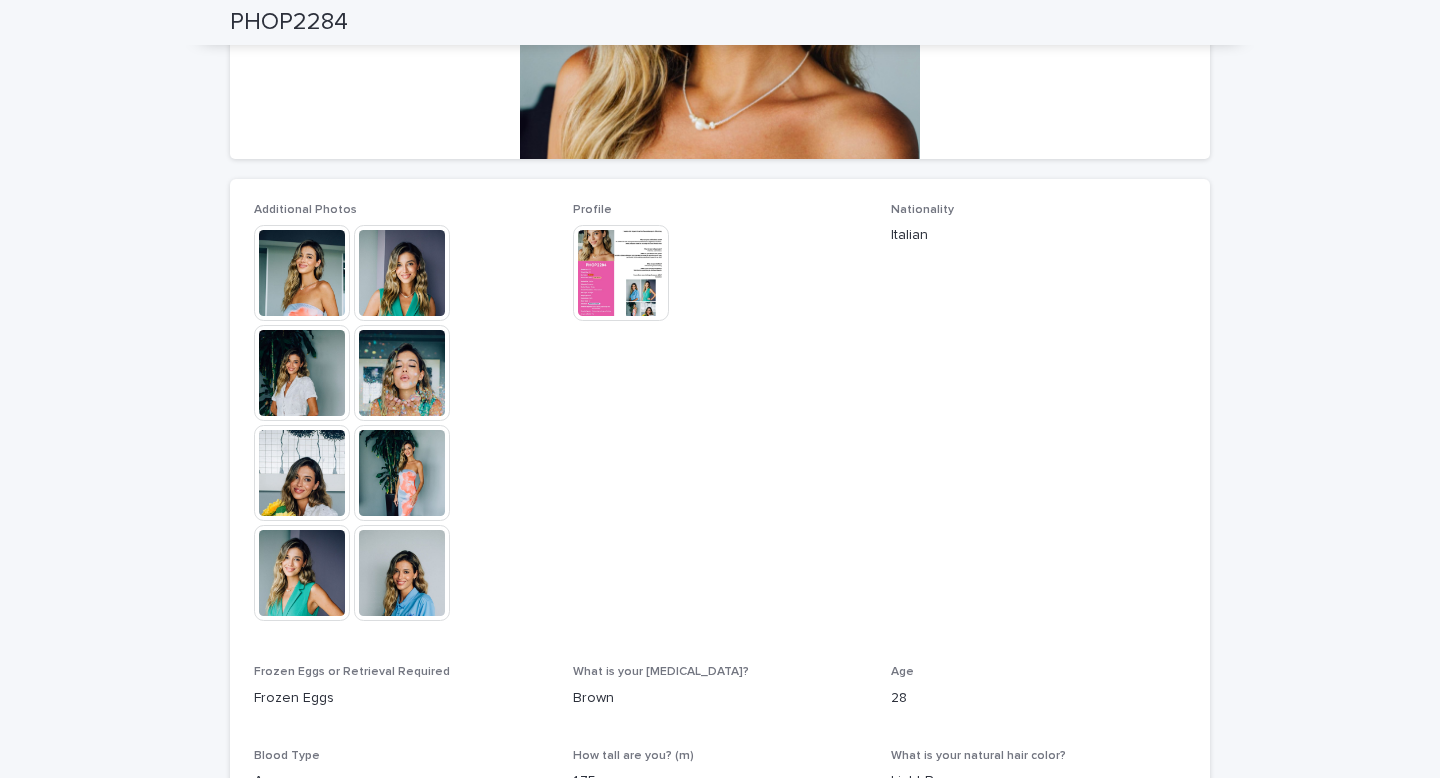 click at bounding box center [621, 273] 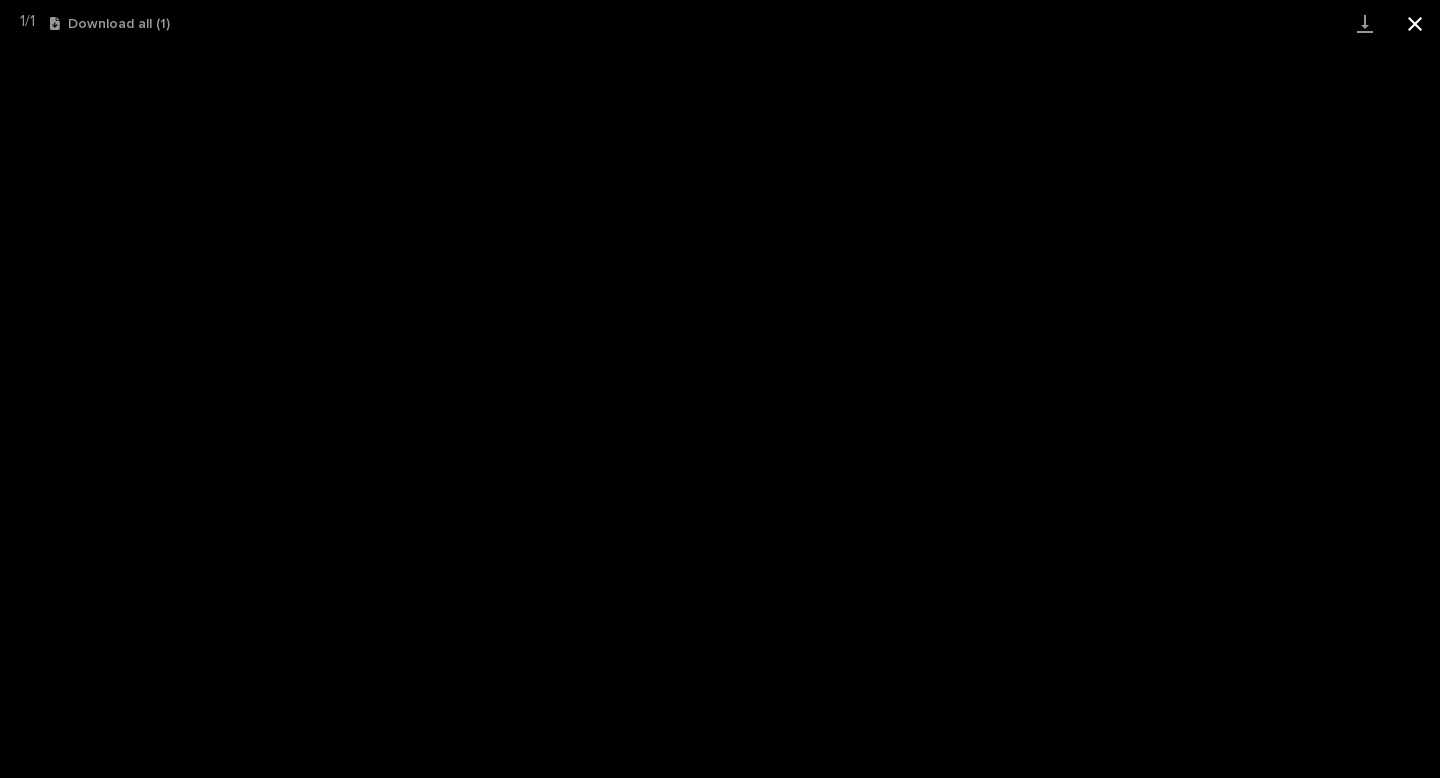 click at bounding box center (1415, 23) 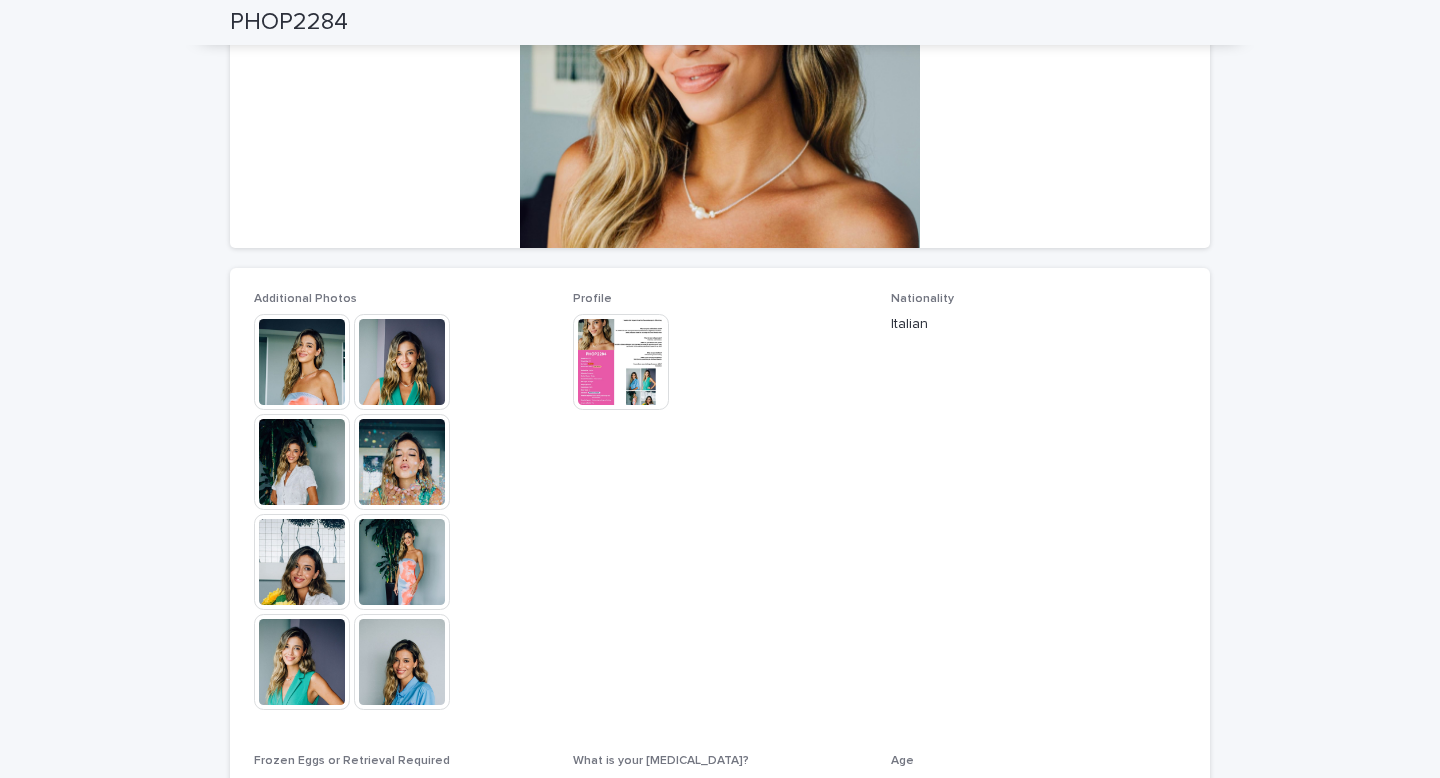 scroll, scrollTop: 0, scrollLeft: 0, axis: both 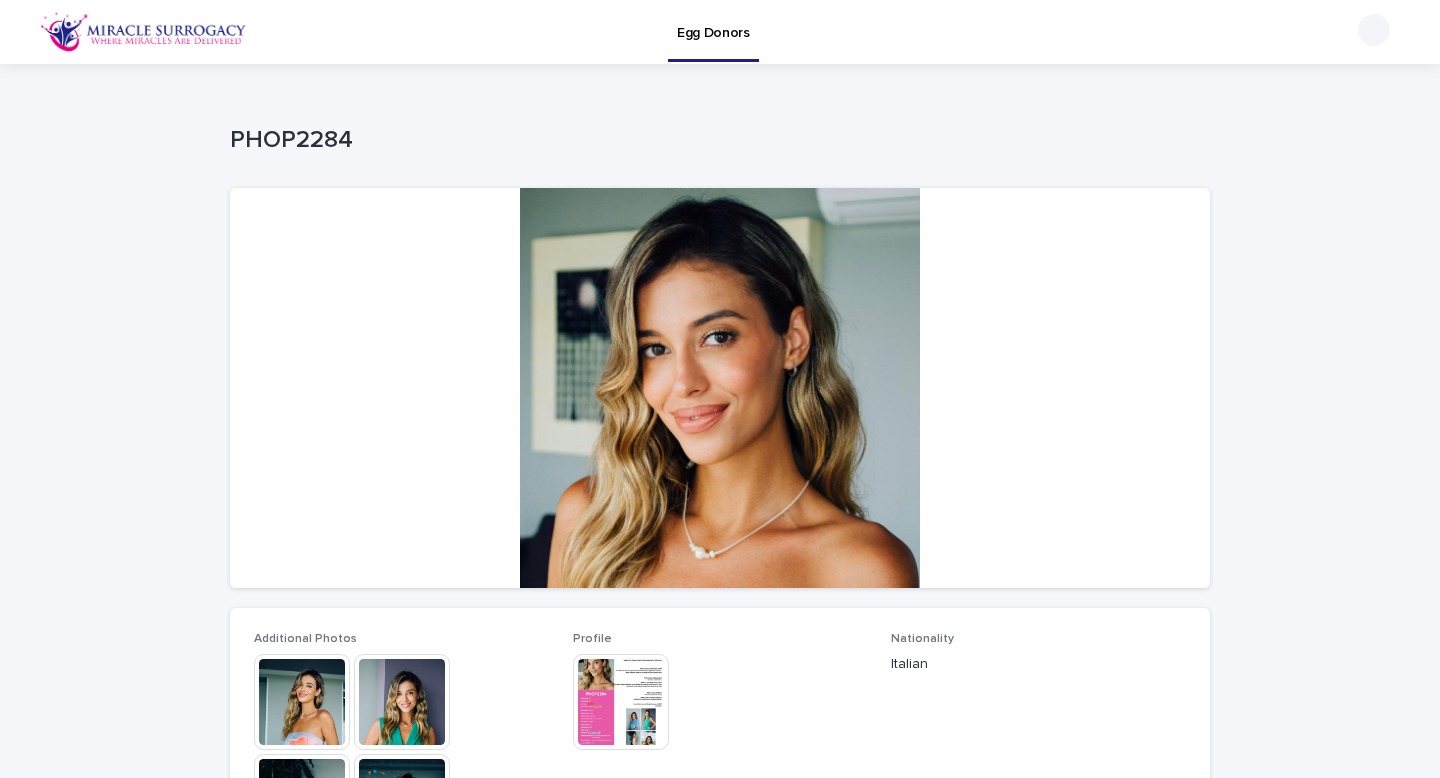 click at bounding box center [402, 702] 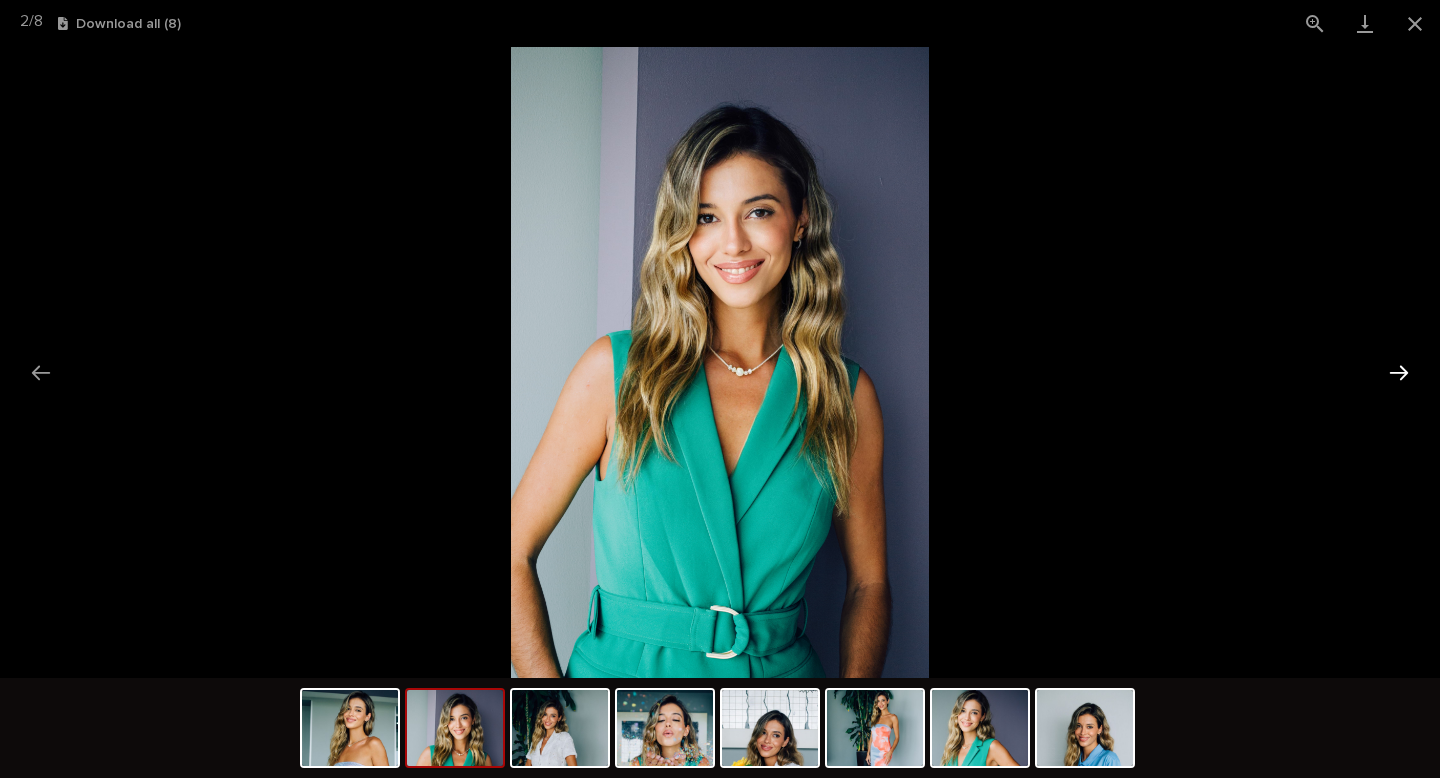 click at bounding box center (1399, 372) 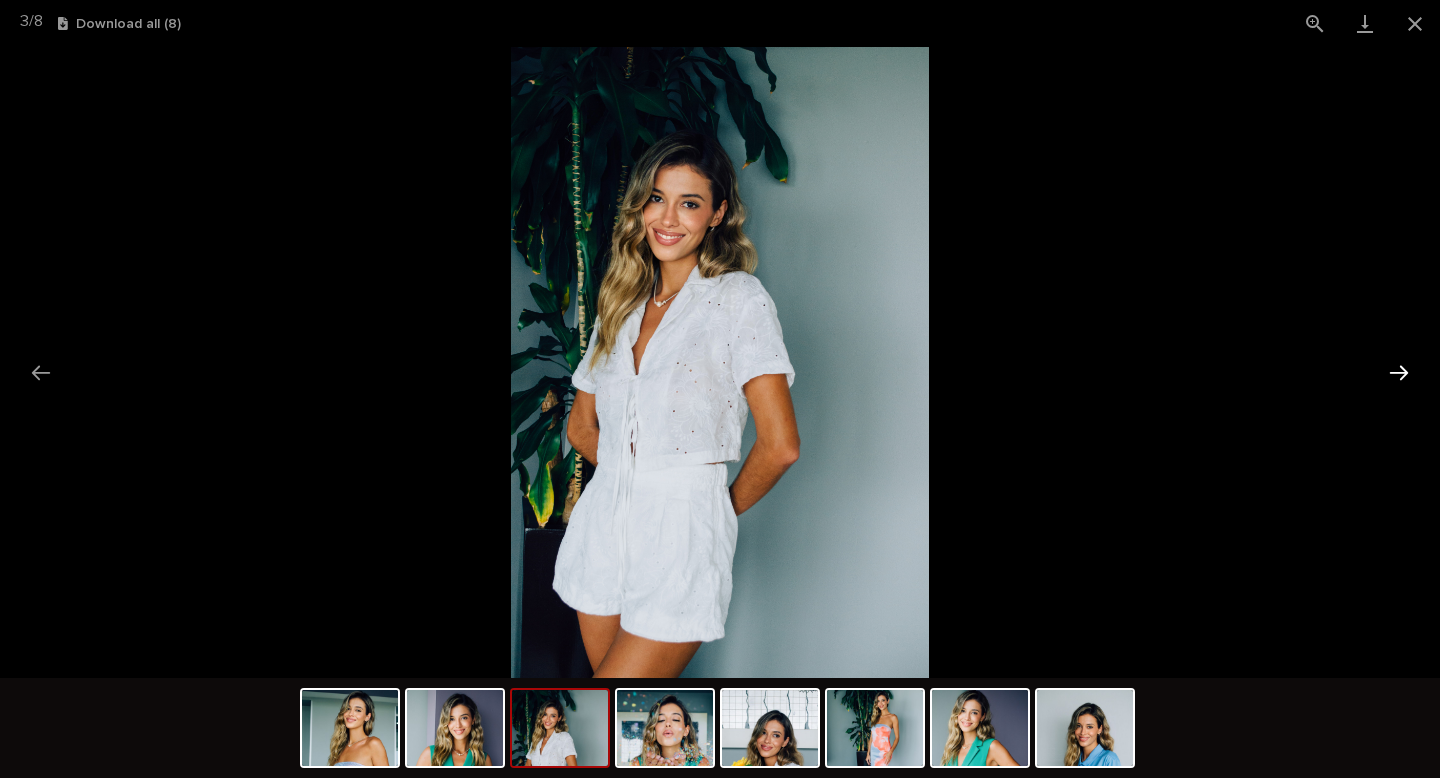 click at bounding box center (1399, 372) 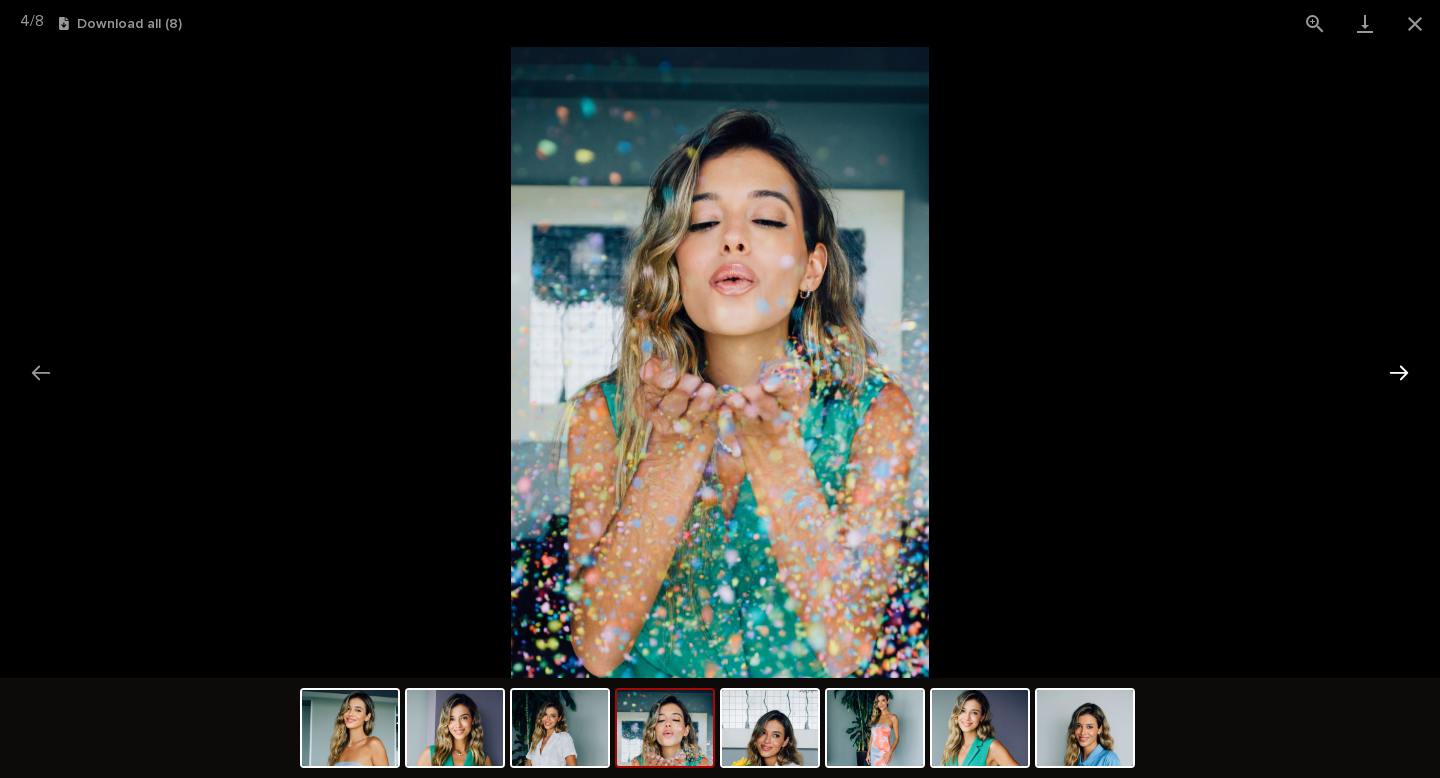 click at bounding box center [1399, 372] 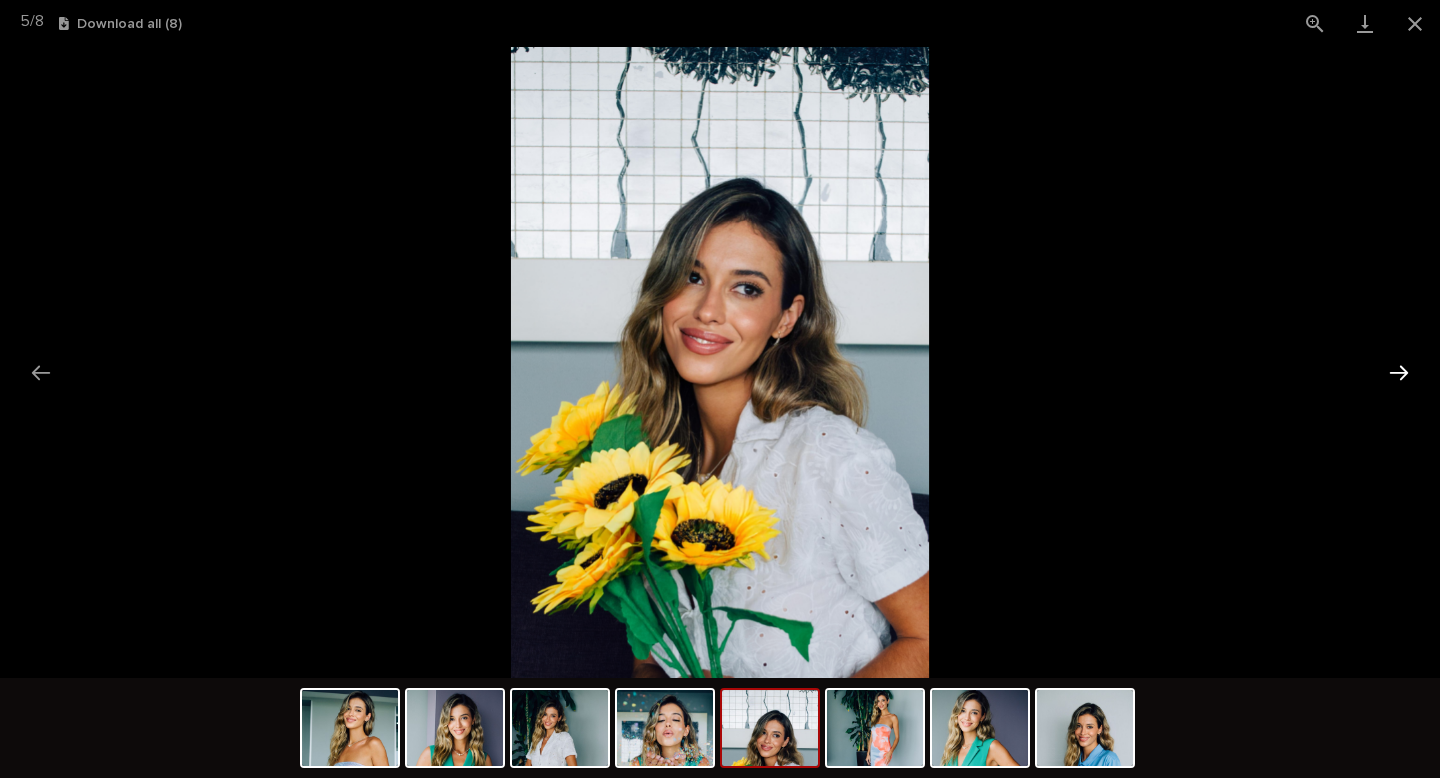 click at bounding box center (1399, 372) 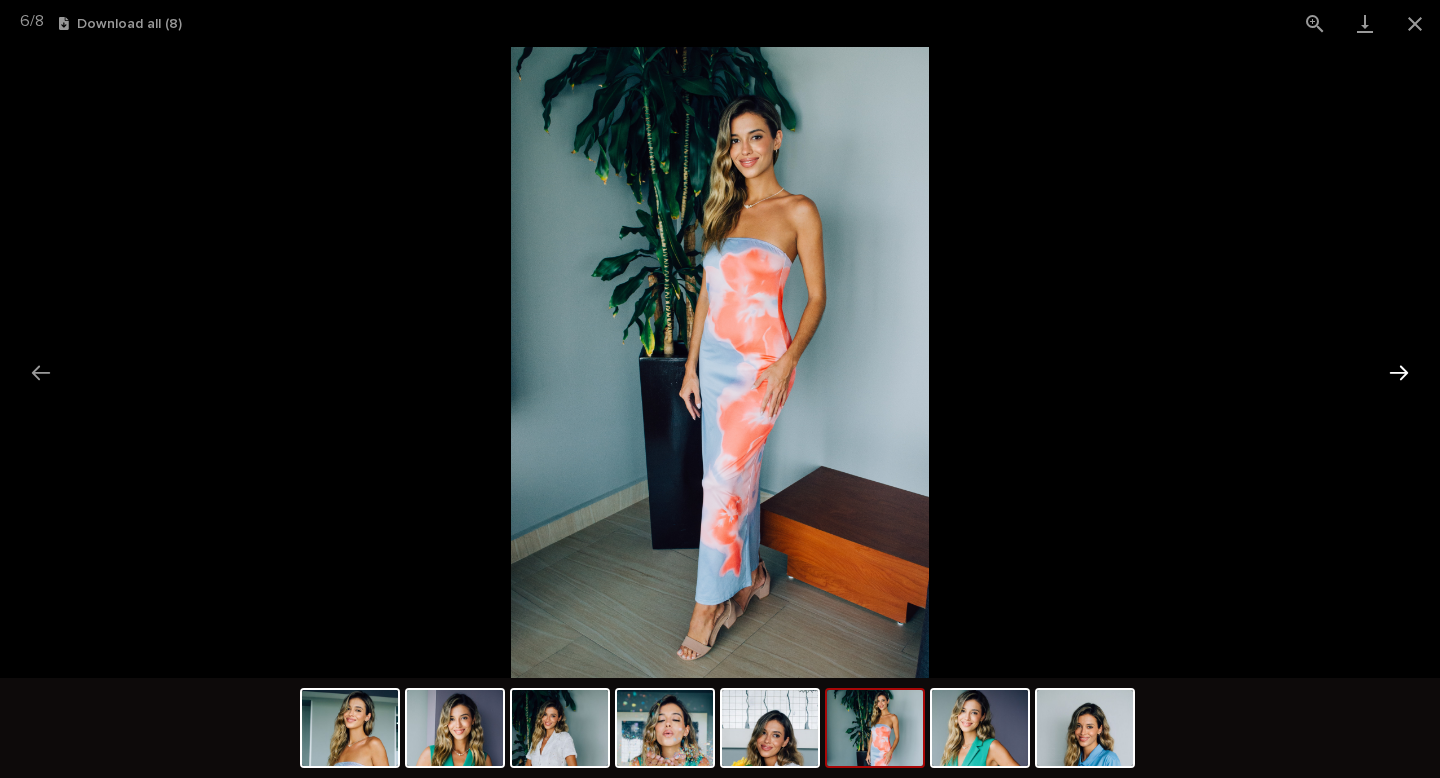 click at bounding box center (1399, 372) 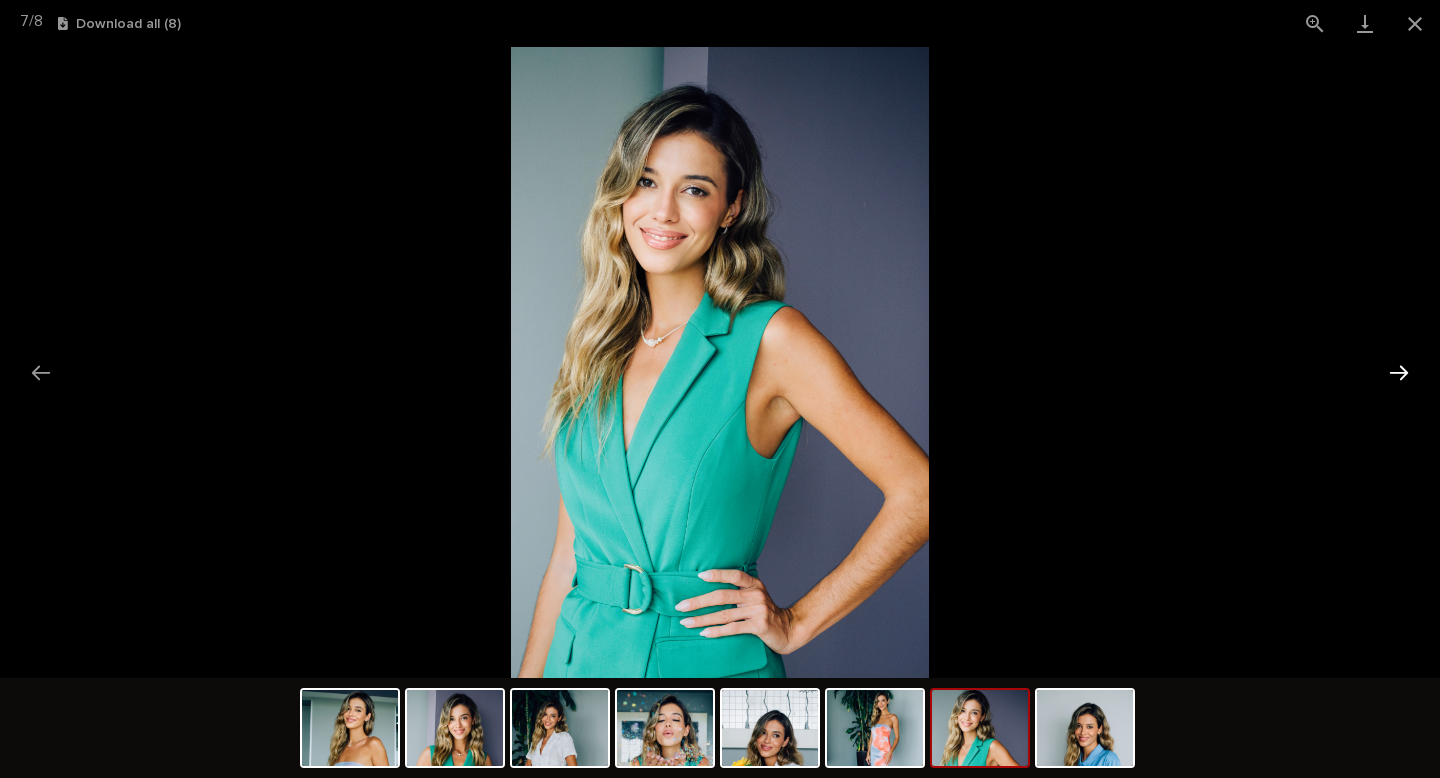 click at bounding box center [1399, 372] 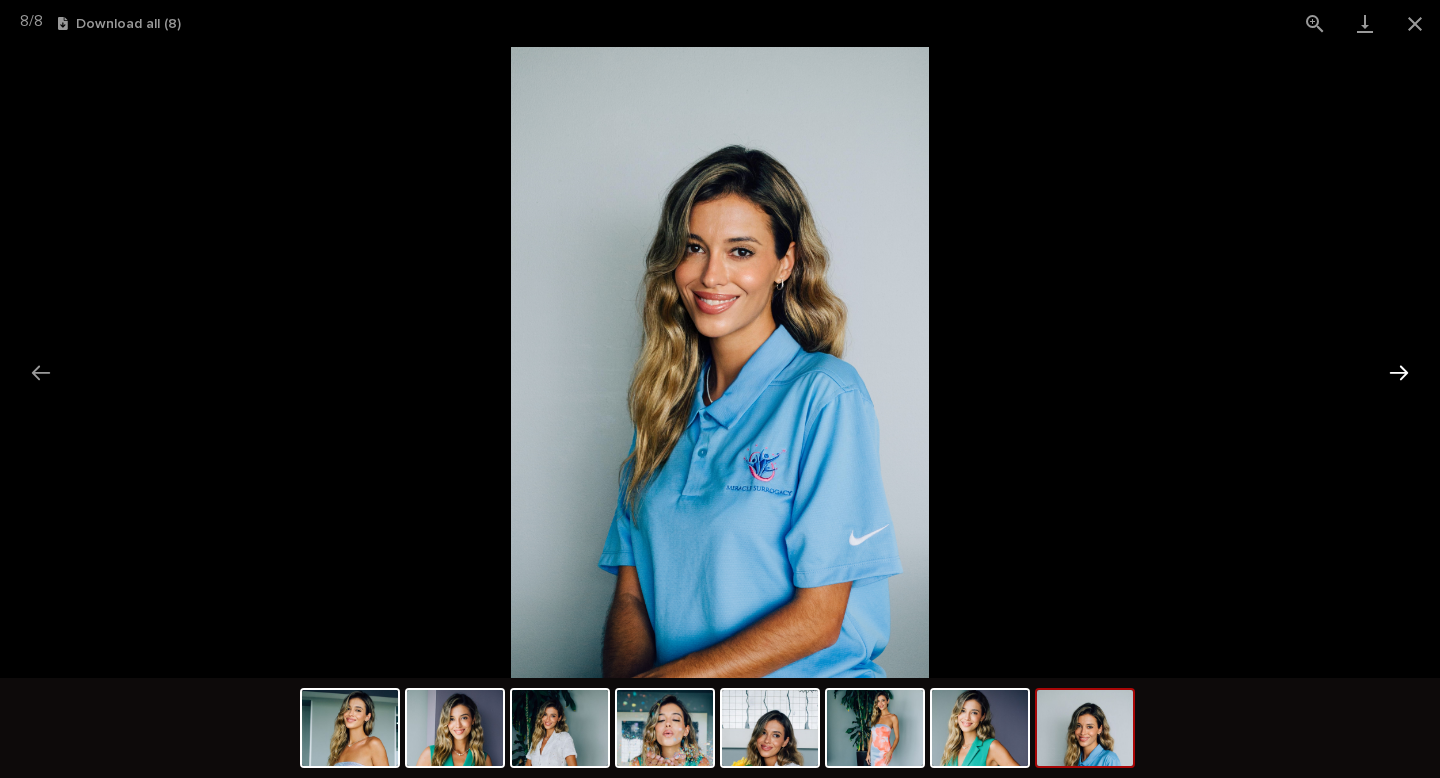 click at bounding box center (1399, 372) 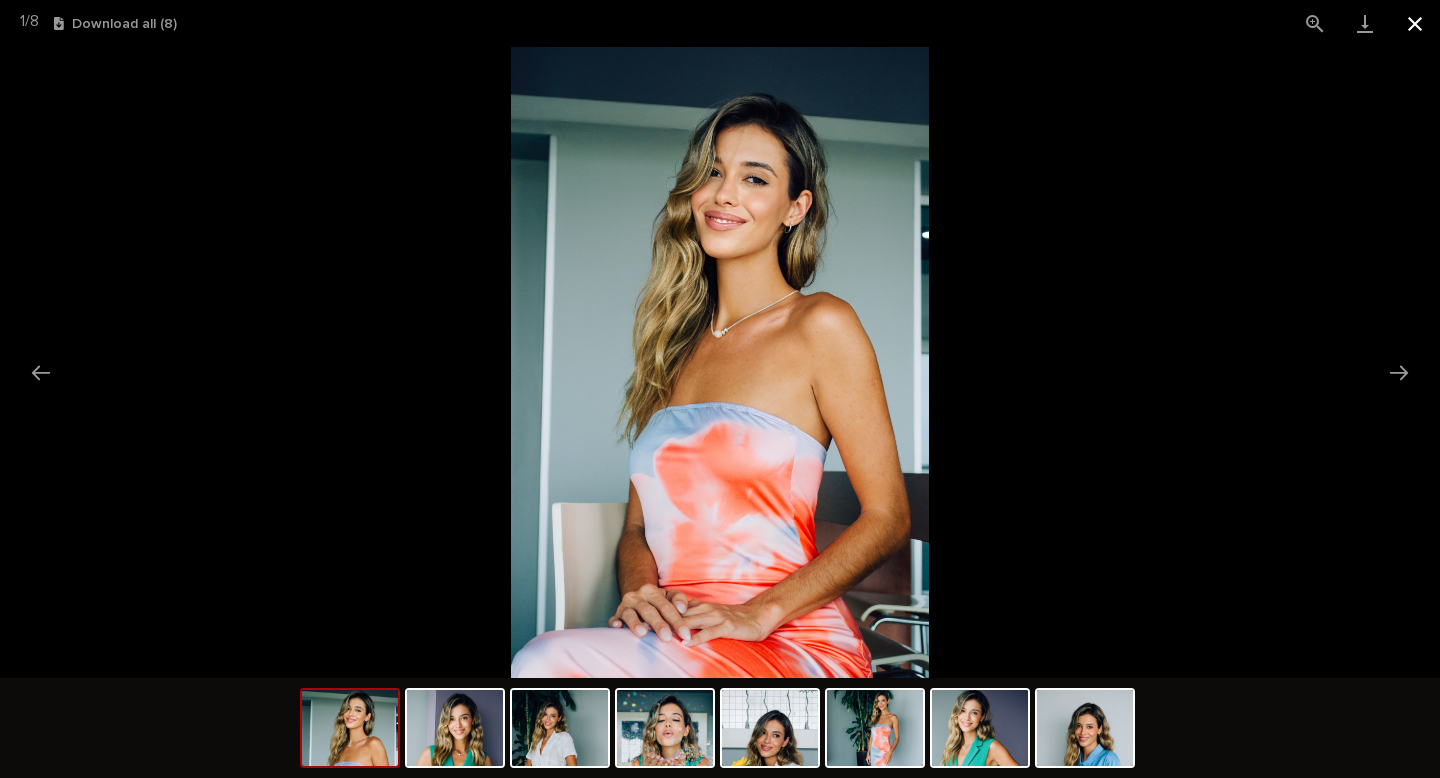 click at bounding box center [1415, 23] 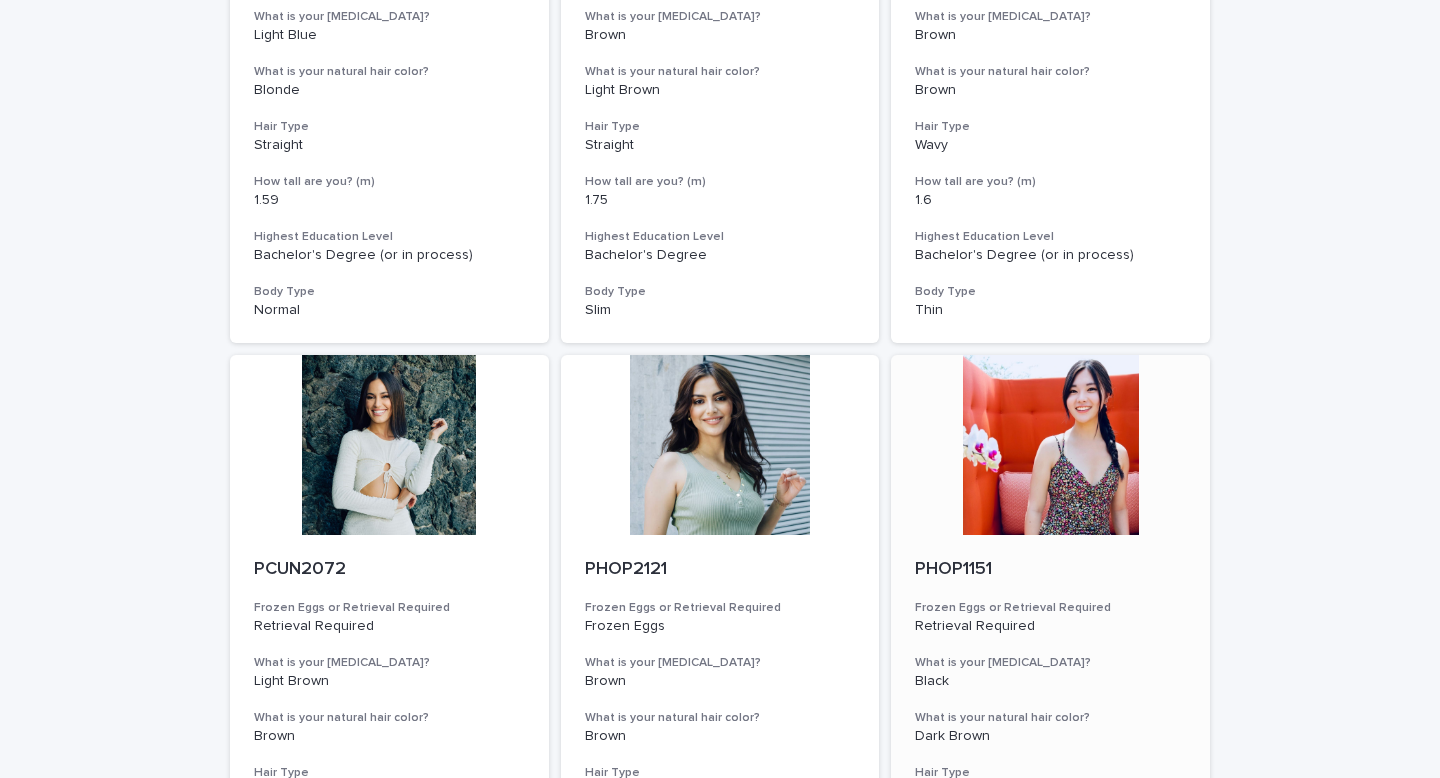 scroll, scrollTop: 641, scrollLeft: 0, axis: vertical 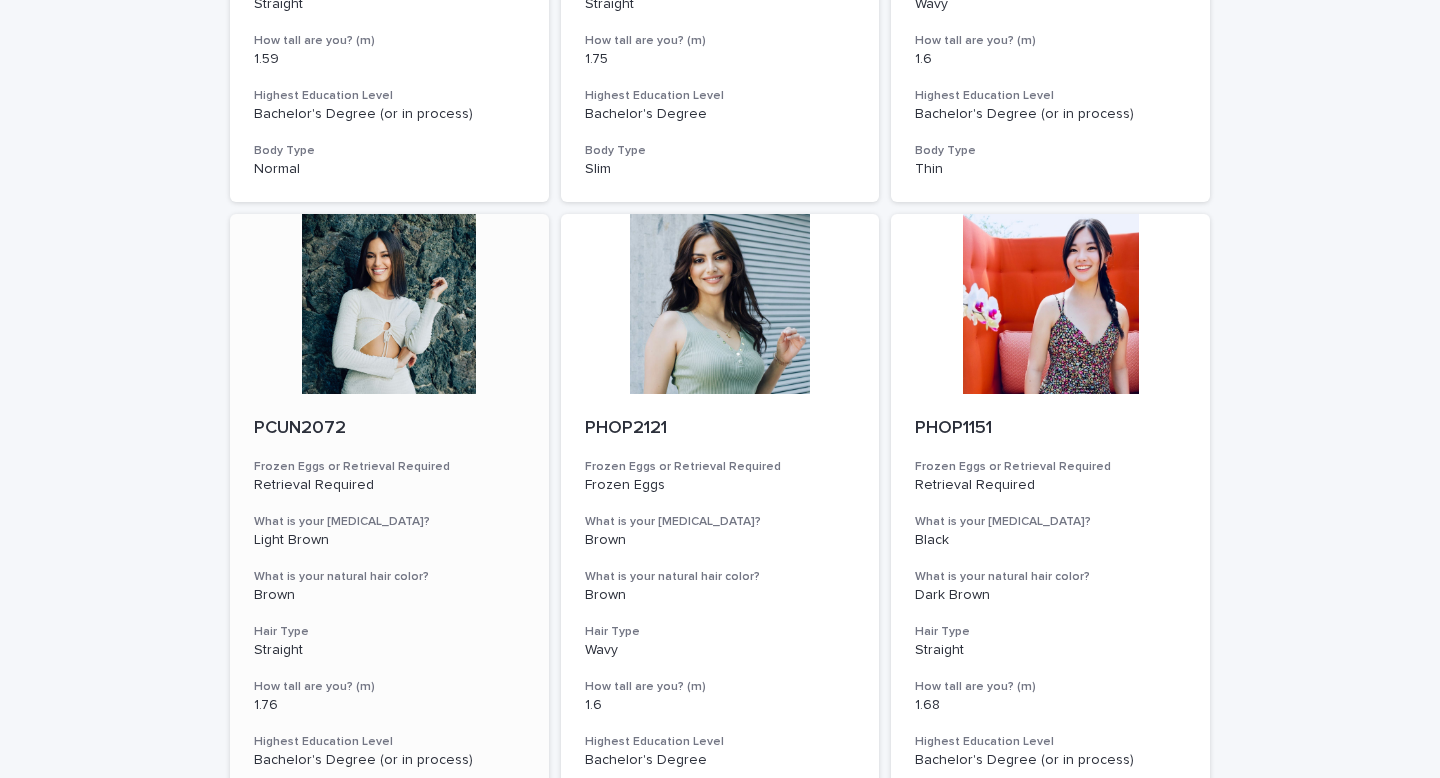 click at bounding box center [389, 304] 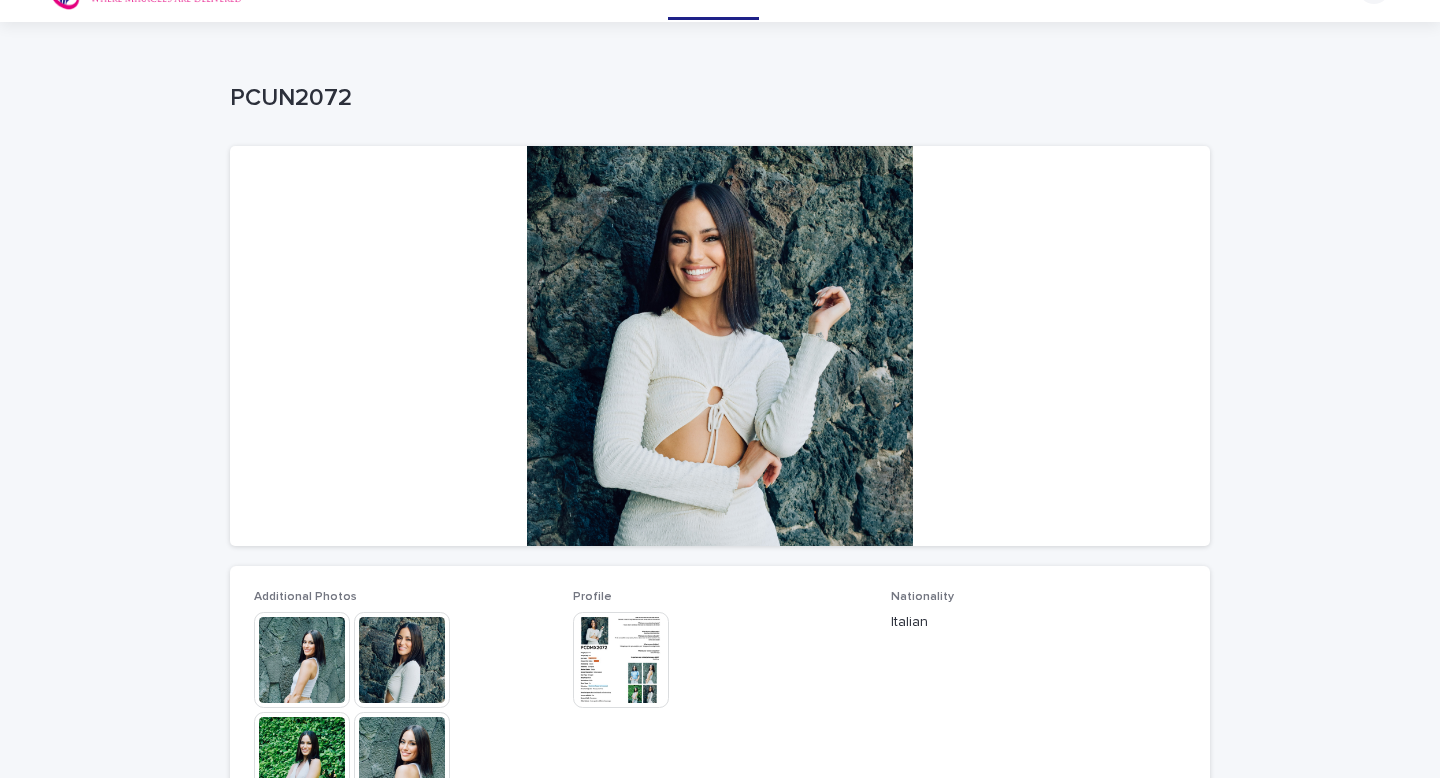 scroll, scrollTop: 44, scrollLeft: 0, axis: vertical 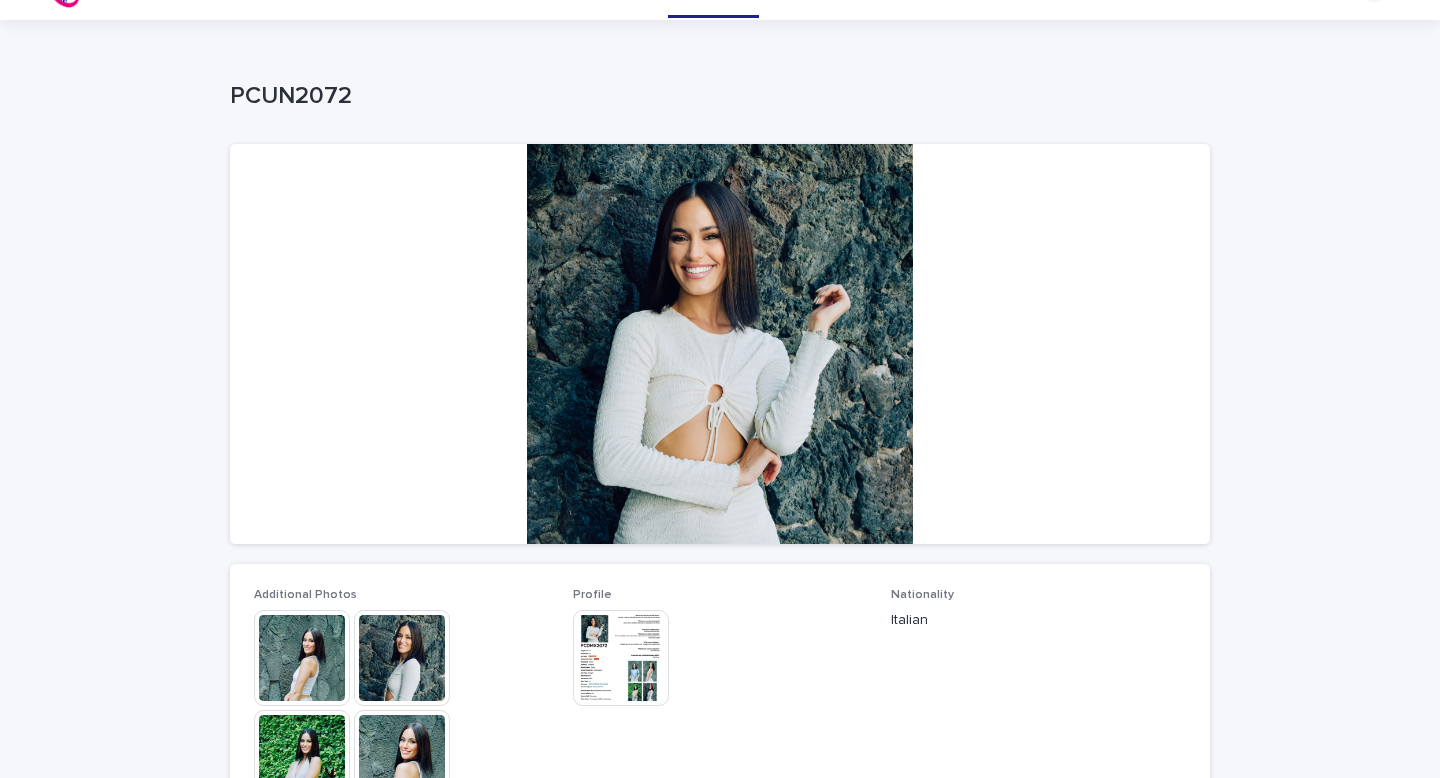 click at bounding box center [302, 658] 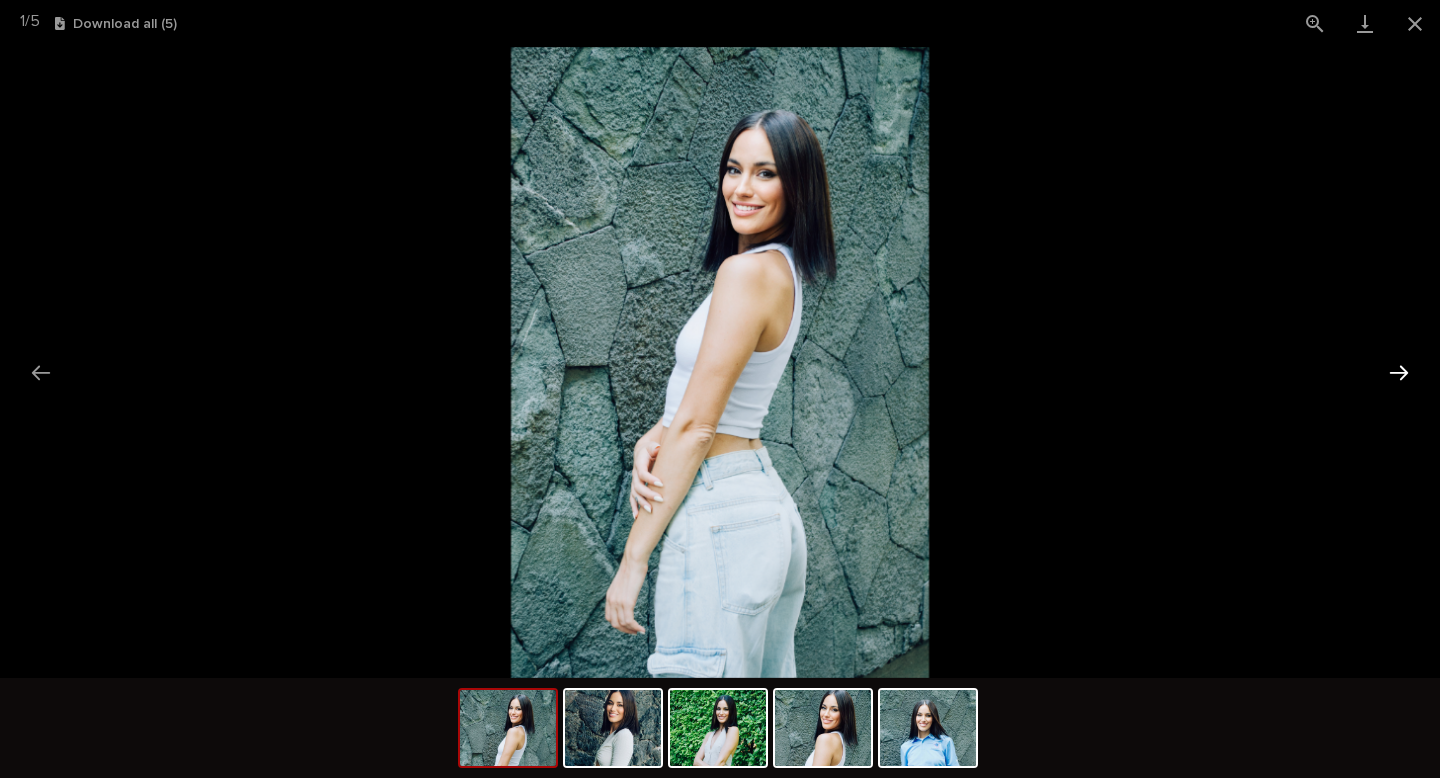click at bounding box center (1399, 372) 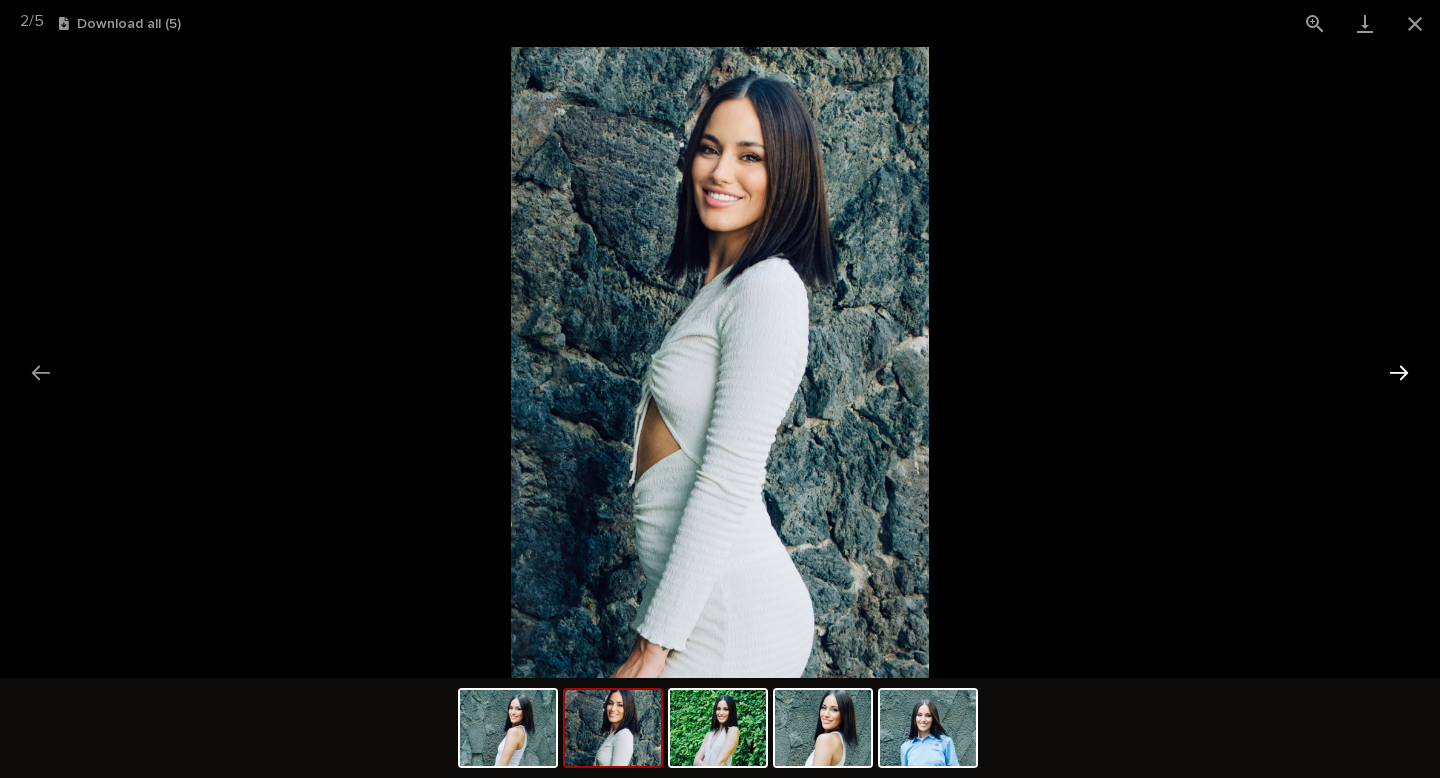 click at bounding box center [1399, 372] 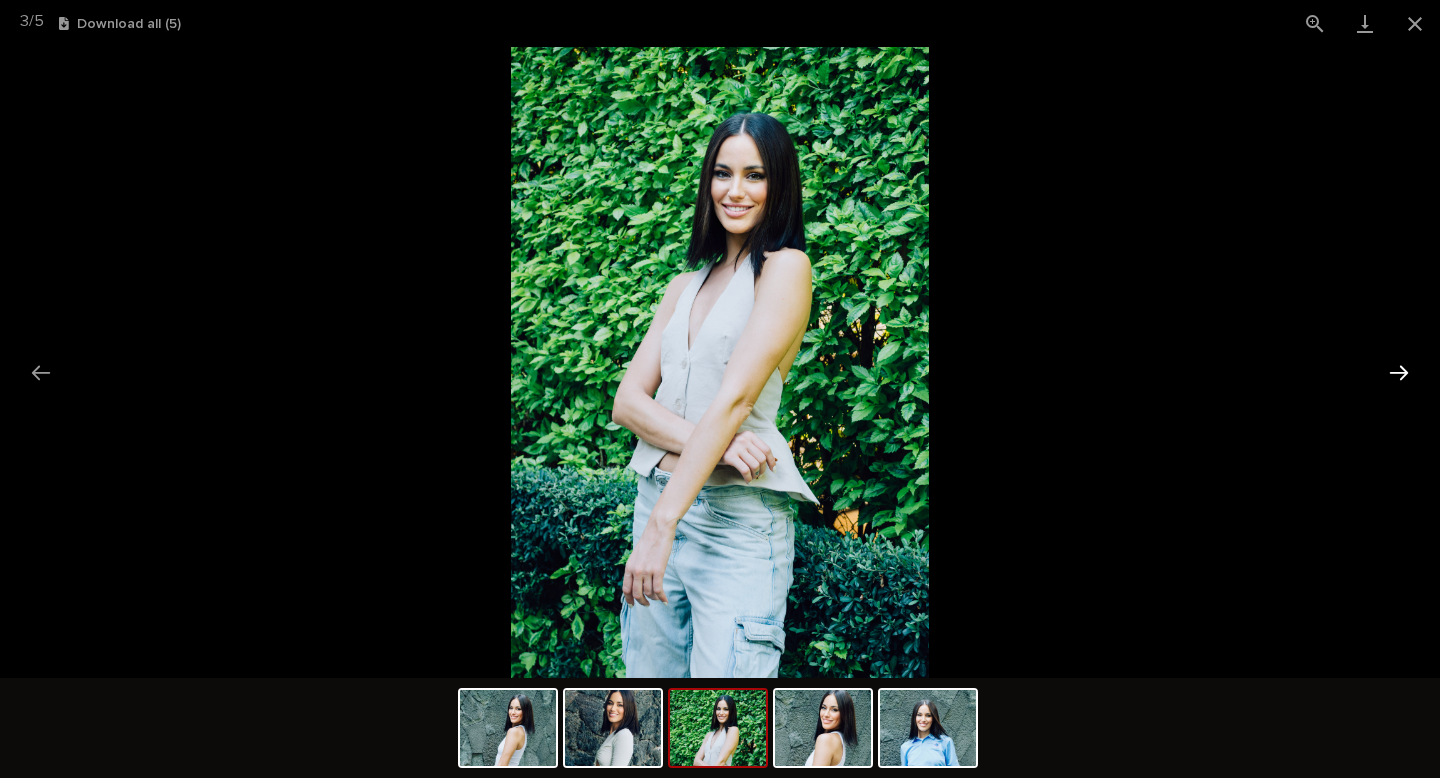 click at bounding box center (1399, 372) 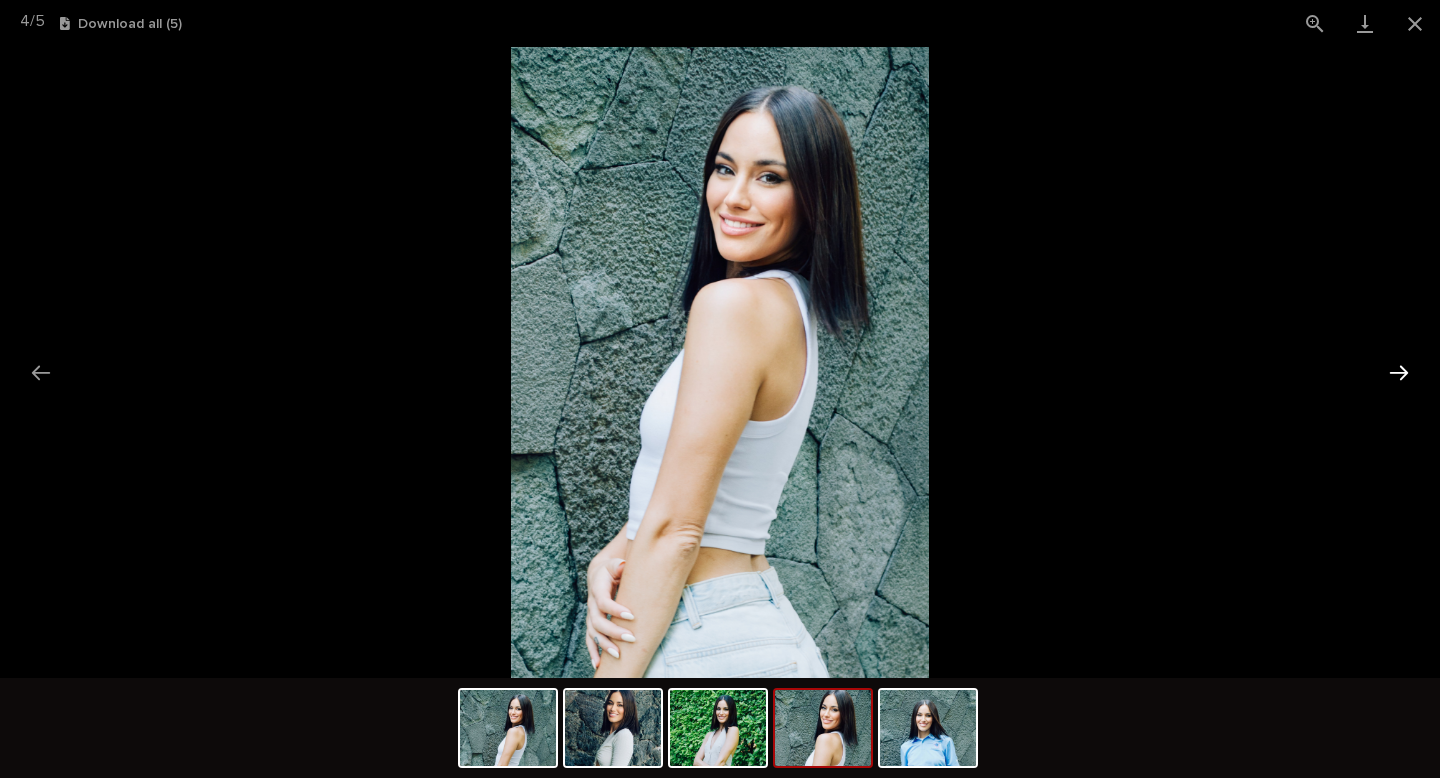 click at bounding box center [1399, 372] 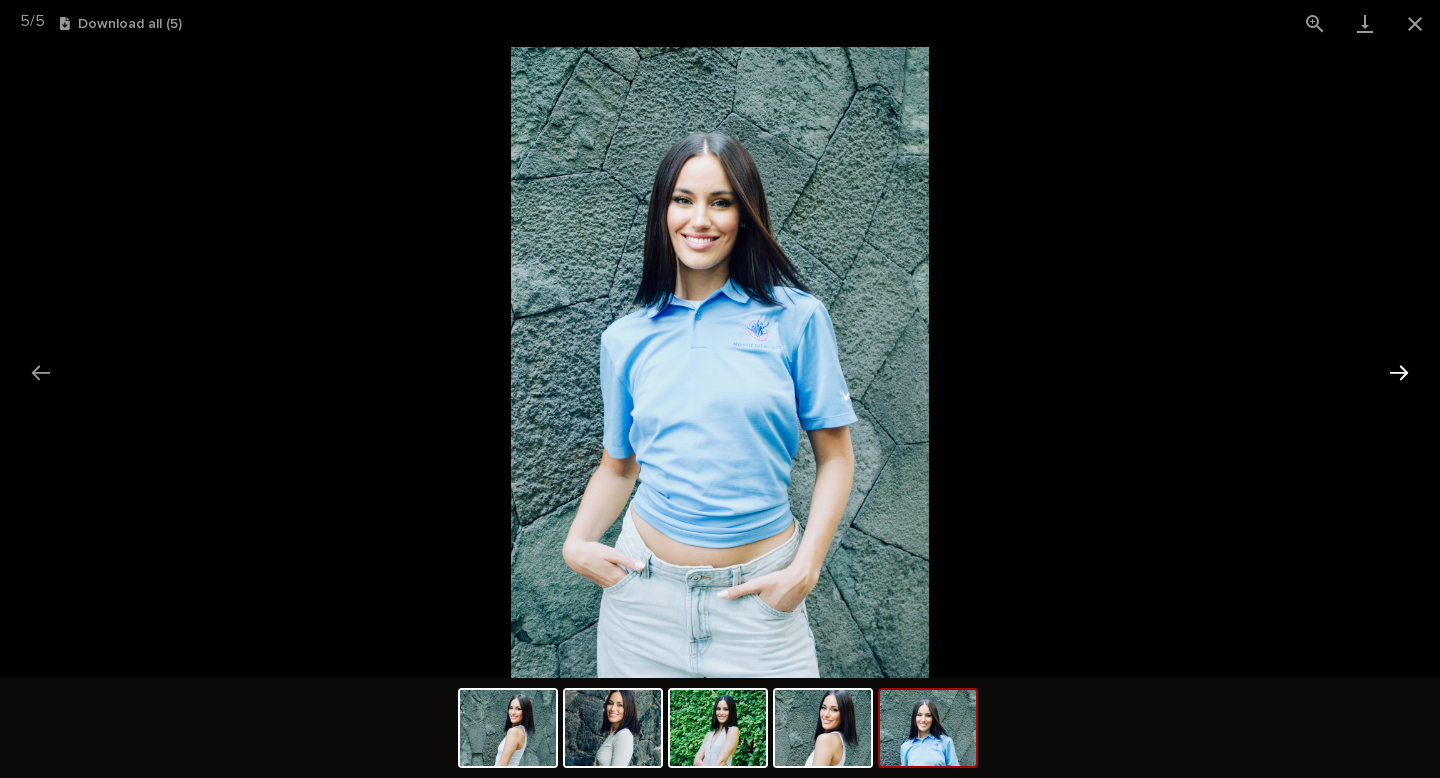click at bounding box center [1399, 372] 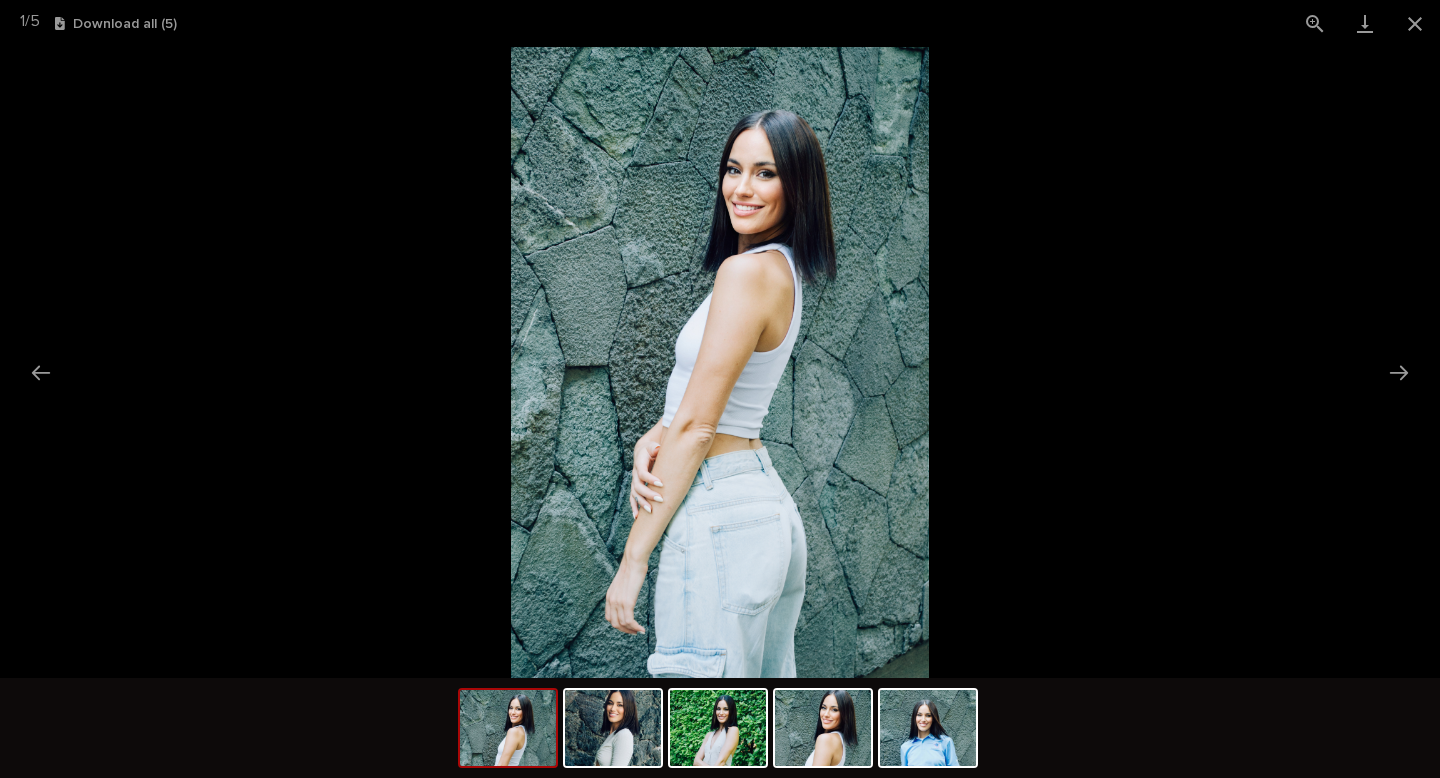 click at bounding box center [720, 362] 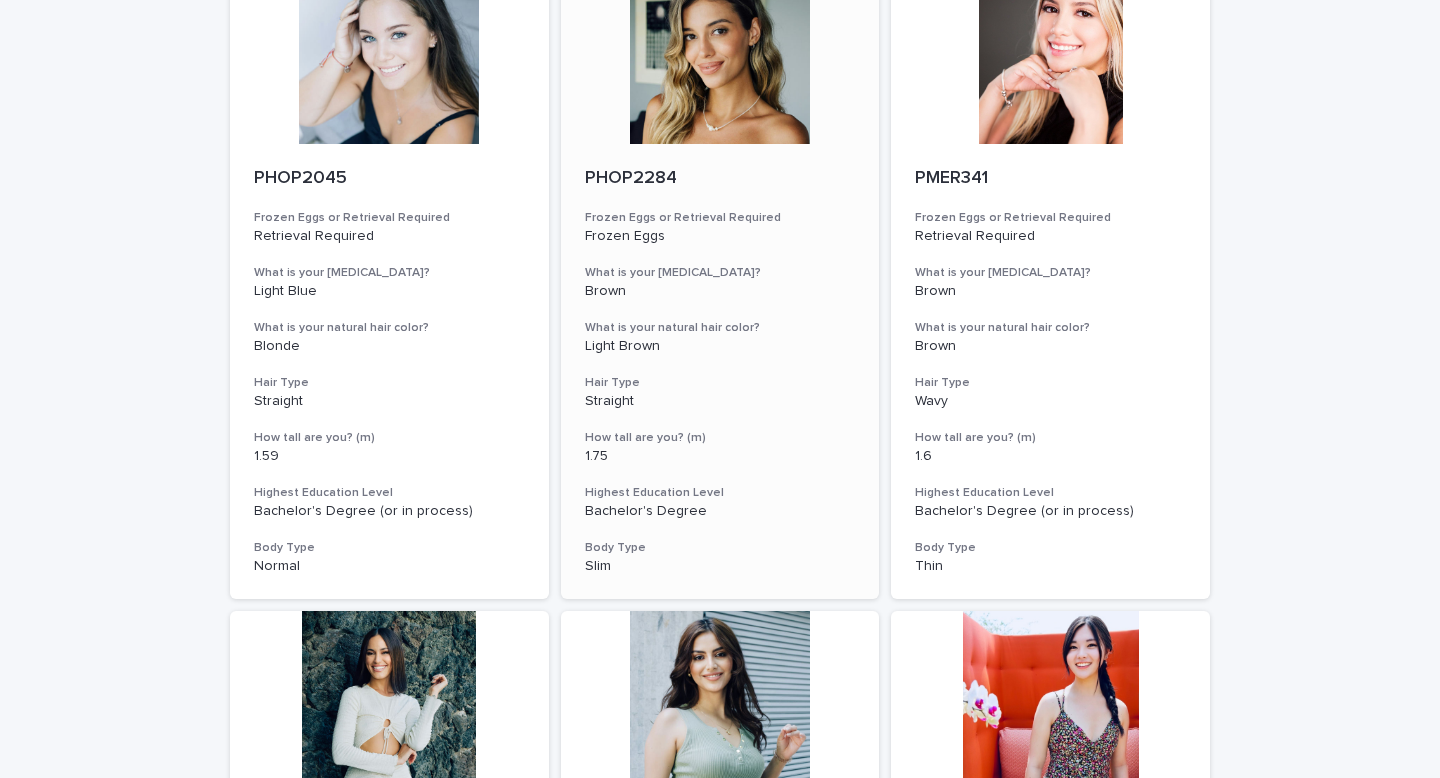 scroll, scrollTop: 651, scrollLeft: 0, axis: vertical 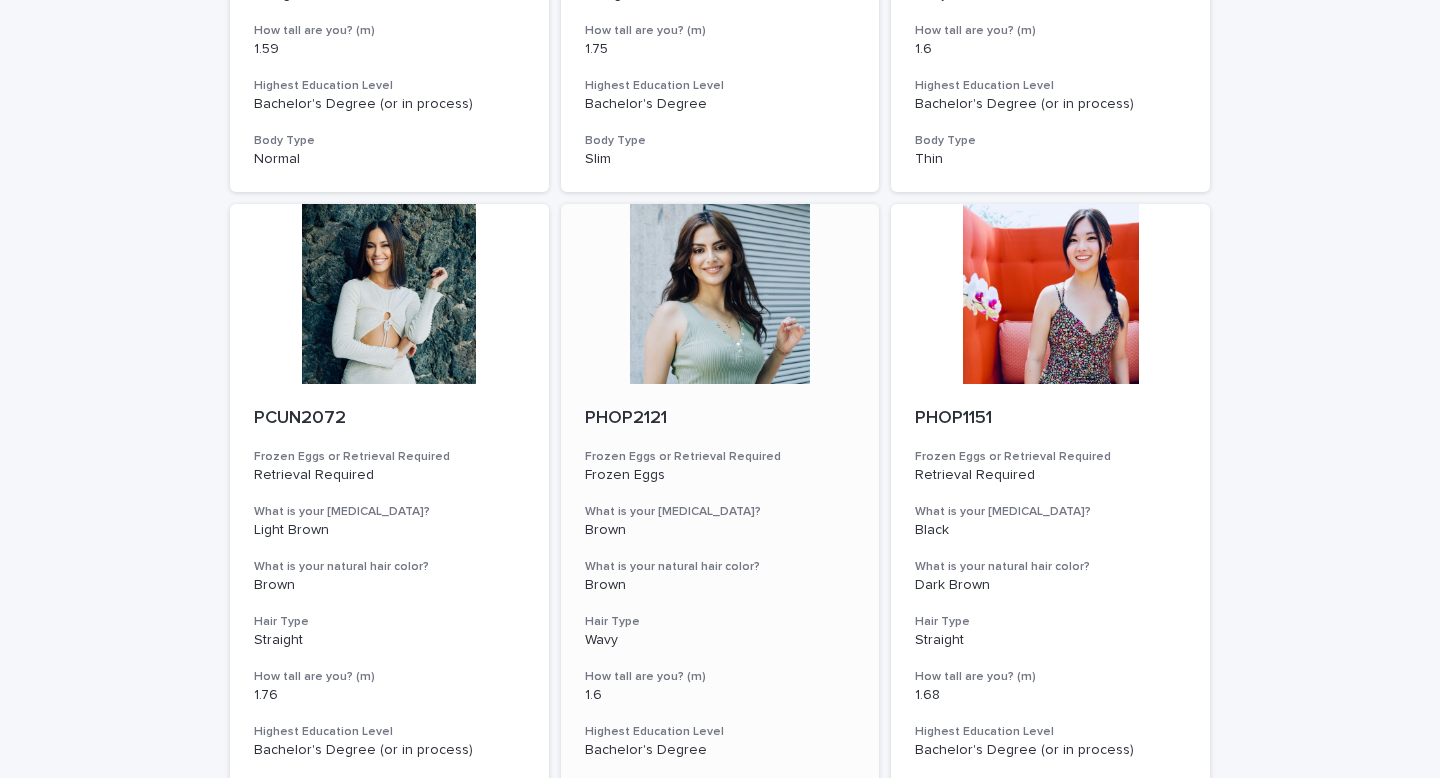 click at bounding box center [720, 294] 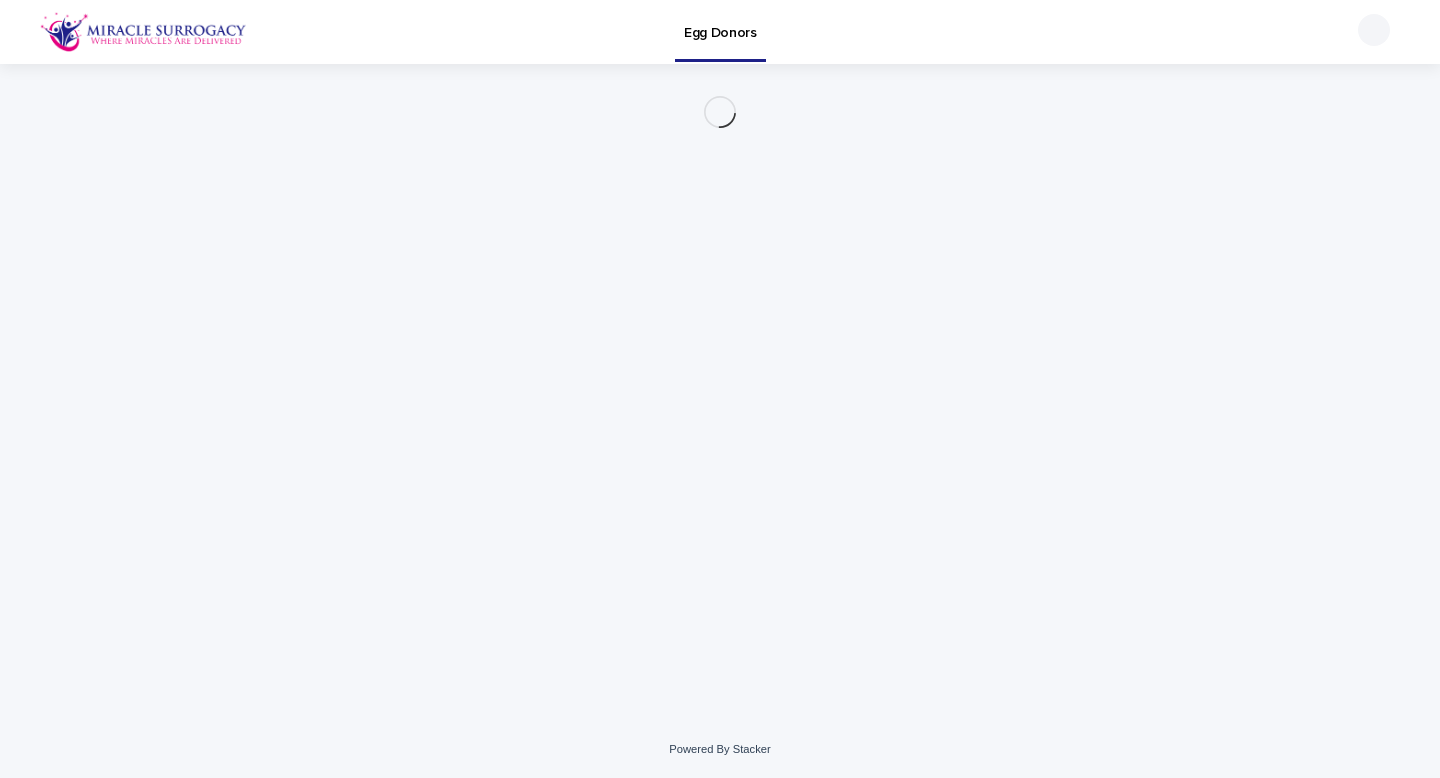 scroll, scrollTop: 0, scrollLeft: 0, axis: both 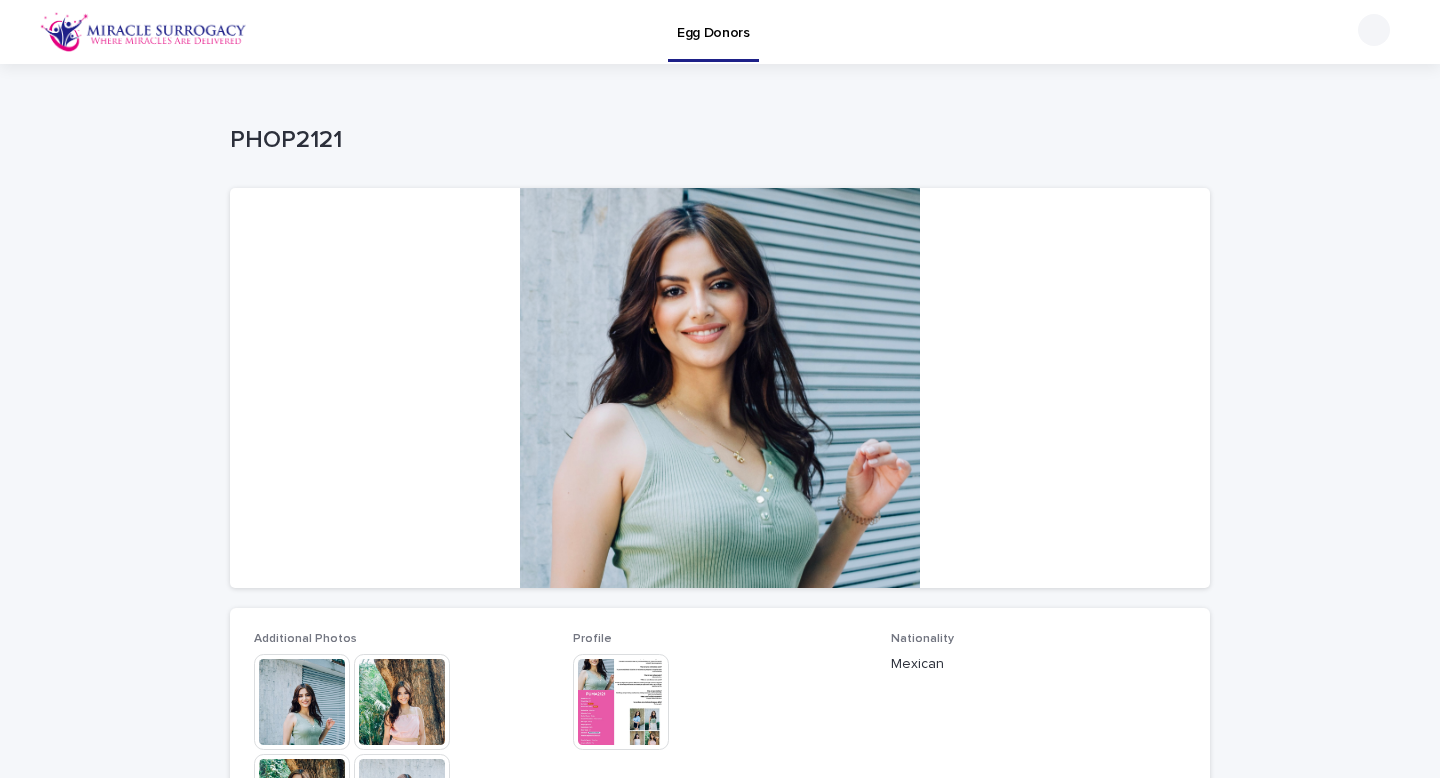 click at bounding box center (720, 388) 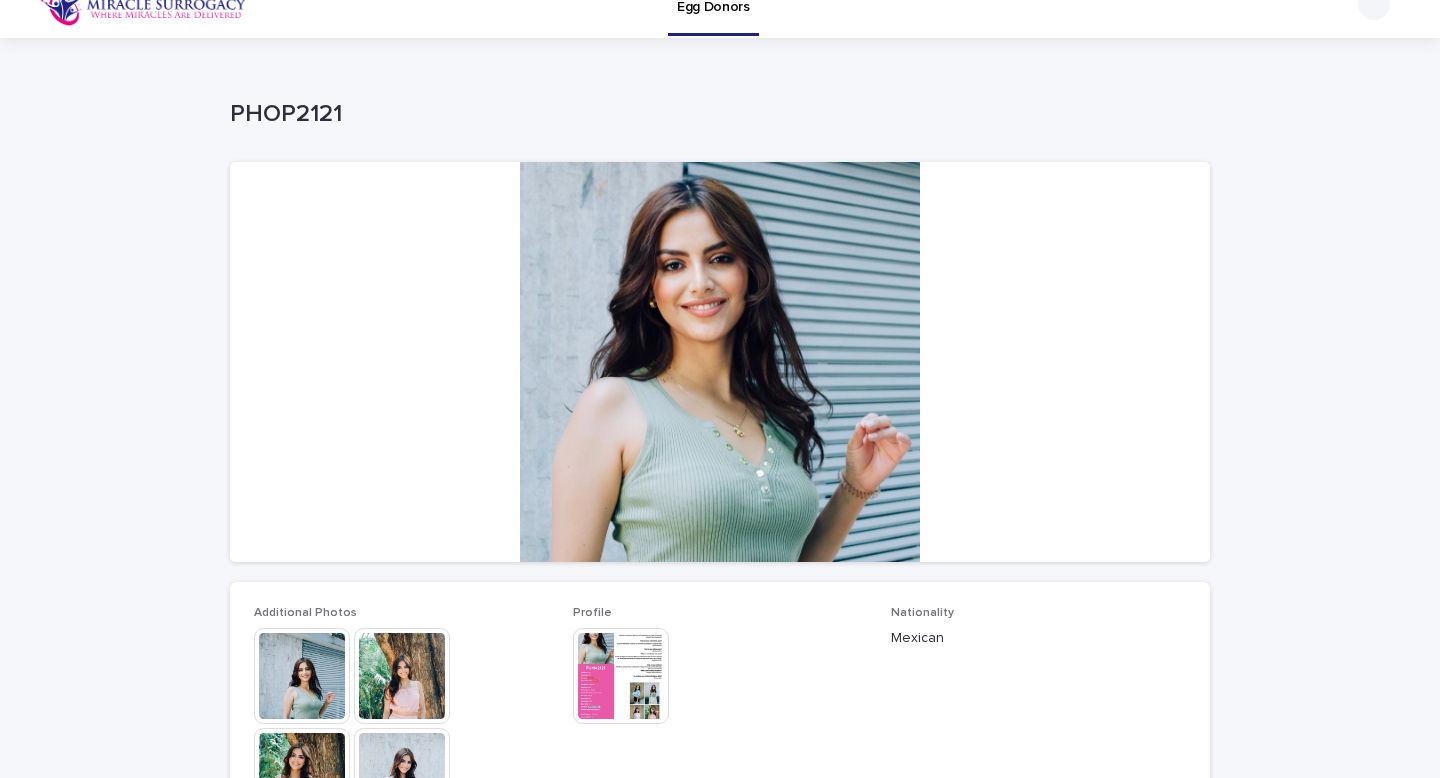 scroll, scrollTop: 149, scrollLeft: 0, axis: vertical 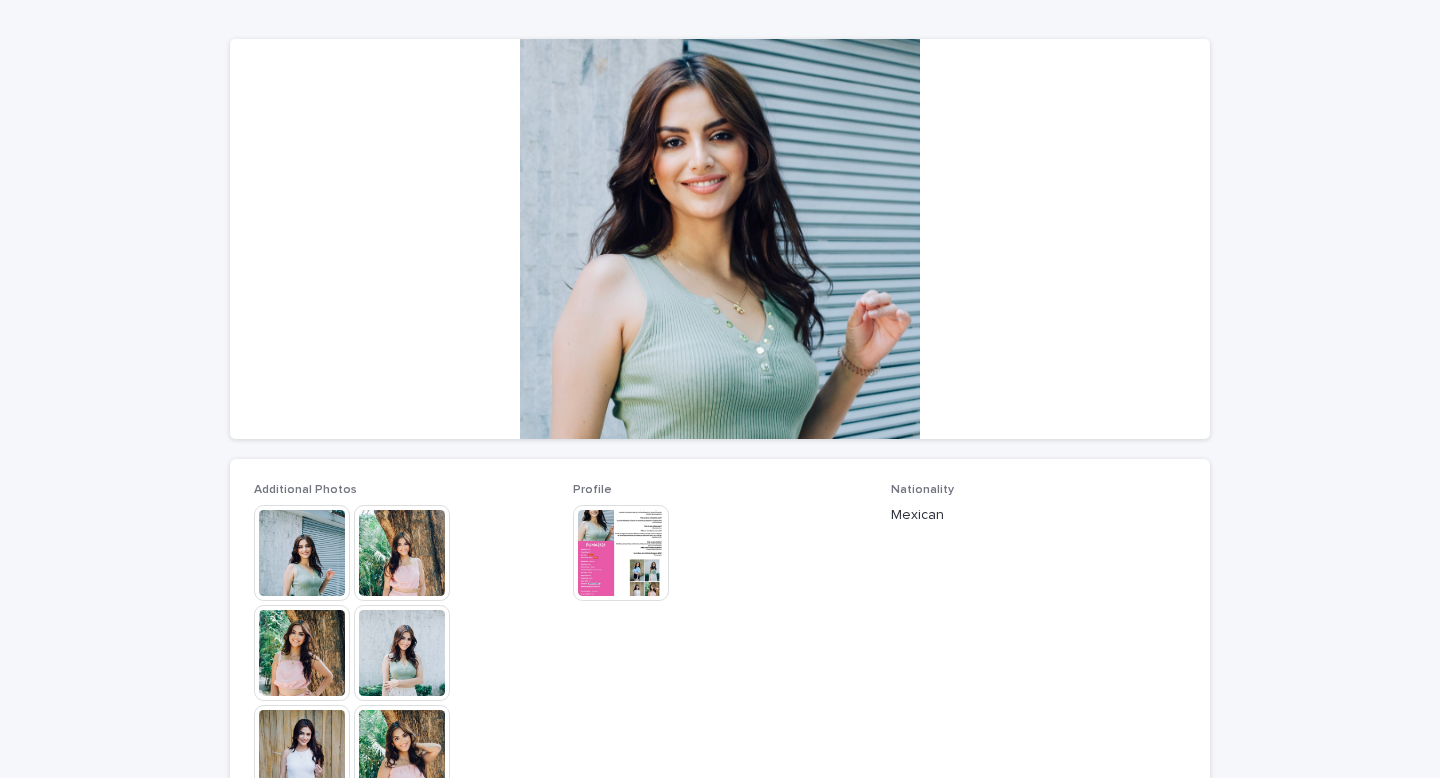 click at bounding box center (302, 553) 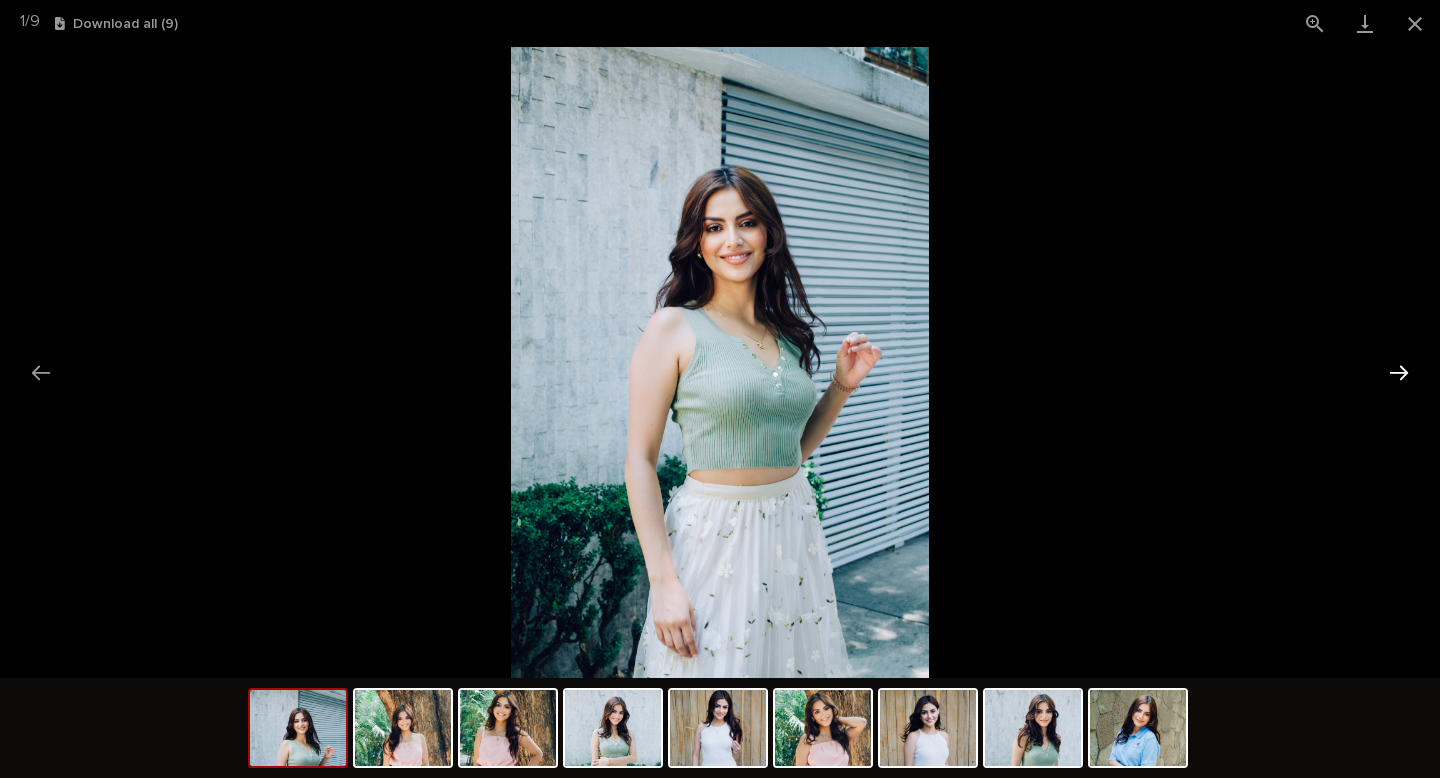 click at bounding box center [1399, 372] 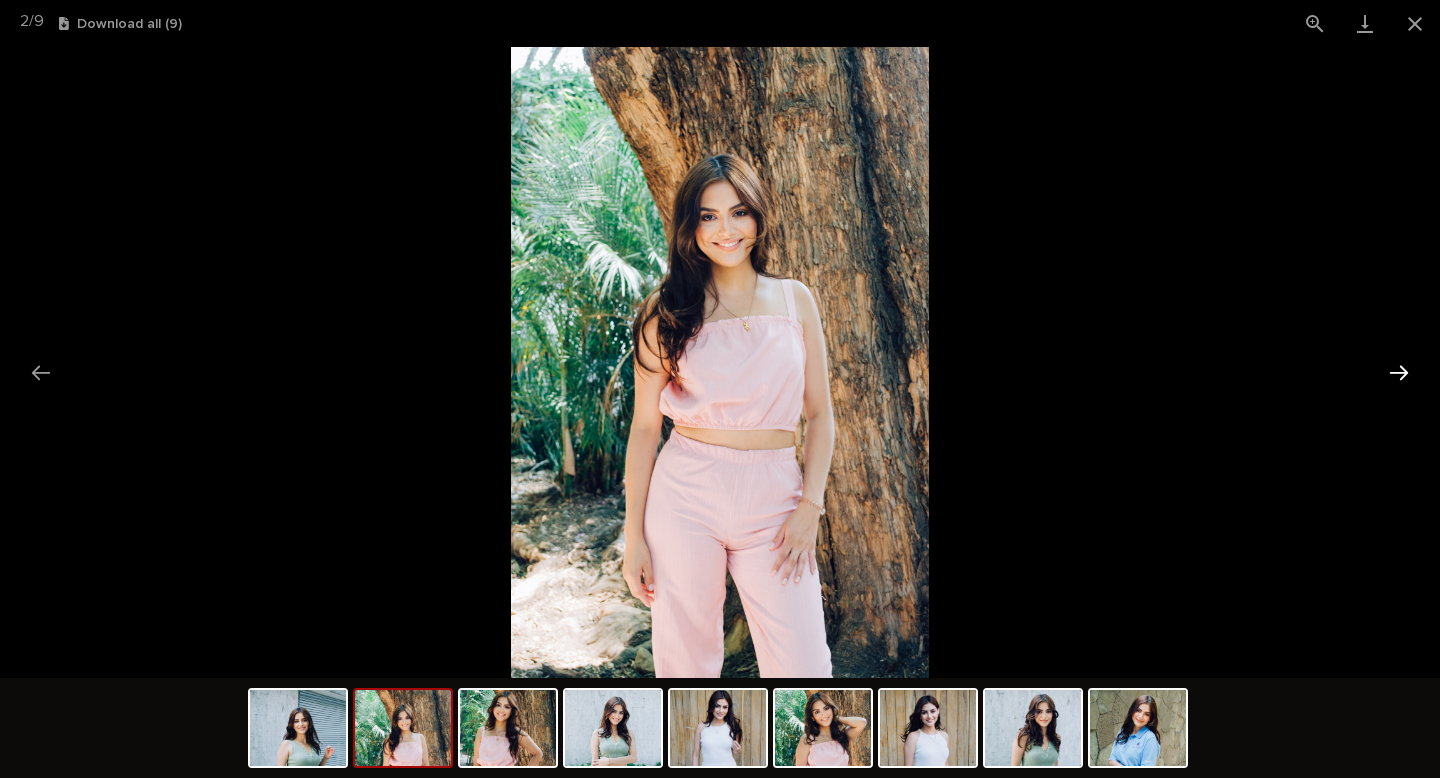 click at bounding box center (1399, 372) 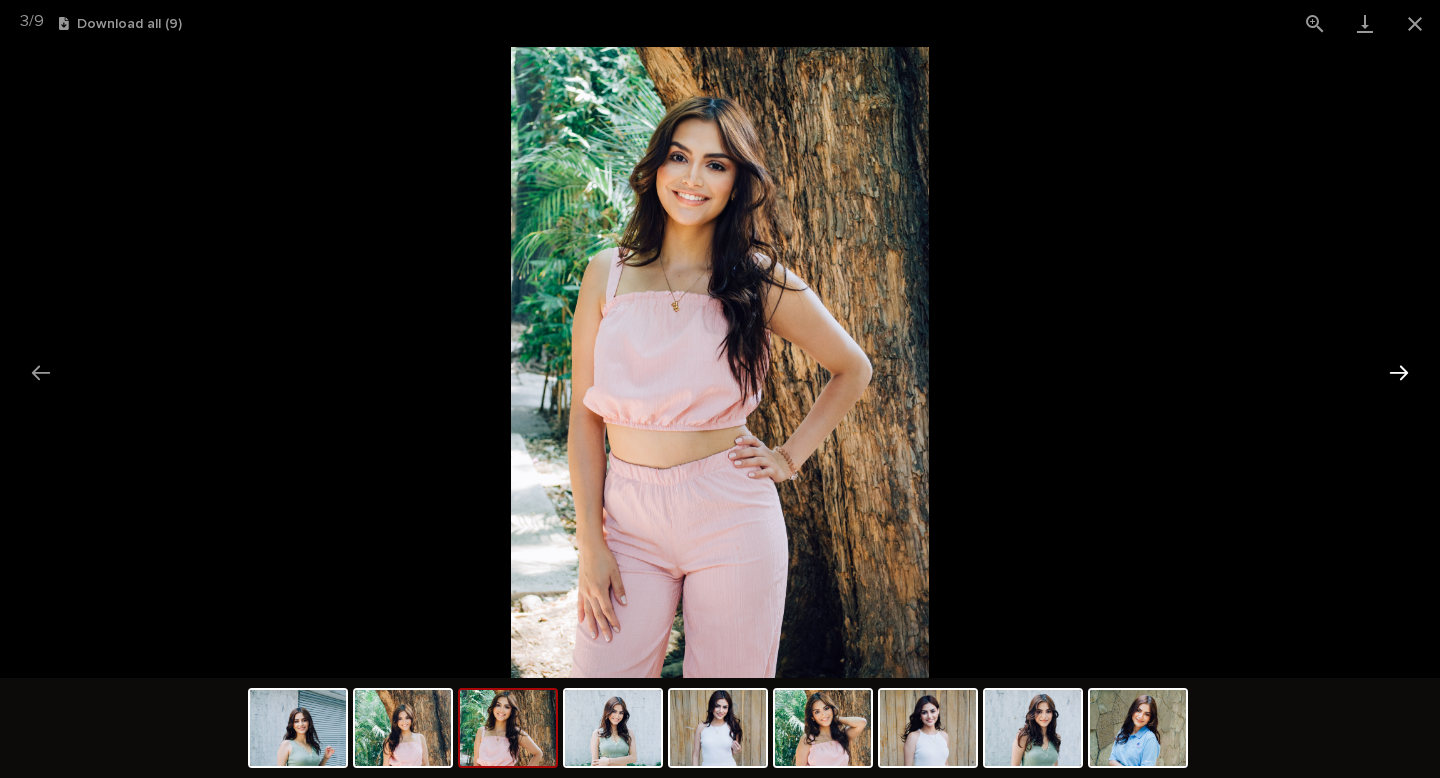 click at bounding box center (1399, 372) 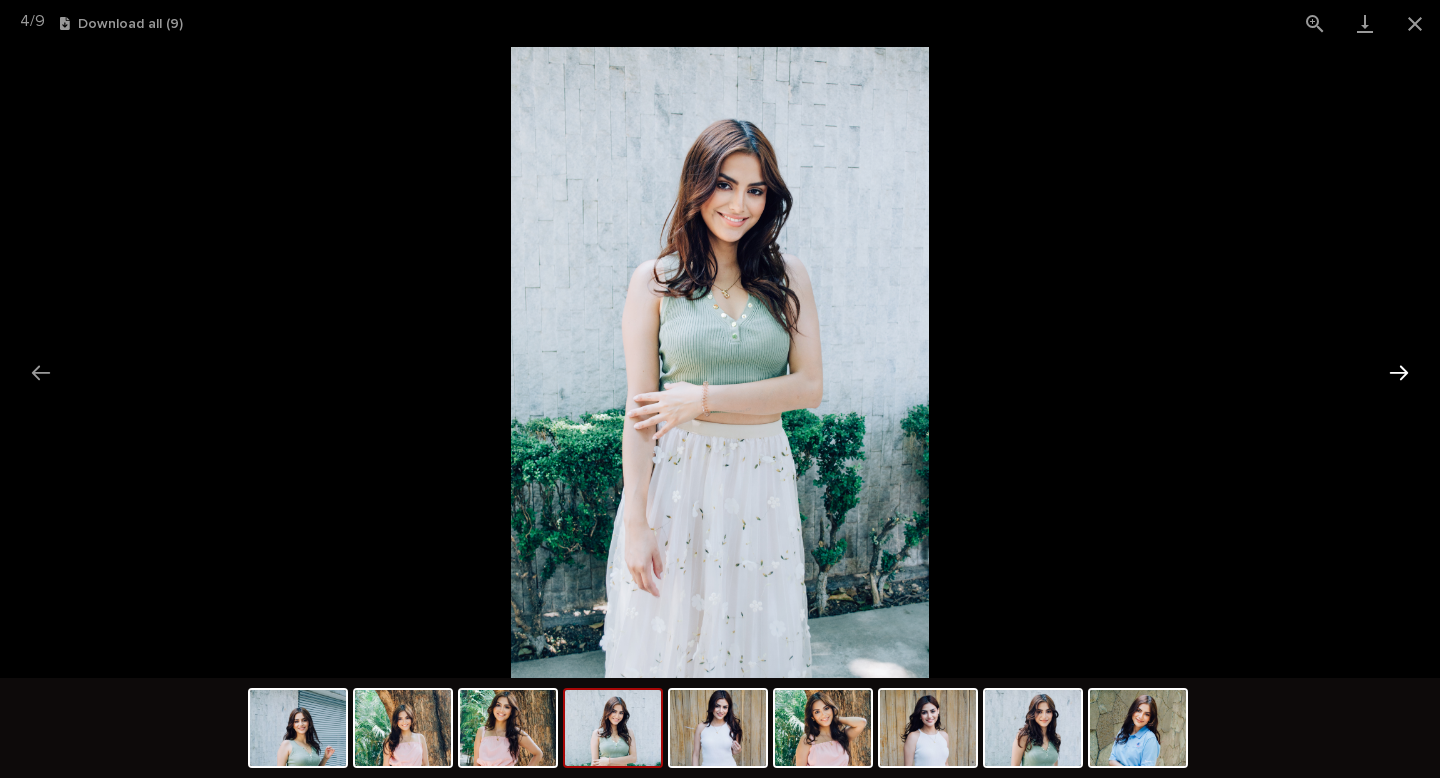 click at bounding box center [1399, 372] 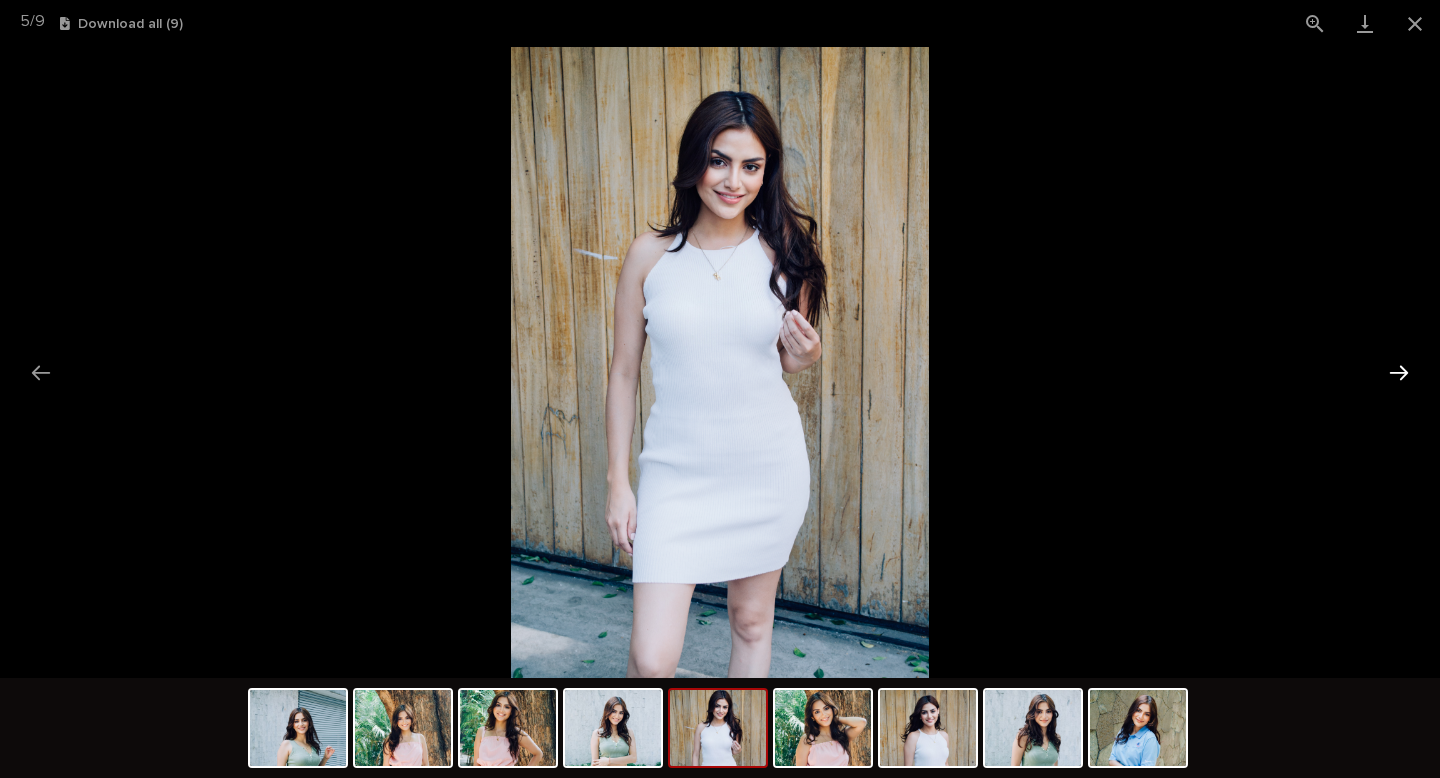 click at bounding box center [1399, 372] 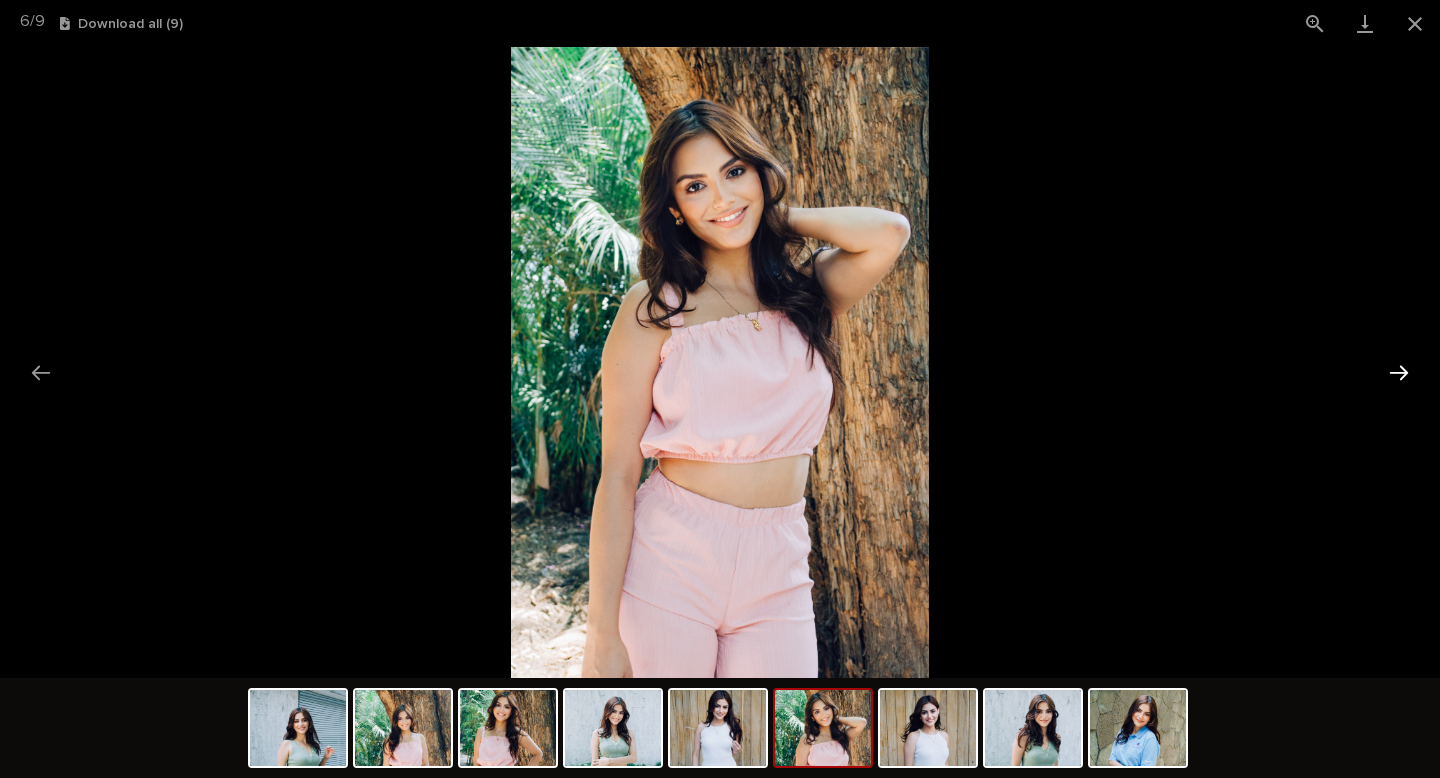 click at bounding box center [1399, 372] 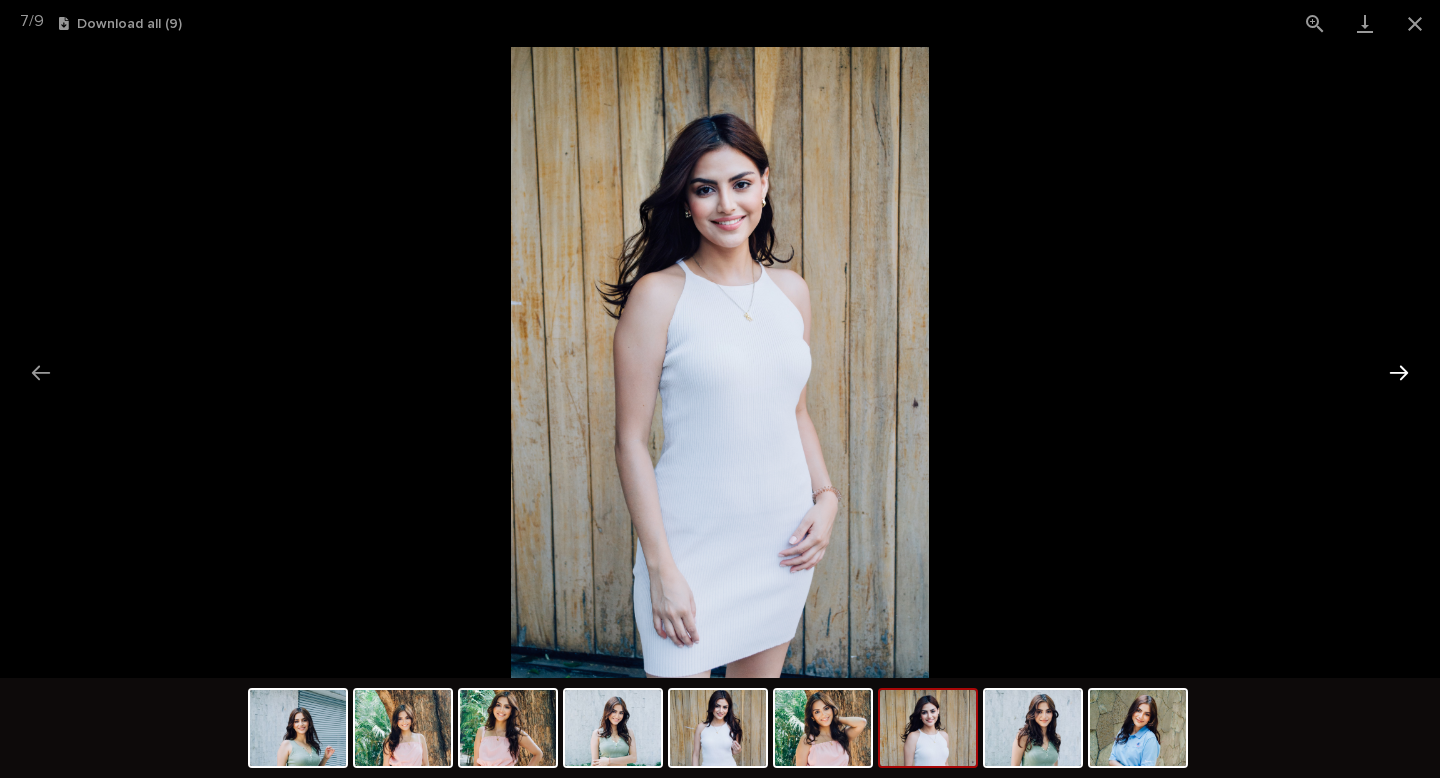 click at bounding box center (1399, 372) 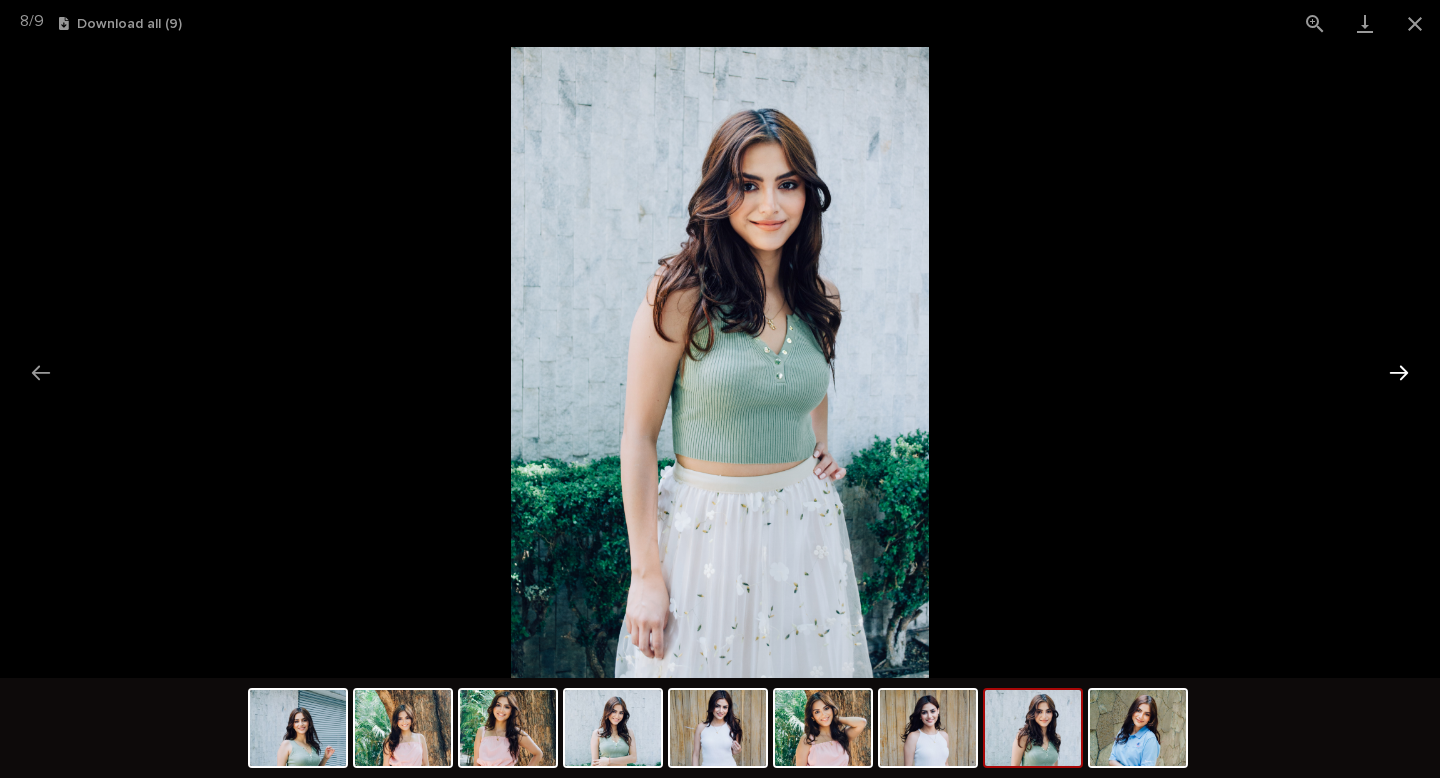 click at bounding box center [1399, 372] 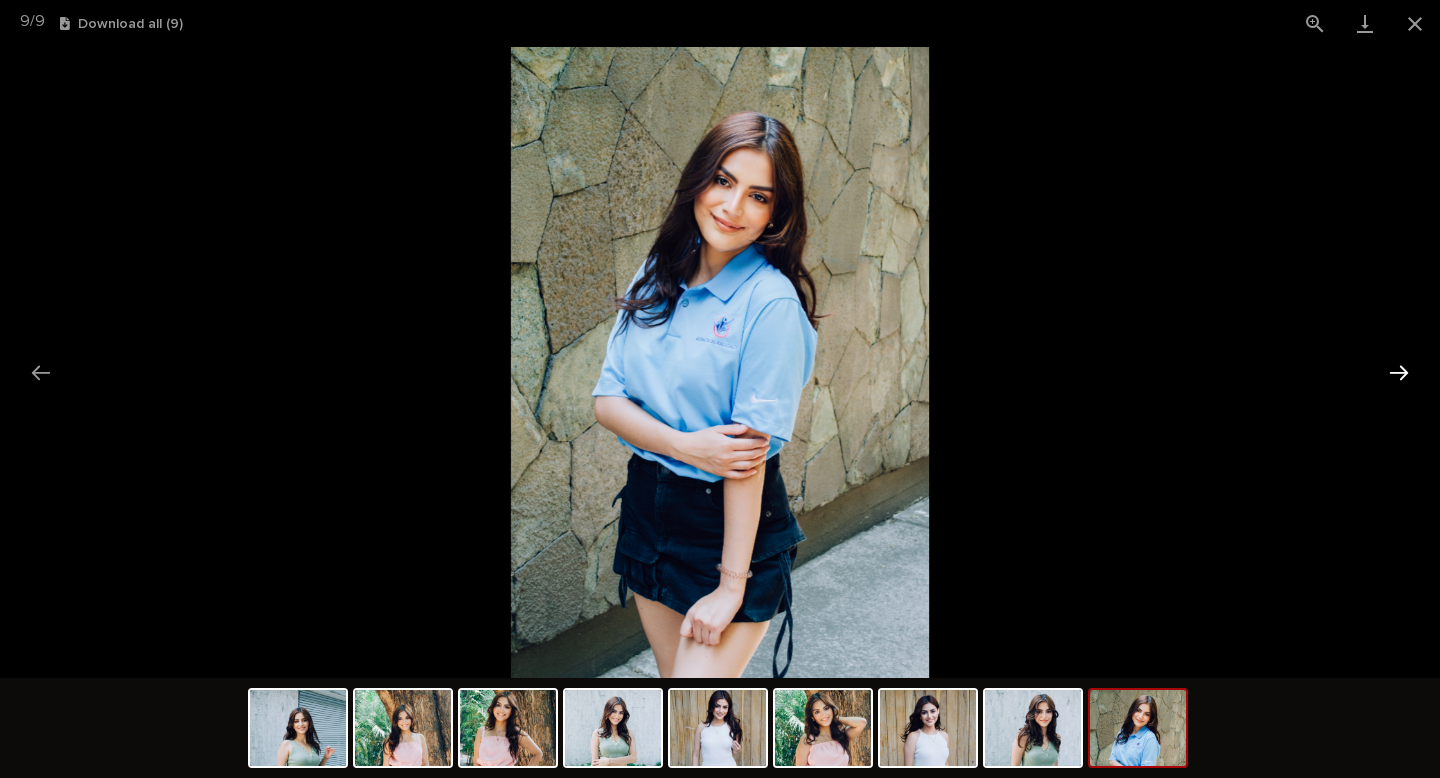 click at bounding box center [1399, 372] 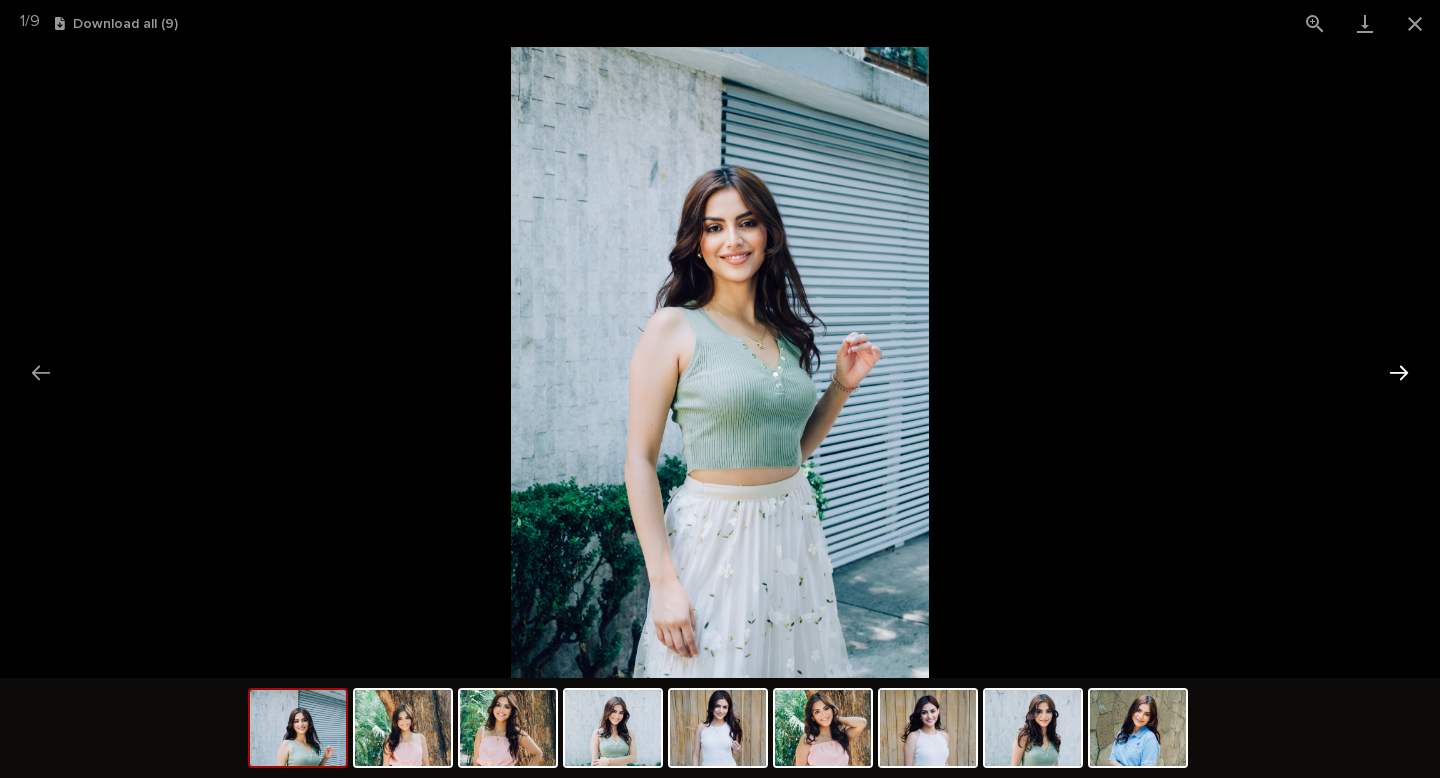 click at bounding box center (1399, 372) 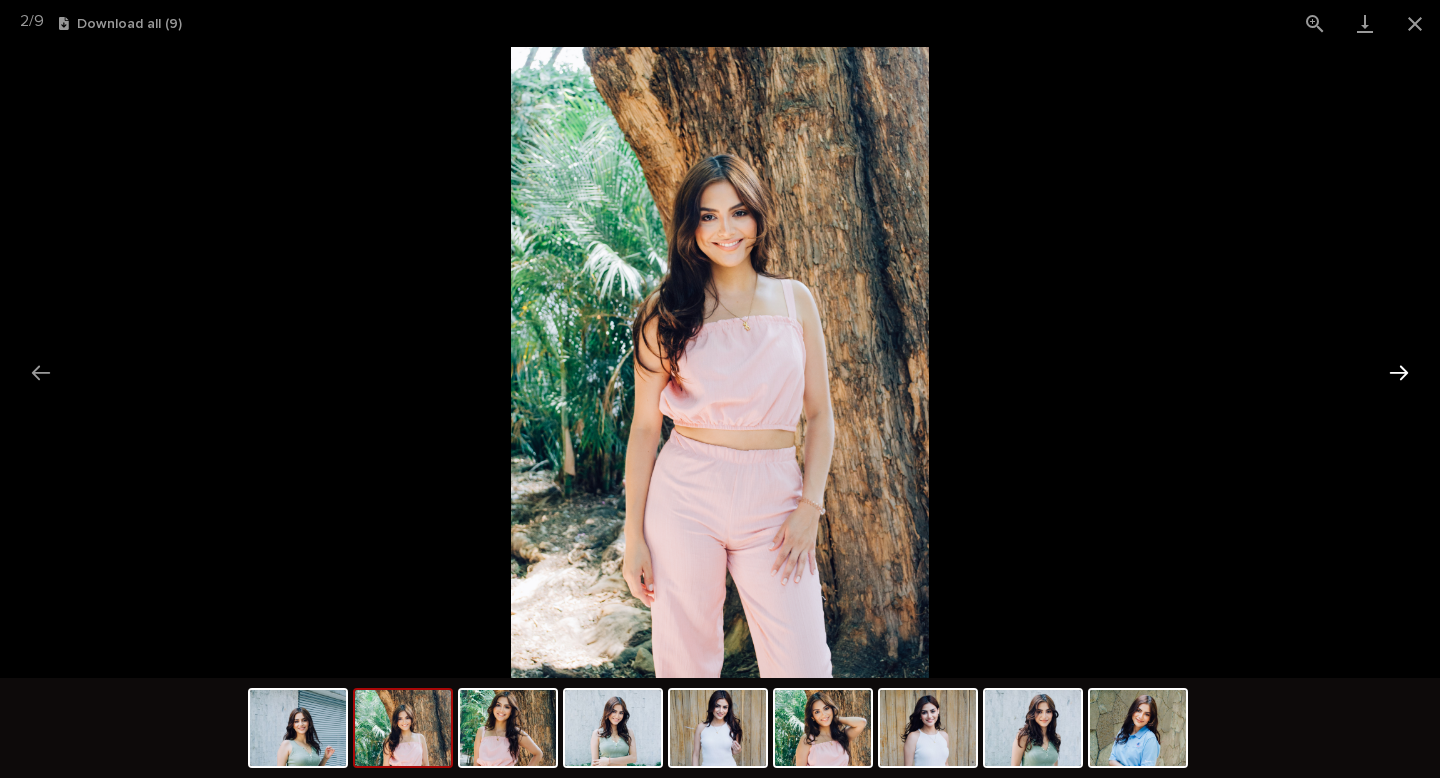click at bounding box center (1399, 372) 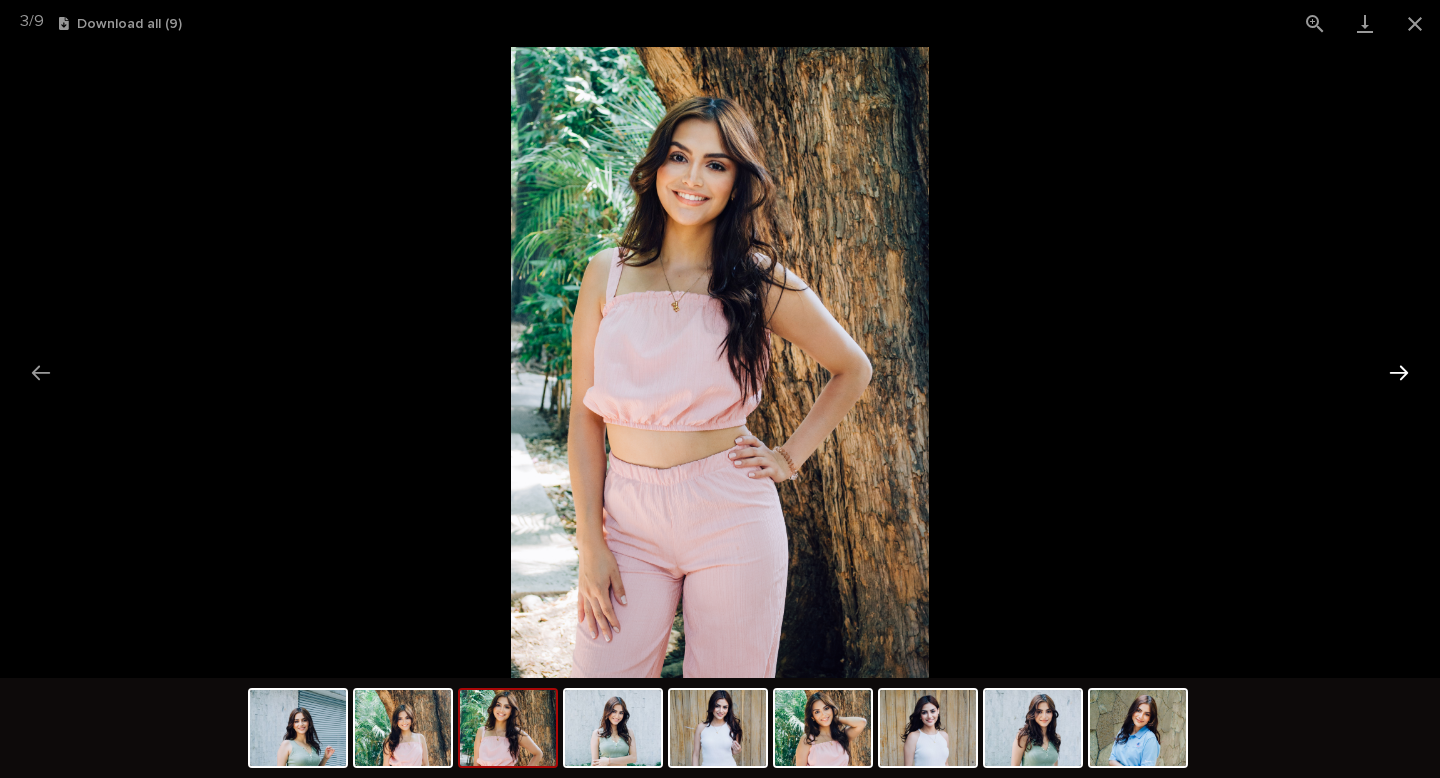 click at bounding box center [1399, 372] 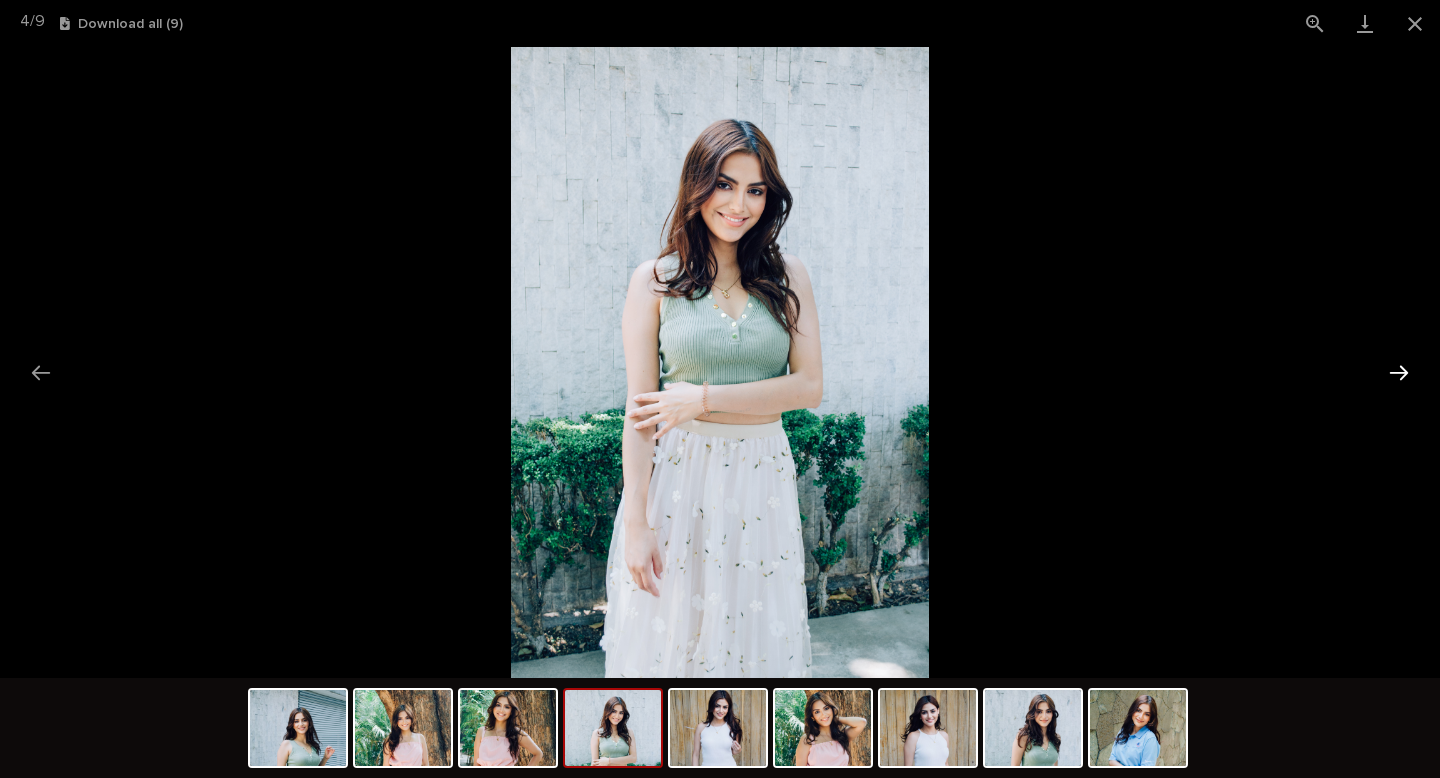 click at bounding box center [1399, 372] 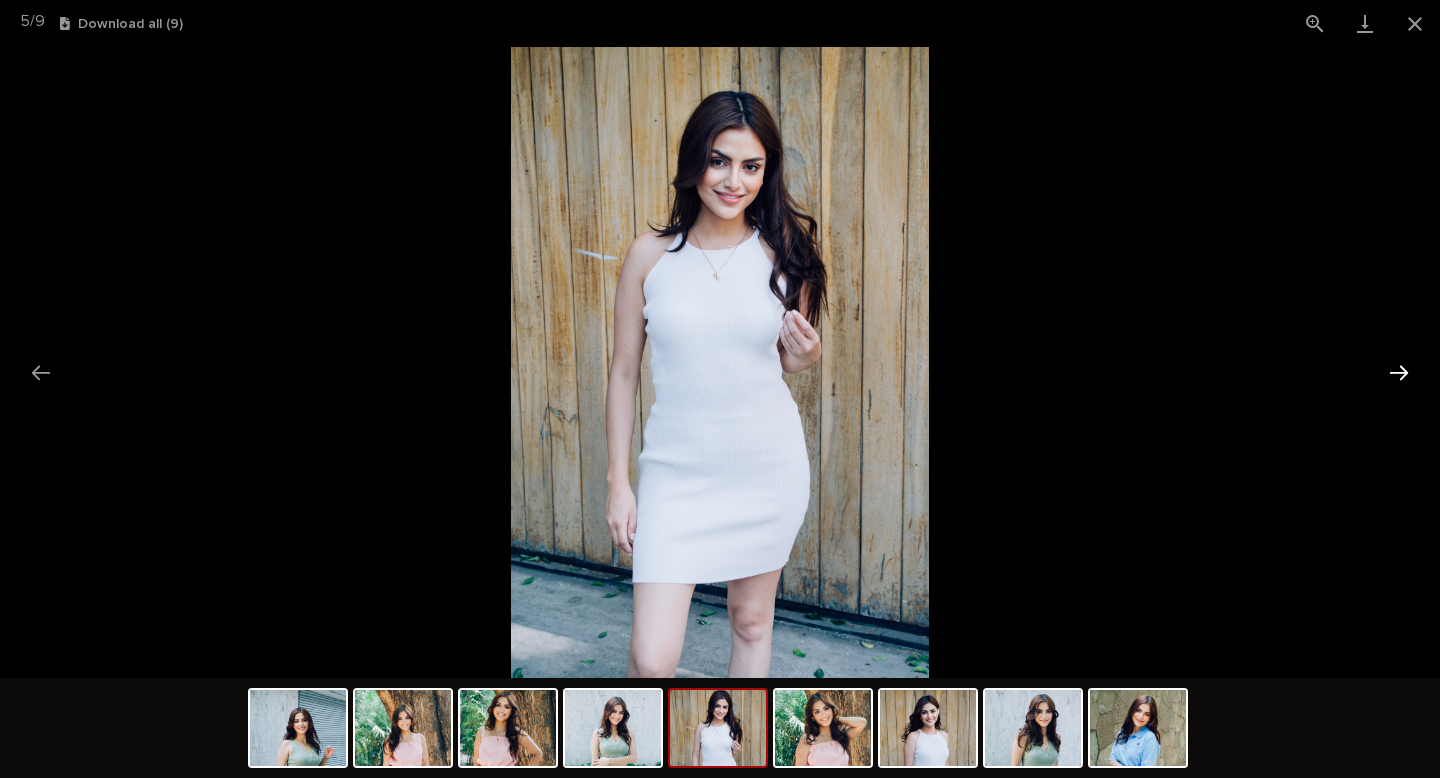 click at bounding box center (1399, 372) 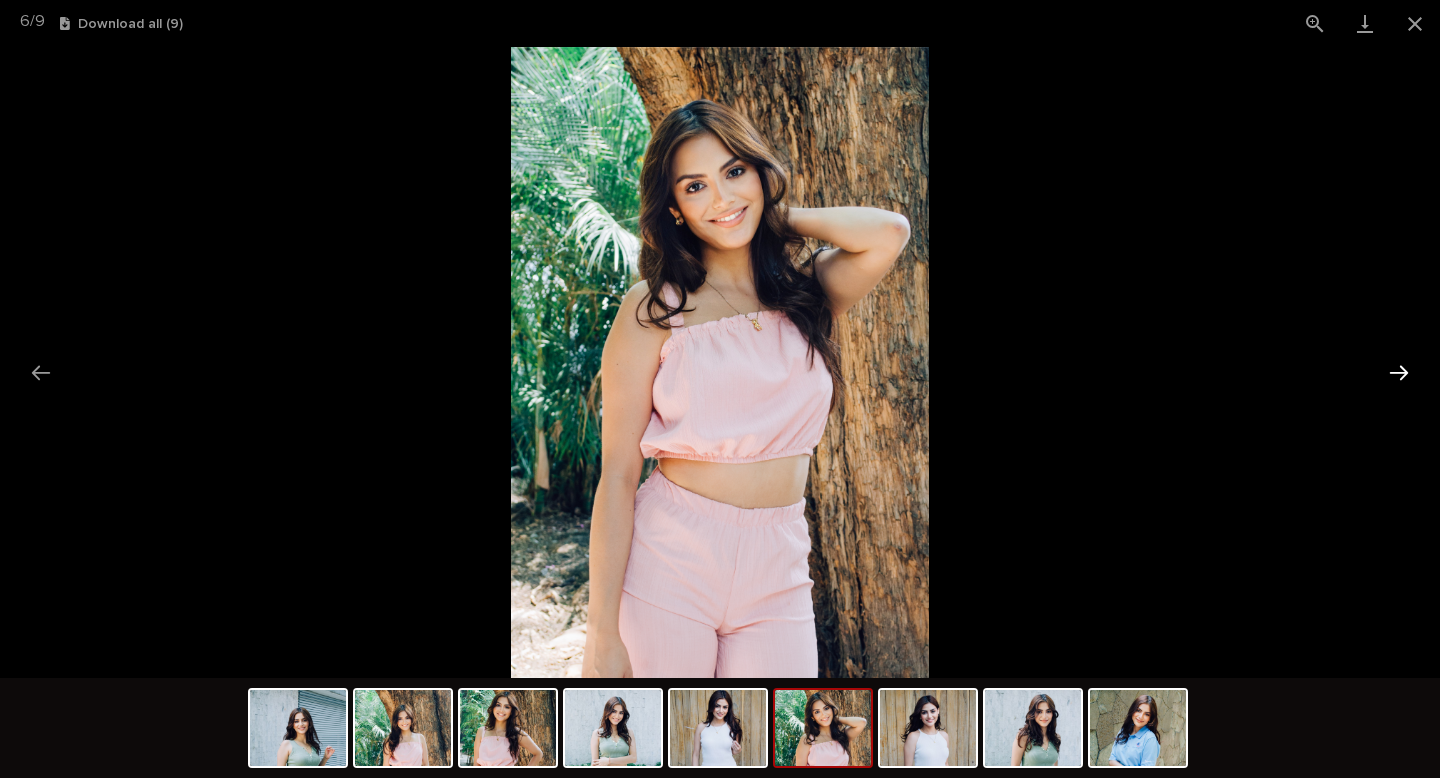 click at bounding box center [1399, 372] 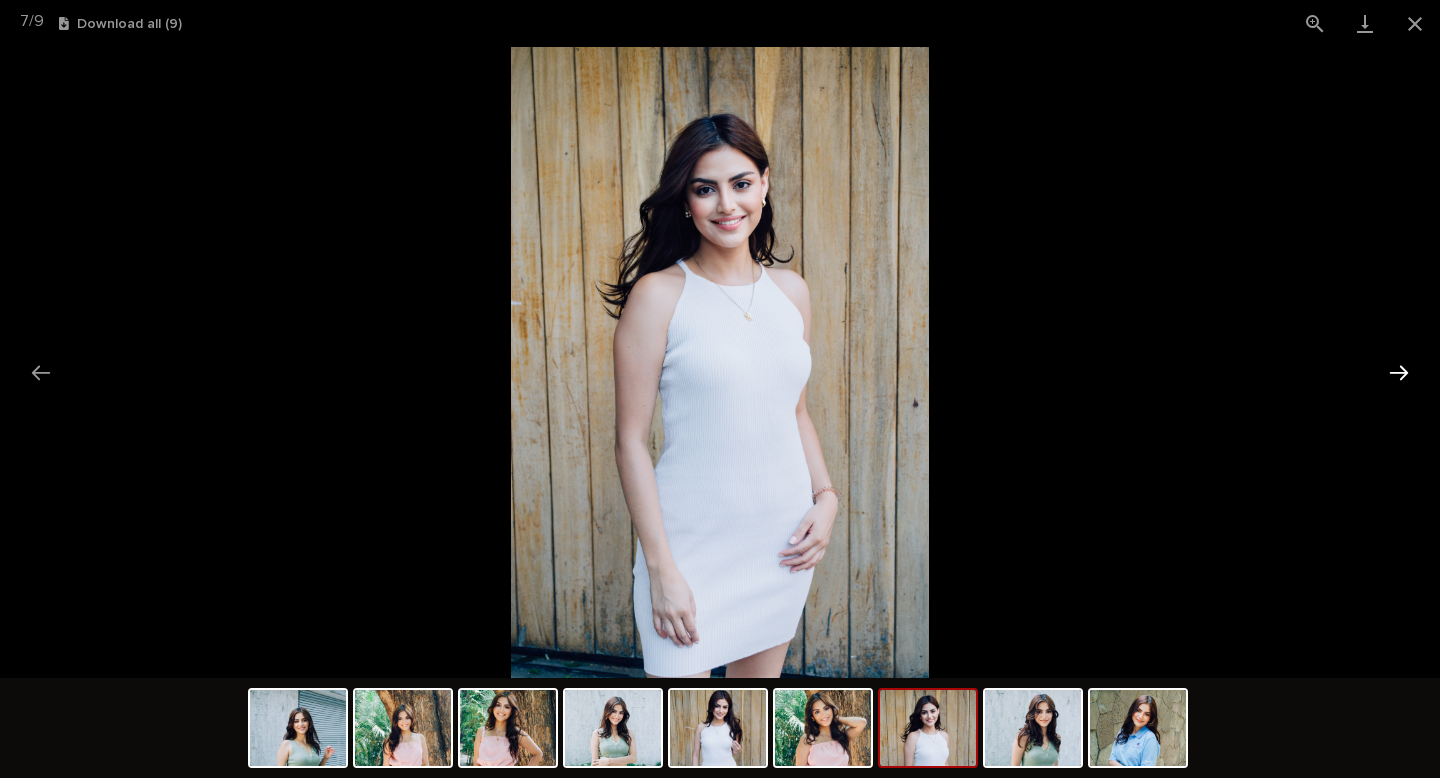 click at bounding box center (1399, 372) 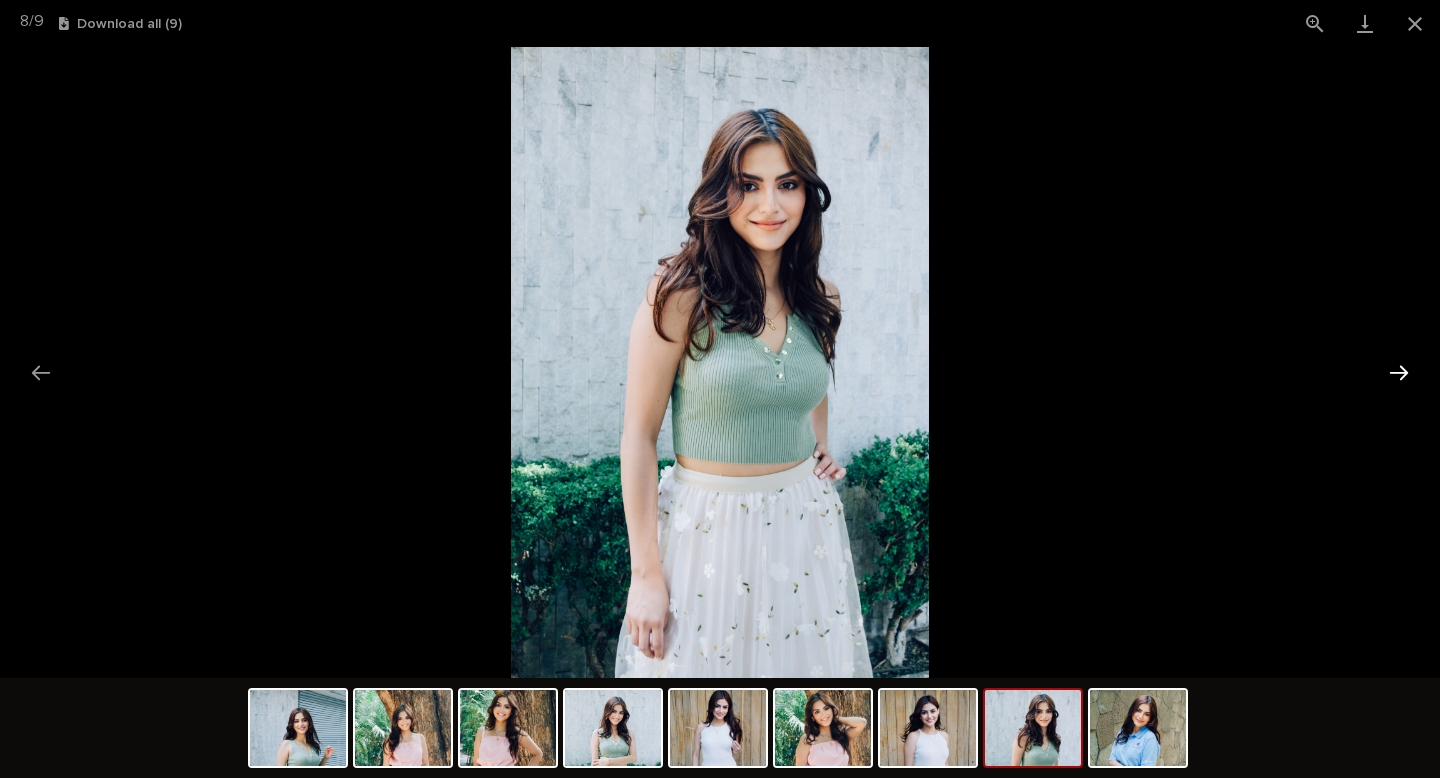 click at bounding box center [1399, 372] 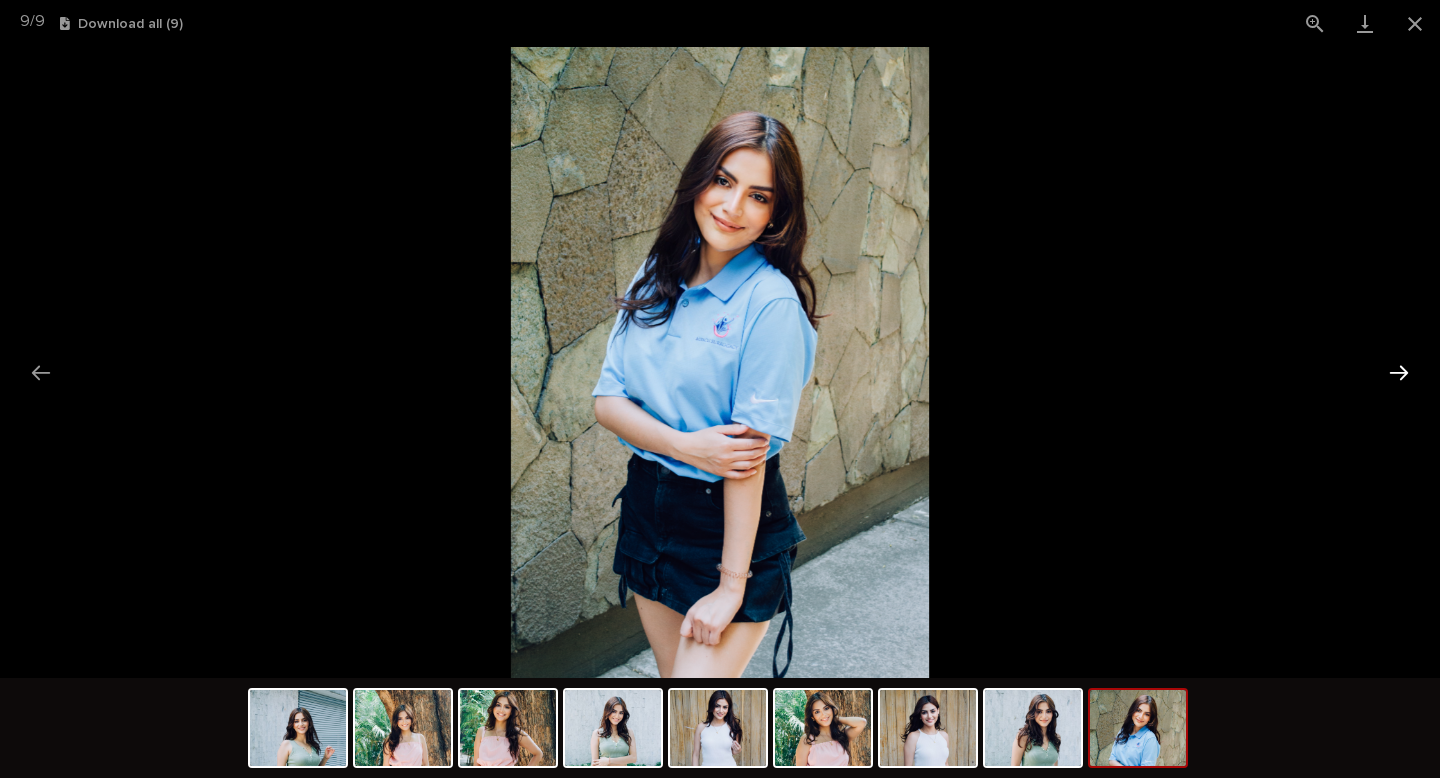 click at bounding box center [1399, 372] 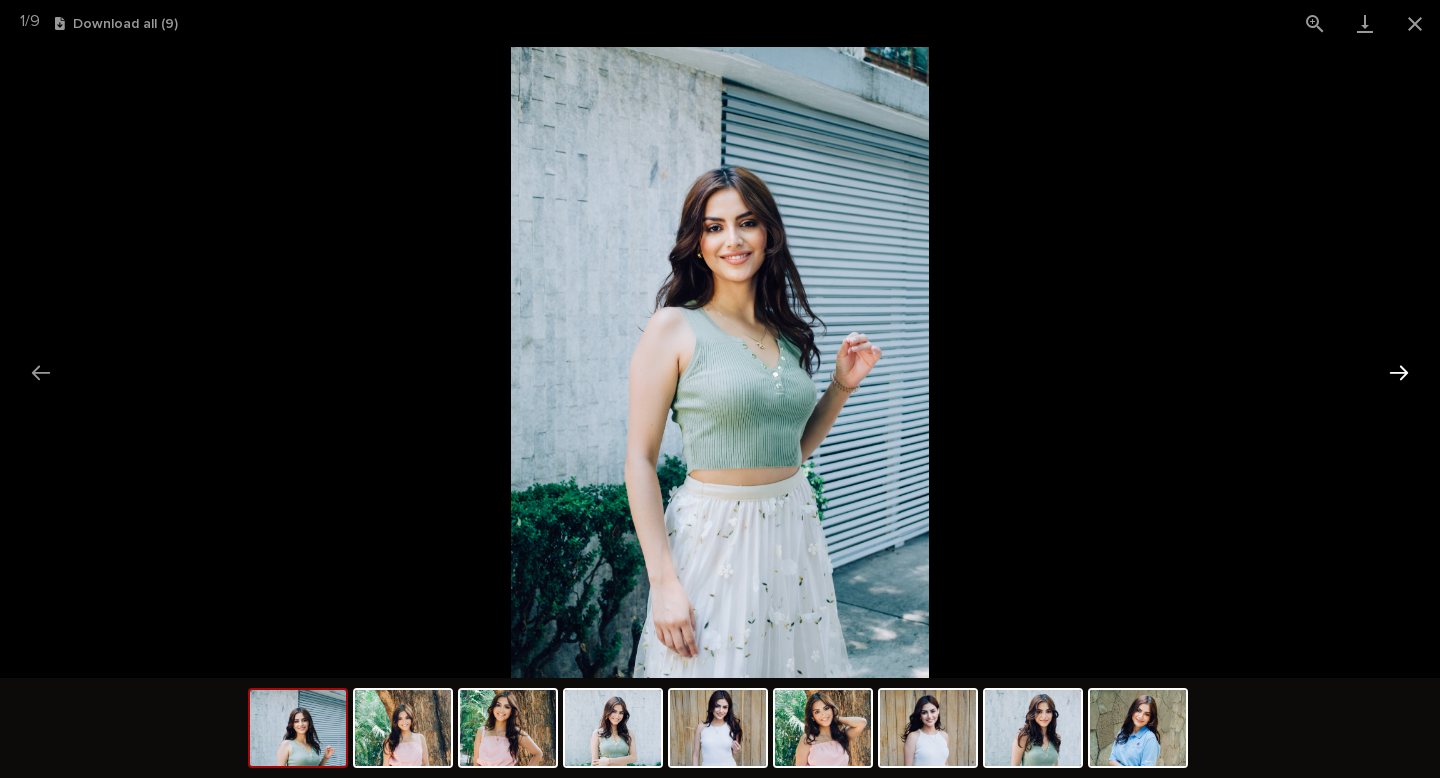 click at bounding box center [1399, 372] 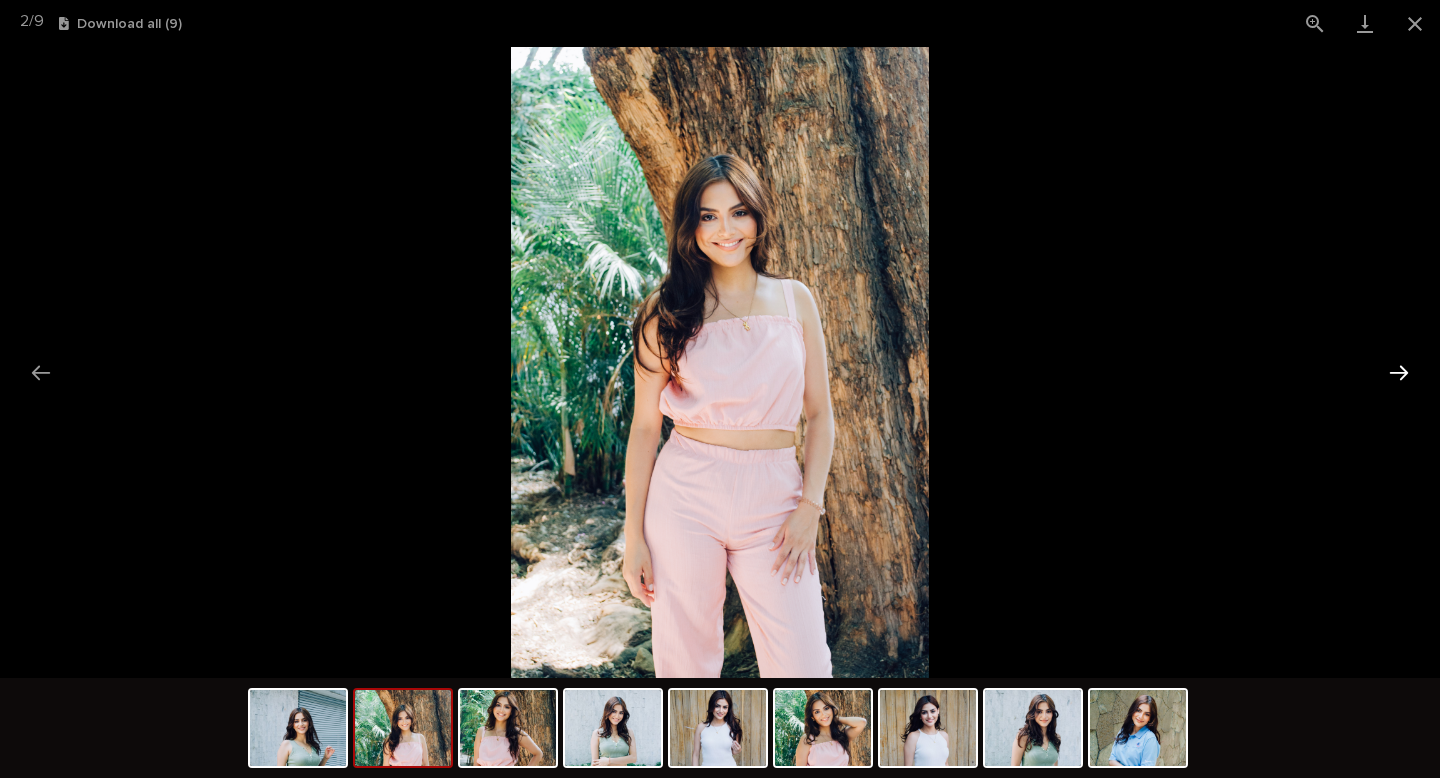 click at bounding box center [1399, 372] 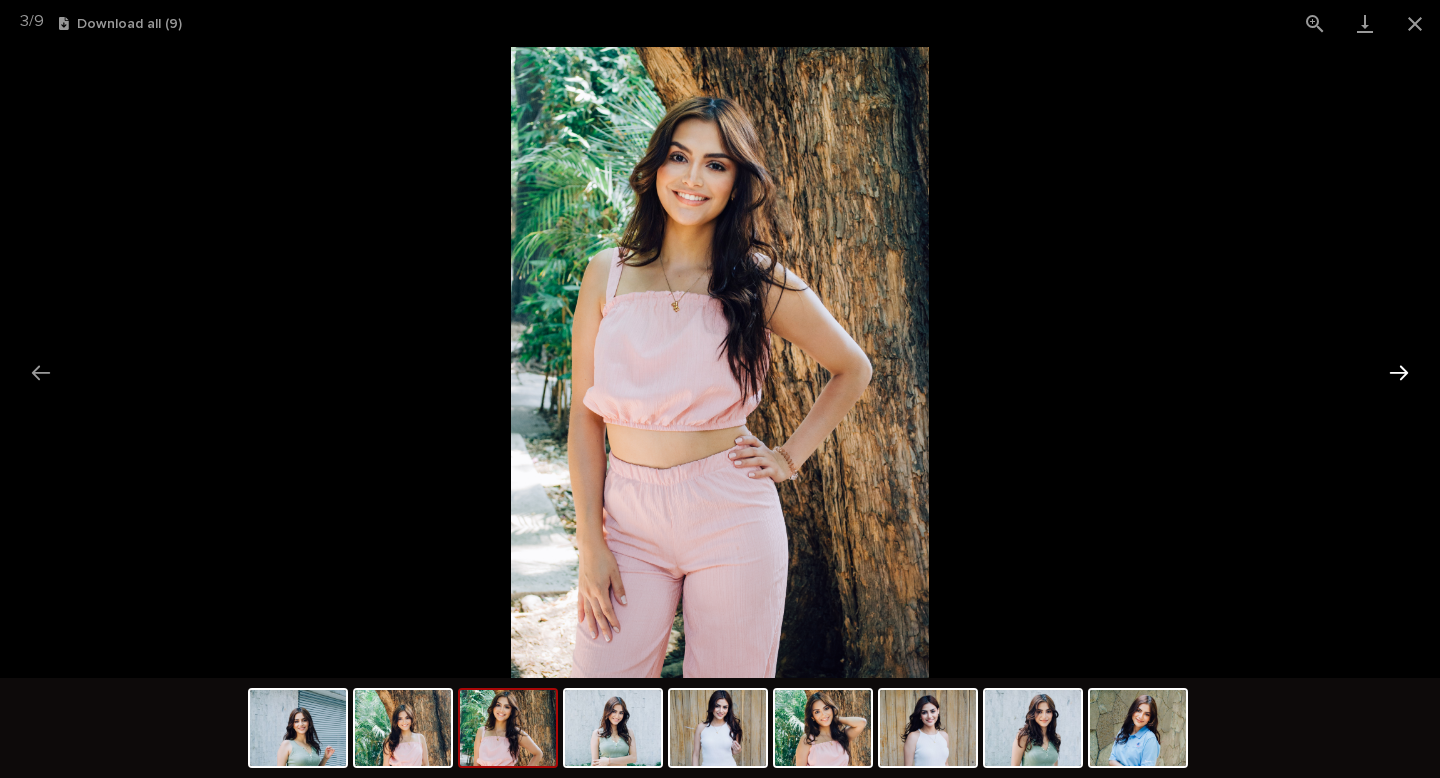 click at bounding box center [1399, 372] 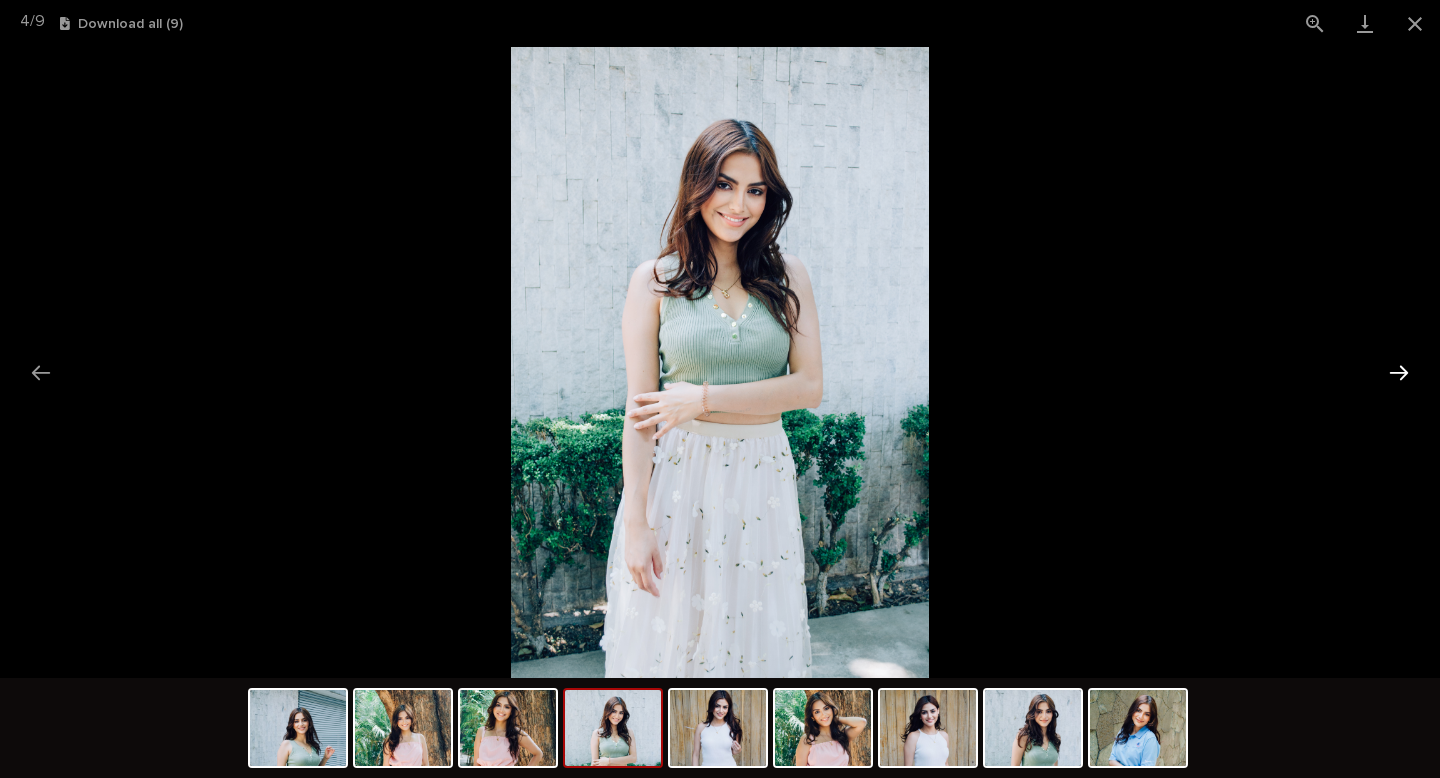 click at bounding box center [1399, 372] 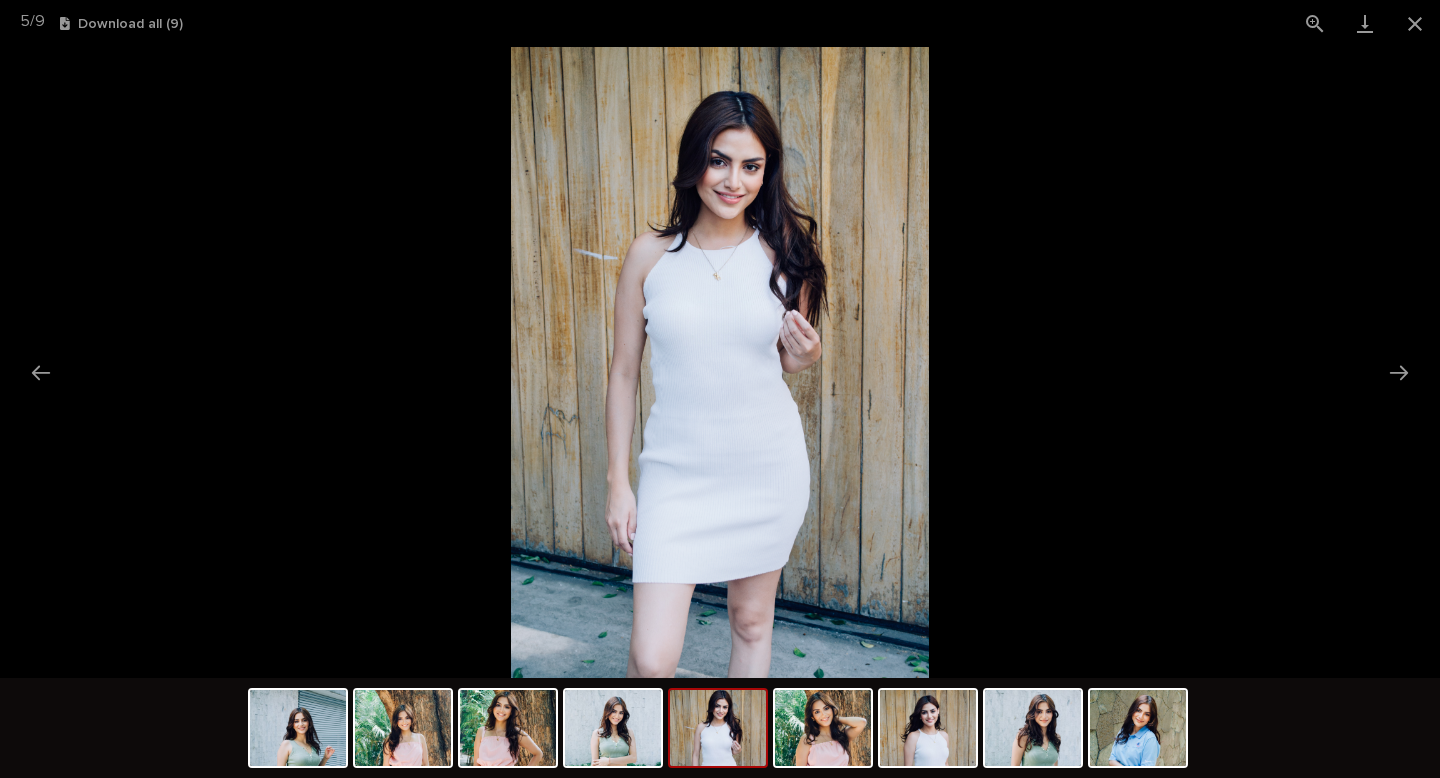 scroll, scrollTop: 0, scrollLeft: 0, axis: both 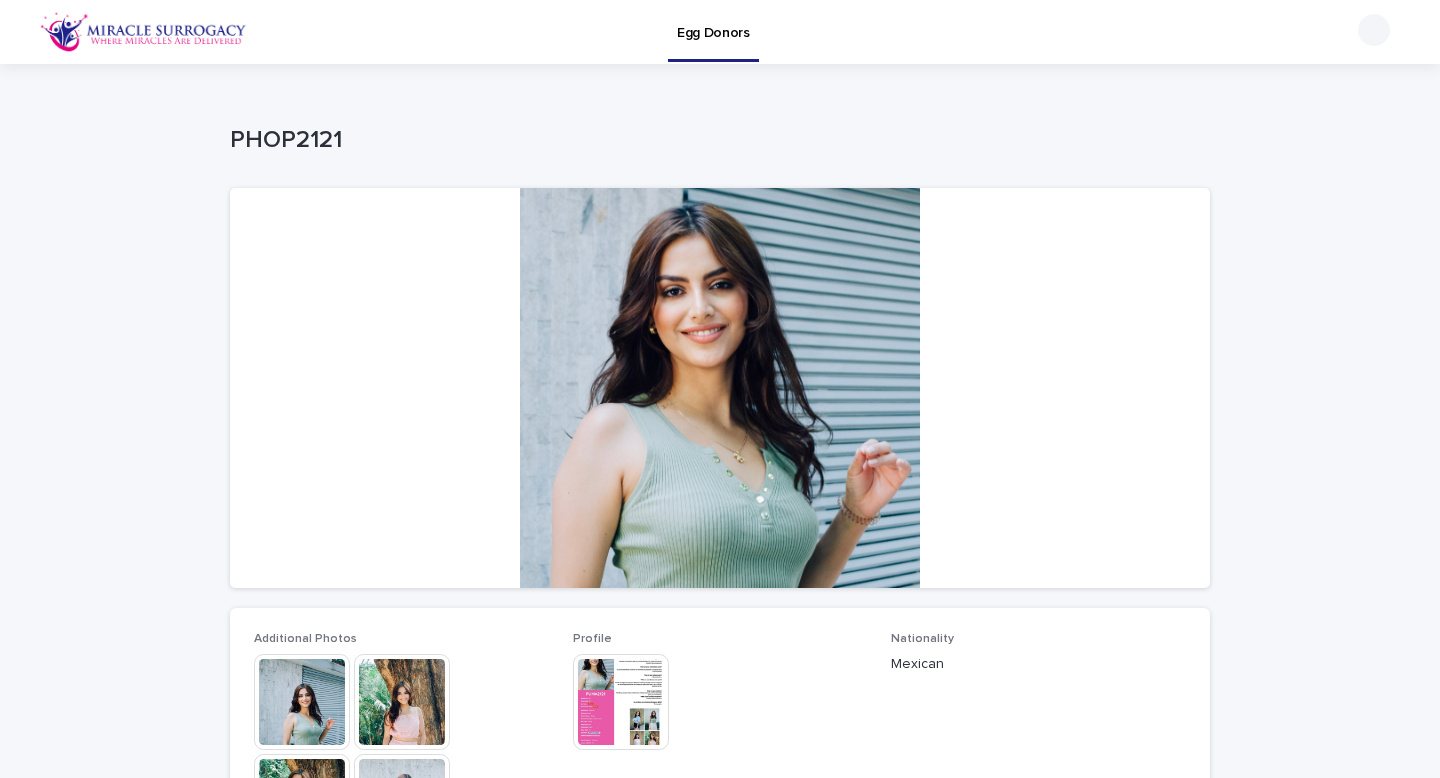 click on "Additional Photos This file cannot be opened Download File Profile This file cannot be opened Download File Nationality Mexican Frozen Eggs or Retrieval Required Frozen Eggs What is your eye color? Brown Age 29 Blood Type A+ How tall are you? (m) 1.6 What is your natural hair color? Brown Hair Type Wavy Body Type Slim Handedness Right Favorite Subjects Mathematics Are you athetlic? Yes Highest Education Level Bachelor's Degree" at bounding box center (720, 1067) 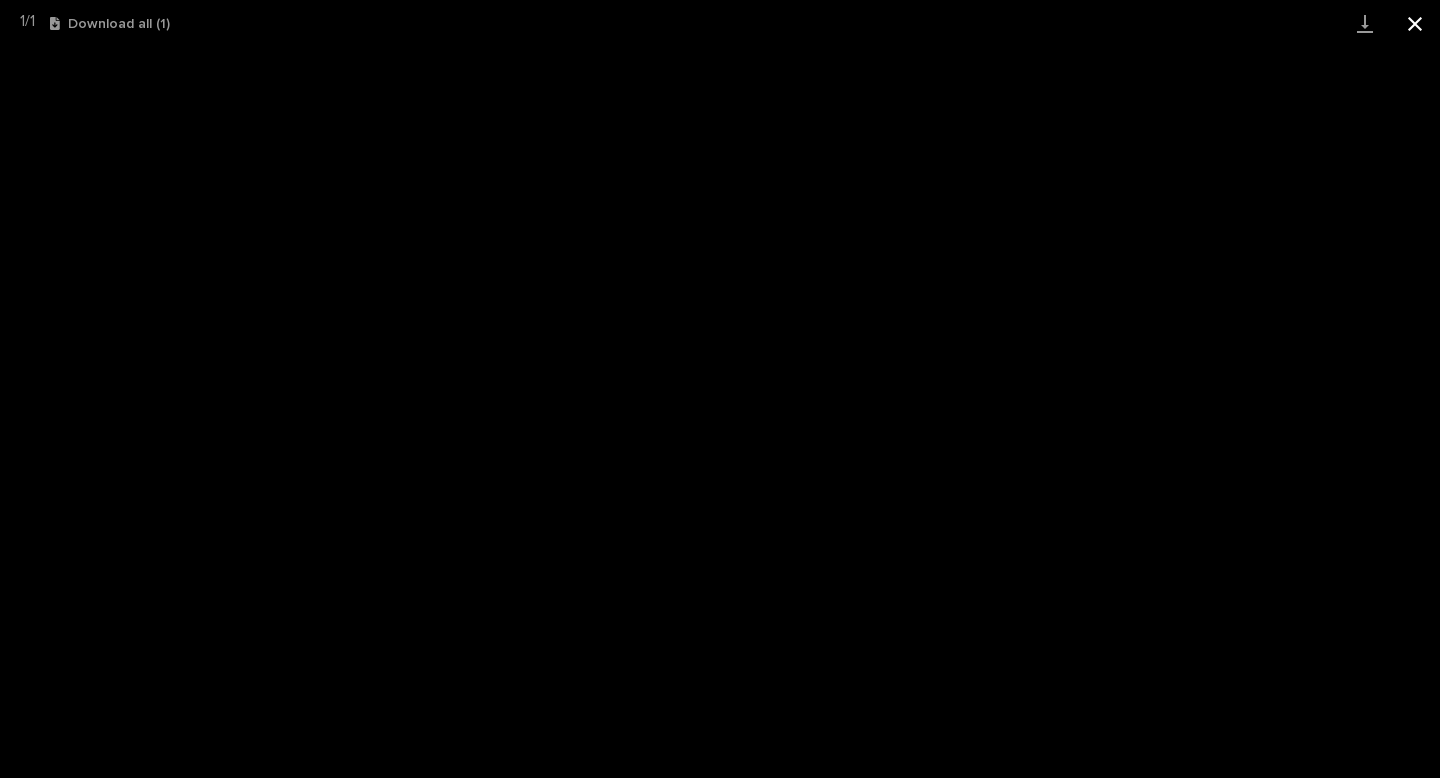 click at bounding box center (1415, 23) 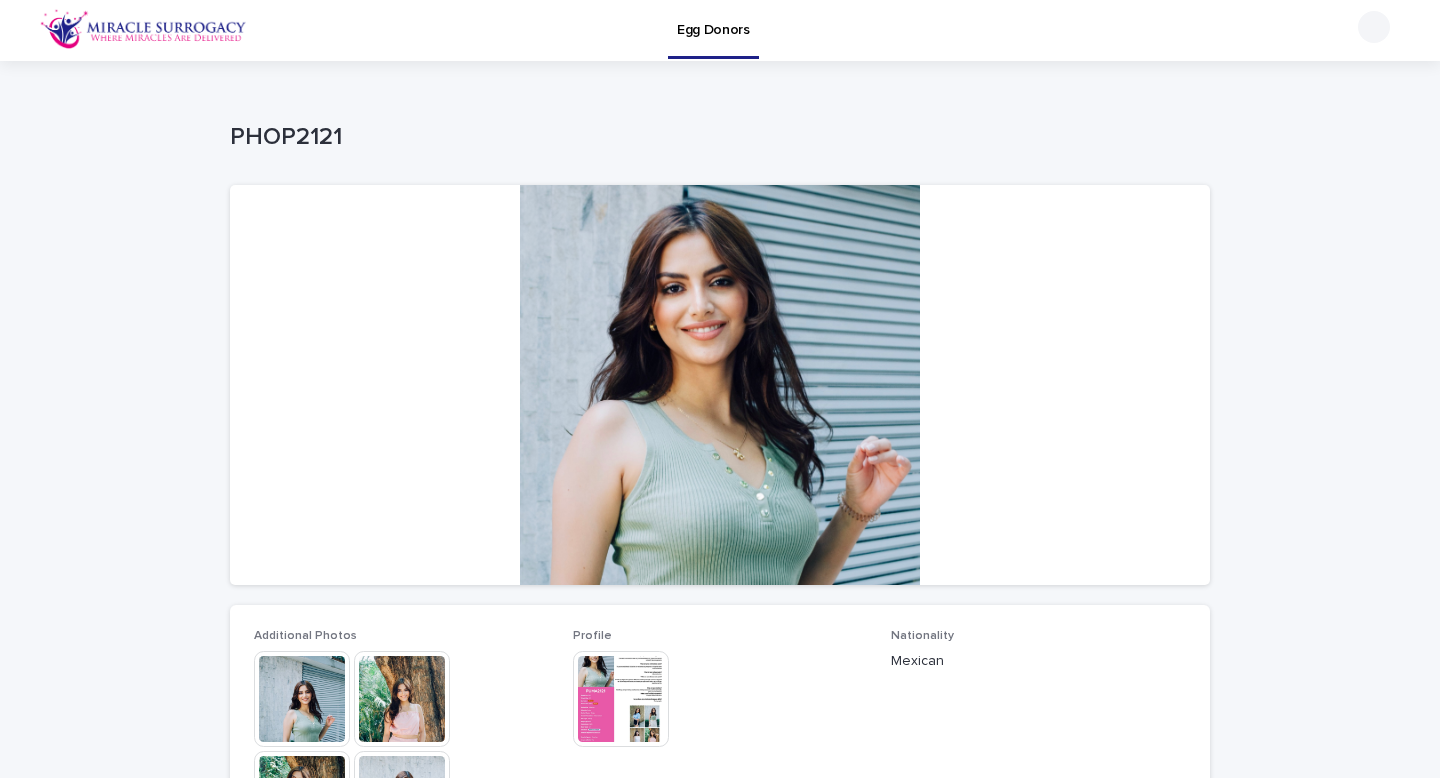 scroll, scrollTop: 4, scrollLeft: 0, axis: vertical 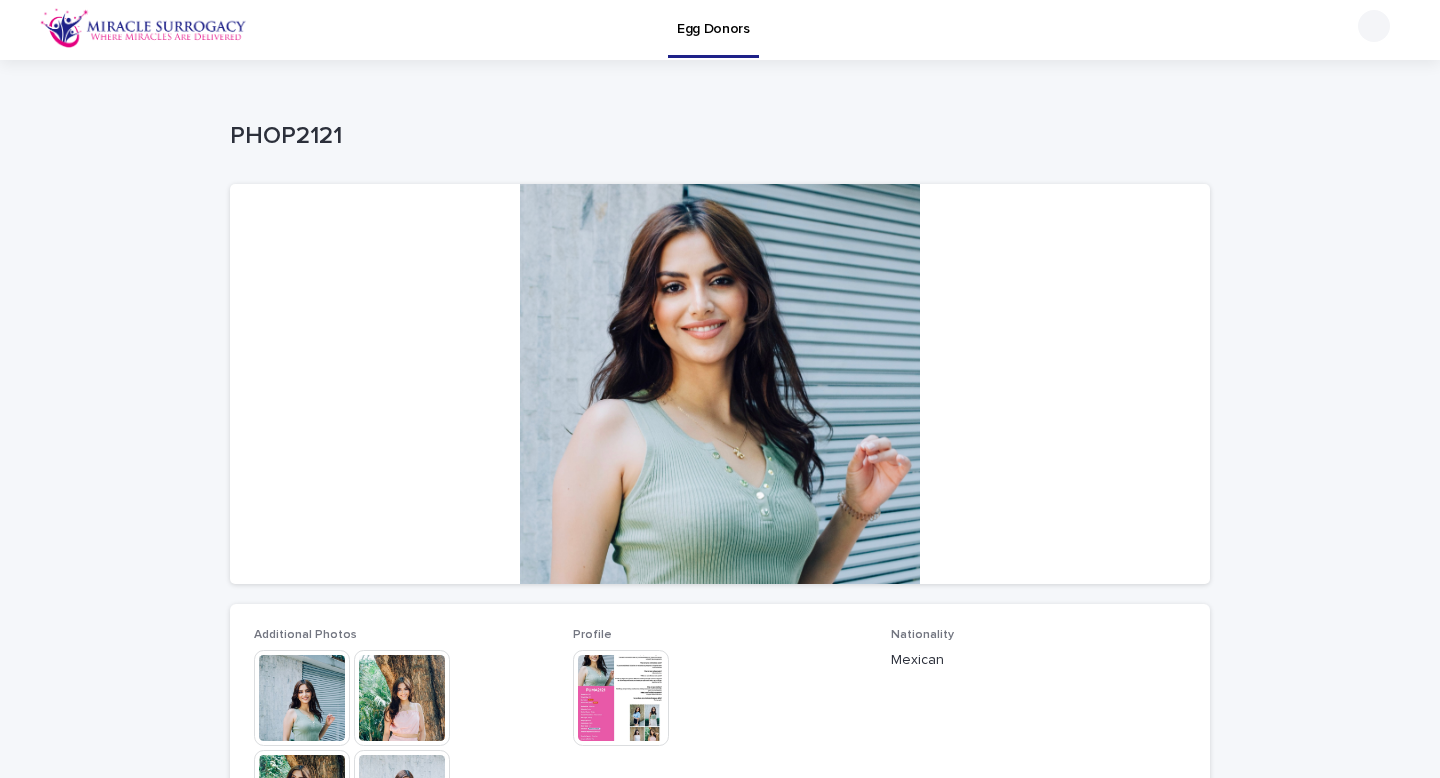 click at bounding box center (402, 698) 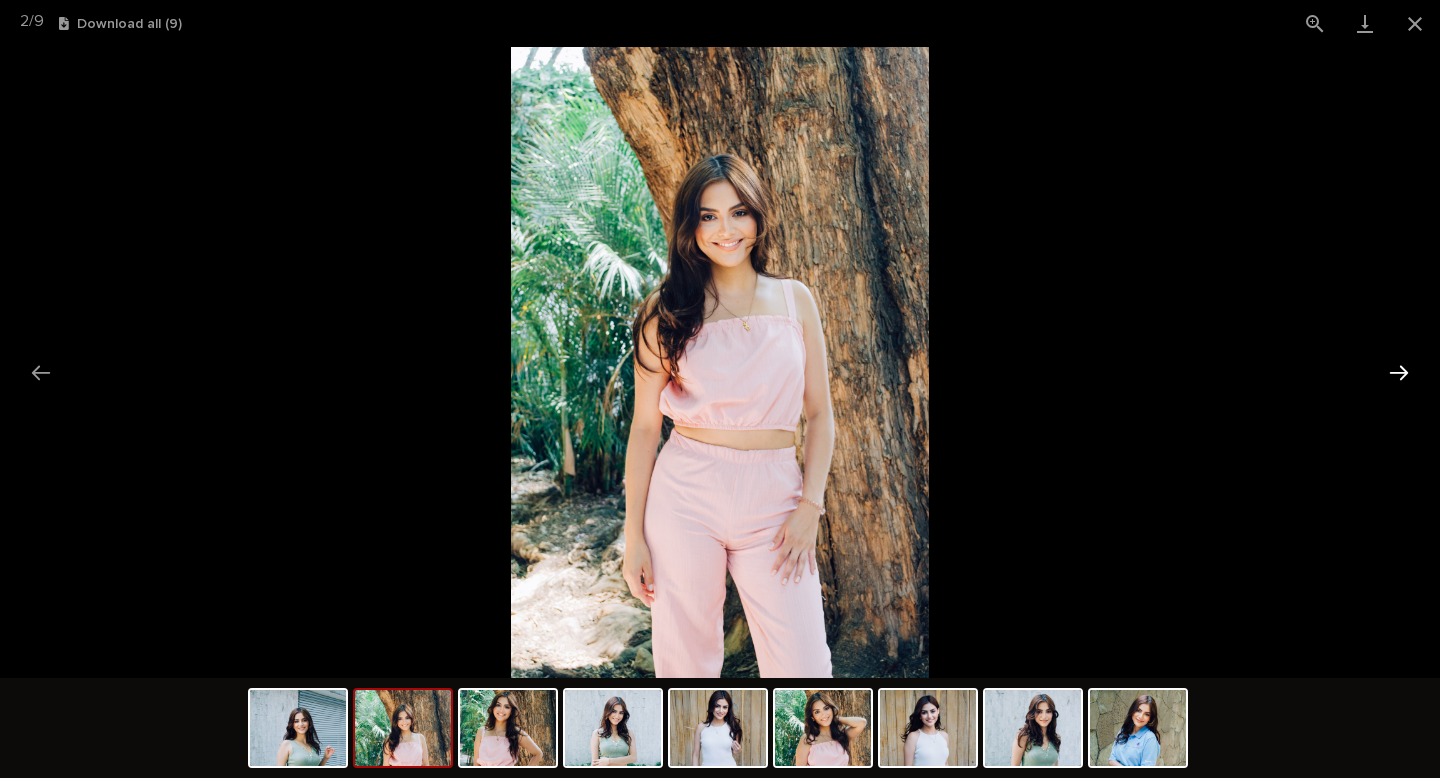 click at bounding box center (1399, 372) 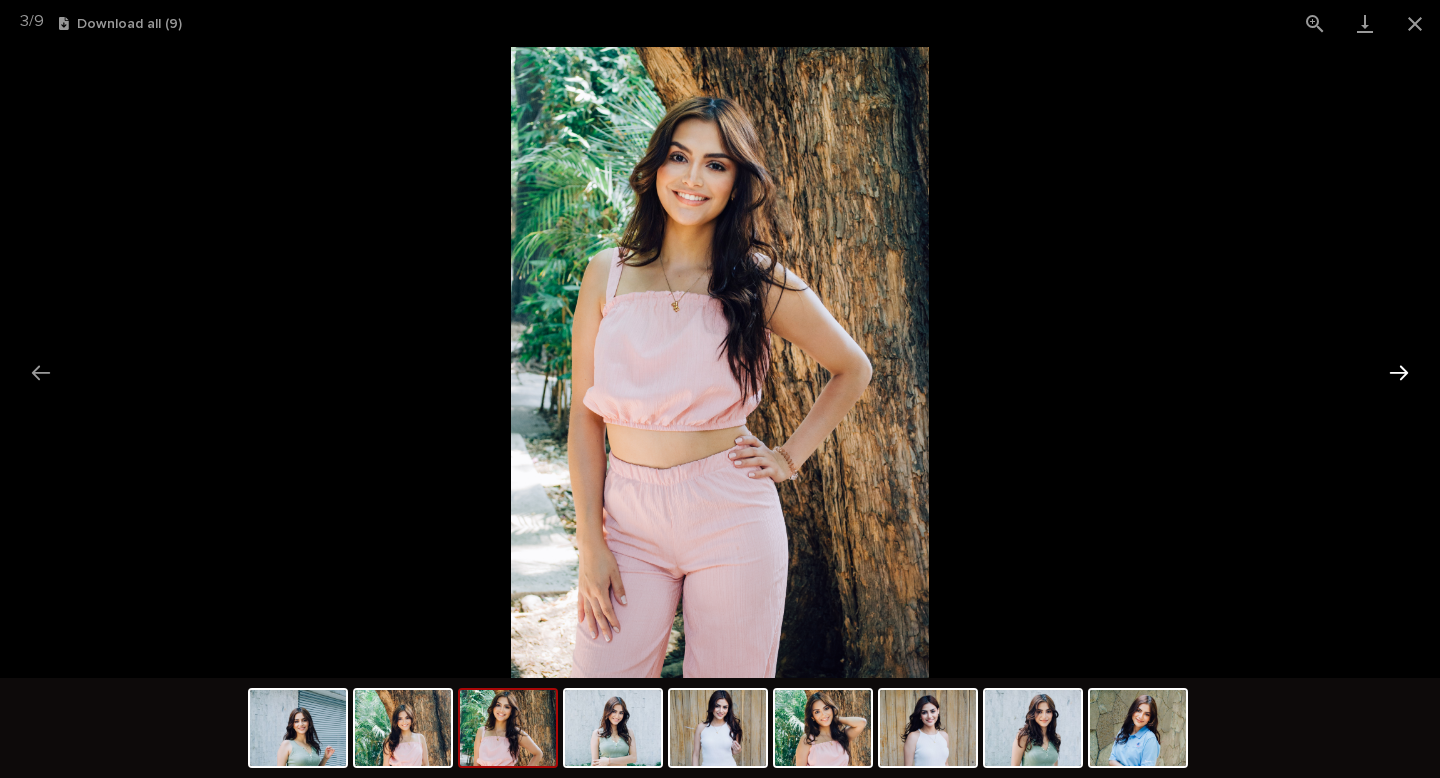 click at bounding box center (1399, 372) 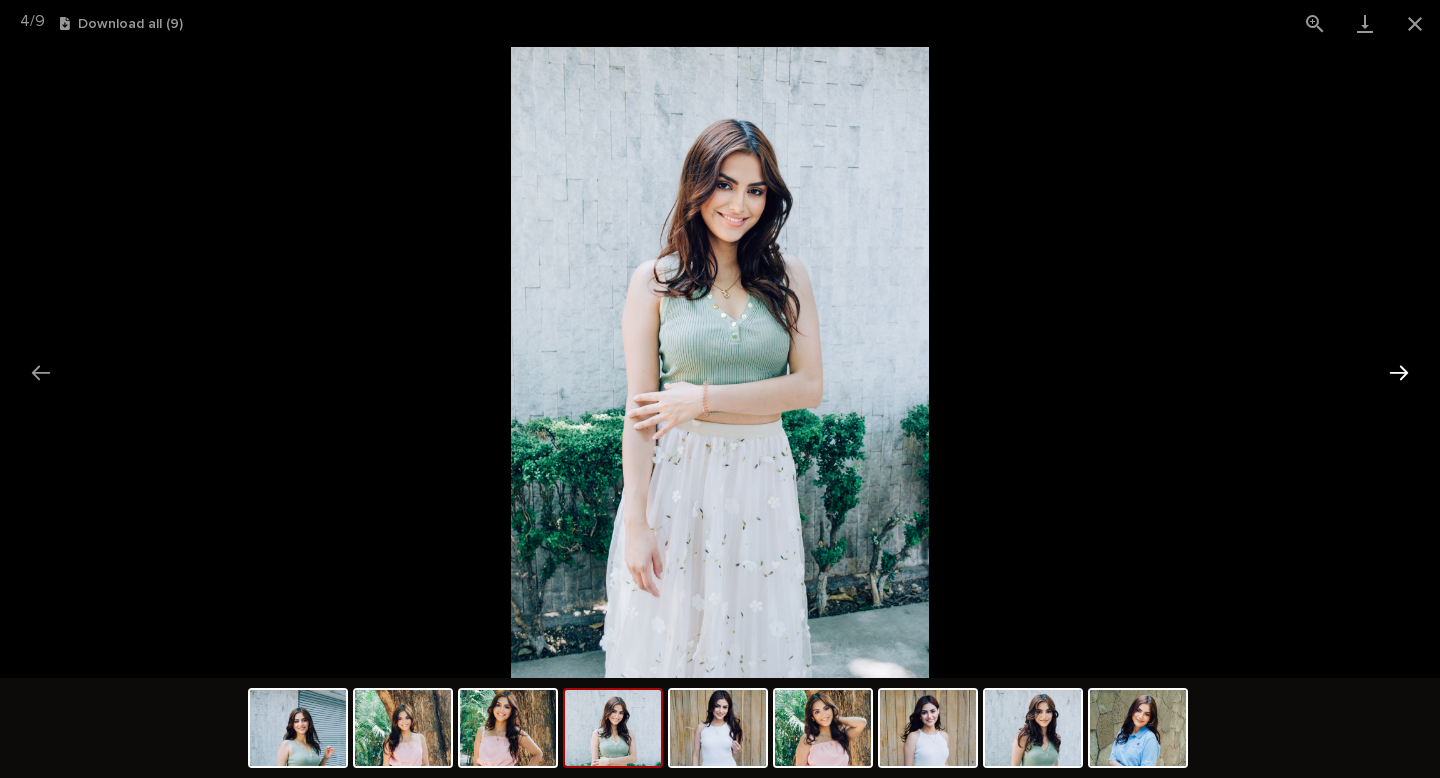 click at bounding box center [1399, 372] 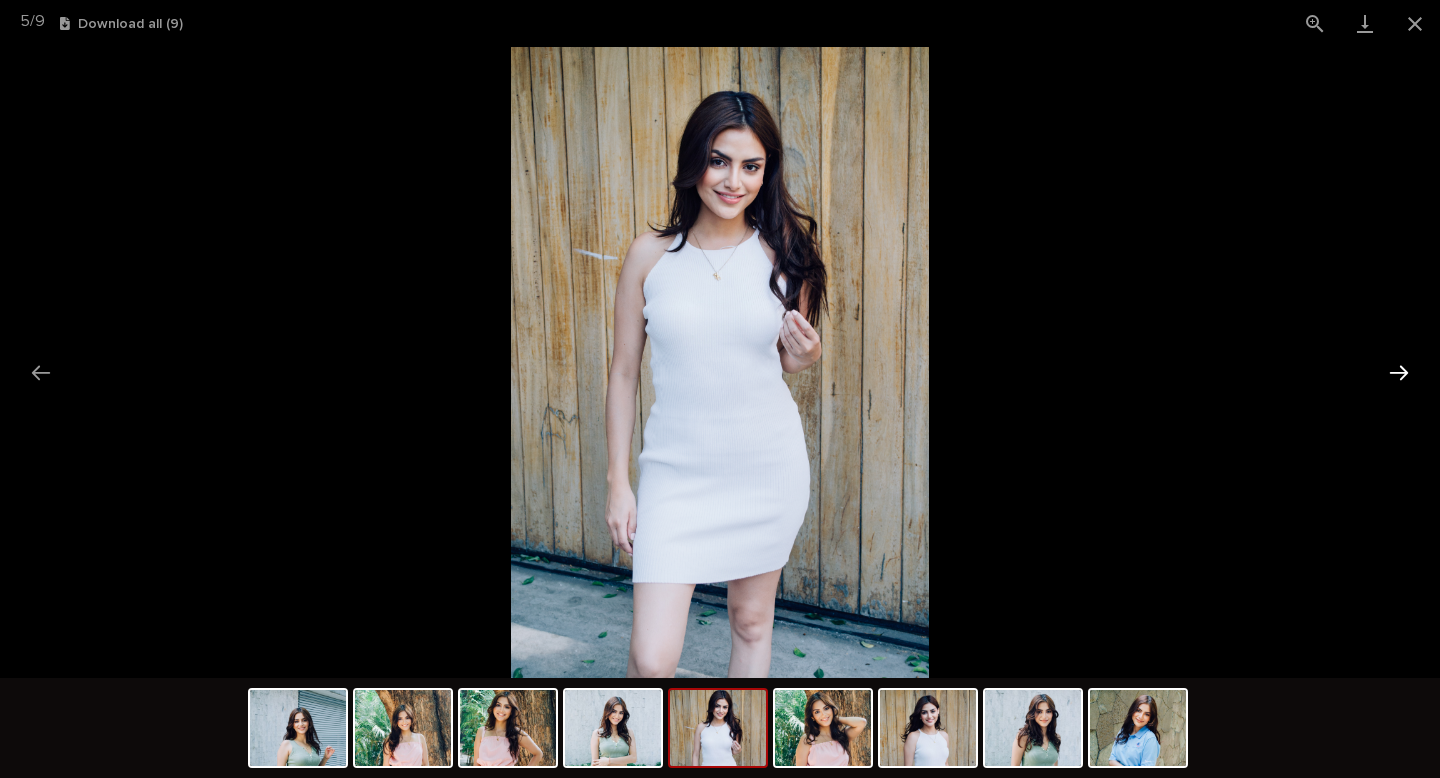 click at bounding box center (1399, 372) 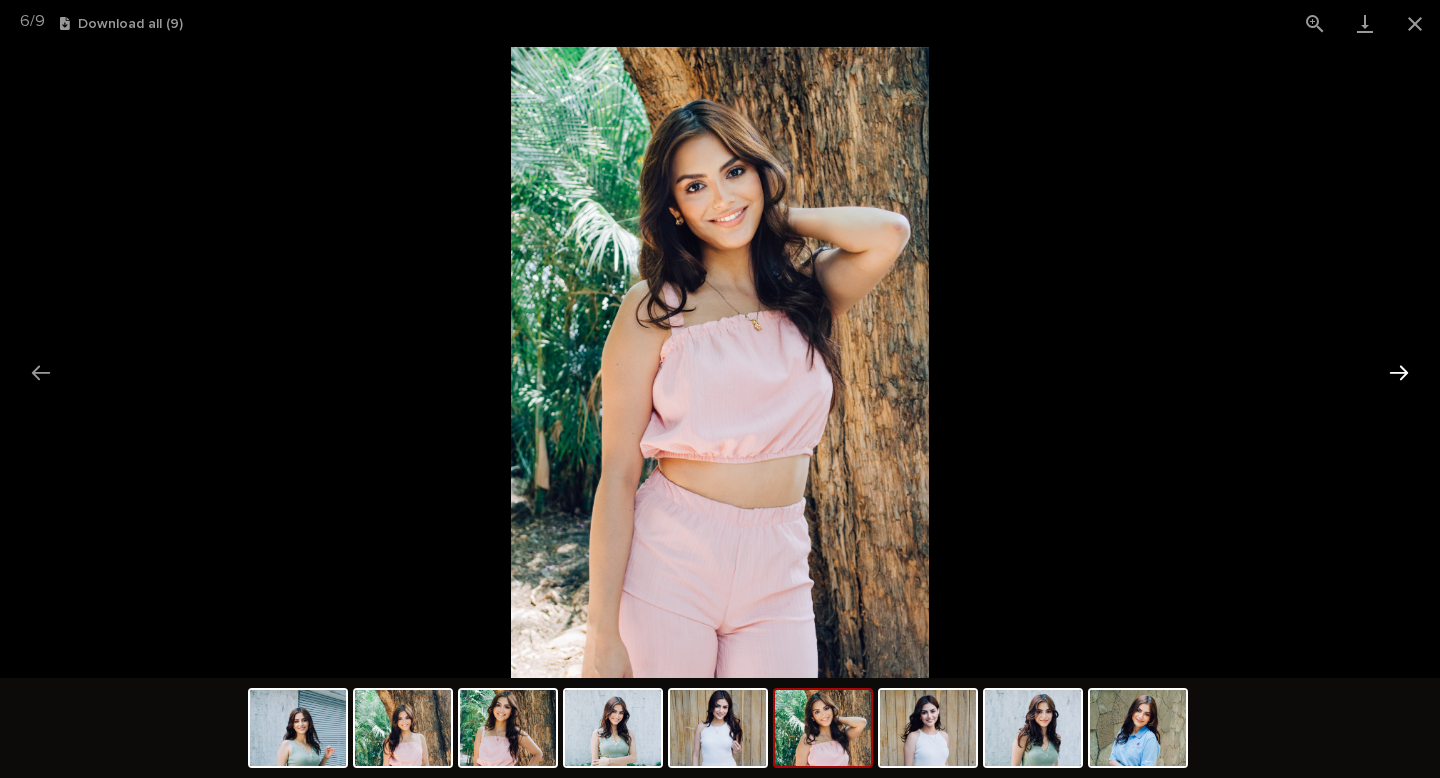 click at bounding box center [1399, 372] 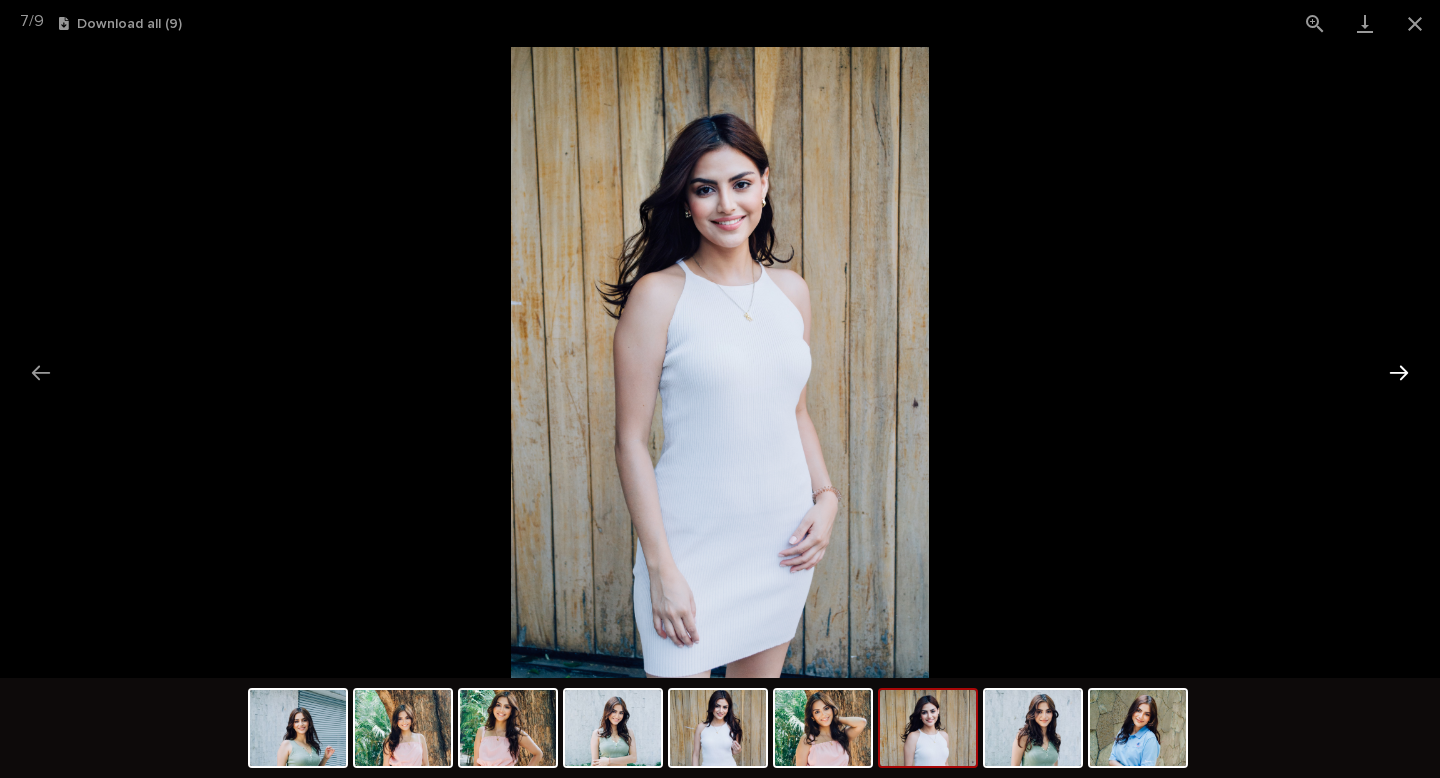 click at bounding box center [1399, 372] 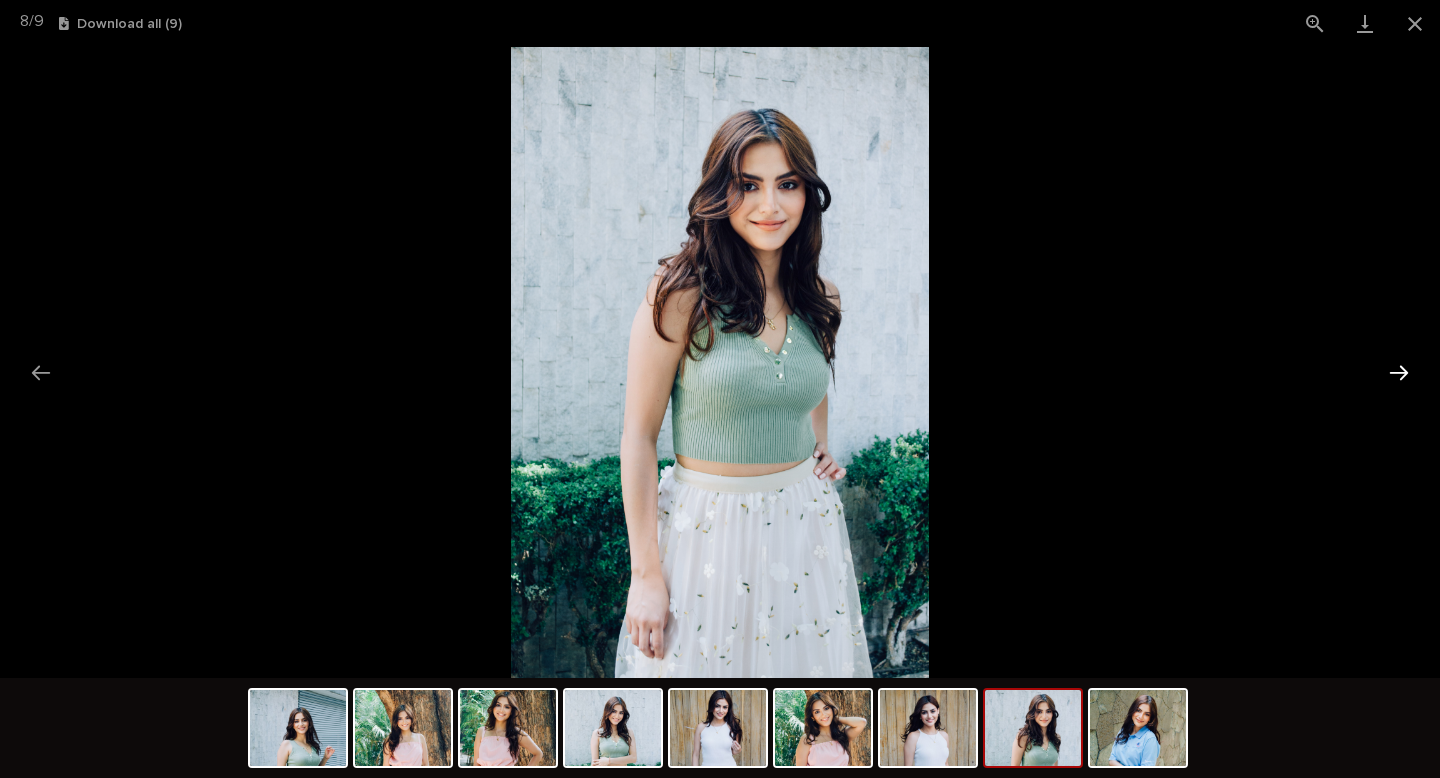 click at bounding box center (1399, 372) 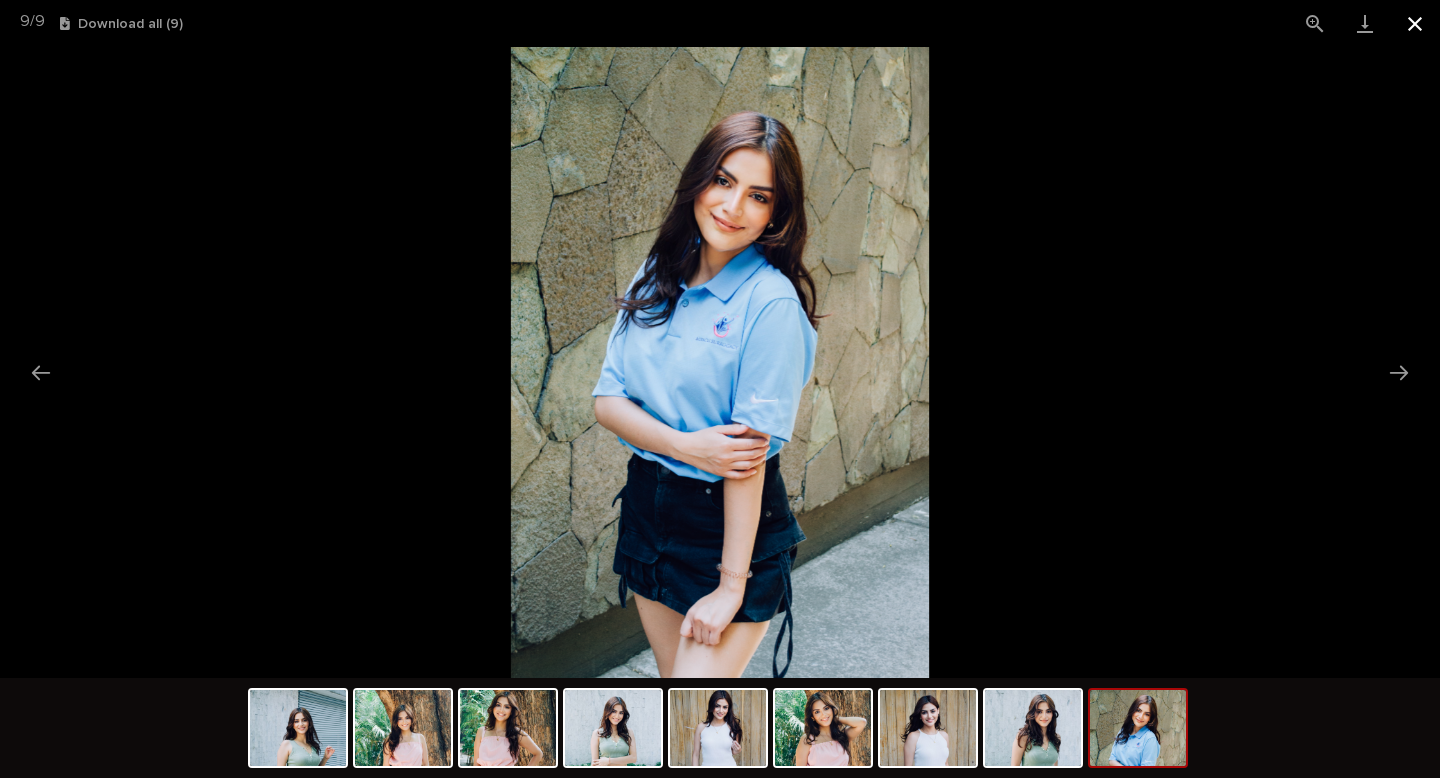 click at bounding box center (1415, 23) 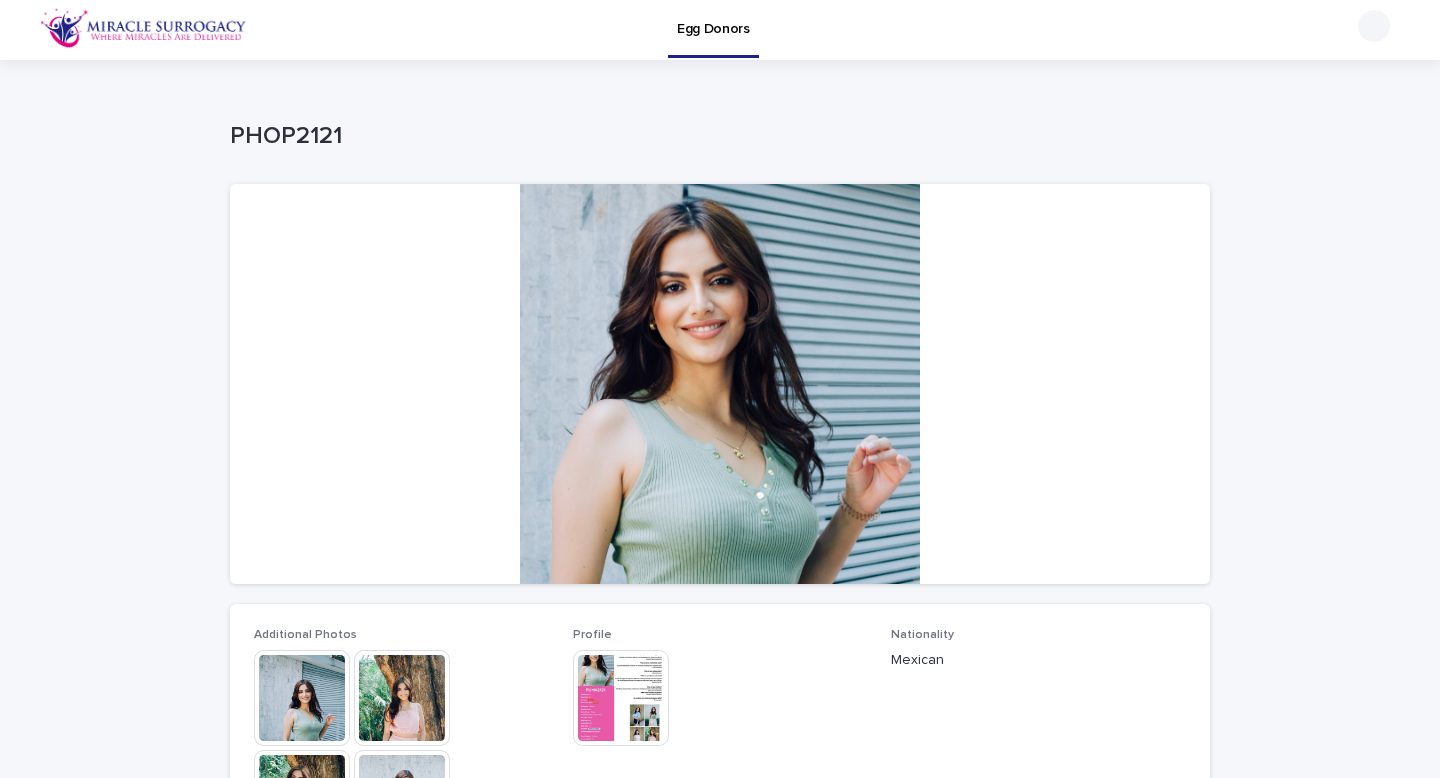 click on "Loading... Saving… Loading... Saving… PHOP2121 PHOP2121 Sorry, there was an error saving your record. Please try again. Please fill out the required fields below. Loading... Saving… Loading... Saving… Loading... Saving… Additional Photos This file cannot be opened Download File Profile This file cannot be opened Download File Nationality Mexican Frozen Eggs or Retrieval Required Frozen Eggs What is your eye color? Brown Age 29 Blood Type A+ How tall are you? (m) 1.6 What is your natural hair color? Brown Hair Type Wavy Body Type Slim Handedness Right Favorite Subjects Mathematics Are you athetlic? Yes Highest Education Level Bachelor's Degree" at bounding box center [720, 849] 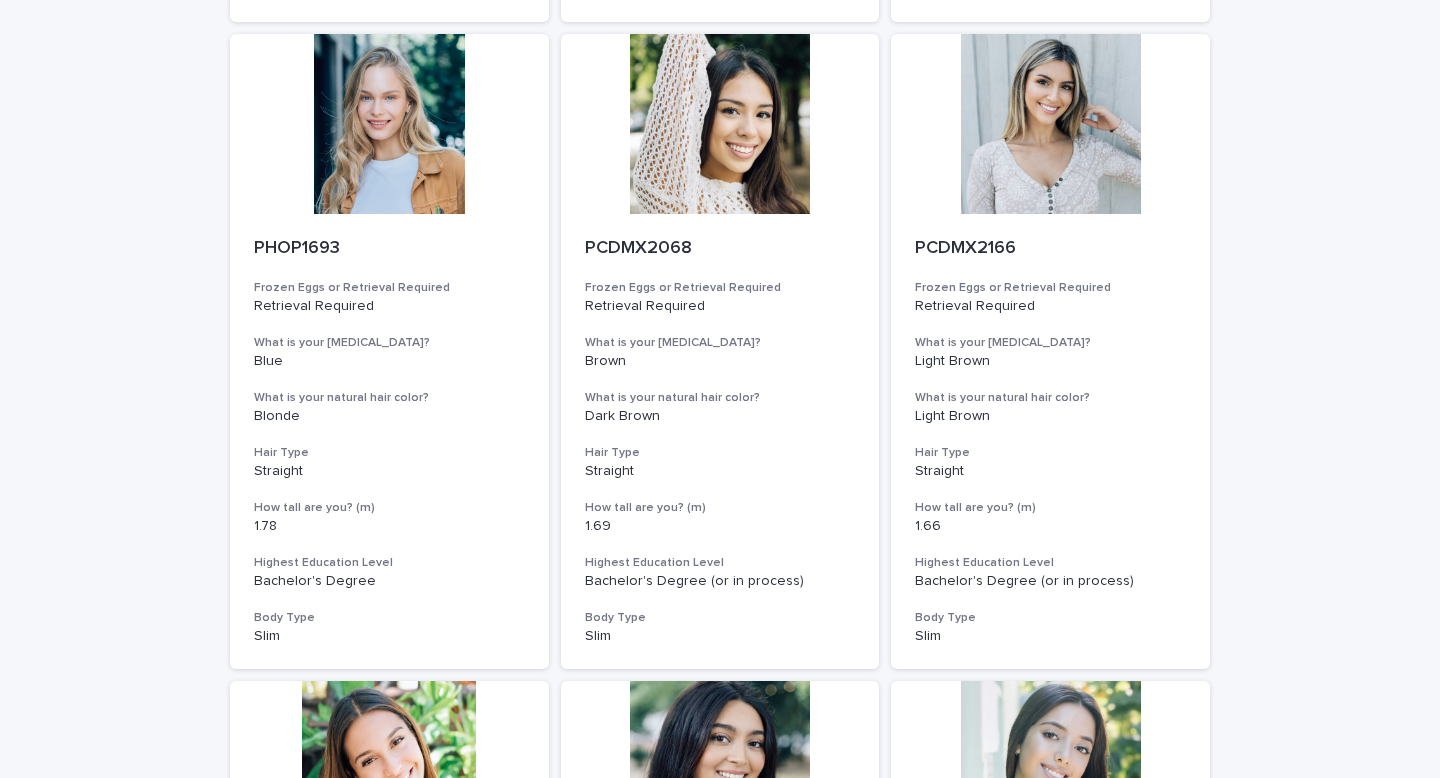 scroll, scrollTop: 1366, scrollLeft: 0, axis: vertical 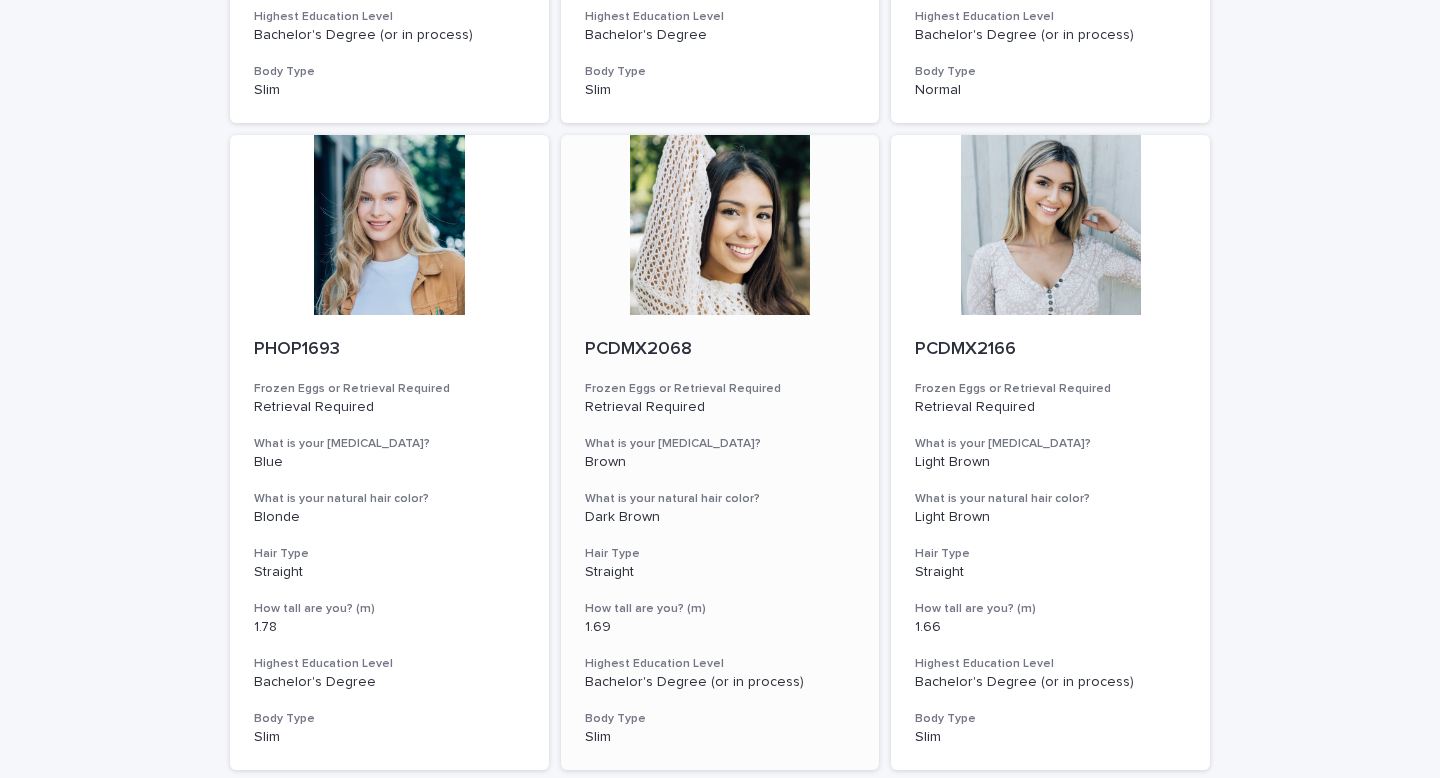 click at bounding box center (720, 225) 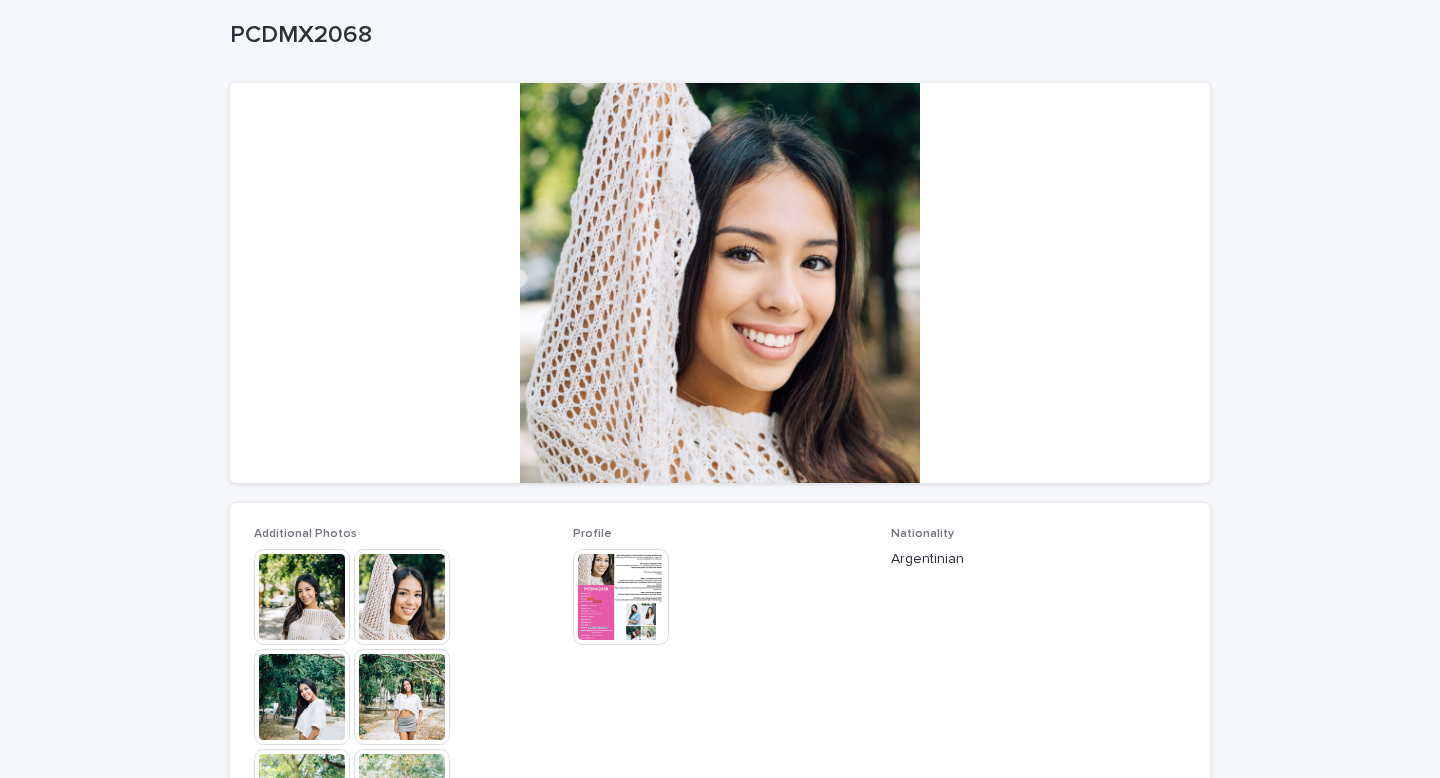 scroll, scrollTop: 112, scrollLeft: 0, axis: vertical 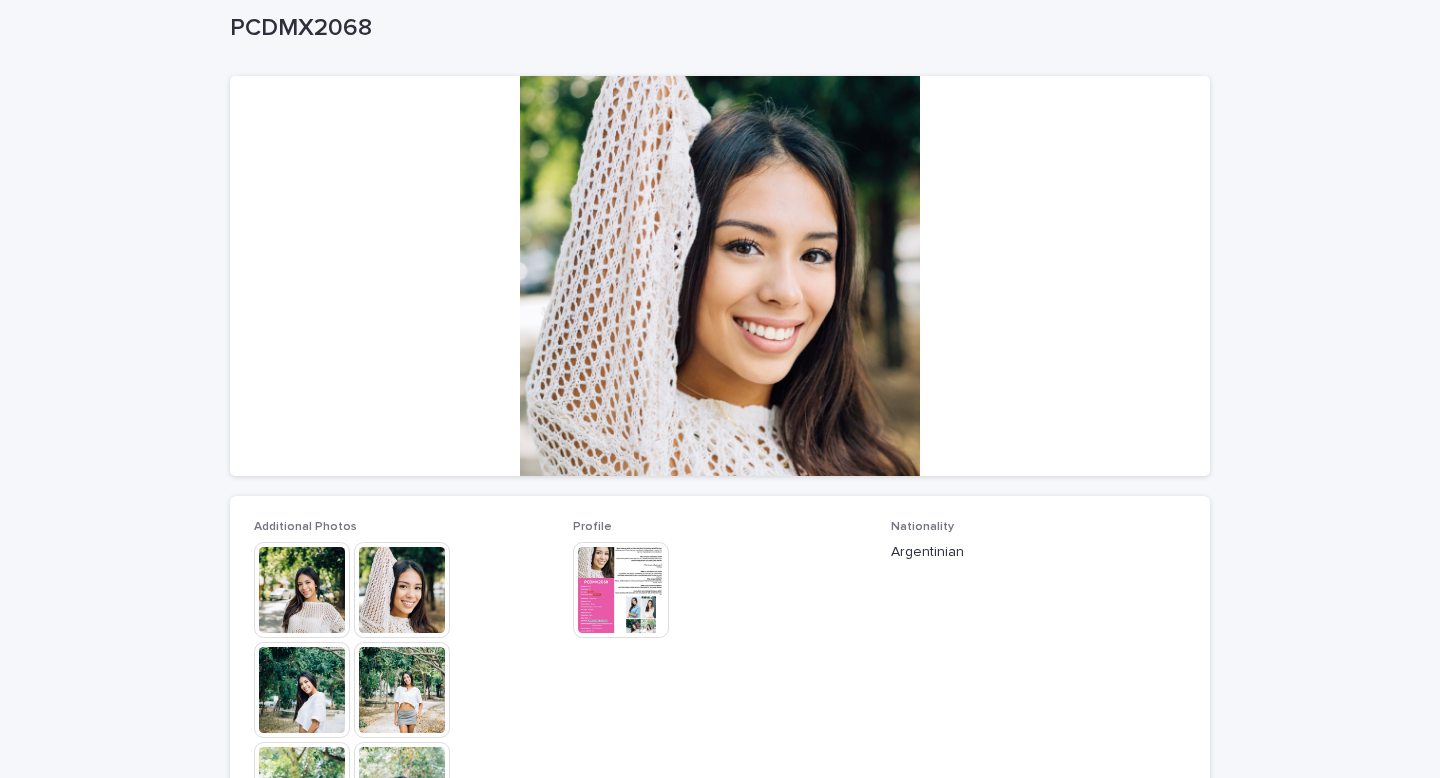 click at bounding box center (302, 590) 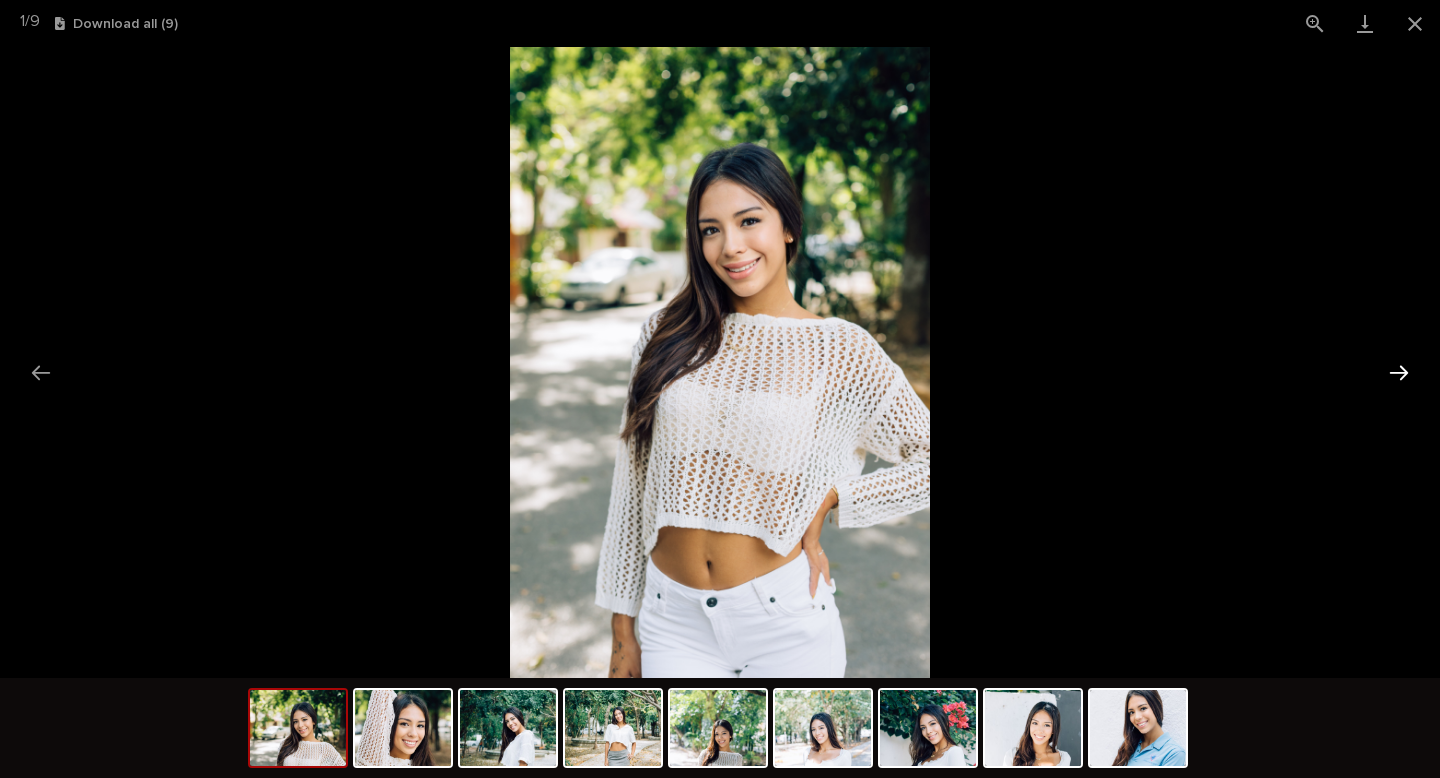 click at bounding box center [1399, 372] 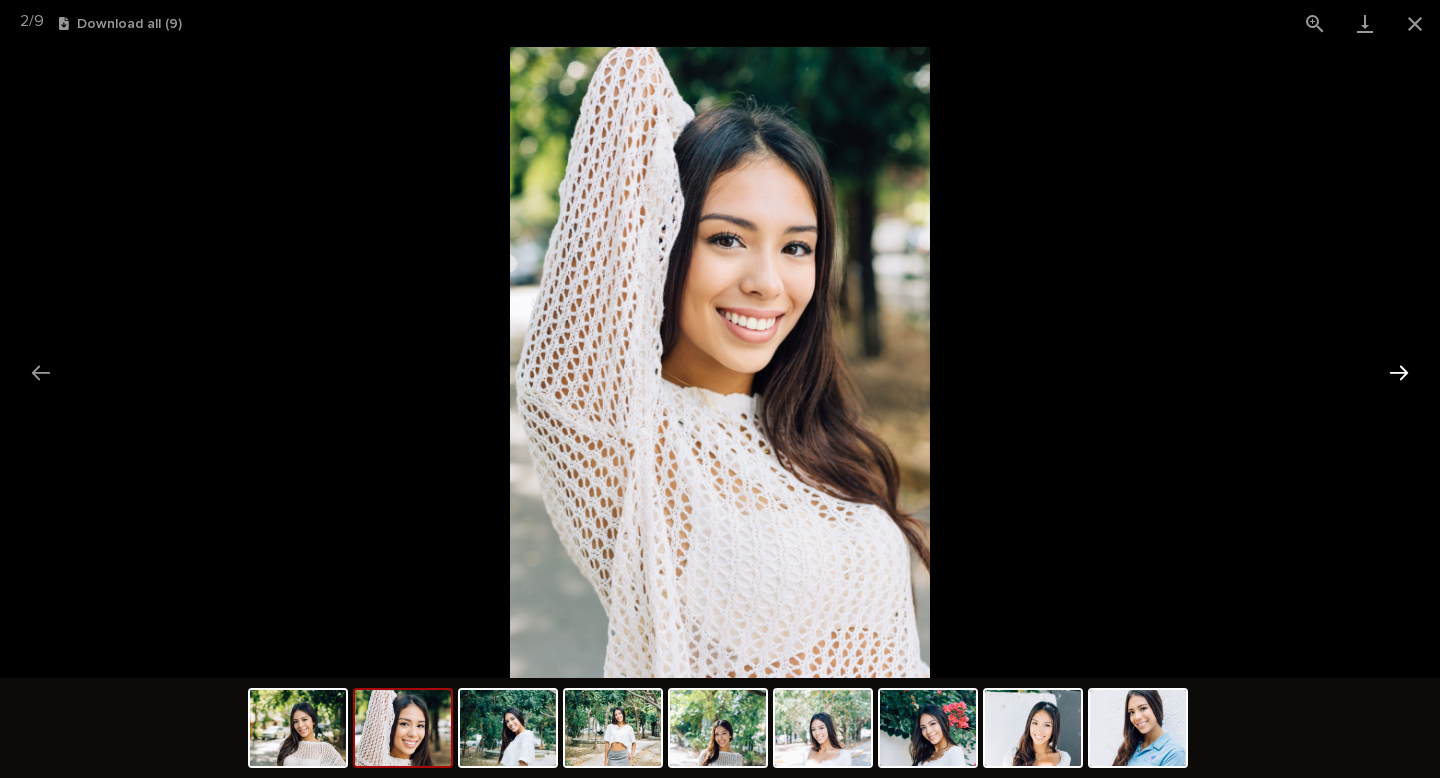 click at bounding box center (1399, 372) 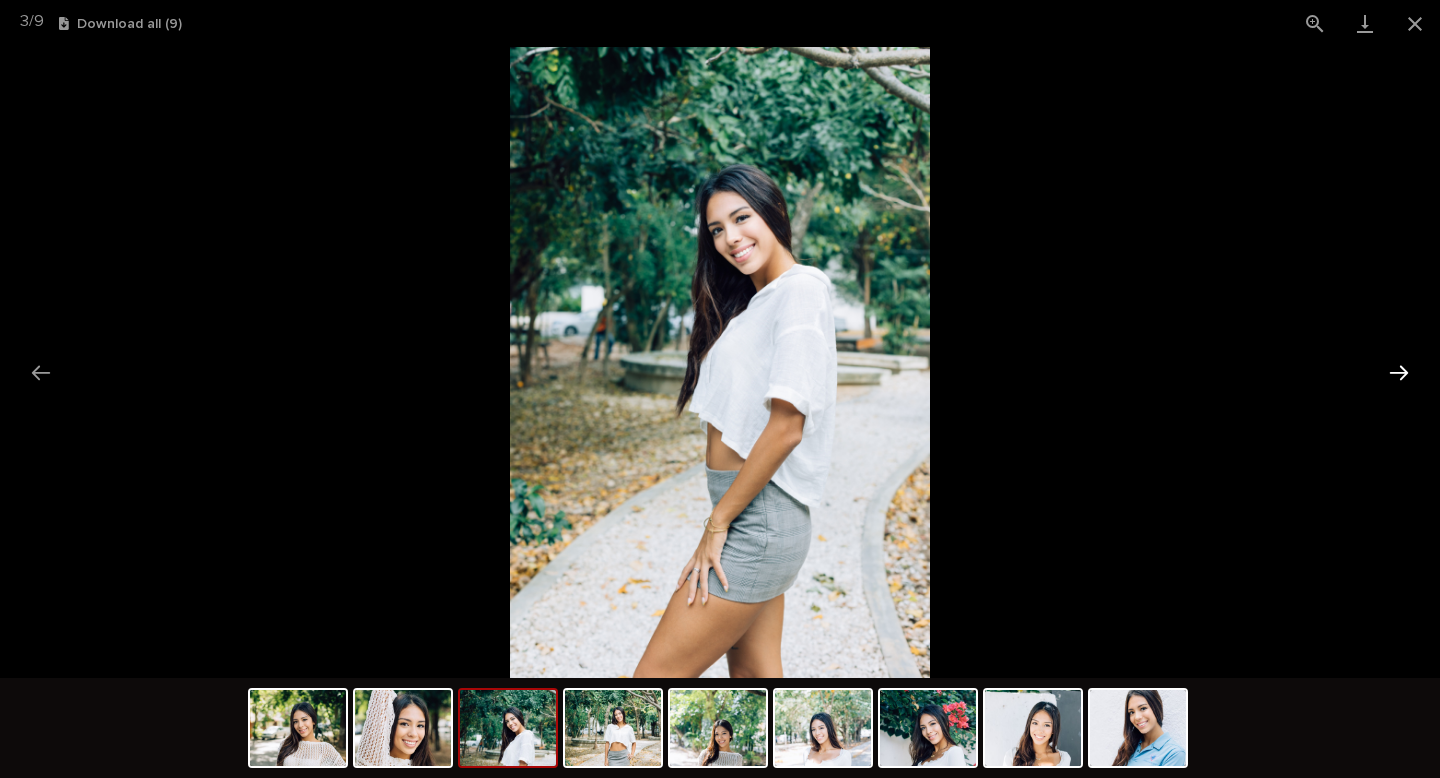 click at bounding box center [1399, 372] 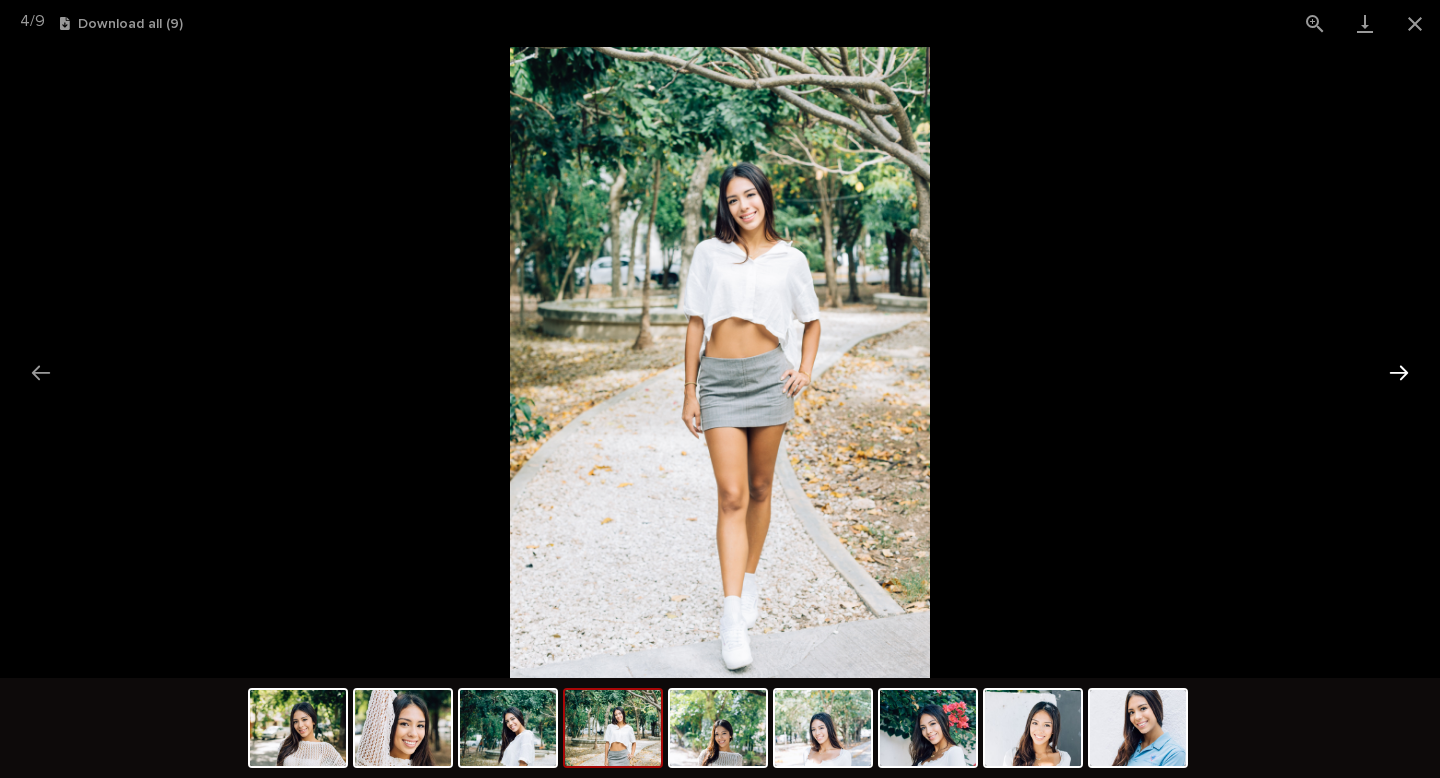 click at bounding box center [1399, 372] 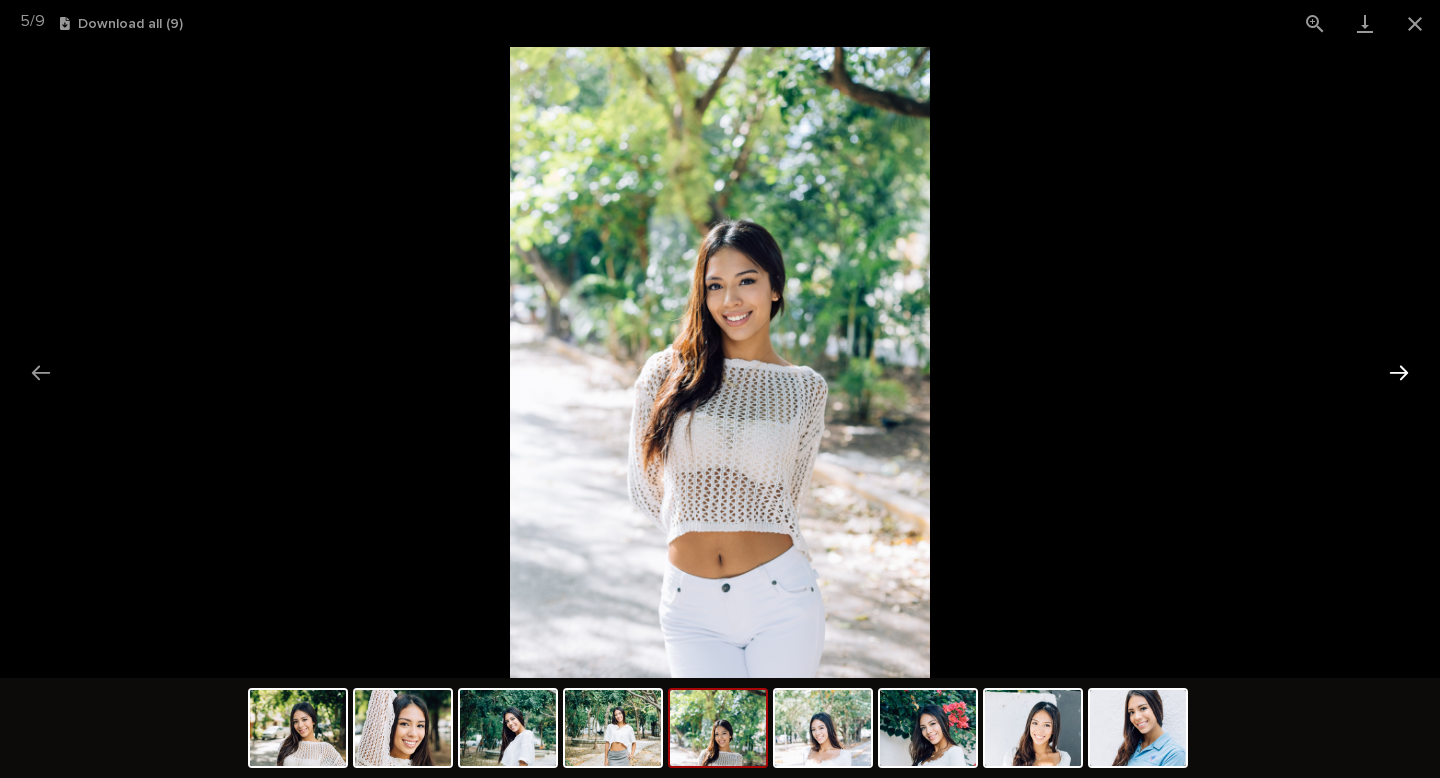 click at bounding box center [1399, 372] 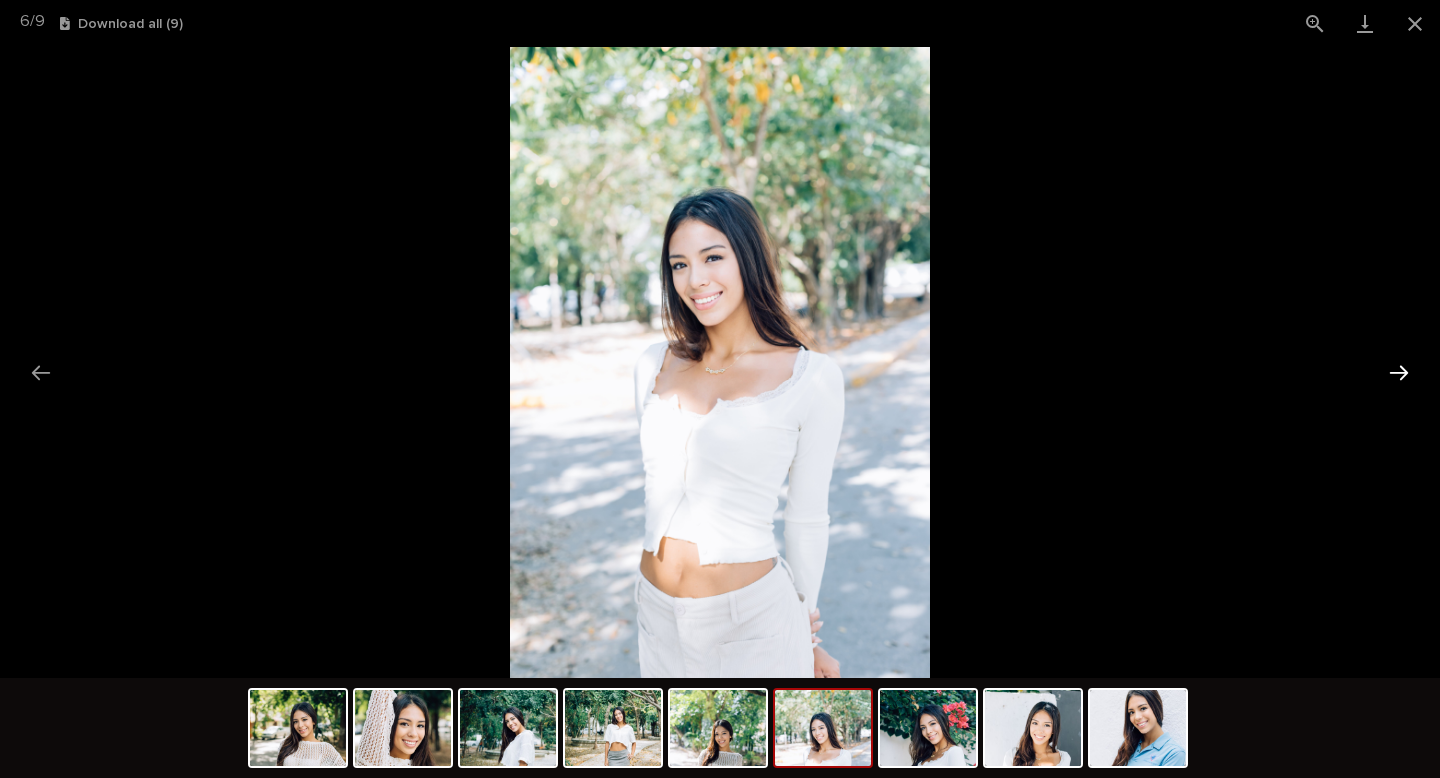 click at bounding box center [1399, 372] 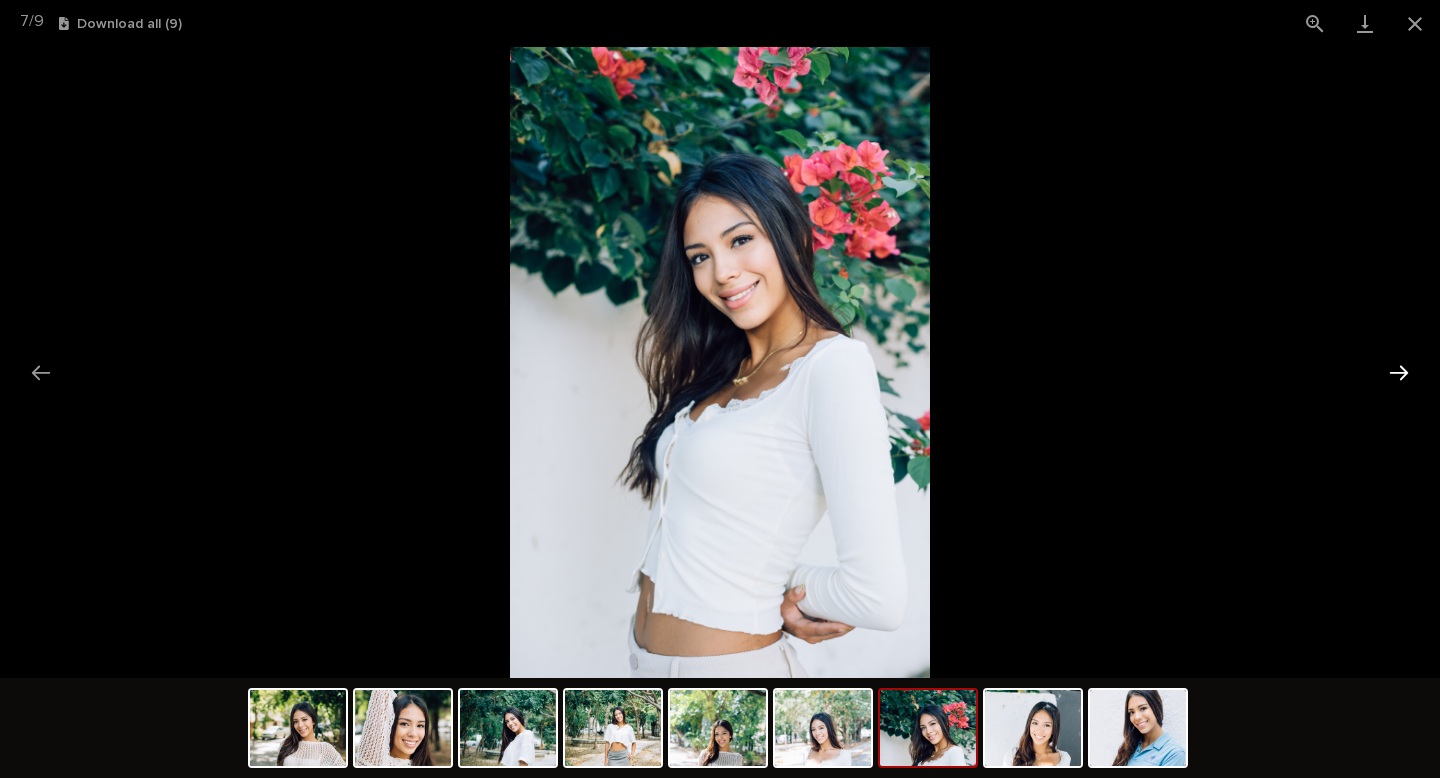 click at bounding box center (1399, 372) 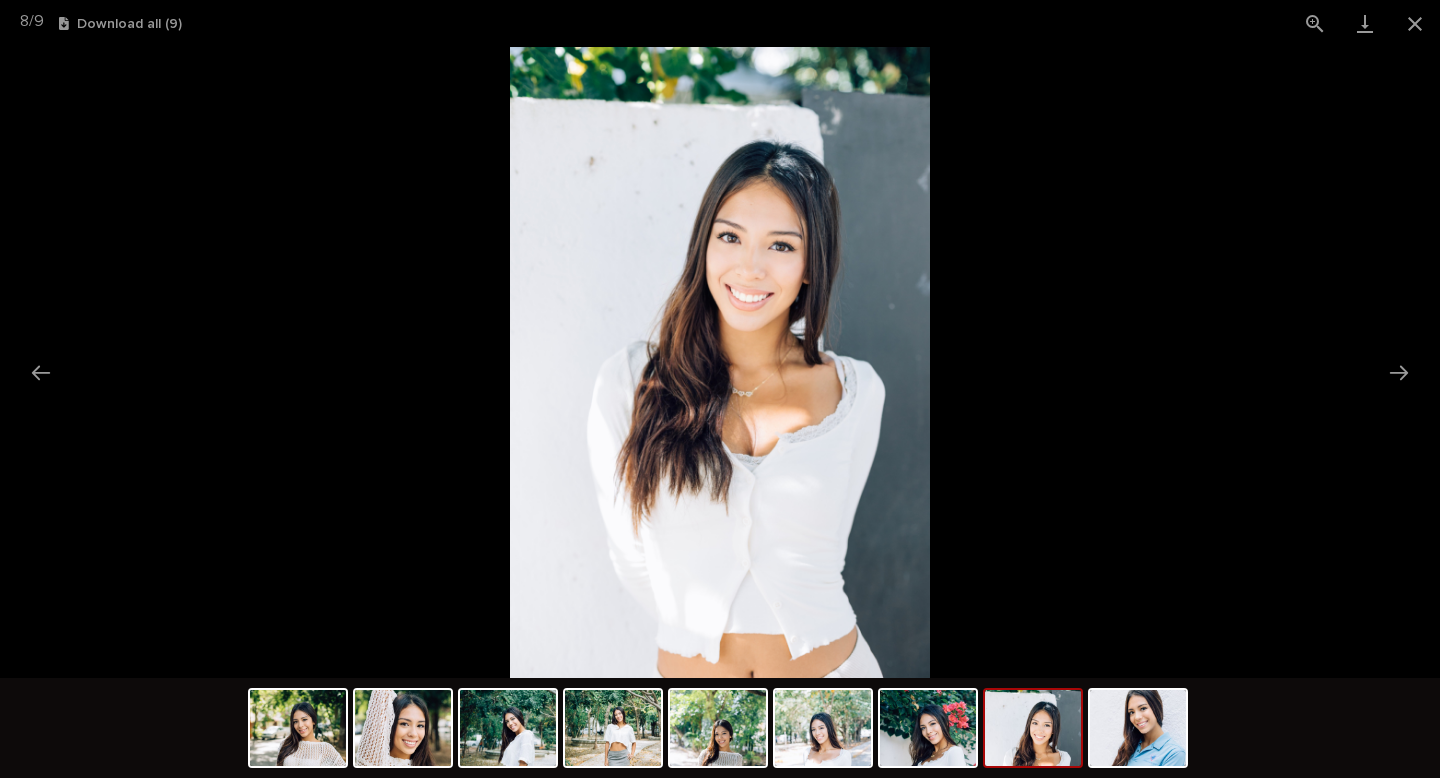 scroll, scrollTop: 0, scrollLeft: 0, axis: both 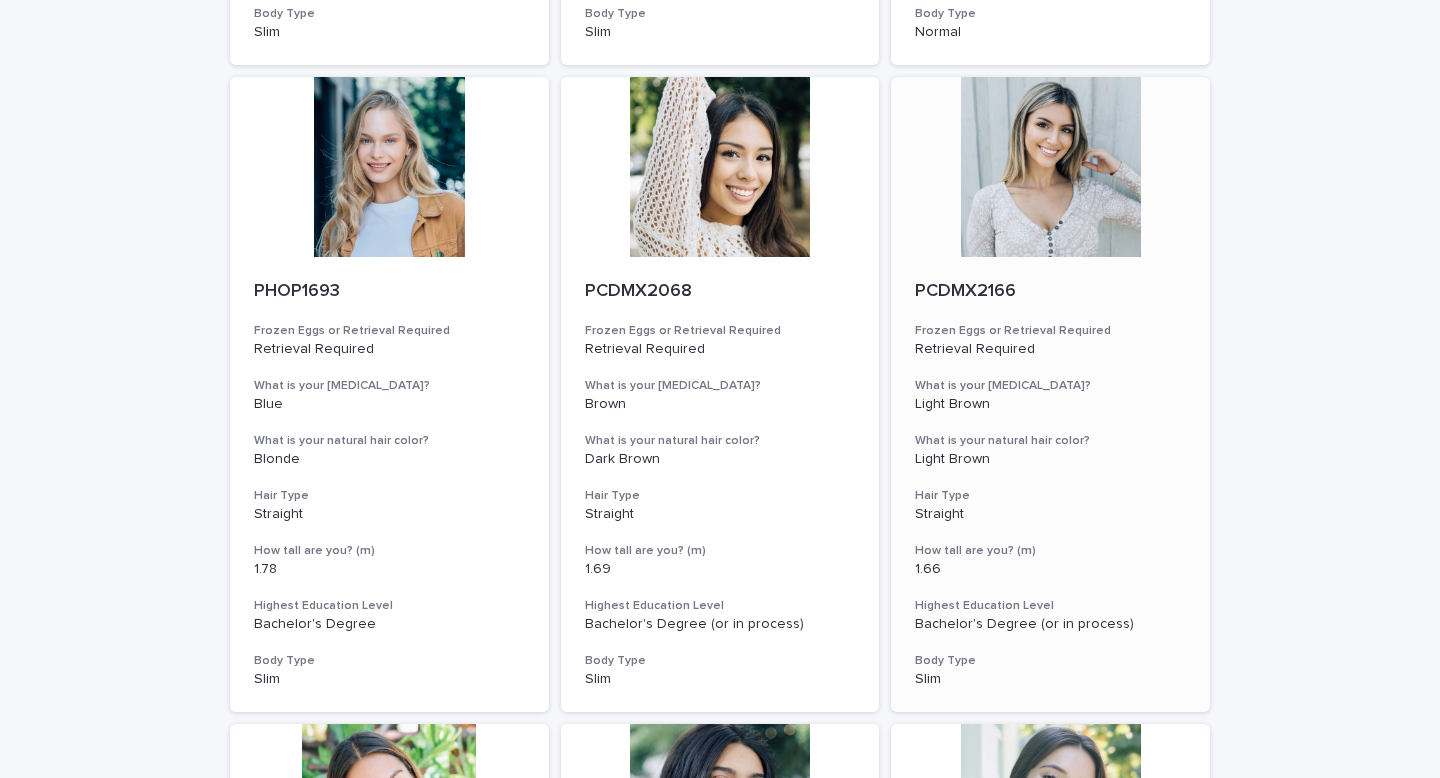 click at bounding box center (1050, 167) 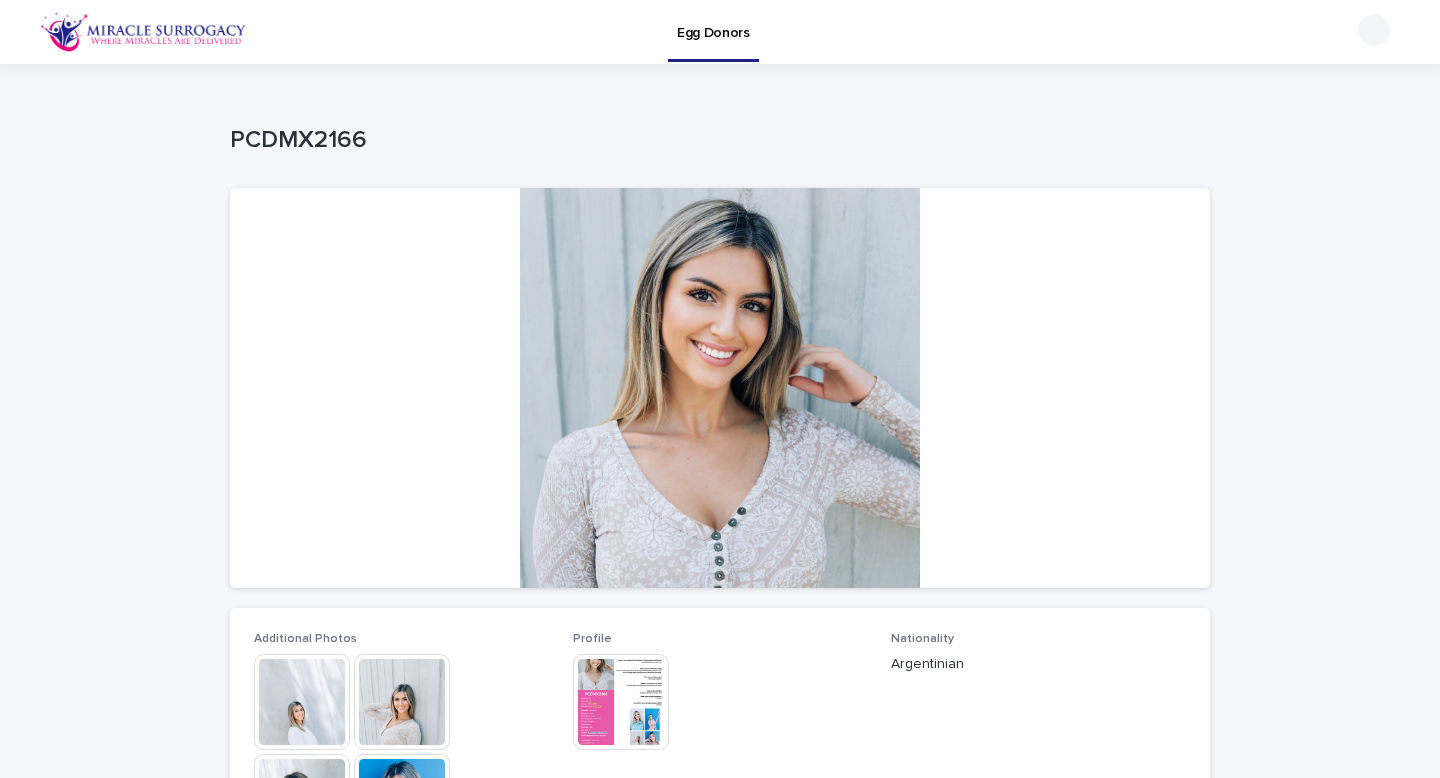 click at bounding box center [302, 702] 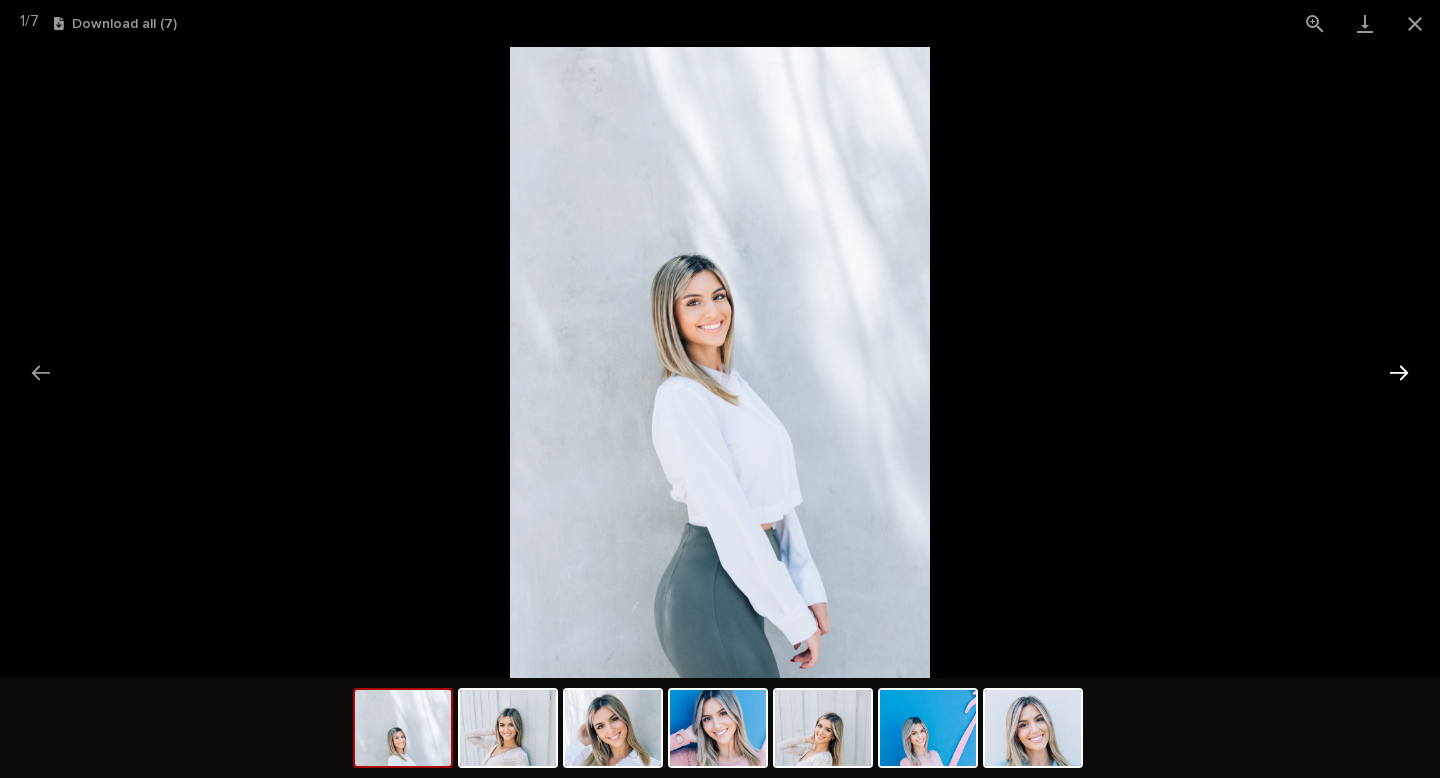 click at bounding box center (1399, 372) 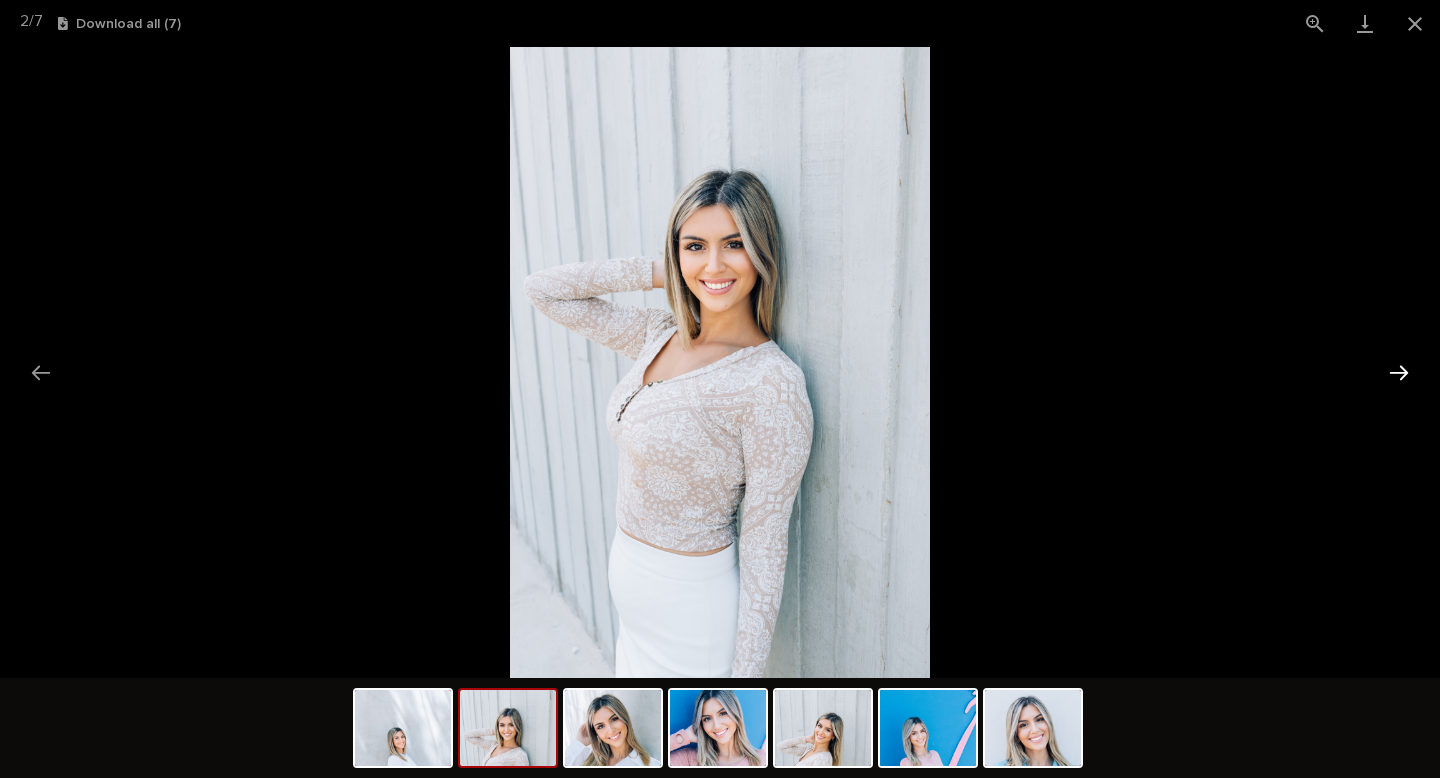 click at bounding box center [1399, 372] 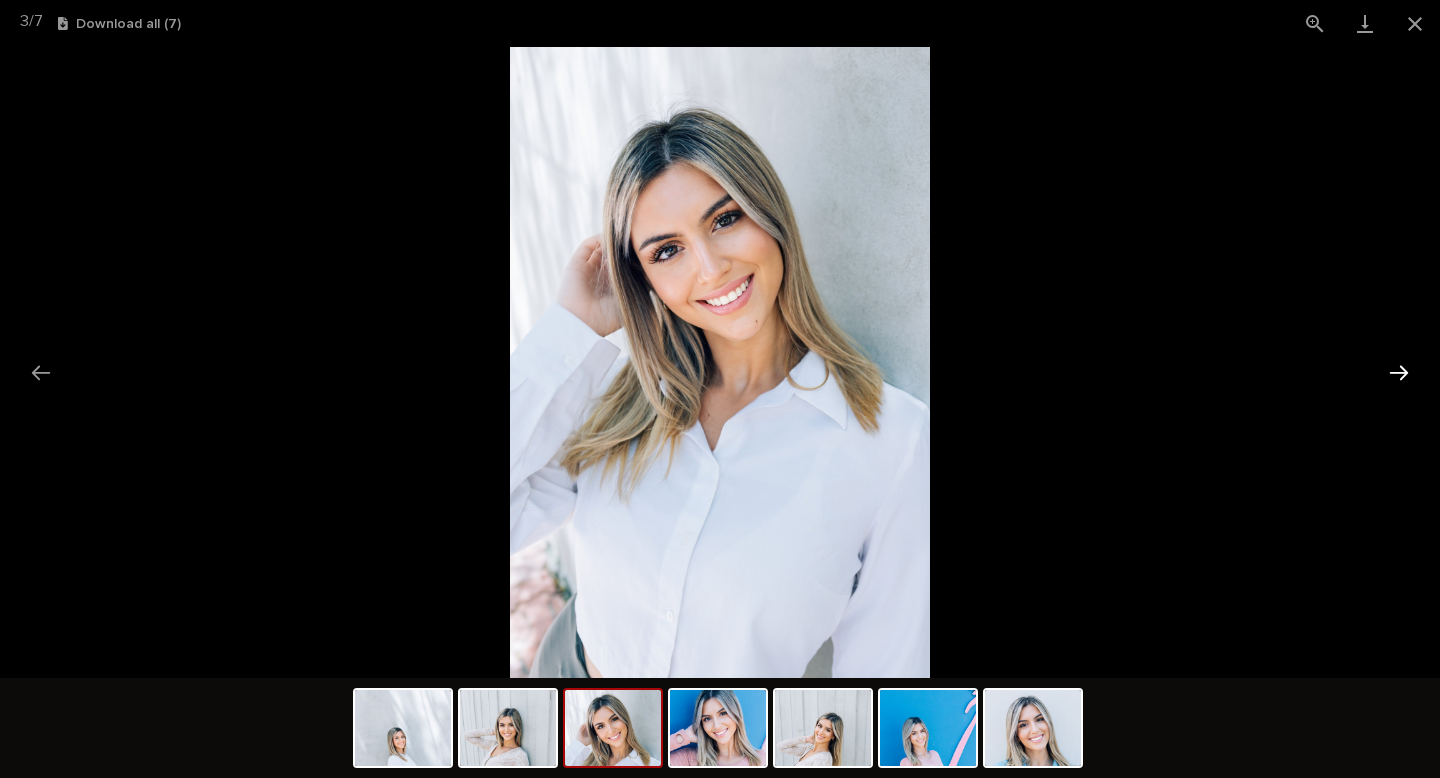 click at bounding box center [1399, 372] 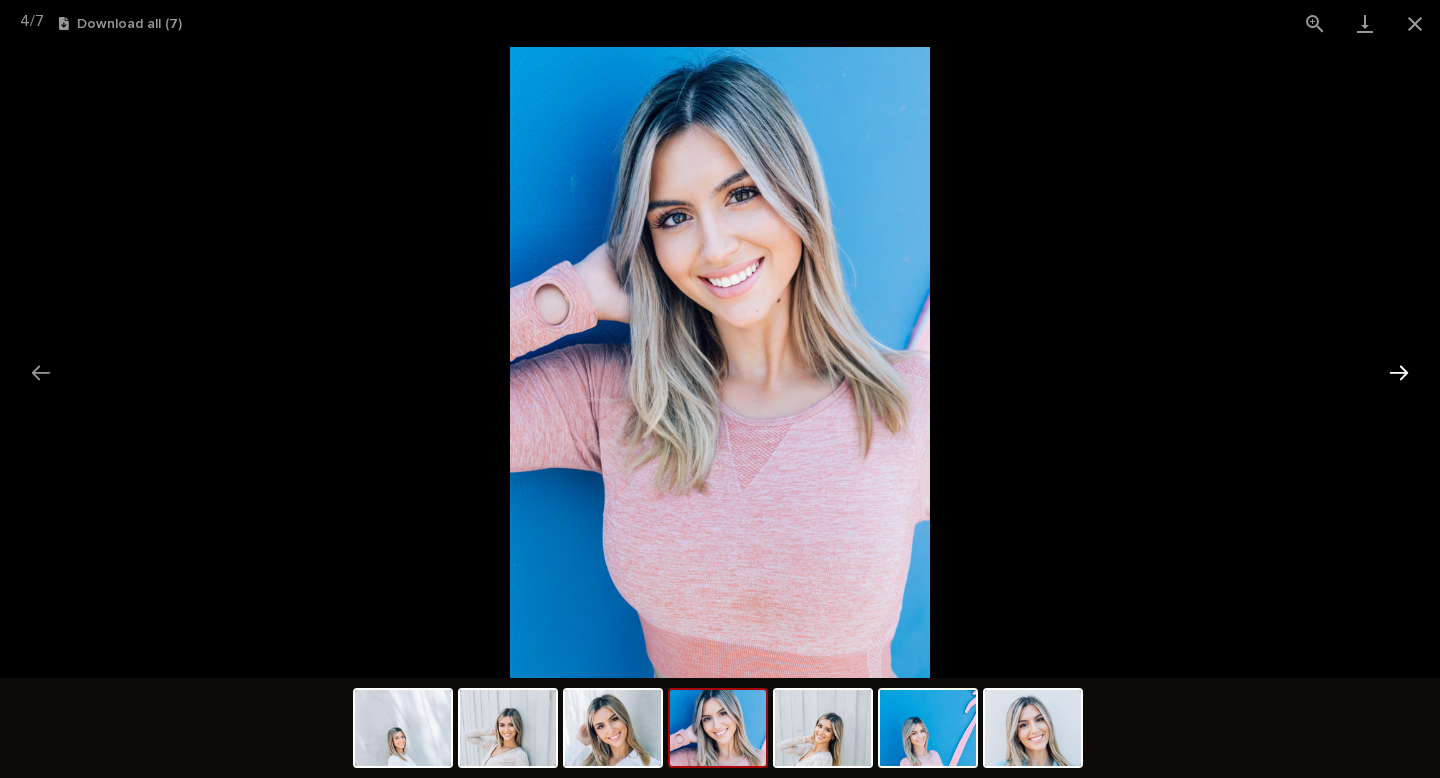 click at bounding box center (1399, 372) 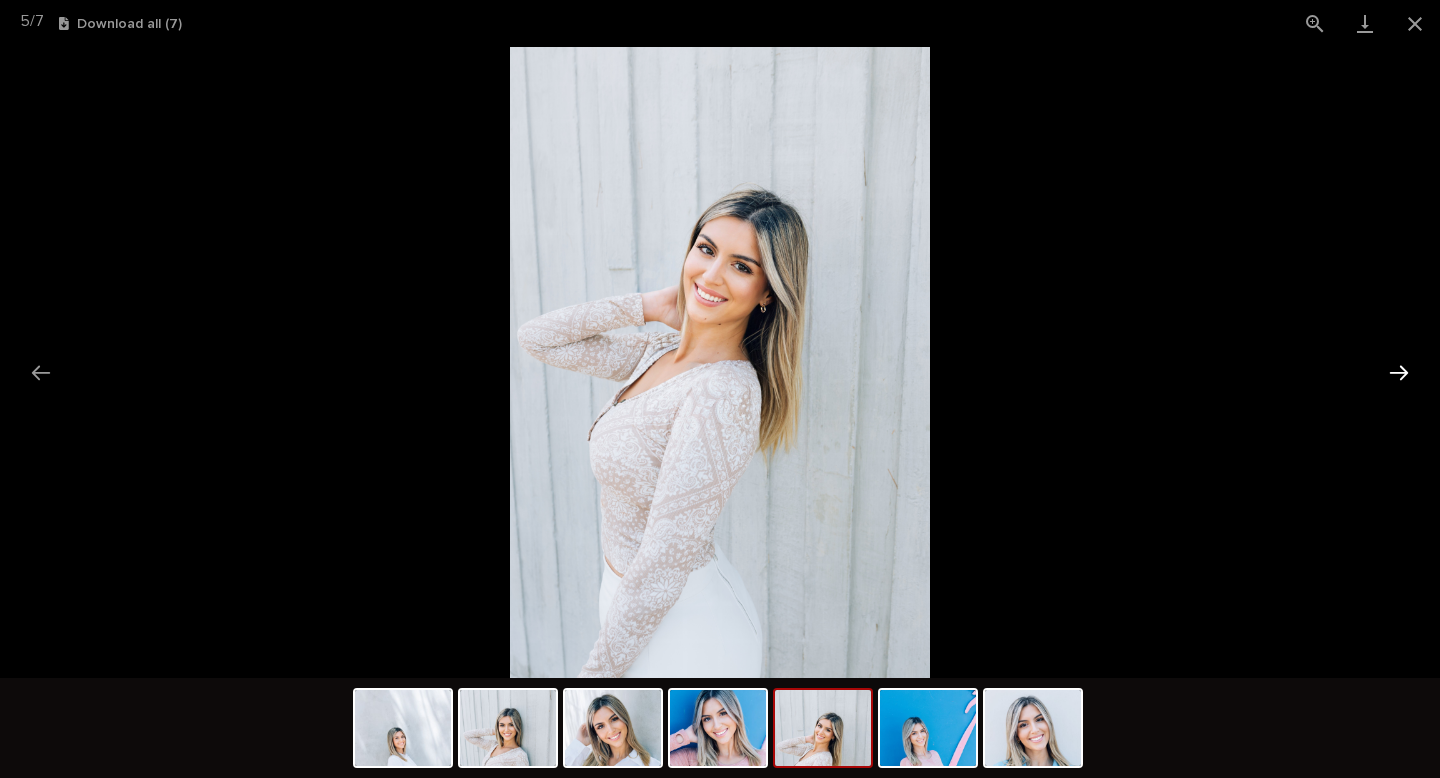 click at bounding box center (1399, 372) 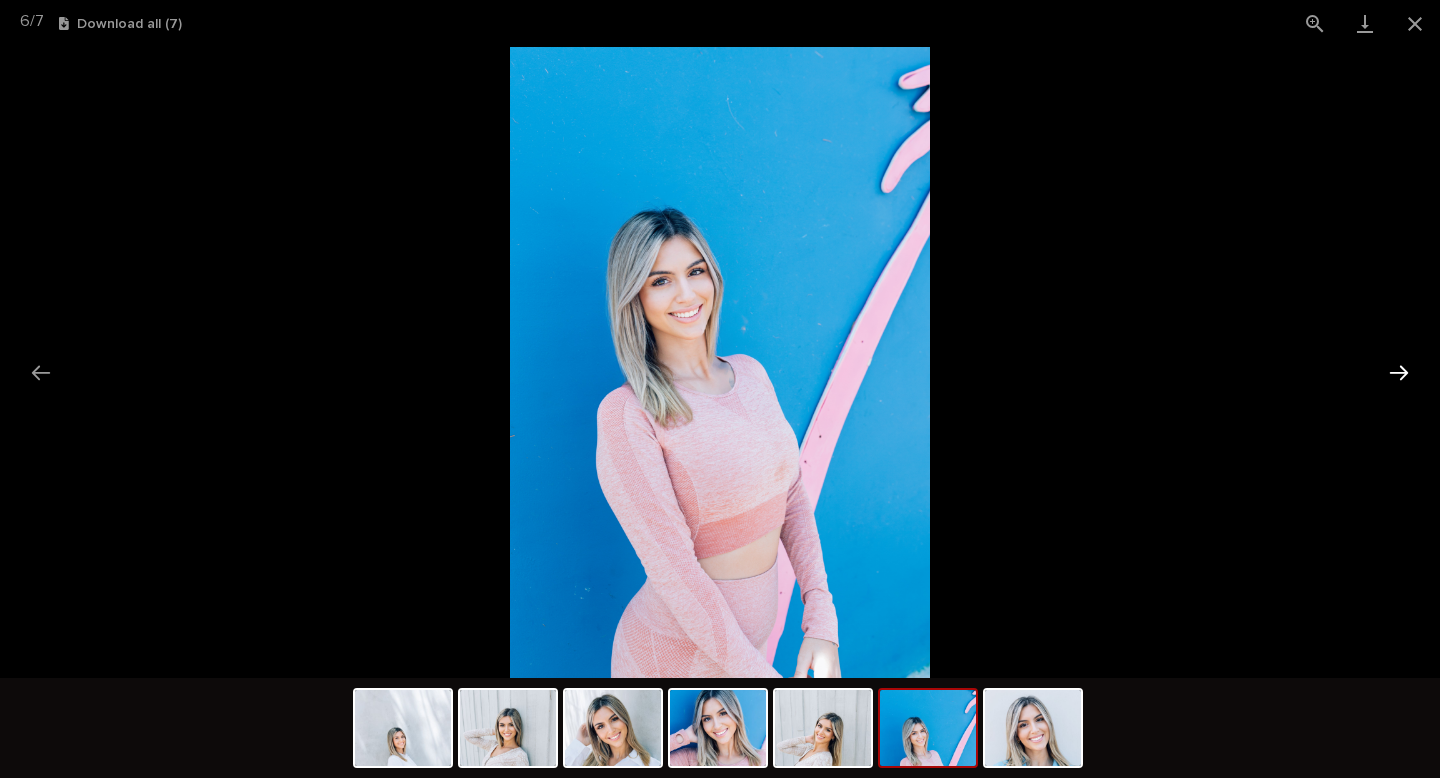 click at bounding box center [1399, 372] 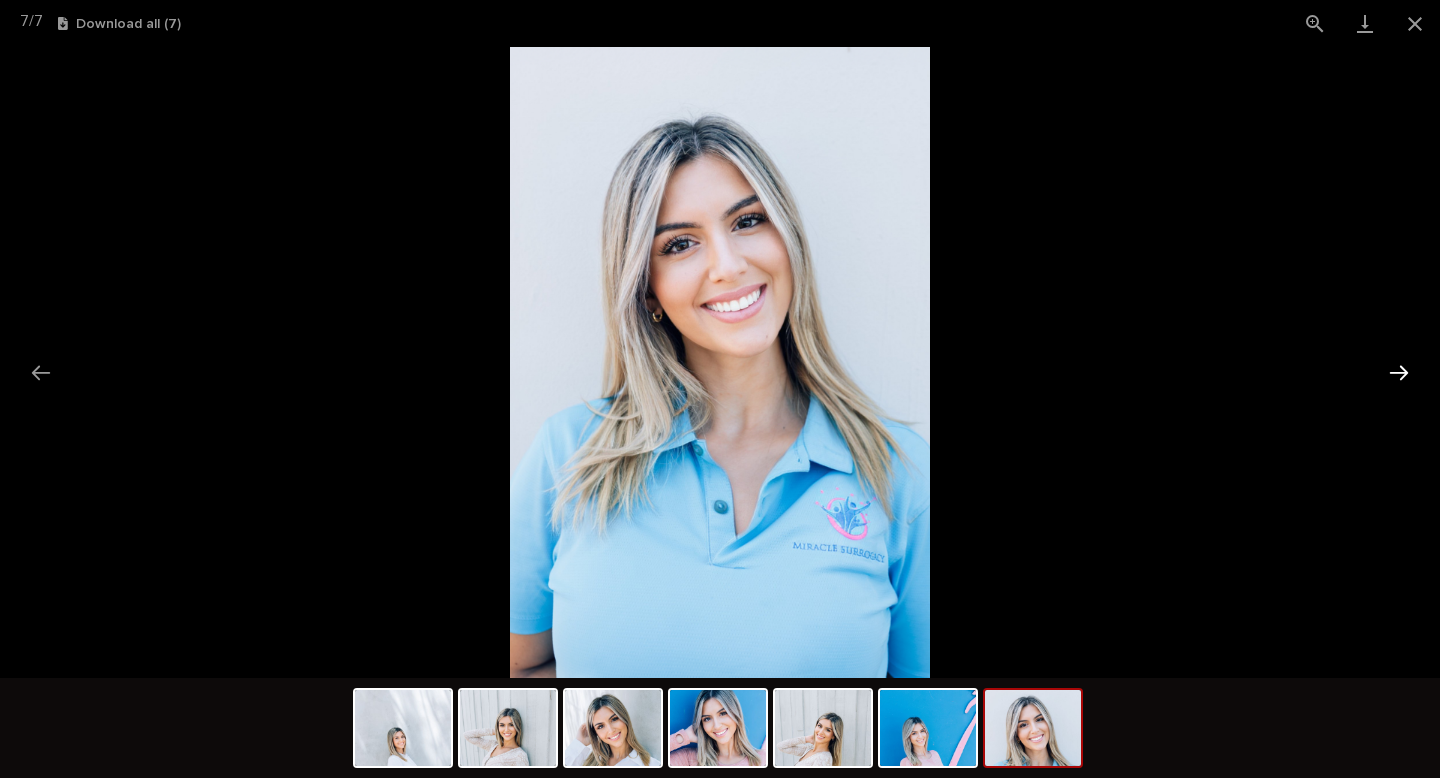 click at bounding box center (1399, 372) 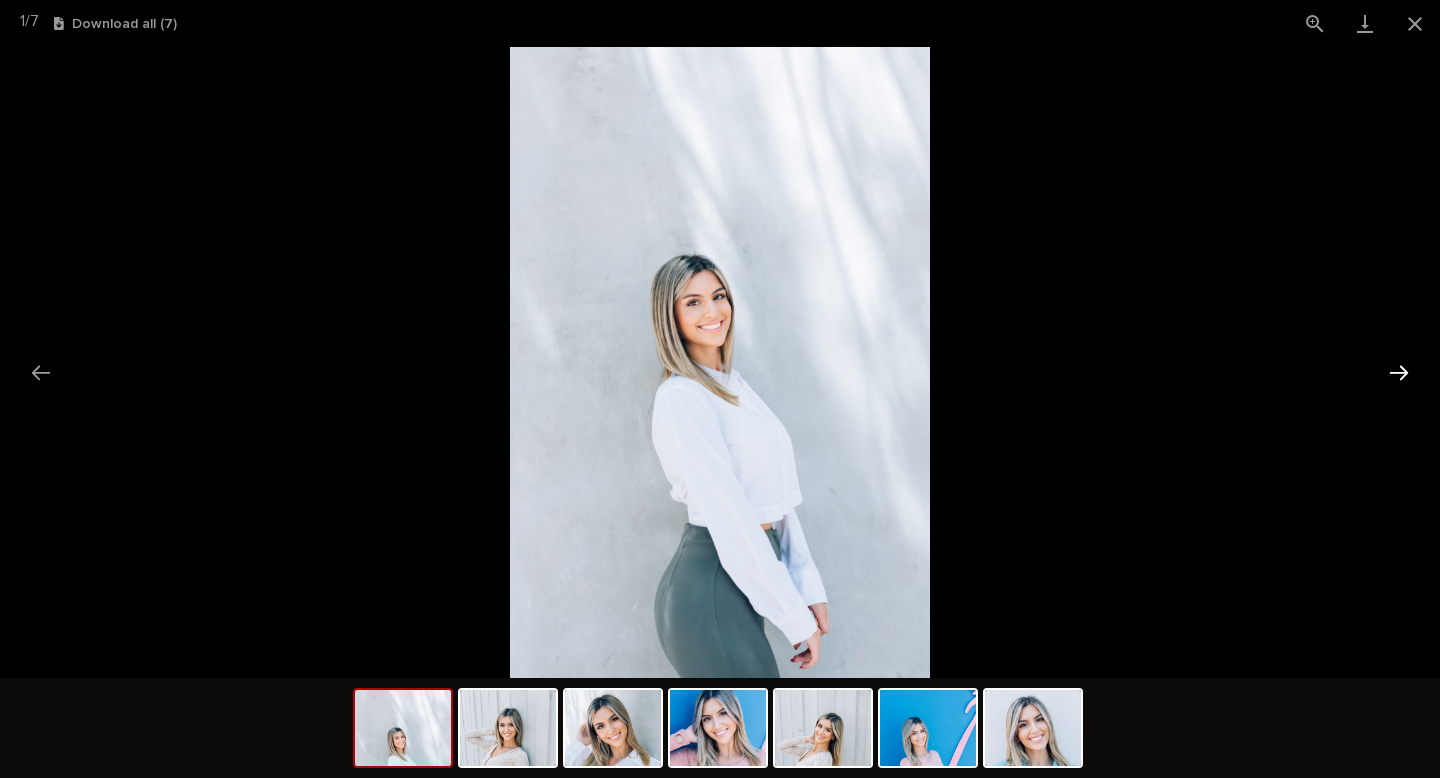 click at bounding box center [1399, 372] 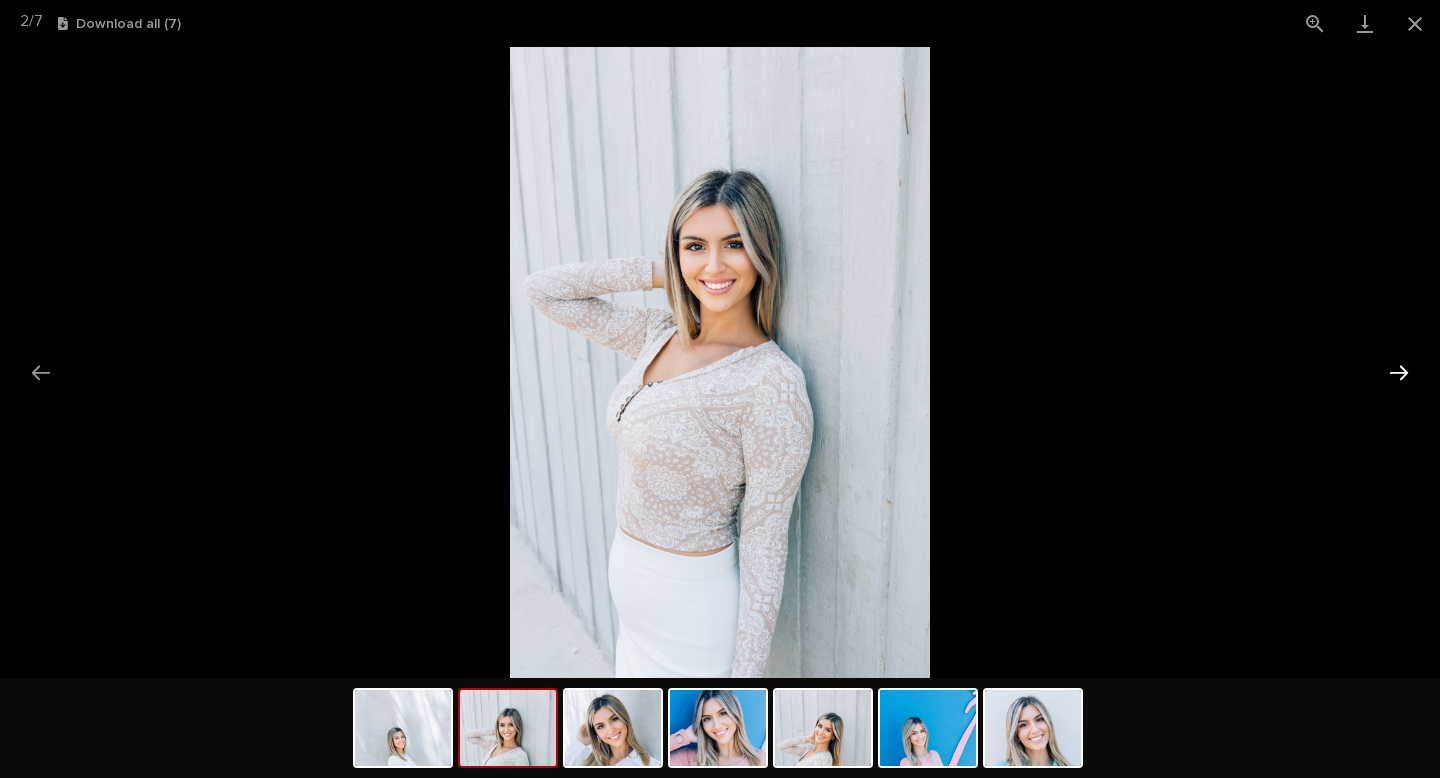 click at bounding box center (1399, 372) 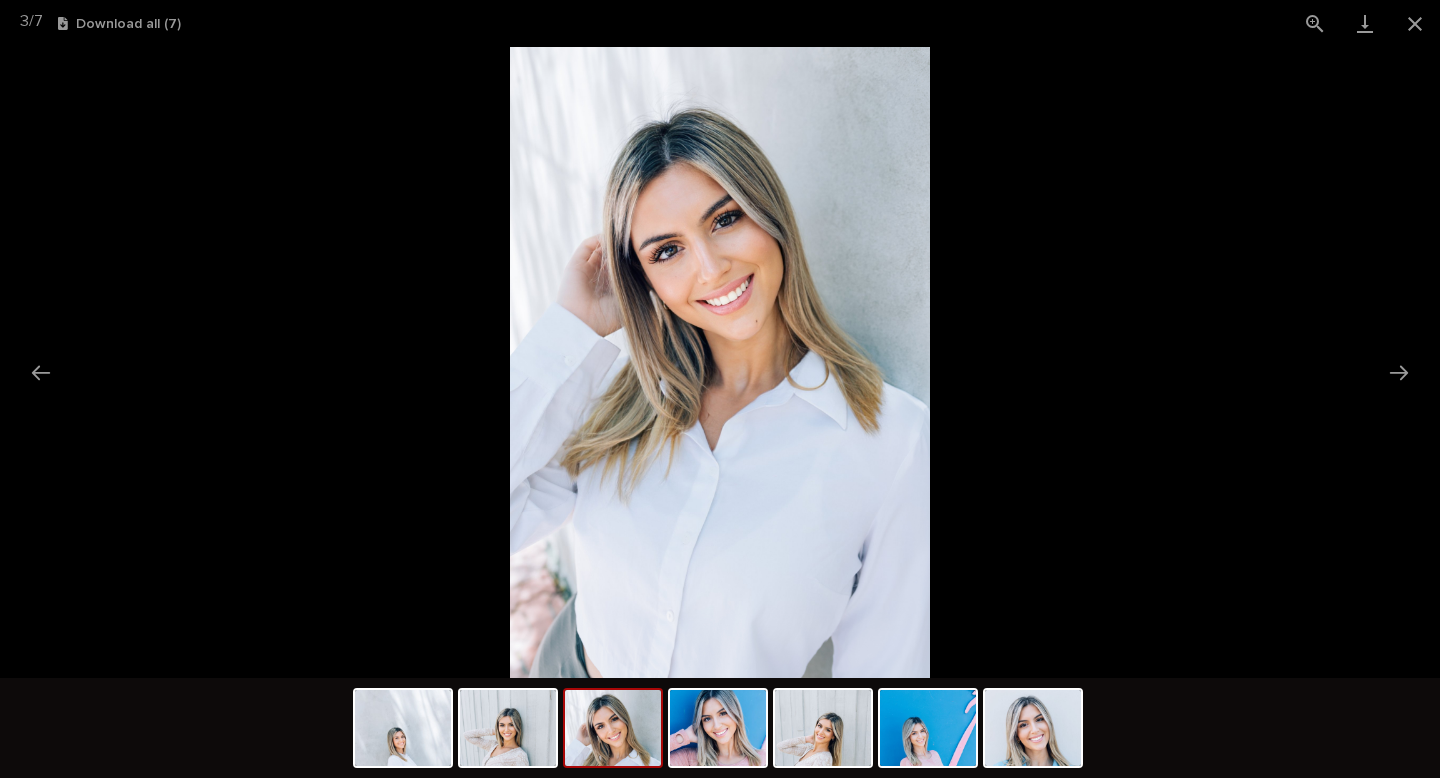 click at bounding box center (720, 362) 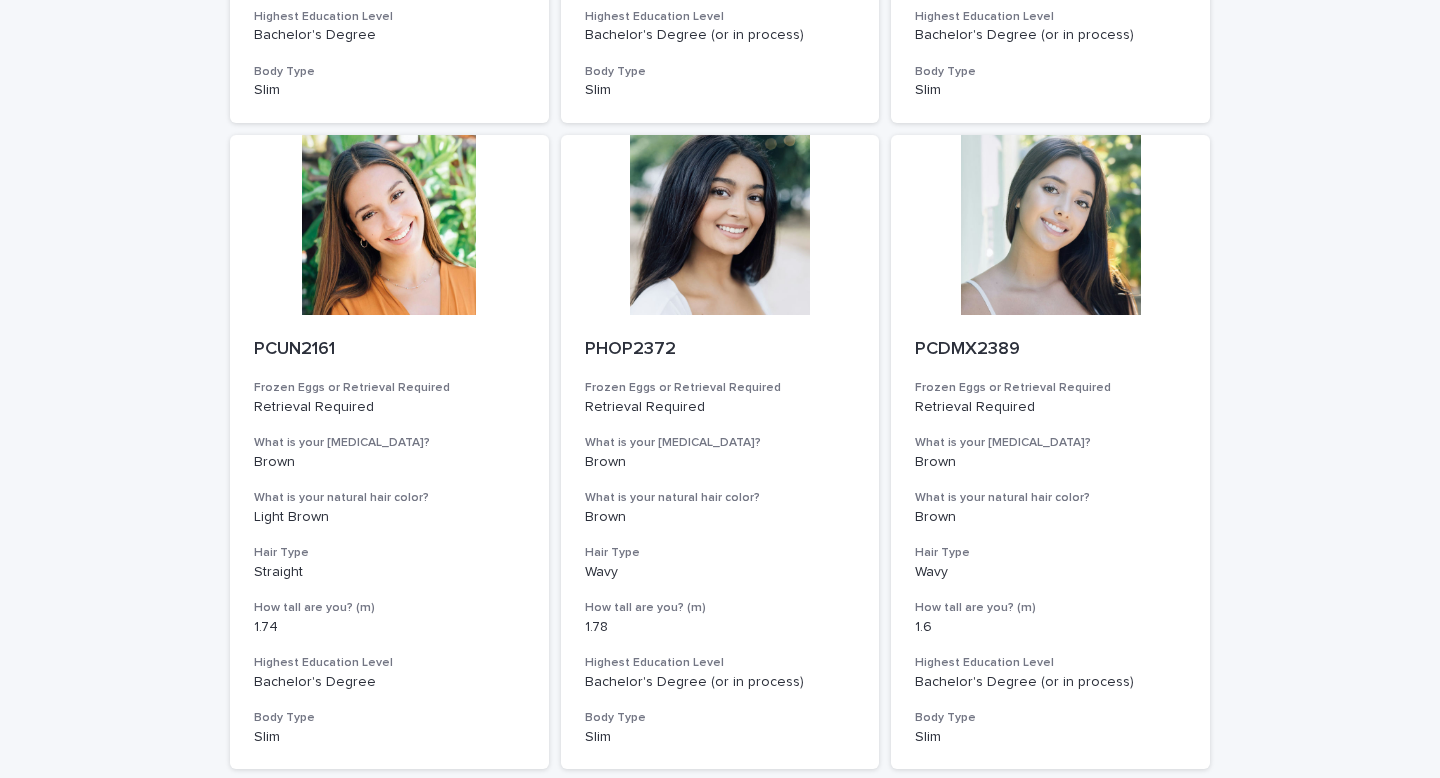 scroll, scrollTop: 2212, scrollLeft: 0, axis: vertical 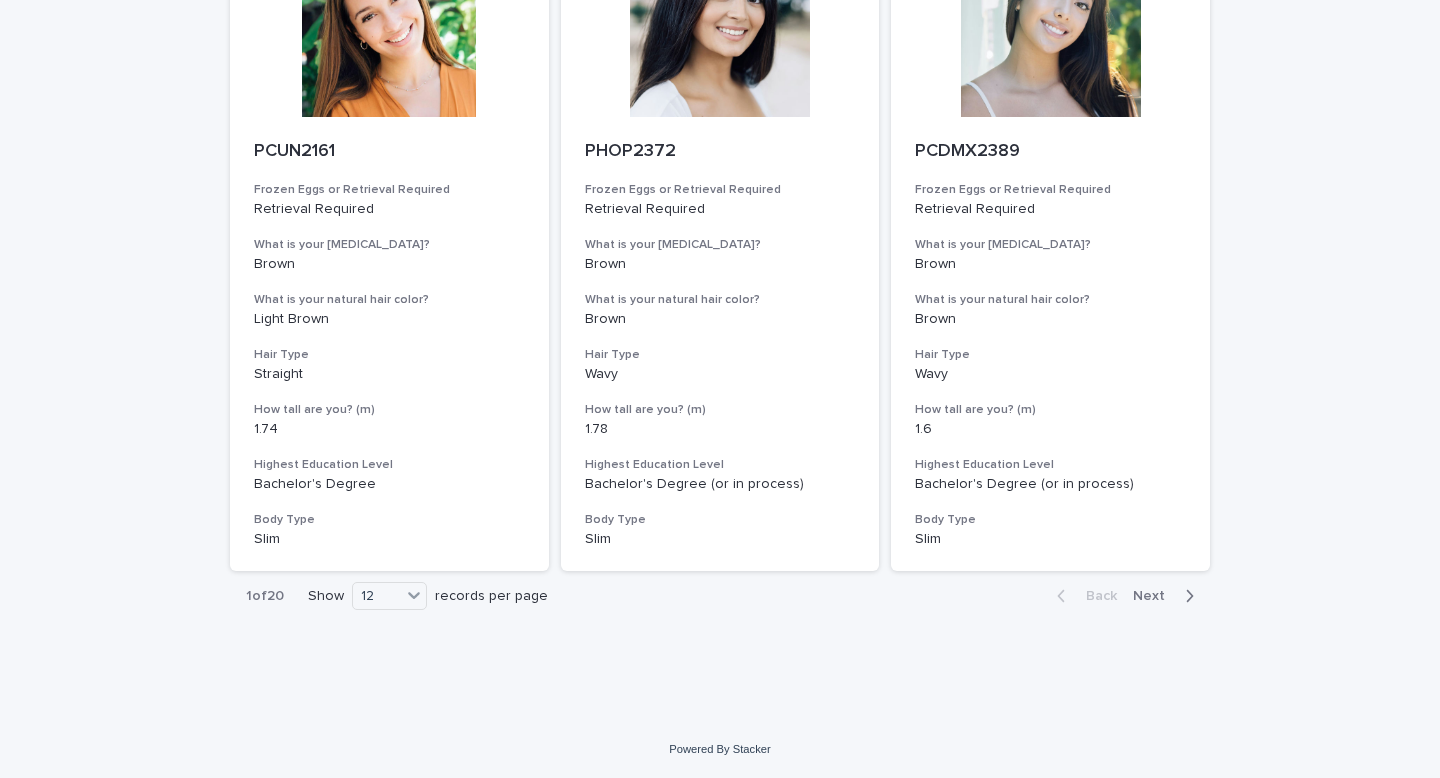 click on "Next" at bounding box center (1155, 596) 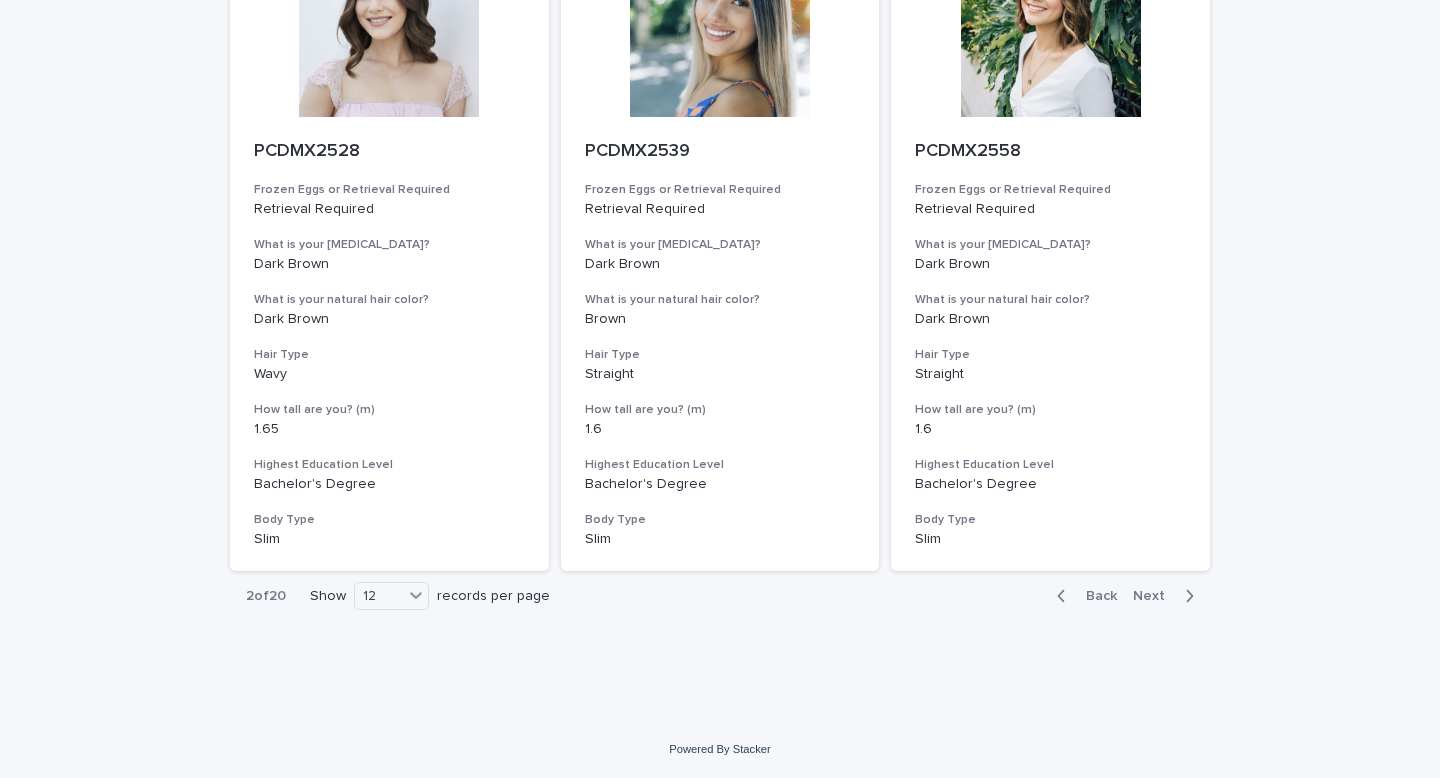 click on "Back" at bounding box center [1095, 596] 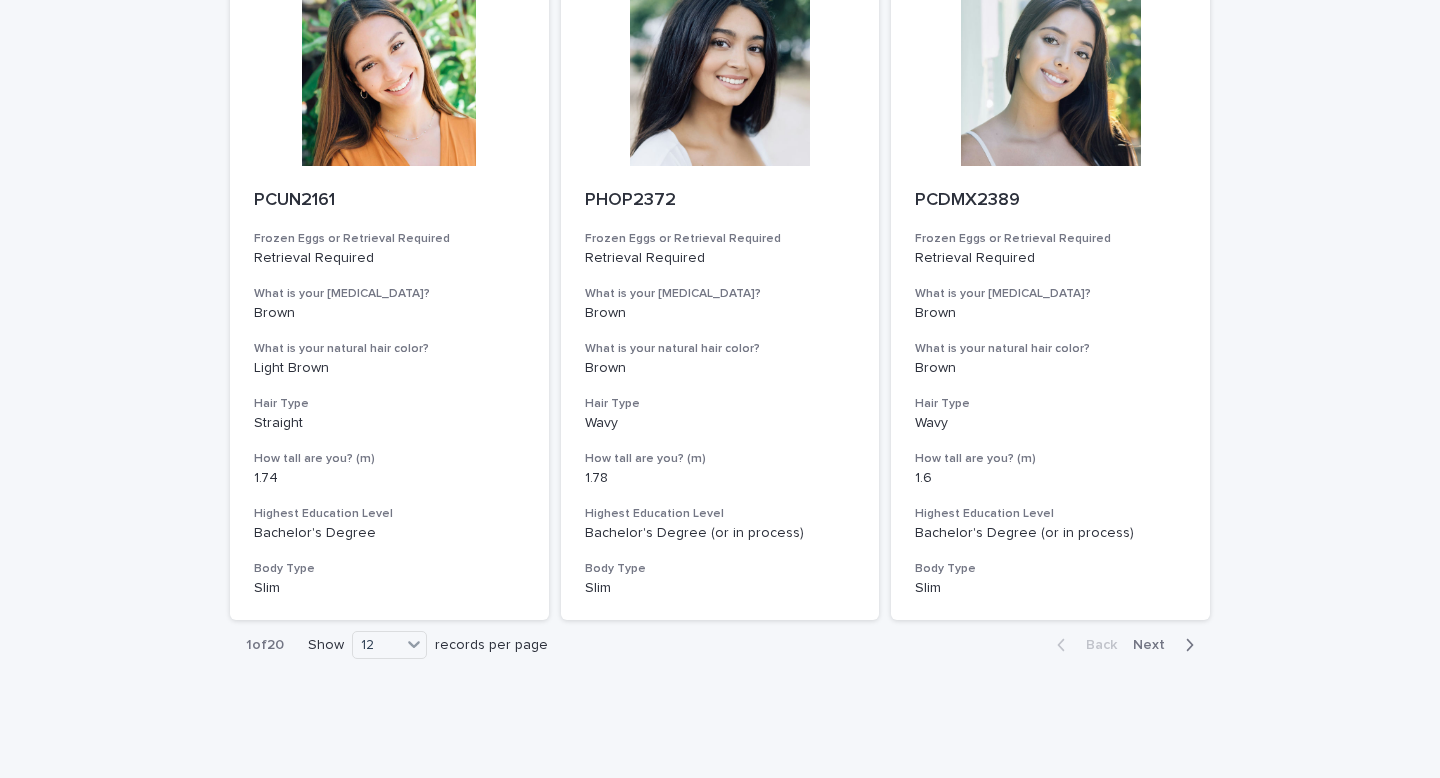 scroll, scrollTop: 2141, scrollLeft: 0, axis: vertical 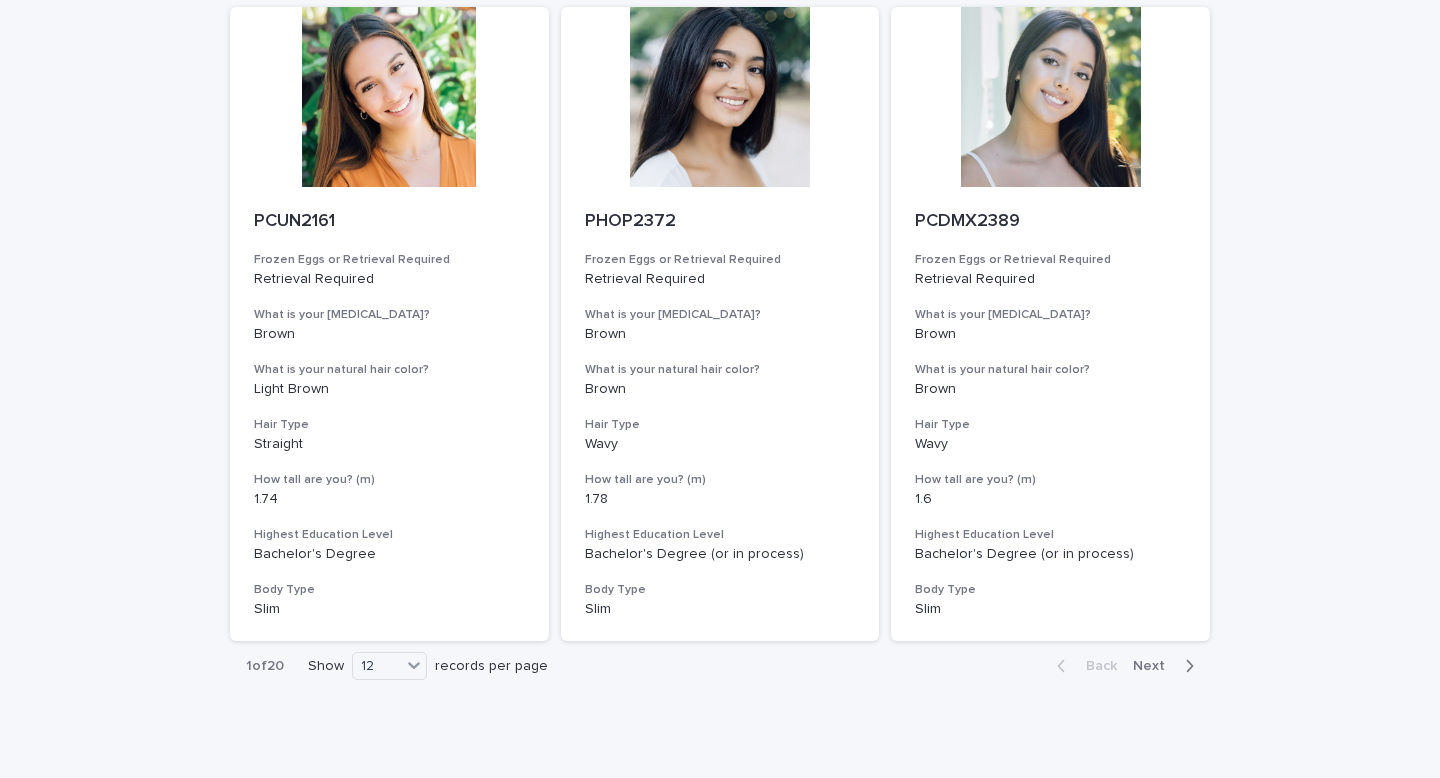 click on "Next" at bounding box center (1155, 666) 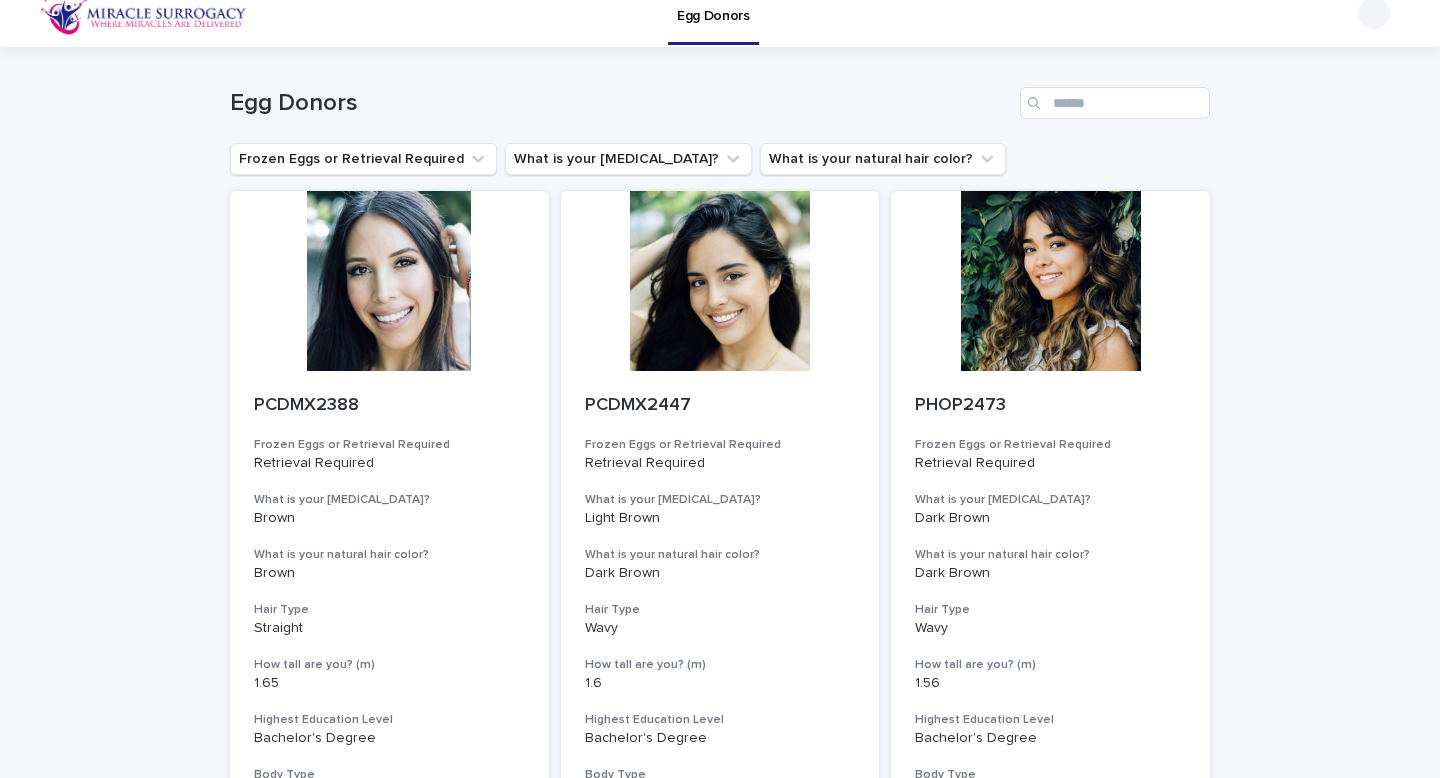 scroll, scrollTop: 0, scrollLeft: 0, axis: both 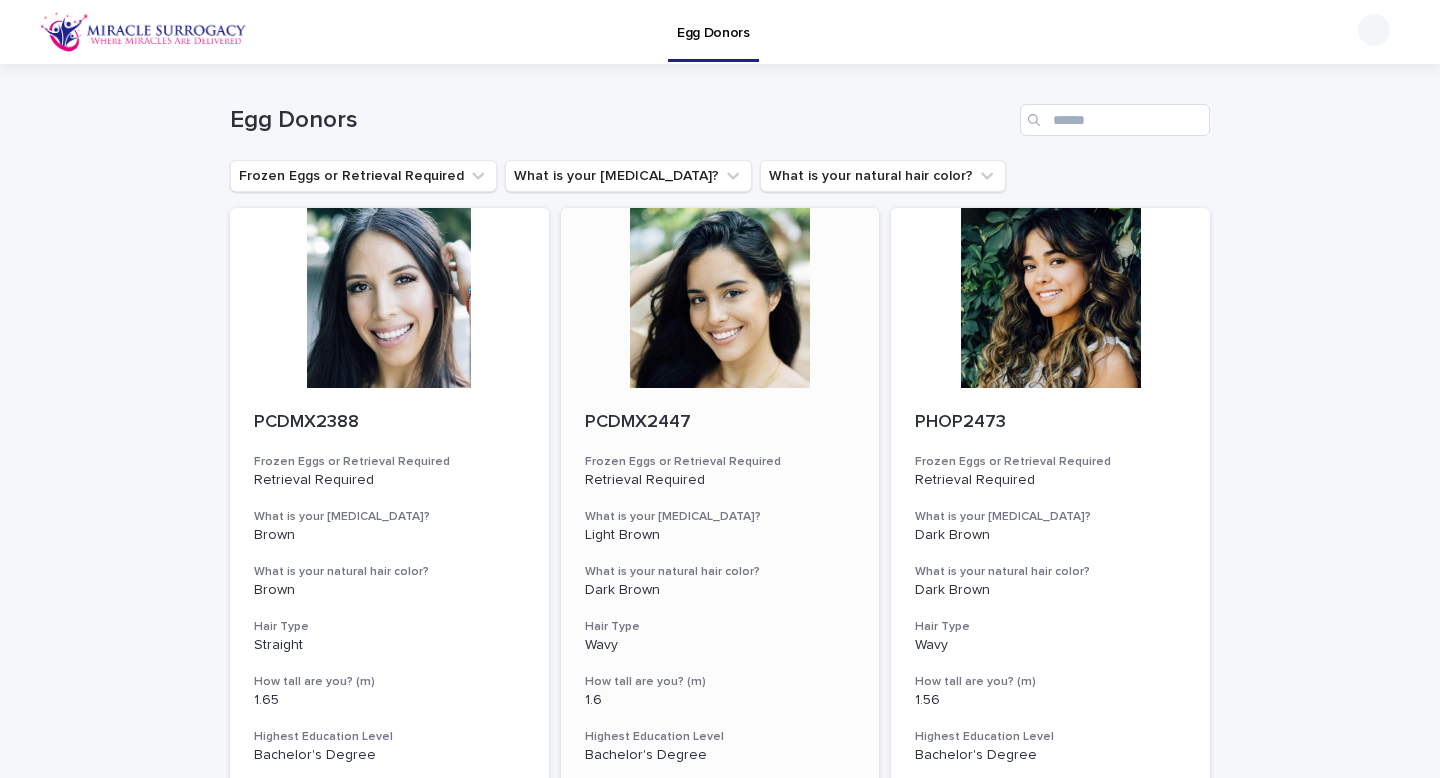 click at bounding box center (720, 298) 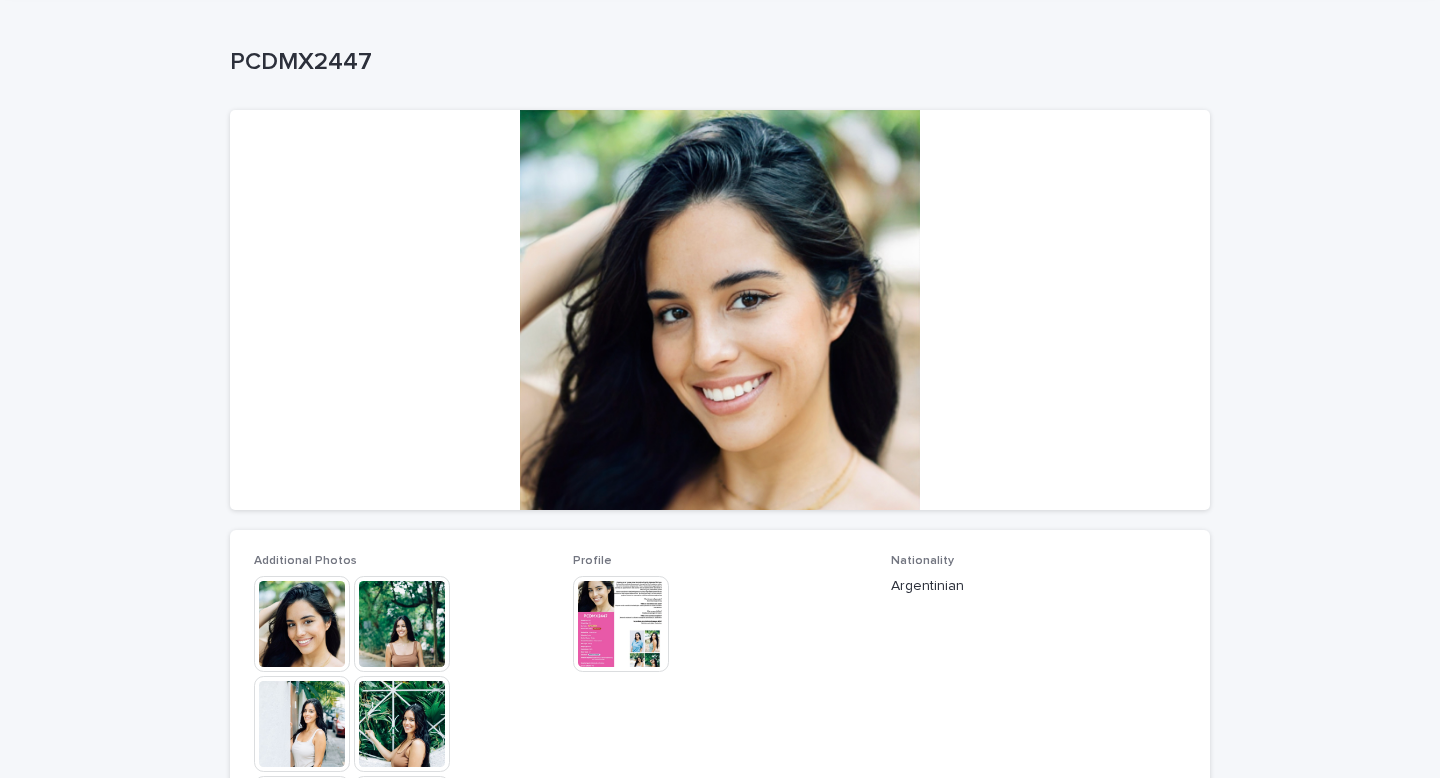 scroll, scrollTop: 158, scrollLeft: 0, axis: vertical 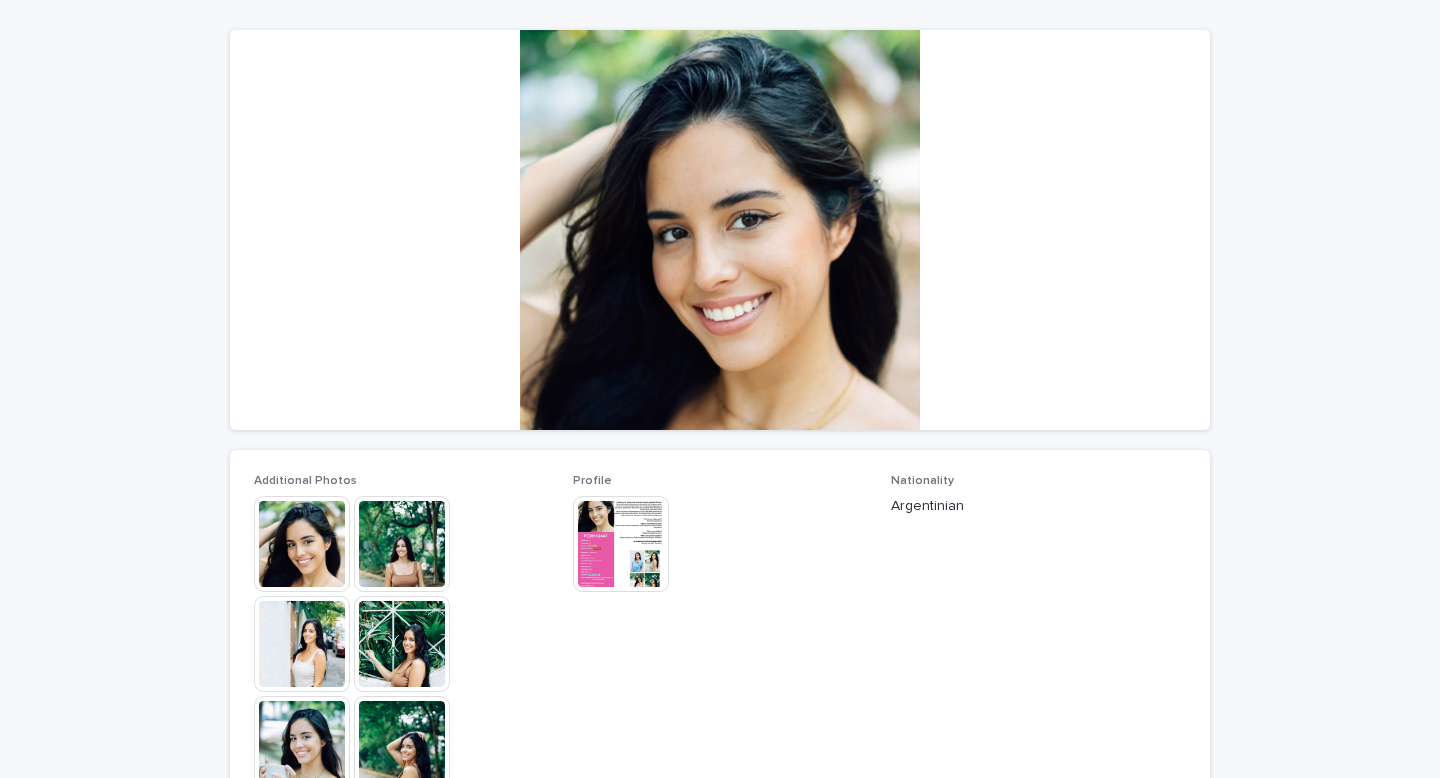 click at bounding box center [302, 544] 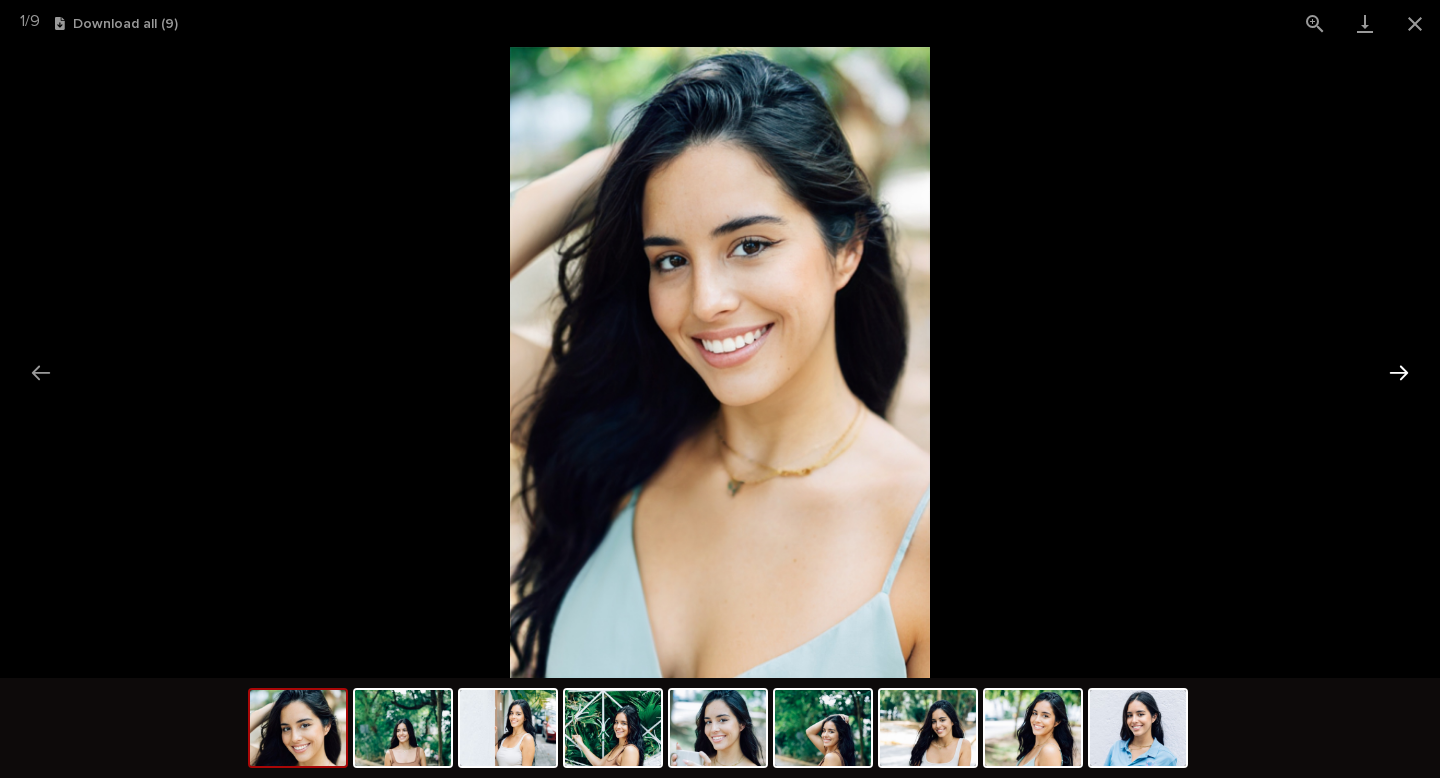click at bounding box center (1399, 372) 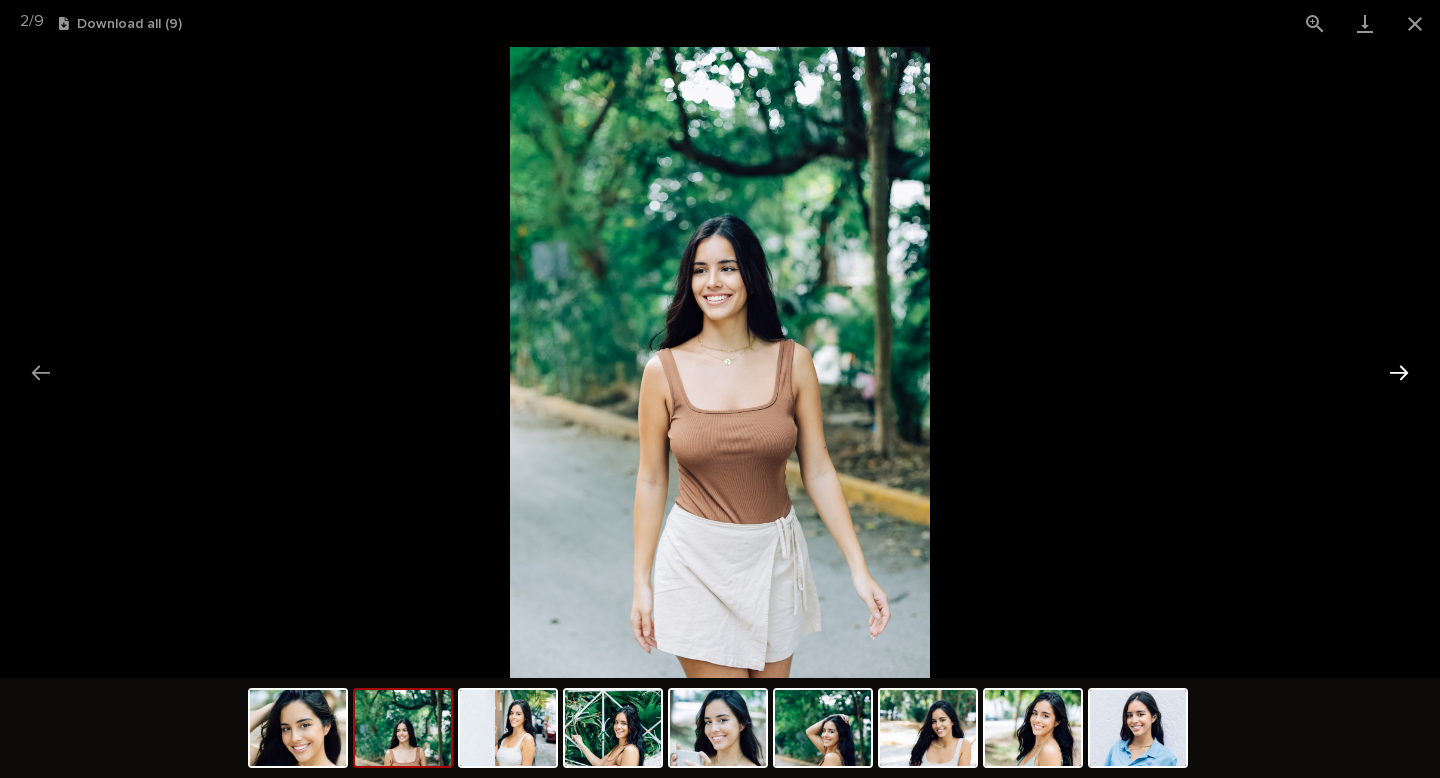 click at bounding box center (1399, 372) 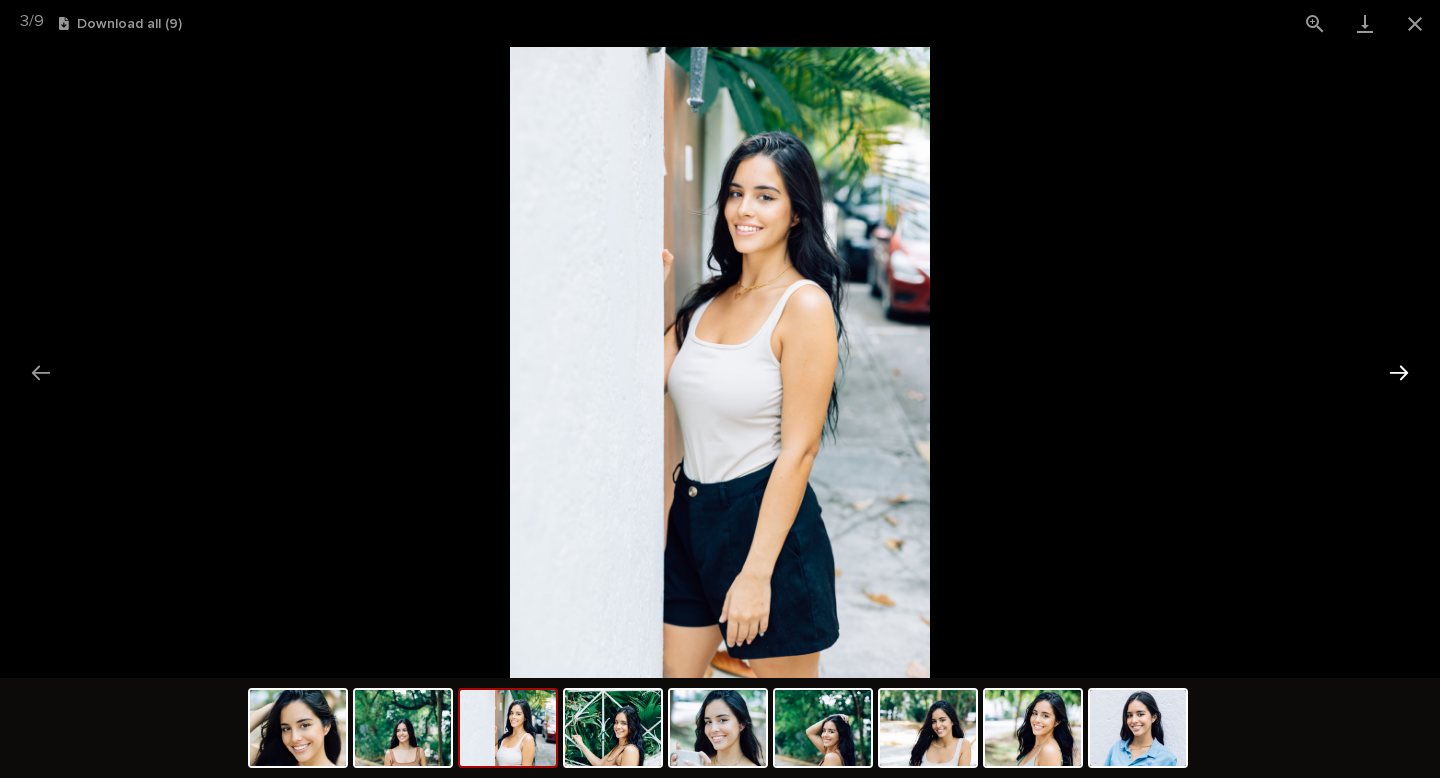 click at bounding box center (1399, 372) 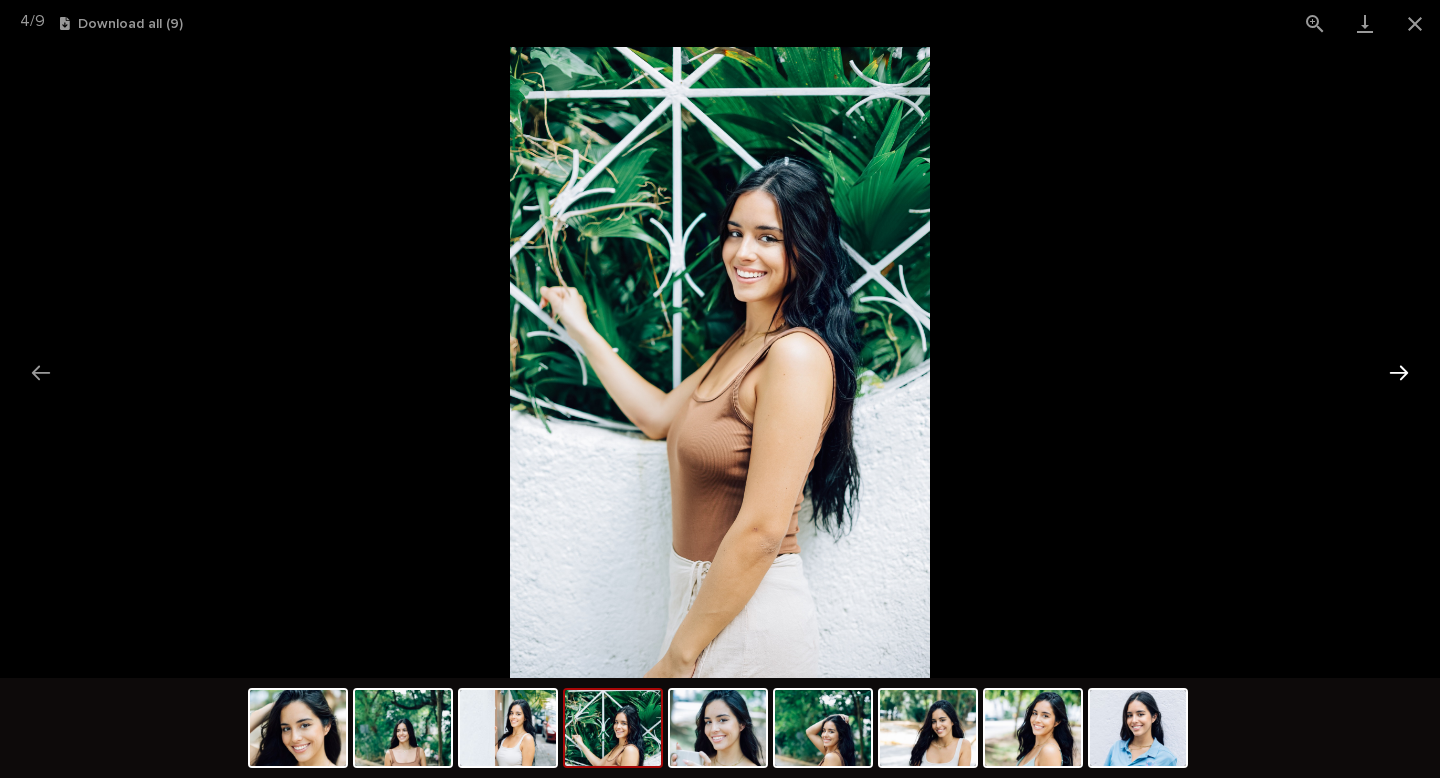 click at bounding box center (1399, 372) 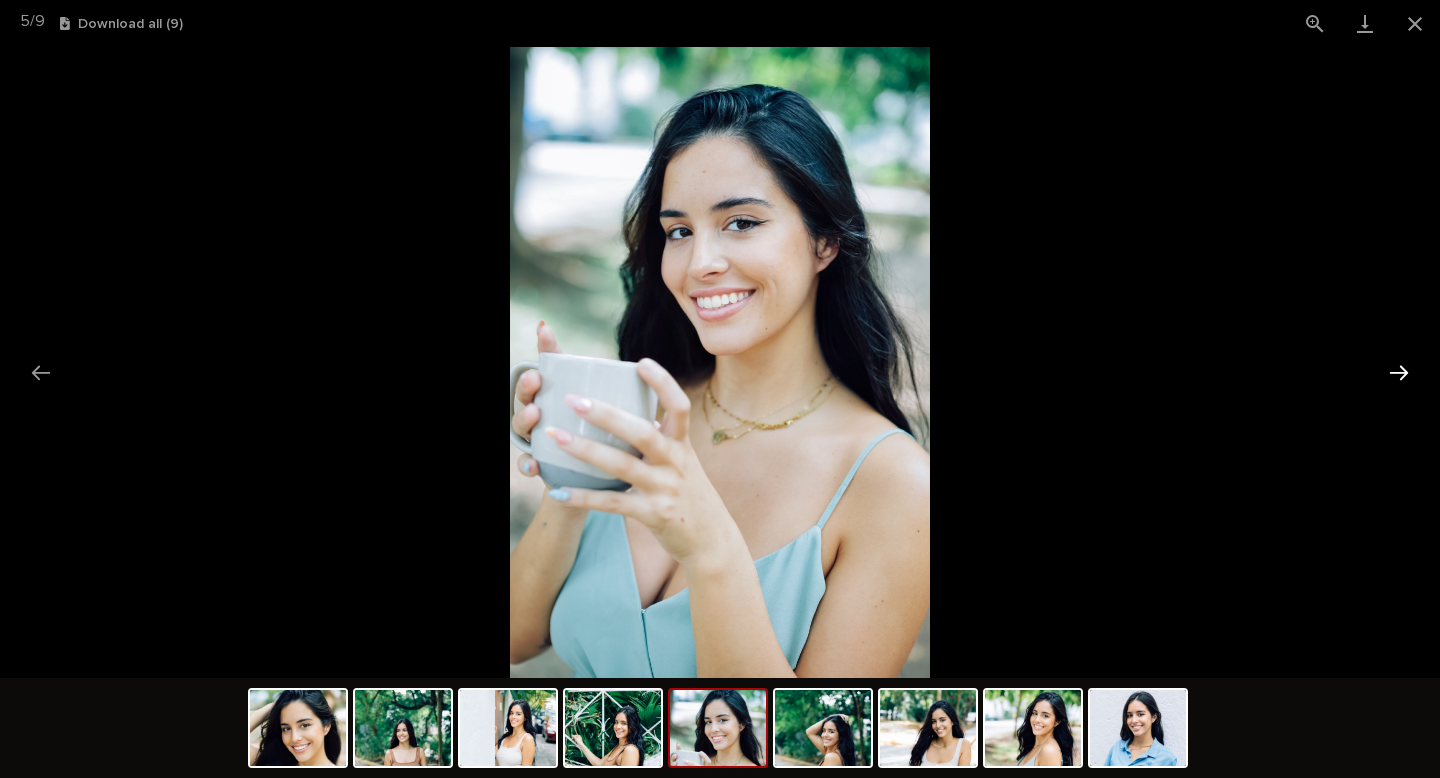 click at bounding box center (1399, 372) 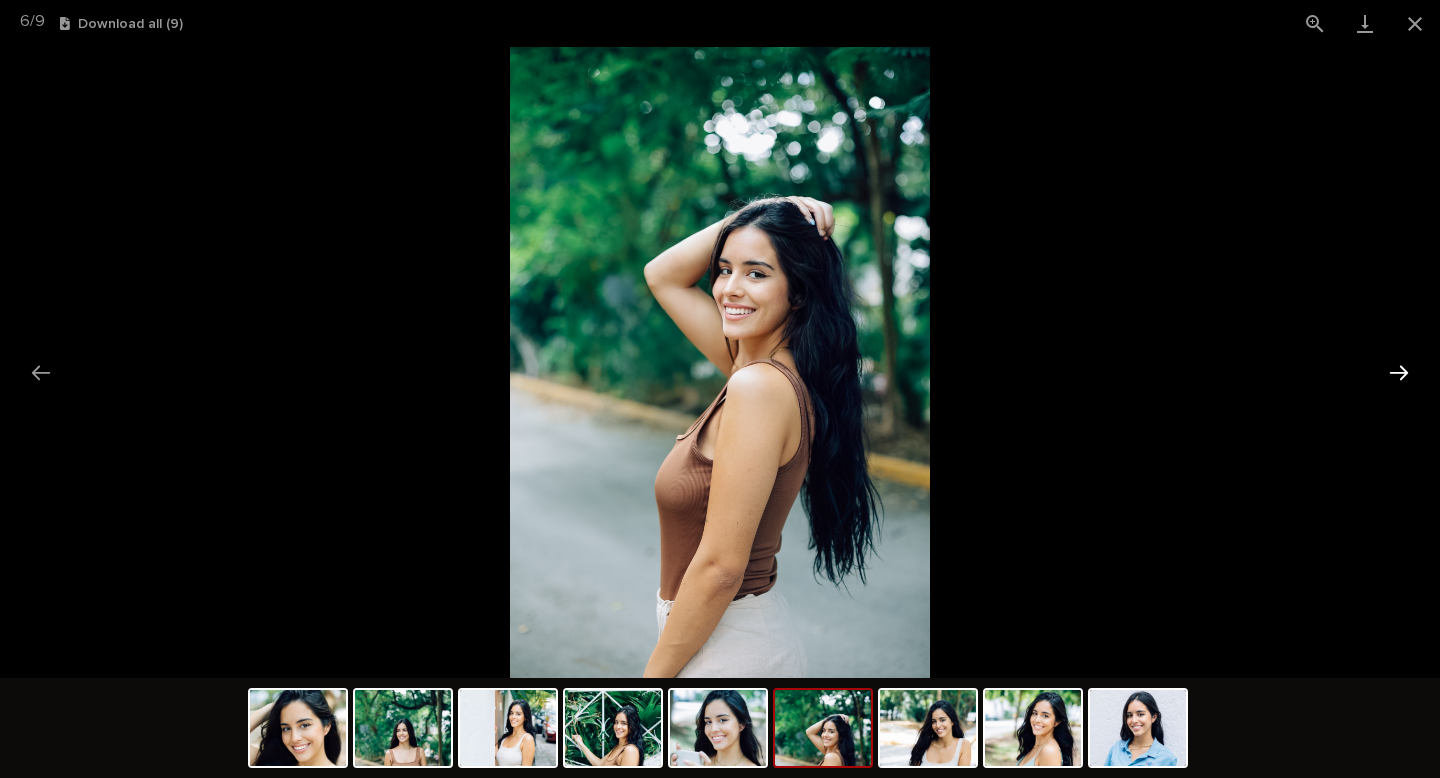 click at bounding box center (1399, 372) 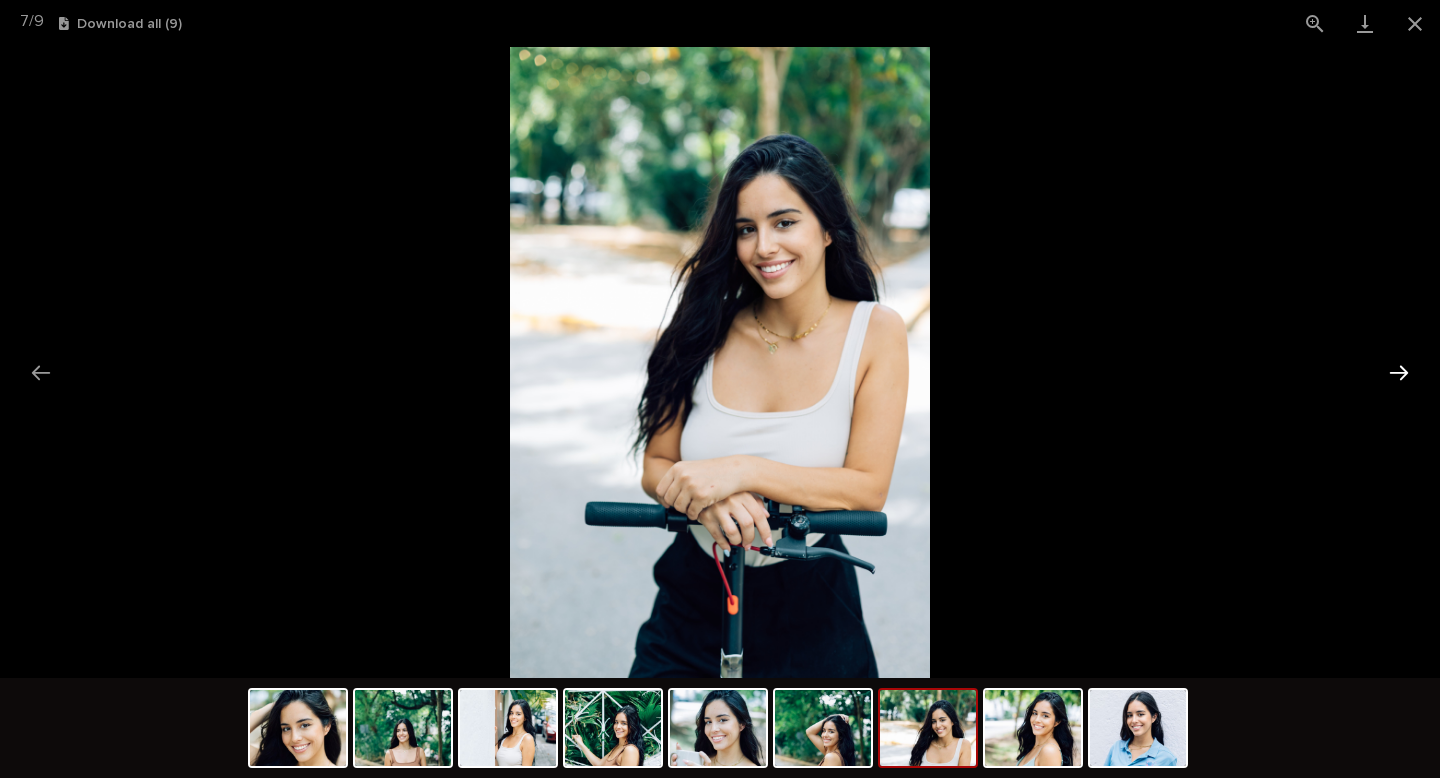 click at bounding box center [1399, 372] 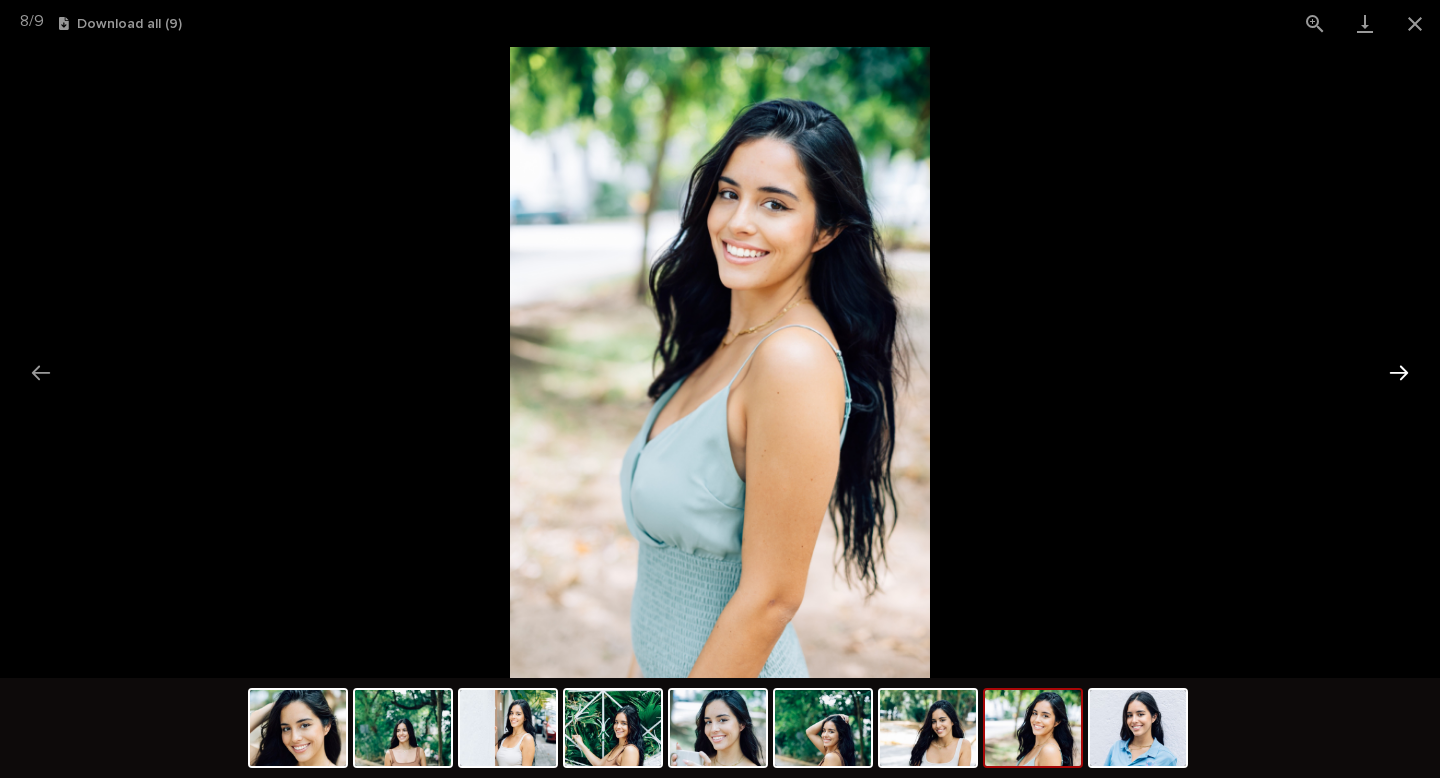 click at bounding box center (1399, 372) 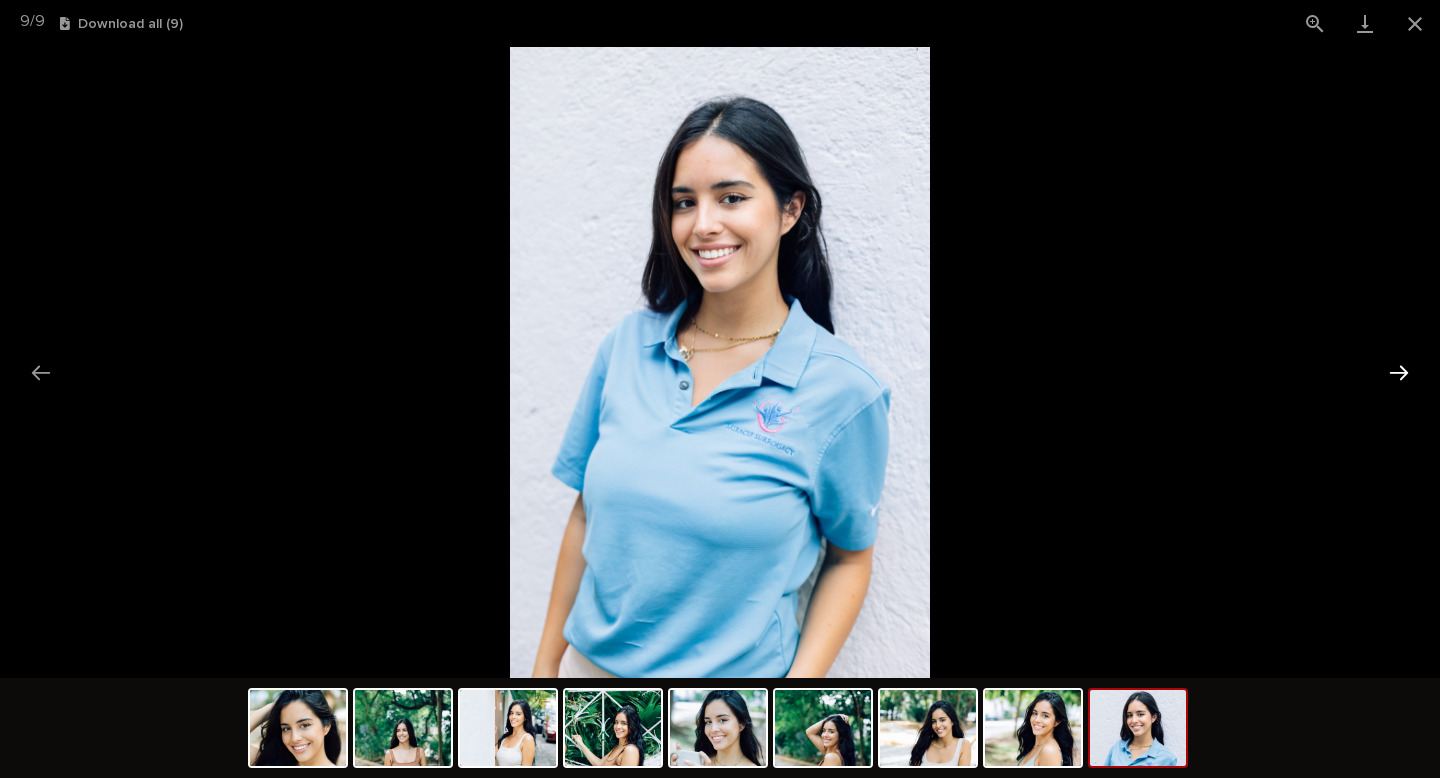 click at bounding box center (1399, 372) 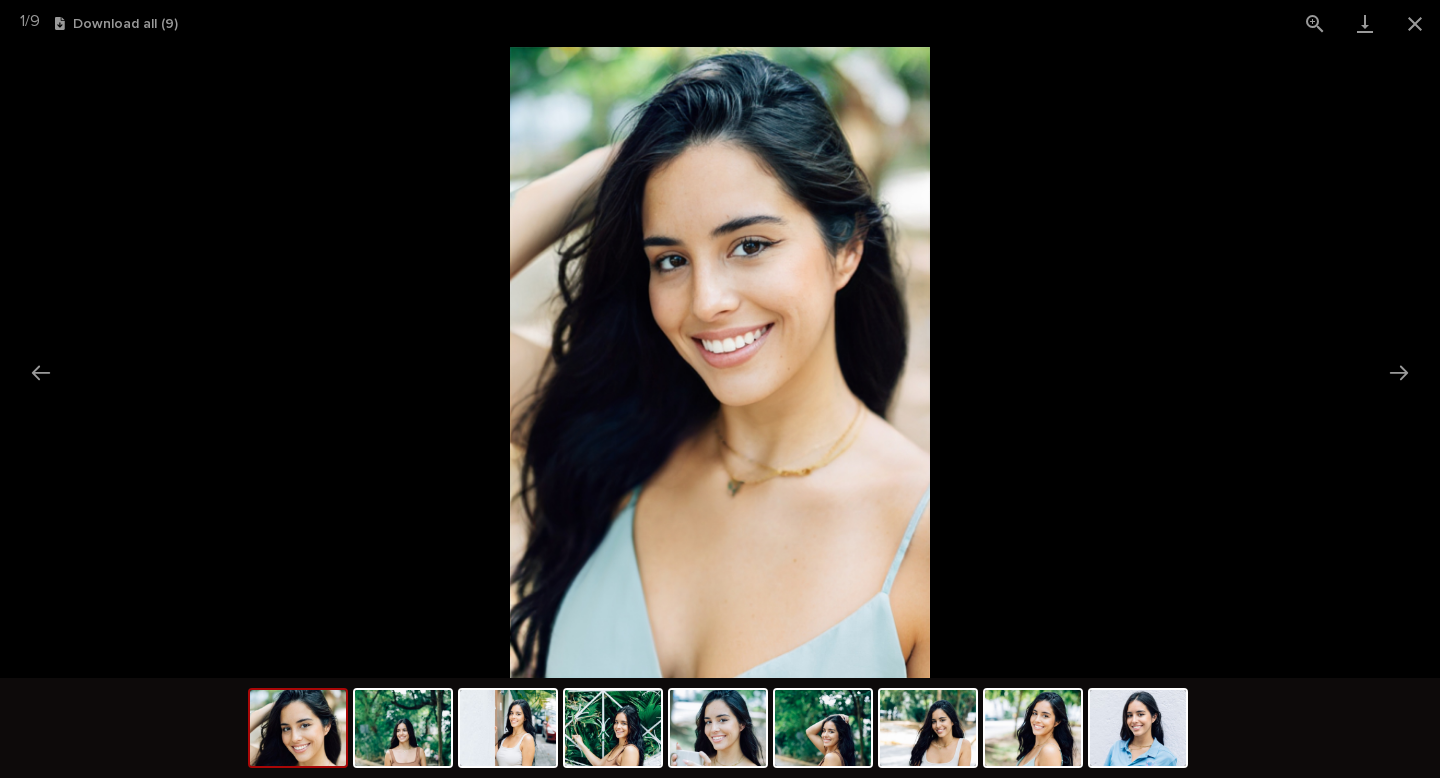 click at bounding box center (720, 362) 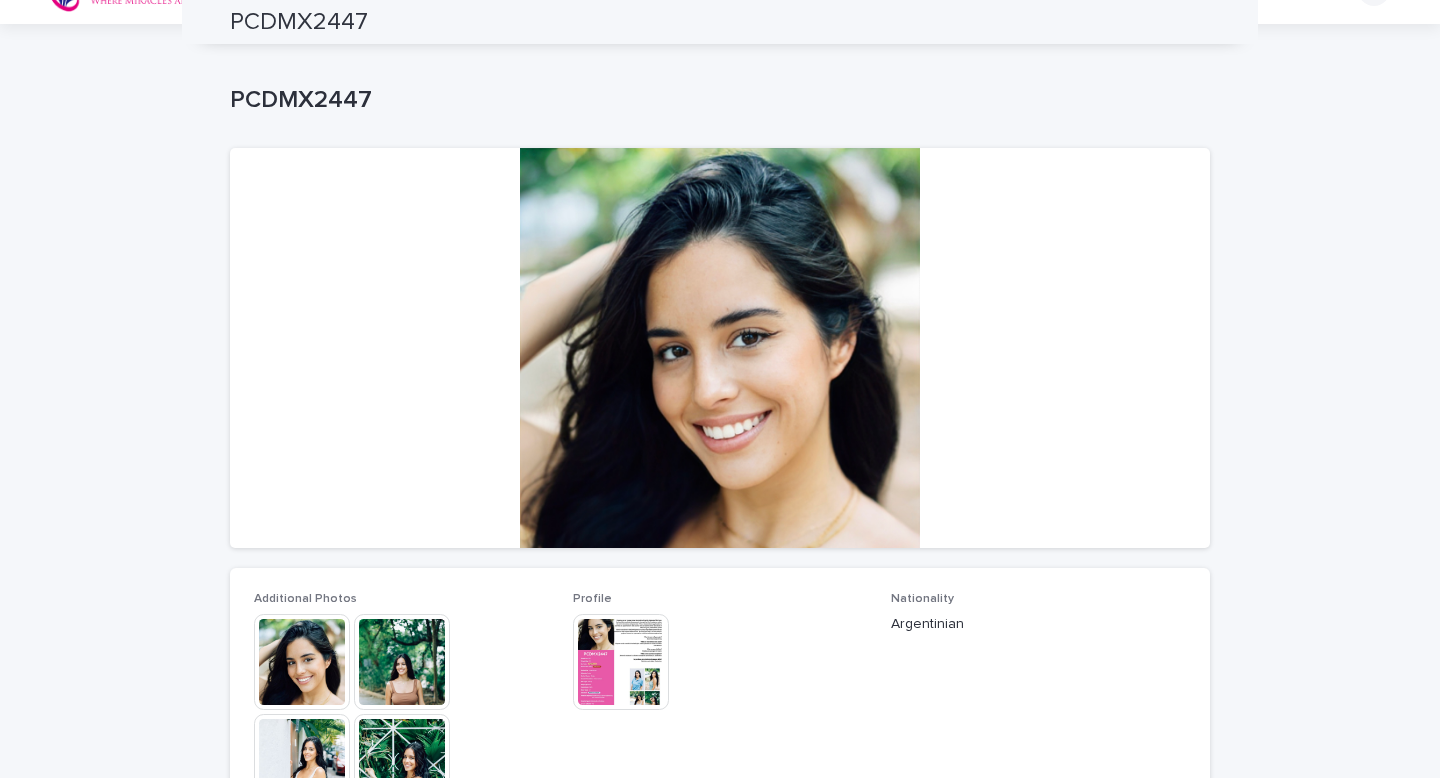 scroll, scrollTop: 0, scrollLeft: 0, axis: both 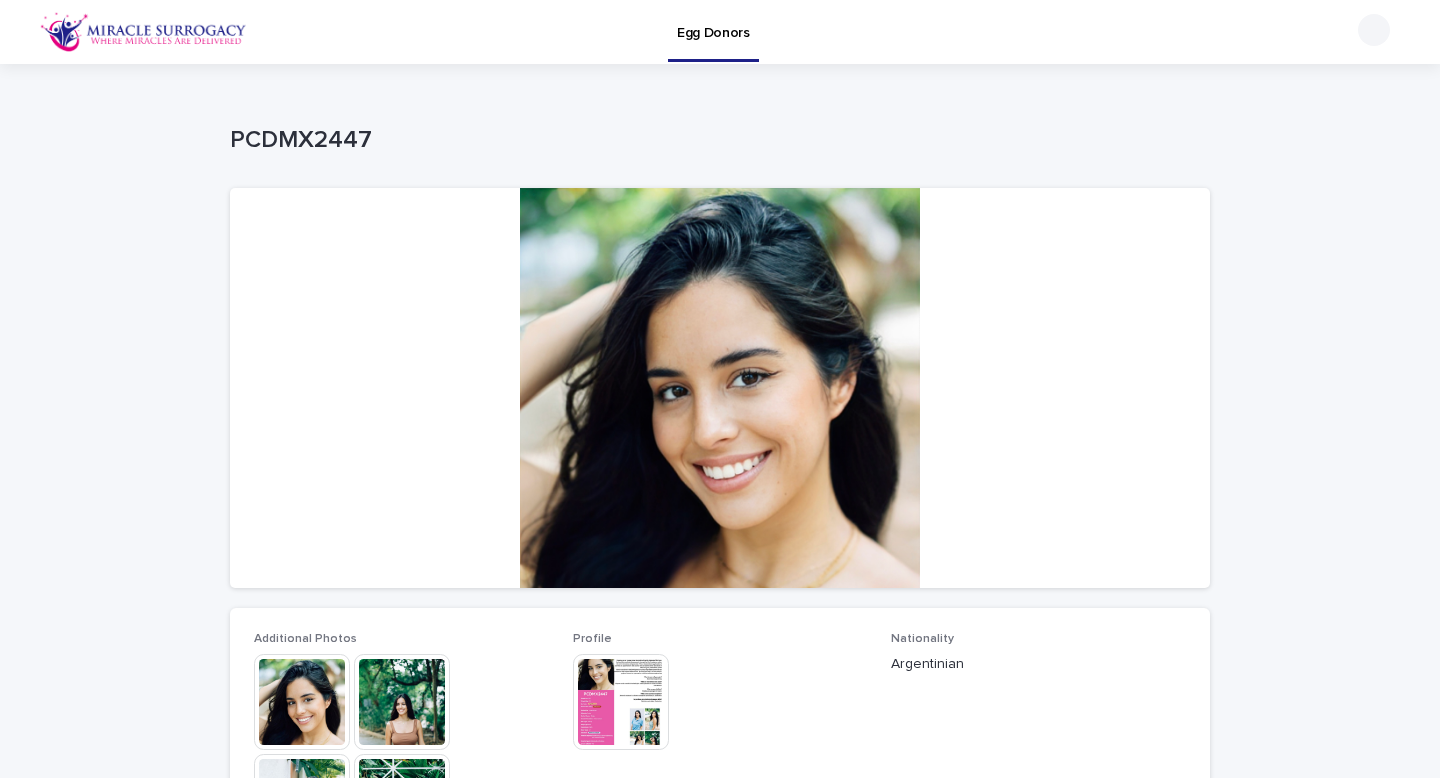 click on "Loading... Saving… Loading... Saving… PCDMX2447 PCDMX2447 Sorry, there was an error saving your record. Please try again. Please fill out the required fields below. Loading... Saving… Loading... Saving… Loading... Saving… Additional Photos This file cannot be opened Download File Profile This file cannot be opened Download File Nationality Argentinian Frozen Eggs or Retrieval Required Retrieval Required What is your eye color? Light Brown Age 24 Blood Type A+ How tall are you? (m) 1.6 What is your natural hair color? Dark Brown Hair Type Wavy Body Type Slim Handedness Right Favorite Subjects Biomechanics, tissue engineering, and nanotechnology Are you athetlic? Yes Highest Education Level Bachelor's Degree" at bounding box center [720, 864] 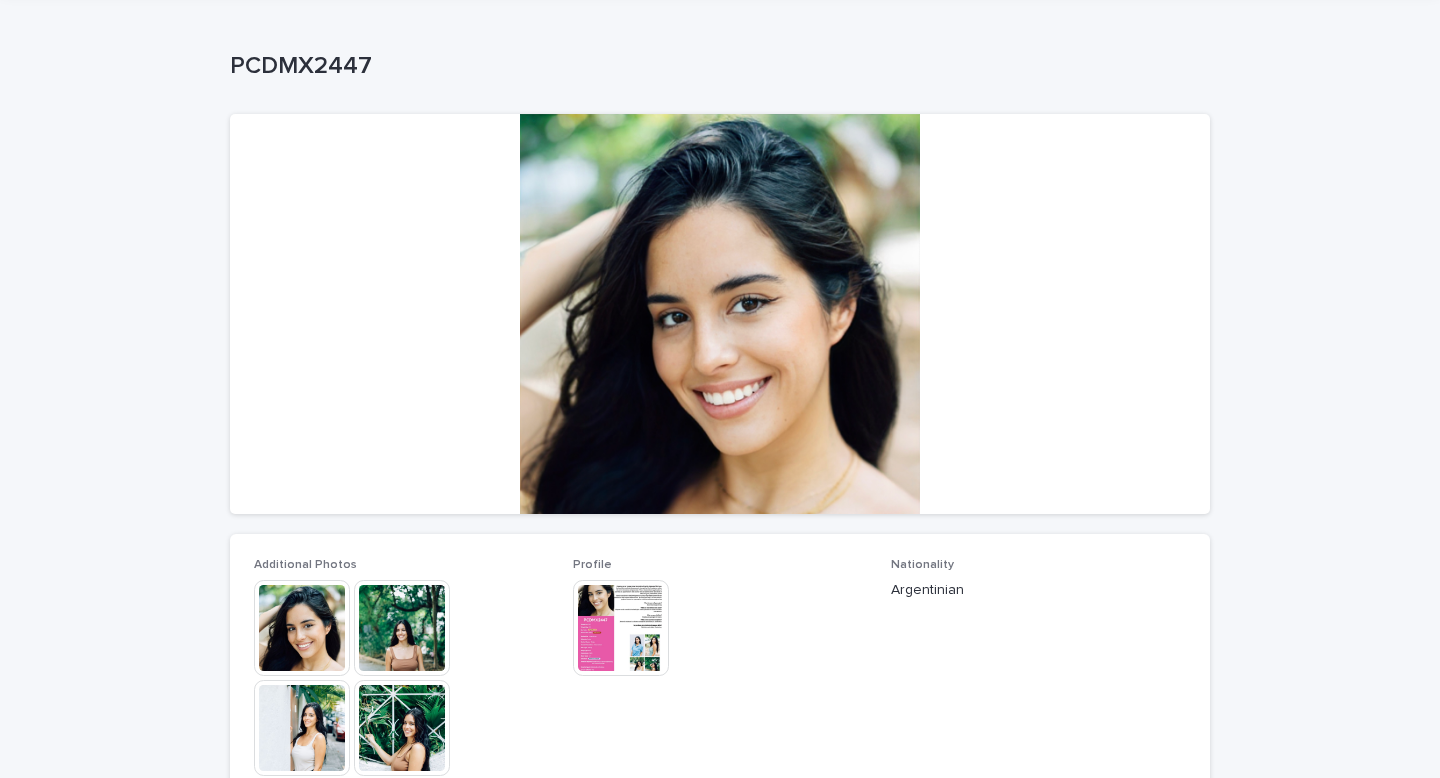scroll, scrollTop: 170, scrollLeft: 0, axis: vertical 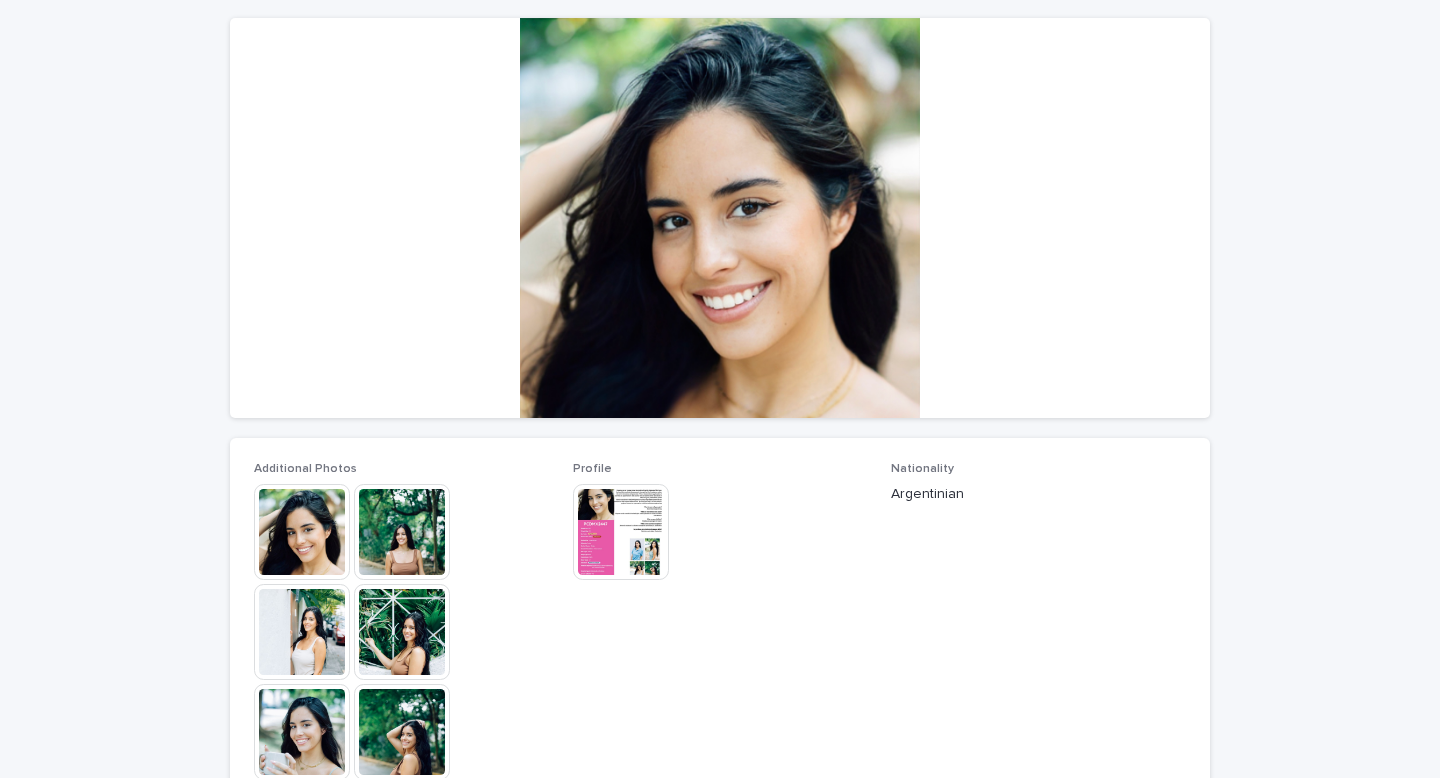 click at bounding box center [621, 532] 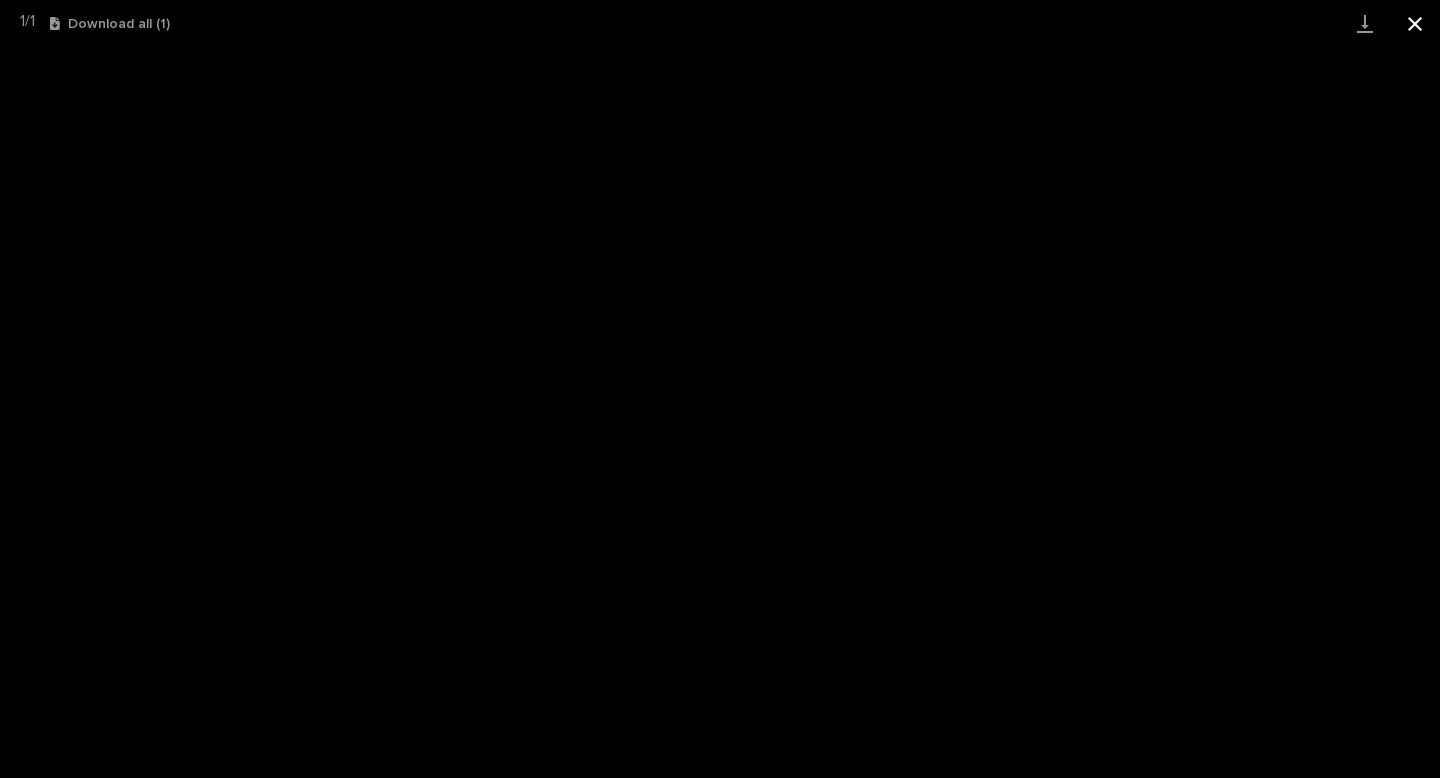 click at bounding box center (1415, 23) 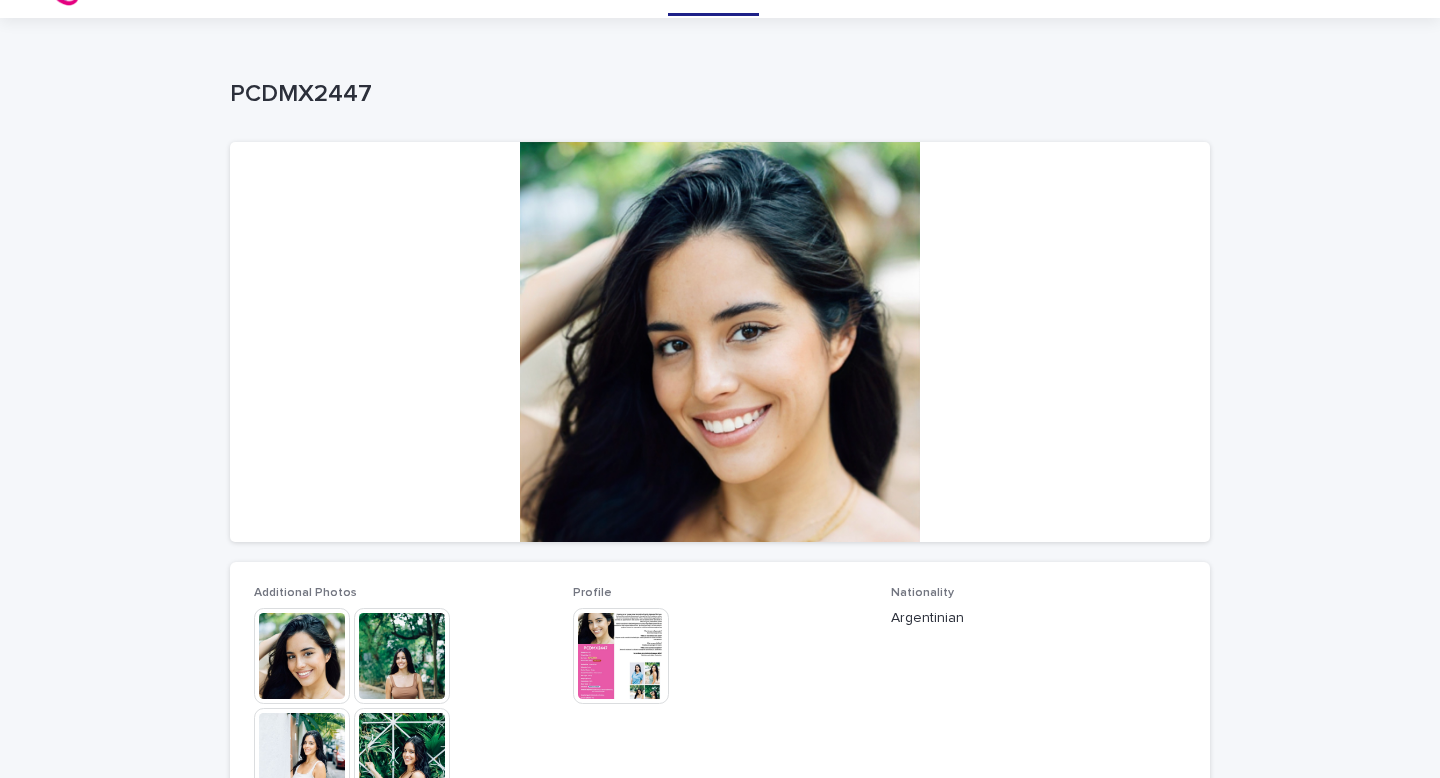 scroll, scrollTop: 0, scrollLeft: 0, axis: both 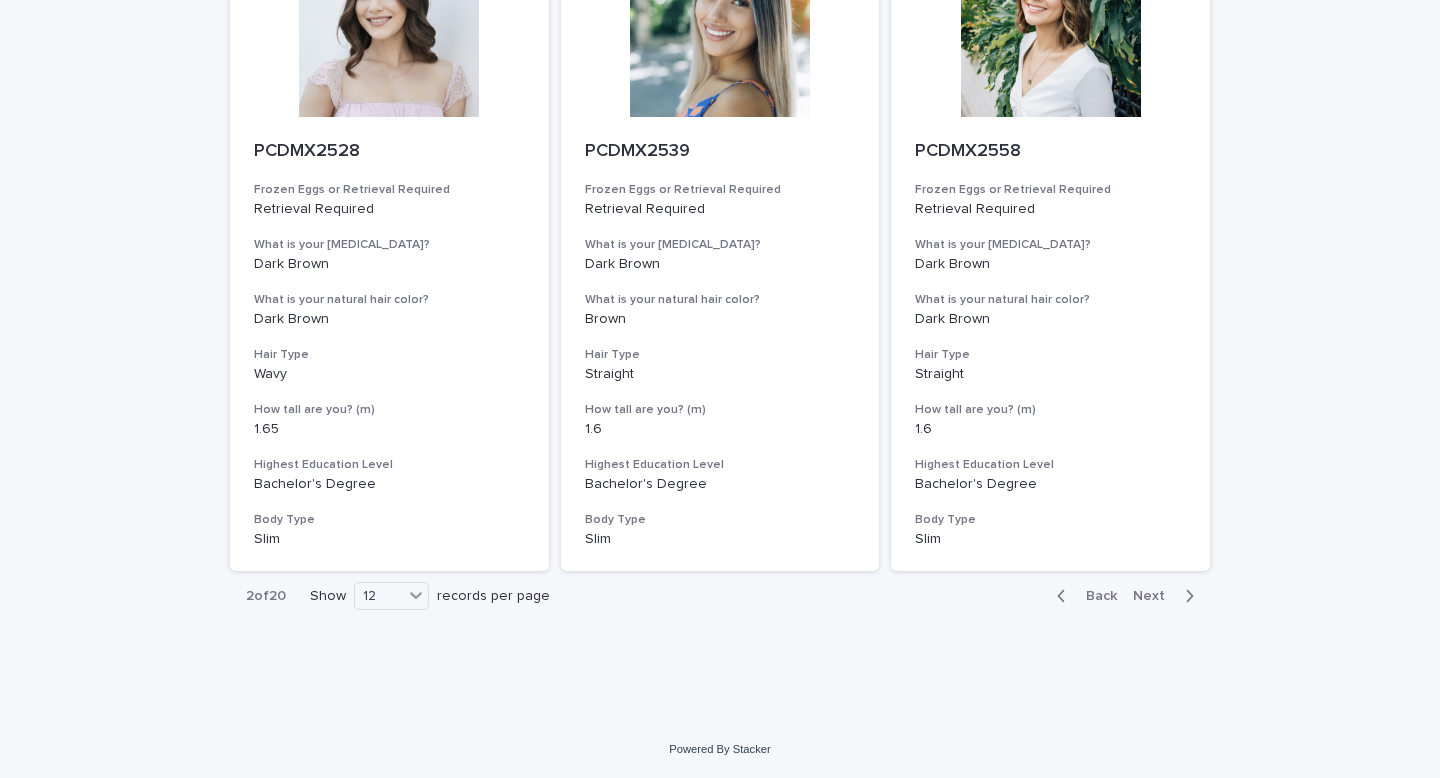 click at bounding box center (1065, 596) 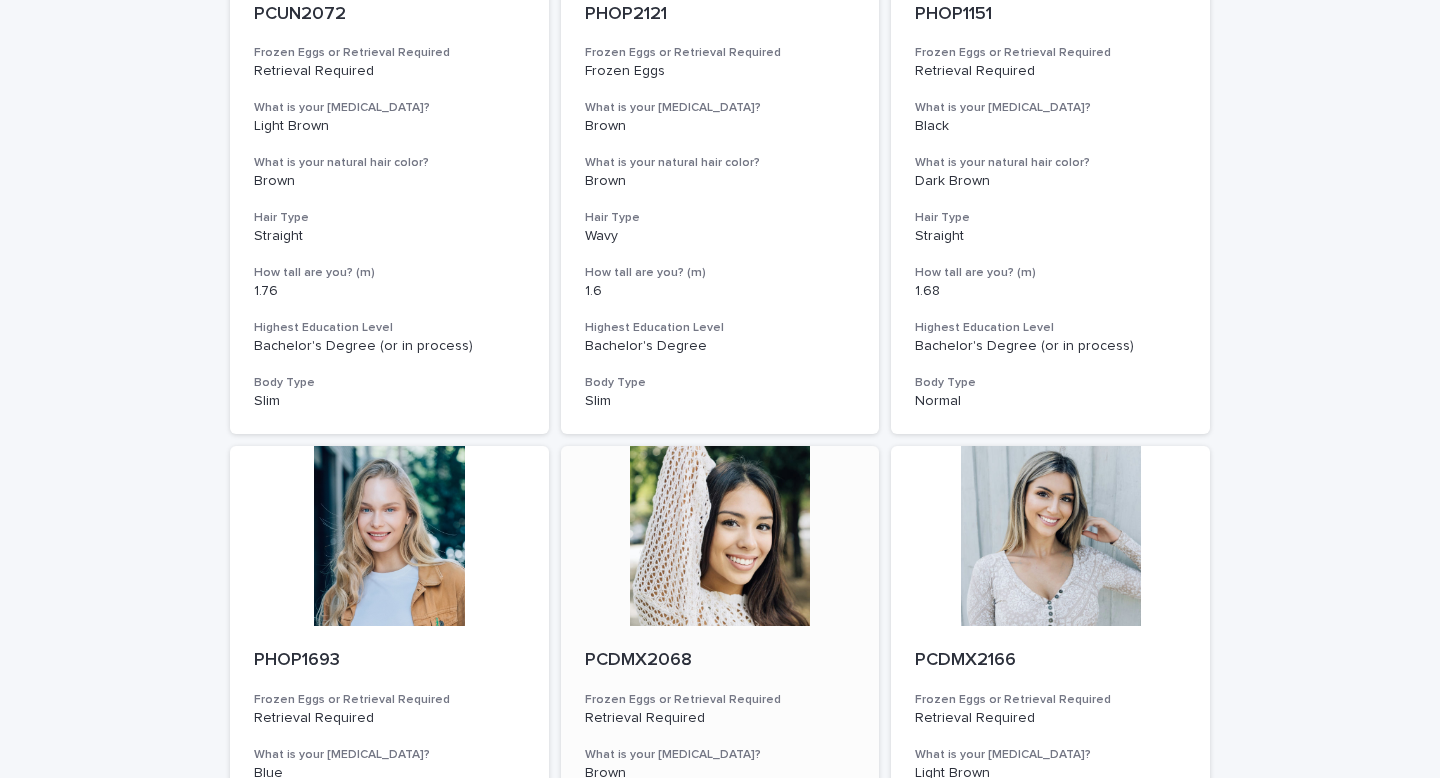 scroll, scrollTop: 1453, scrollLeft: 0, axis: vertical 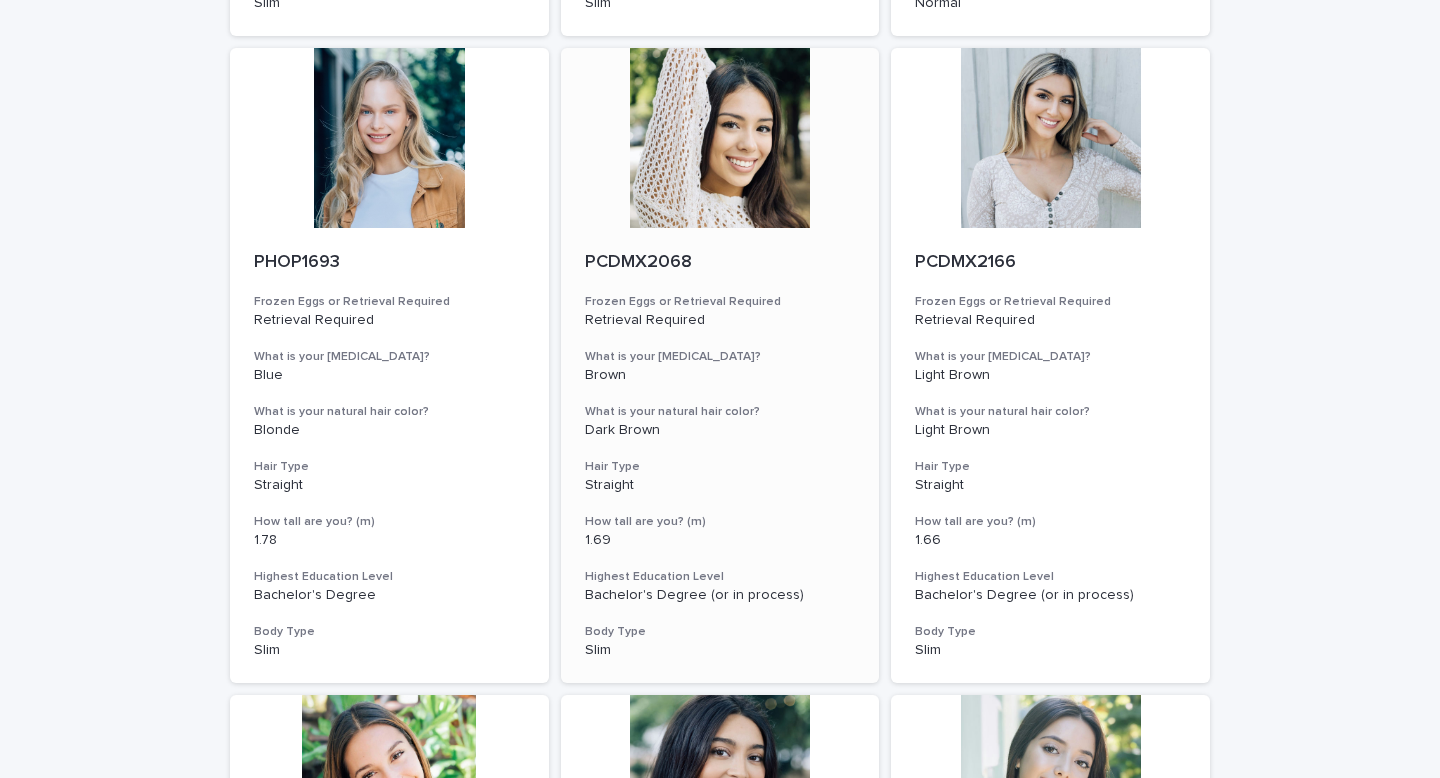 click at bounding box center [720, 138] 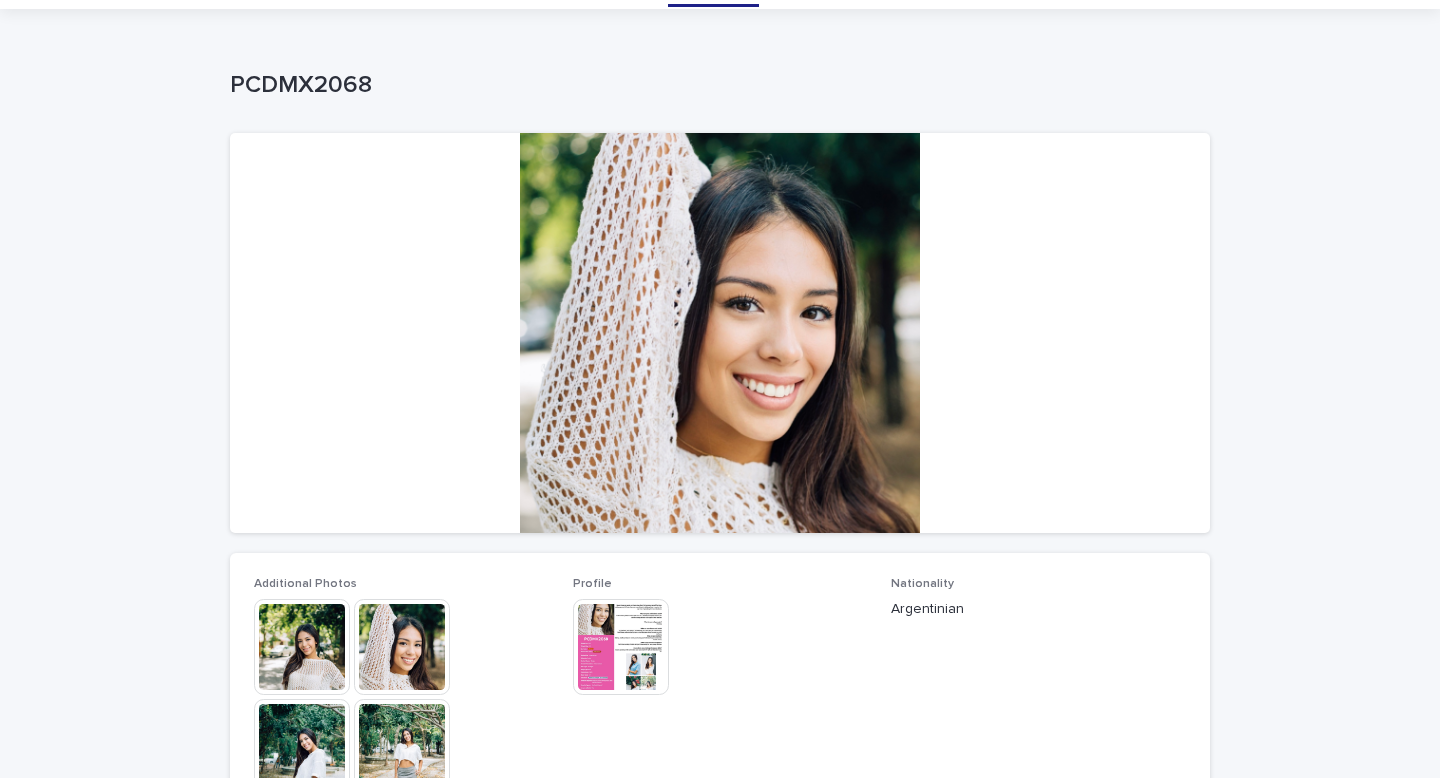 scroll, scrollTop: 163, scrollLeft: 0, axis: vertical 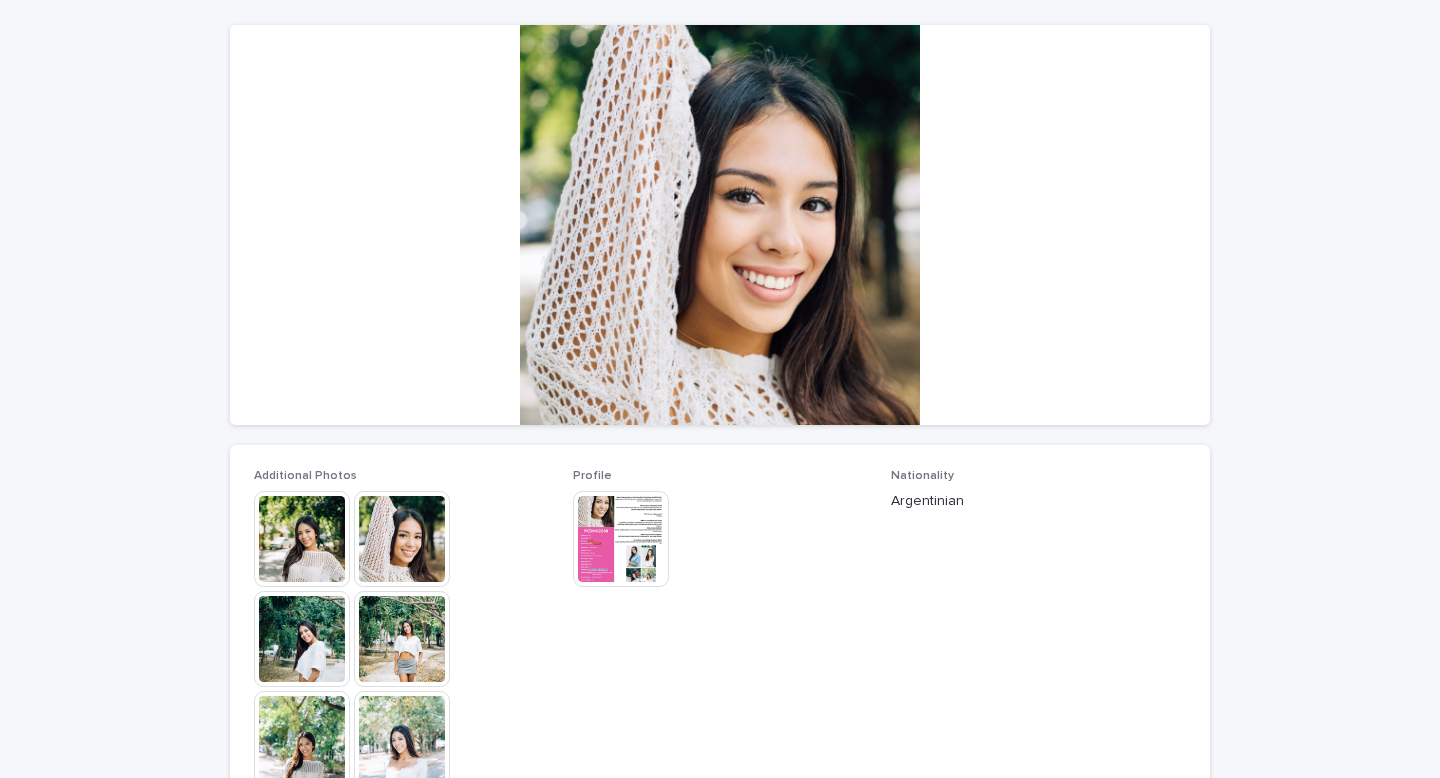click at bounding box center (621, 539) 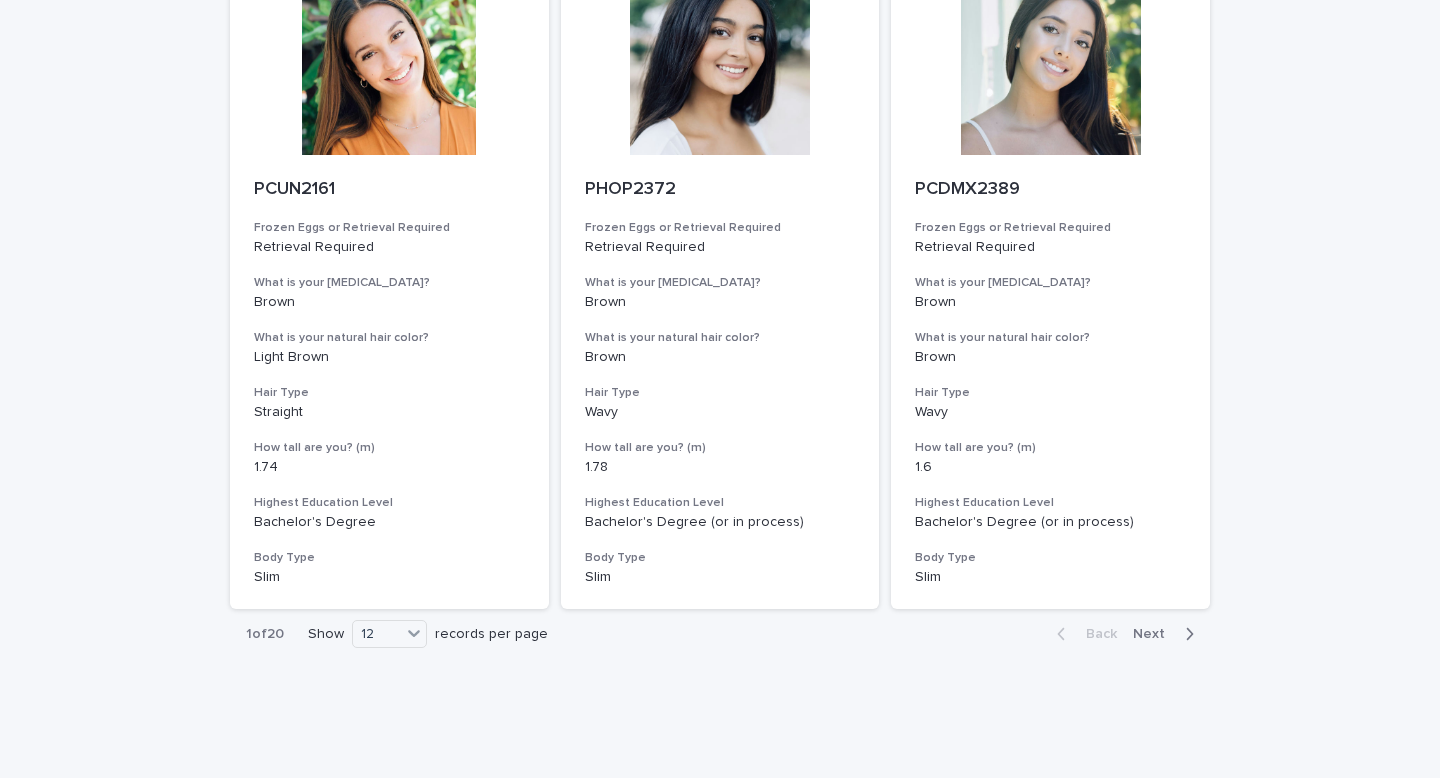 scroll, scrollTop: 2212, scrollLeft: 0, axis: vertical 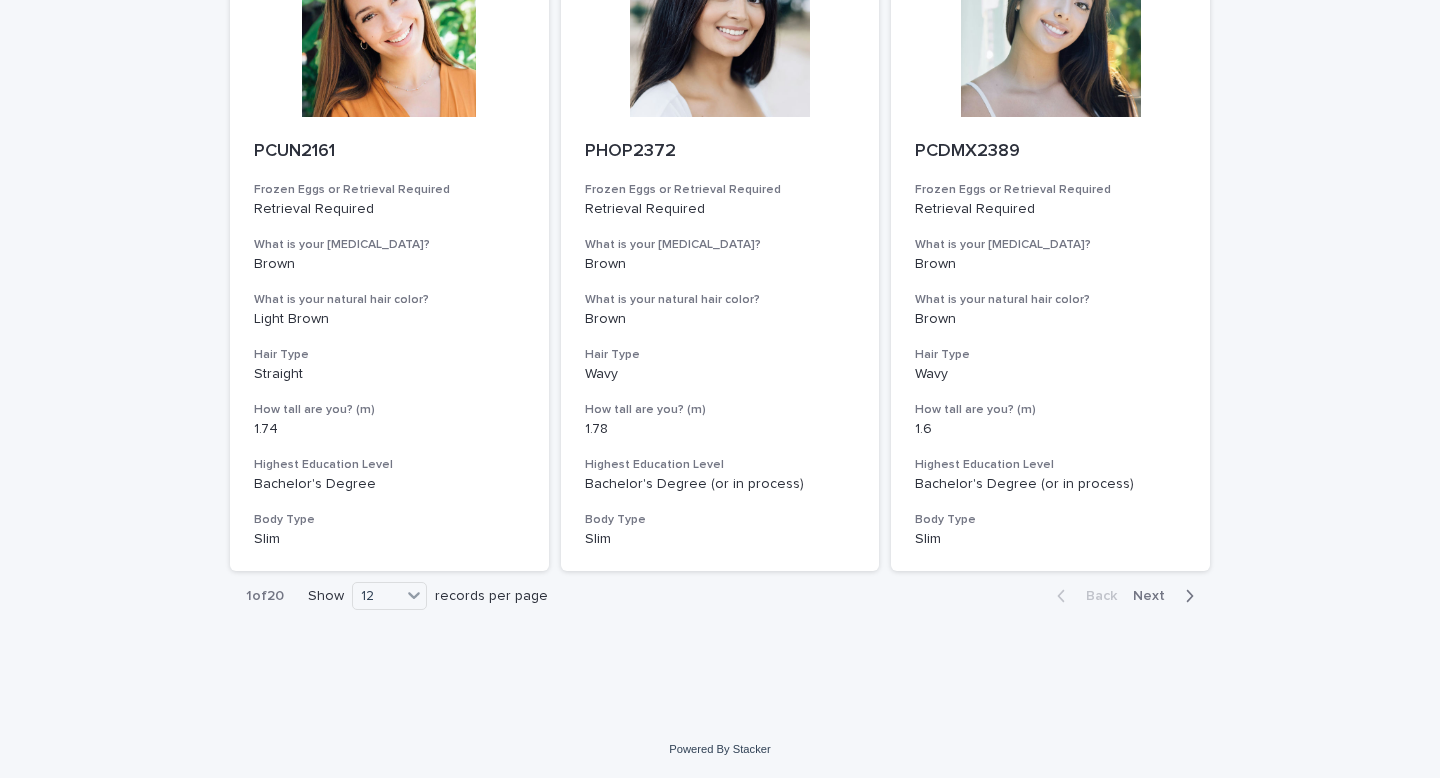 click on "Back Next" at bounding box center (1125, 596) 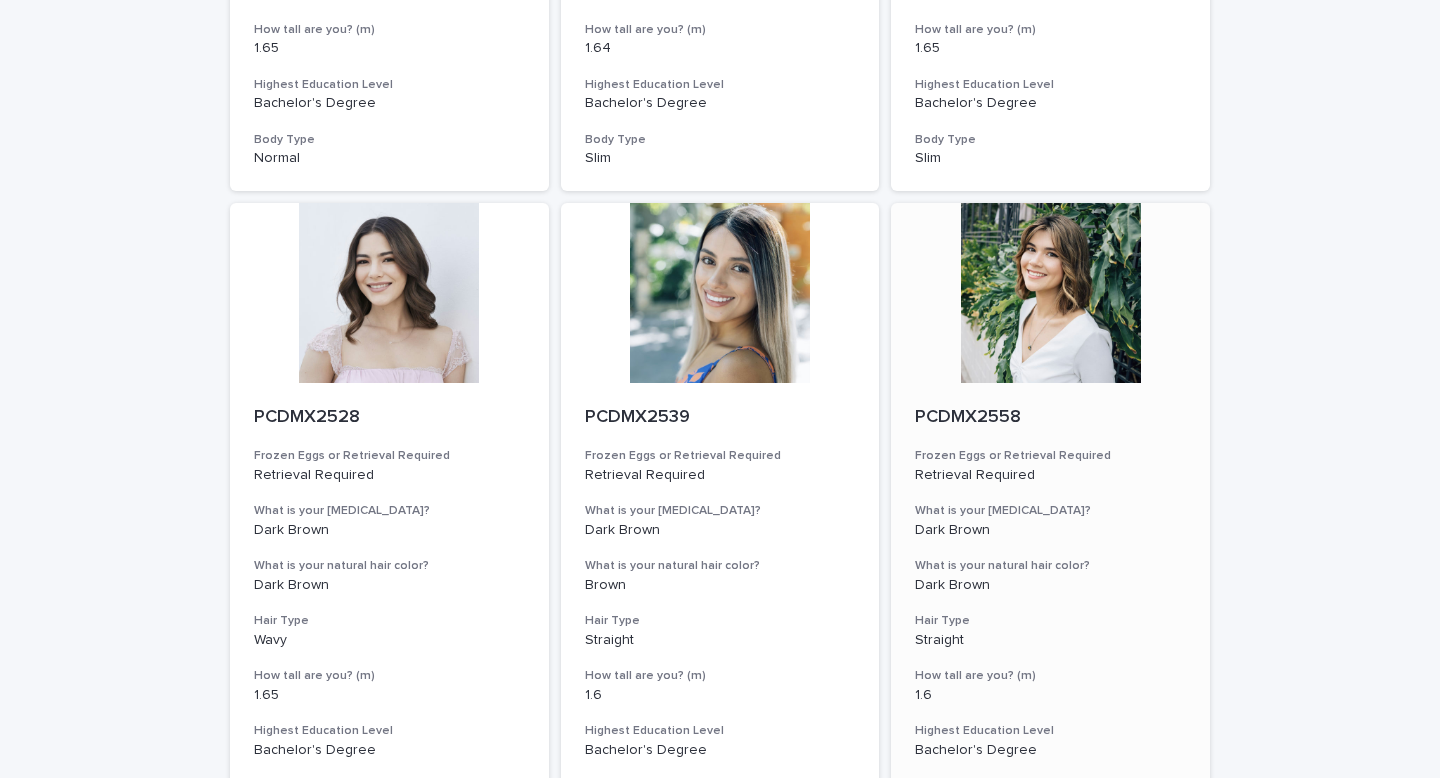 scroll, scrollTop: 2212, scrollLeft: 0, axis: vertical 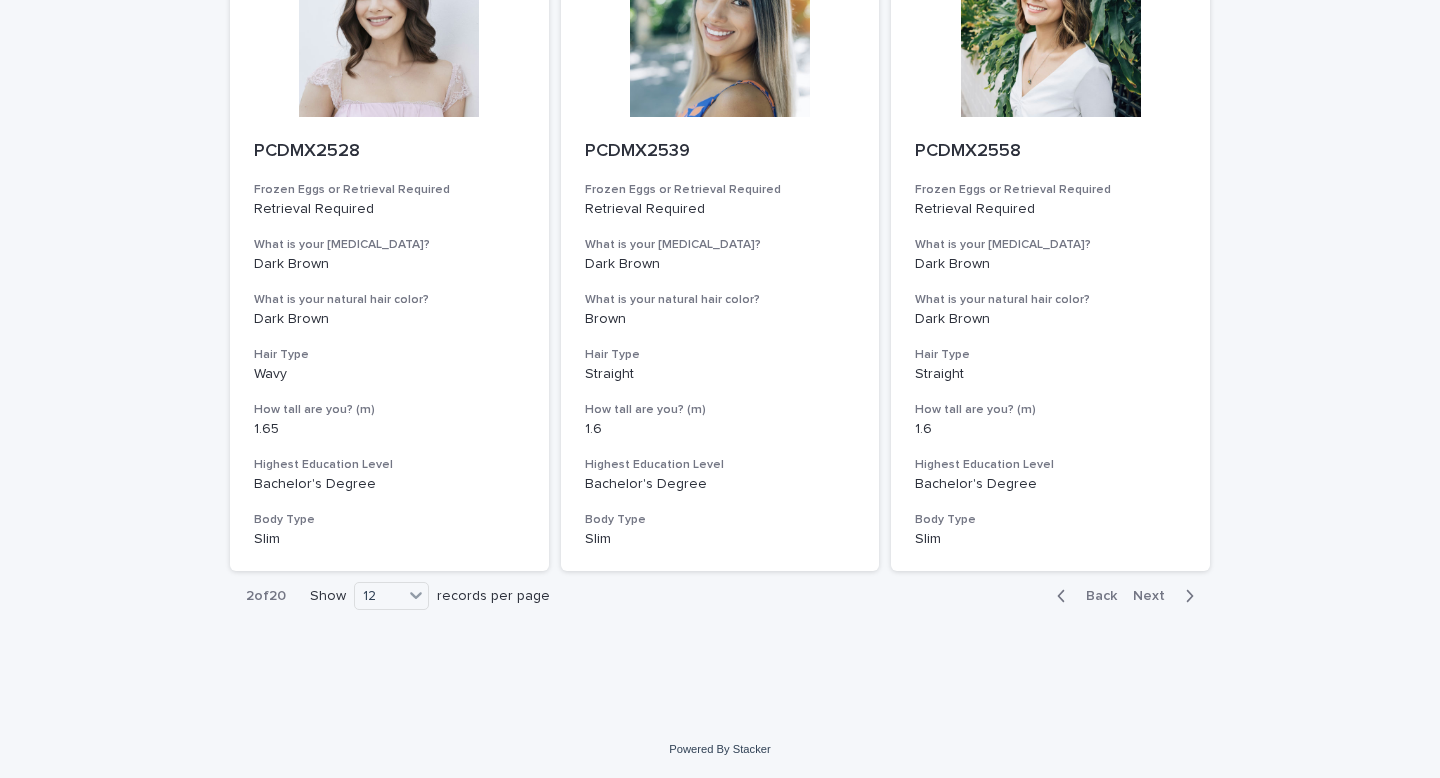 click on "Next" at bounding box center [1167, 596] 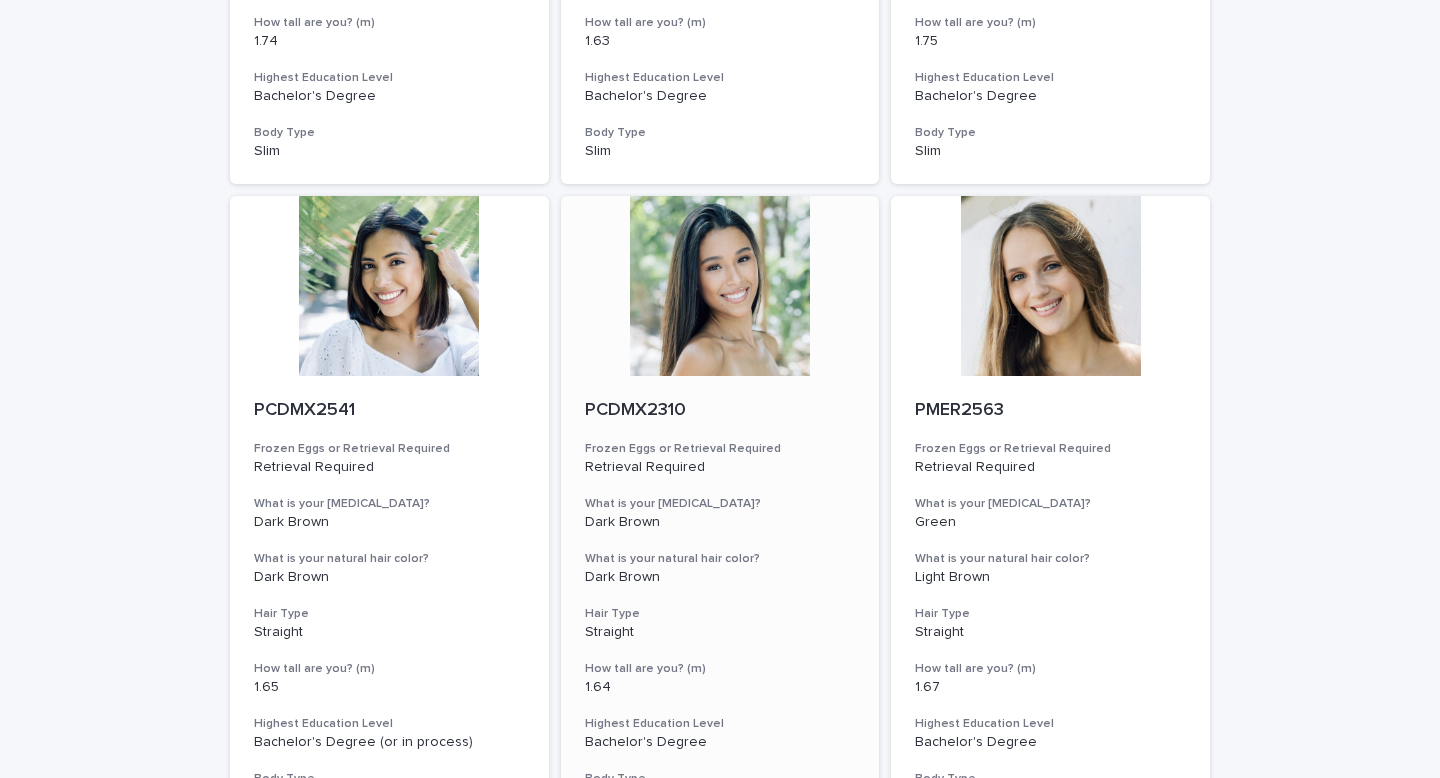 scroll, scrollTop: 681, scrollLeft: 0, axis: vertical 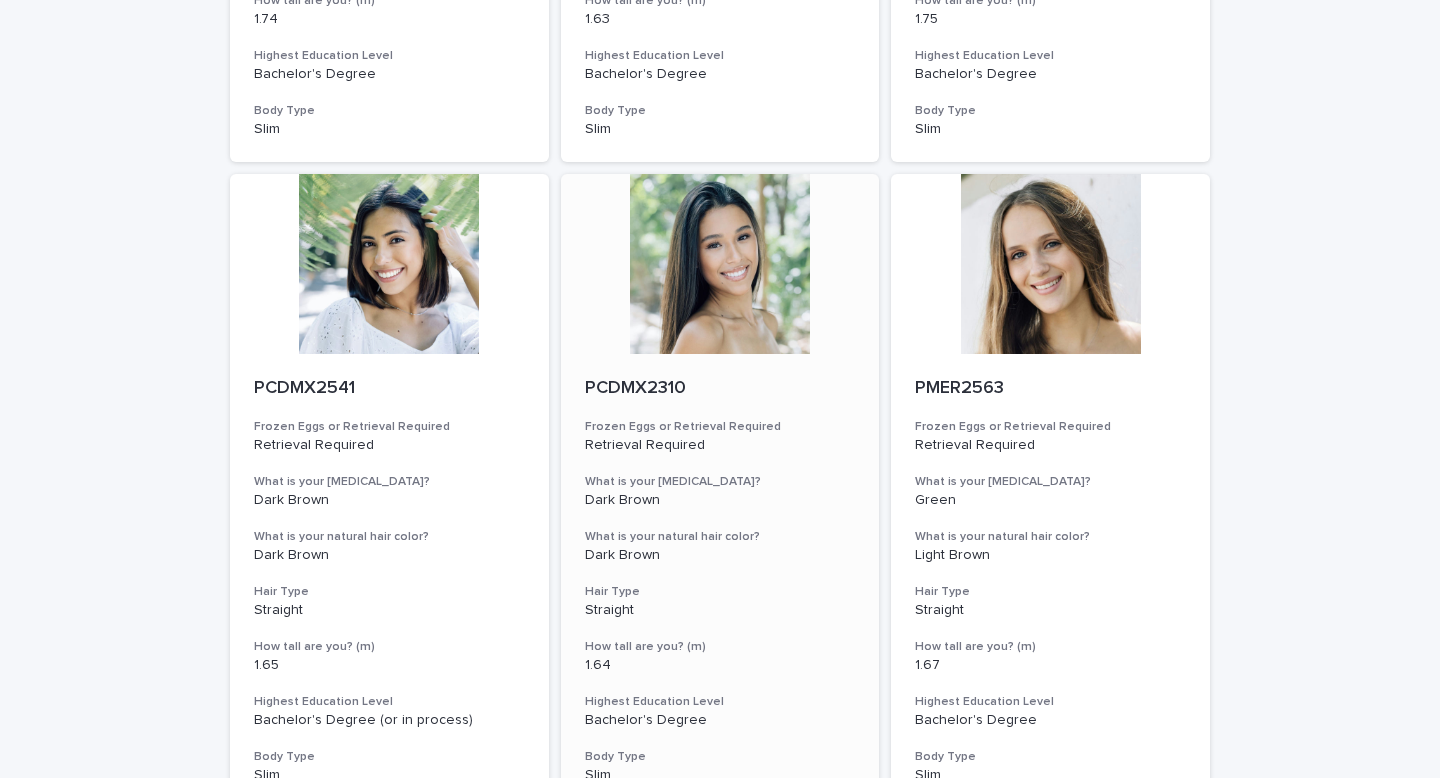 click at bounding box center (720, 264) 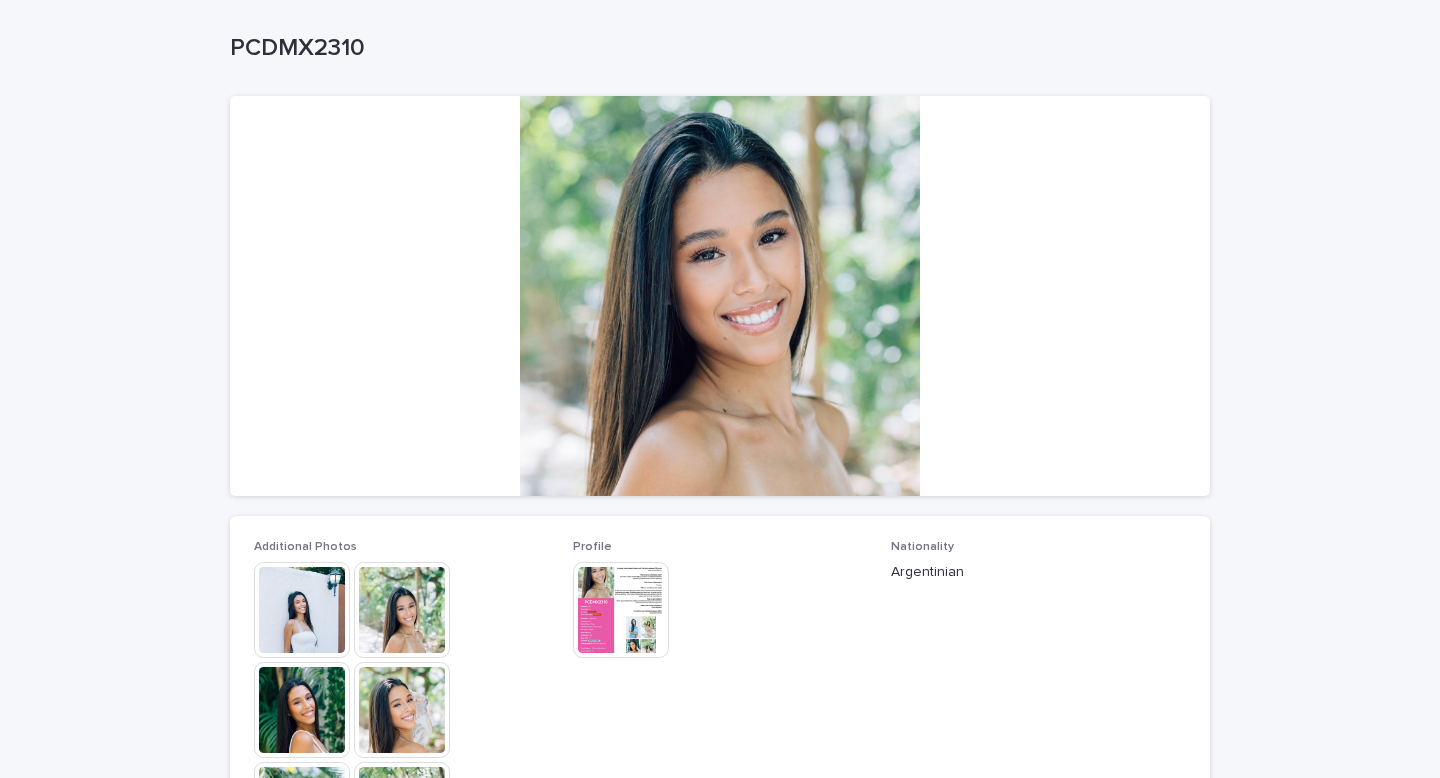 scroll, scrollTop: 108, scrollLeft: 0, axis: vertical 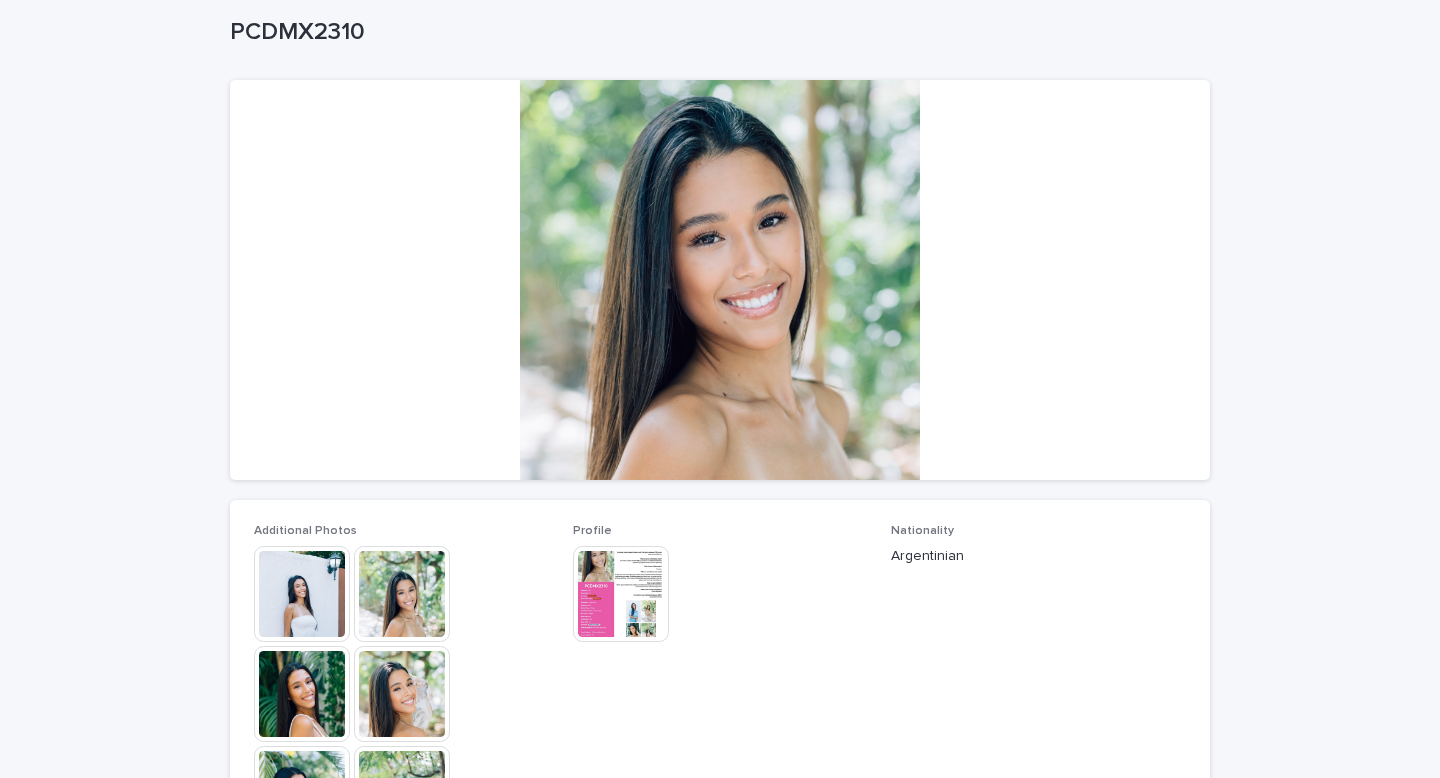 click at bounding box center [302, 594] 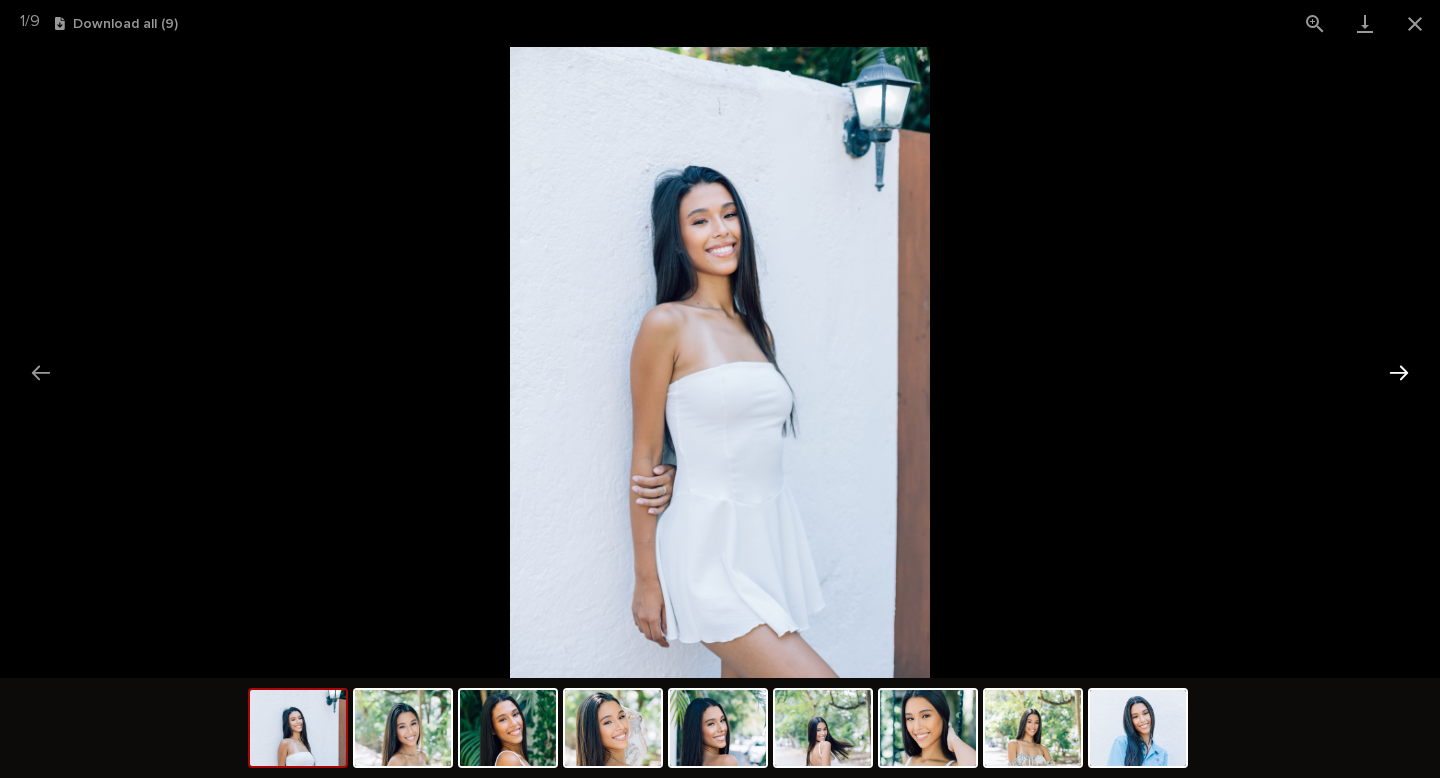 click at bounding box center [1399, 372] 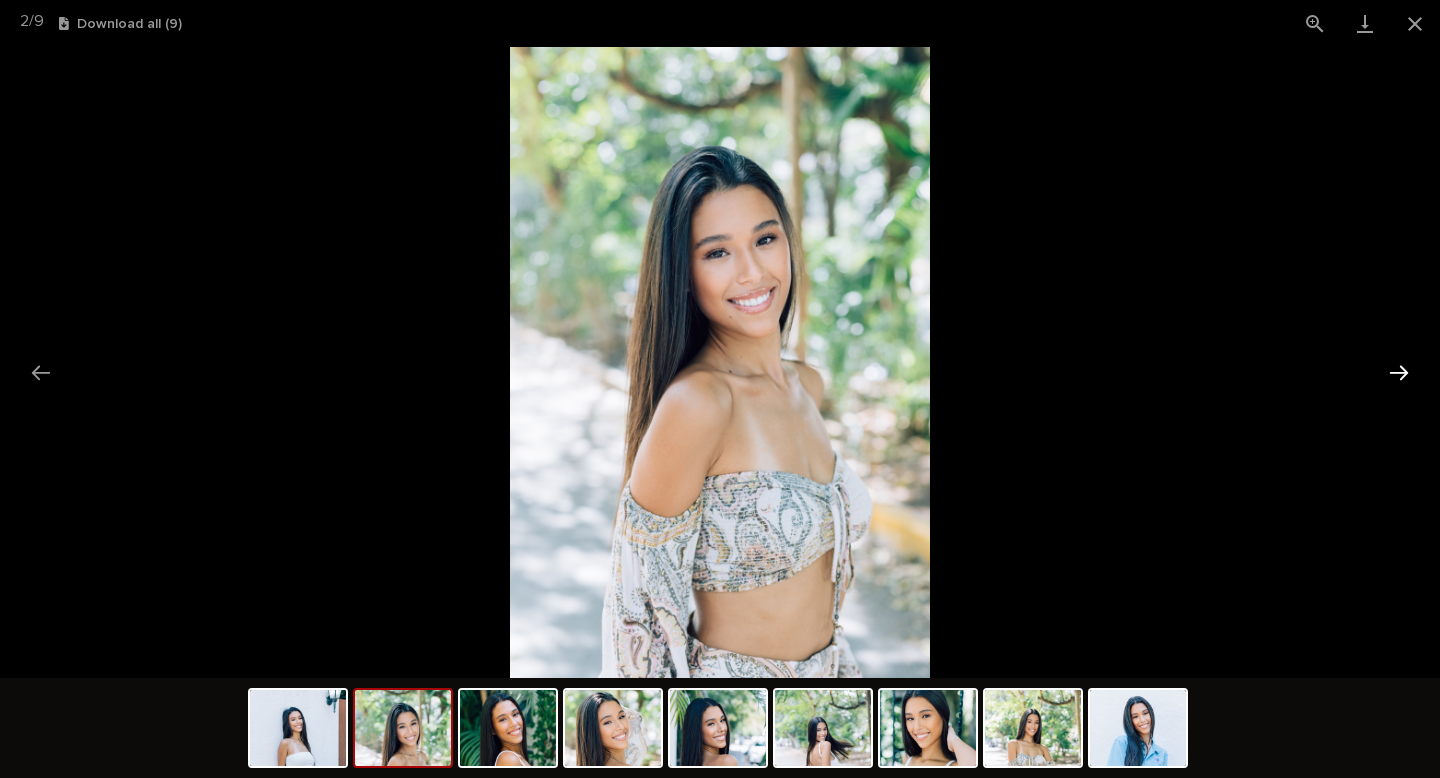 click at bounding box center [1399, 372] 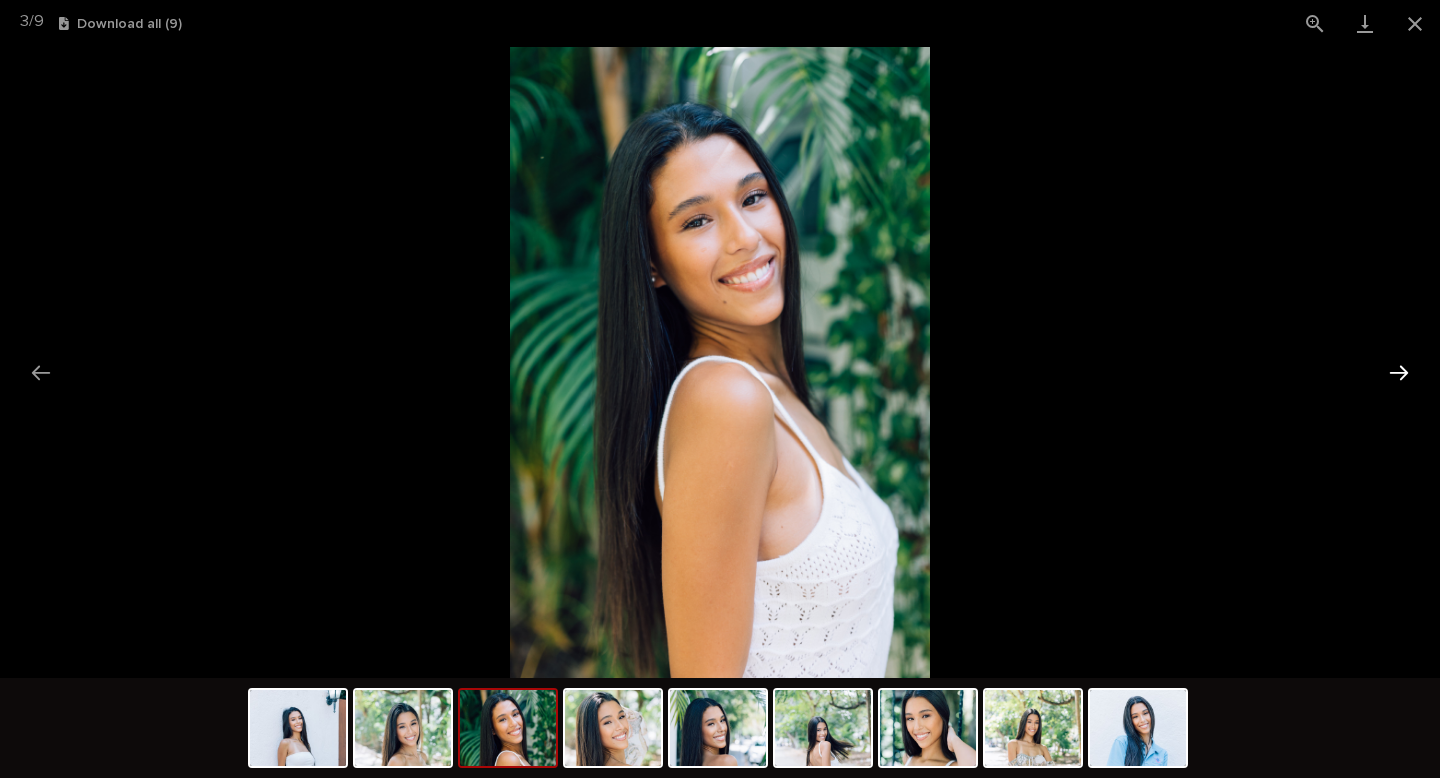 click at bounding box center (1399, 372) 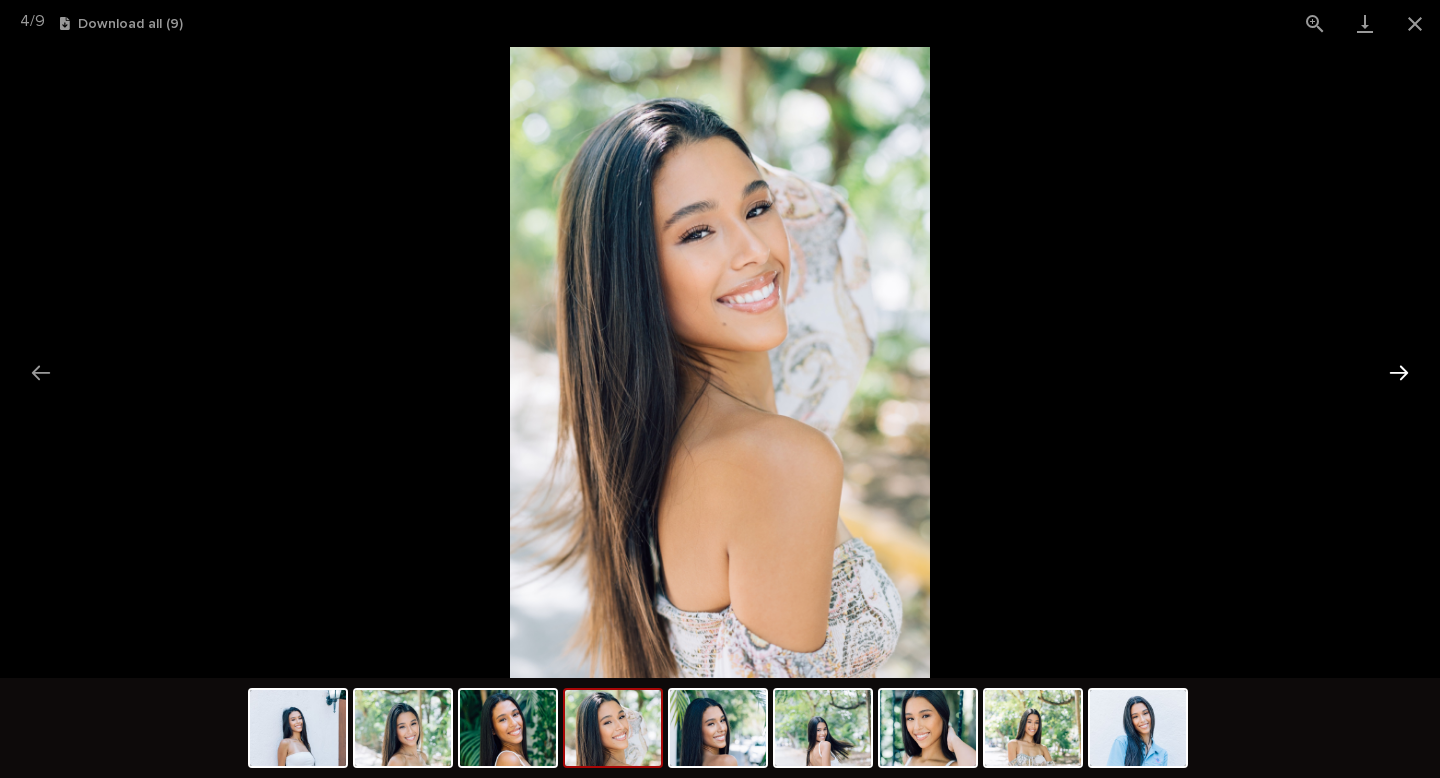 click at bounding box center [1399, 372] 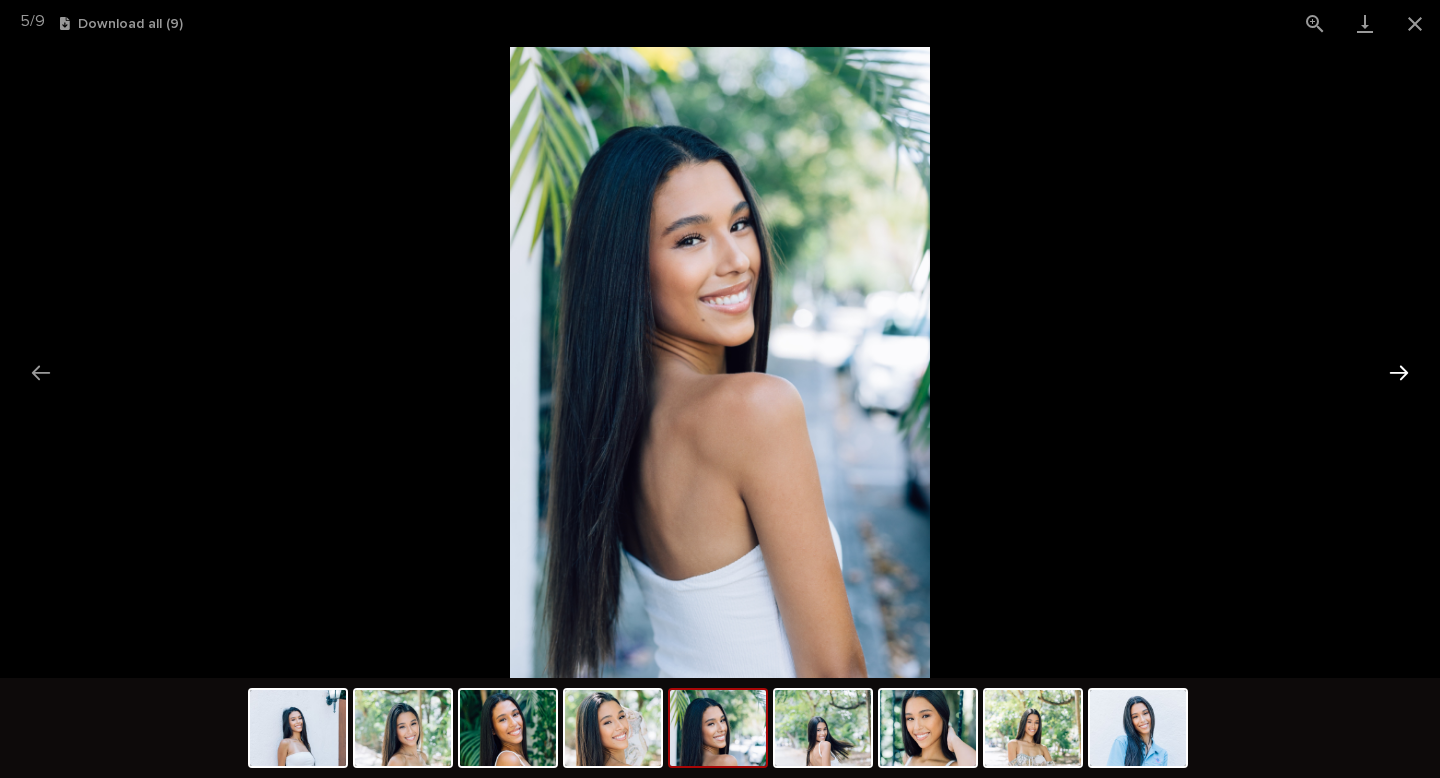 click at bounding box center (1399, 372) 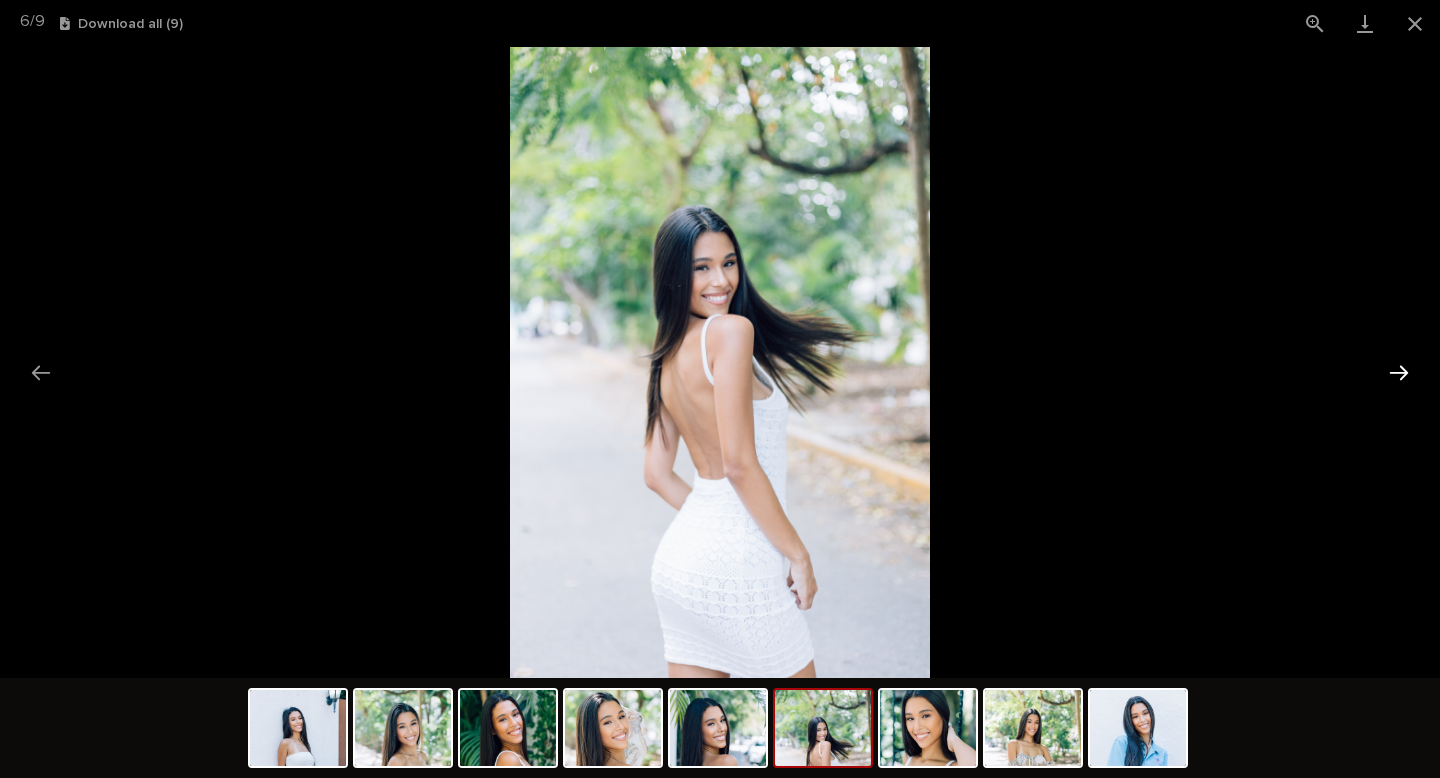 click at bounding box center [1399, 372] 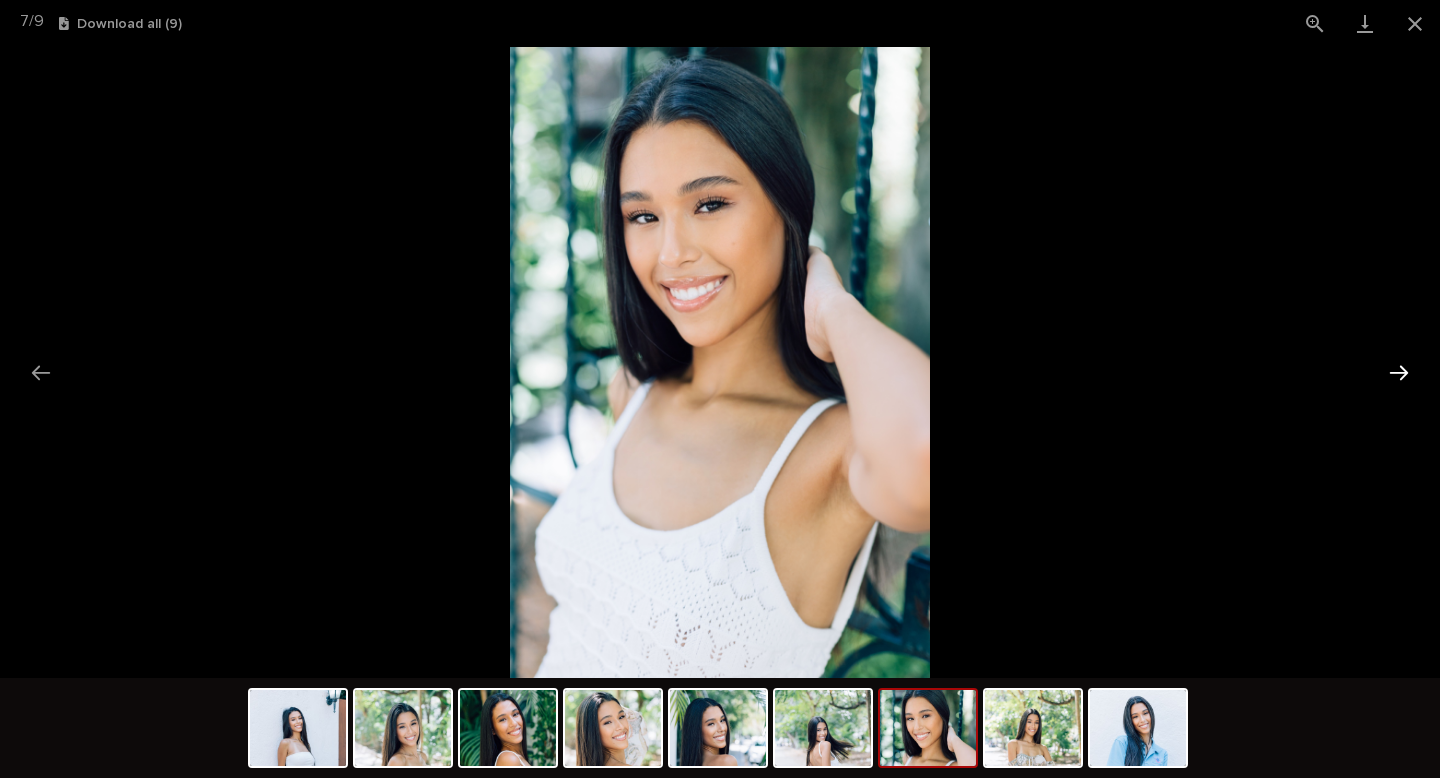 click at bounding box center [1399, 372] 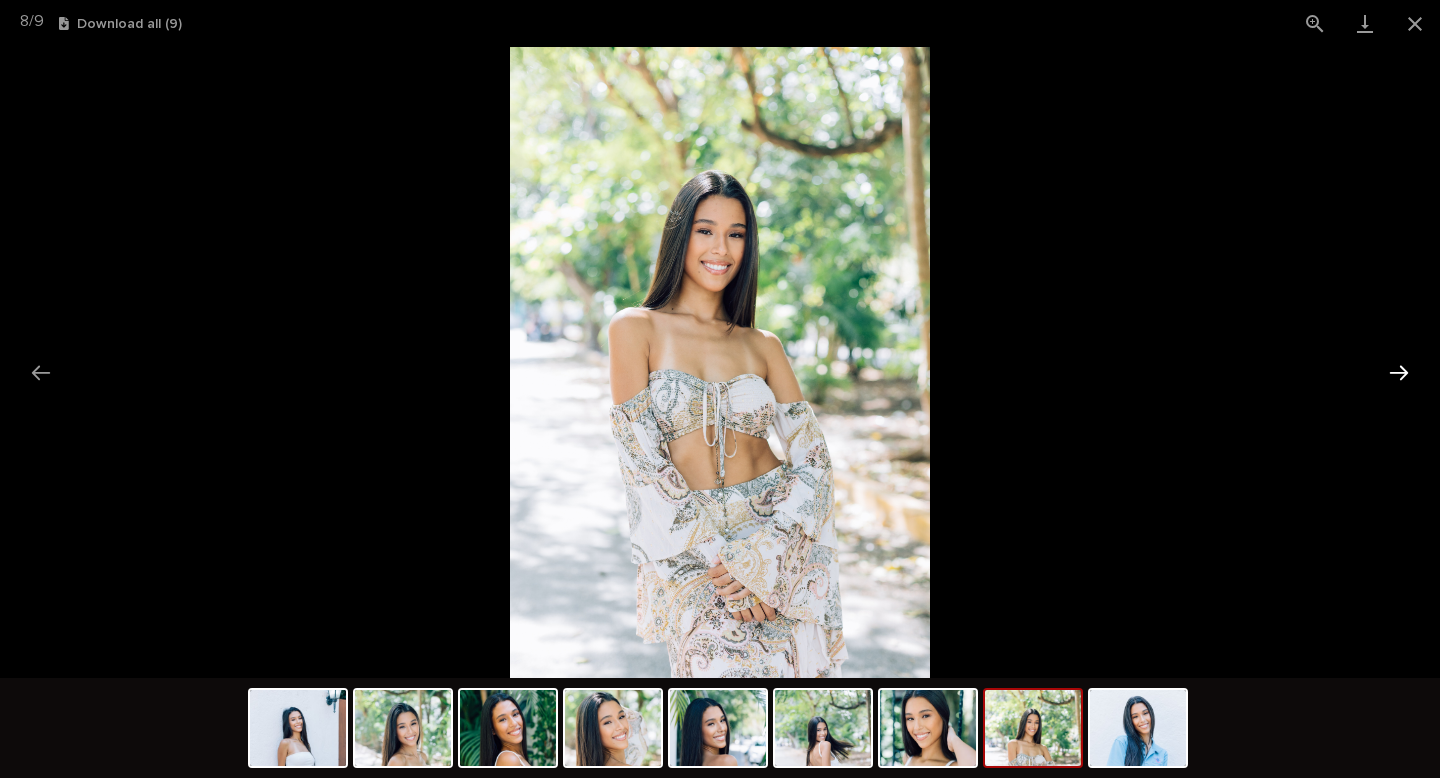 click at bounding box center [1399, 372] 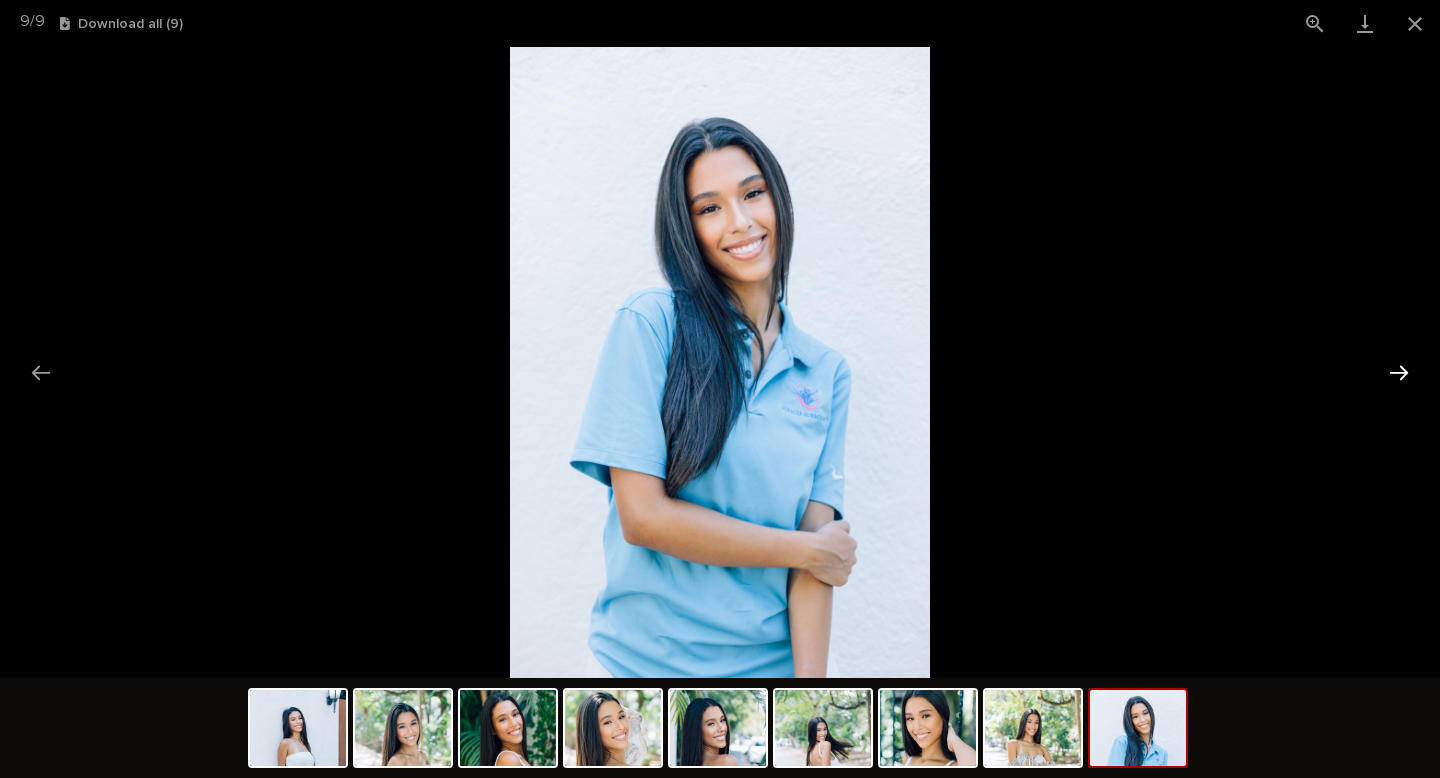 click at bounding box center [1399, 372] 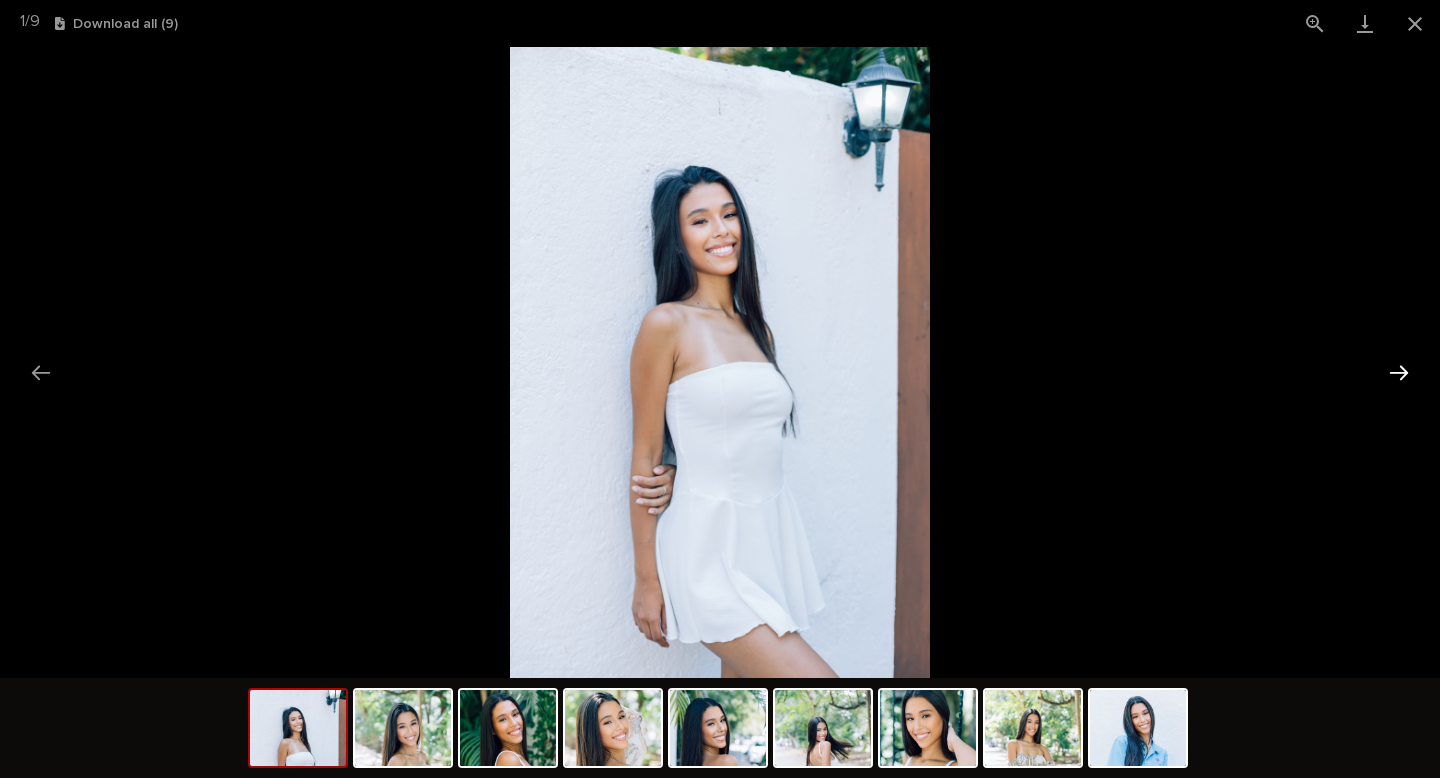 click at bounding box center (1399, 372) 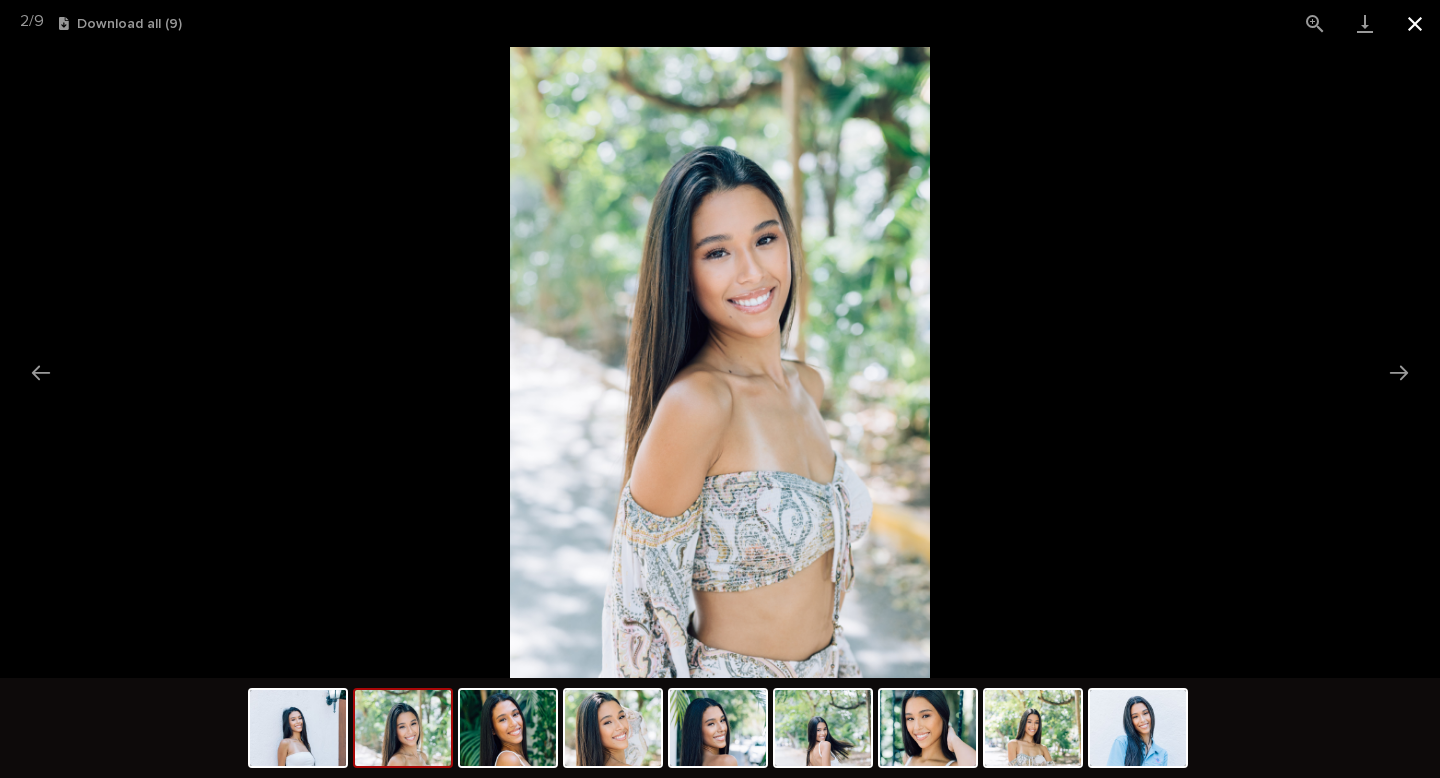 click at bounding box center (1415, 23) 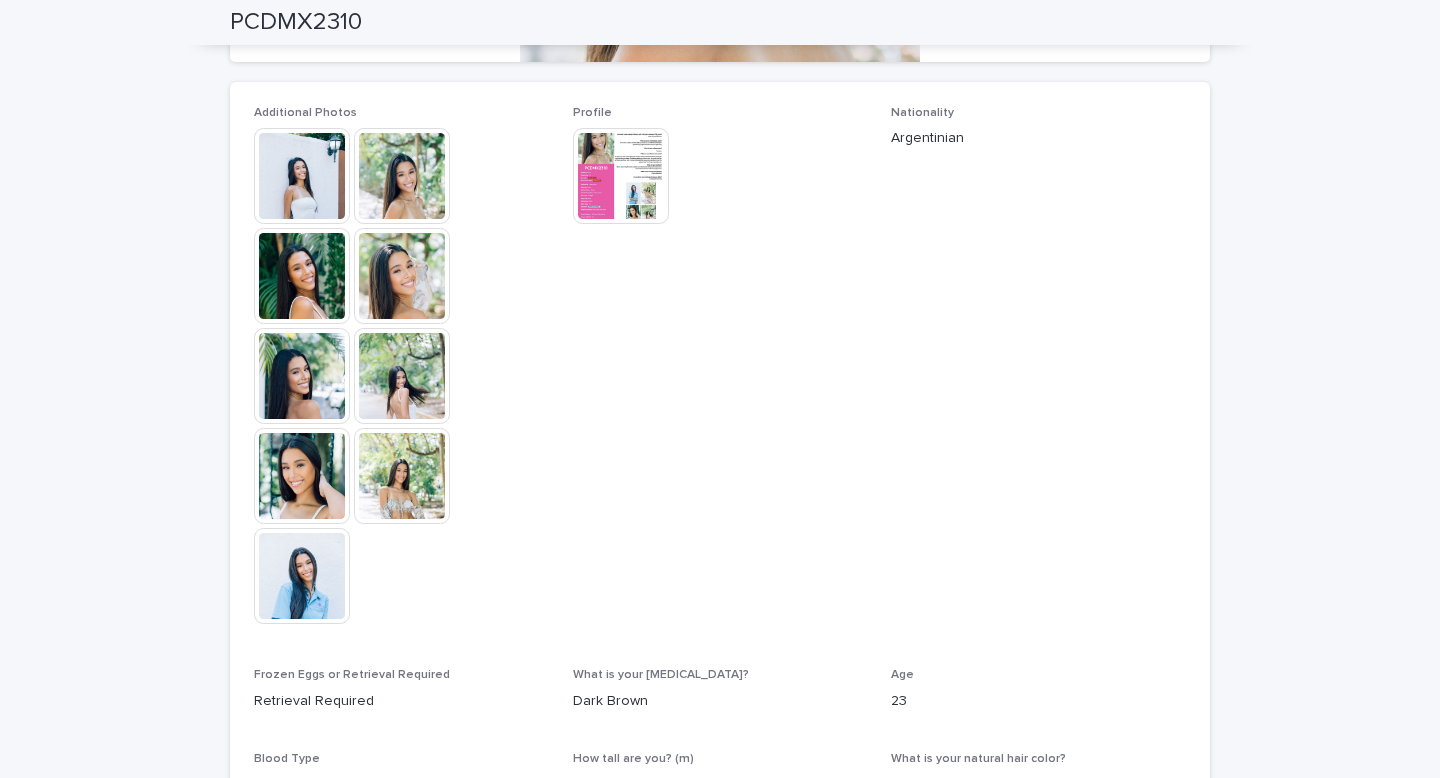 scroll, scrollTop: 0, scrollLeft: 0, axis: both 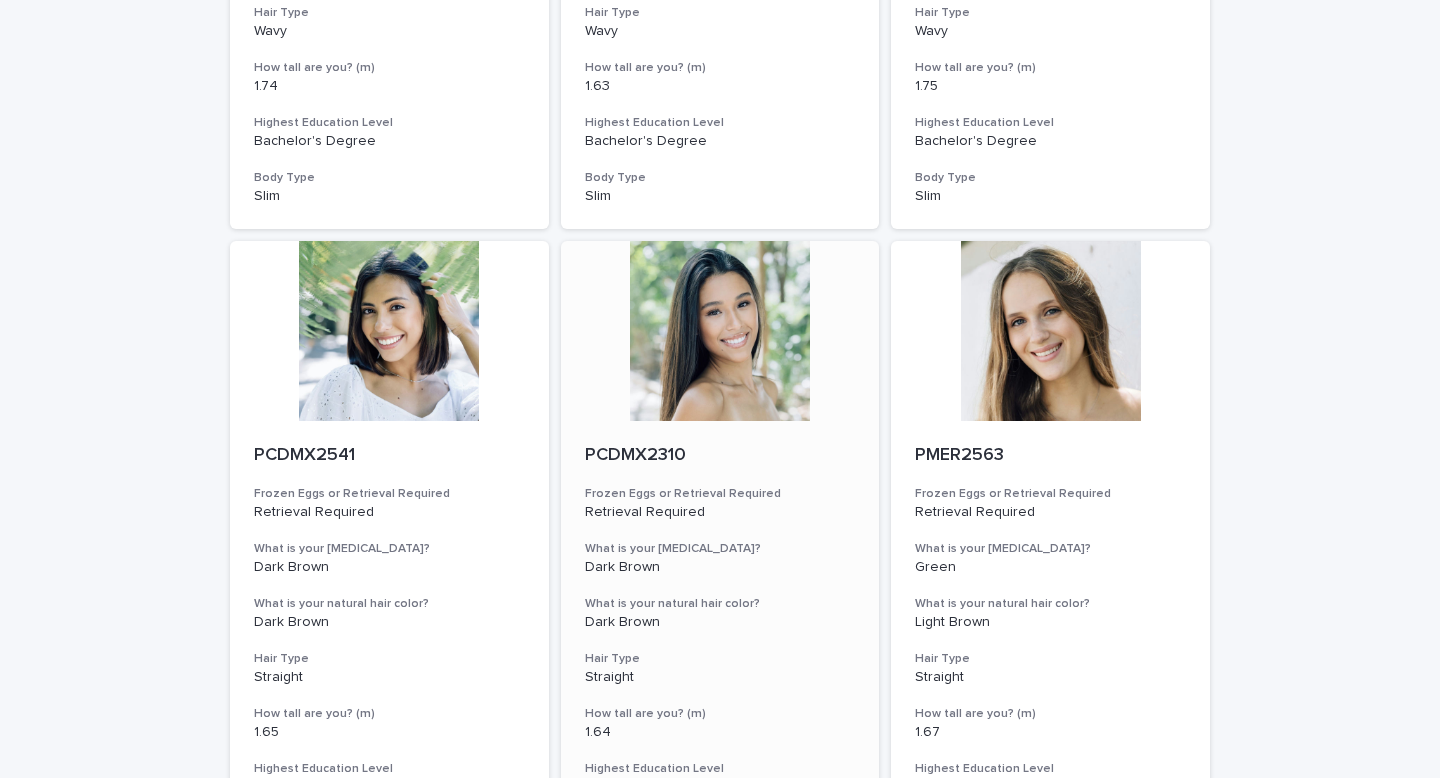 click at bounding box center [720, 331] 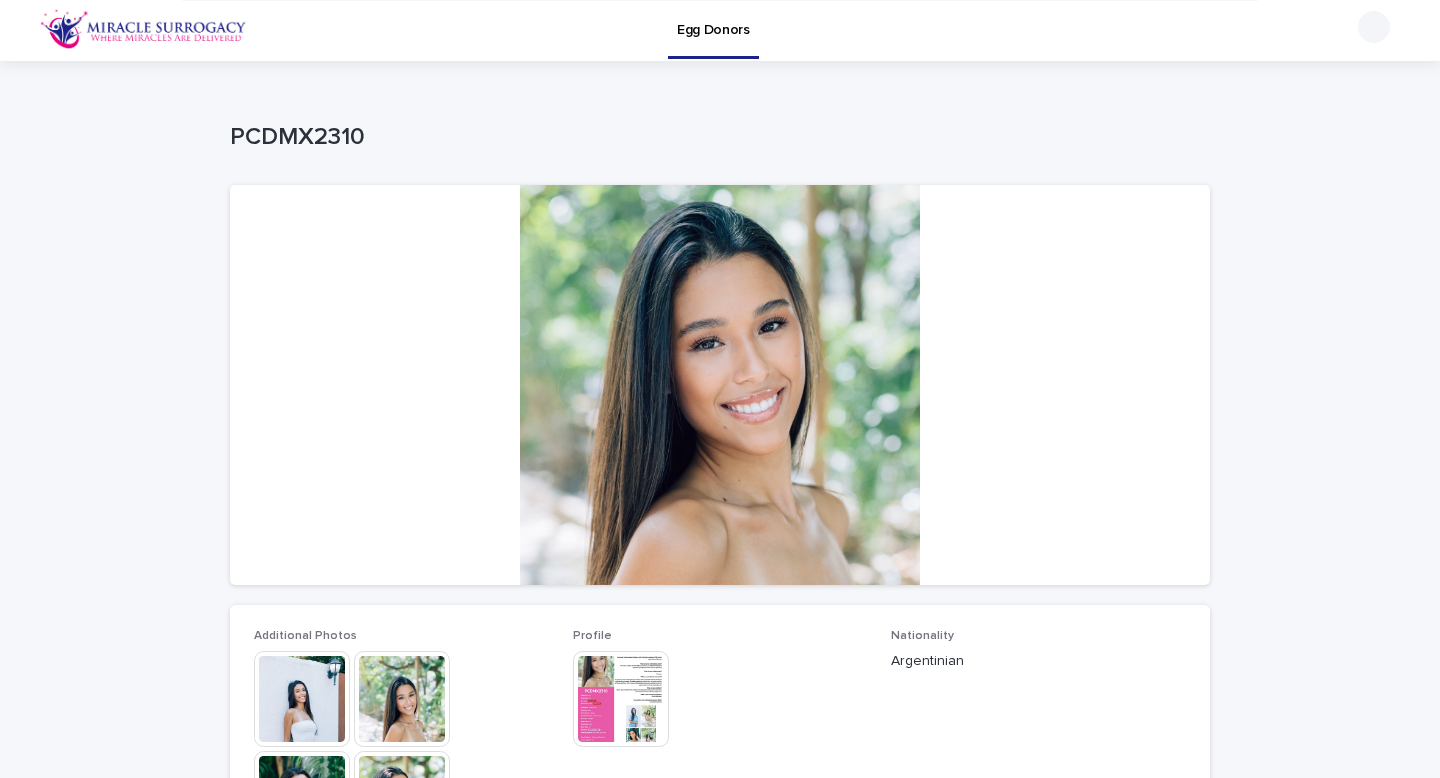scroll, scrollTop: 0, scrollLeft: 0, axis: both 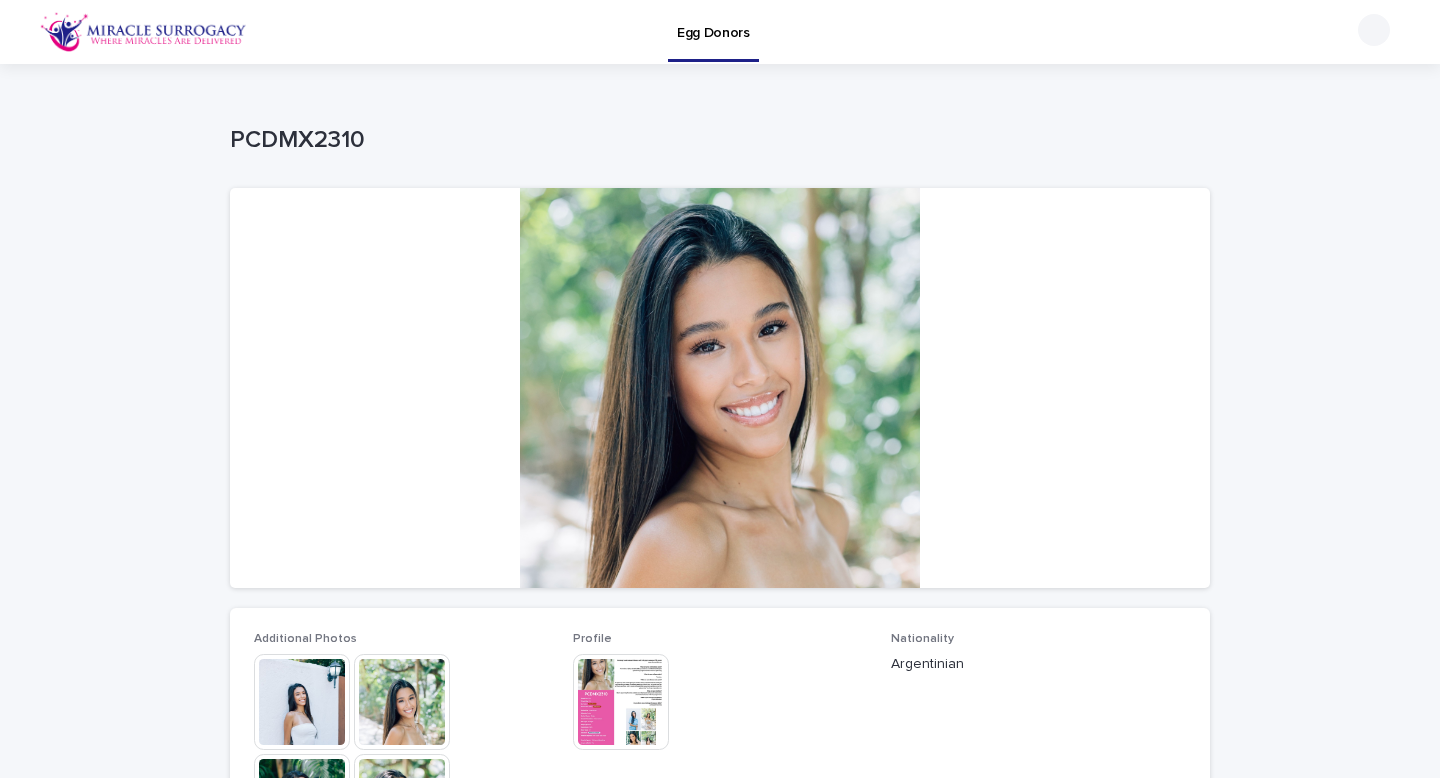 click at bounding box center (621, 702) 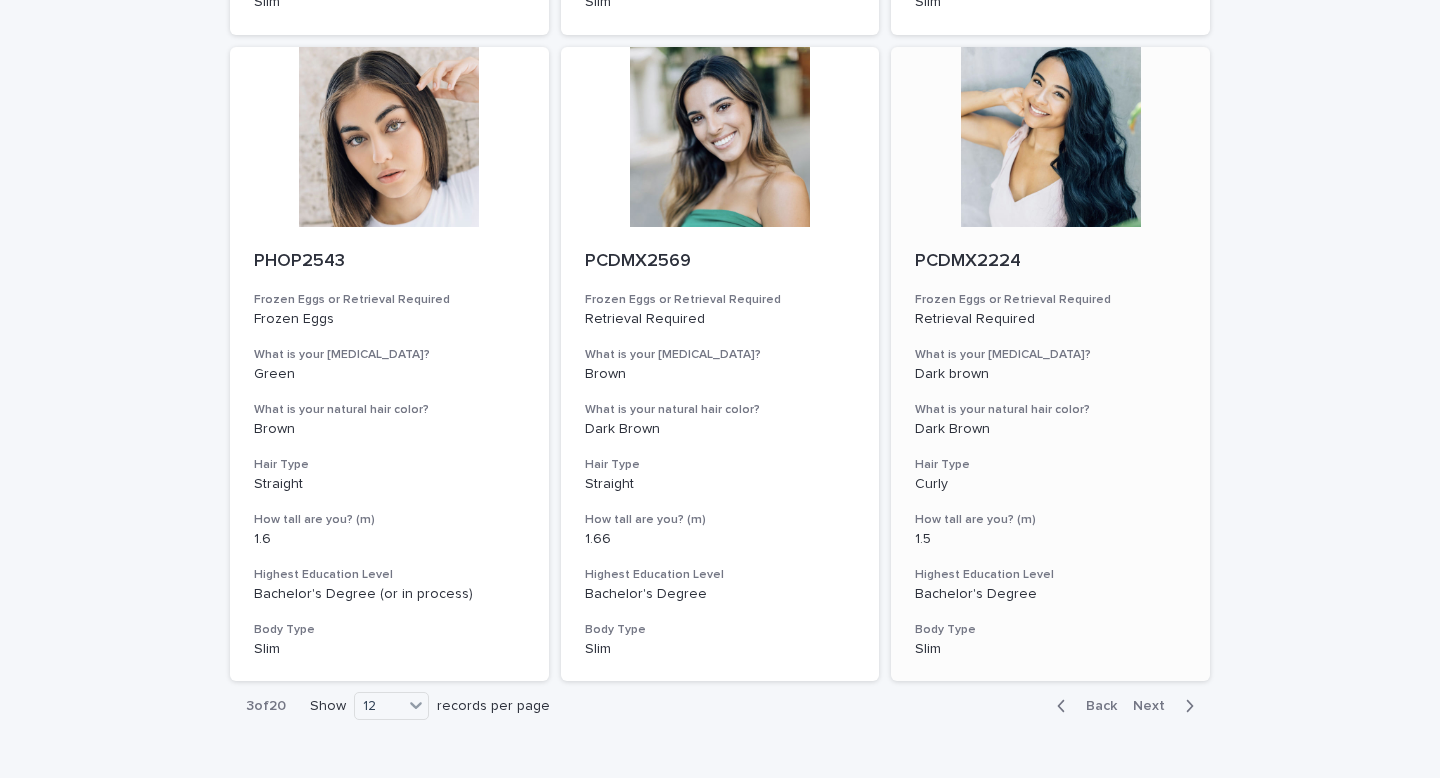 scroll, scrollTop: 2212, scrollLeft: 0, axis: vertical 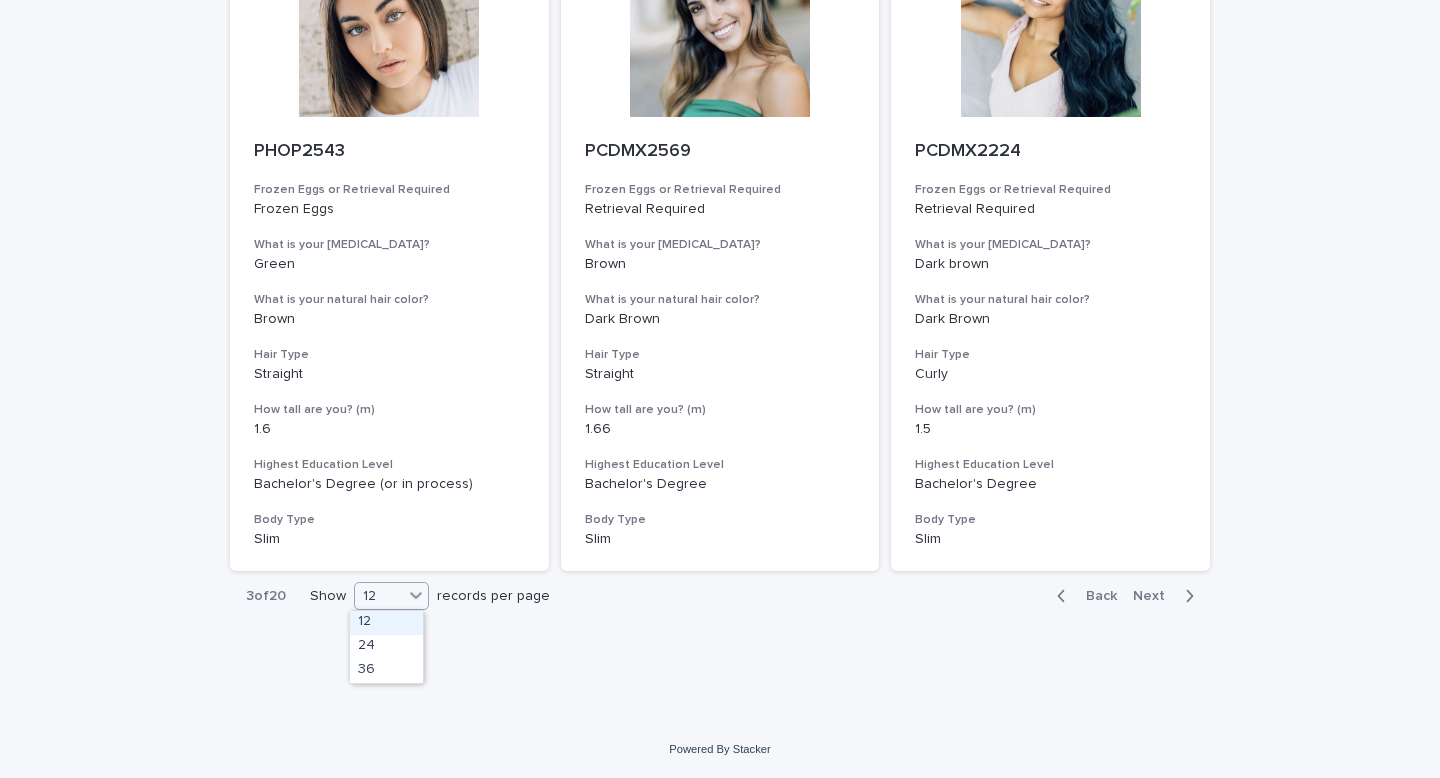 click on "12" at bounding box center [379, 596] 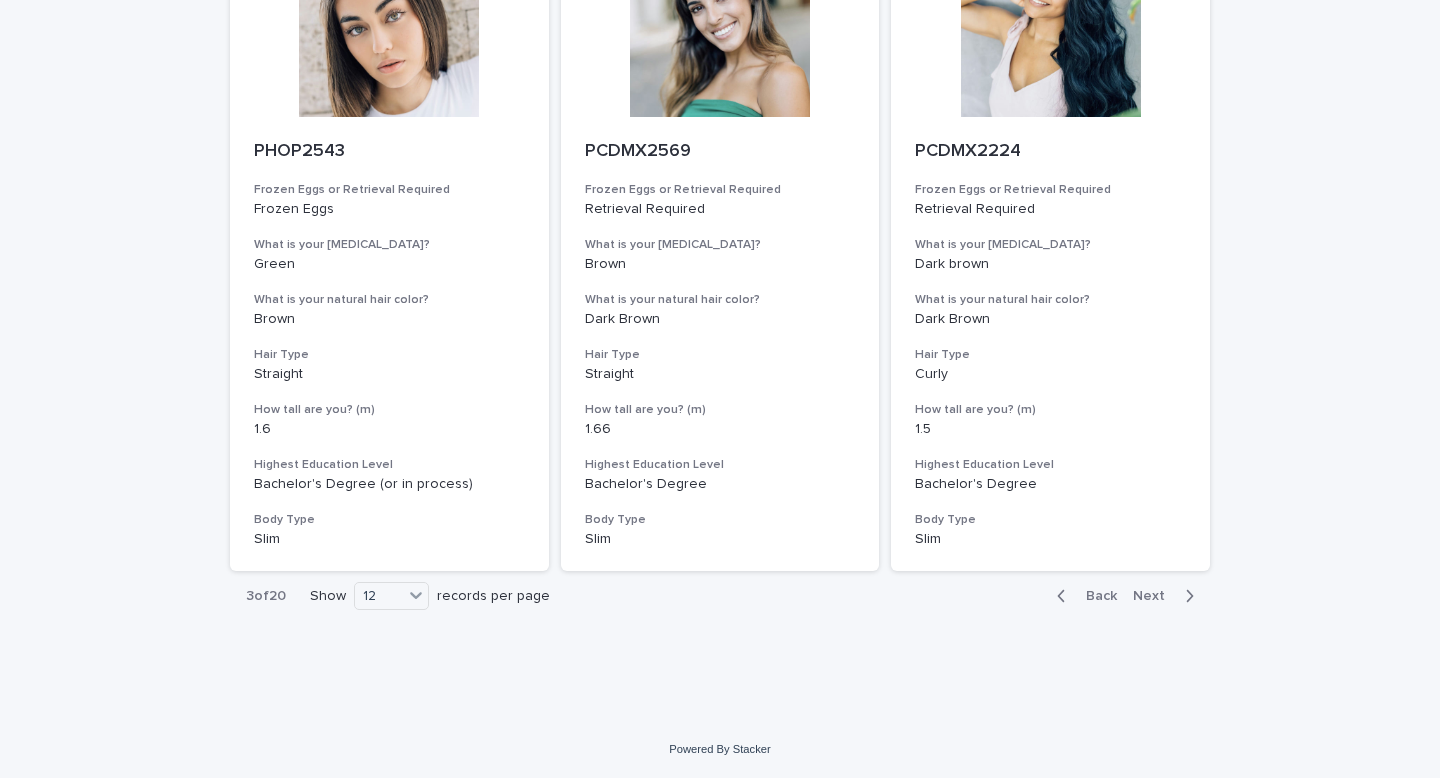 click on "Back" at bounding box center [1095, 596] 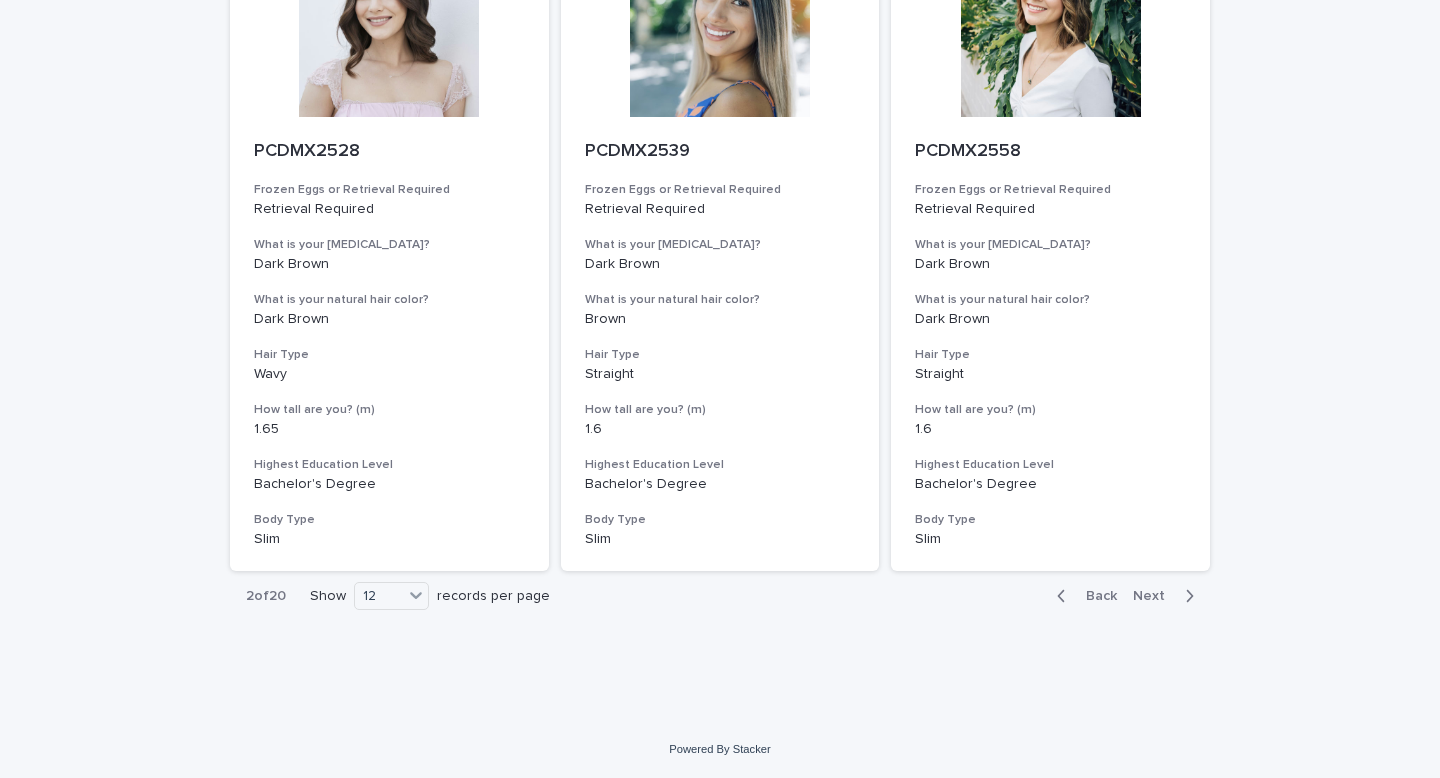click on "Back" at bounding box center (1095, 596) 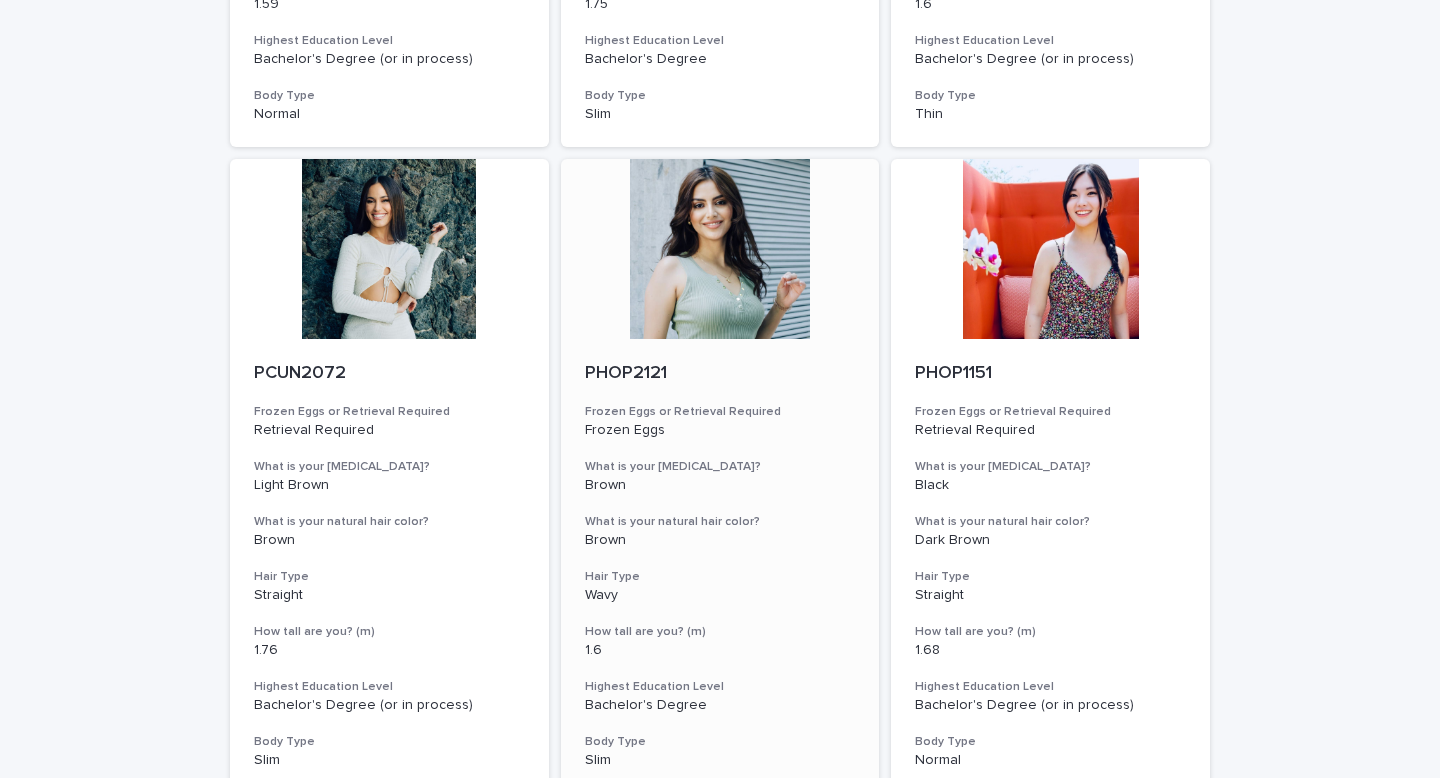 scroll, scrollTop: 257, scrollLeft: 0, axis: vertical 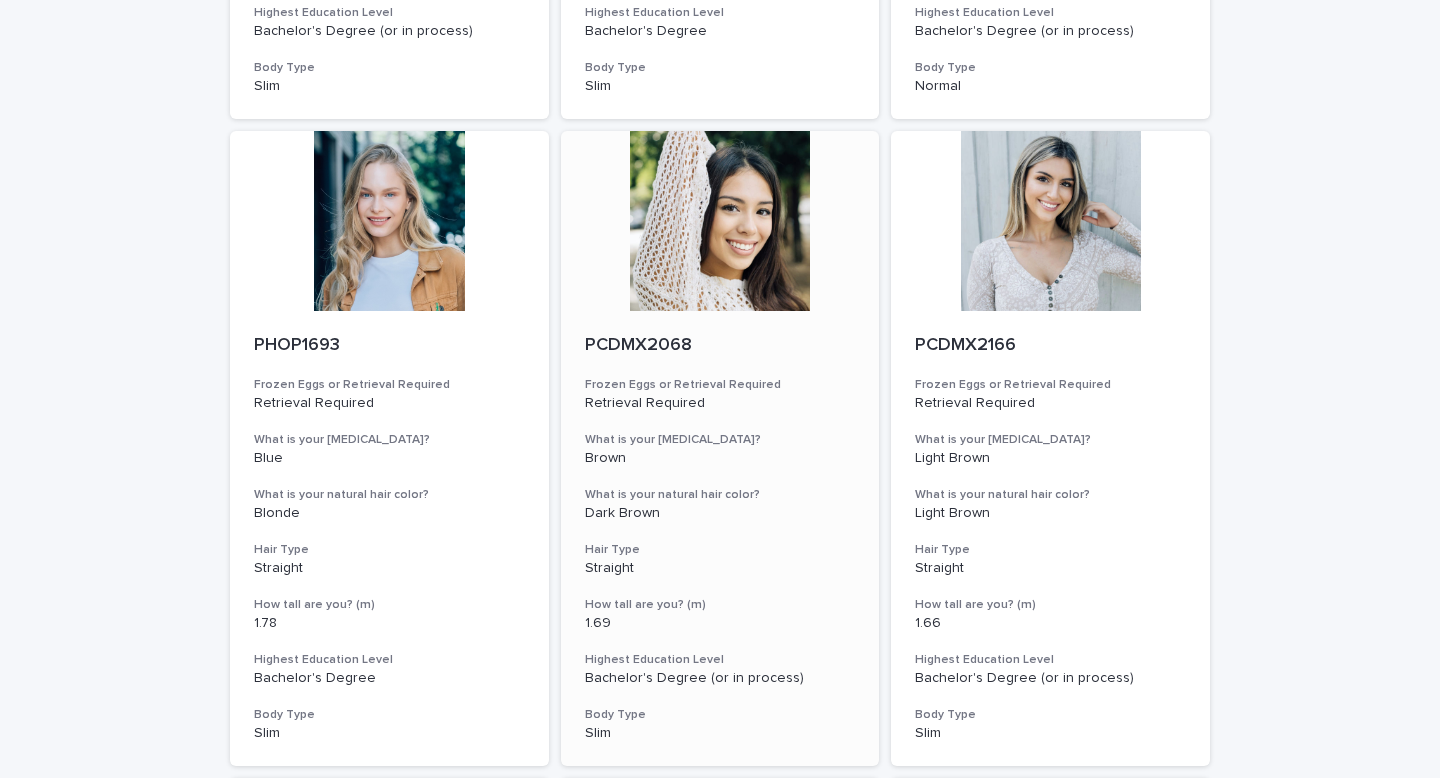 click at bounding box center (720, 221) 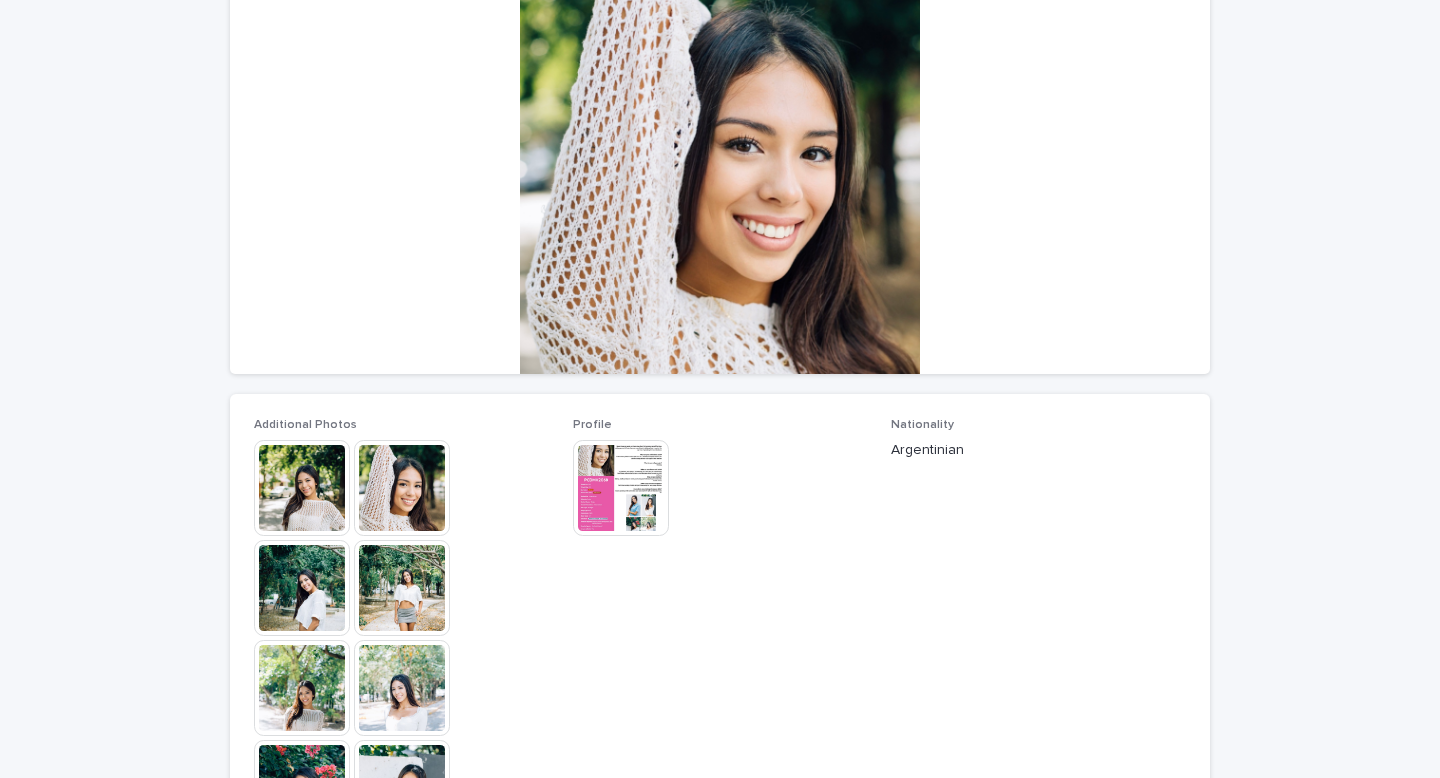 scroll, scrollTop: 416, scrollLeft: 0, axis: vertical 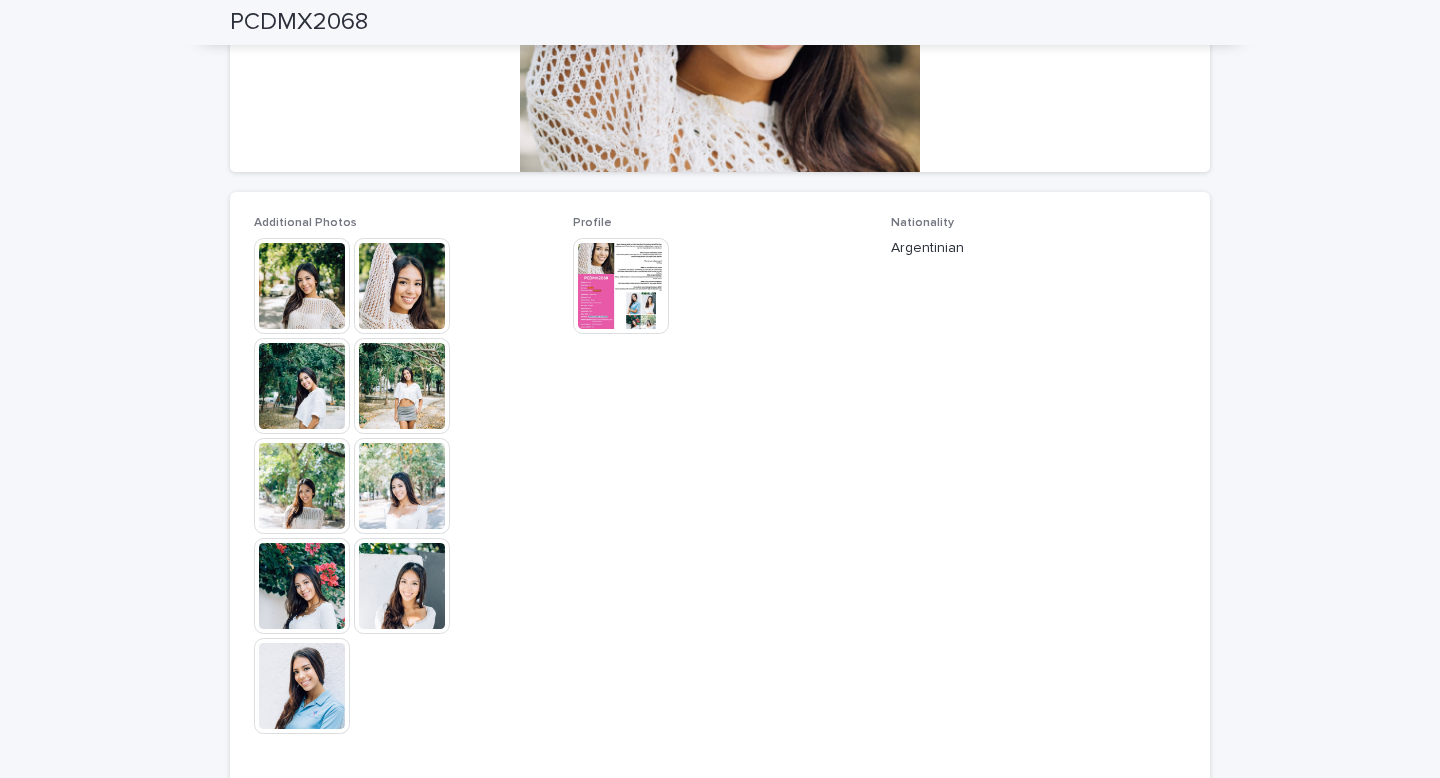 click at bounding box center [621, 286] 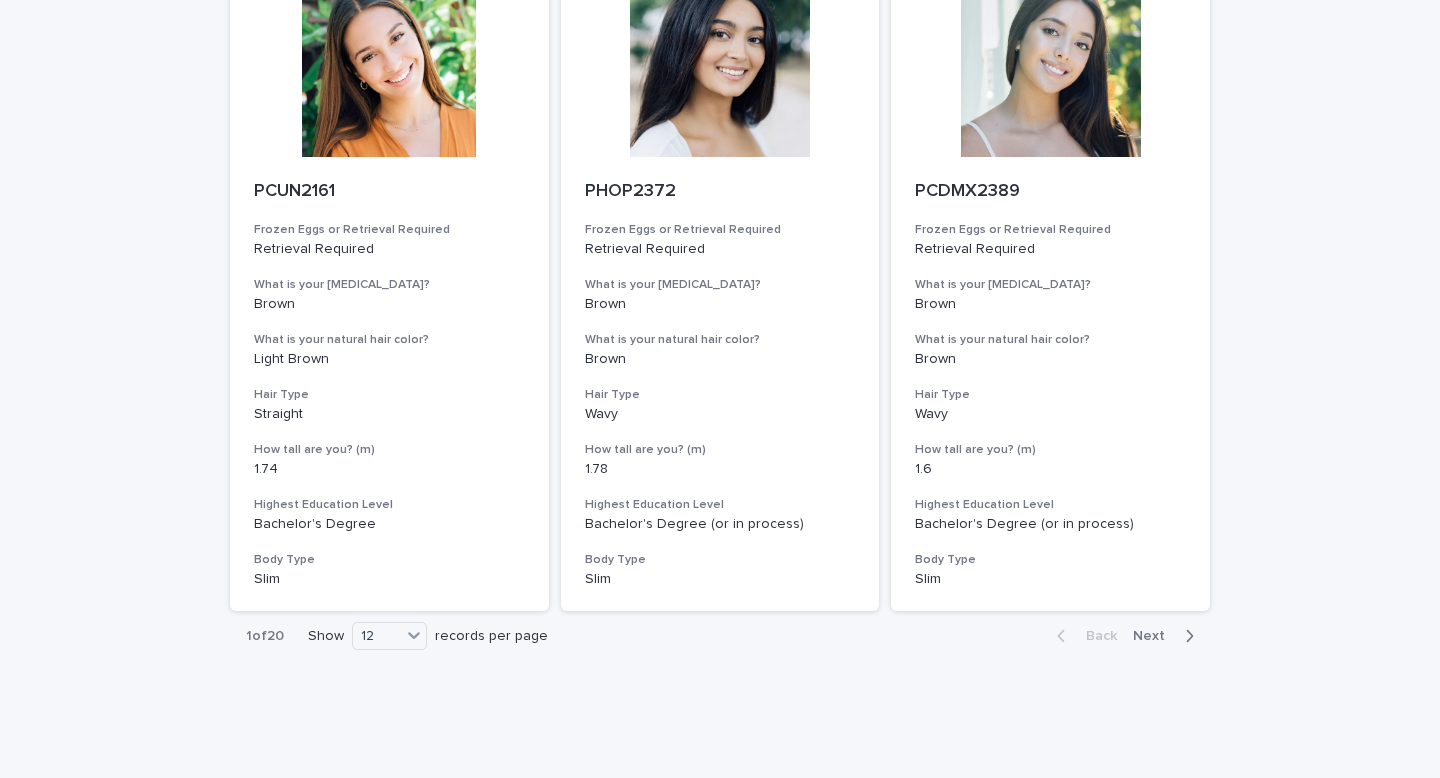 scroll, scrollTop: 2212, scrollLeft: 0, axis: vertical 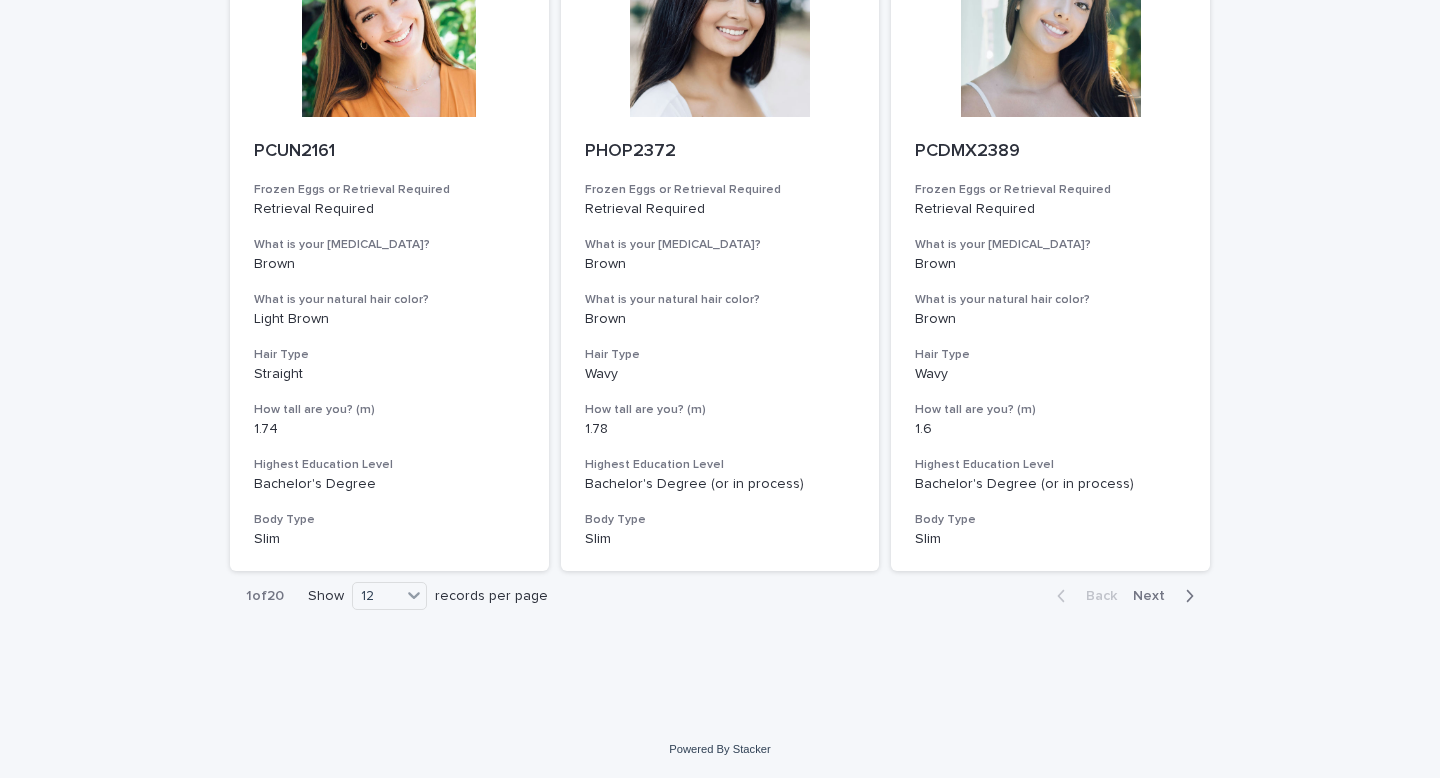 click on "Next" at bounding box center (1155, 596) 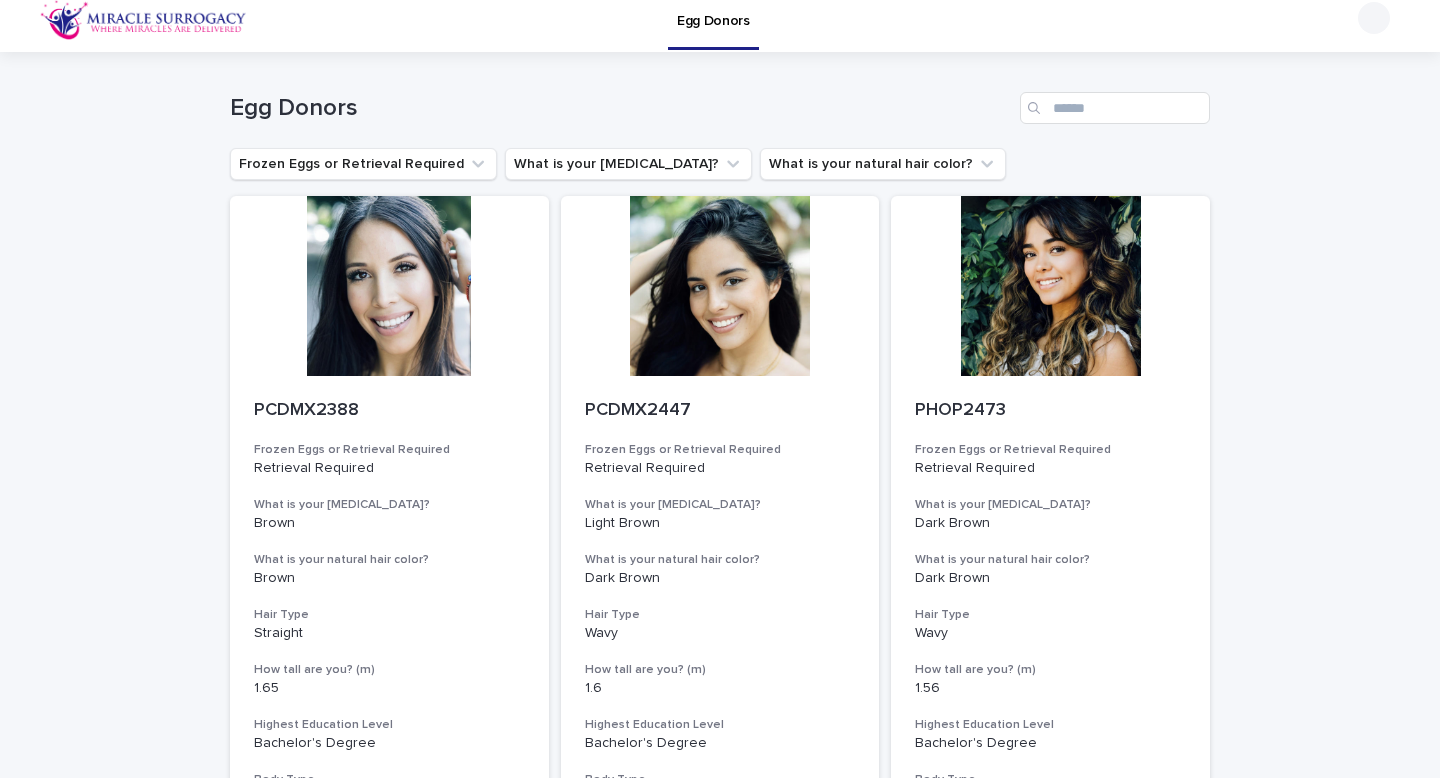 scroll, scrollTop: 0, scrollLeft: 0, axis: both 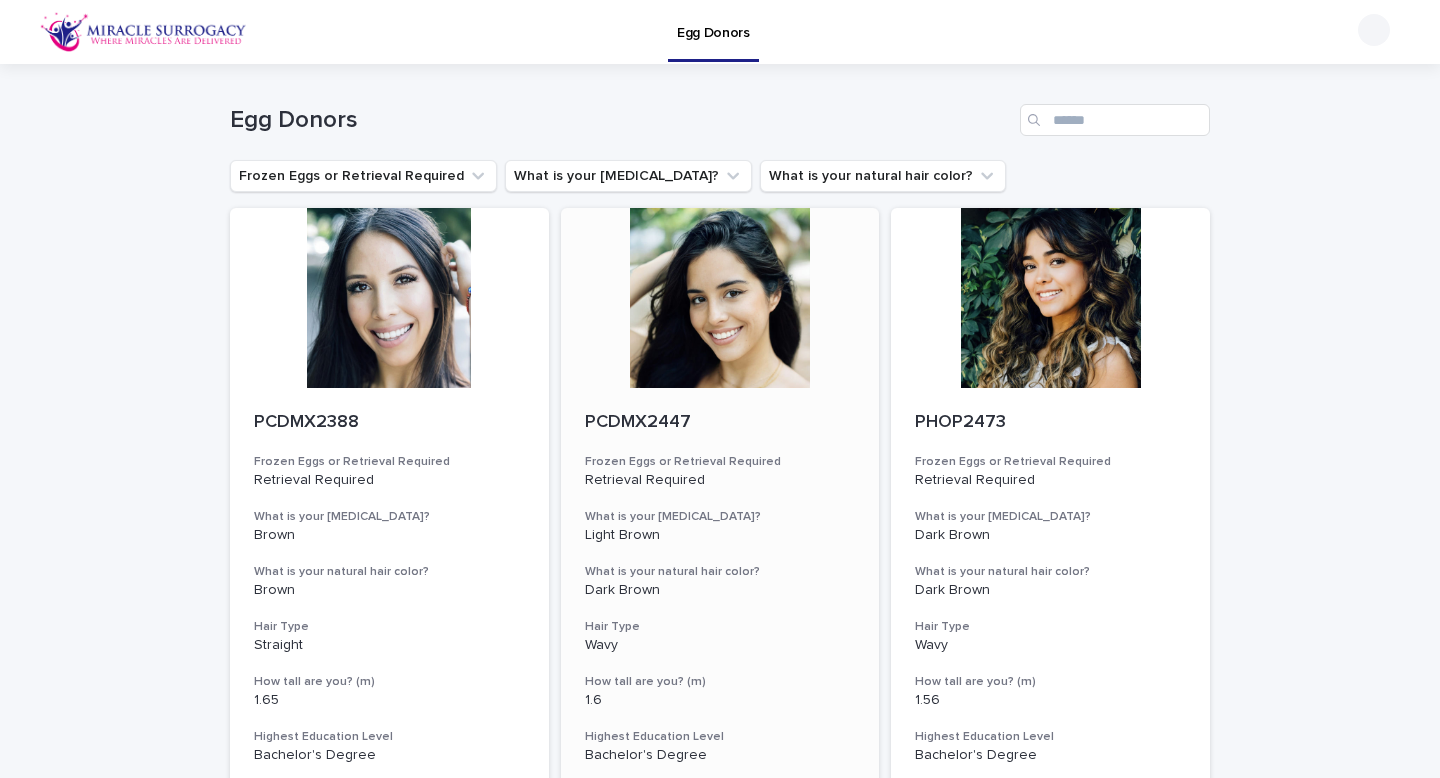 click at bounding box center (720, 298) 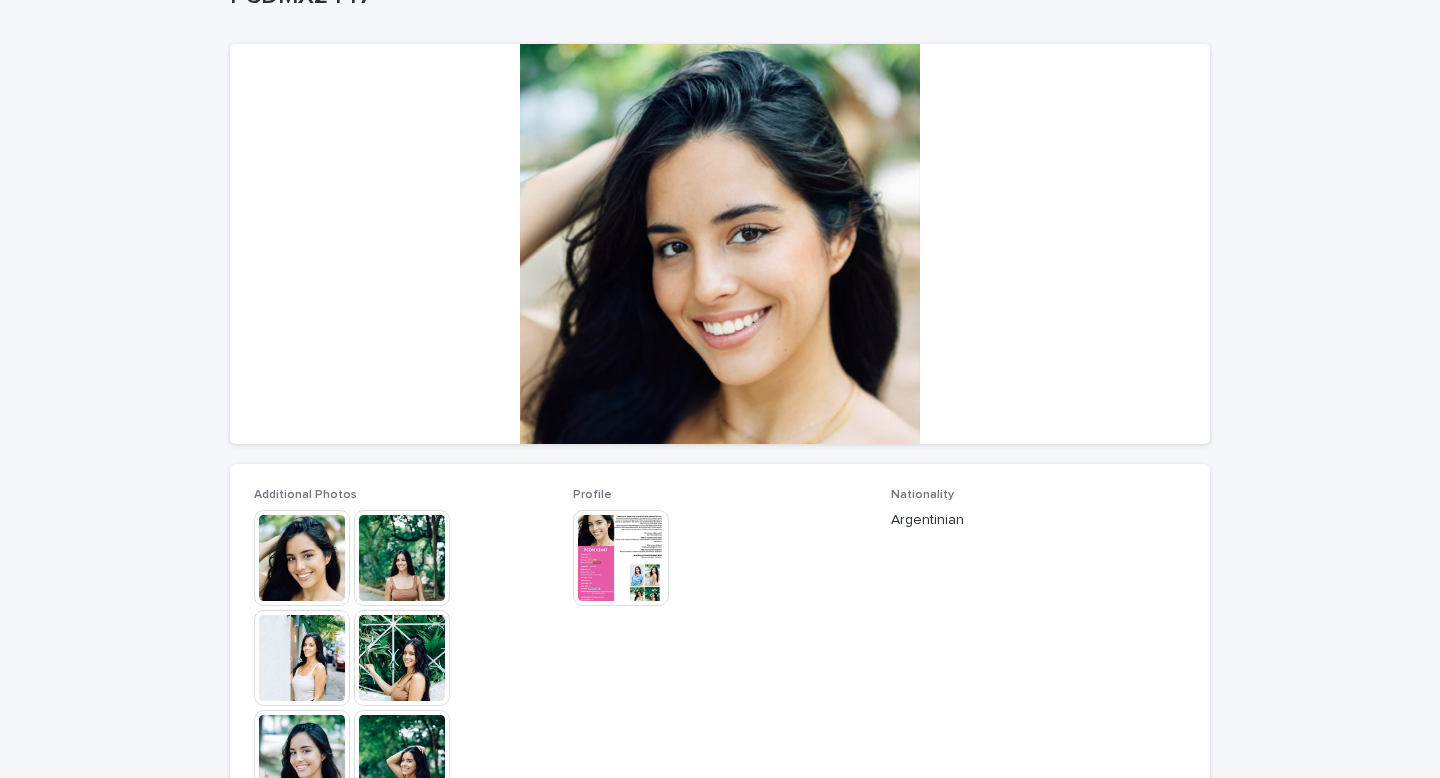 scroll, scrollTop: 372, scrollLeft: 0, axis: vertical 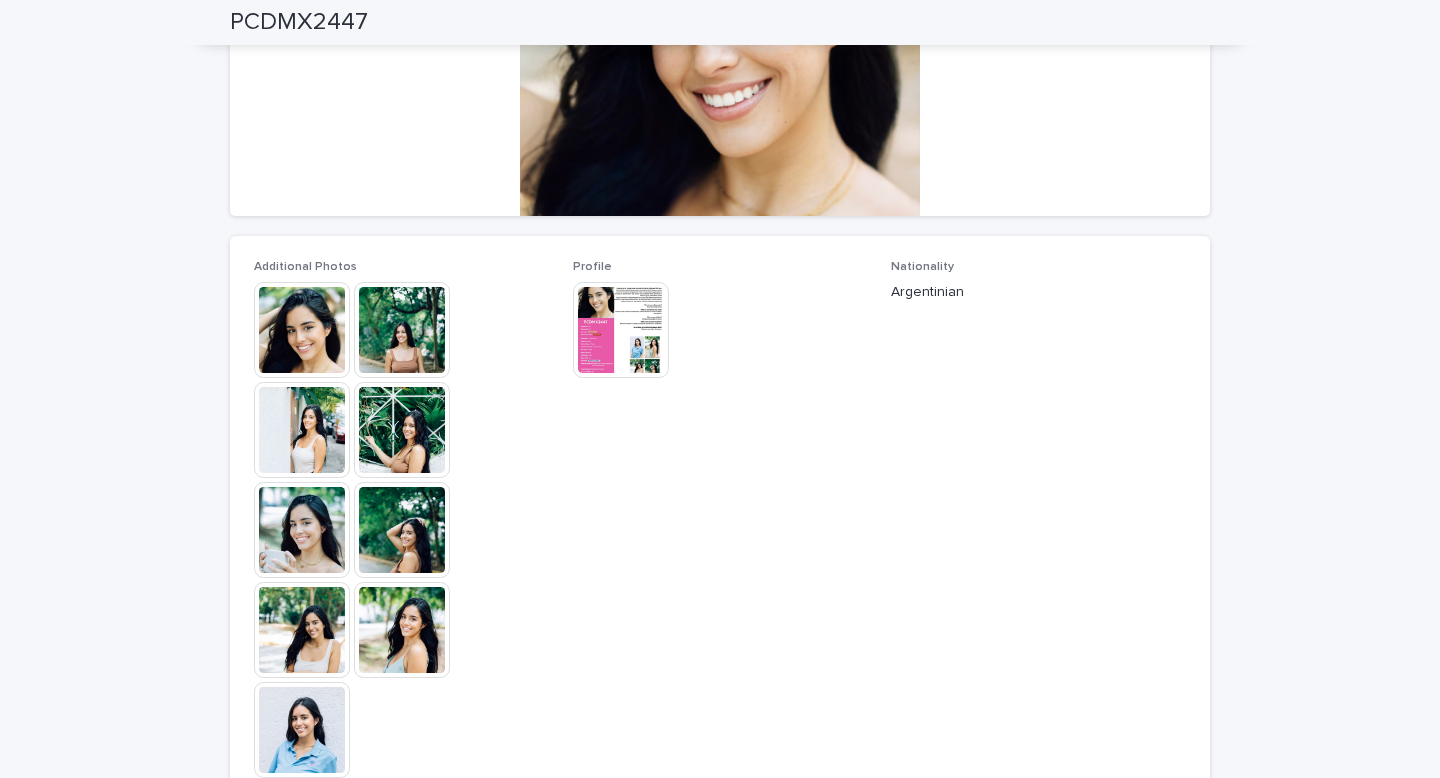 click at bounding box center [621, 330] 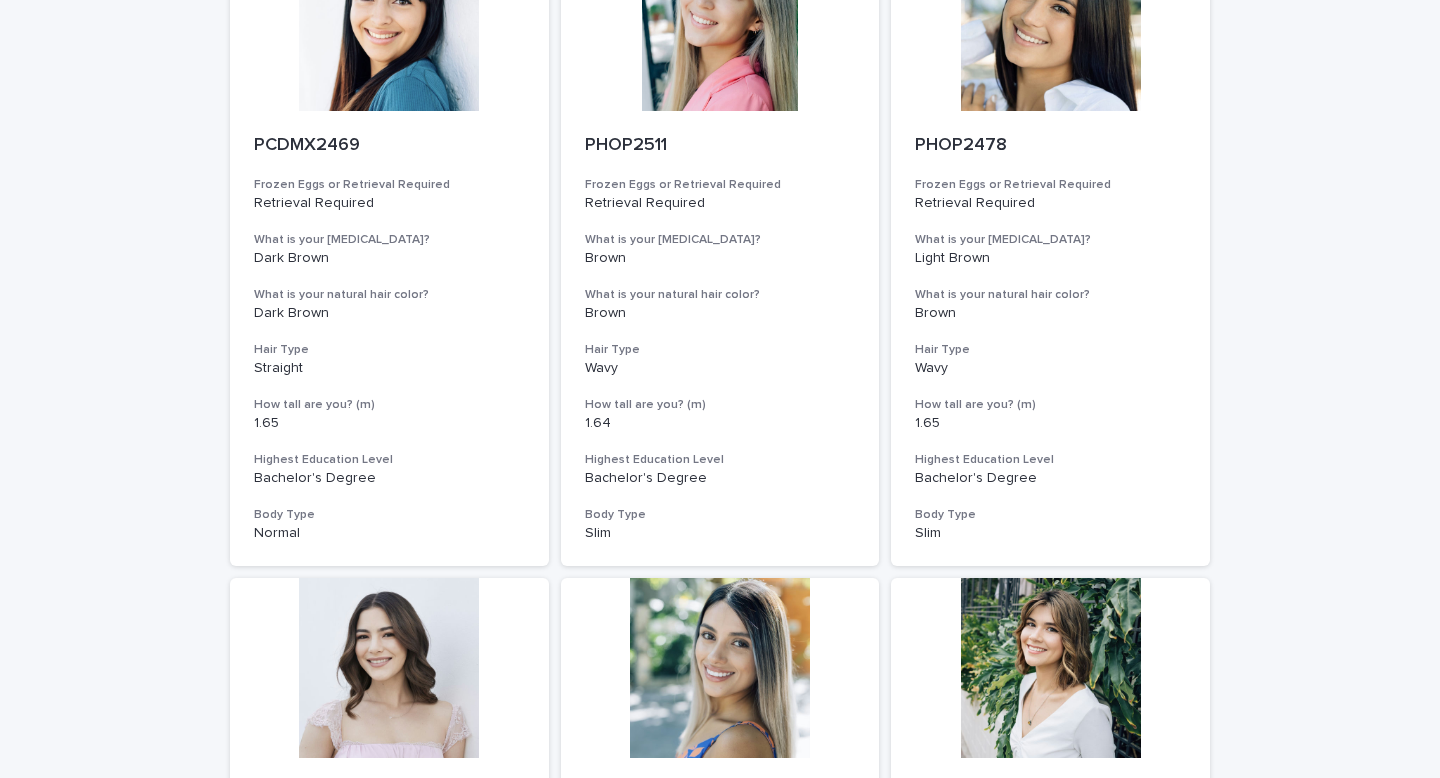 scroll, scrollTop: 2212, scrollLeft: 0, axis: vertical 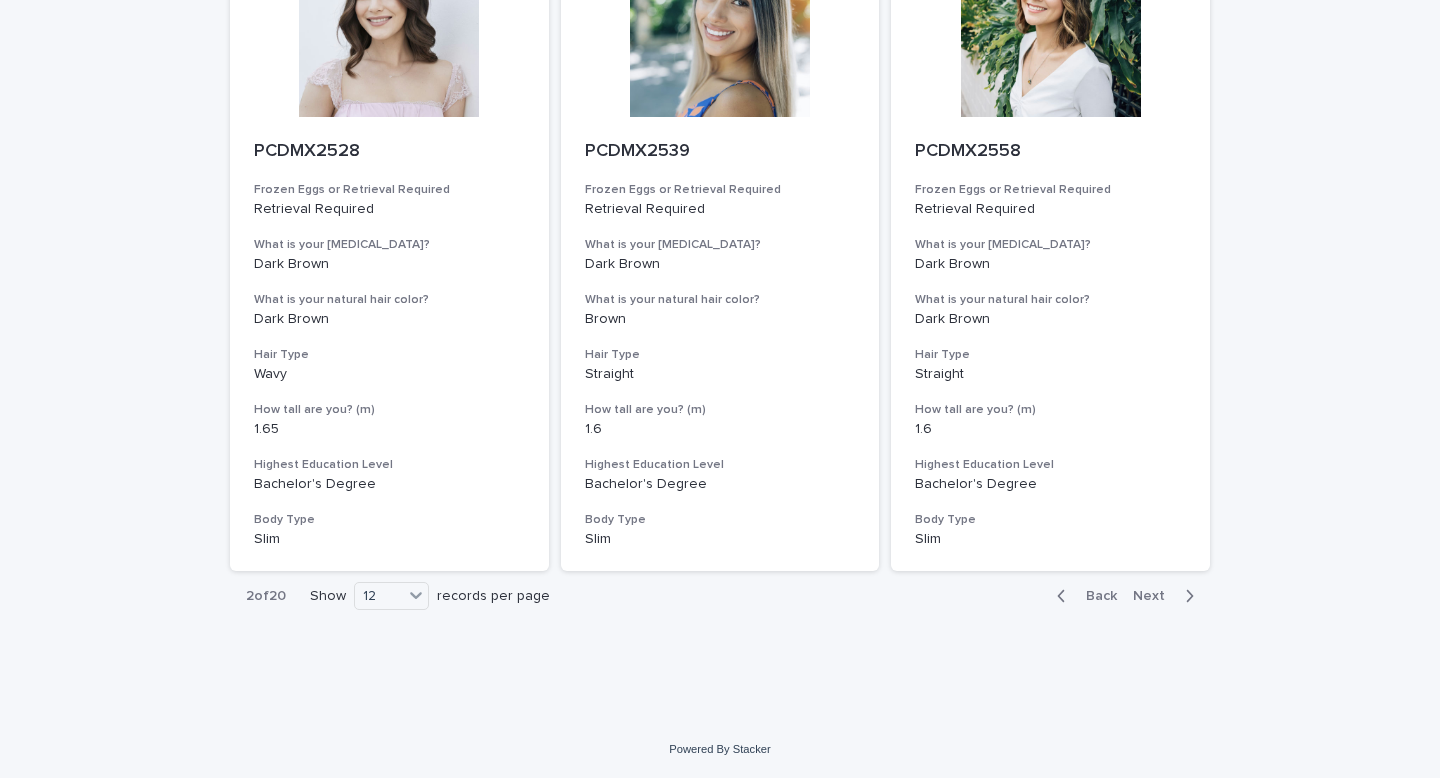 click on "Next" at bounding box center [1155, 596] 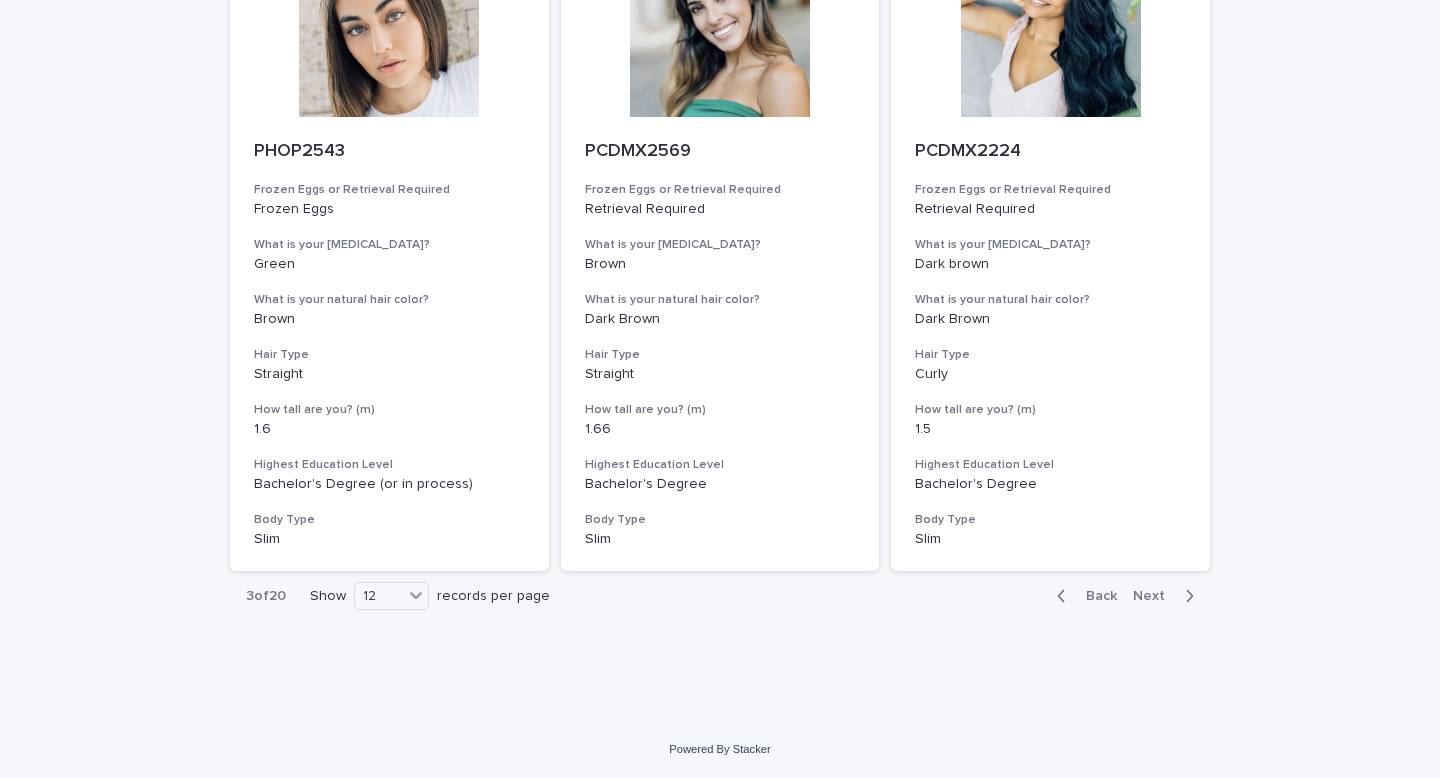 click 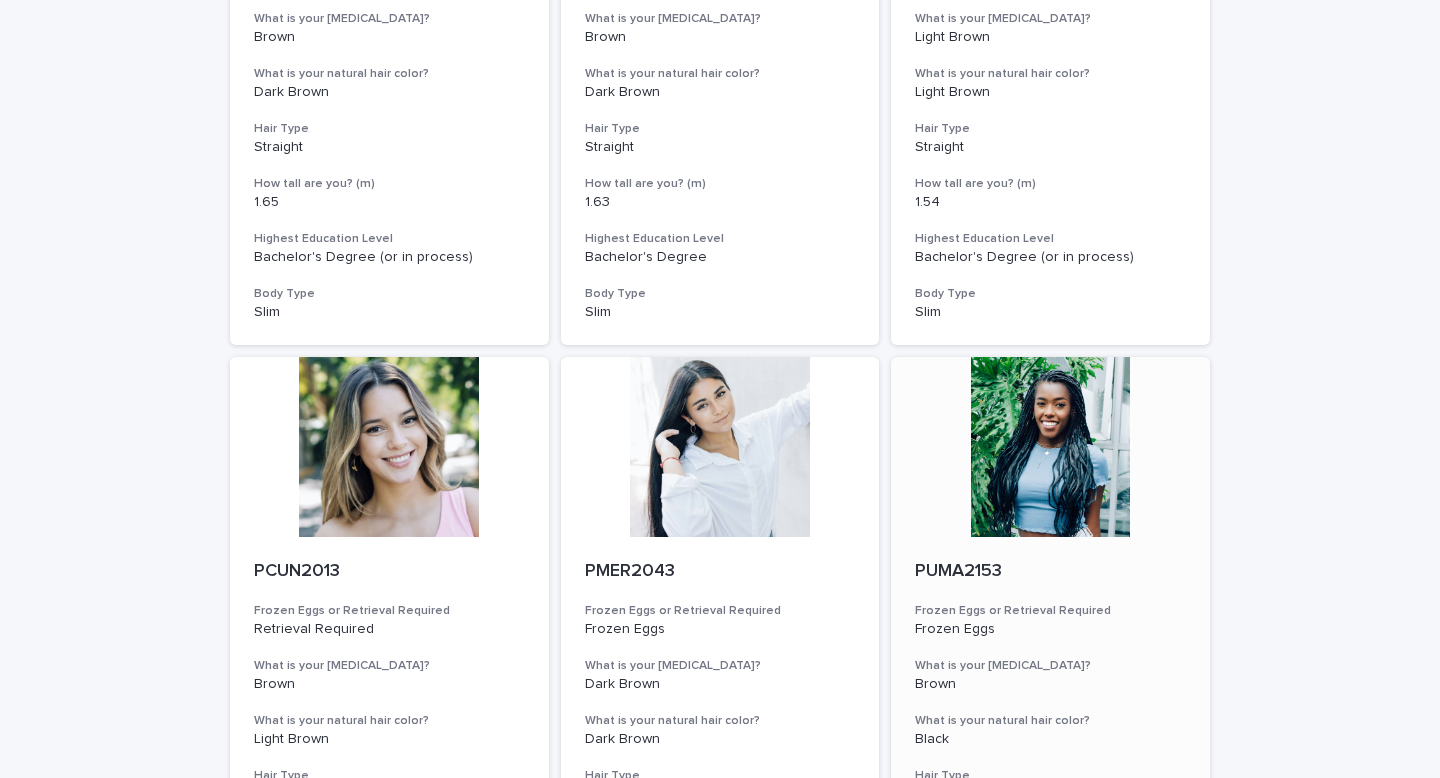 scroll, scrollTop: 2212, scrollLeft: 0, axis: vertical 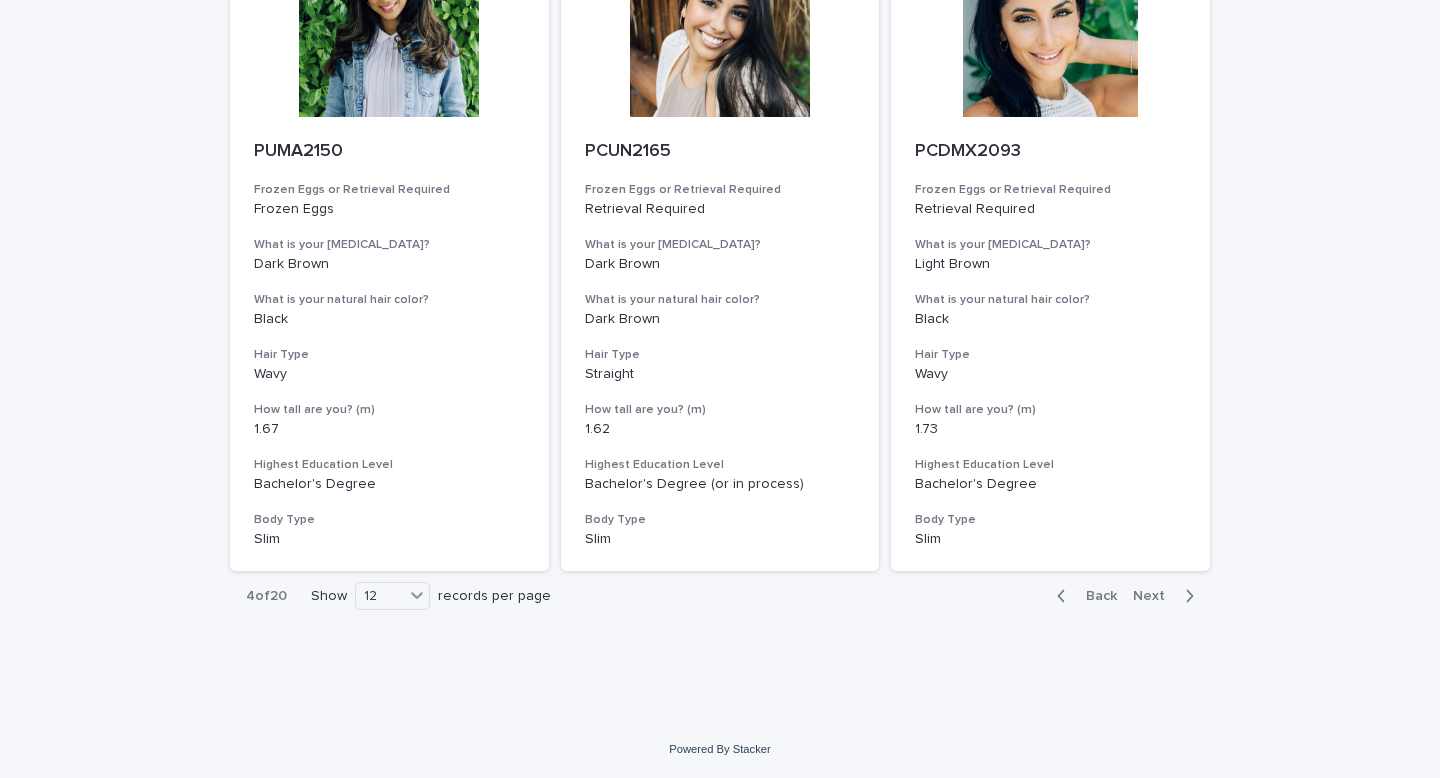 click on "Back" at bounding box center [1095, 596] 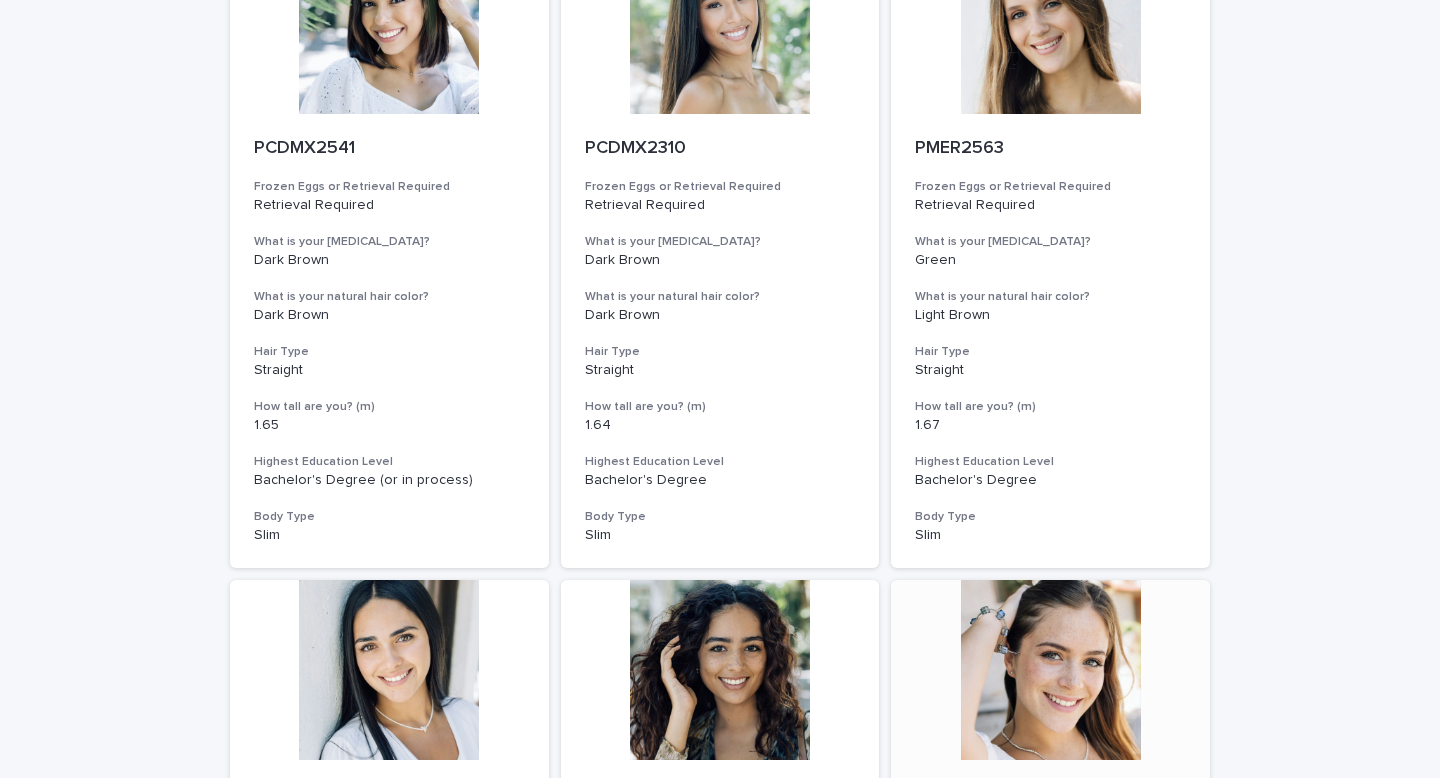scroll, scrollTop: 1321, scrollLeft: 0, axis: vertical 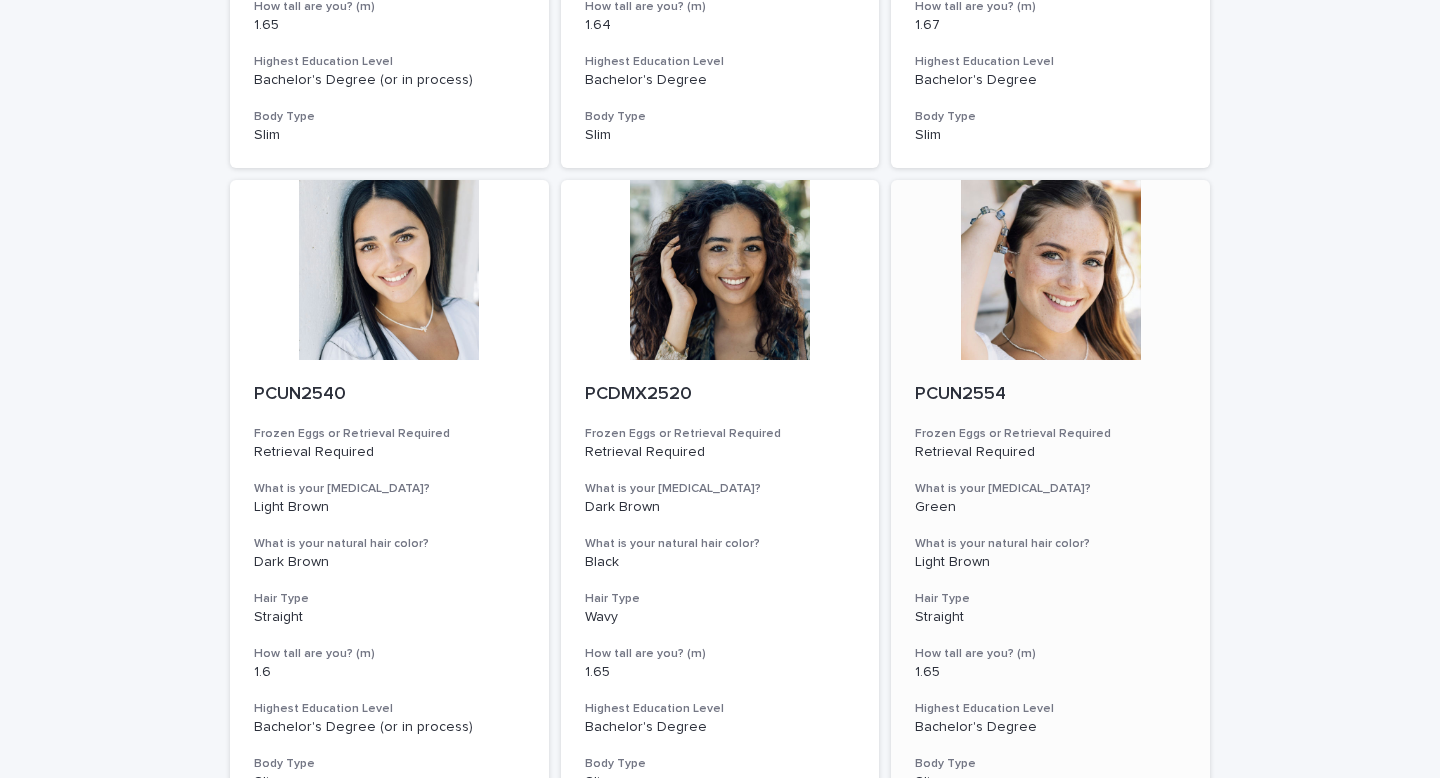 click at bounding box center [1050, 270] 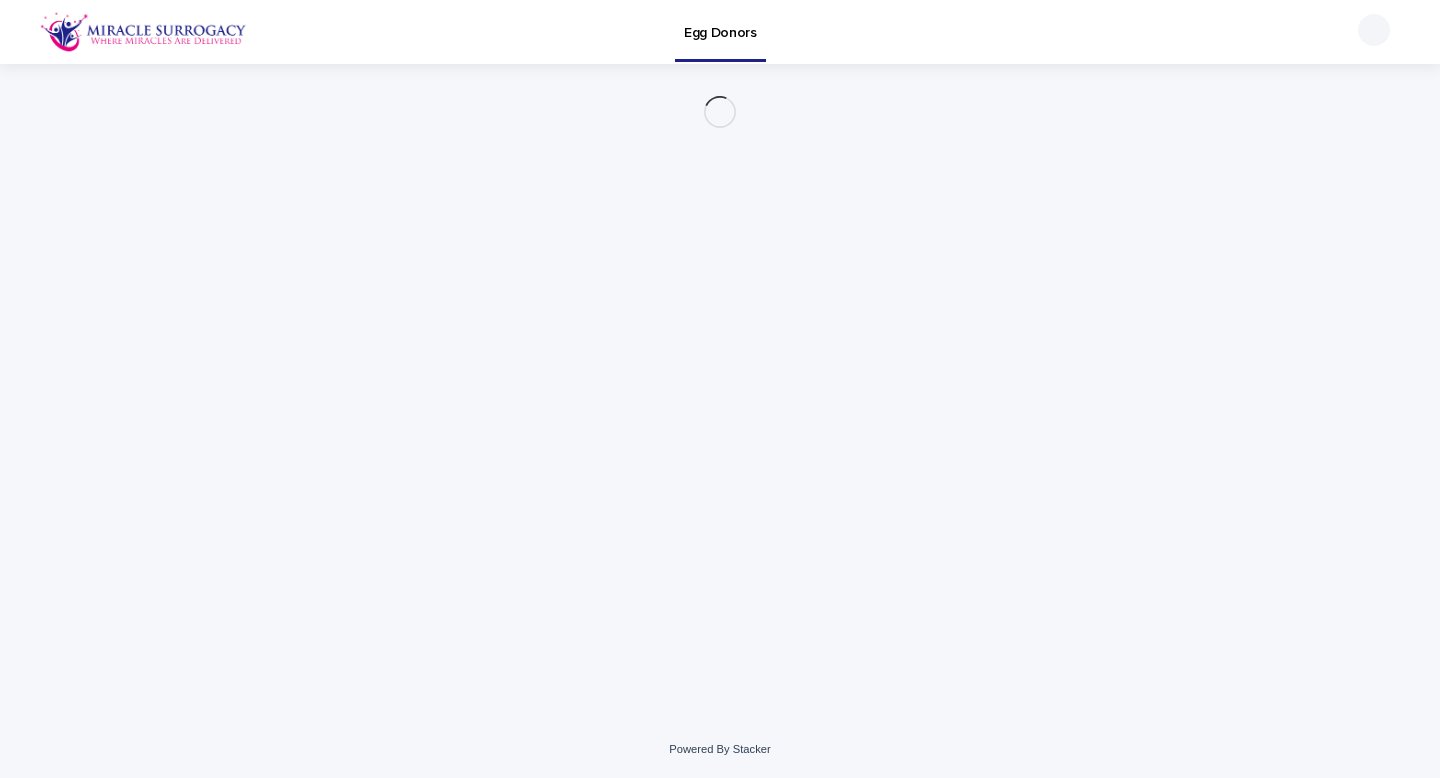 scroll, scrollTop: 0, scrollLeft: 0, axis: both 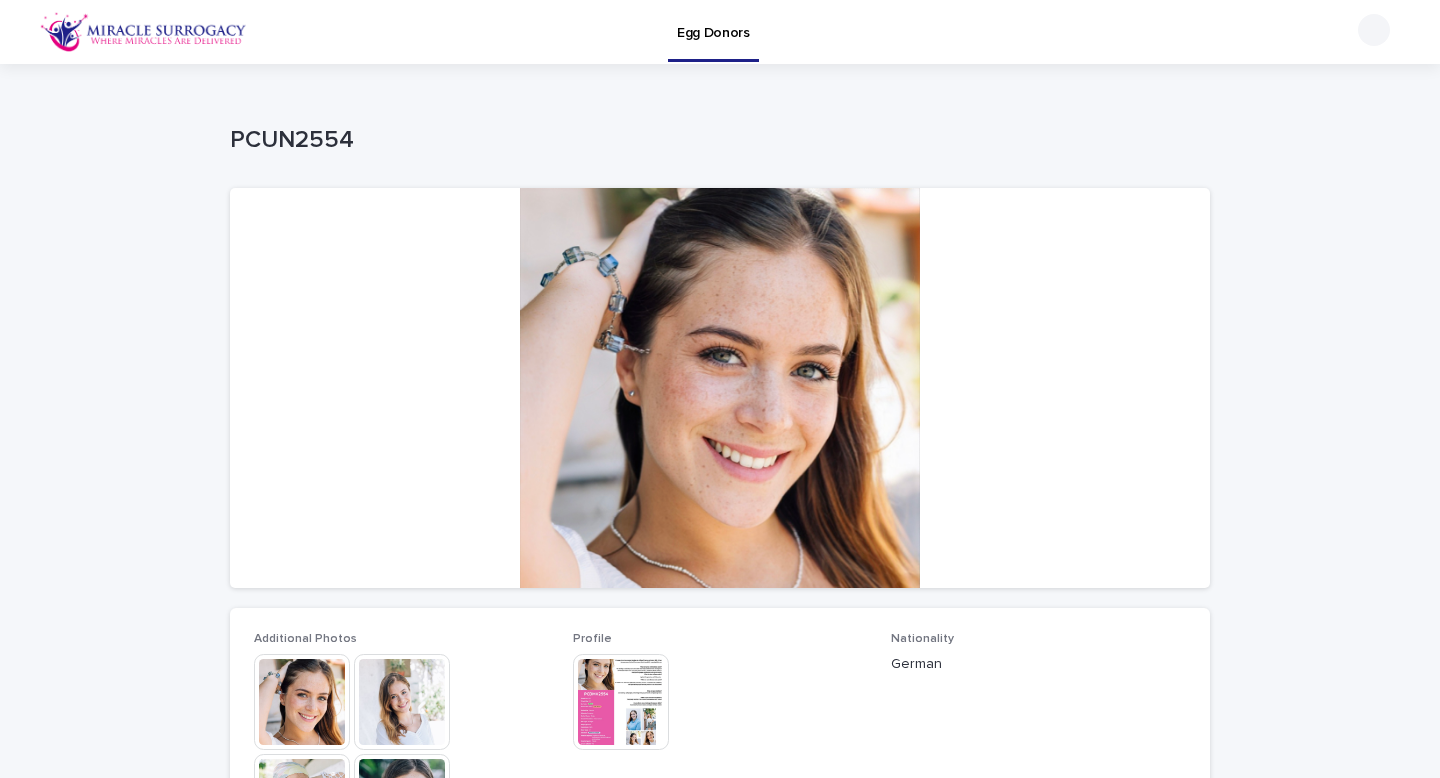 click at bounding box center (302, 702) 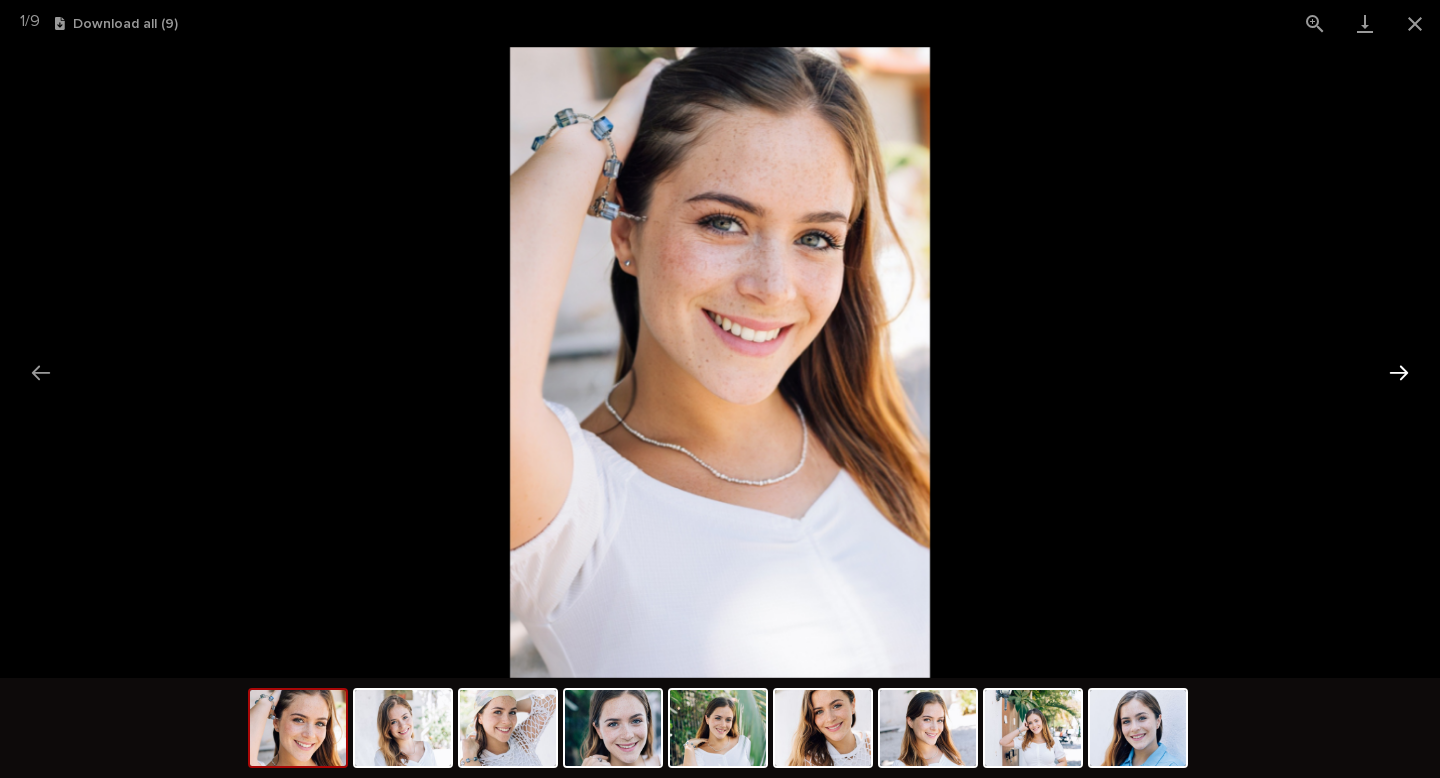 click at bounding box center (1399, 372) 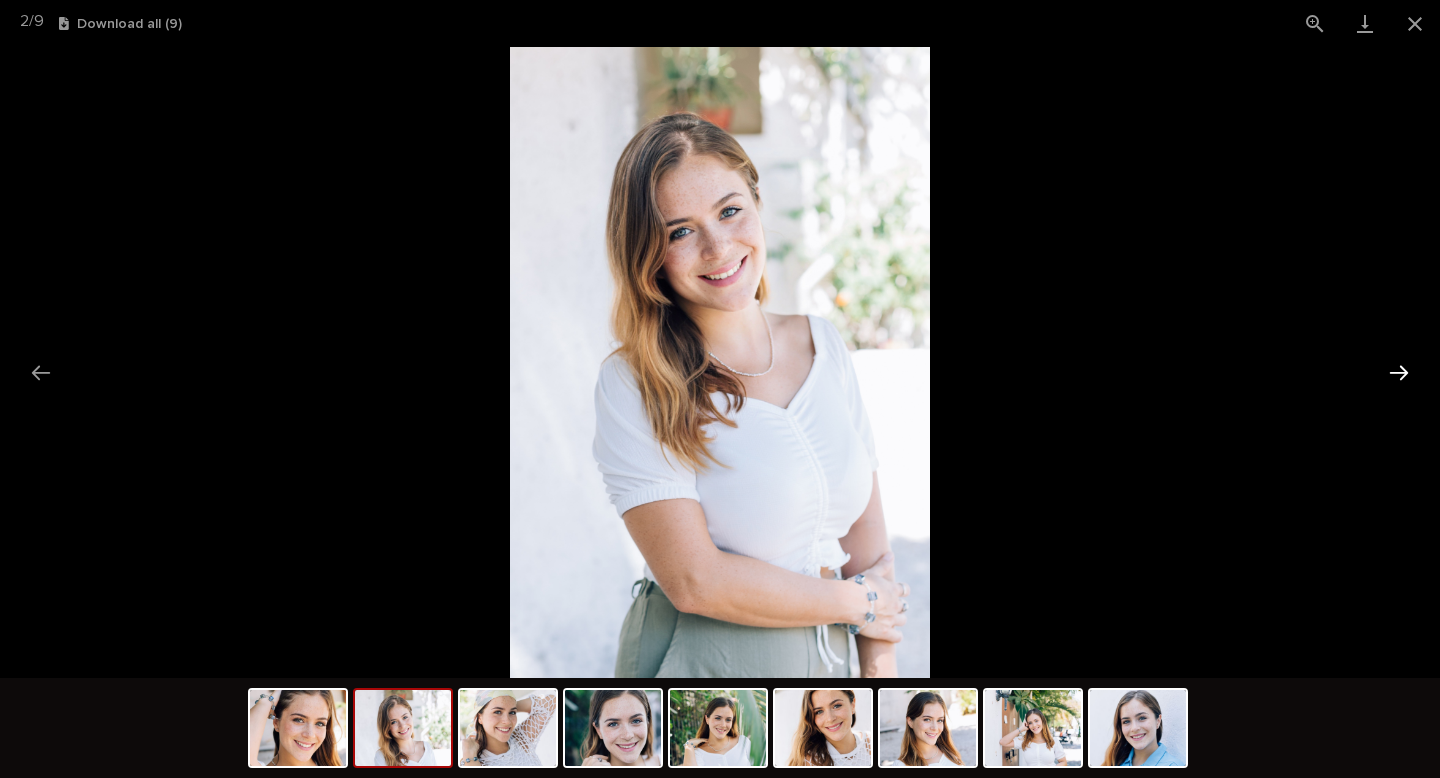 click at bounding box center (1399, 372) 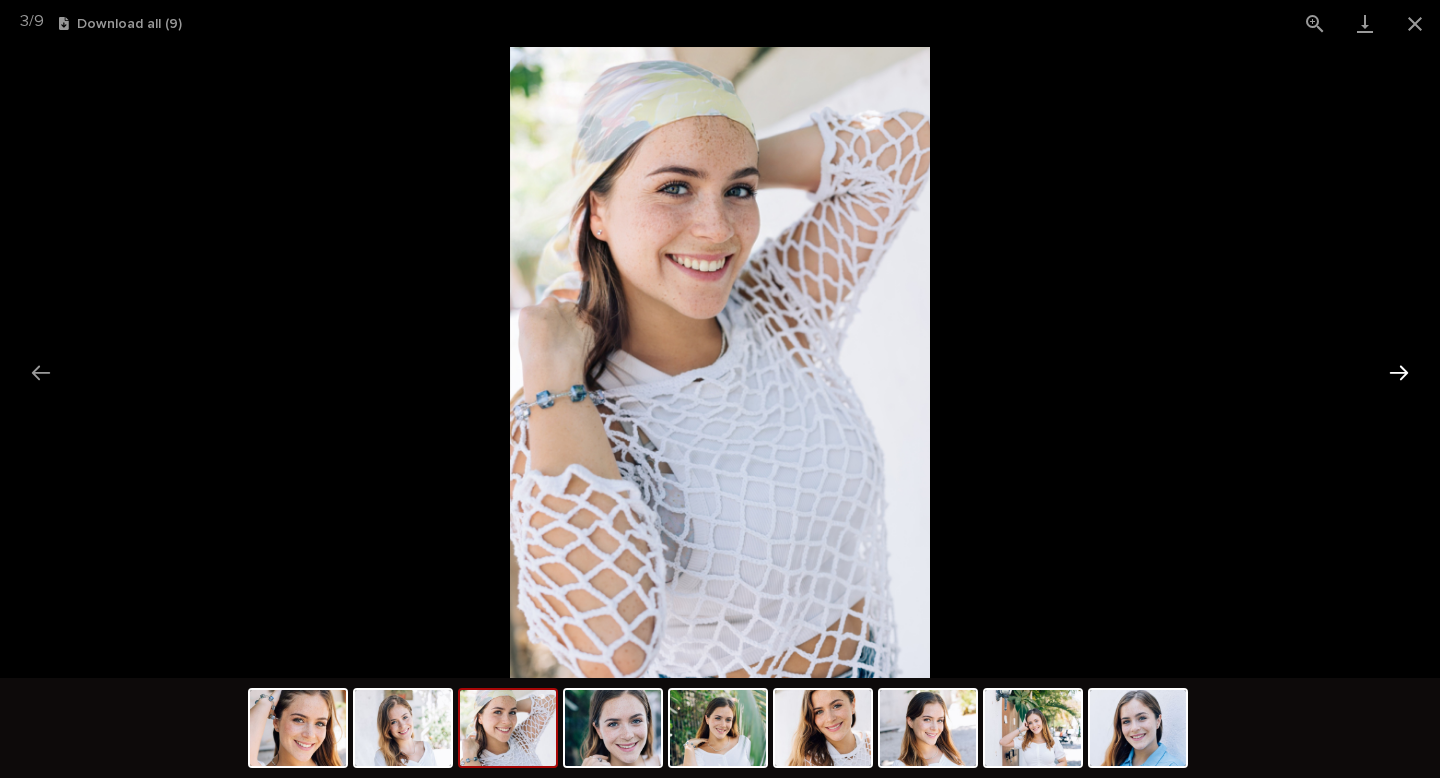 click at bounding box center [1399, 372] 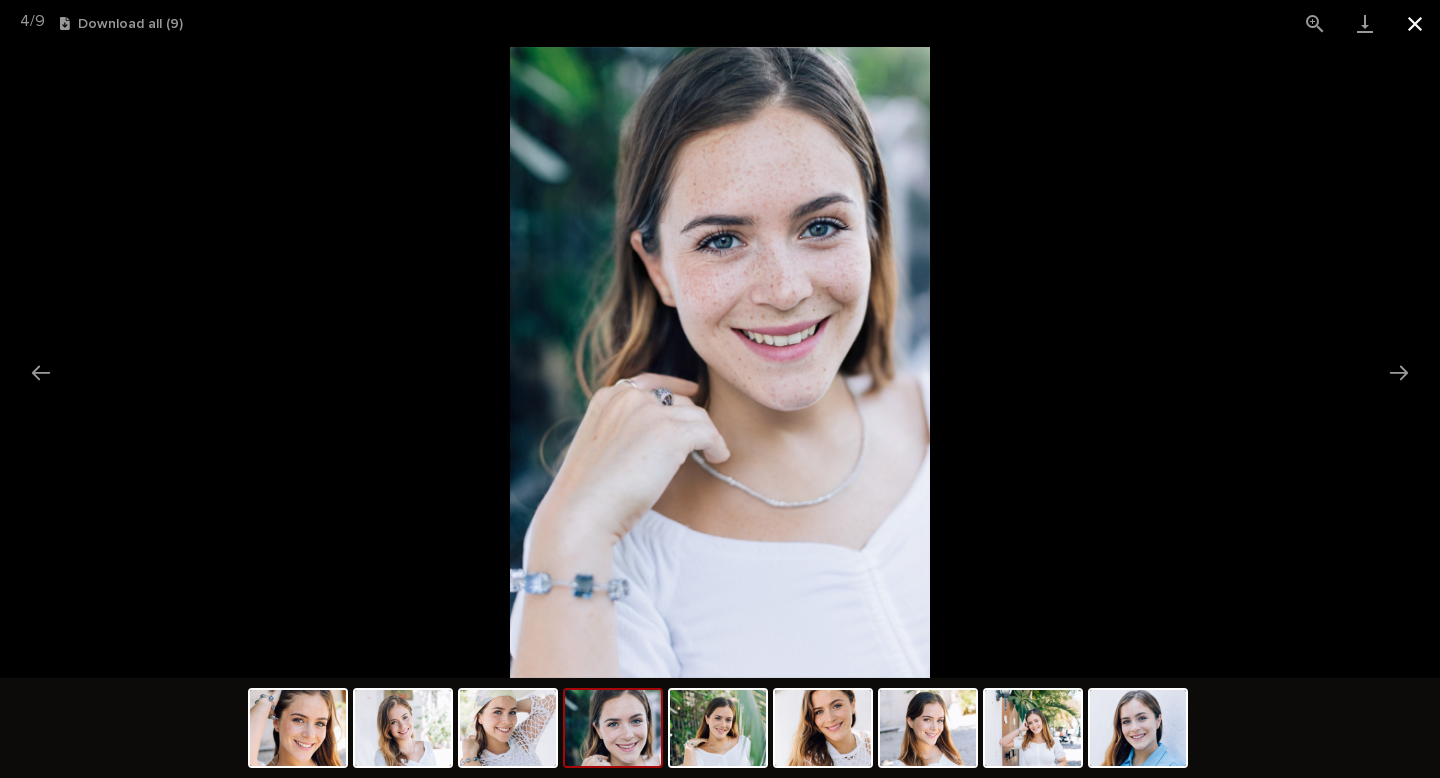 click at bounding box center [1415, 23] 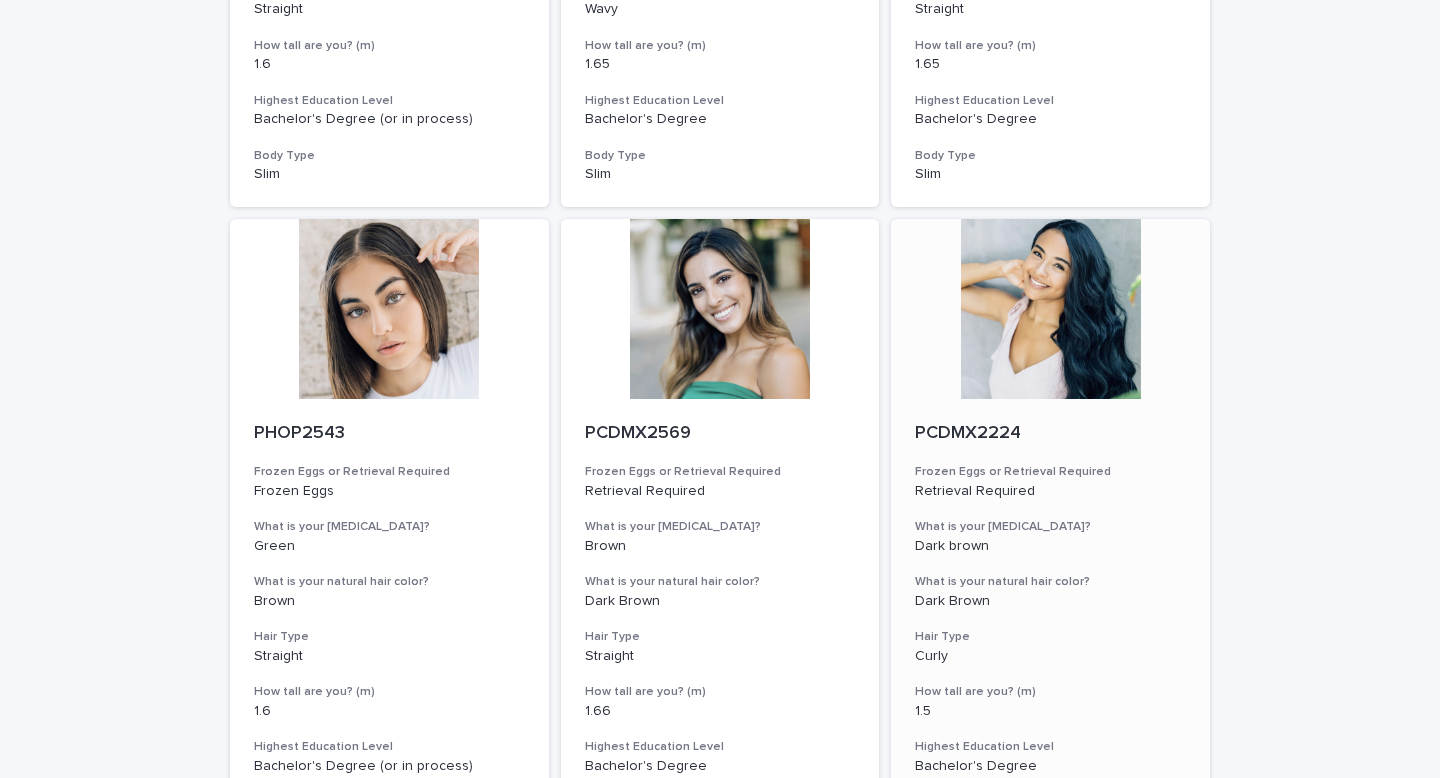 scroll, scrollTop: 2212, scrollLeft: 0, axis: vertical 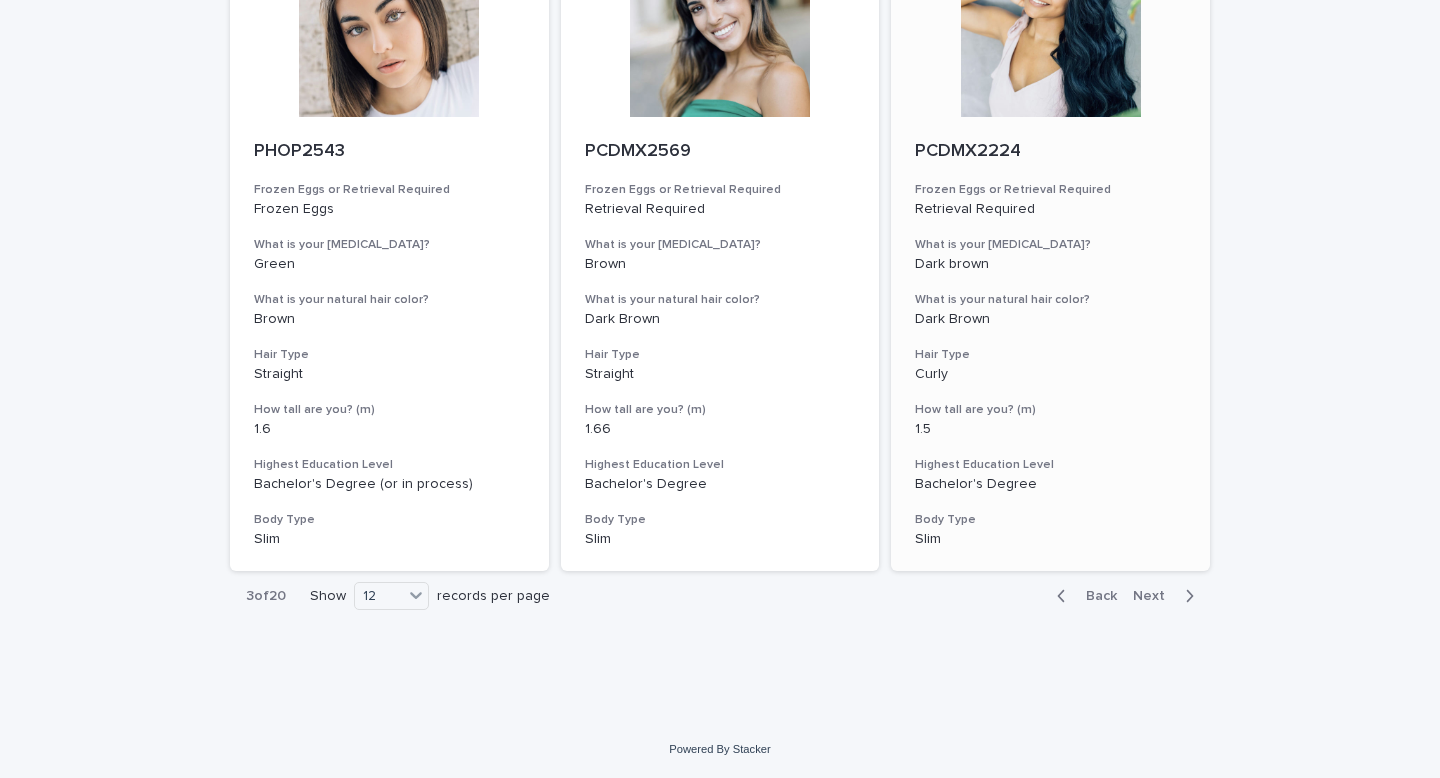 click at bounding box center (1050, 27) 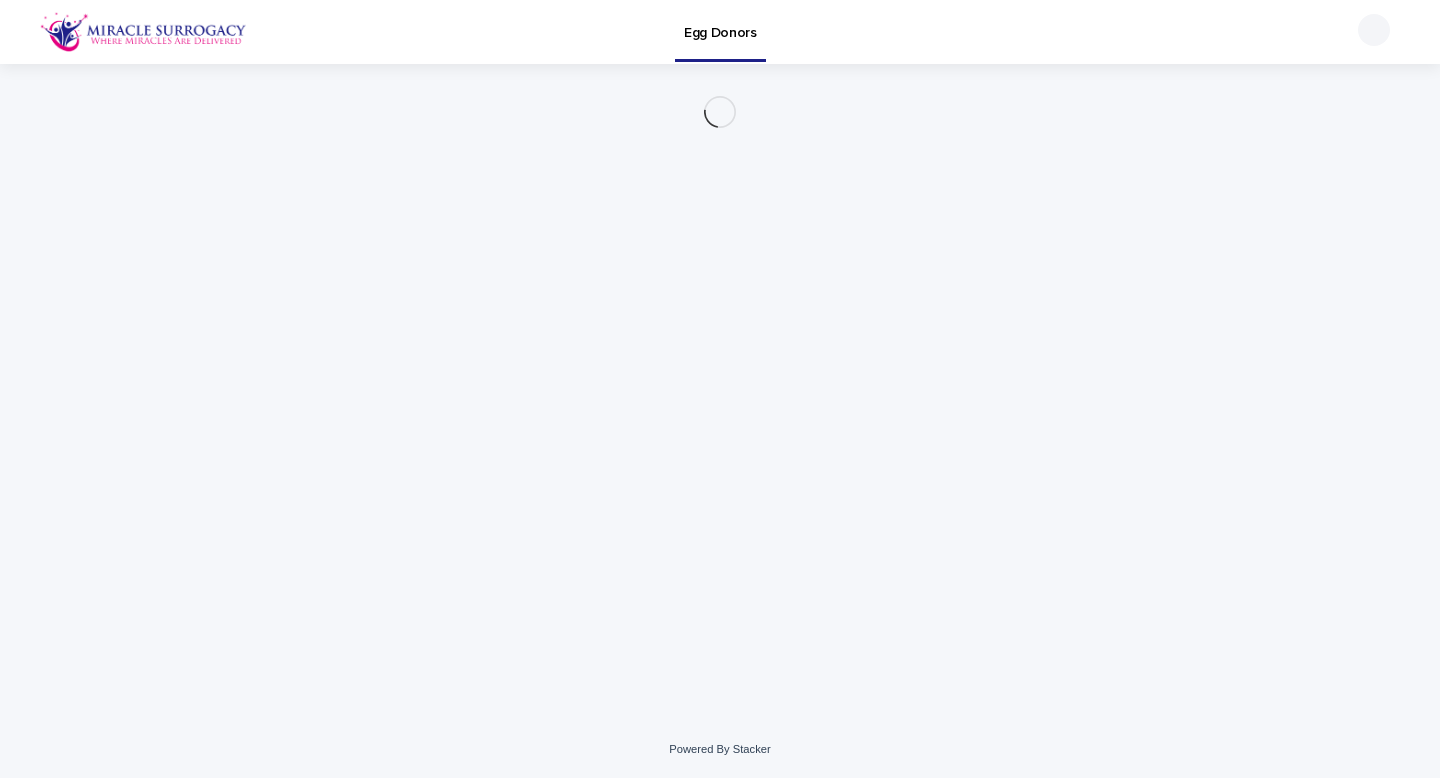 scroll, scrollTop: 0, scrollLeft: 0, axis: both 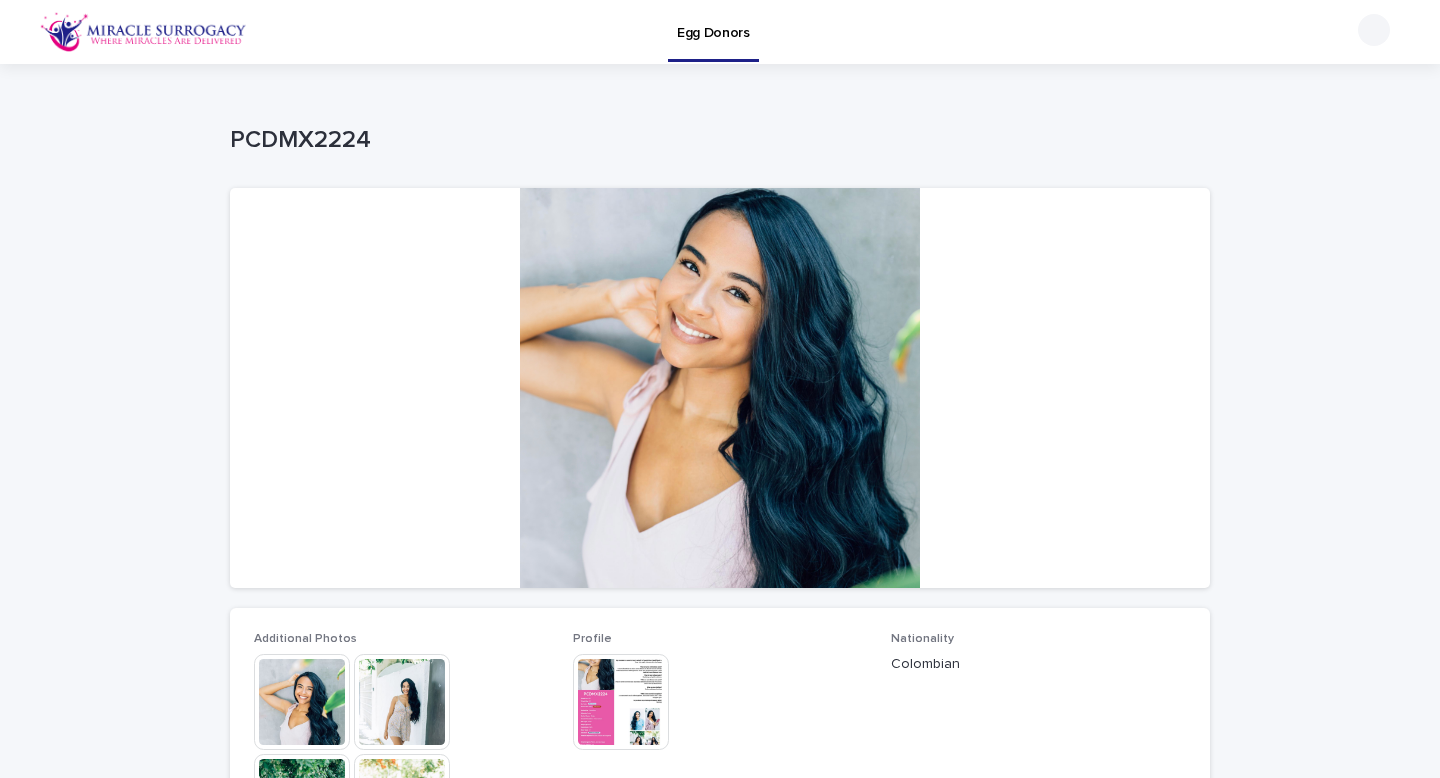 click at bounding box center (302, 702) 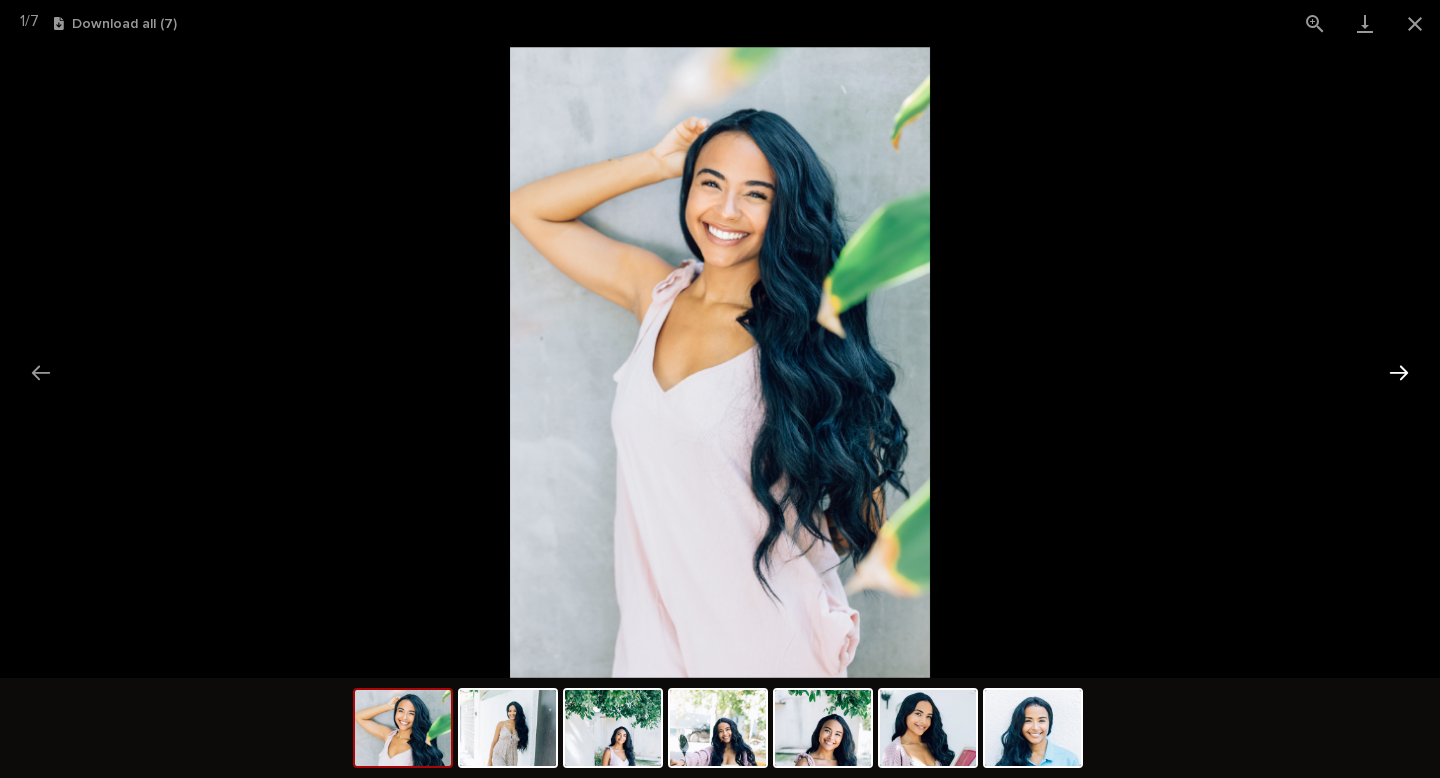 click at bounding box center [1399, 372] 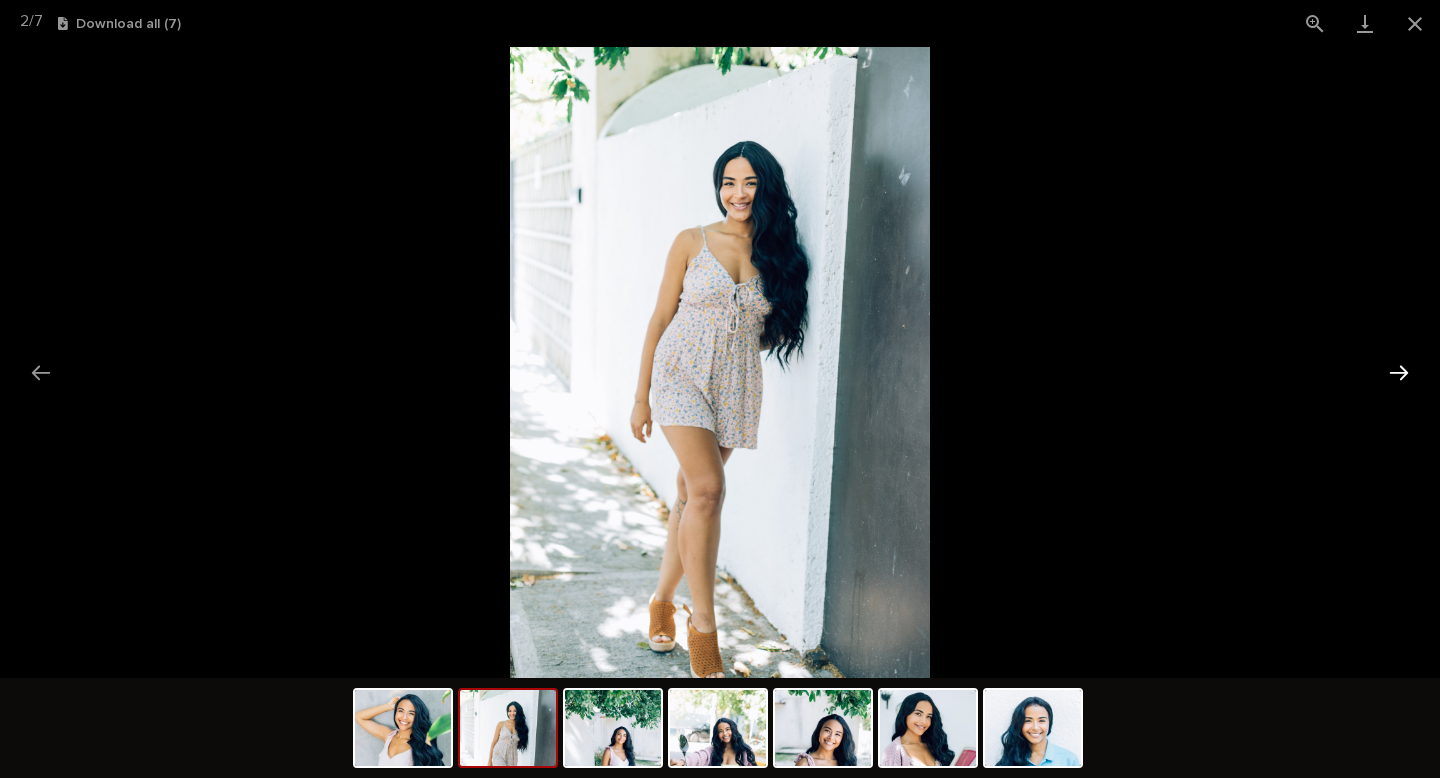 click at bounding box center (1399, 372) 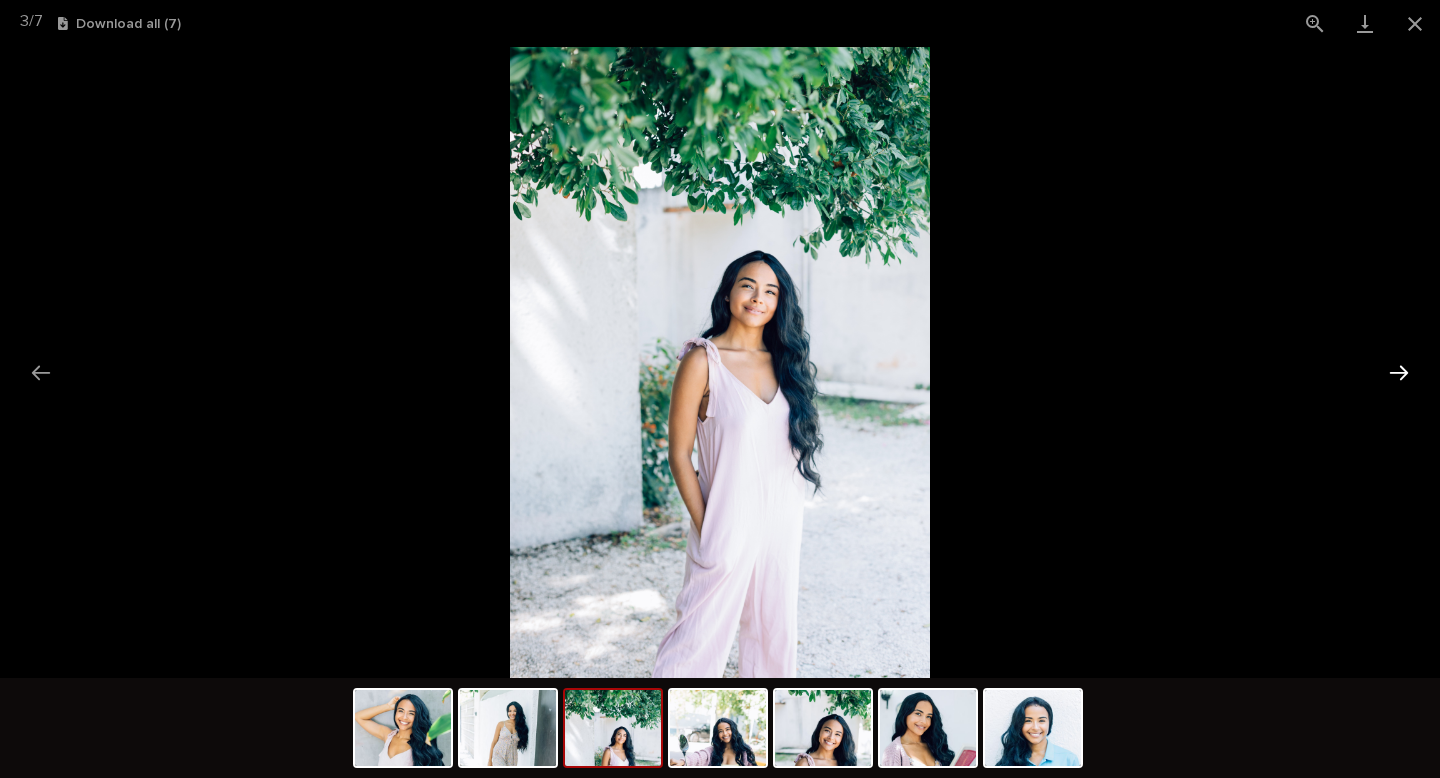 click at bounding box center (1399, 372) 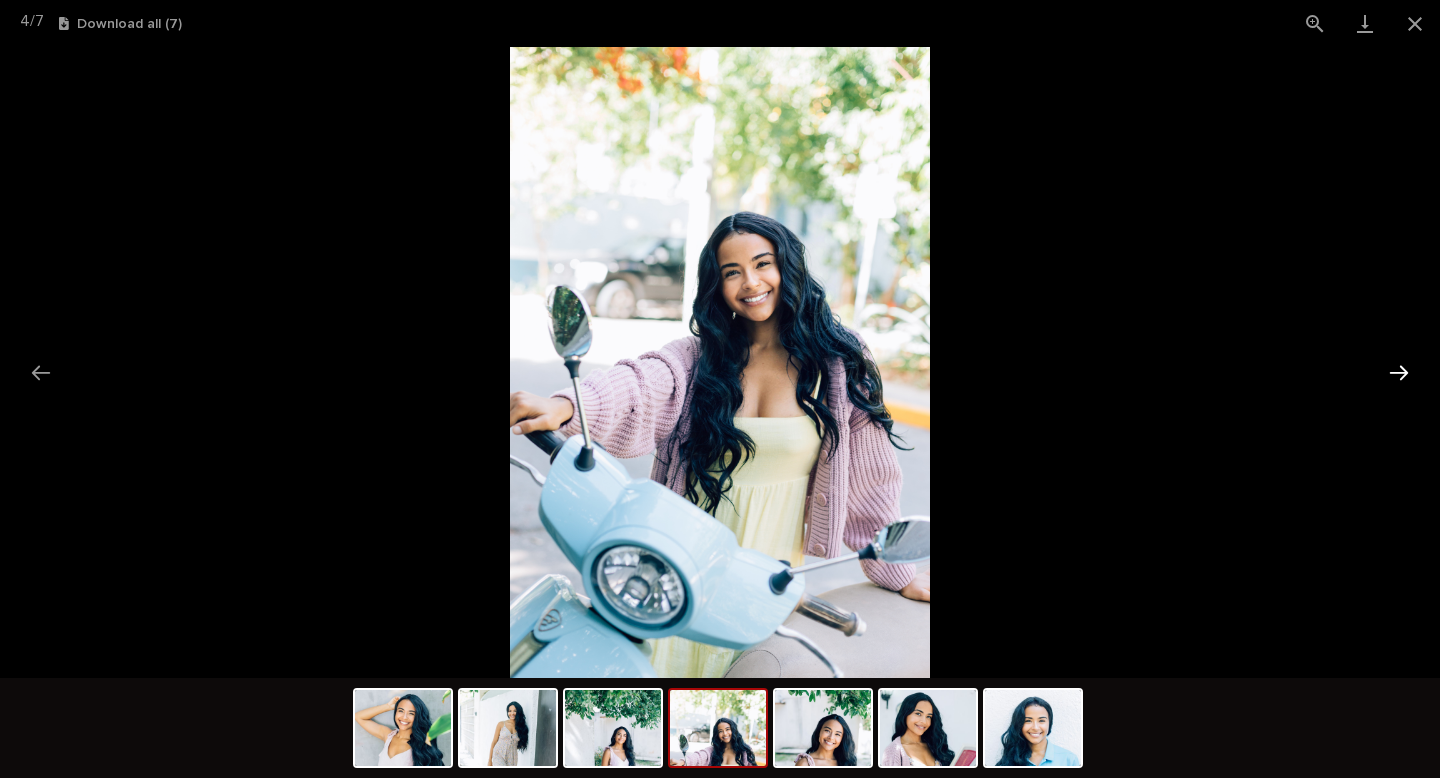 click at bounding box center [1399, 372] 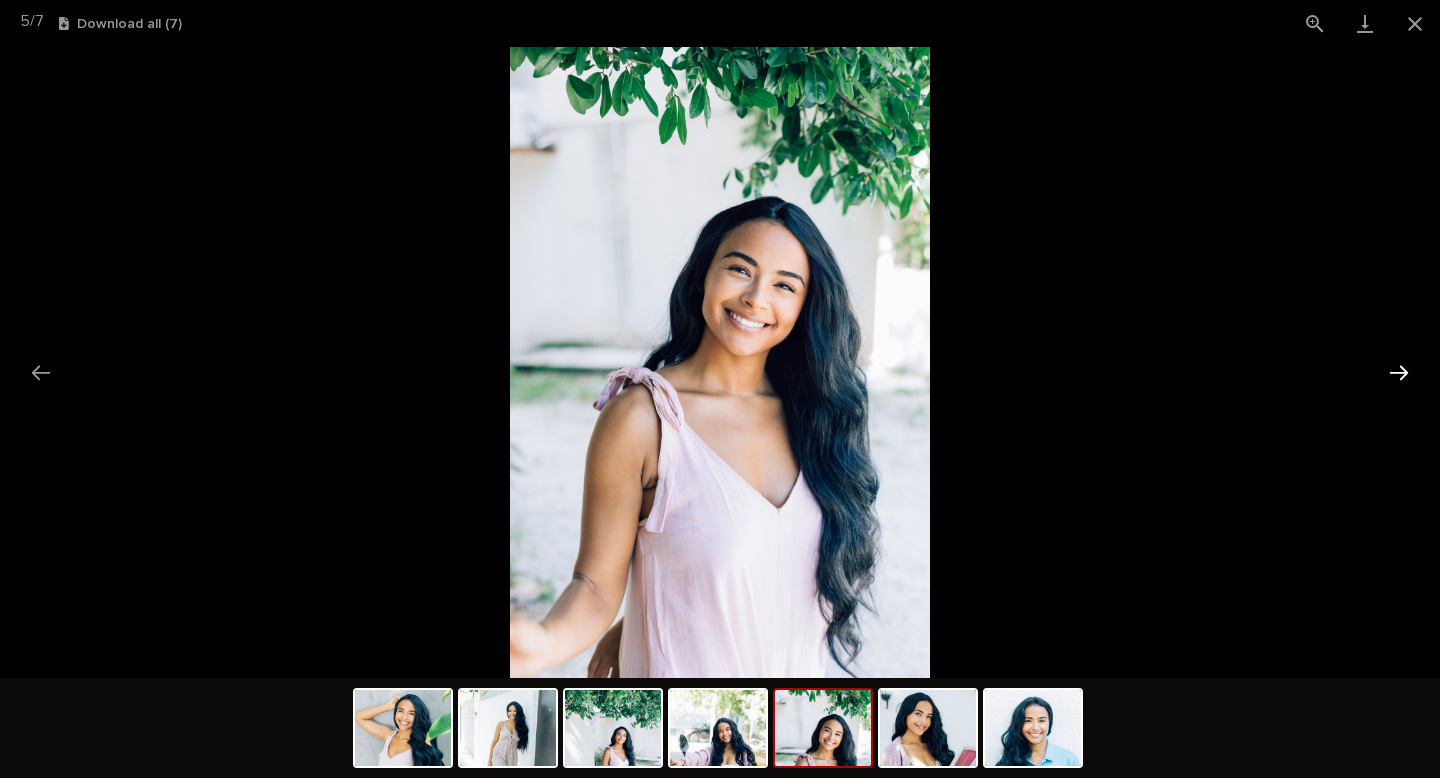 click at bounding box center [1399, 372] 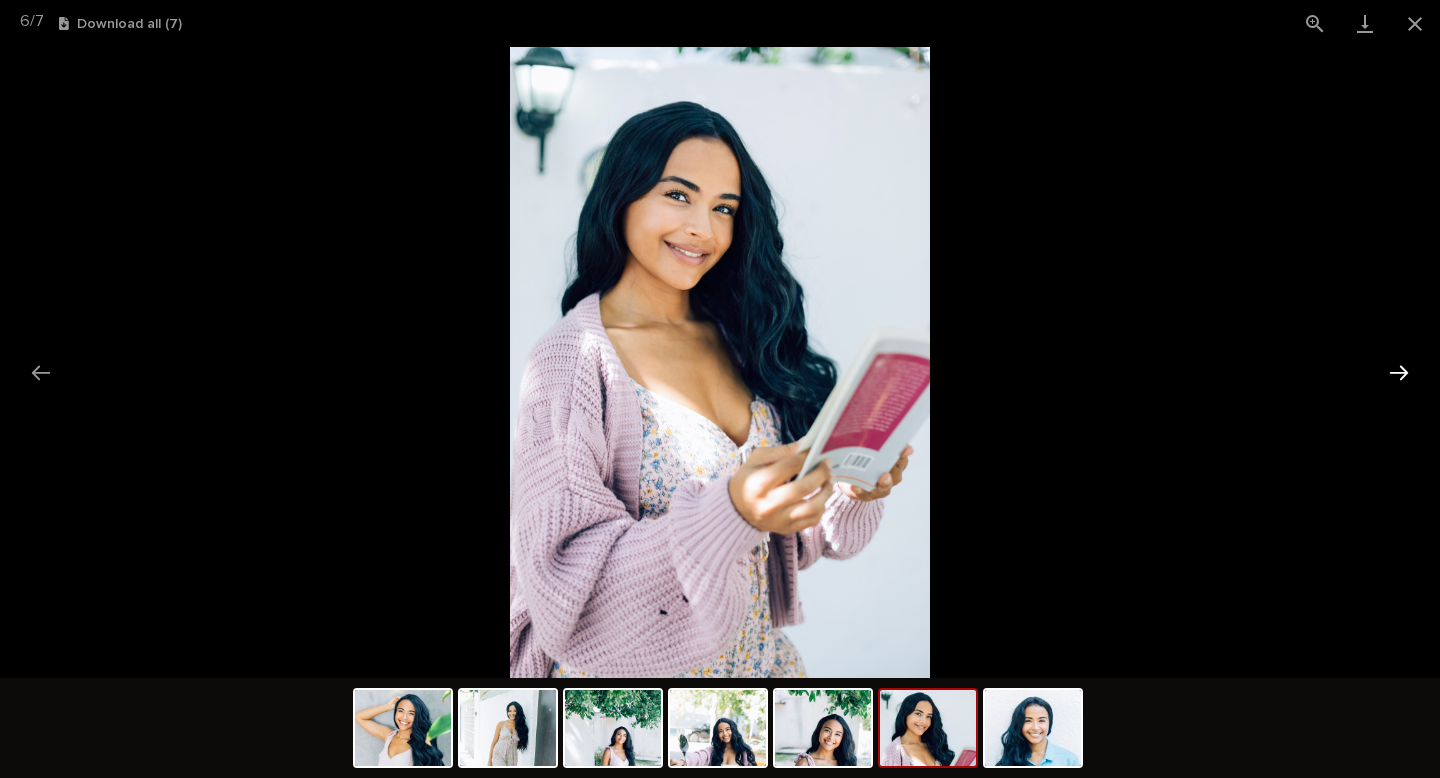 click at bounding box center [1399, 372] 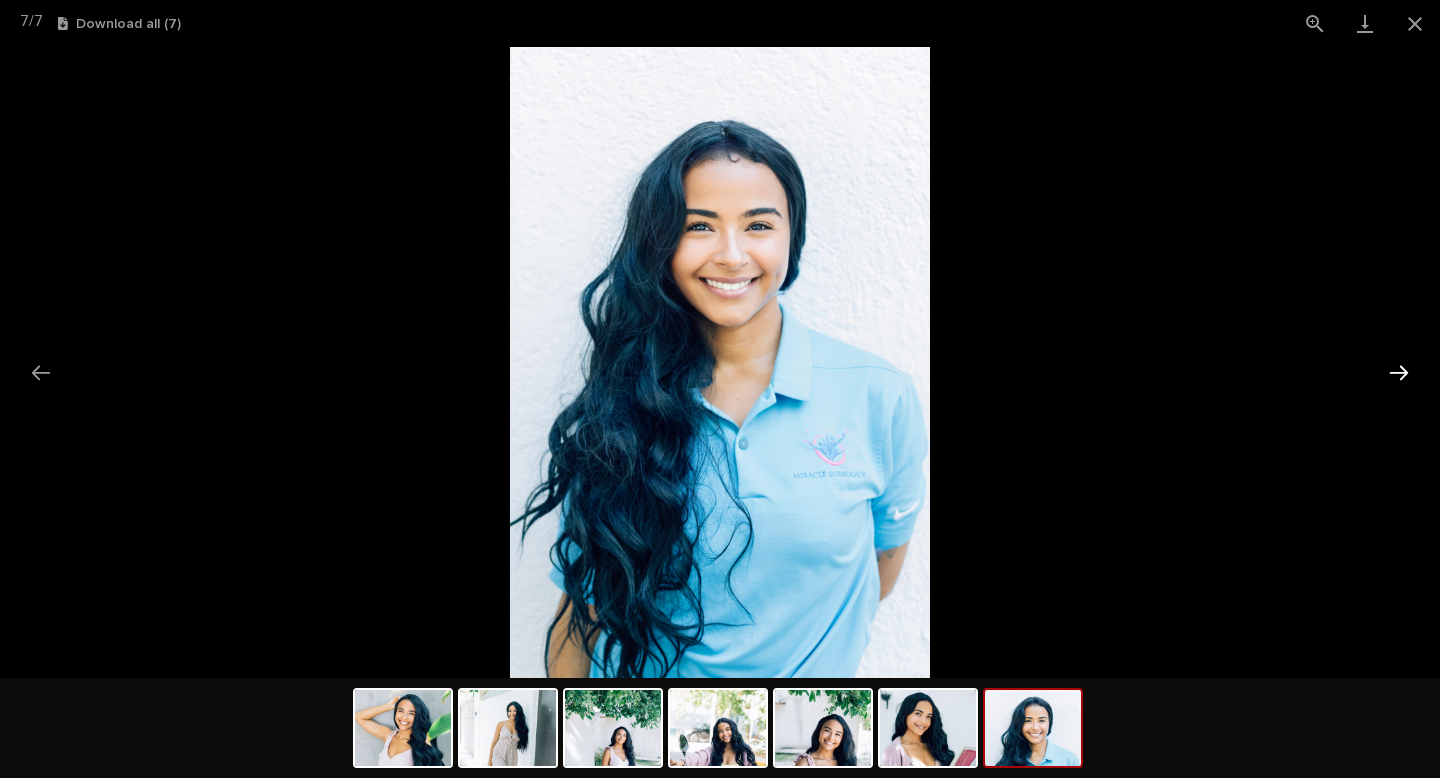 click at bounding box center (1399, 372) 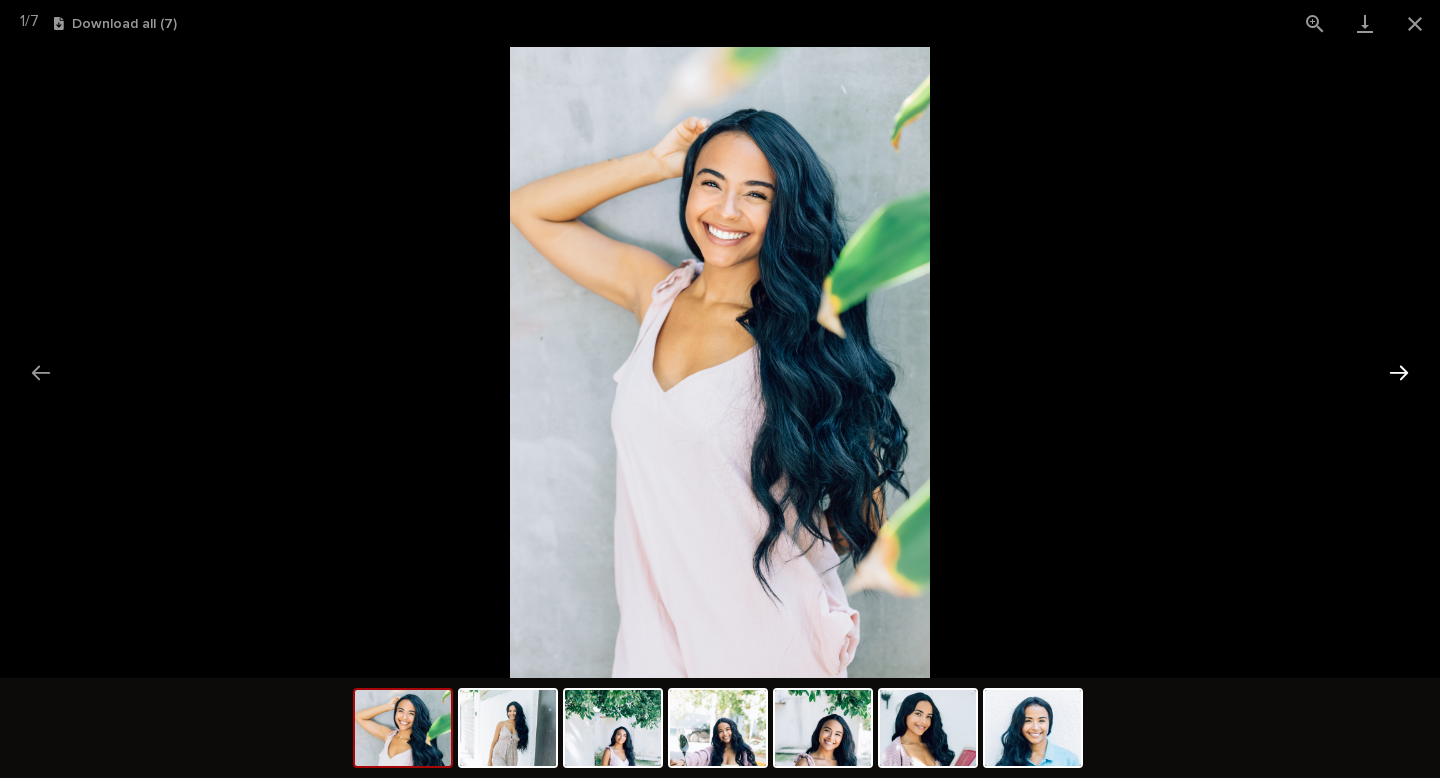 click at bounding box center (1399, 372) 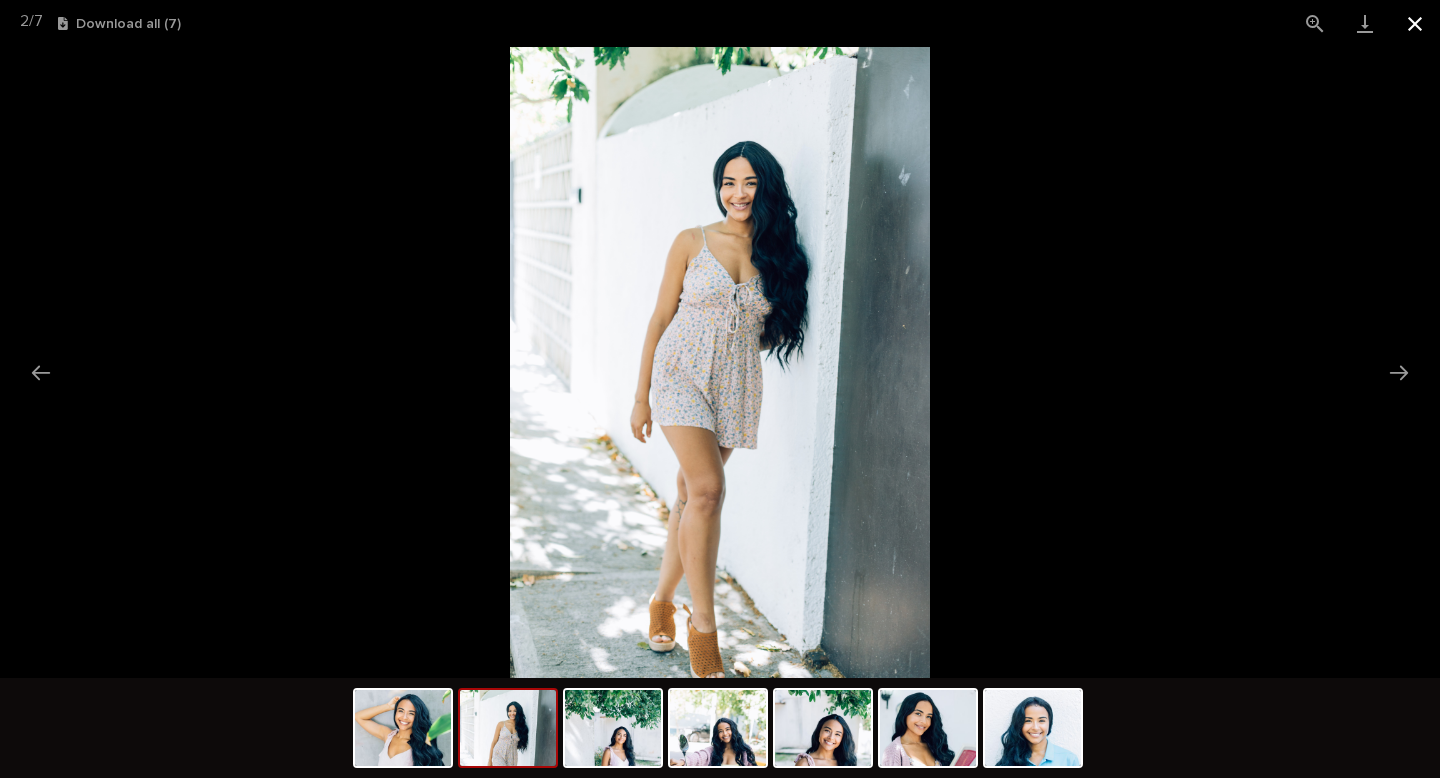 click at bounding box center [1415, 23] 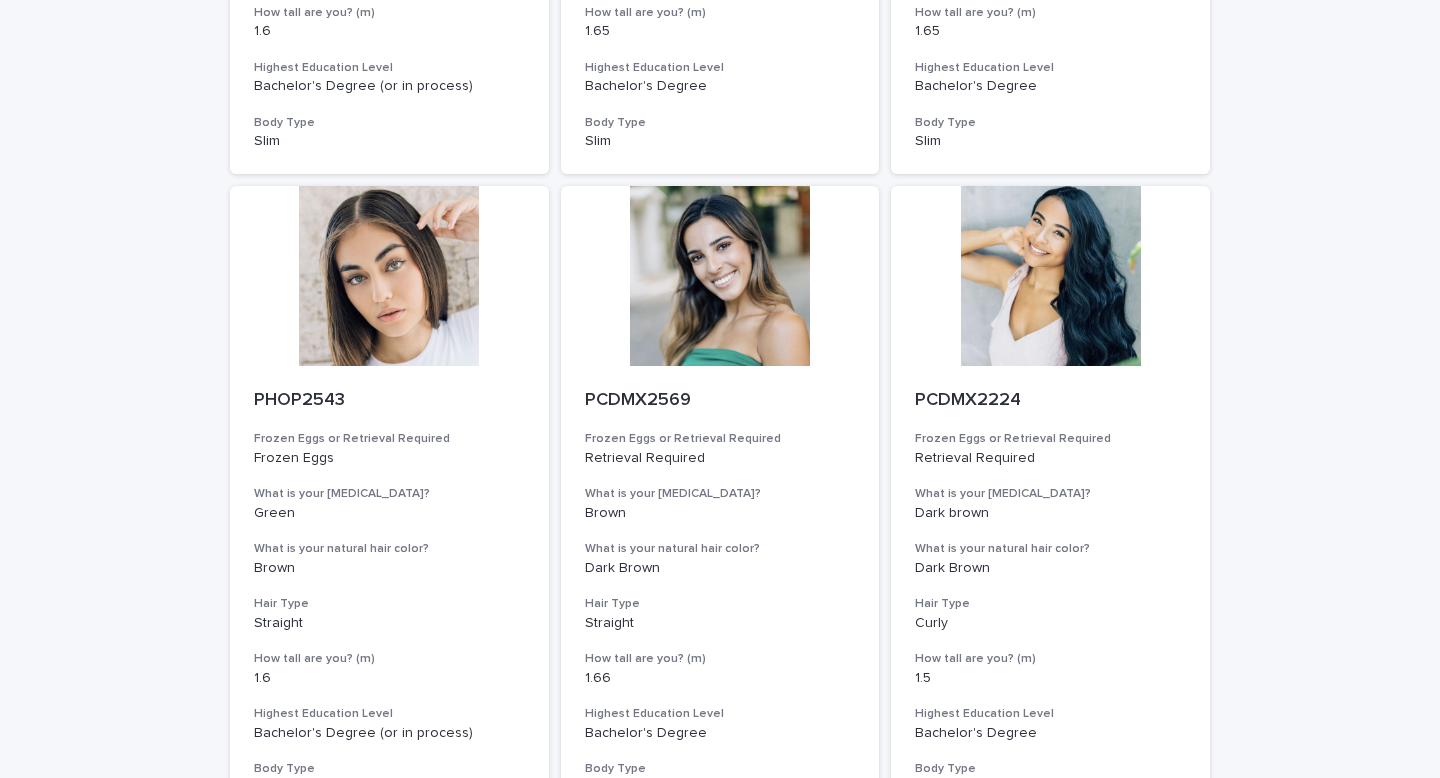 scroll, scrollTop: 2212, scrollLeft: 0, axis: vertical 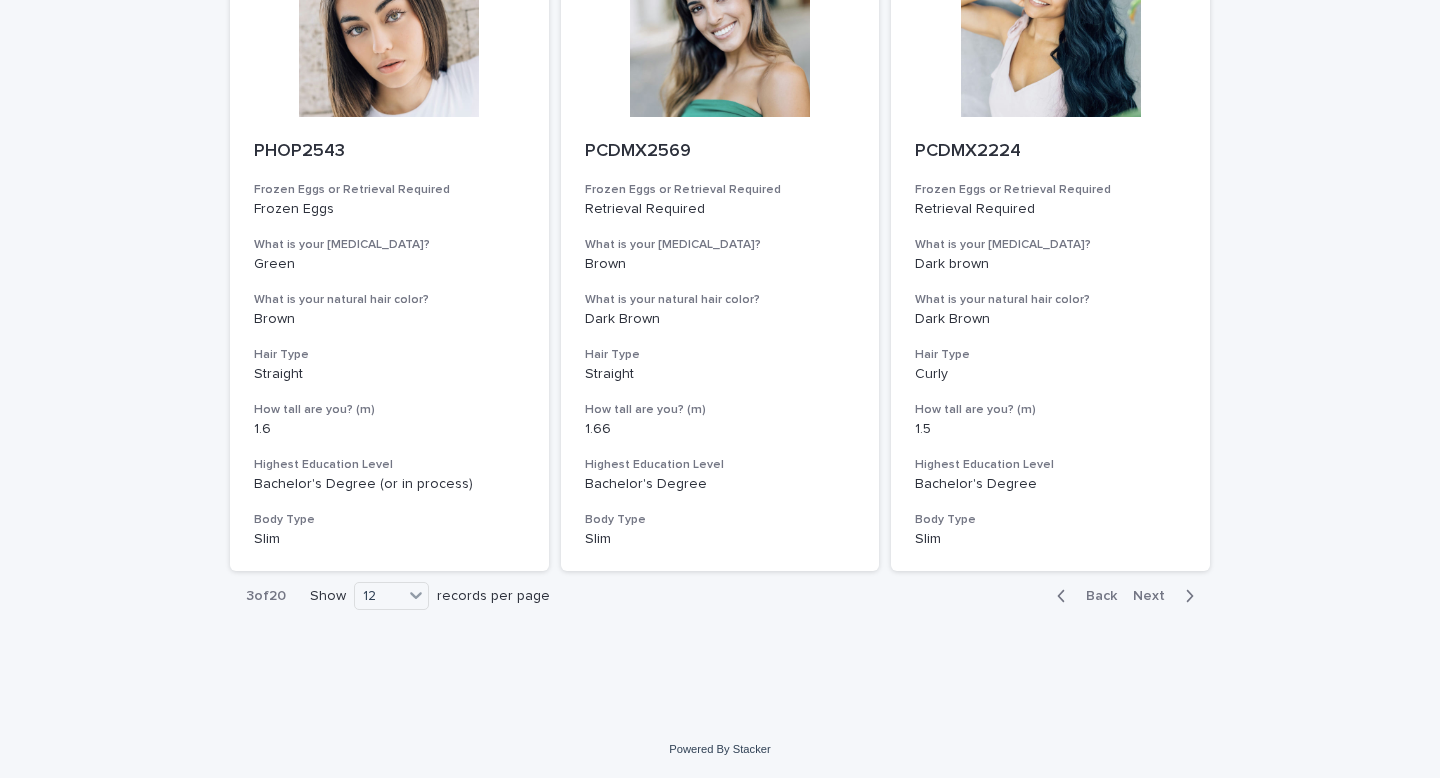 click on "Next" at bounding box center [1167, 596] 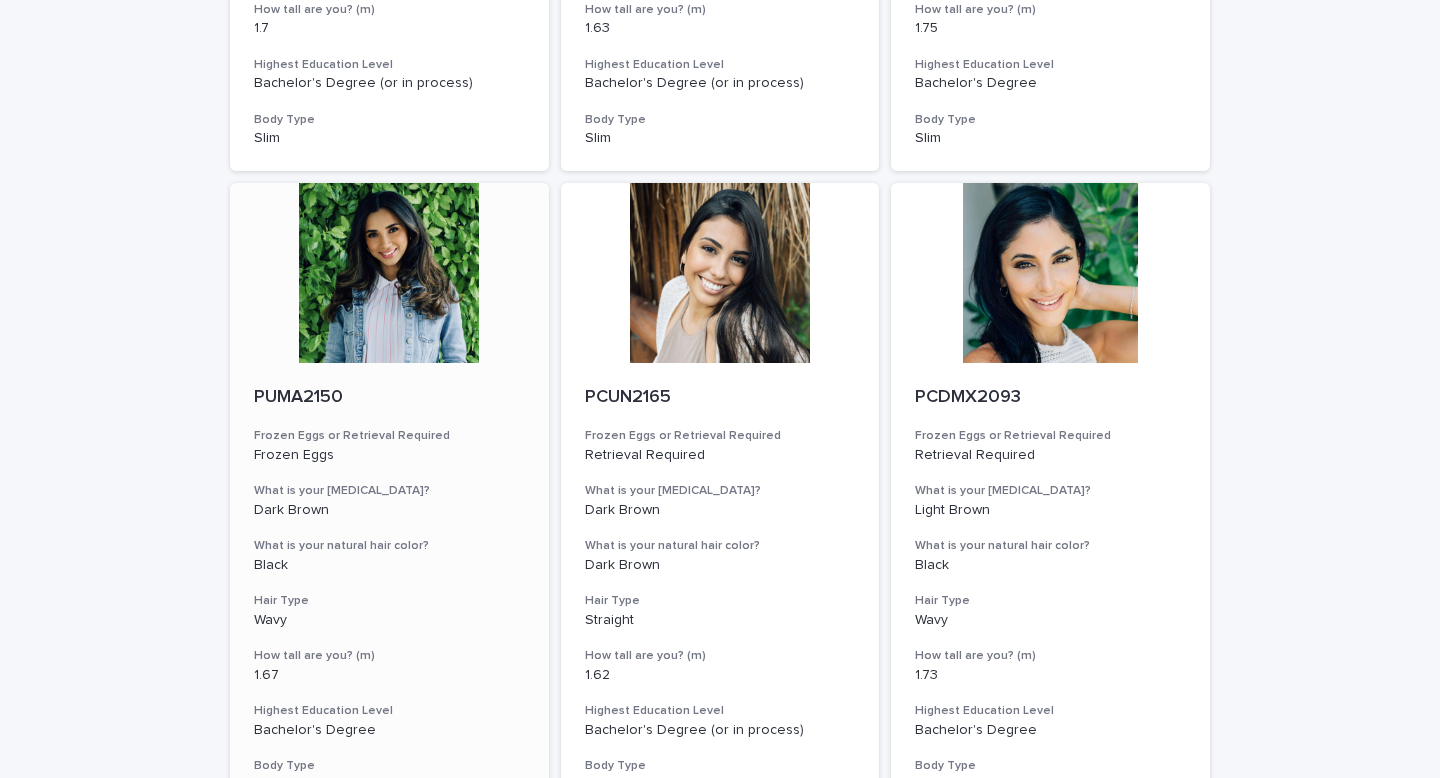 scroll, scrollTop: 1969, scrollLeft: 0, axis: vertical 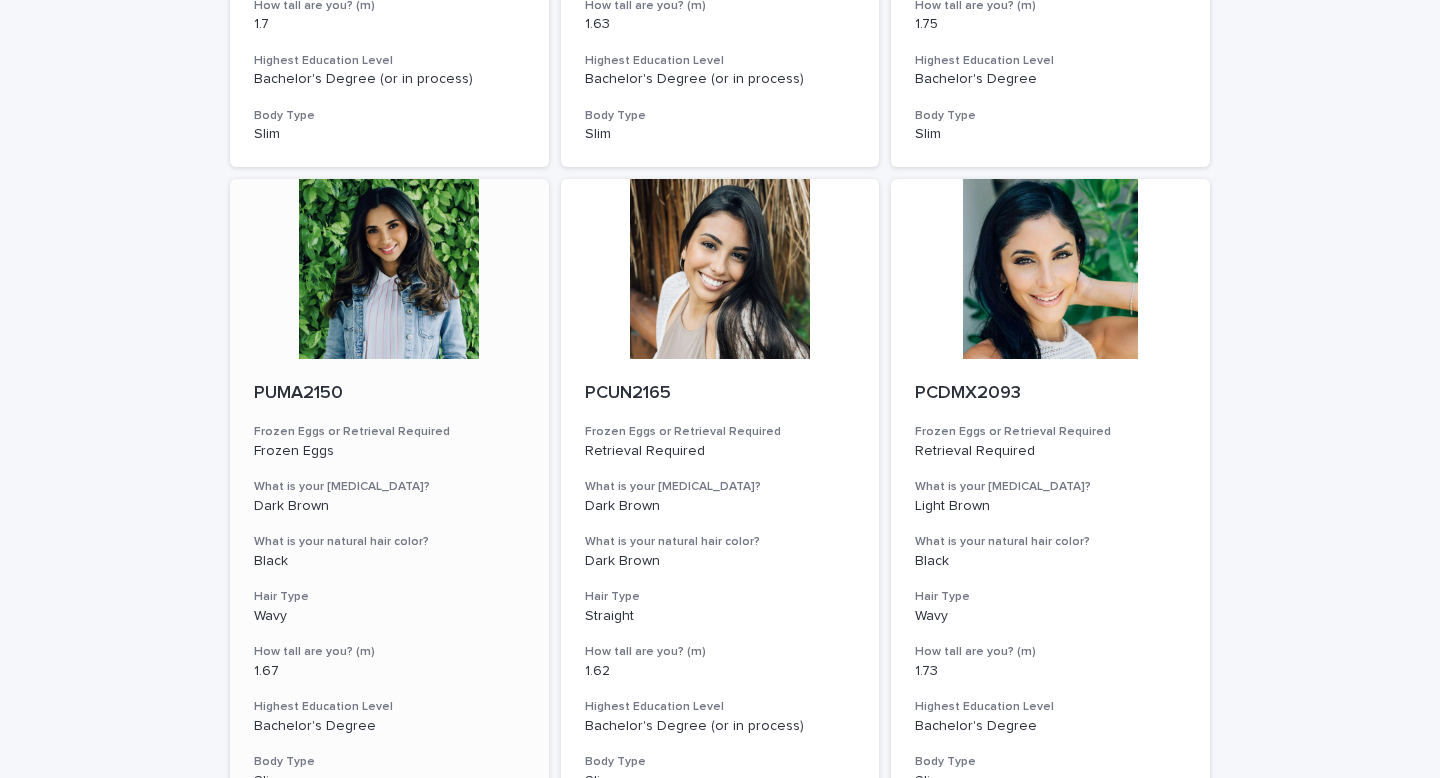 click at bounding box center [389, 269] 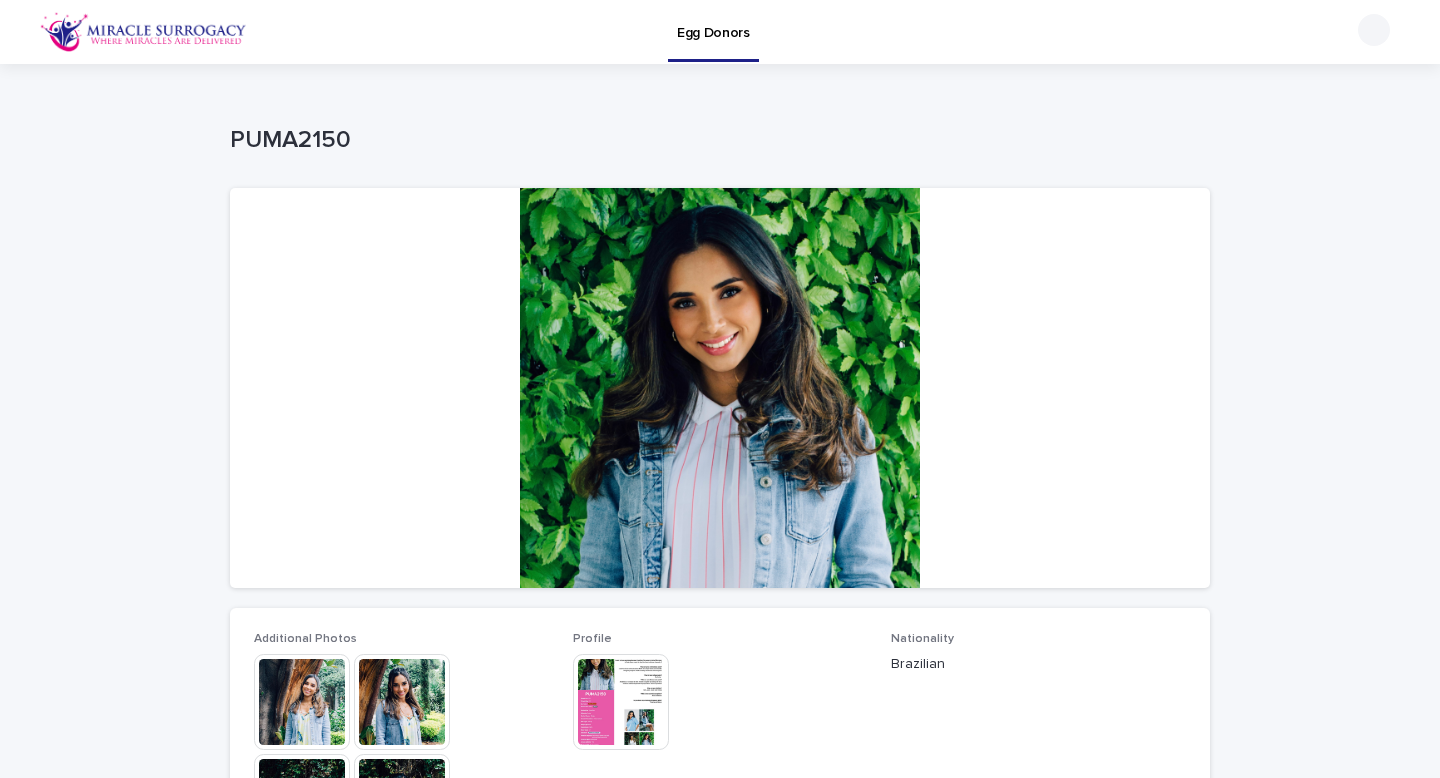 scroll, scrollTop: 4, scrollLeft: 0, axis: vertical 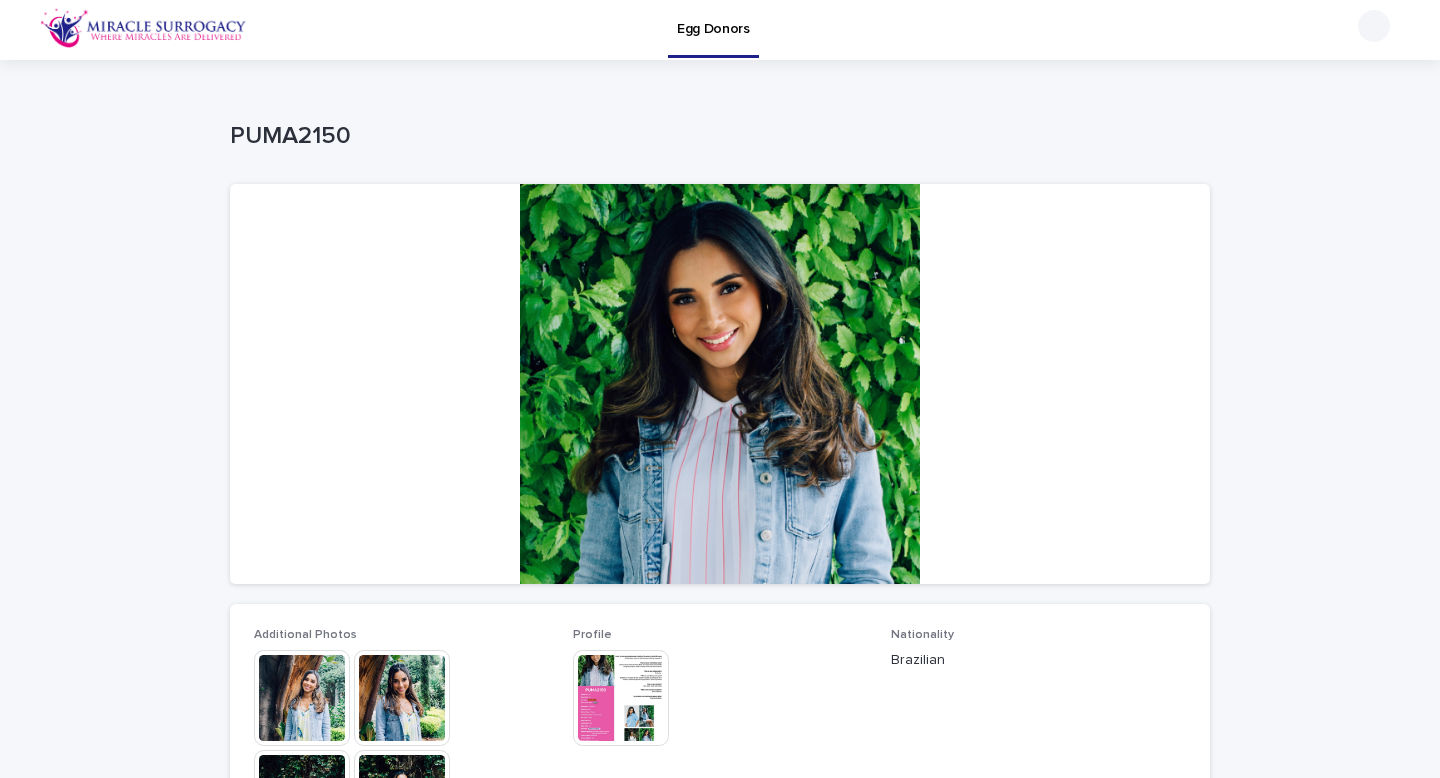 click at bounding box center (302, 698) 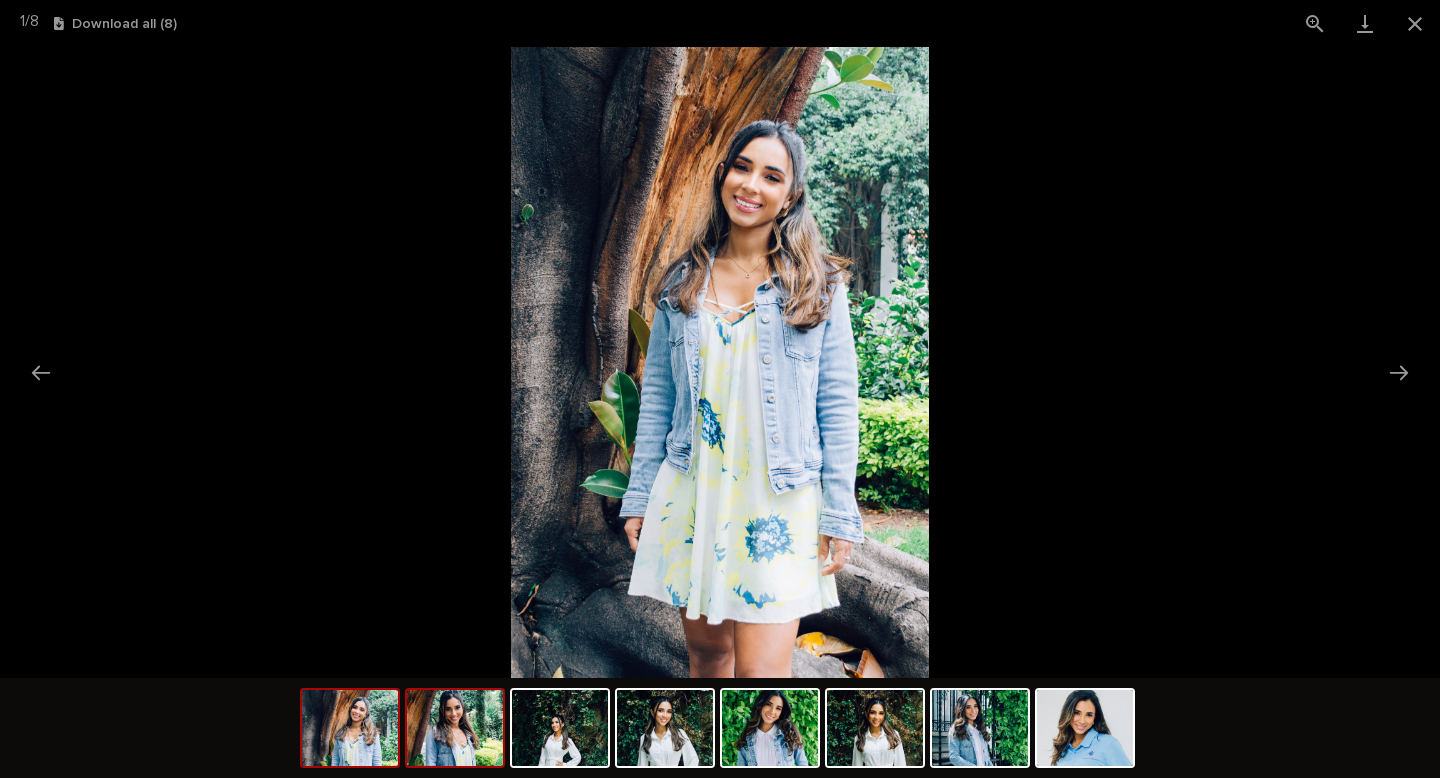 click at bounding box center (455, 728) 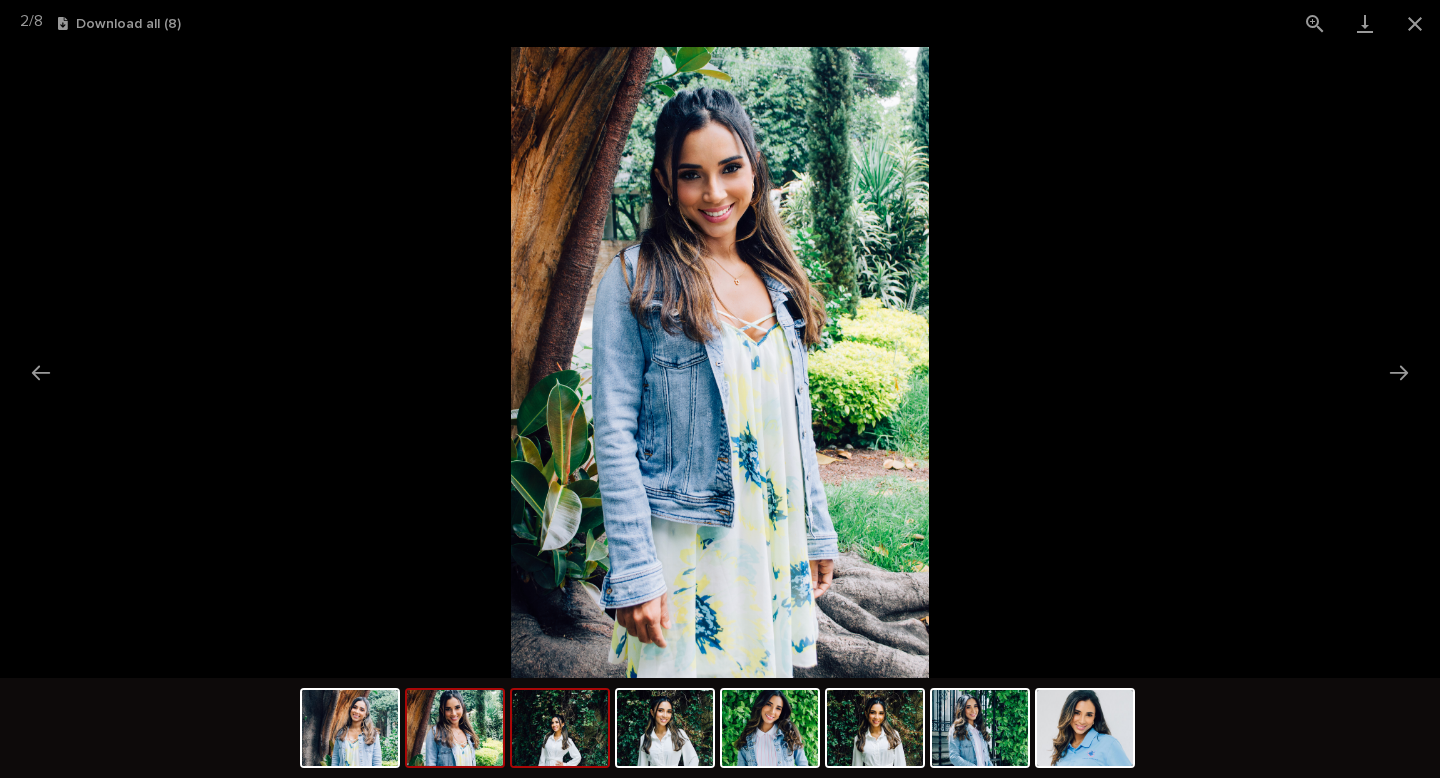 click at bounding box center [560, 728] 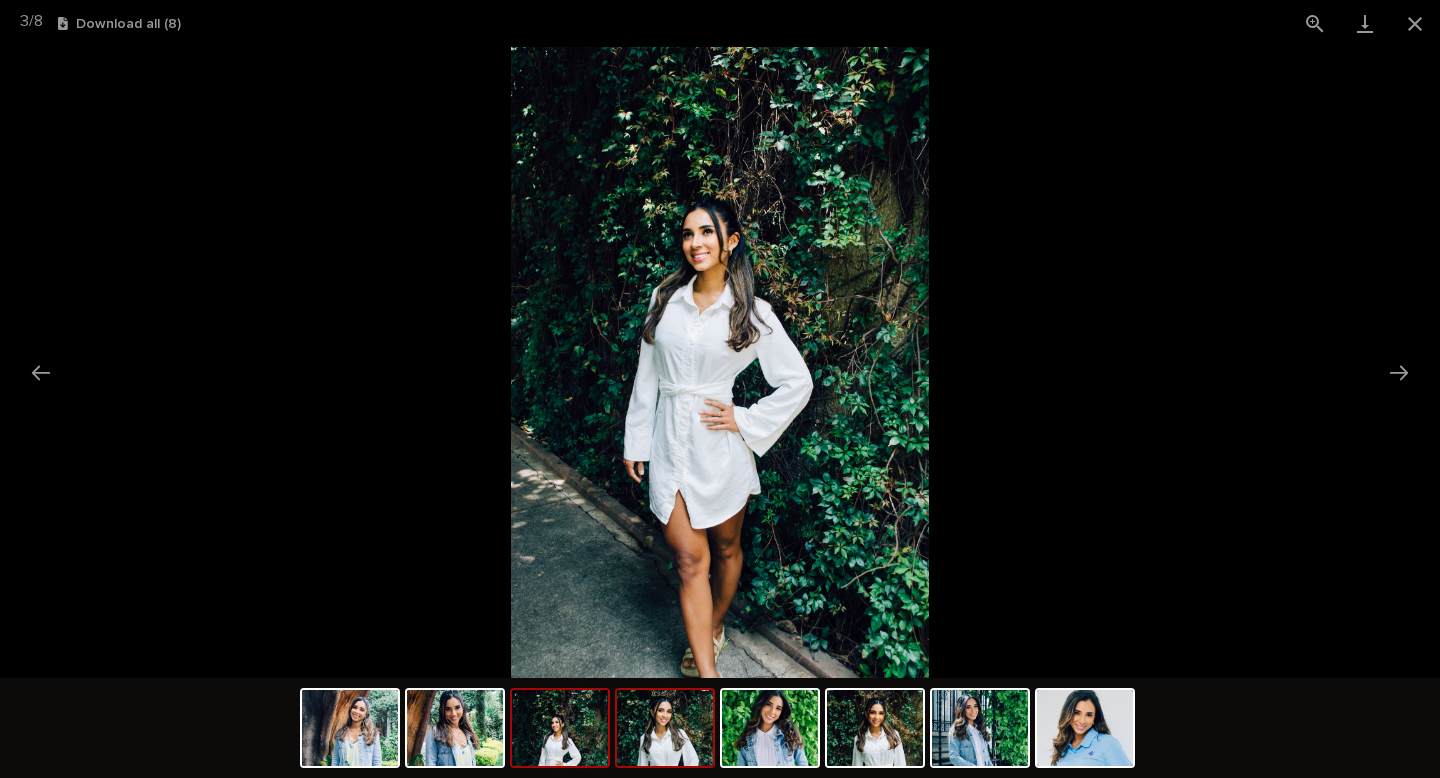 click at bounding box center (665, 728) 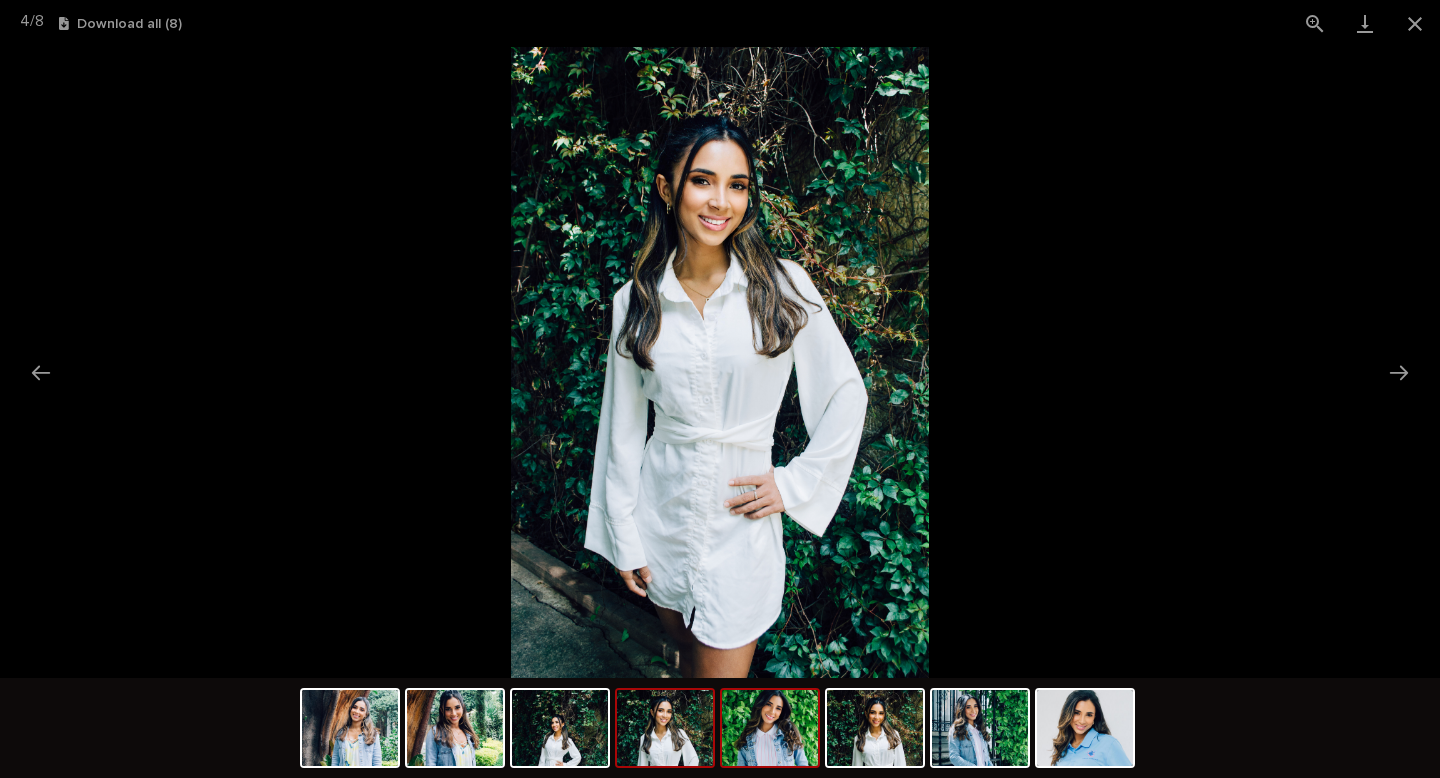 click at bounding box center (770, 728) 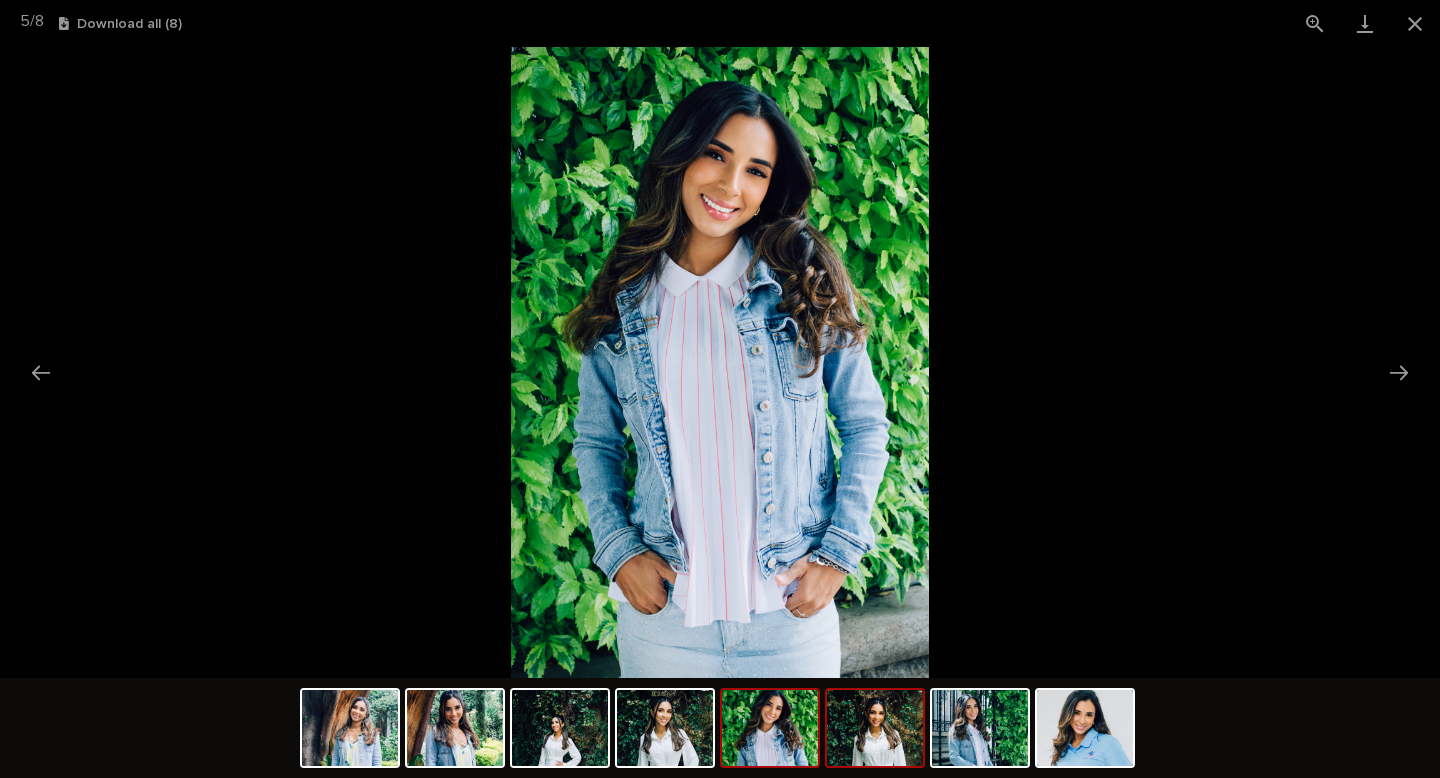 click at bounding box center [875, 728] 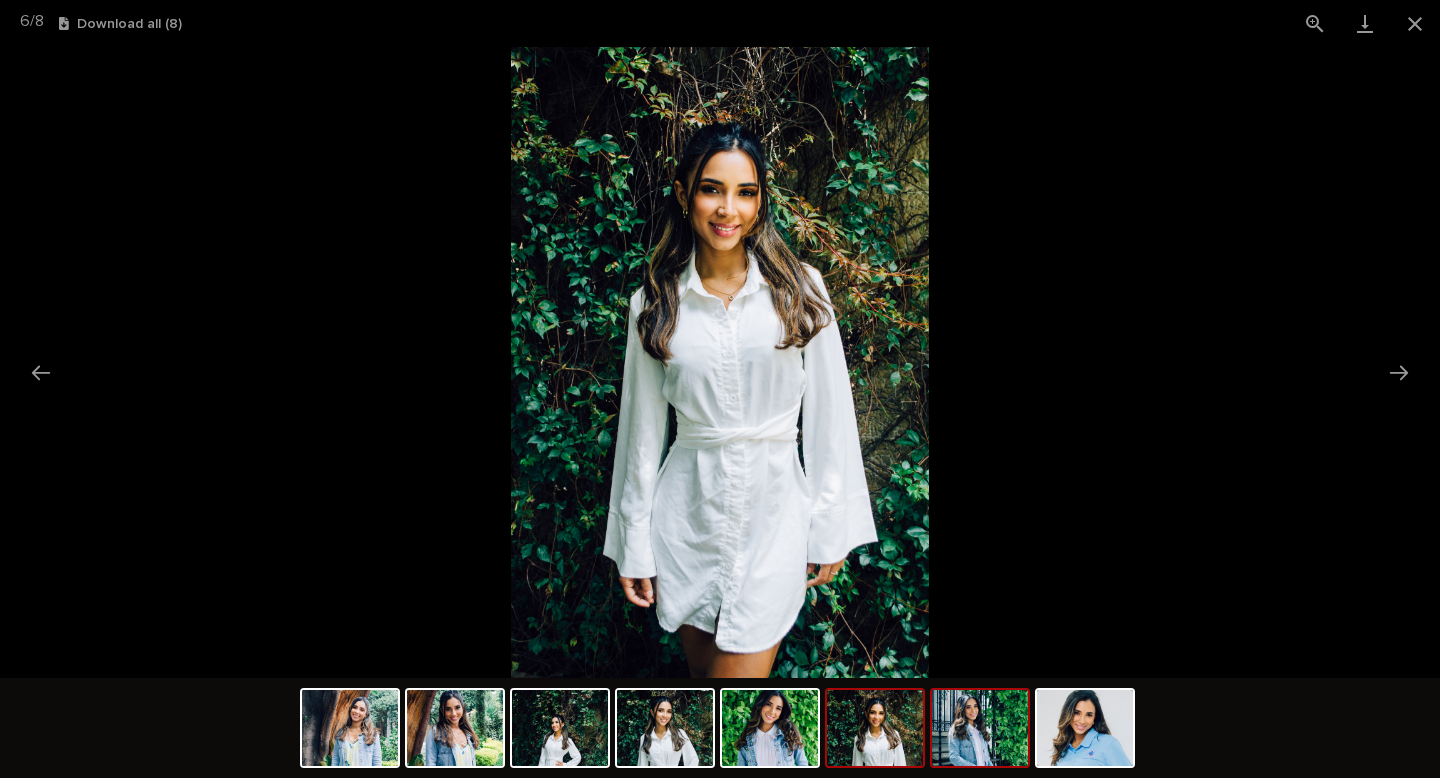 click at bounding box center (980, 728) 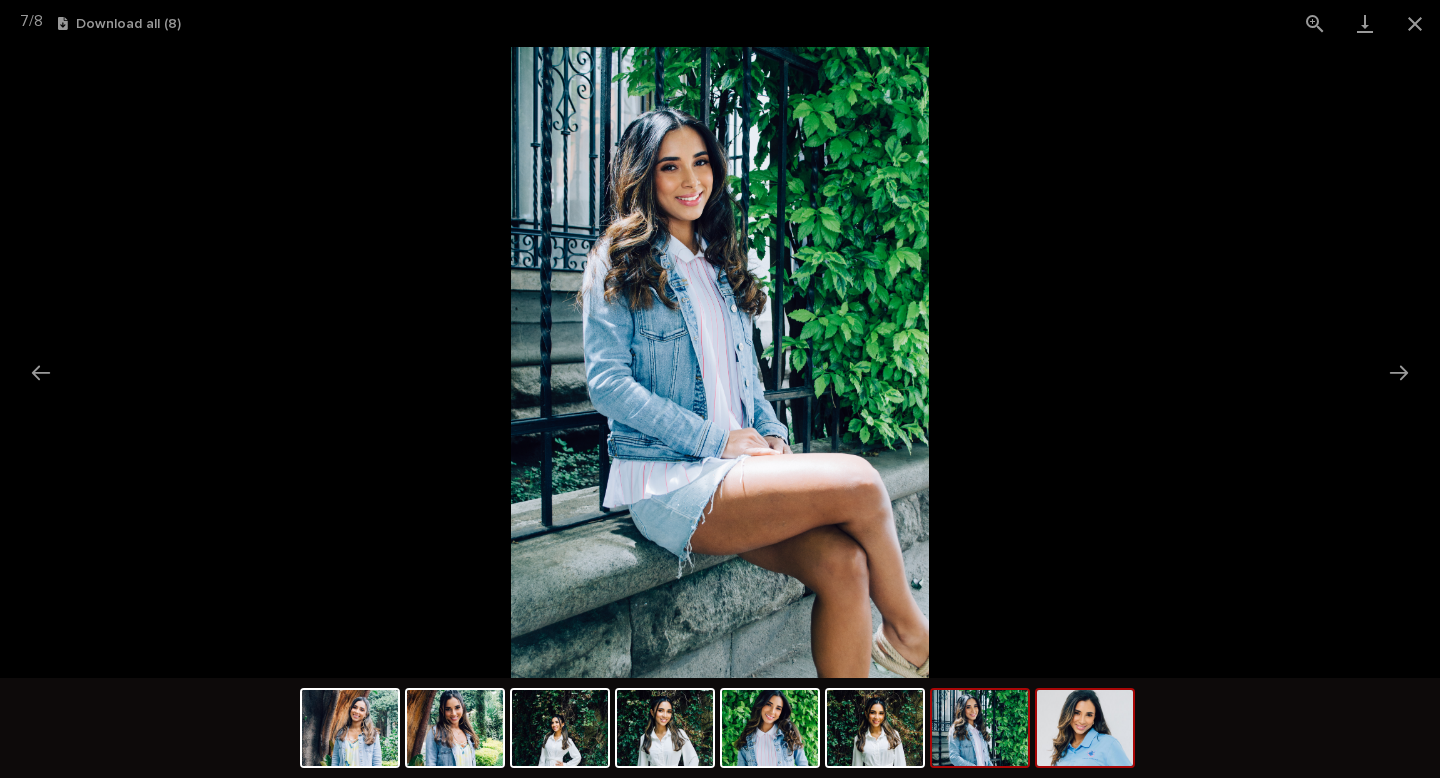 click at bounding box center (1085, 728) 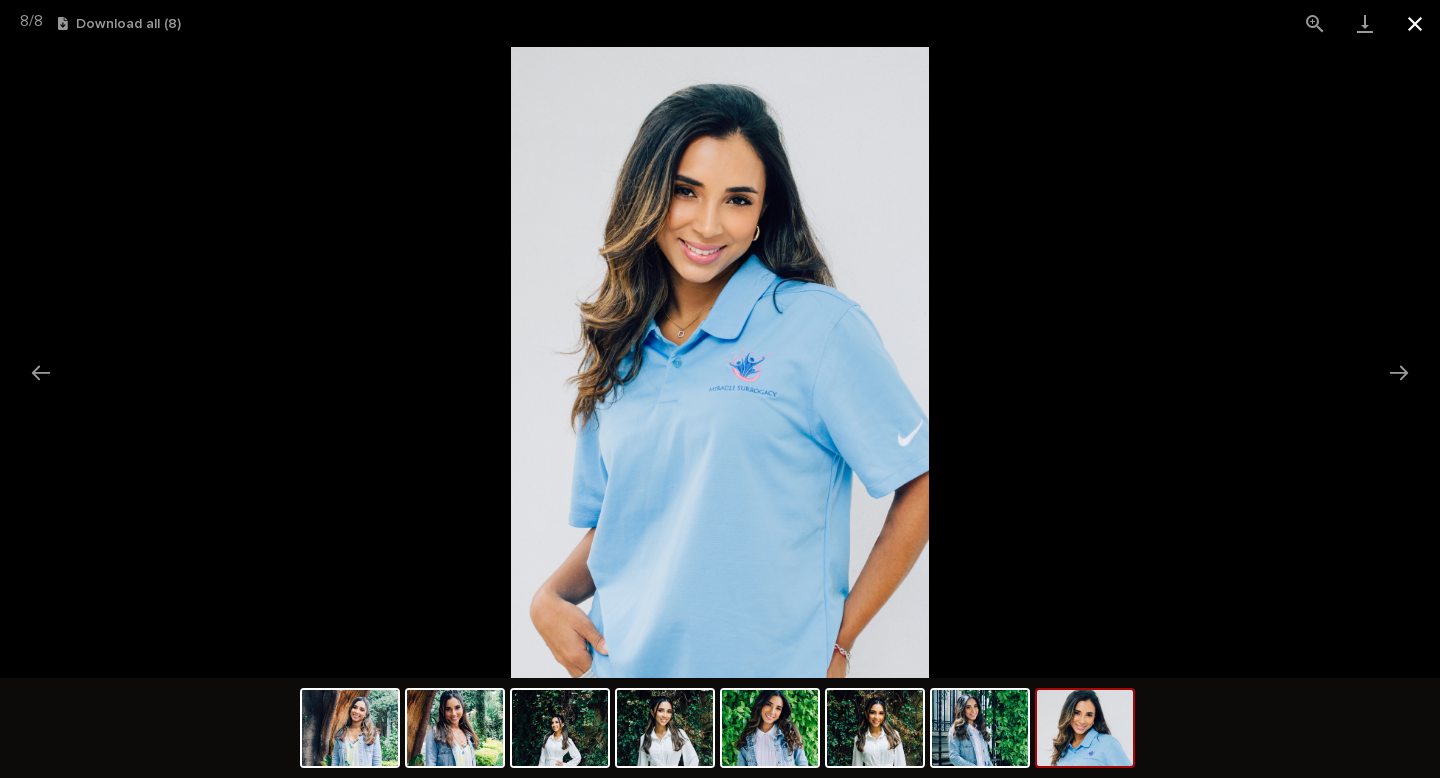click at bounding box center [1415, 23] 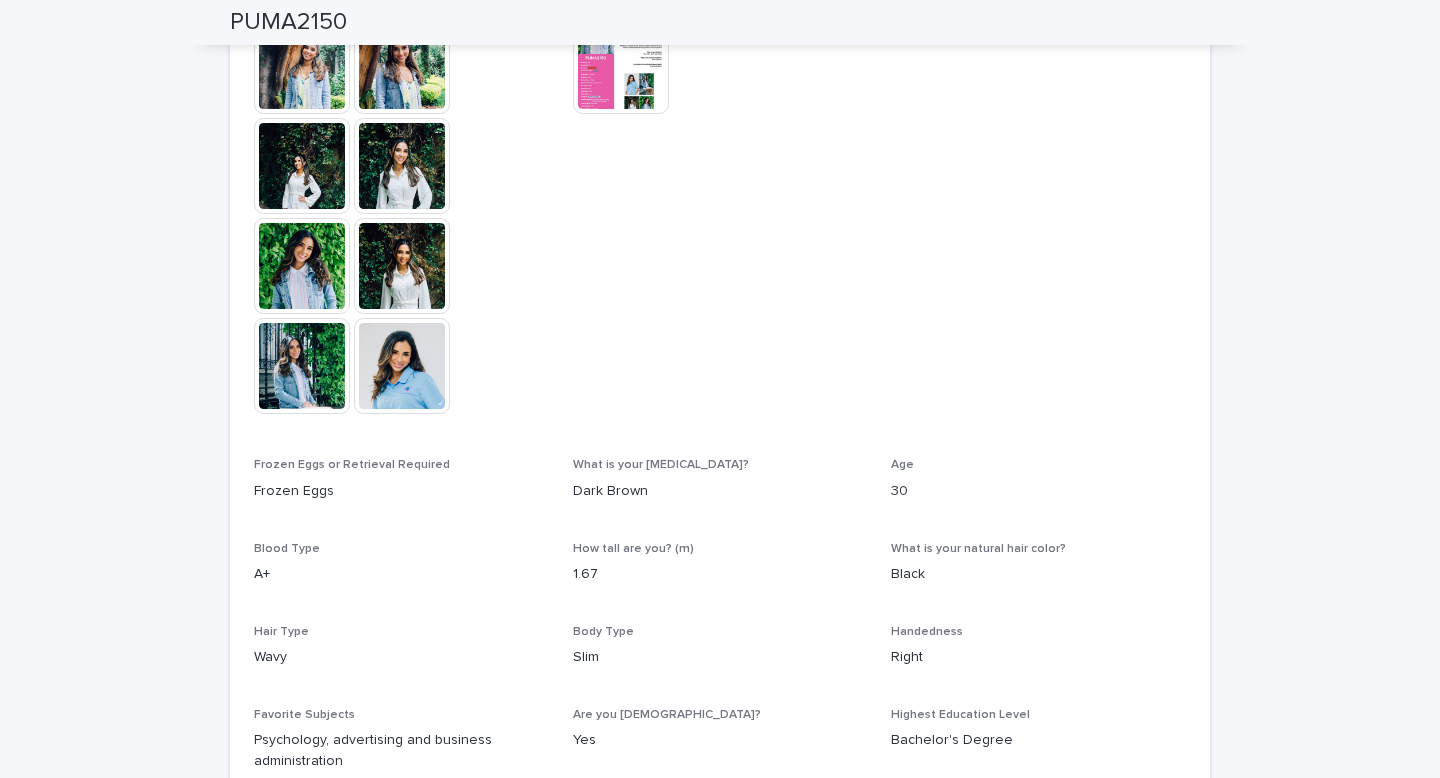scroll, scrollTop: 556, scrollLeft: 0, axis: vertical 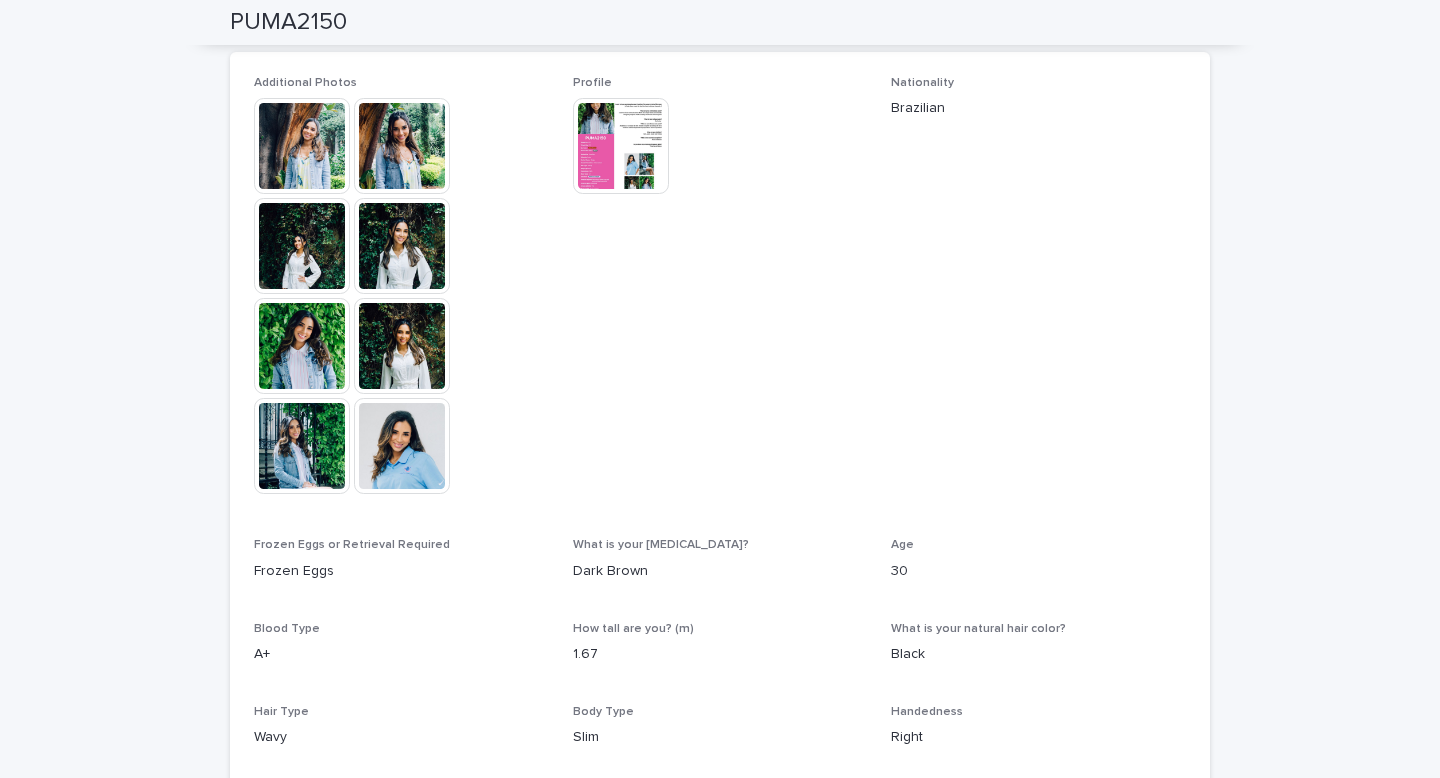 click at bounding box center [621, 146] 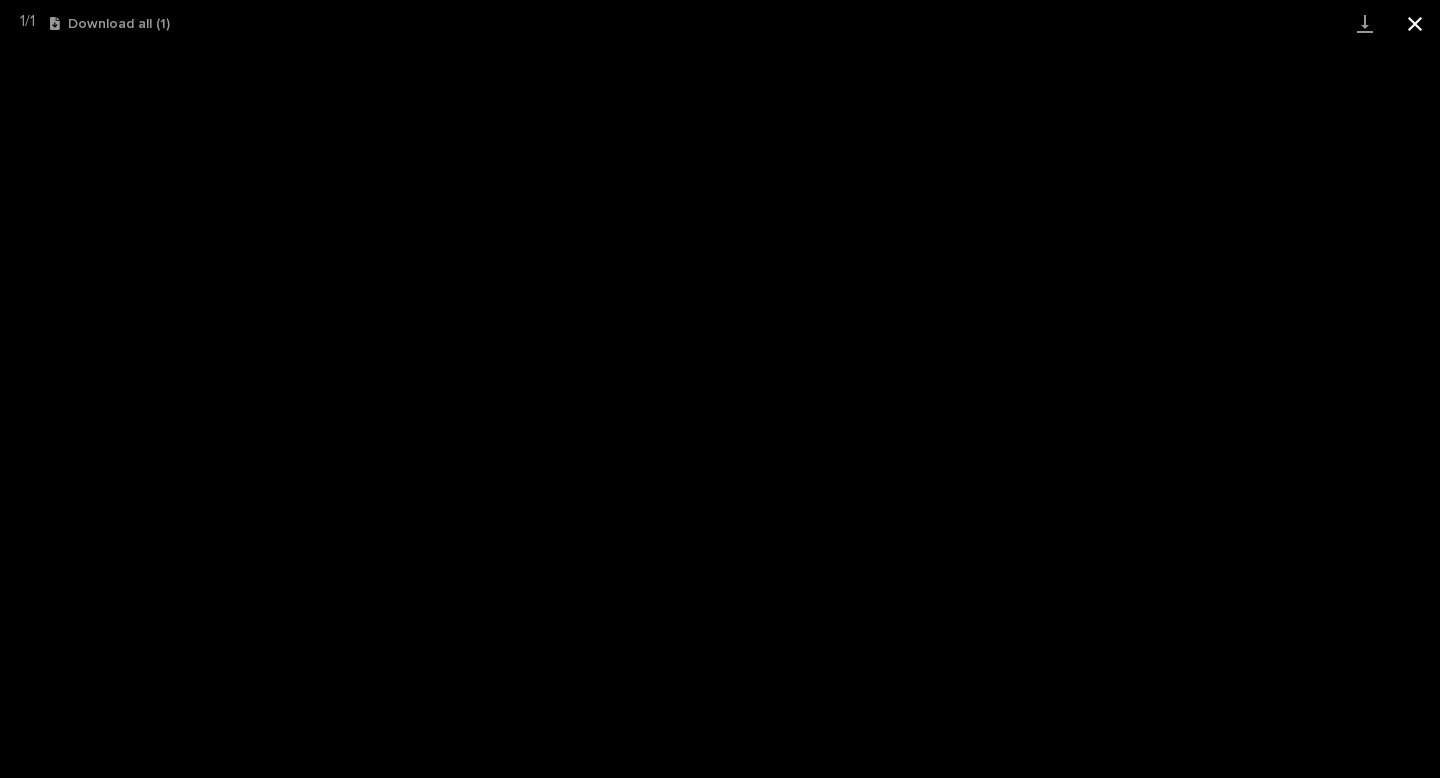 click at bounding box center [1415, 23] 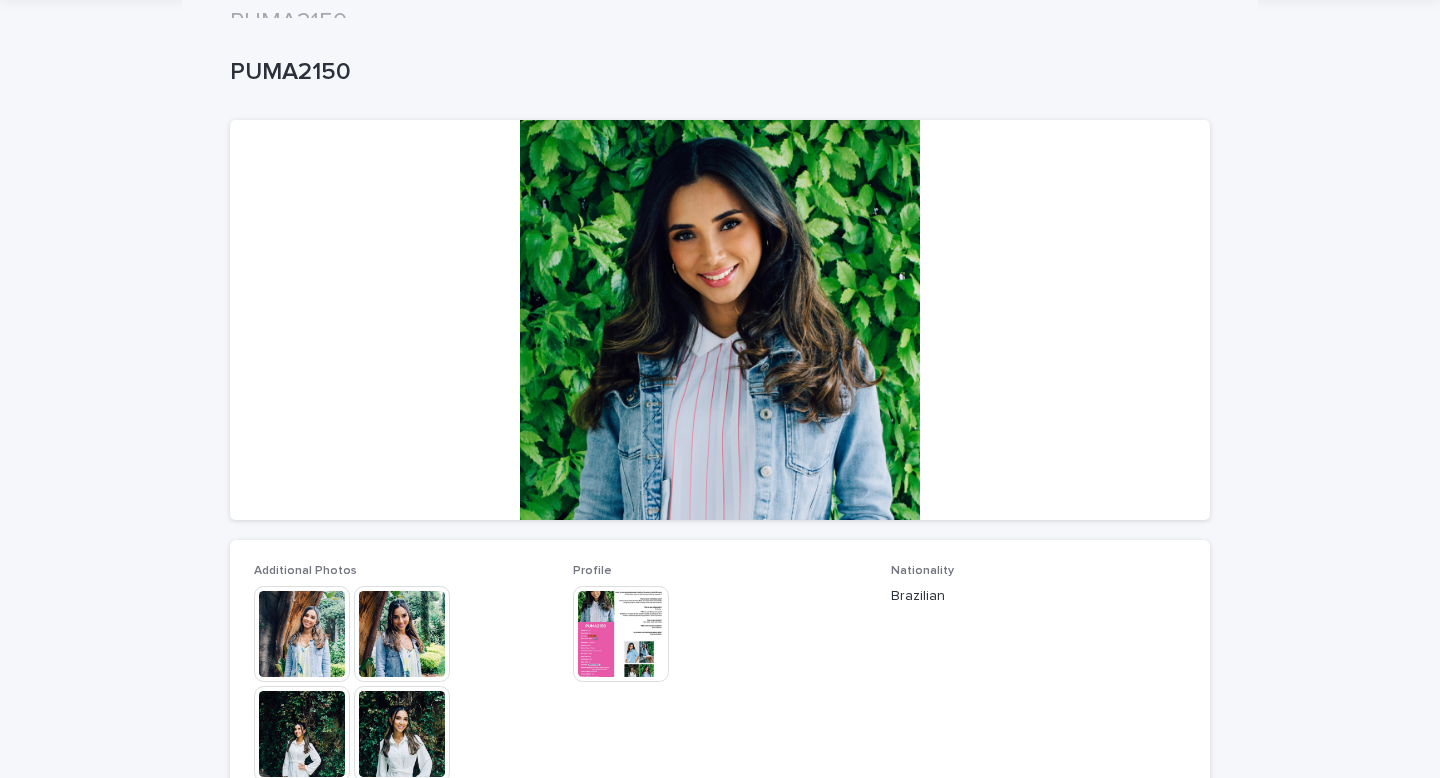 scroll, scrollTop: 0, scrollLeft: 0, axis: both 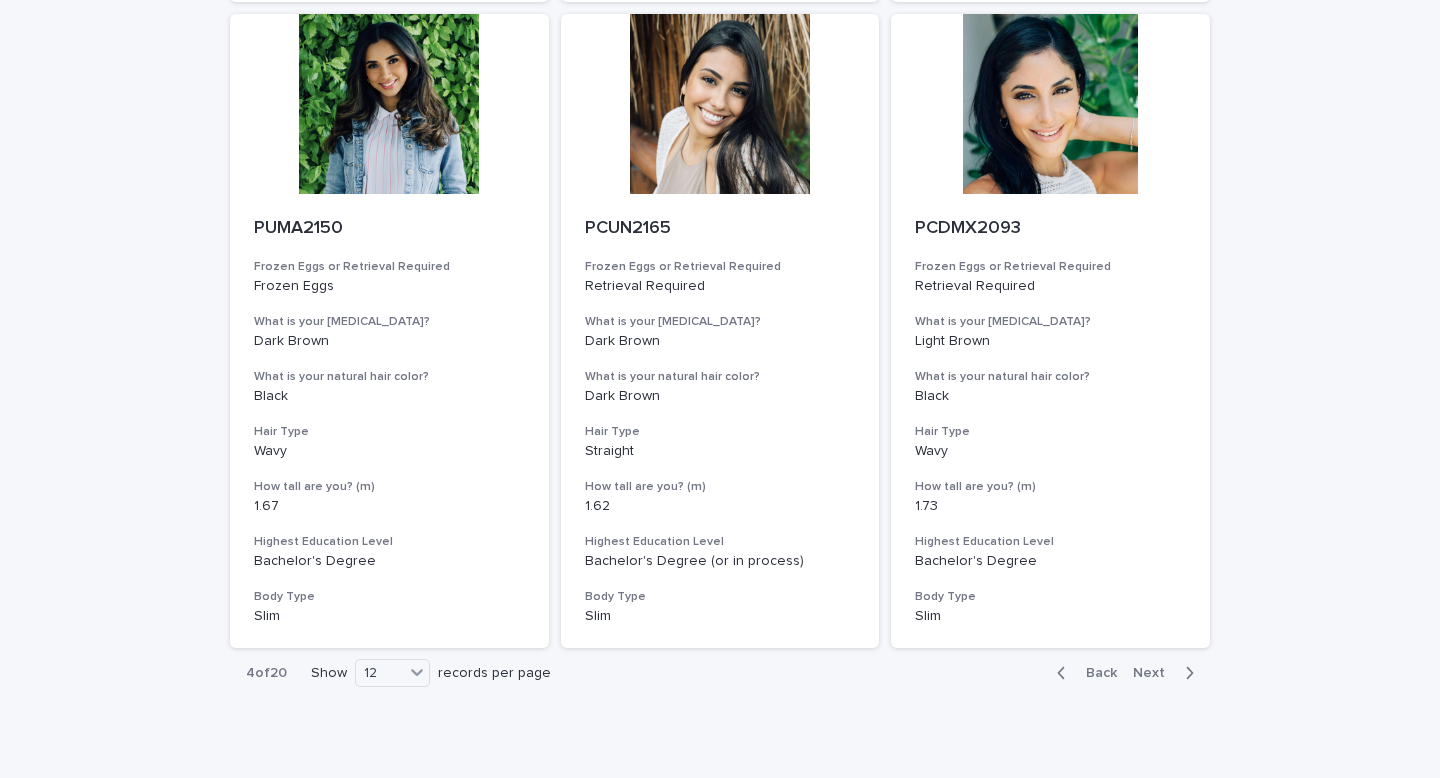 click on "Next" at bounding box center (1155, 673) 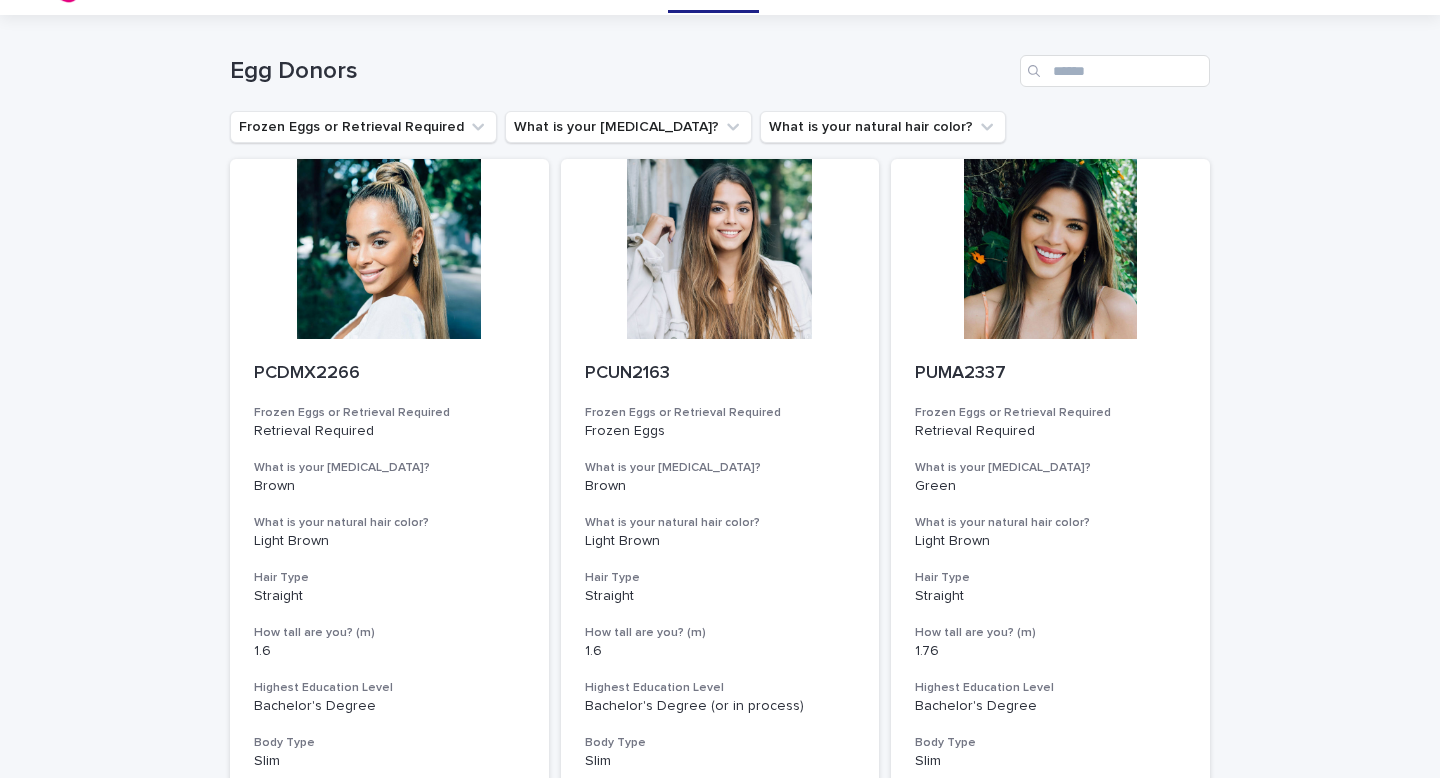 scroll, scrollTop: 0, scrollLeft: 0, axis: both 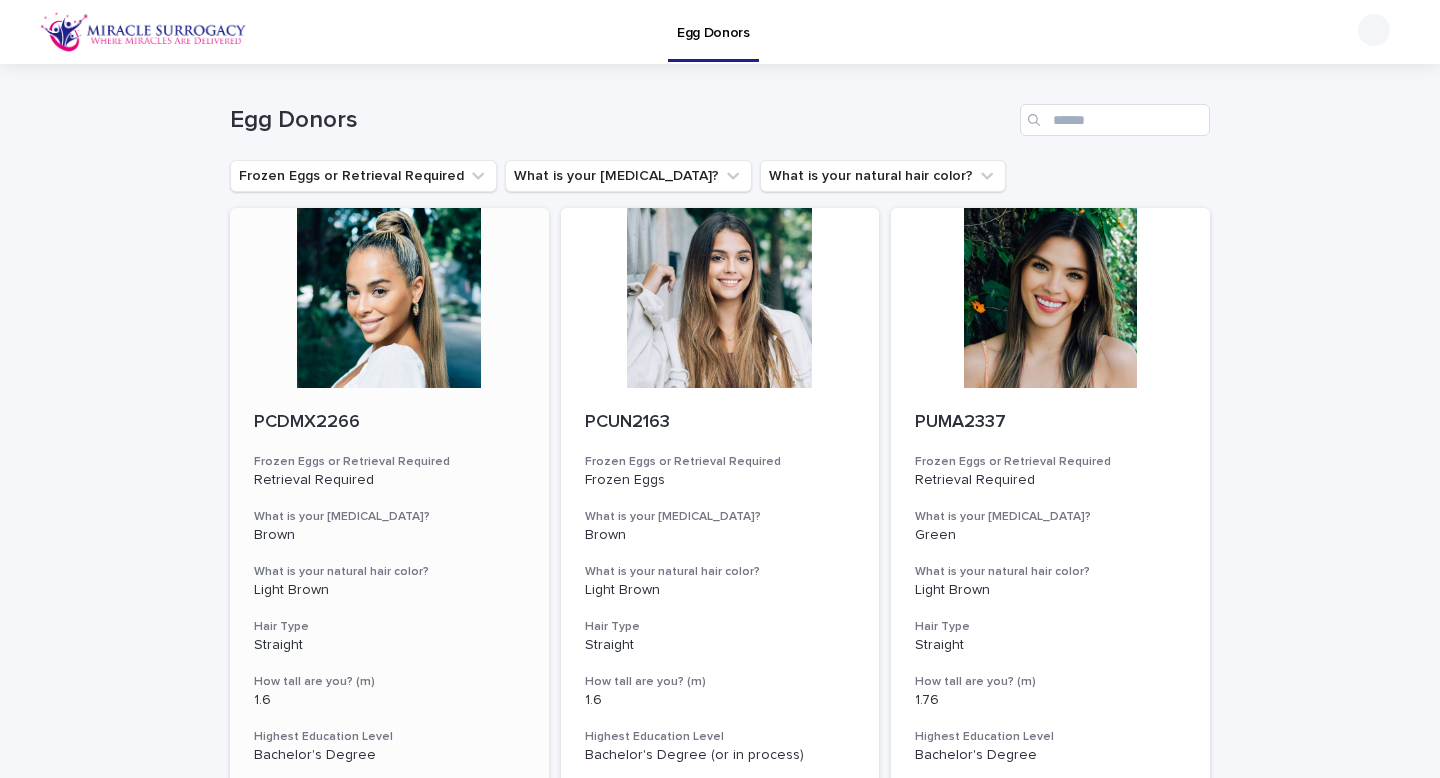 click at bounding box center [389, 298] 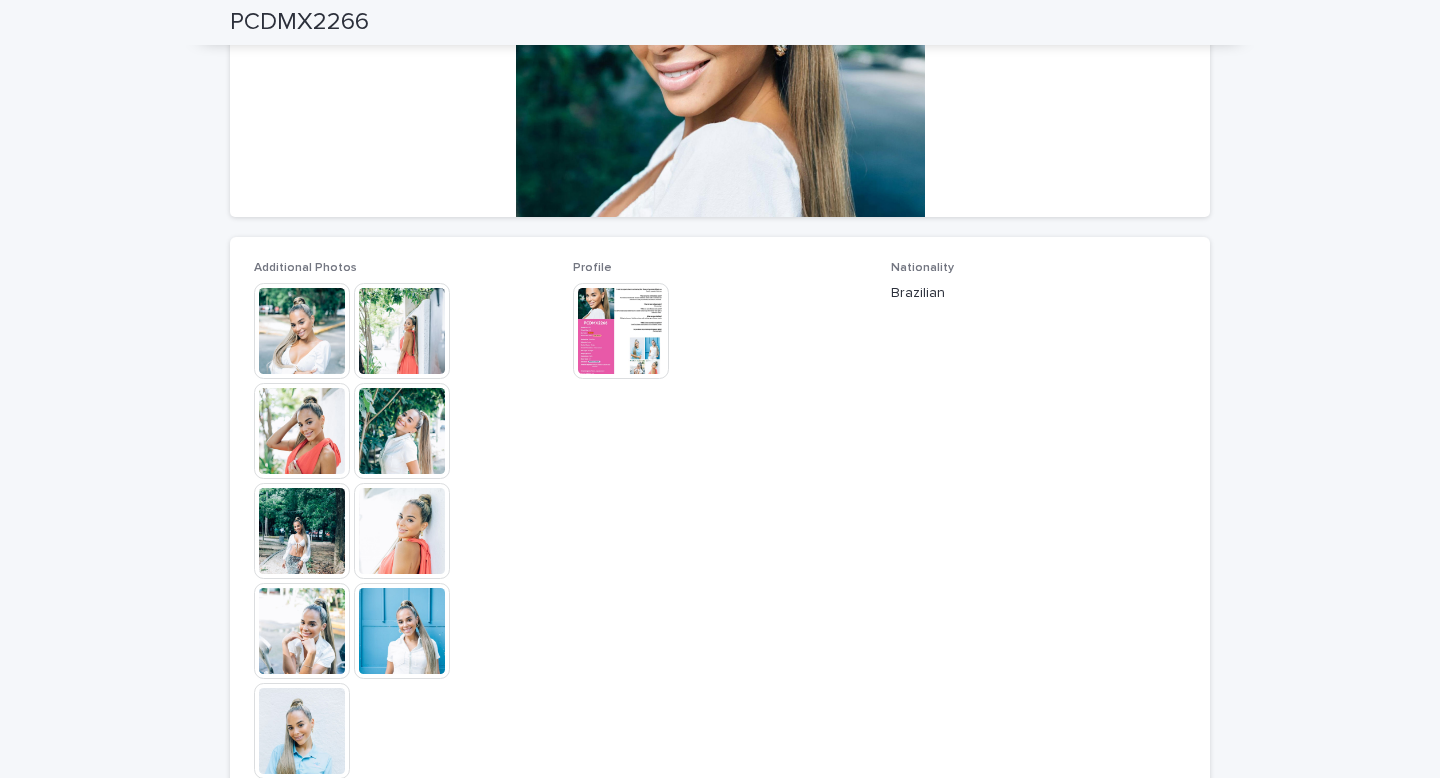 scroll, scrollTop: 227, scrollLeft: 0, axis: vertical 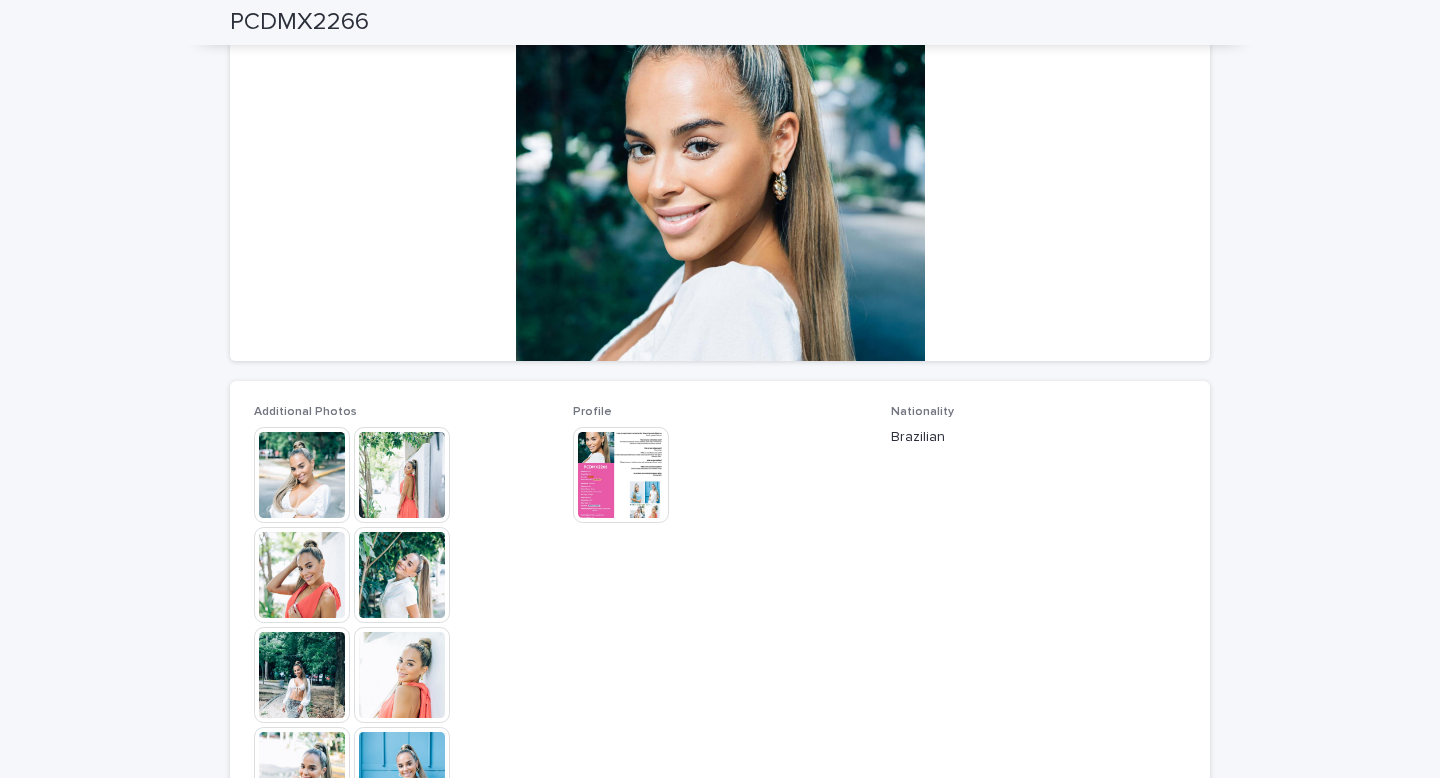click at bounding box center [621, 475] 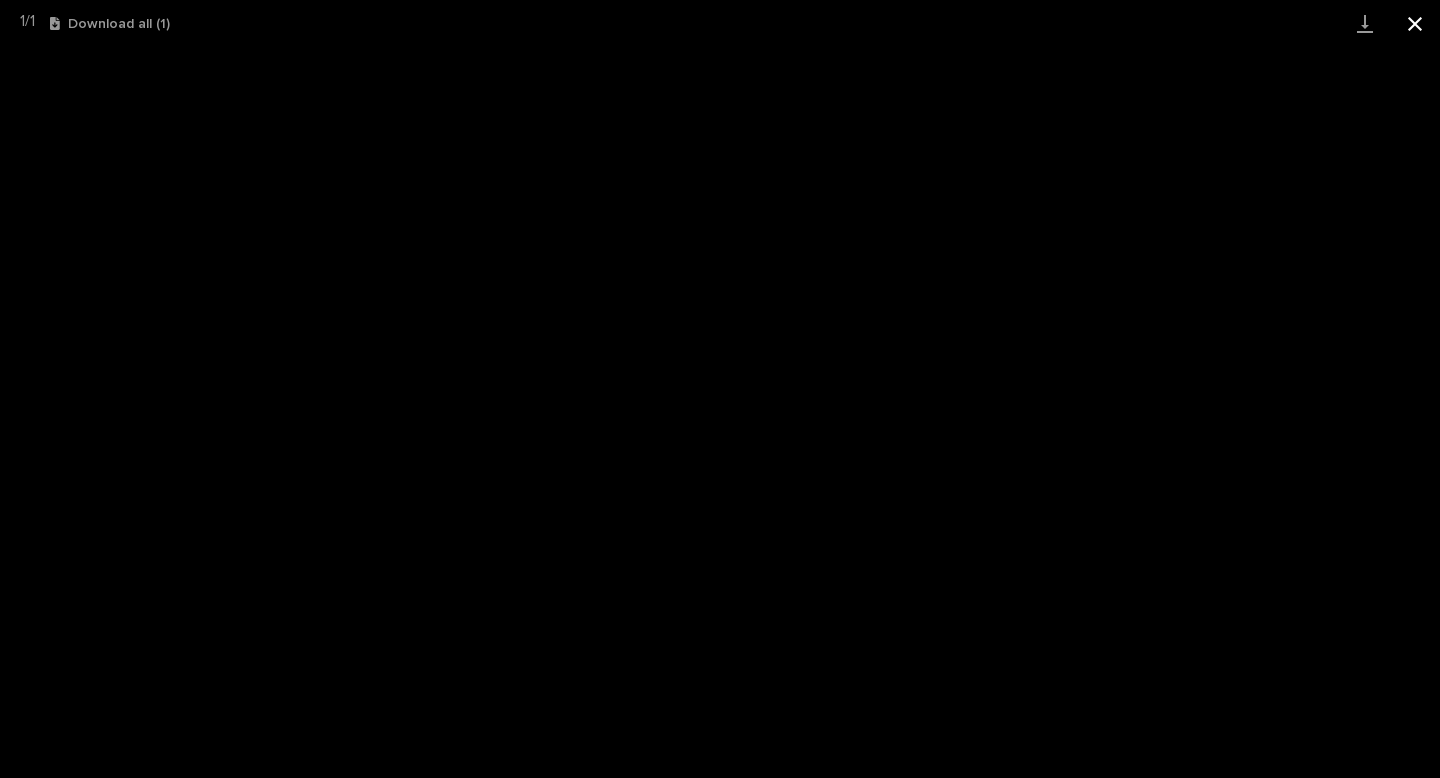 click at bounding box center (1415, 23) 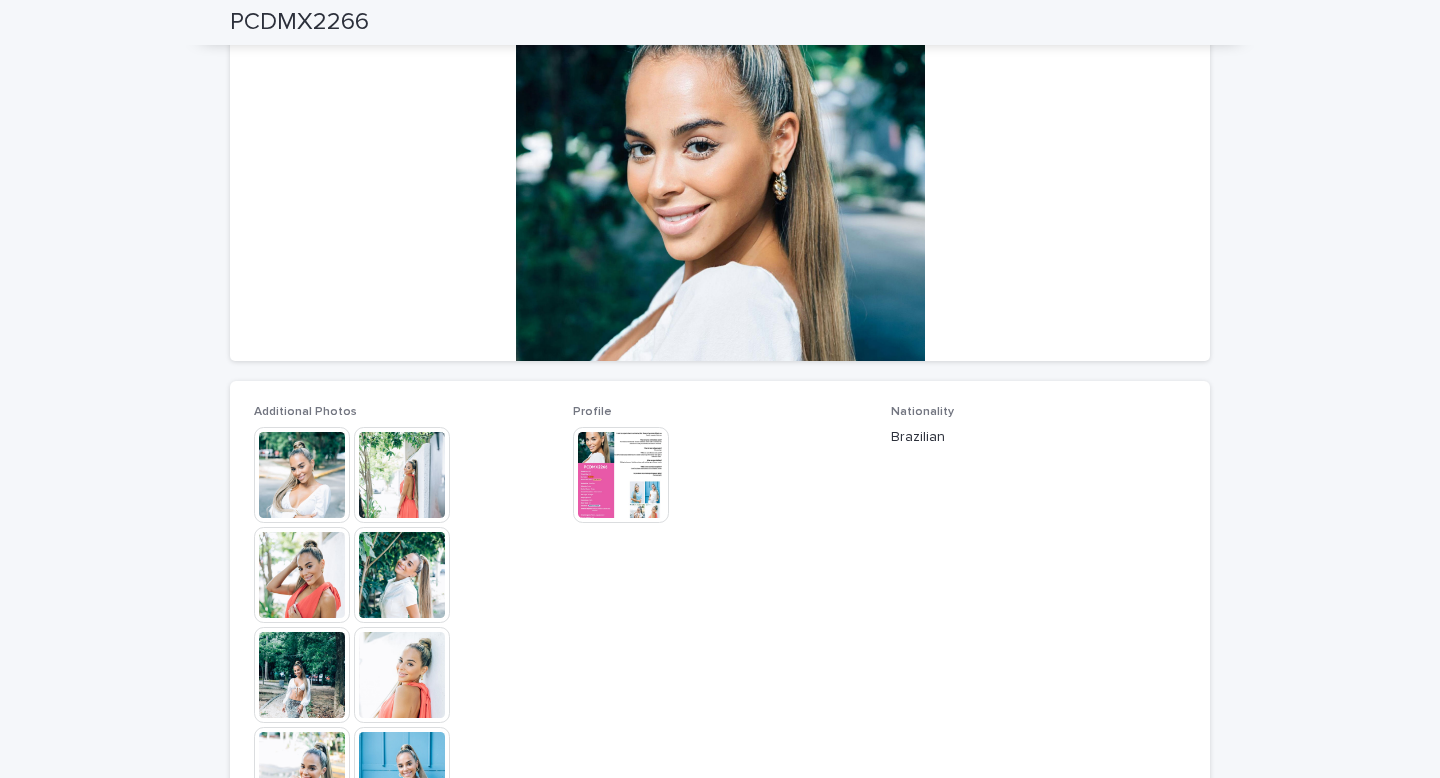 click at bounding box center (302, 475) 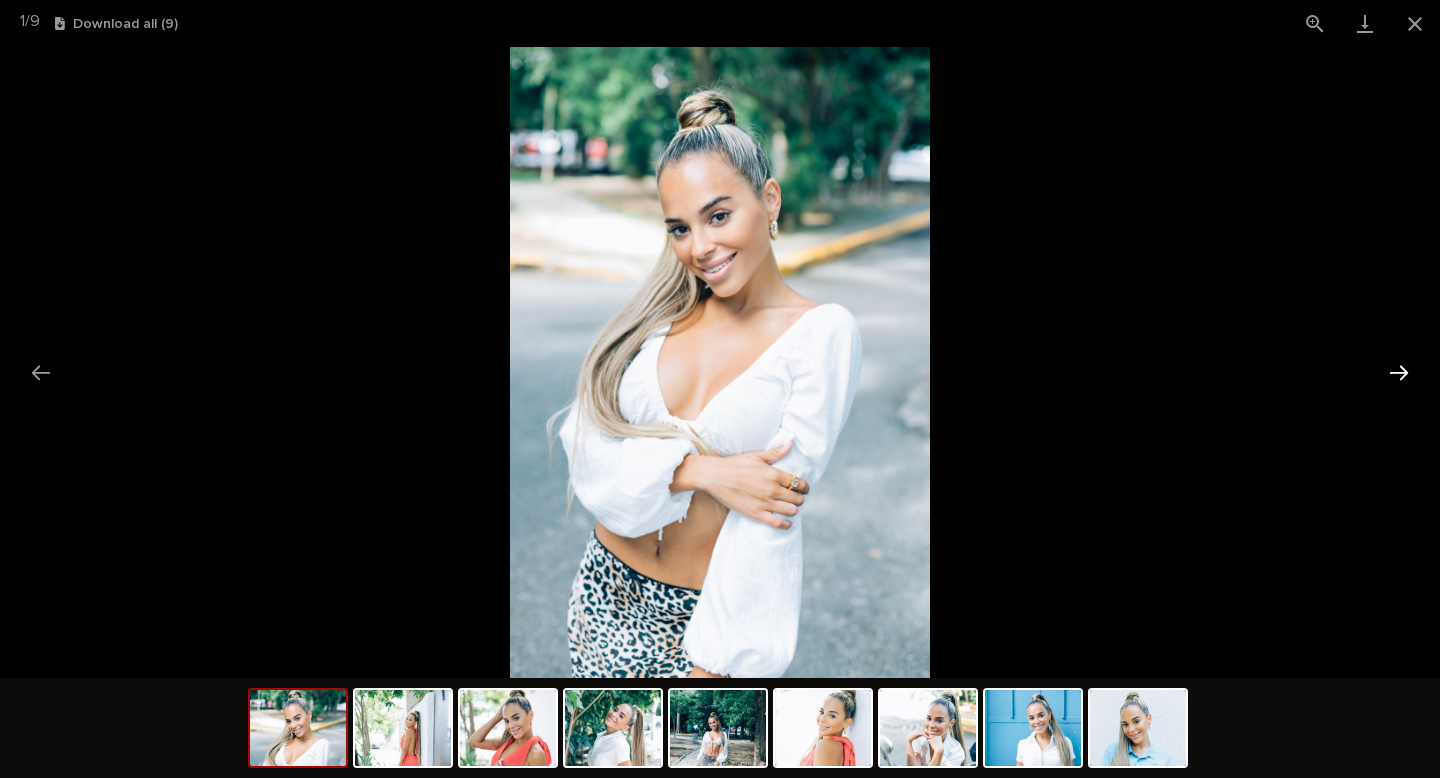 click at bounding box center [1399, 372] 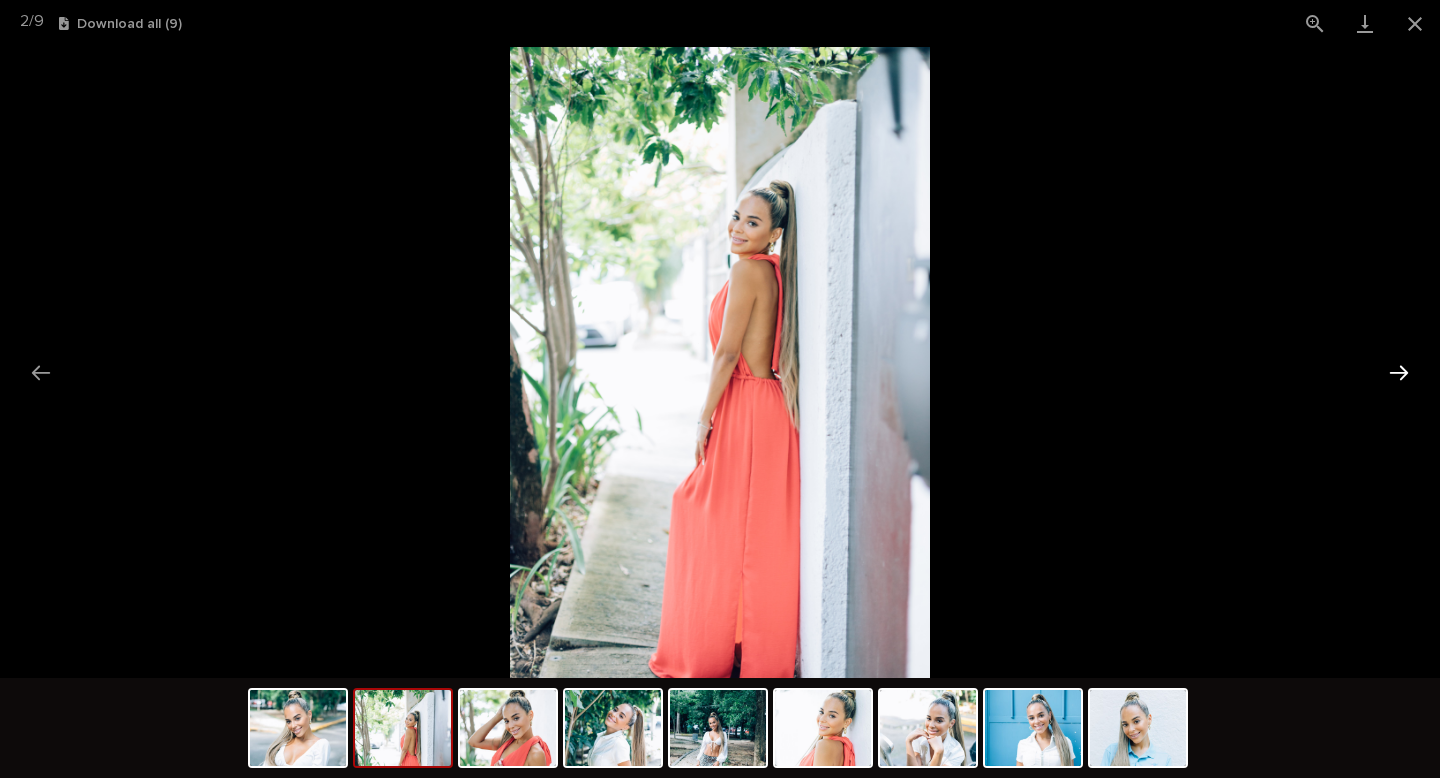 click at bounding box center [1399, 372] 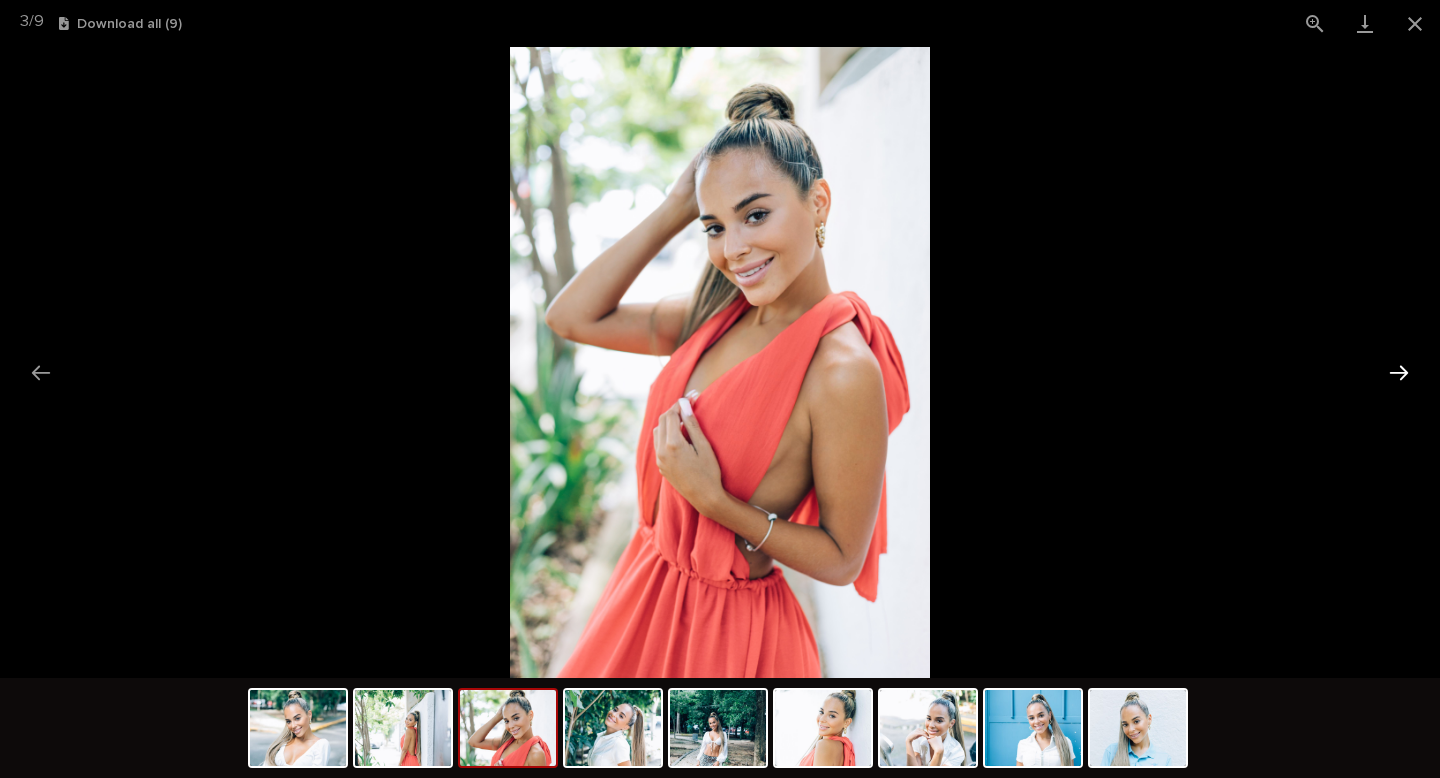 click at bounding box center (1399, 372) 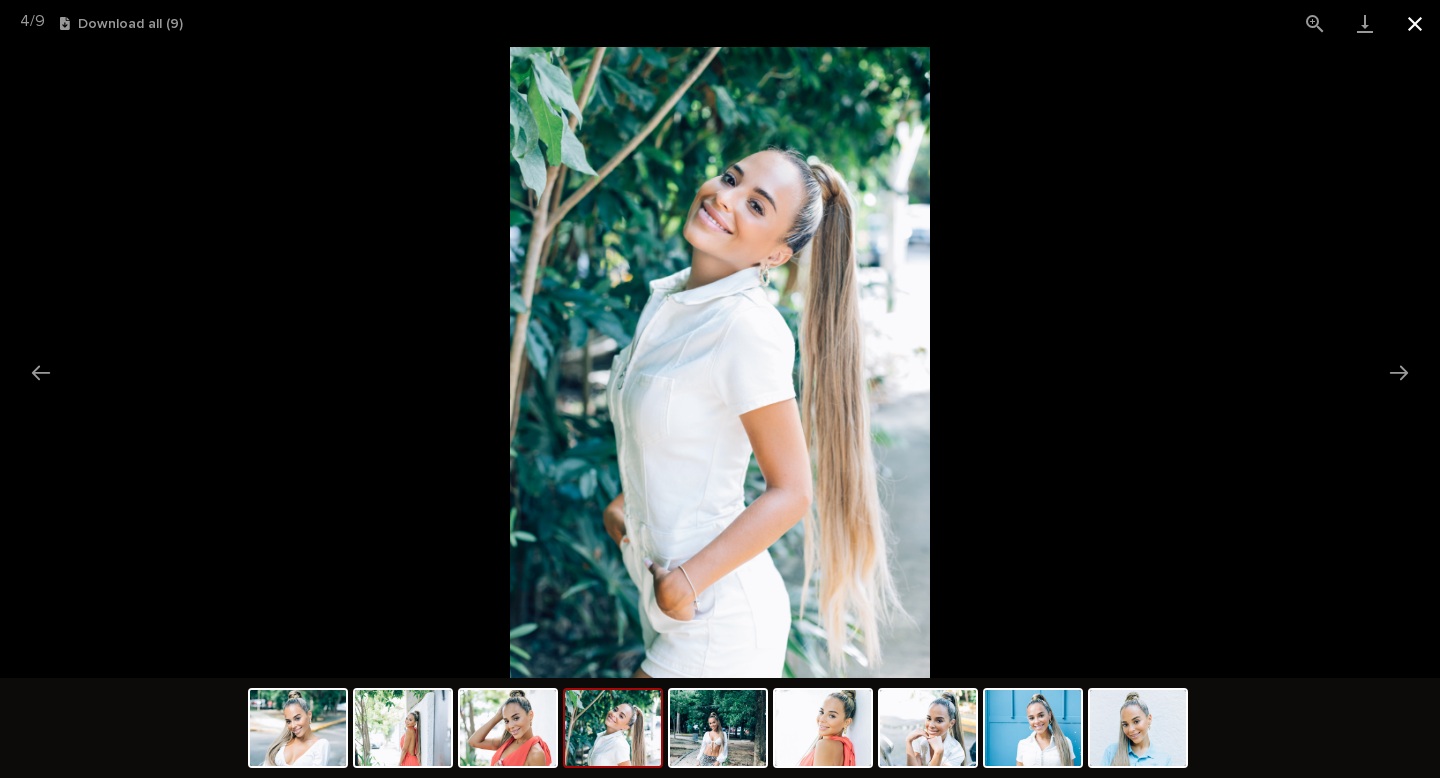 click at bounding box center [1415, 23] 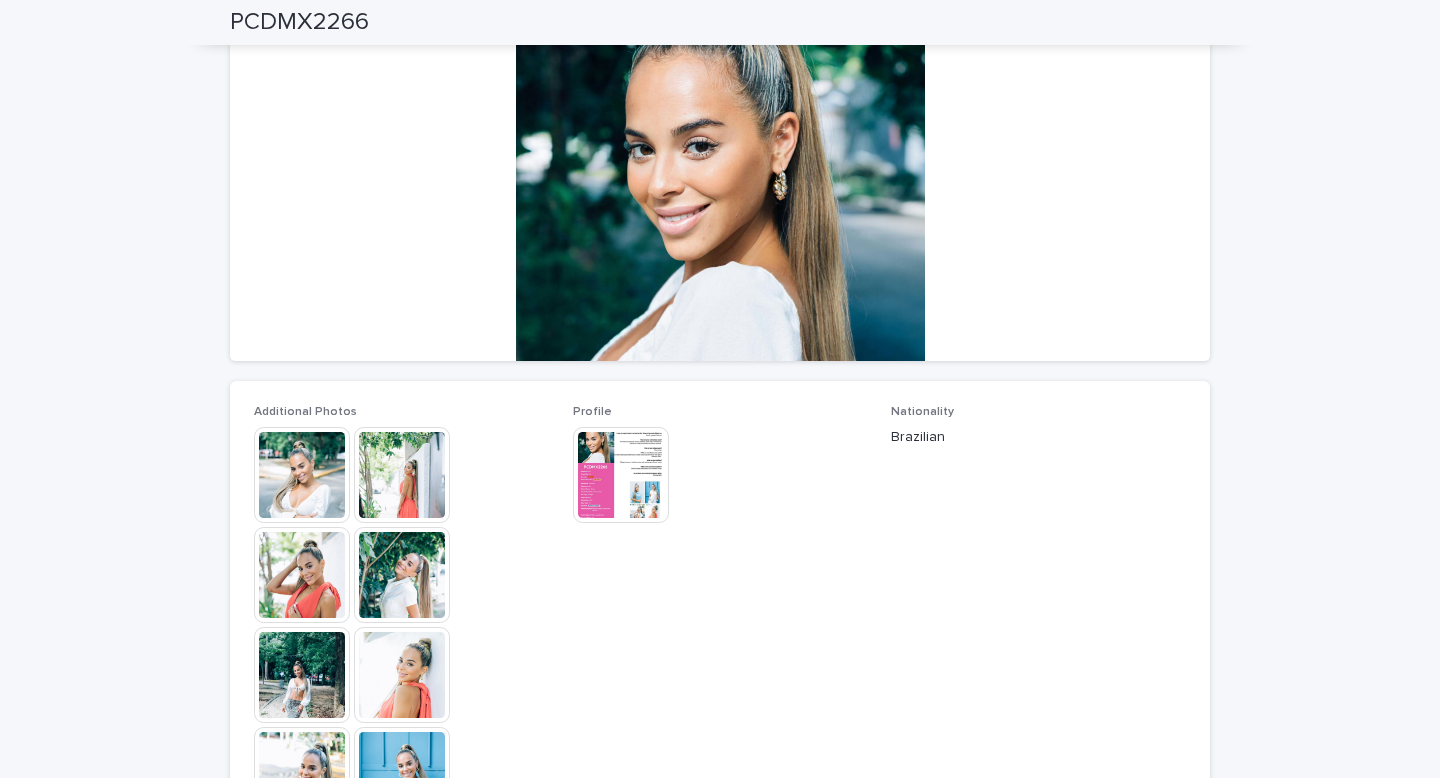 click at bounding box center [302, 475] 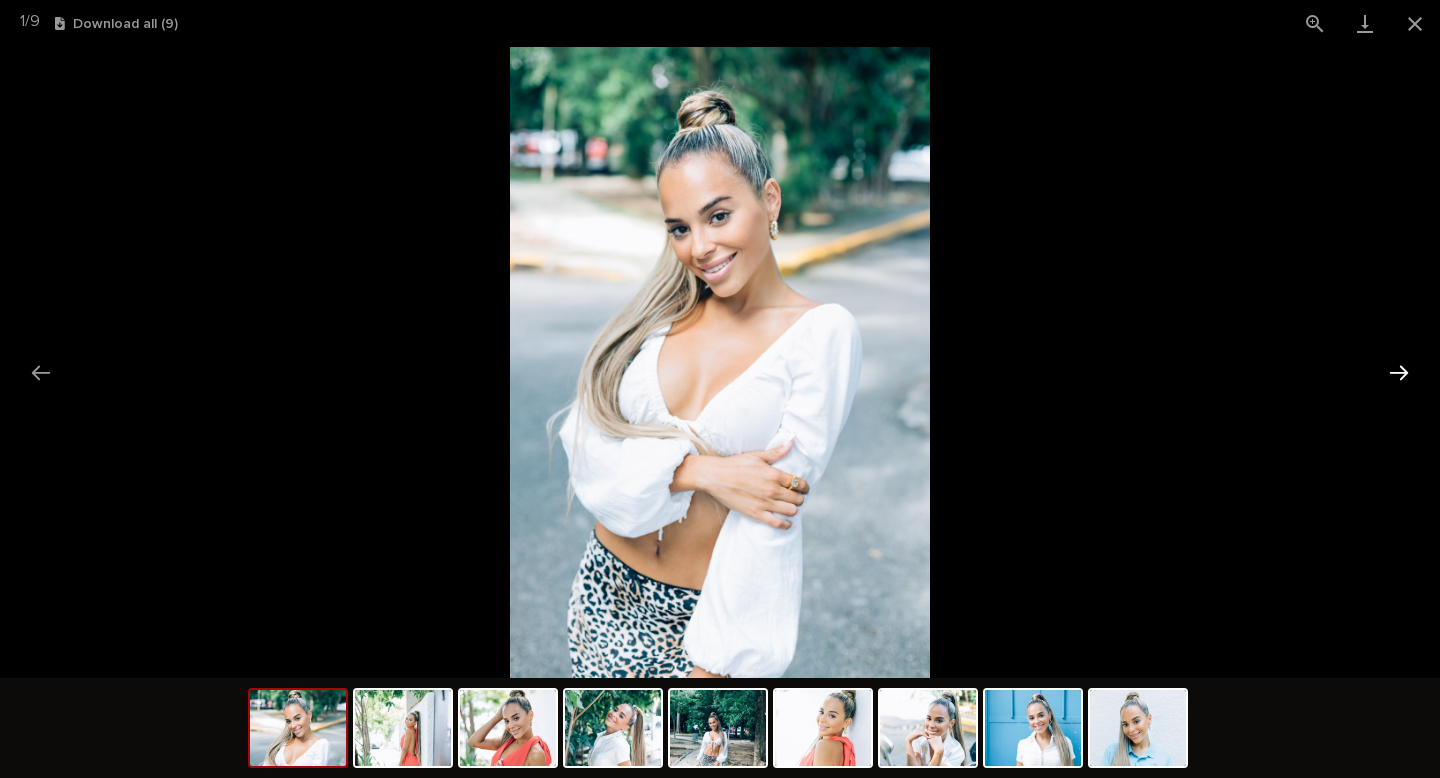 click at bounding box center (1399, 372) 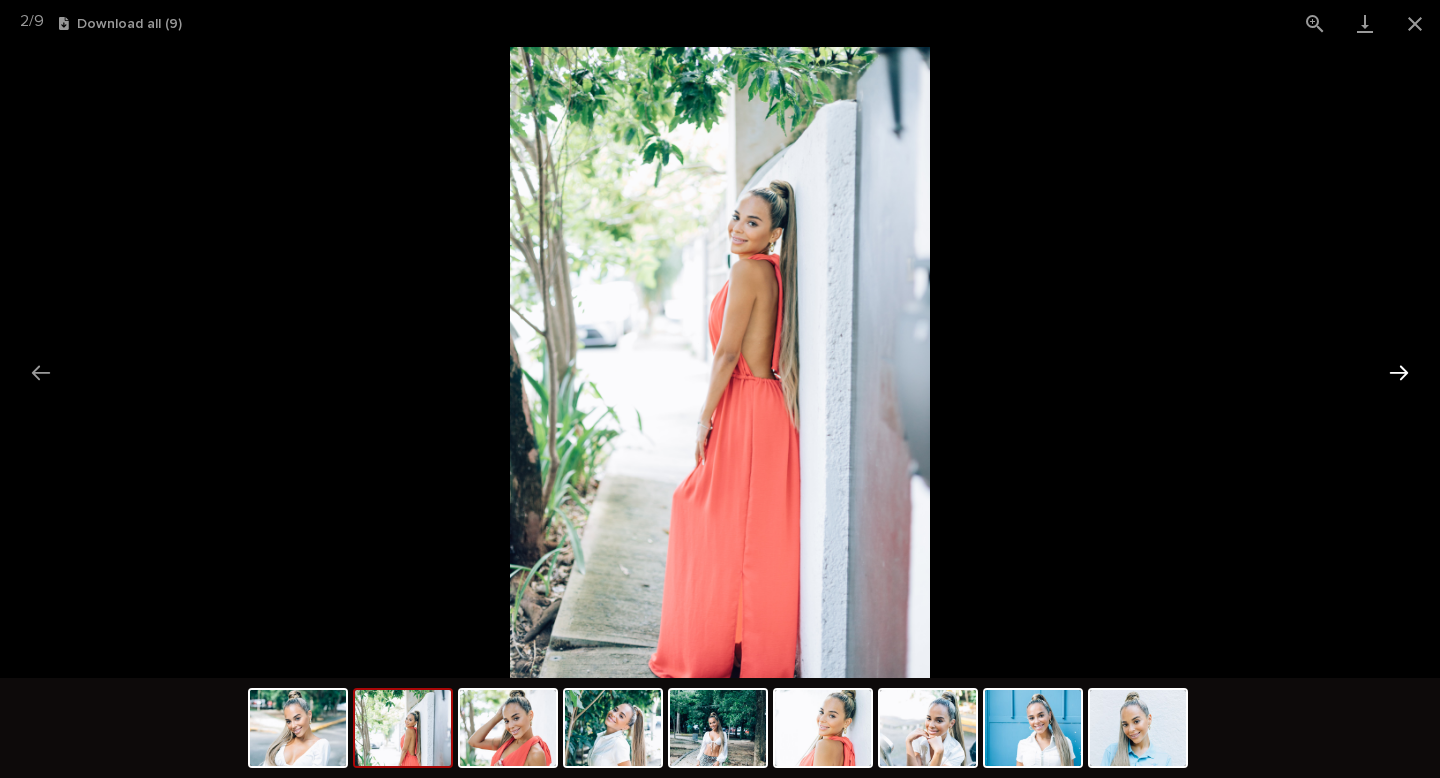click at bounding box center [1399, 372] 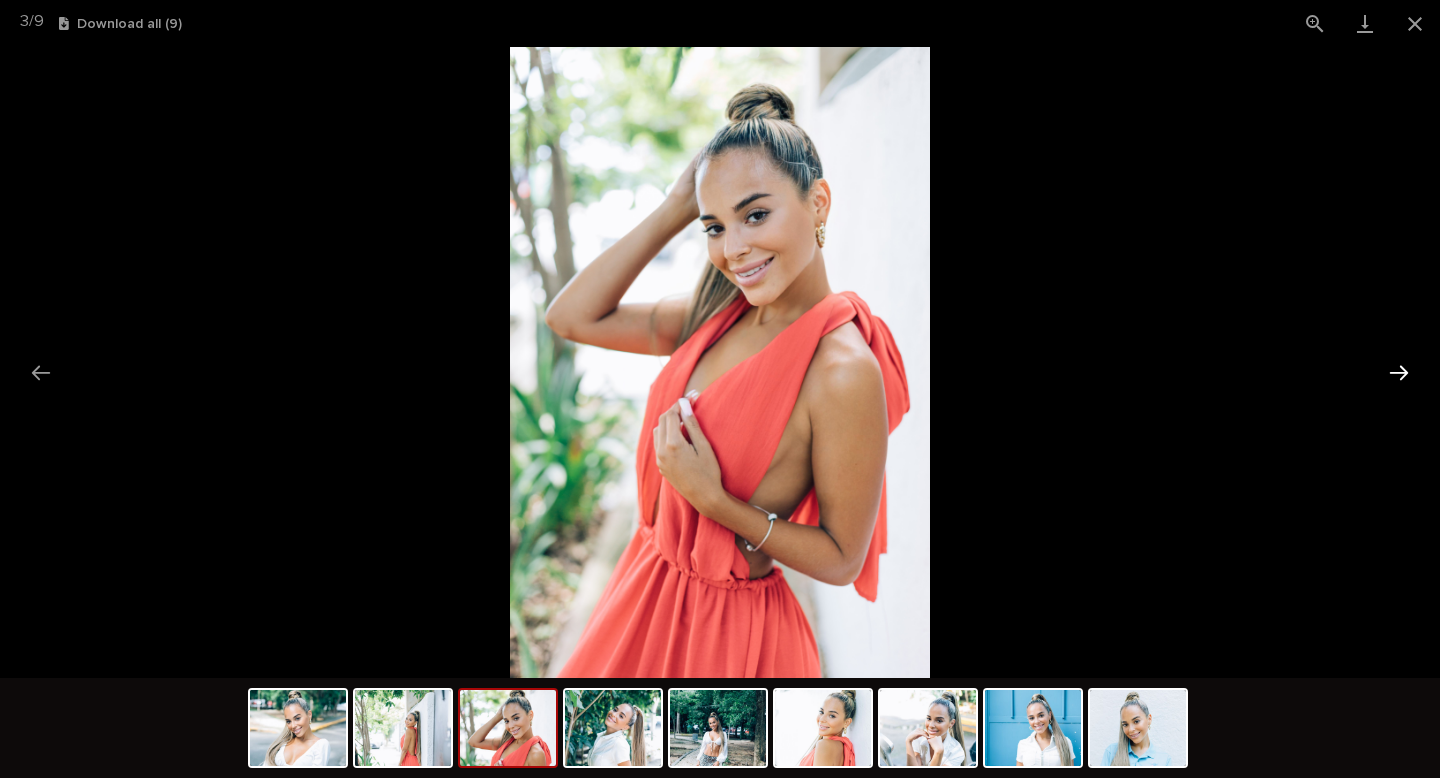click at bounding box center (1399, 372) 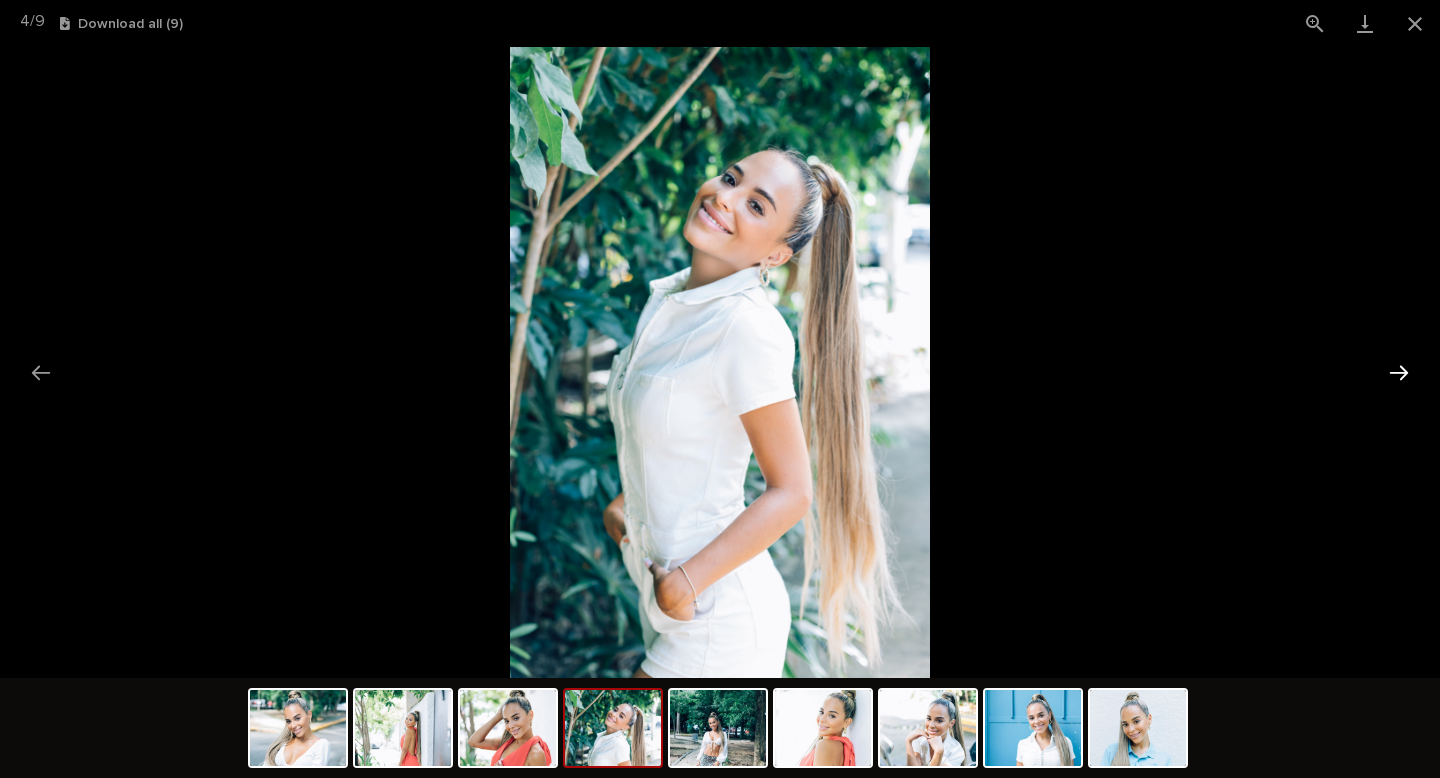 click at bounding box center (1399, 372) 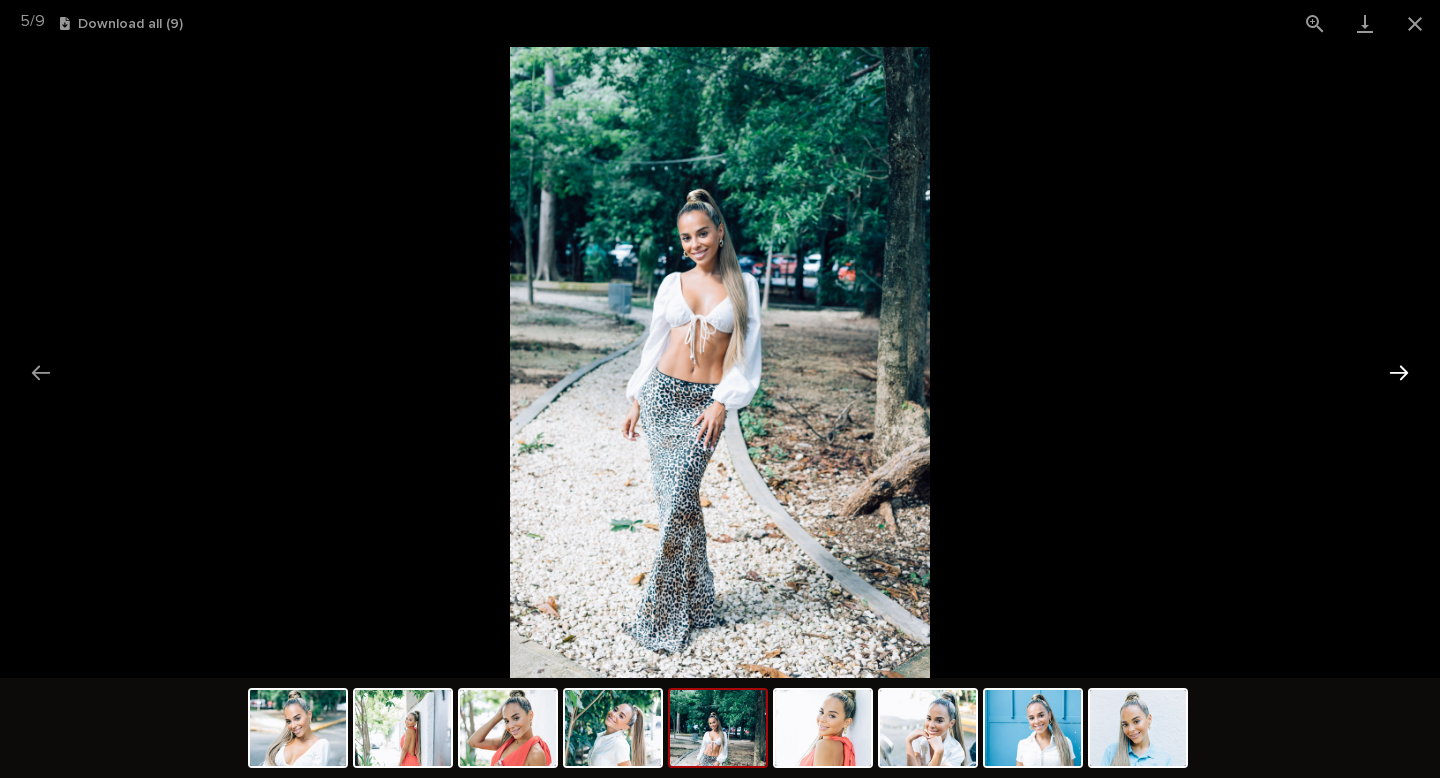 click at bounding box center [1399, 372] 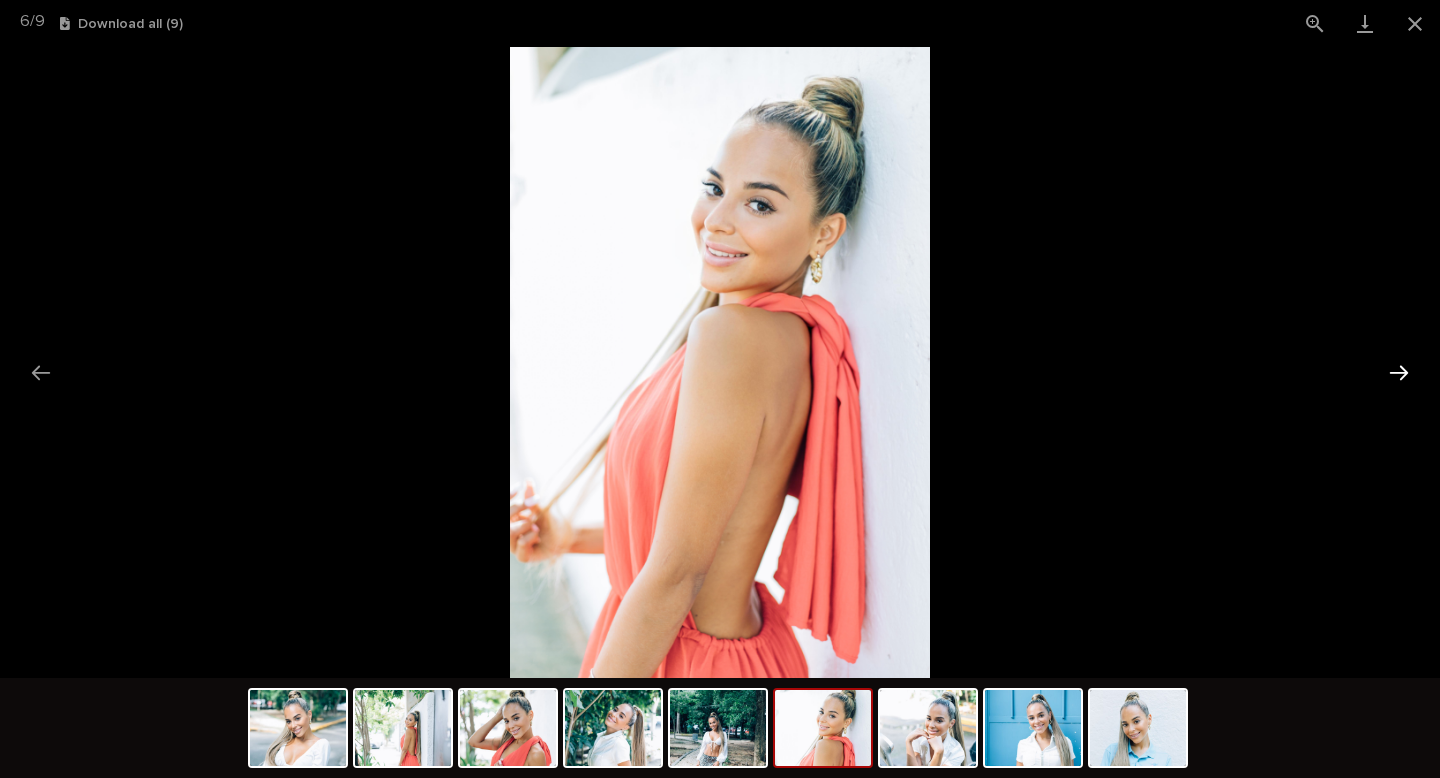 click at bounding box center (1399, 372) 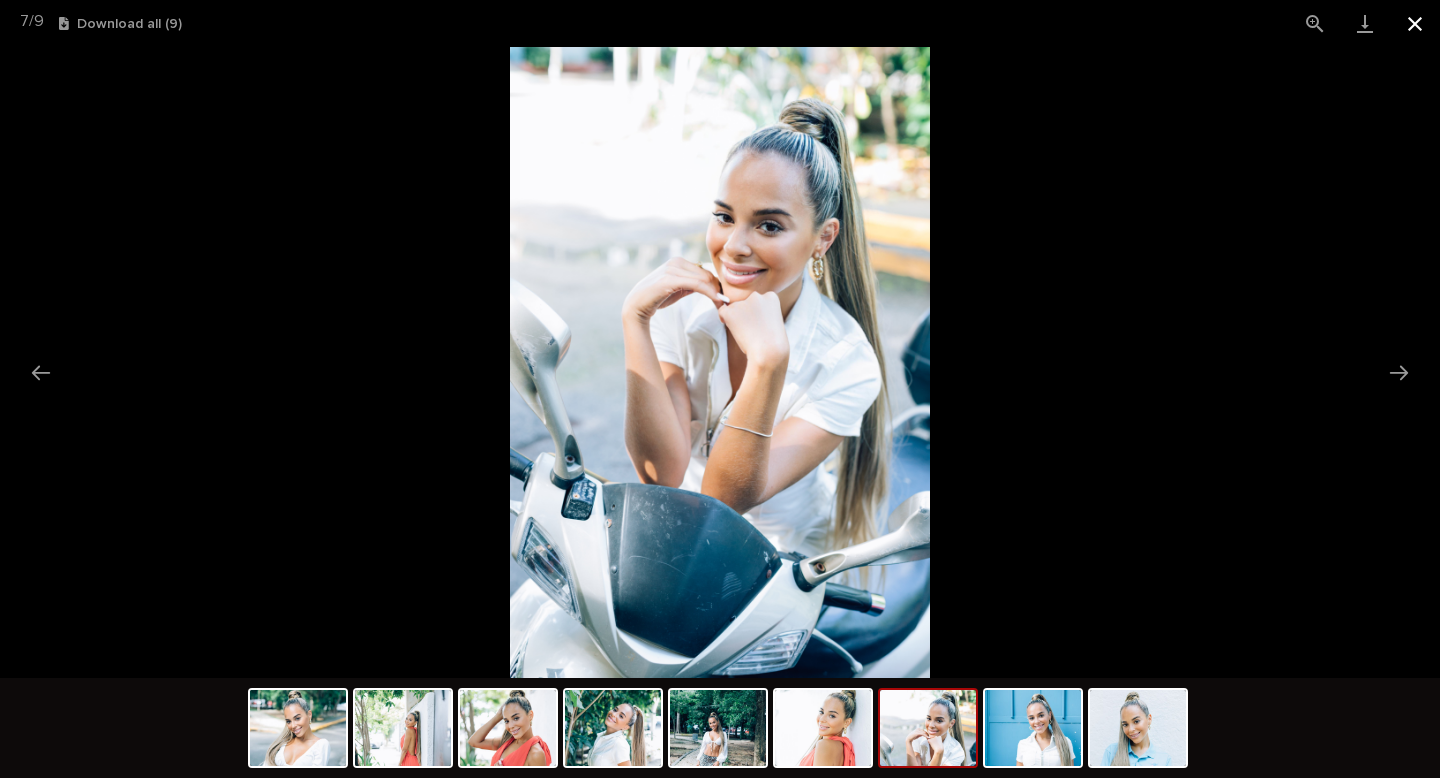 click at bounding box center (1415, 23) 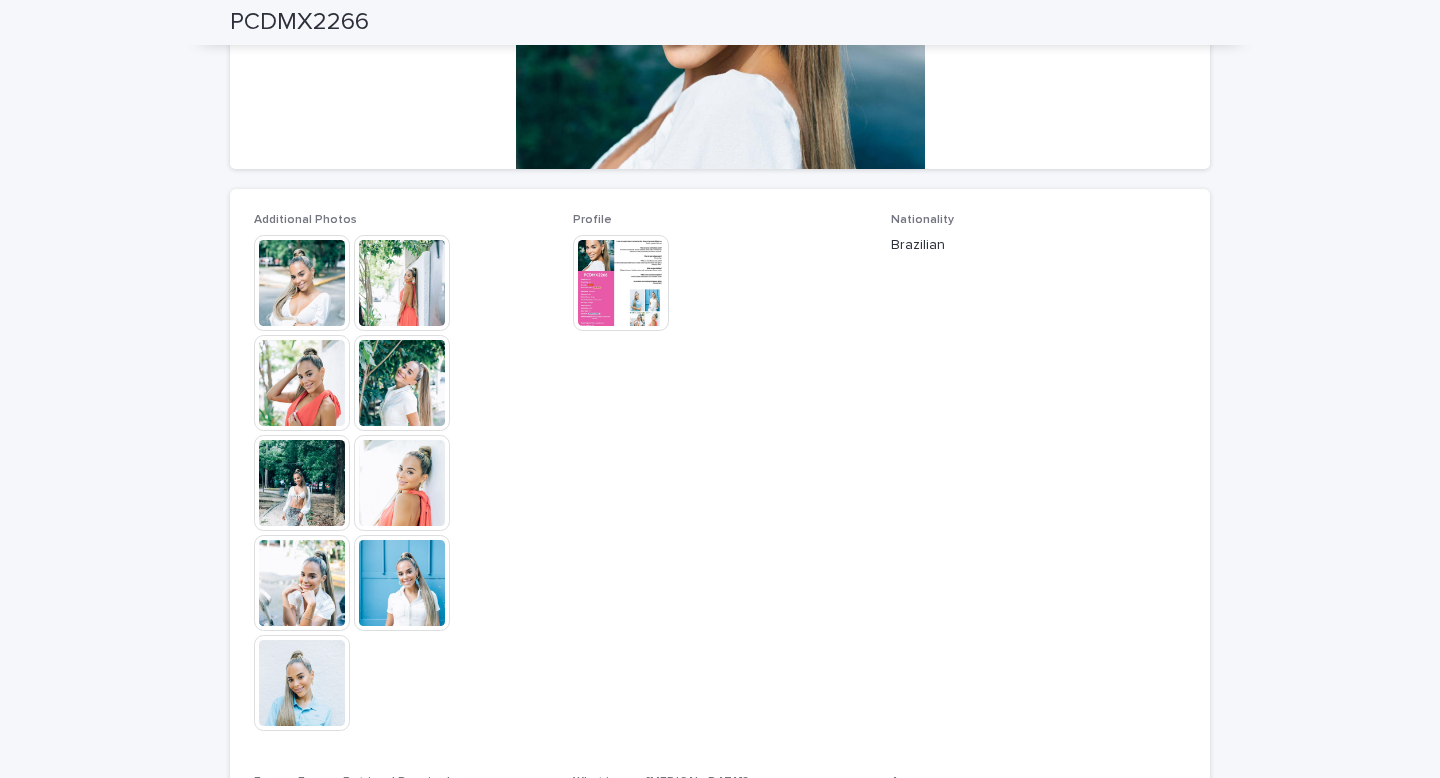 scroll, scrollTop: 186, scrollLeft: 0, axis: vertical 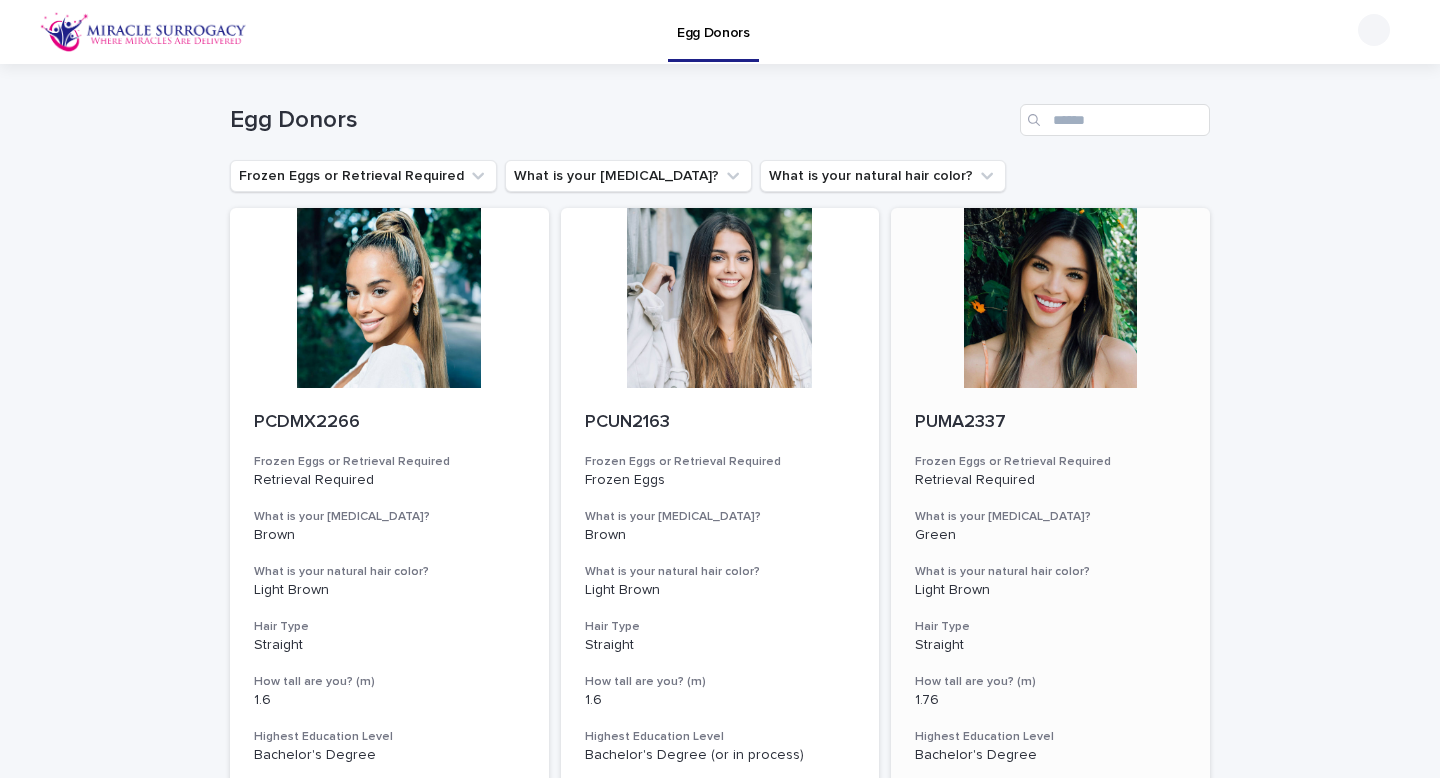 click at bounding box center [1050, 298] 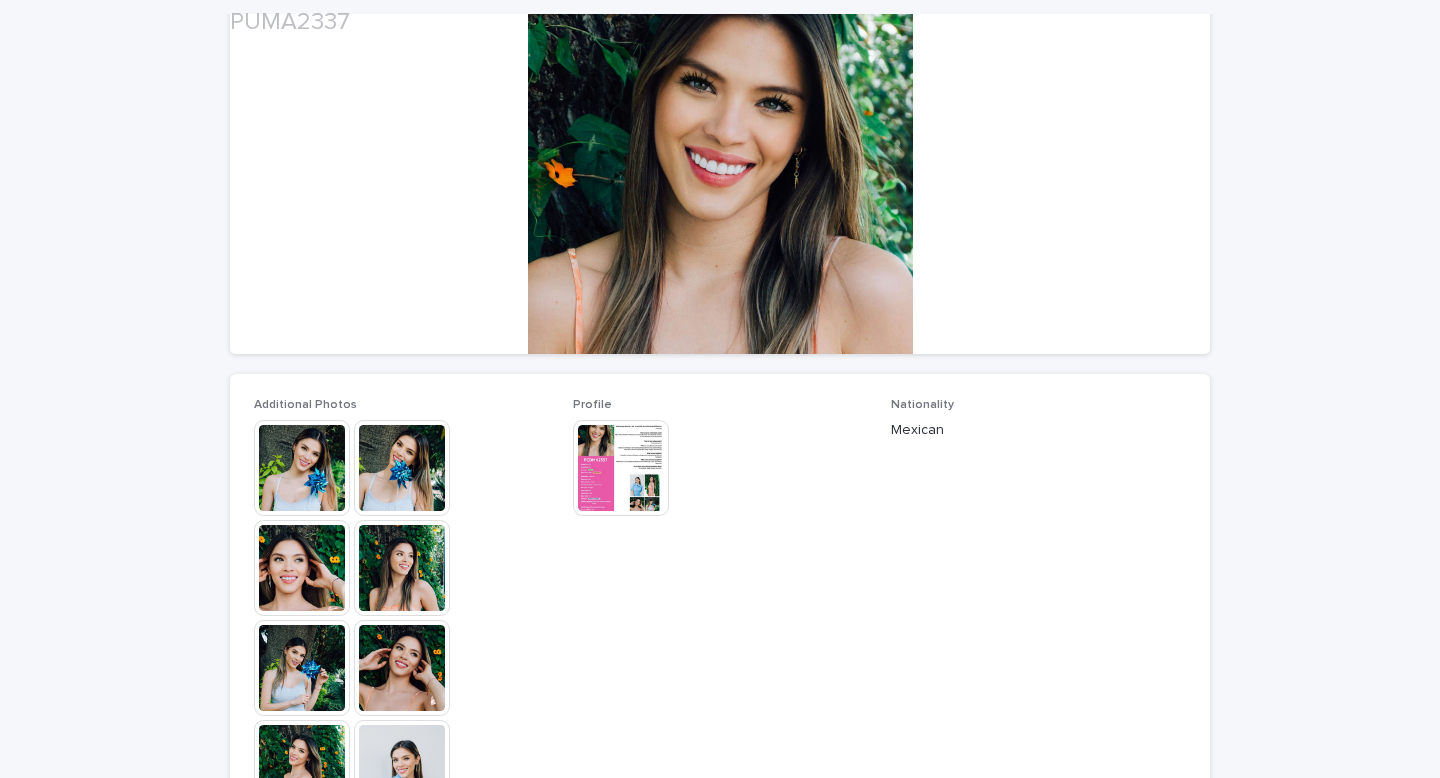scroll, scrollTop: 237, scrollLeft: 0, axis: vertical 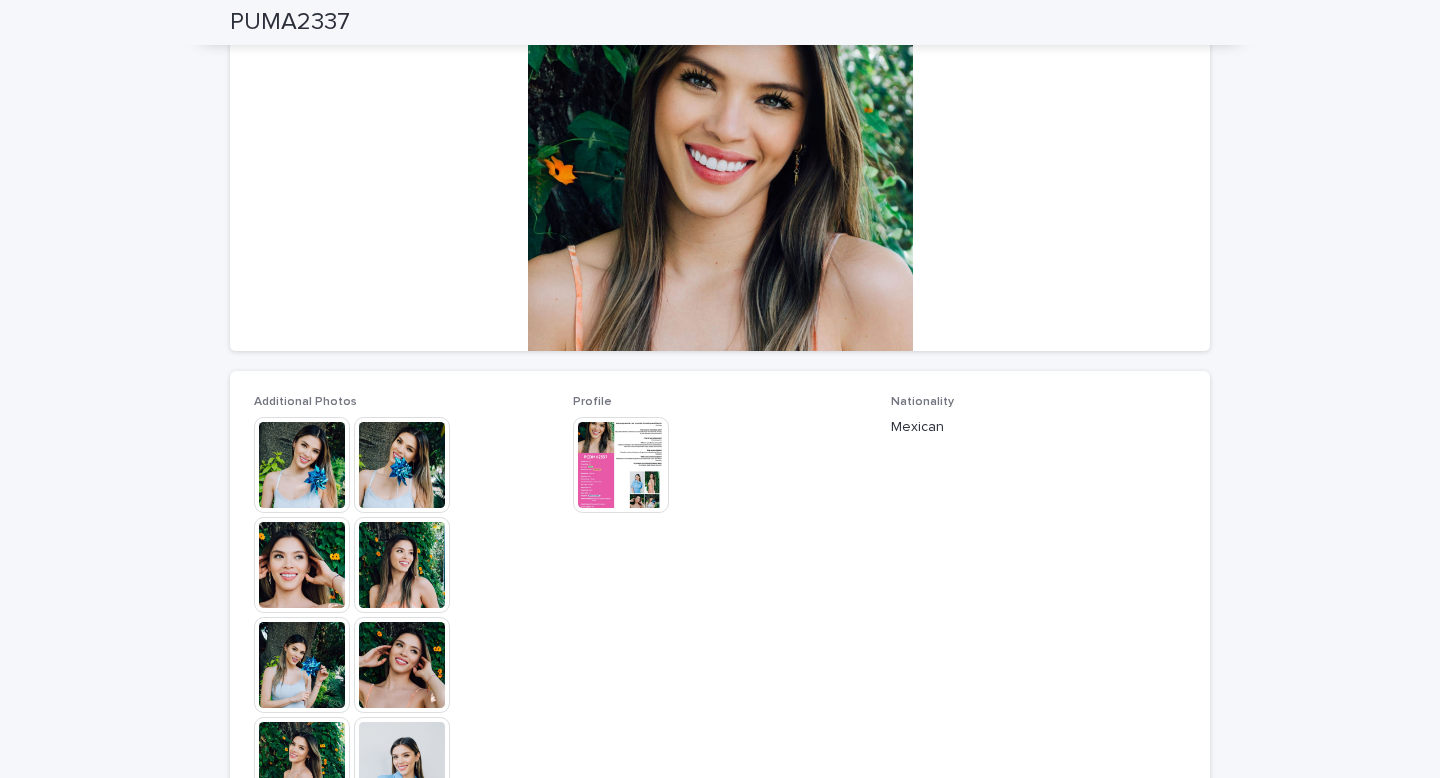 click at bounding box center (621, 465) 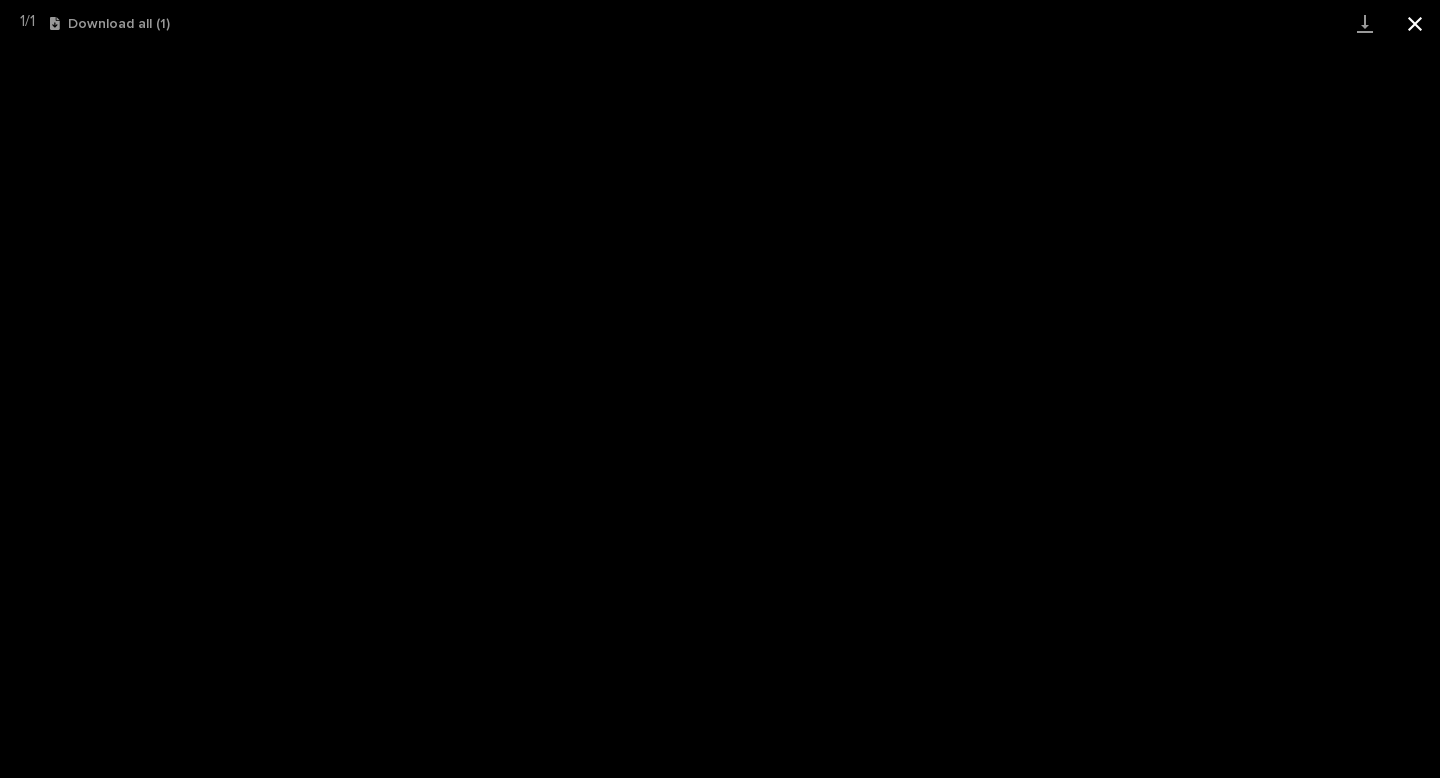 click at bounding box center (1415, 23) 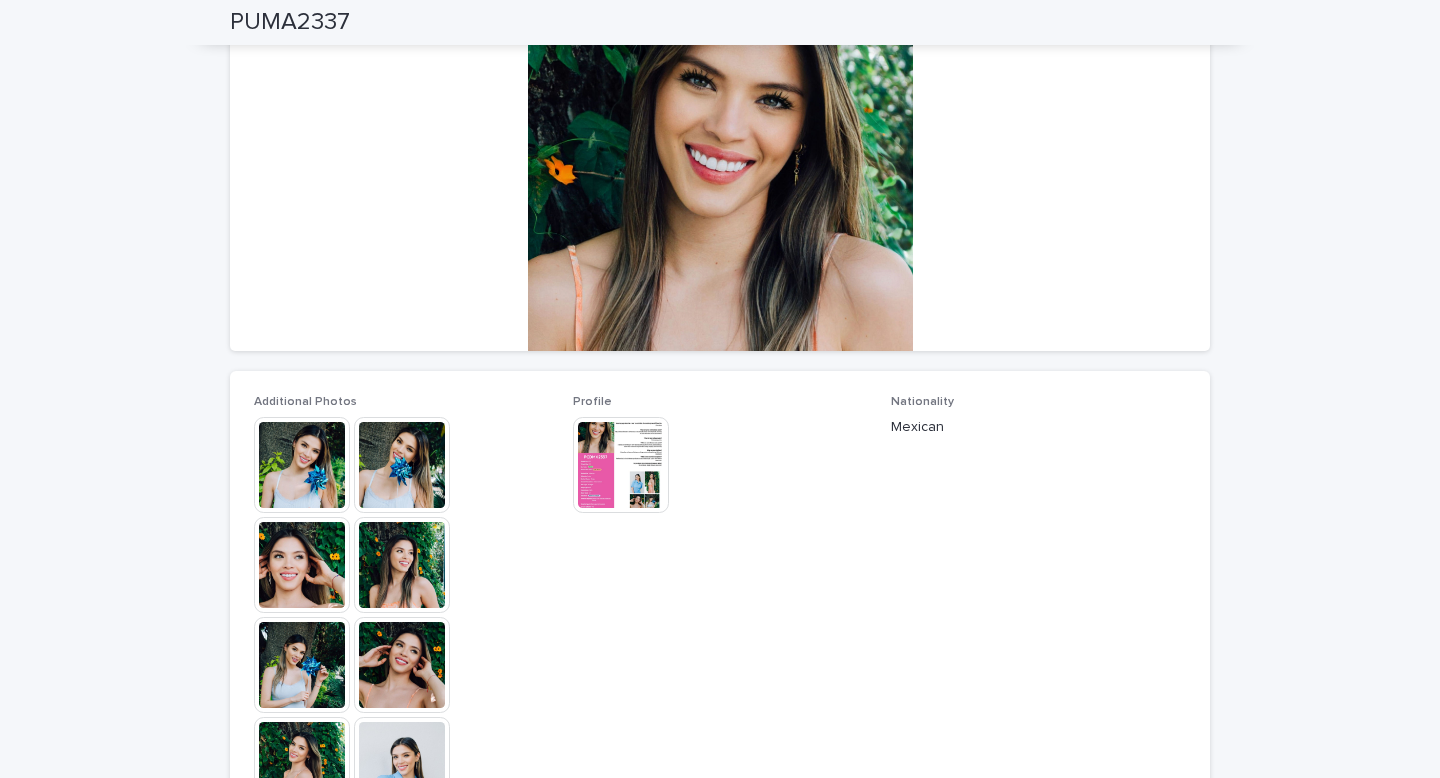 click at bounding box center [302, 465] 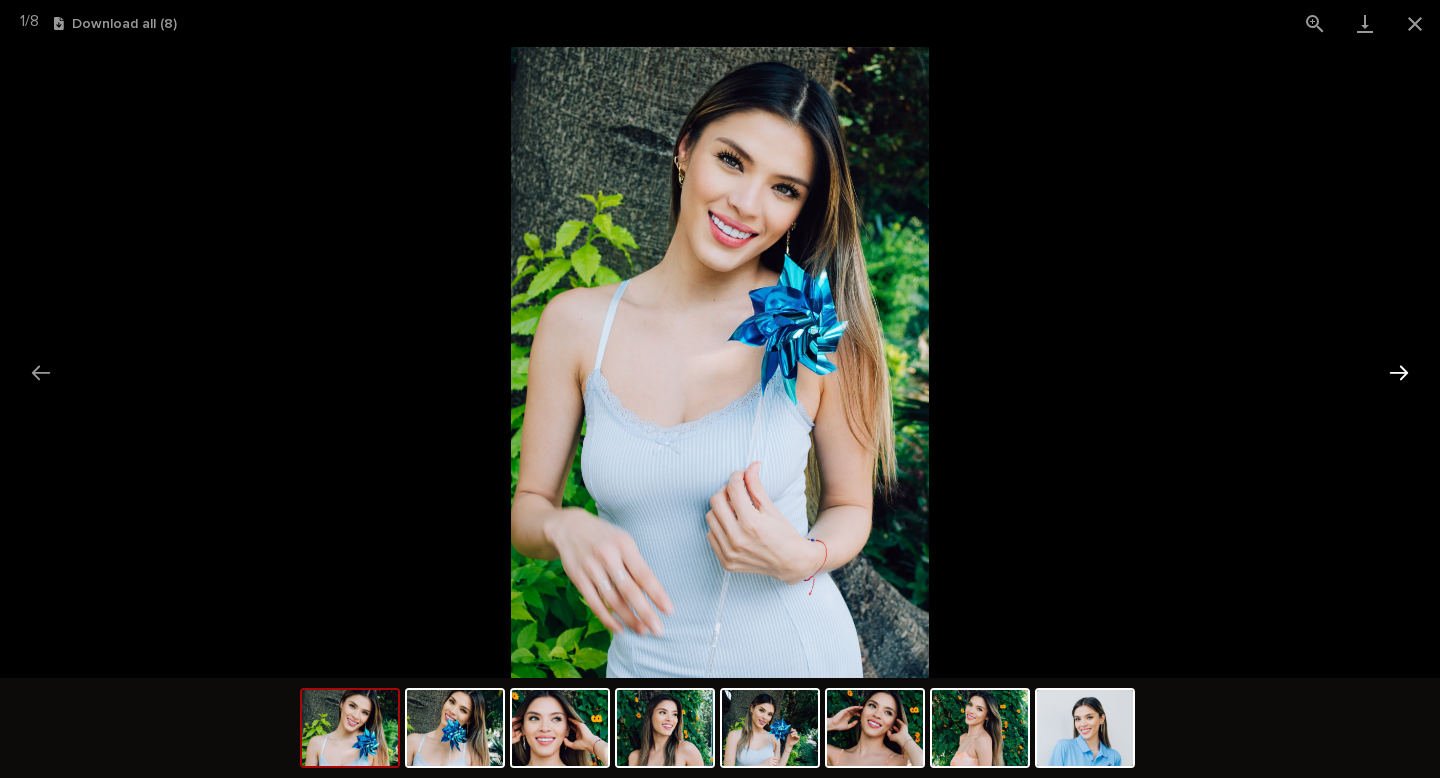 click at bounding box center (1399, 372) 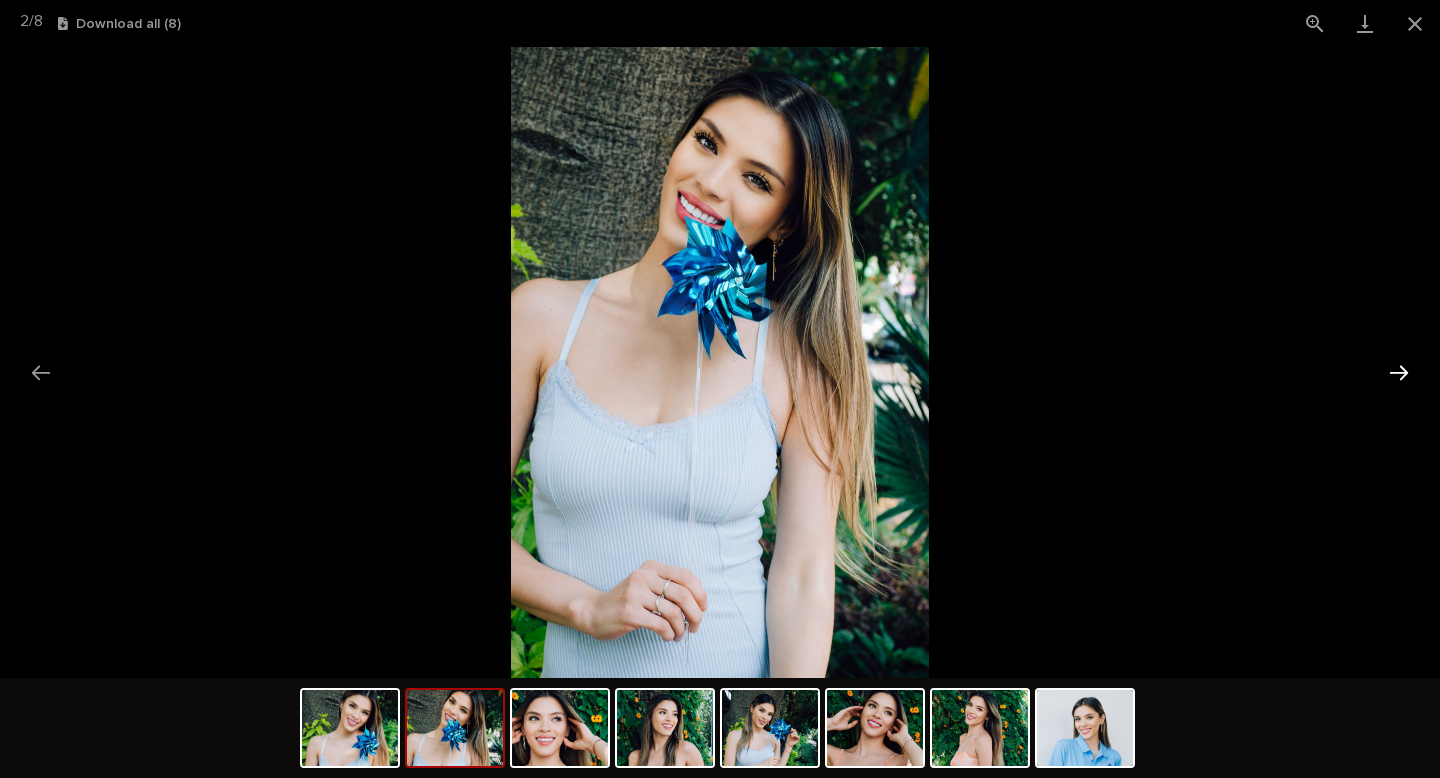 click at bounding box center [1399, 372] 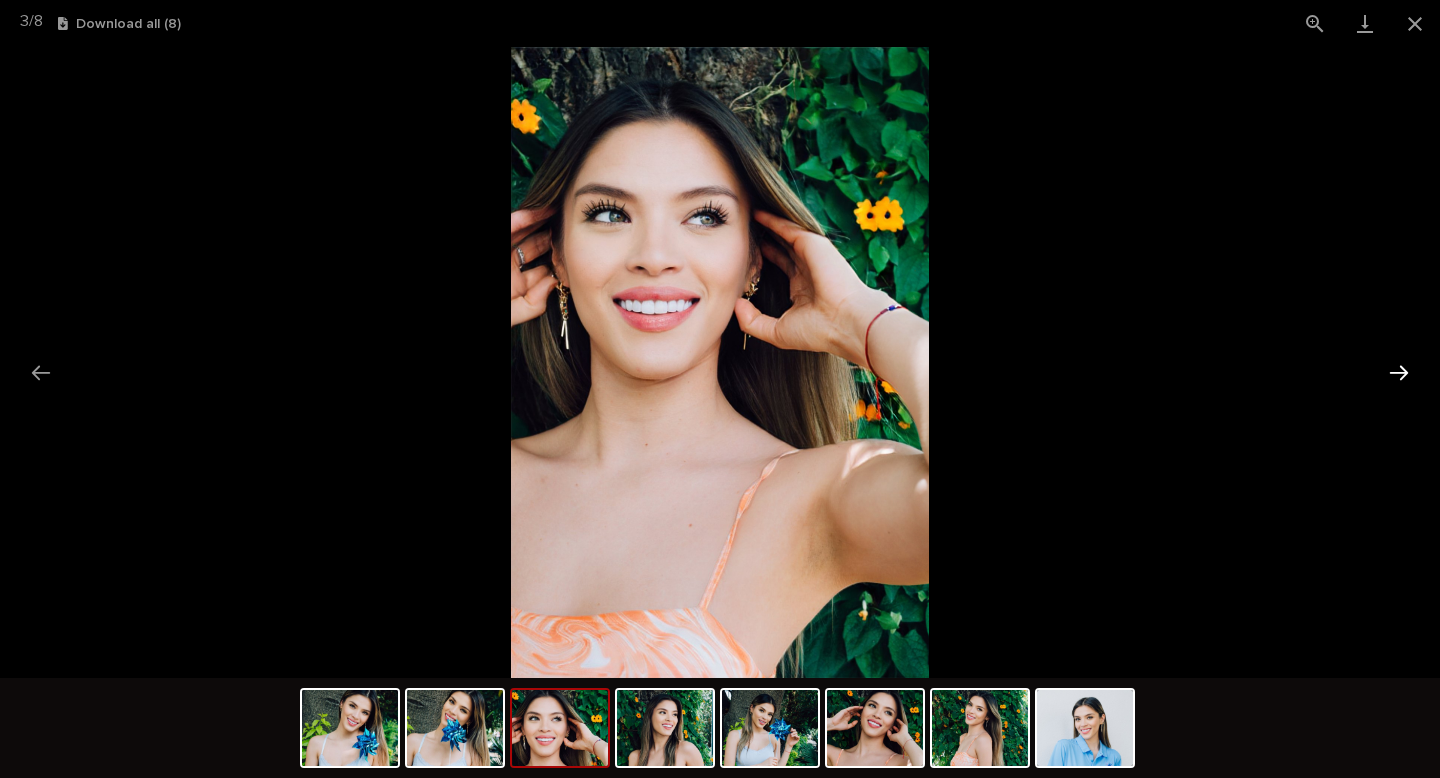 click at bounding box center (1399, 372) 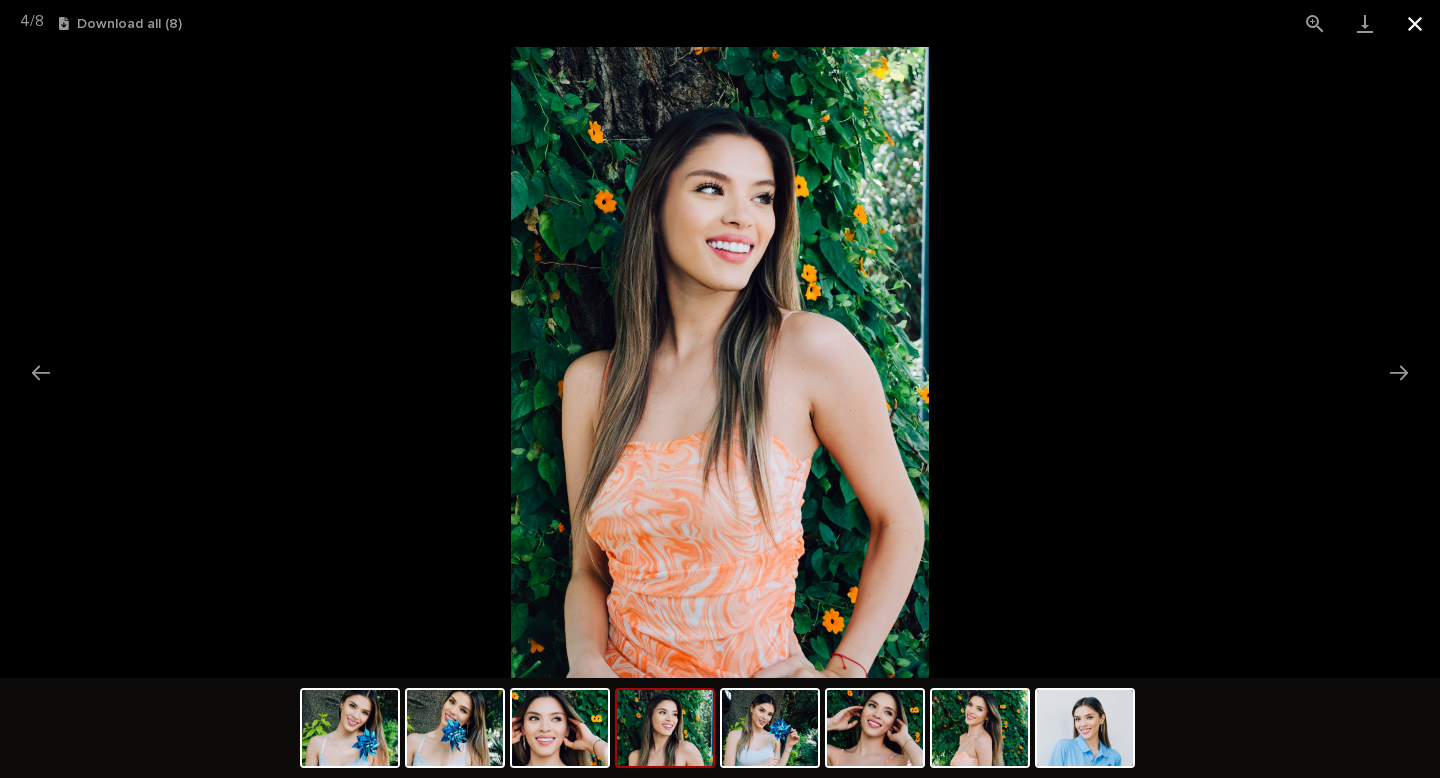 click at bounding box center (1415, 23) 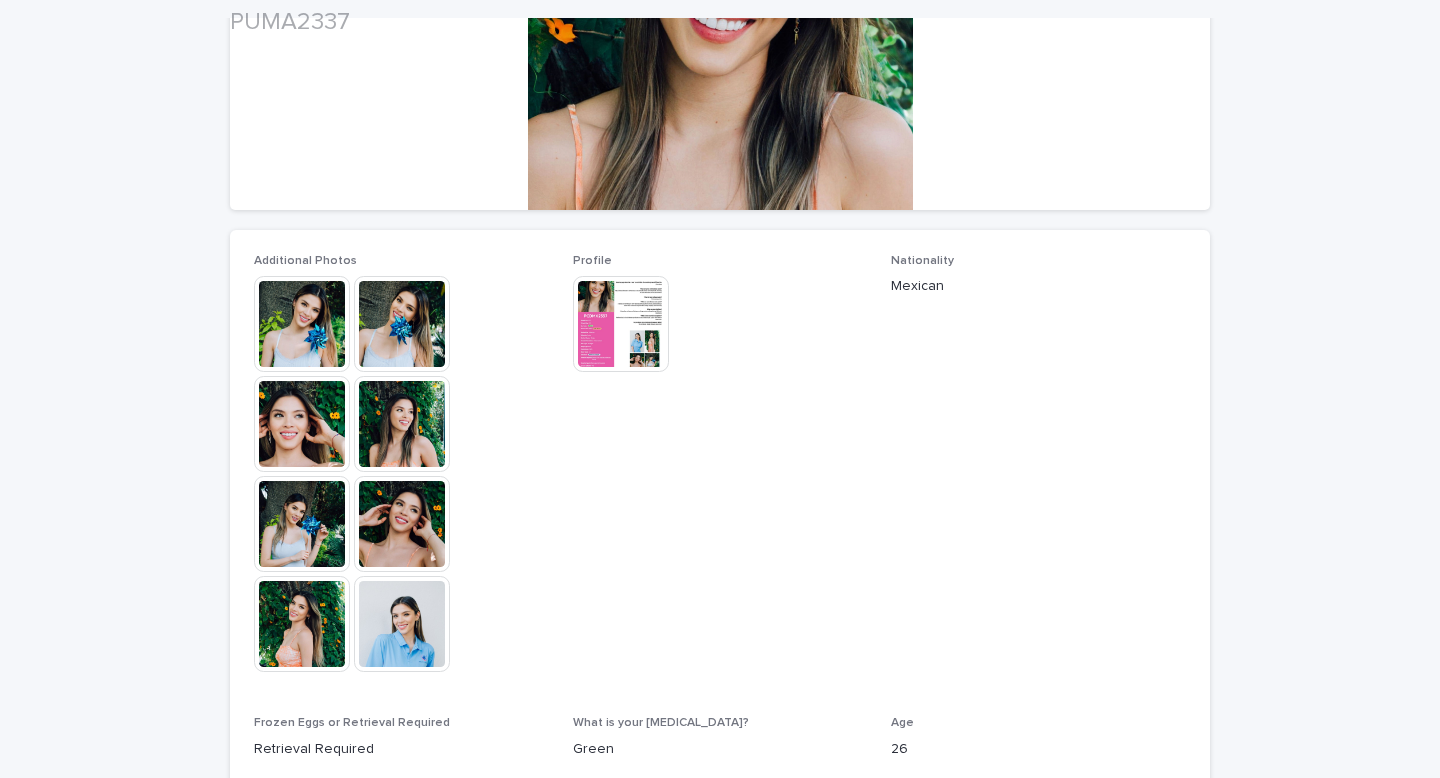 scroll, scrollTop: 378, scrollLeft: 0, axis: vertical 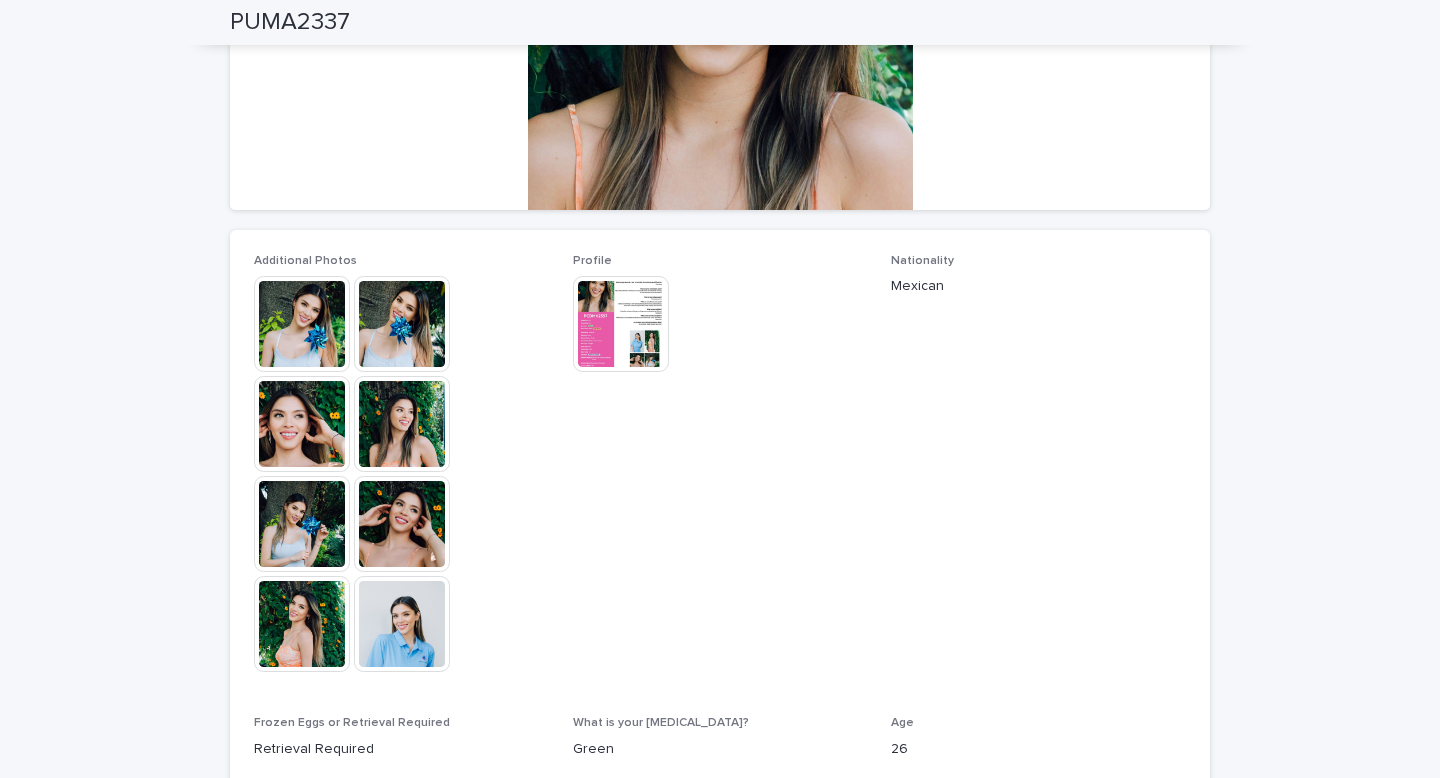 click at bounding box center [402, 424] 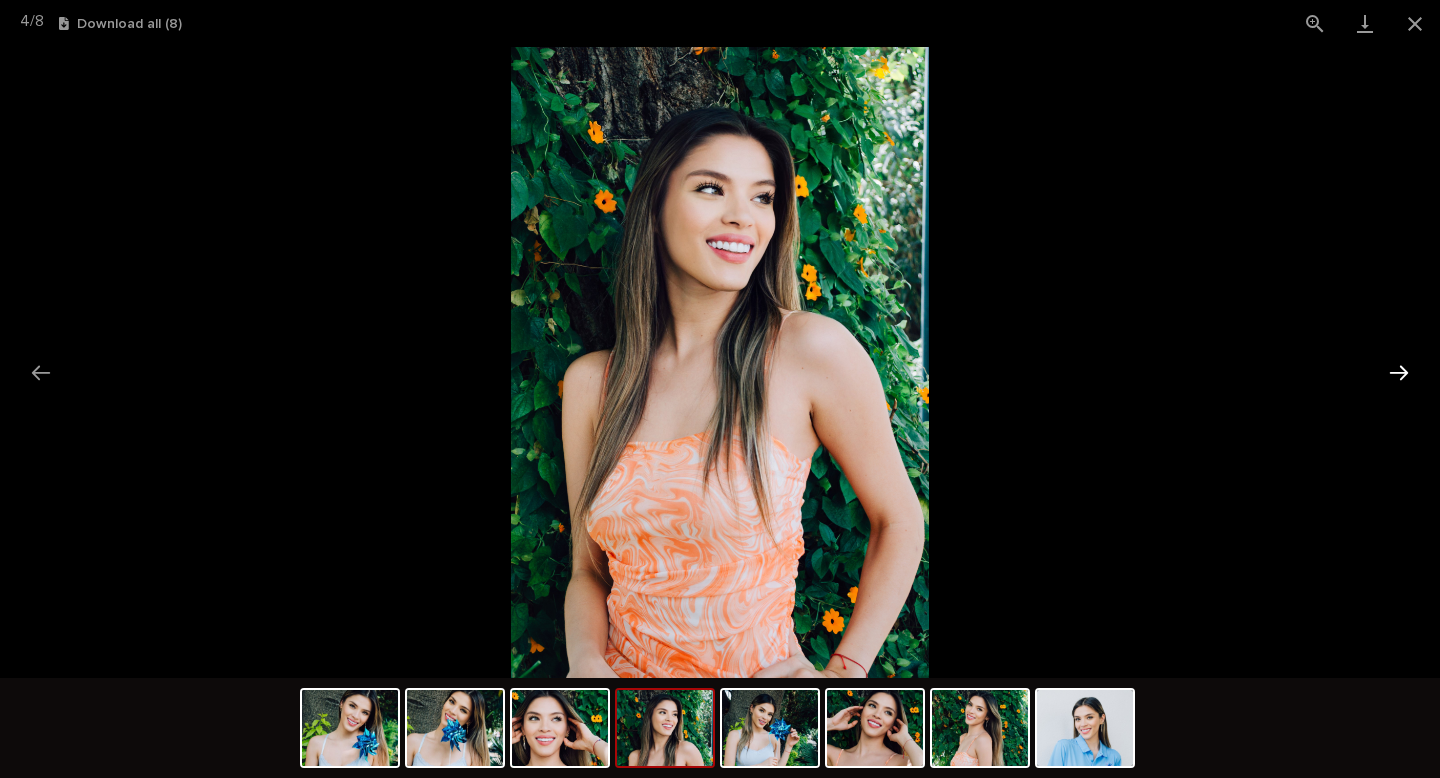 click at bounding box center (1399, 372) 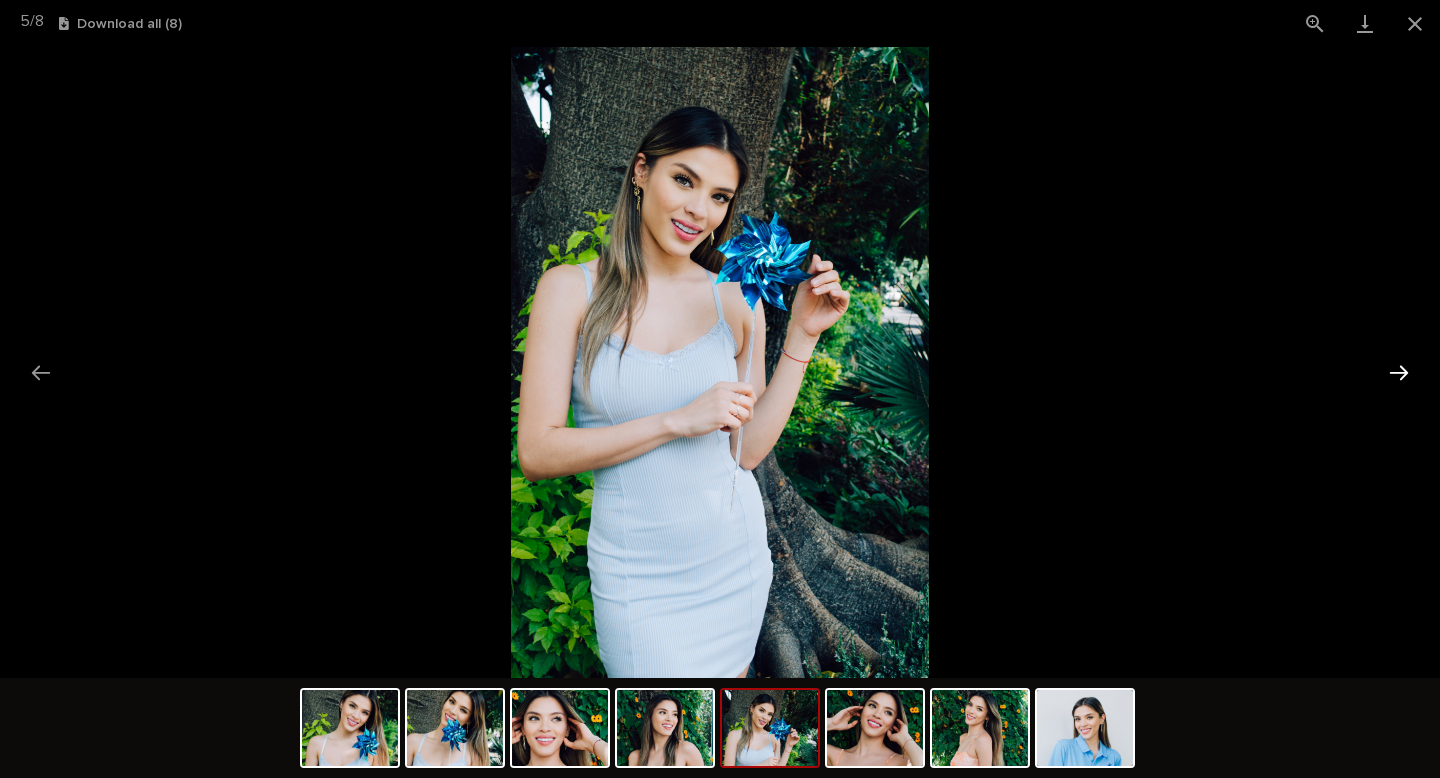 click at bounding box center (1399, 372) 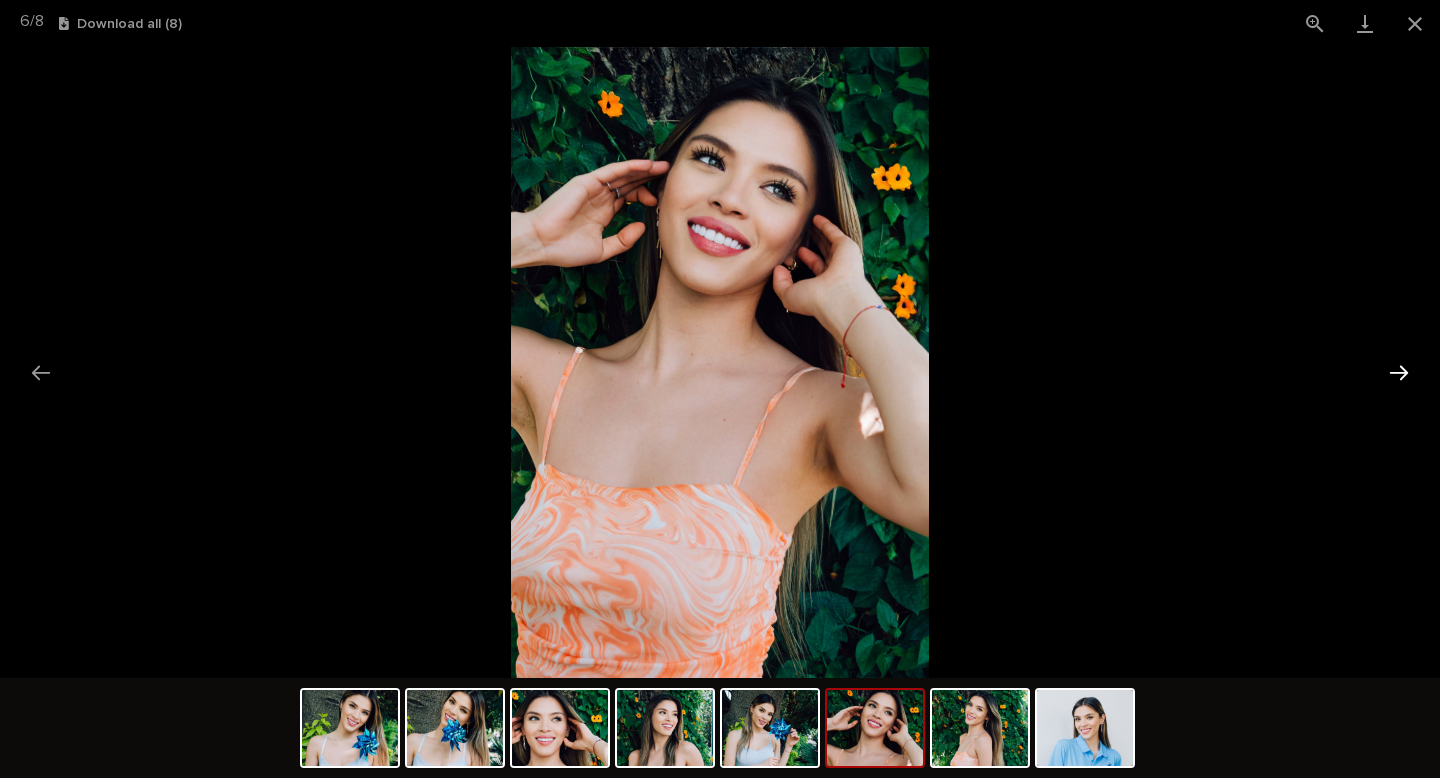 click at bounding box center (1399, 372) 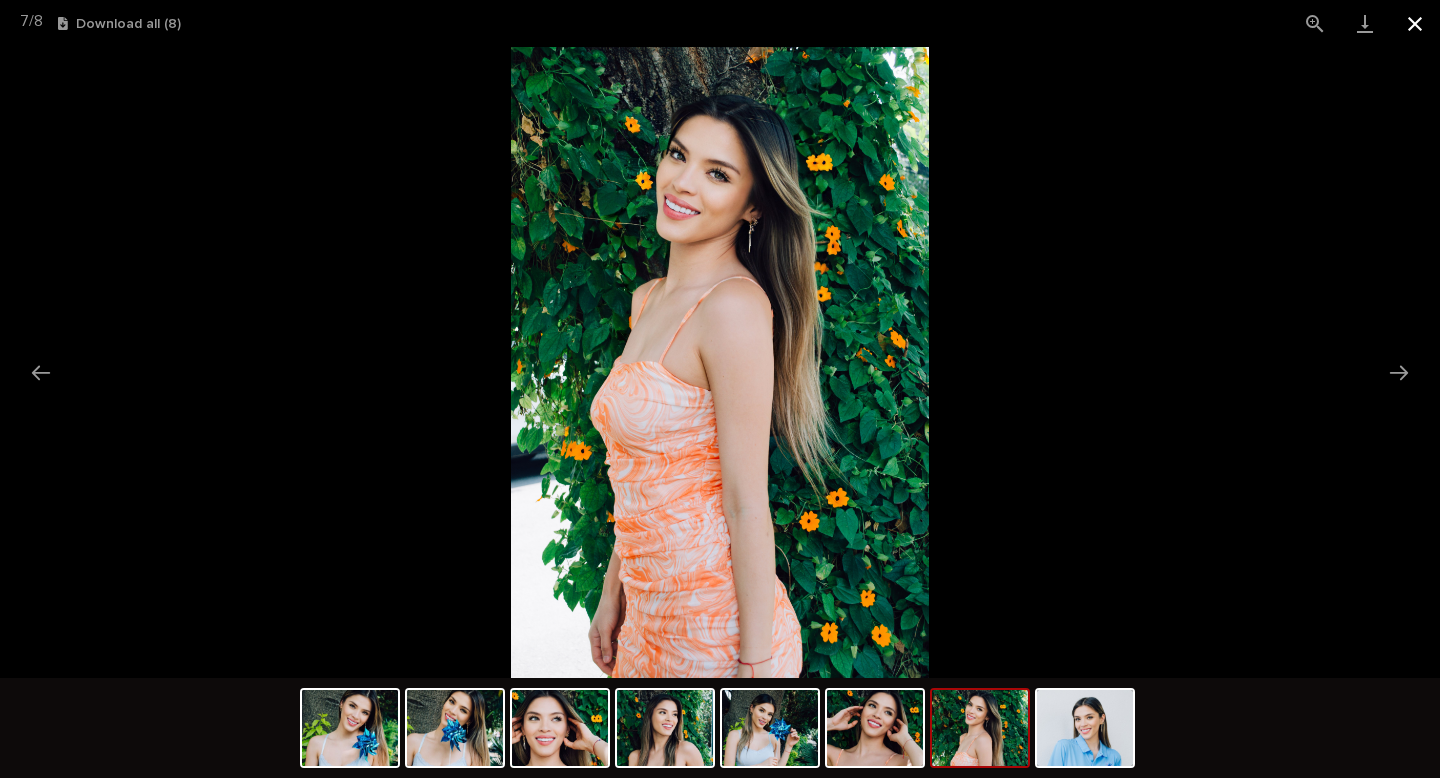 click at bounding box center [1415, 23] 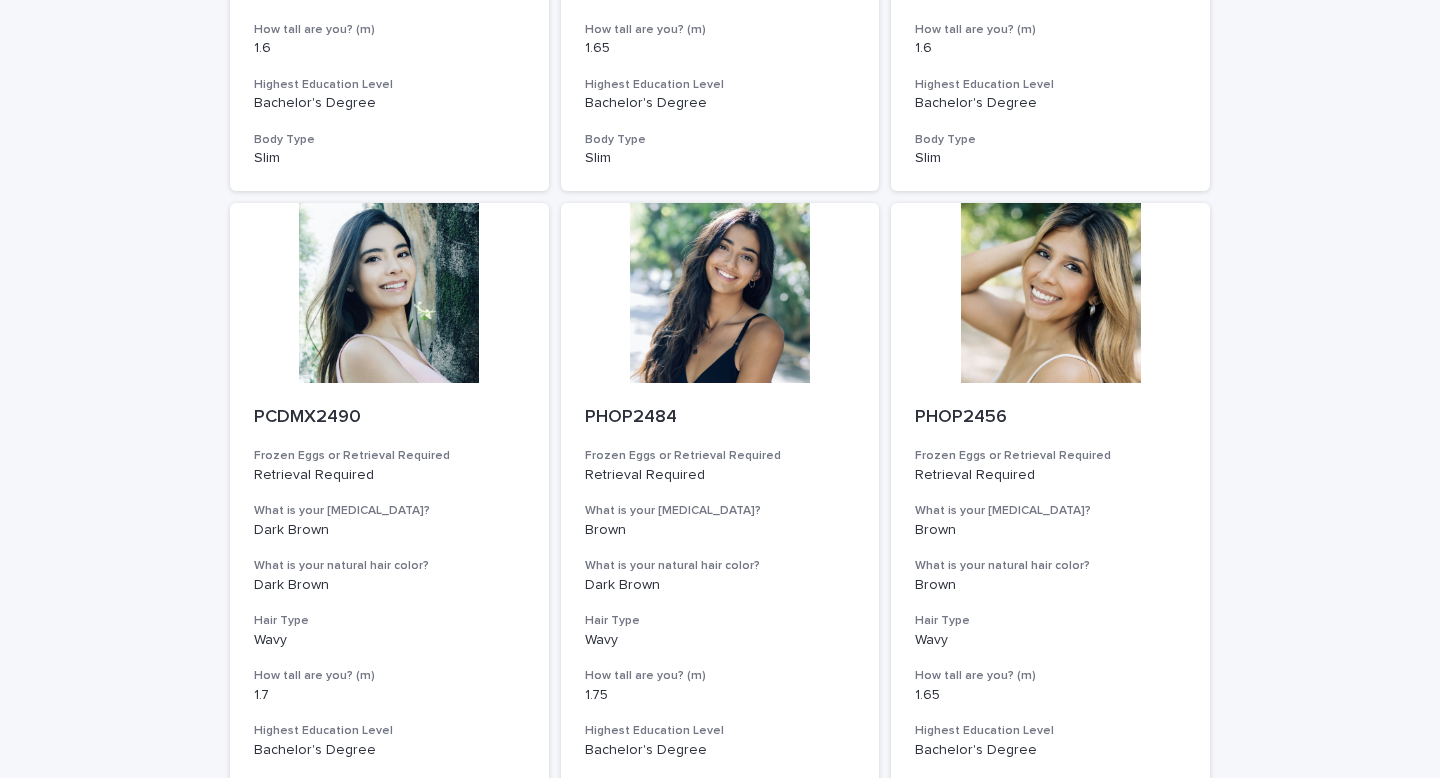 scroll, scrollTop: 2026, scrollLeft: 0, axis: vertical 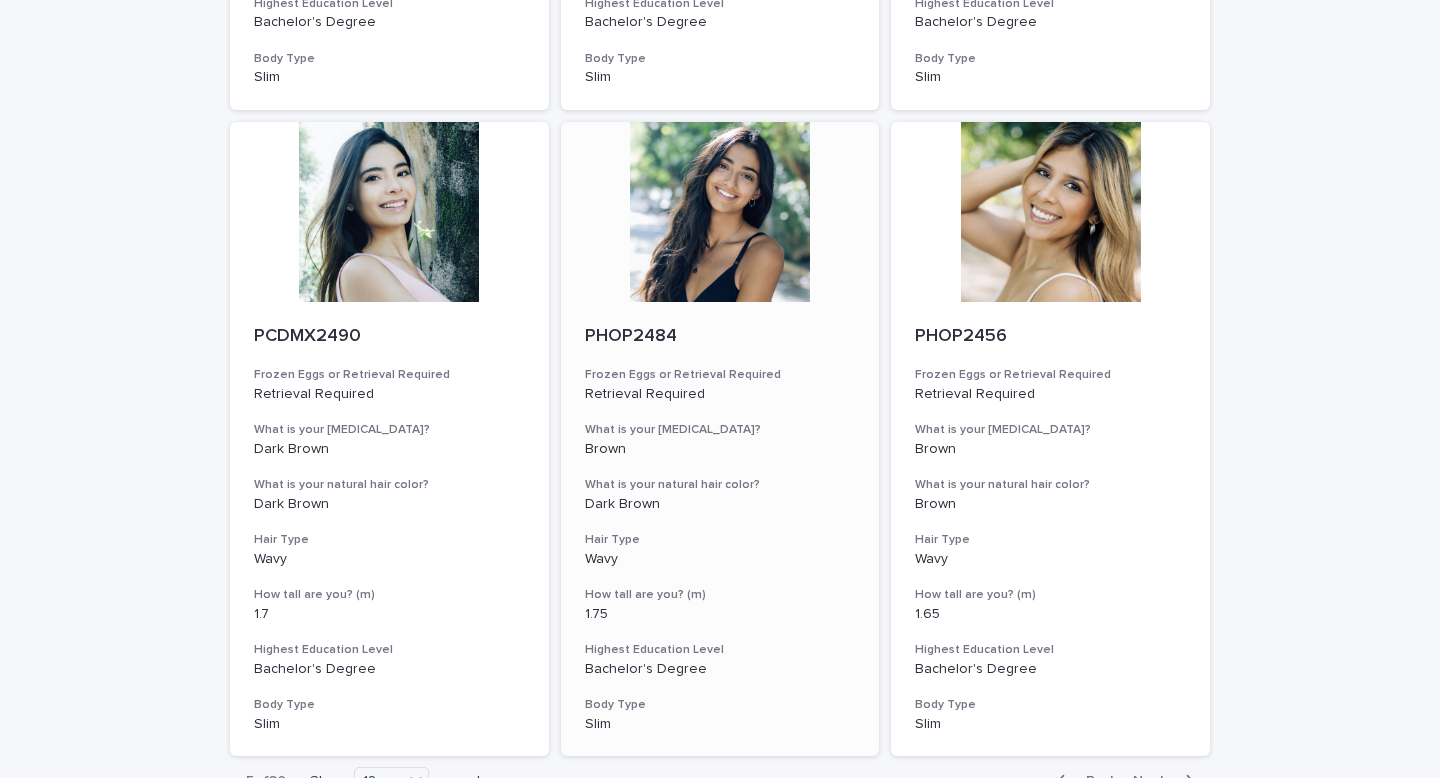 click at bounding box center (720, 212) 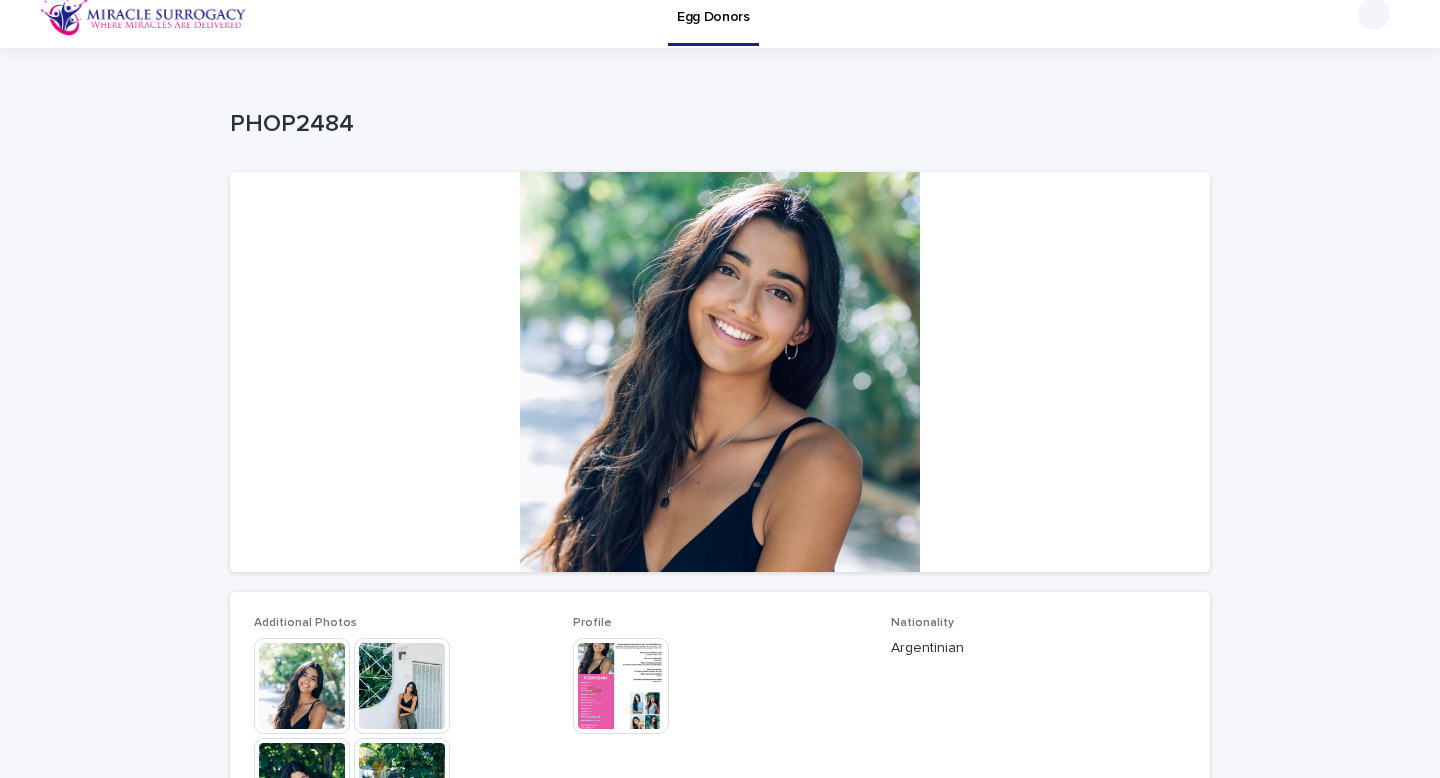 scroll, scrollTop: 170, scrollLeft: 0, axis: vertical 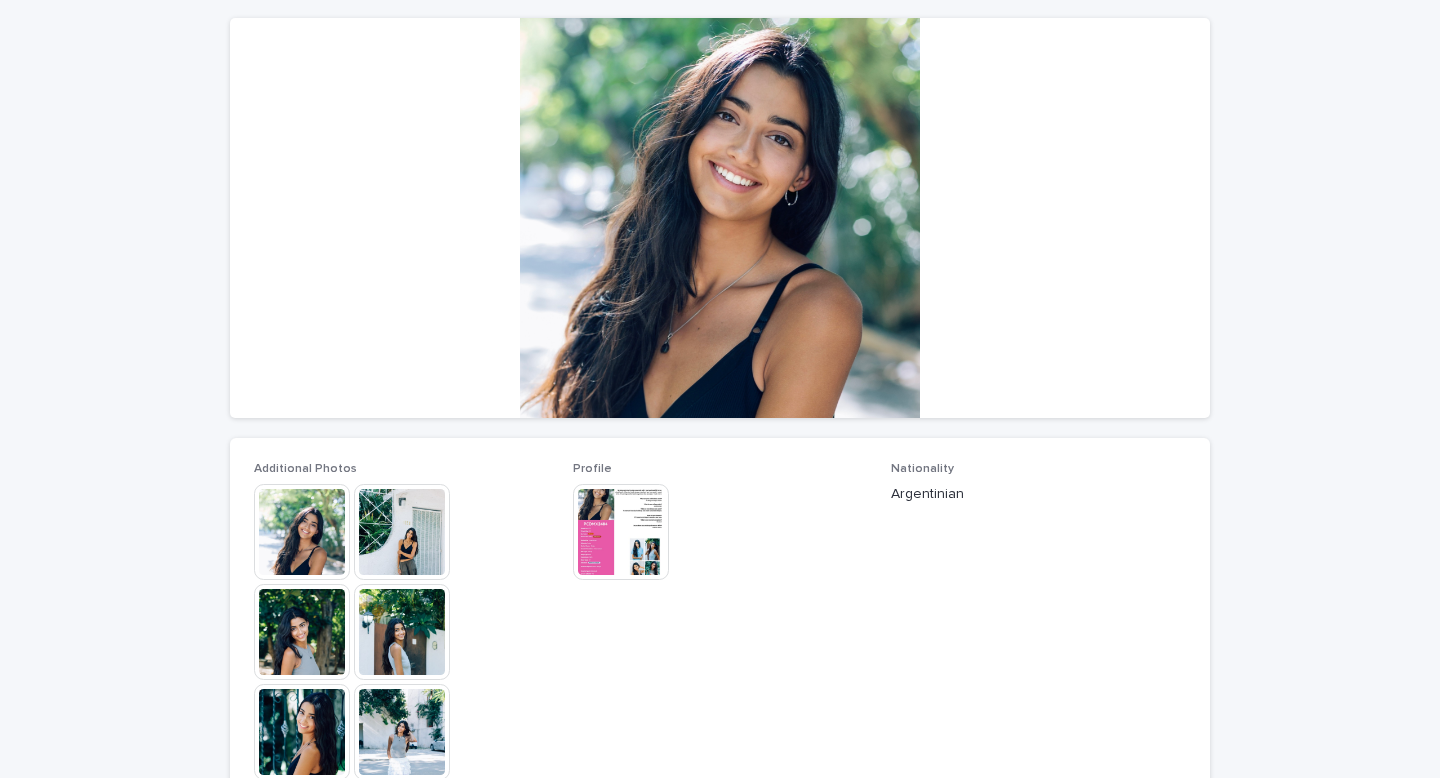 click at bounding box center [302, 532] 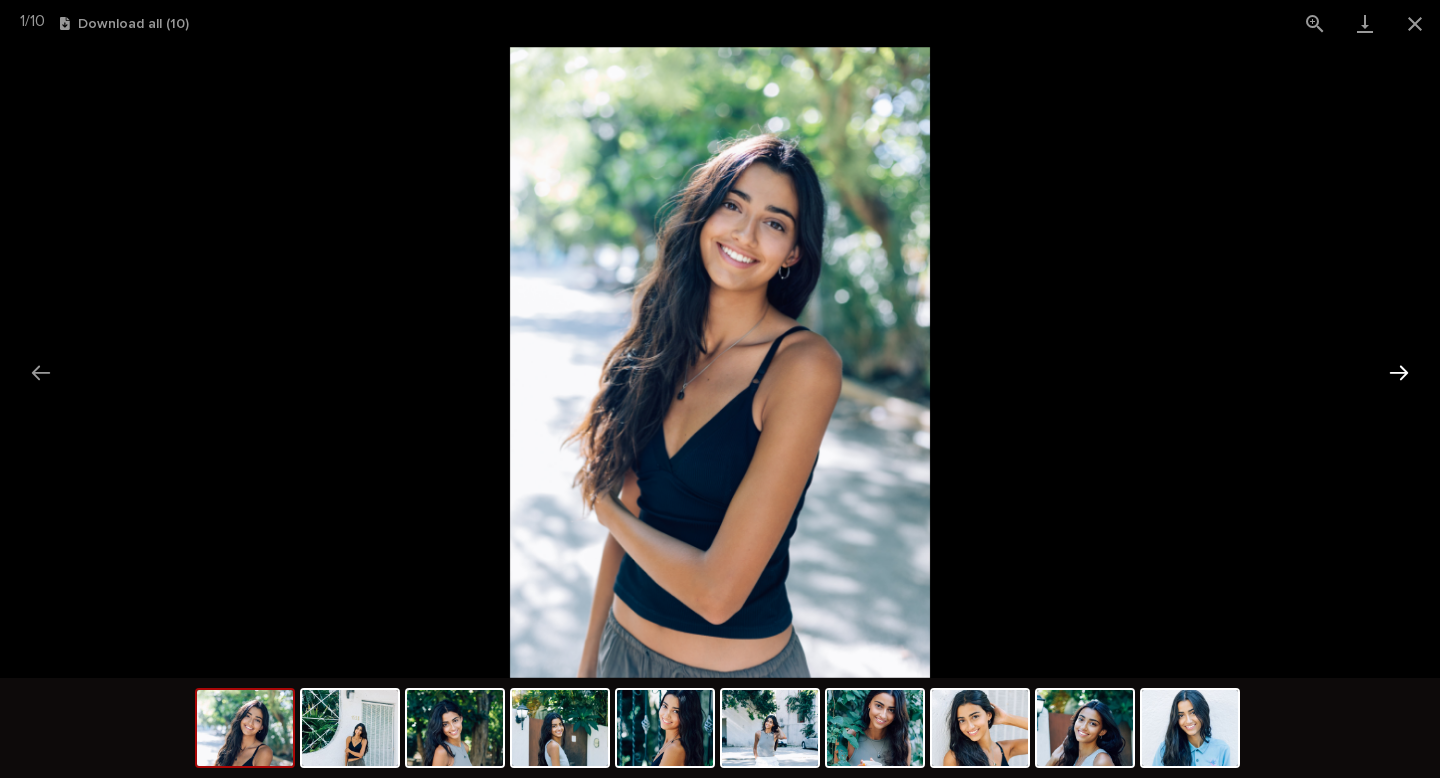click at bounding box center (1399, 372) 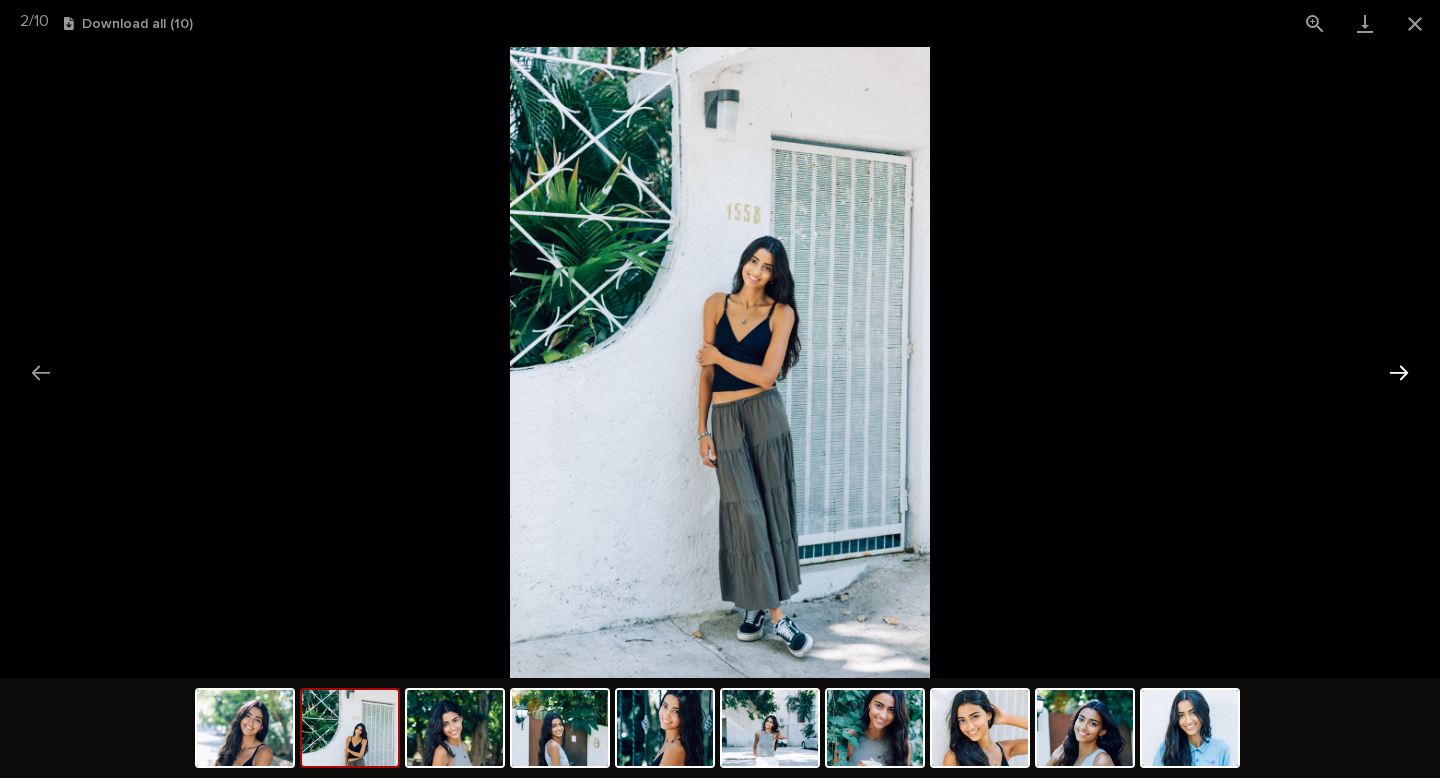 click at bounding box center [1399, 372] 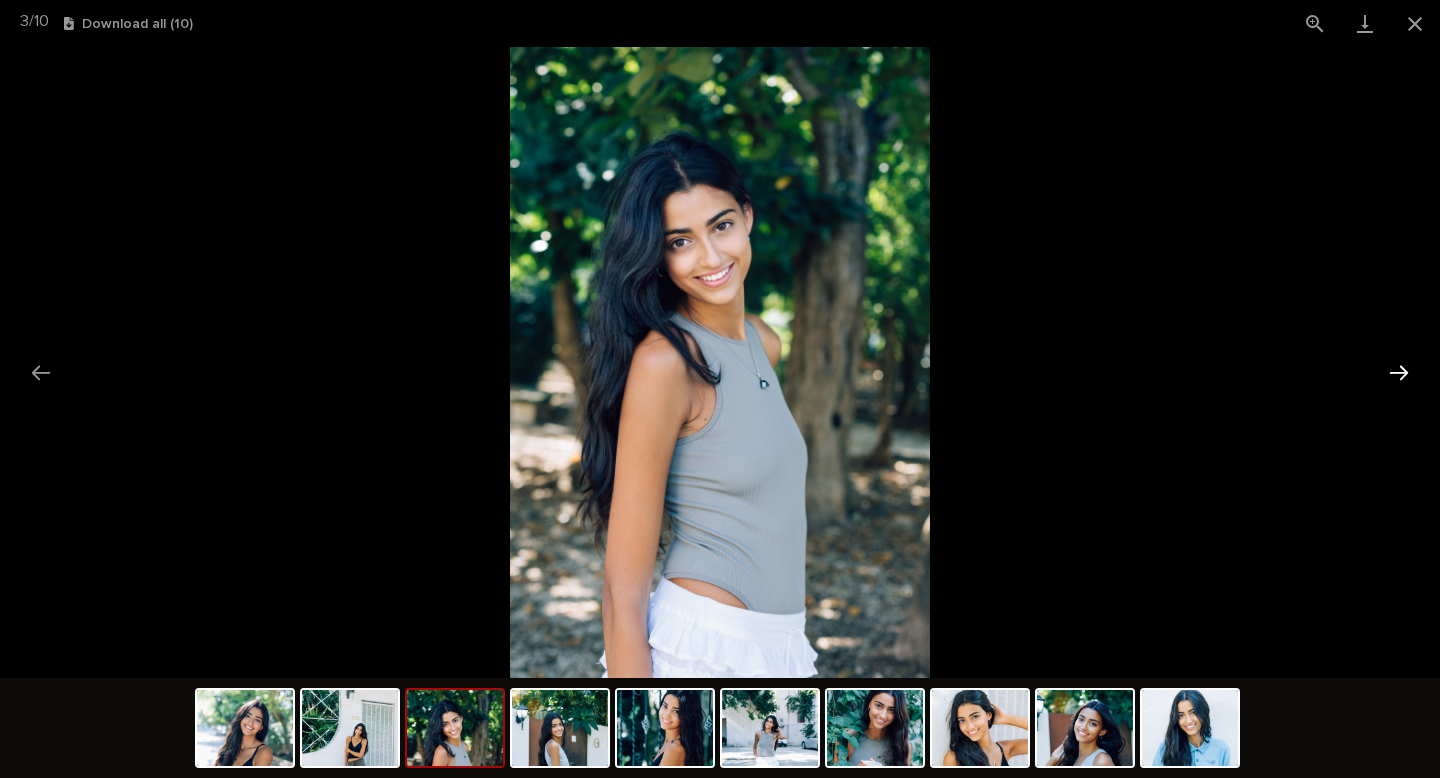 click at bounding box center (1399, 372) 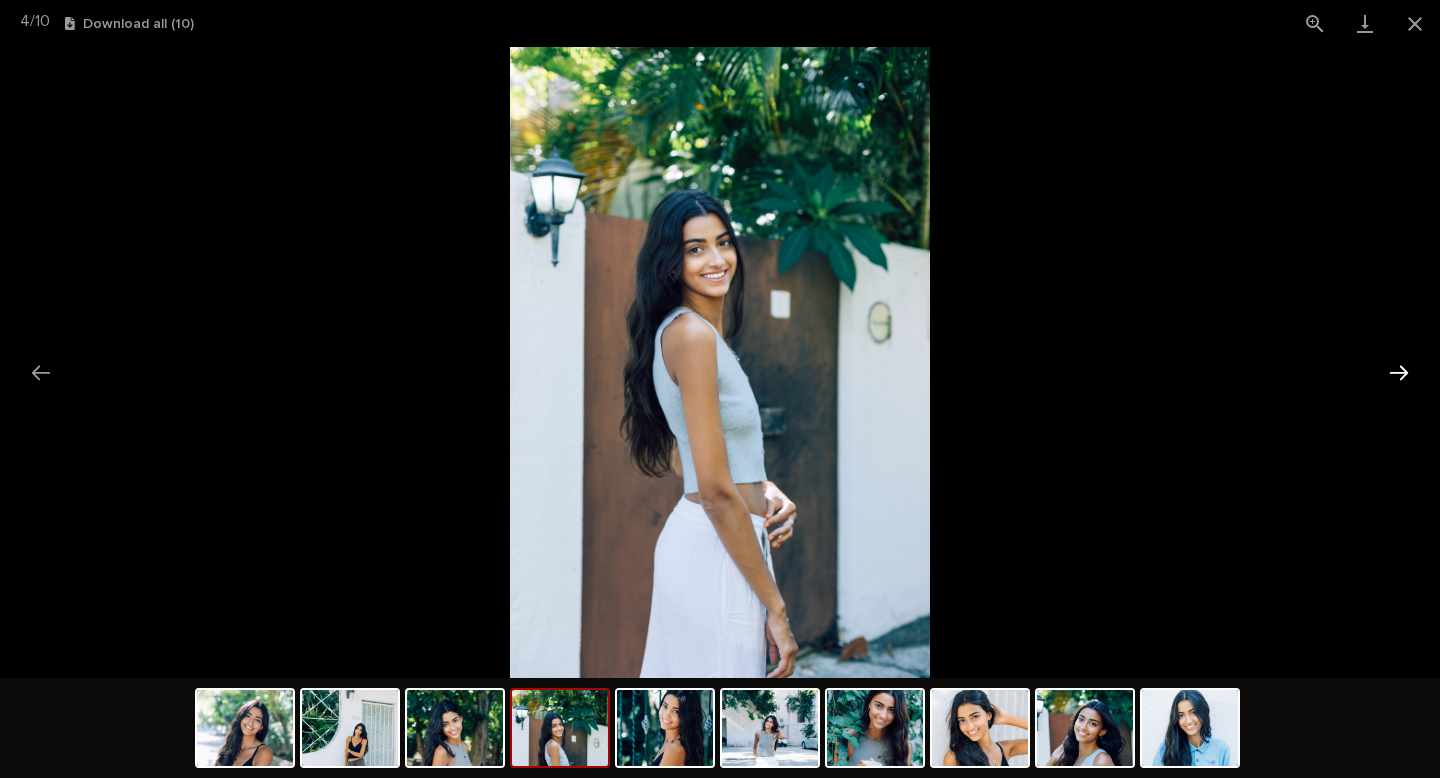 click at bounding box center [1399, 372] 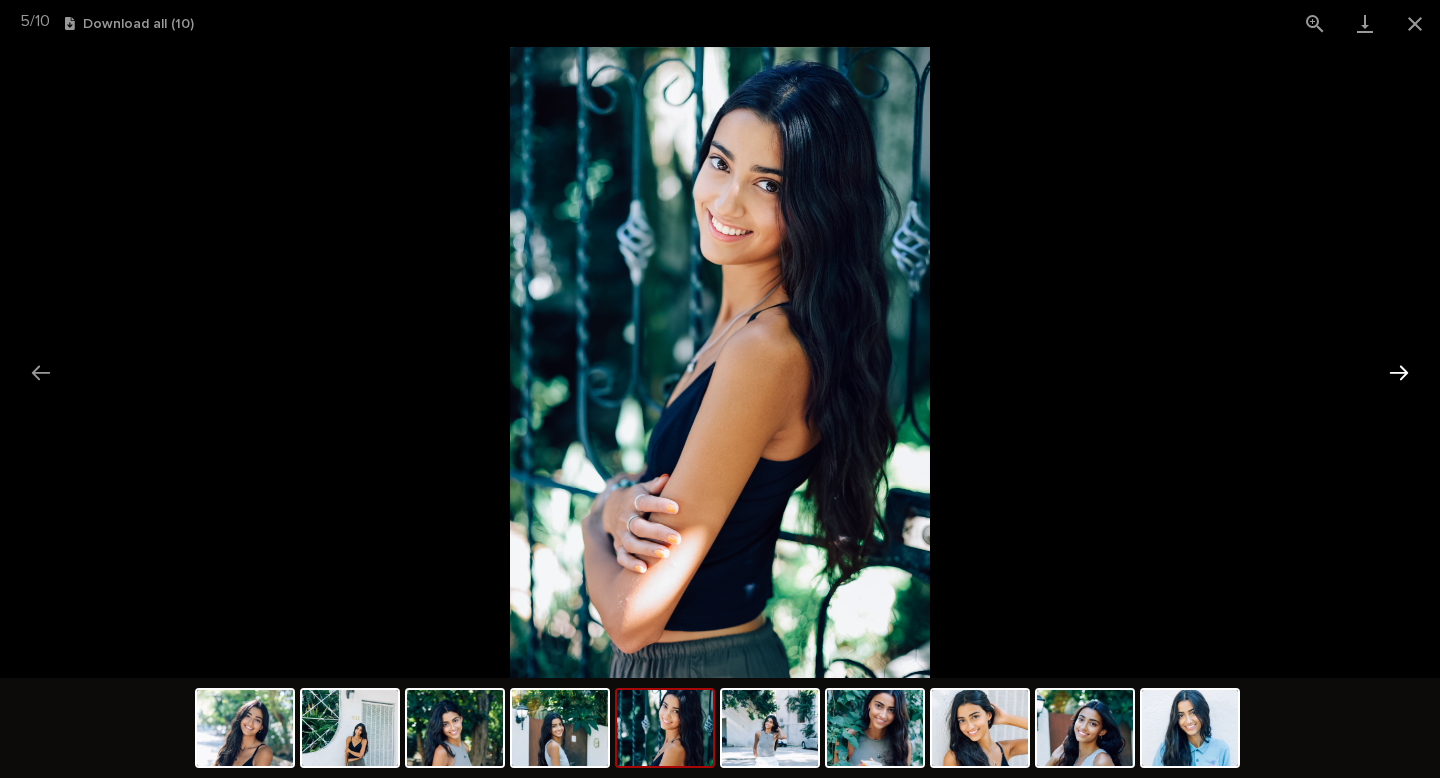 click at bounding box center [1399, 372] 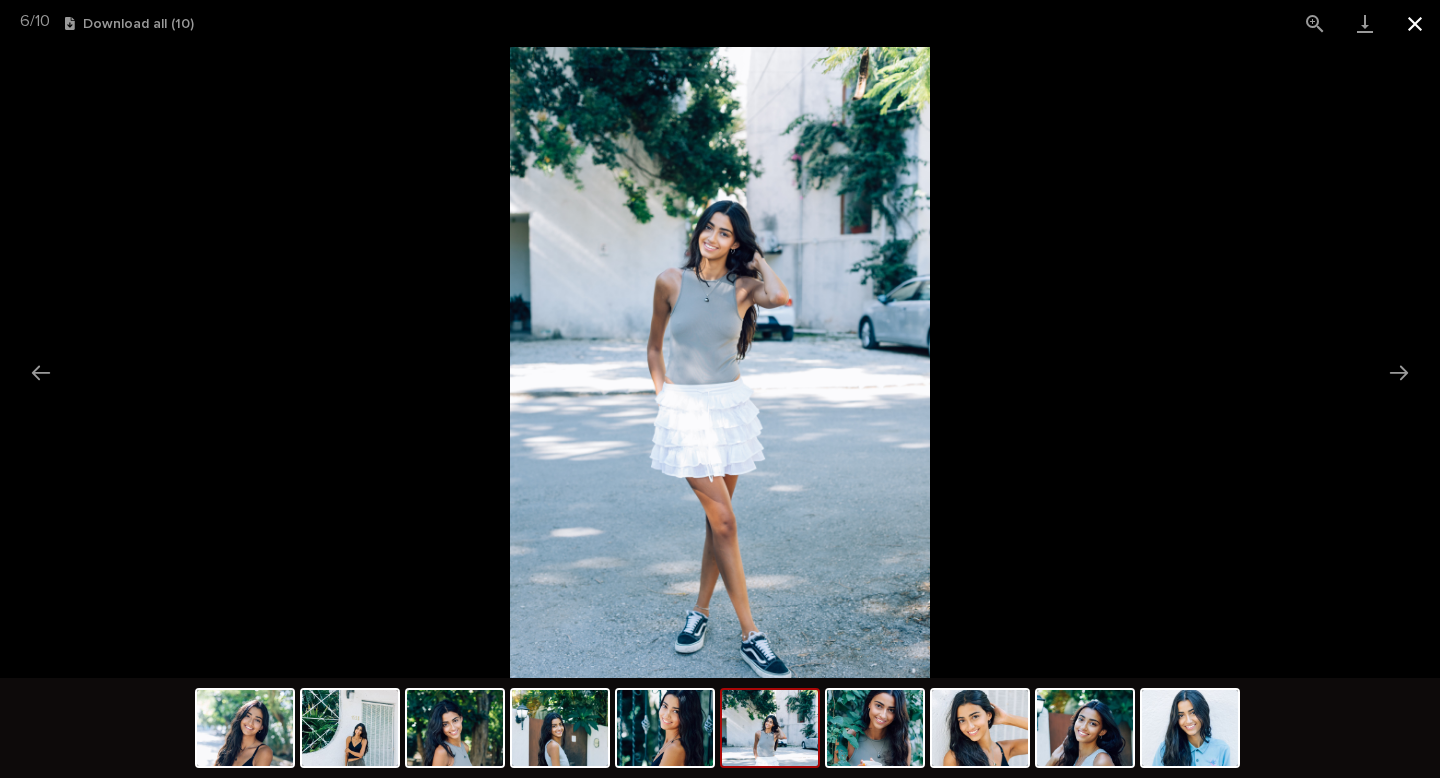 click at bounding box center (1415, 23) 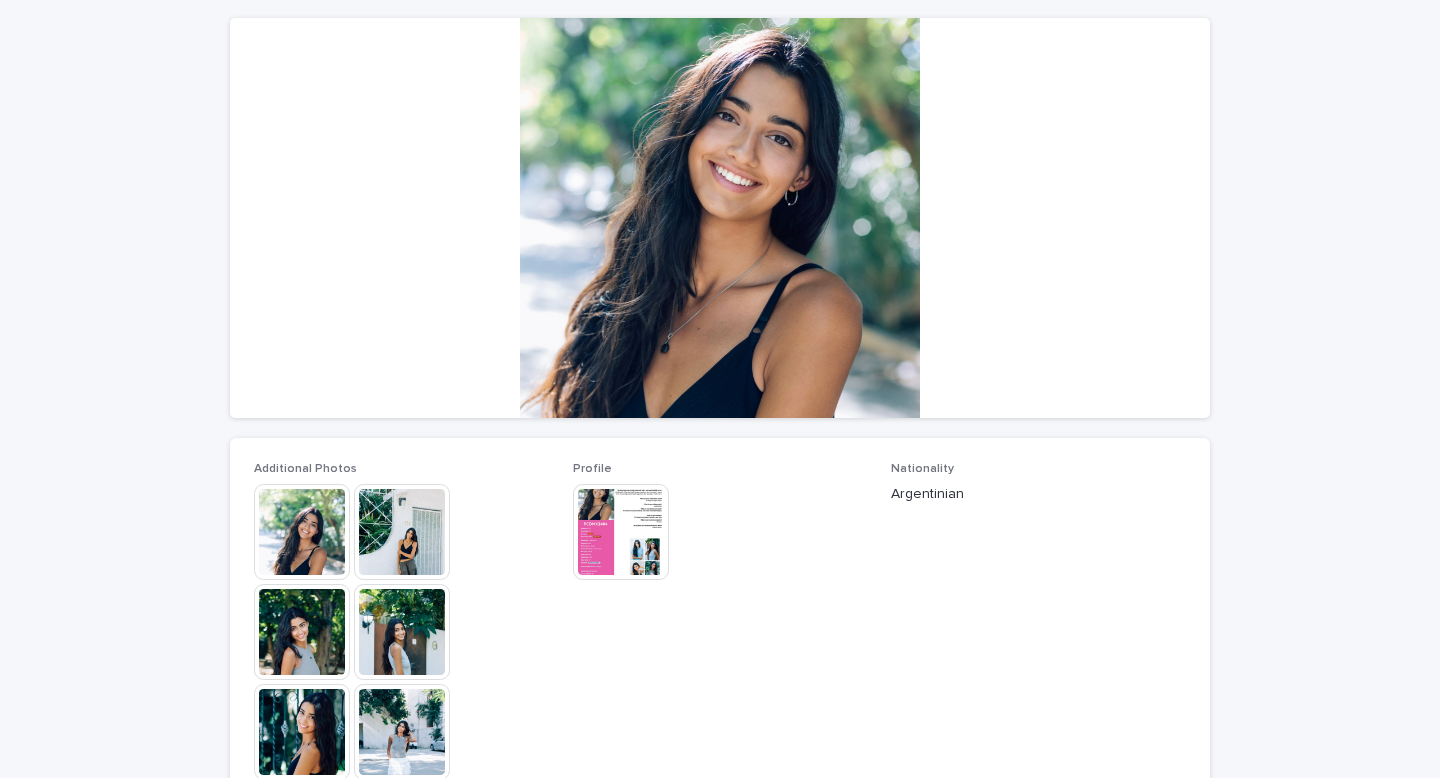 scroll, scrollTop: 552, scrollLeft: 0, axis: vertical 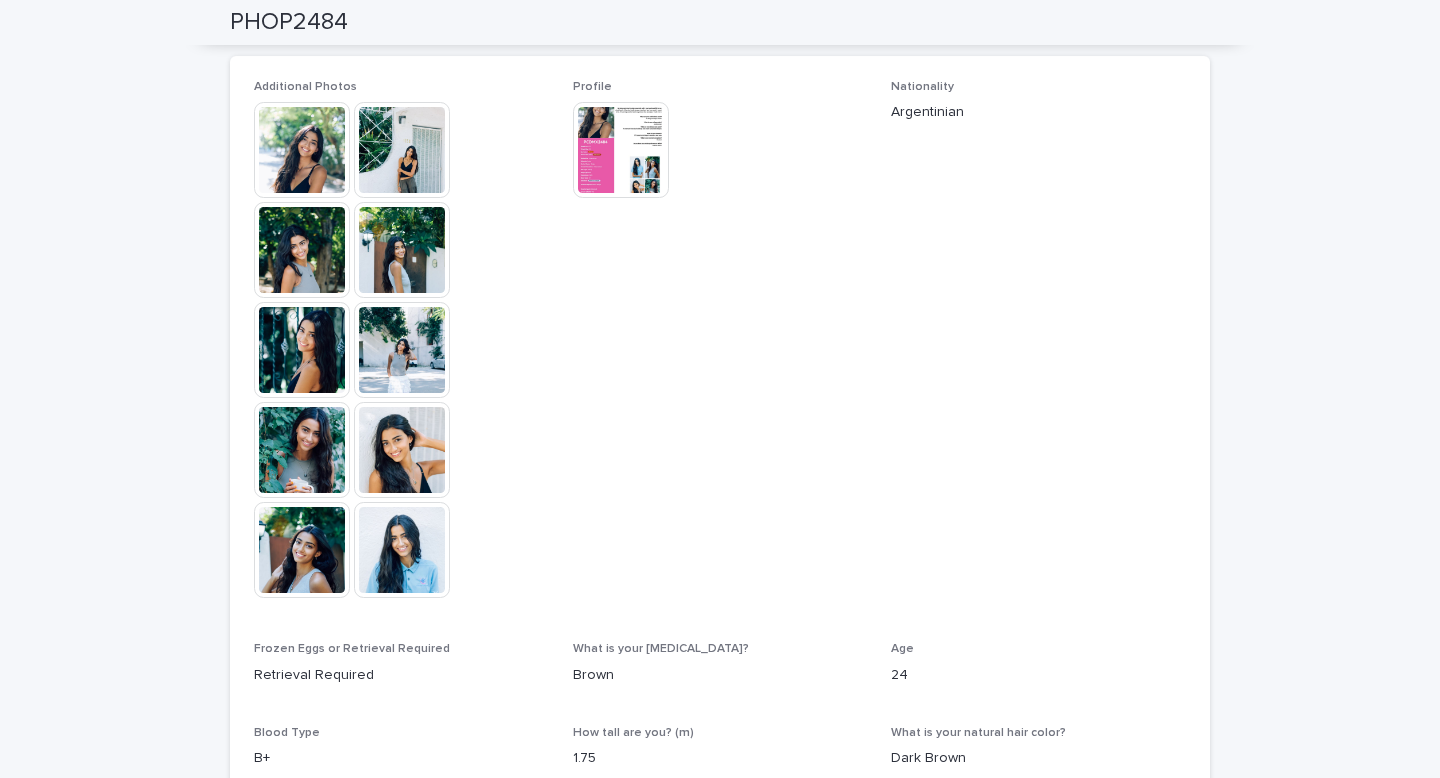 click at bounding box center [621, 150] 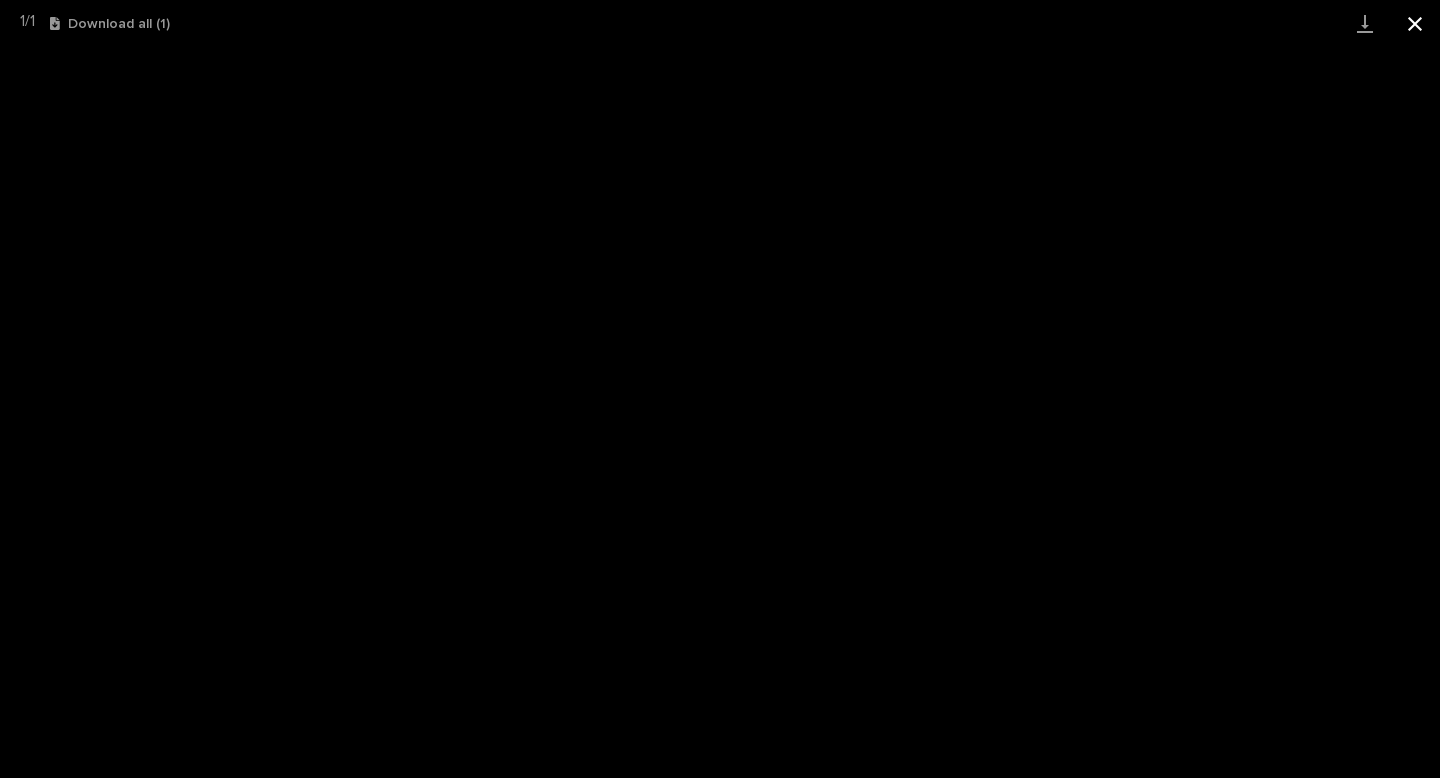 click at bounding box center (1415, 23) 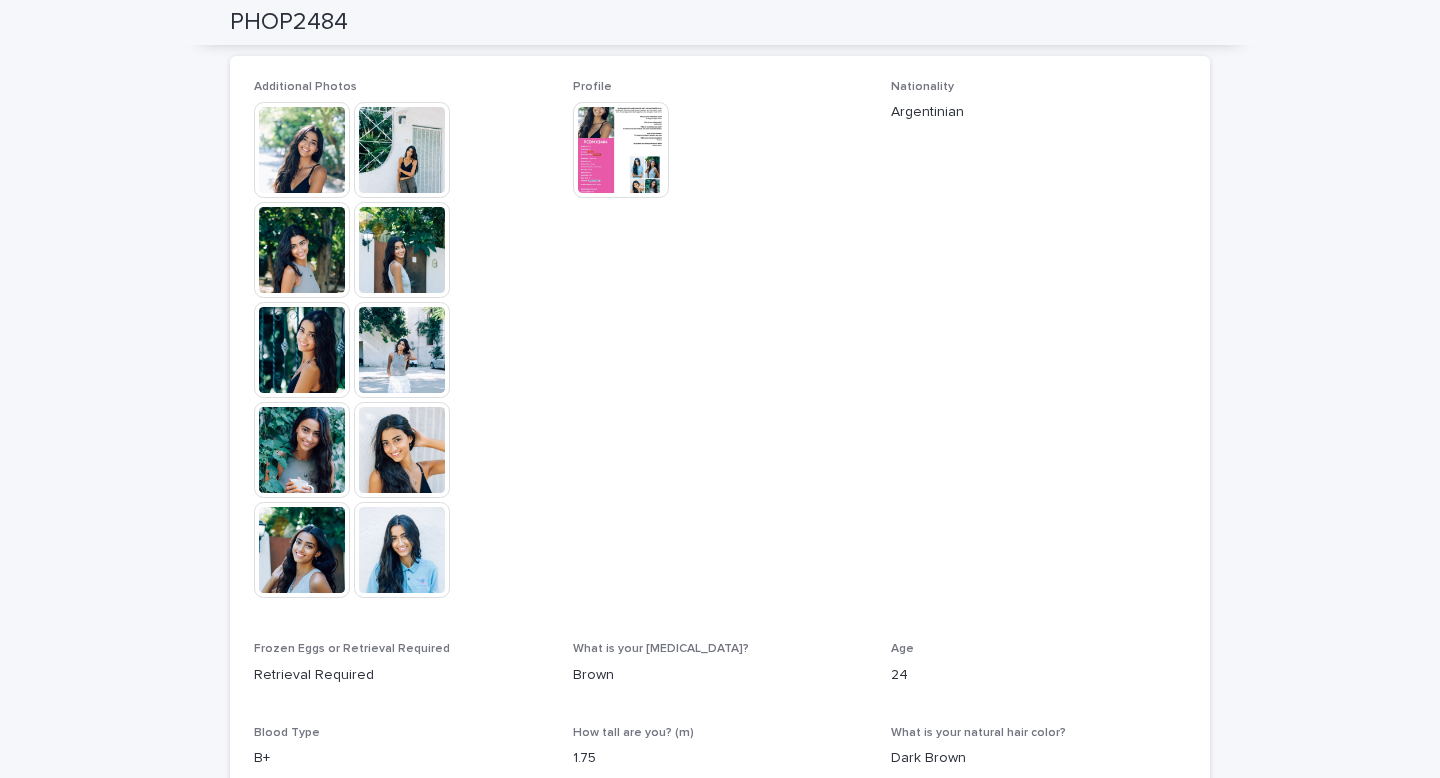 click at bounding box center [302, 150] 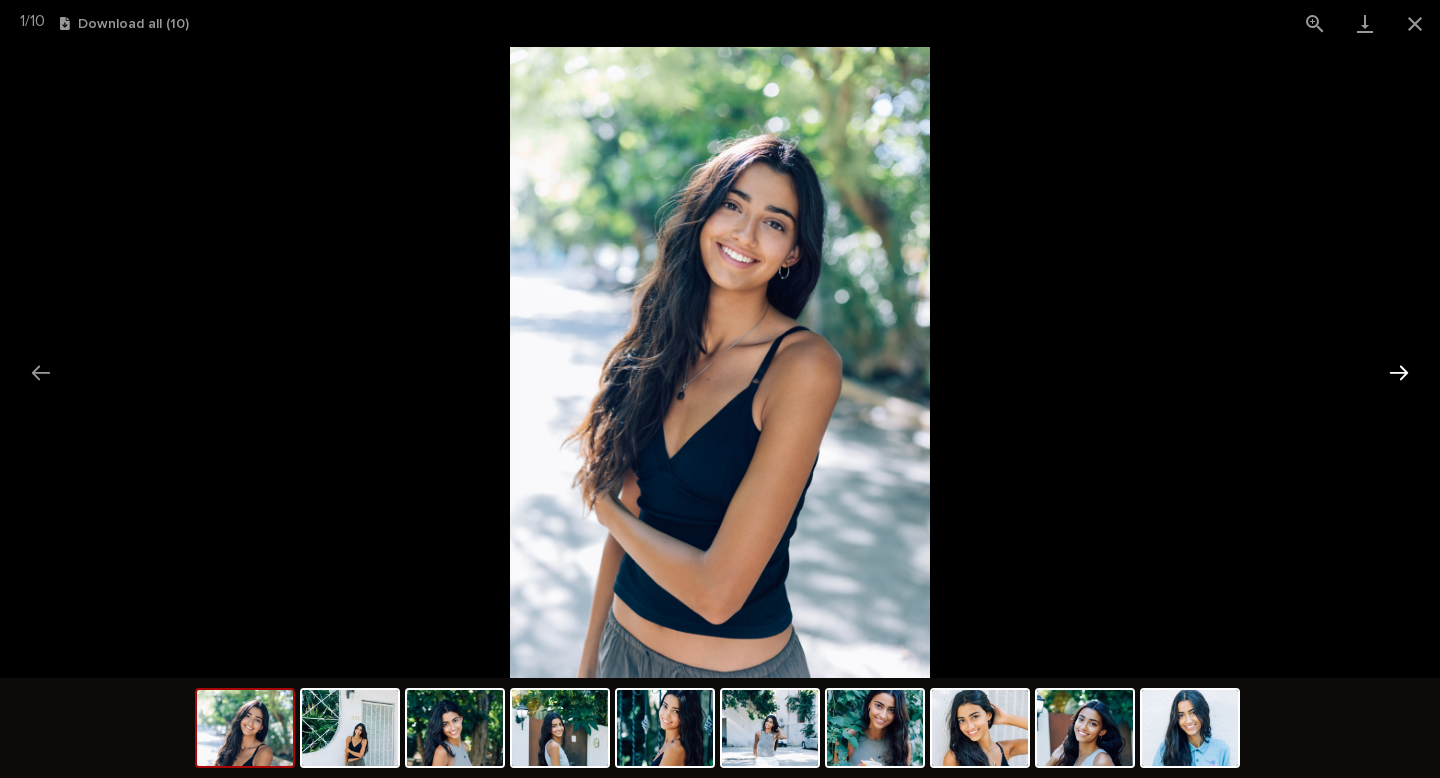 click at bounding box center (1399, 372) 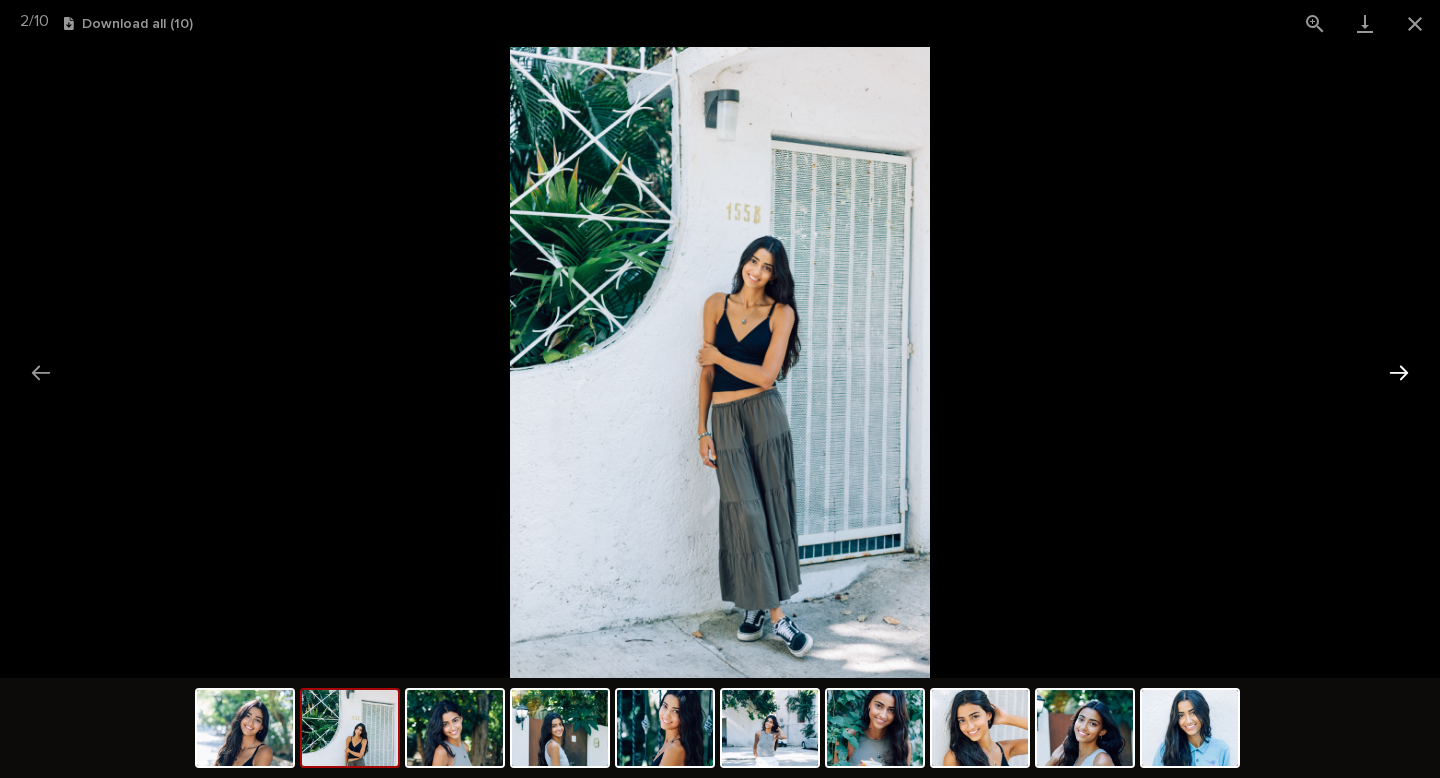 click at bounding box center [1399, 372] 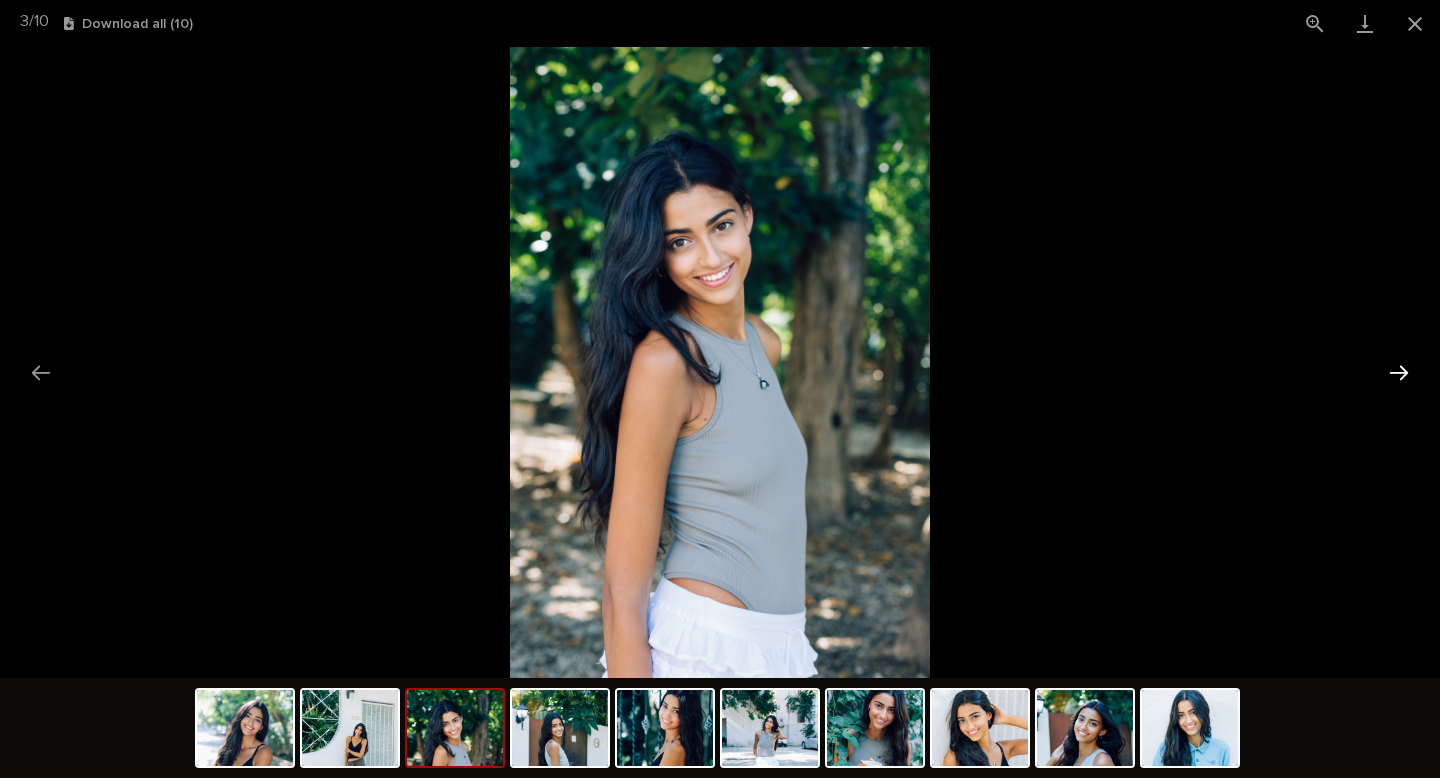 click at bounding box center (1399, 372) 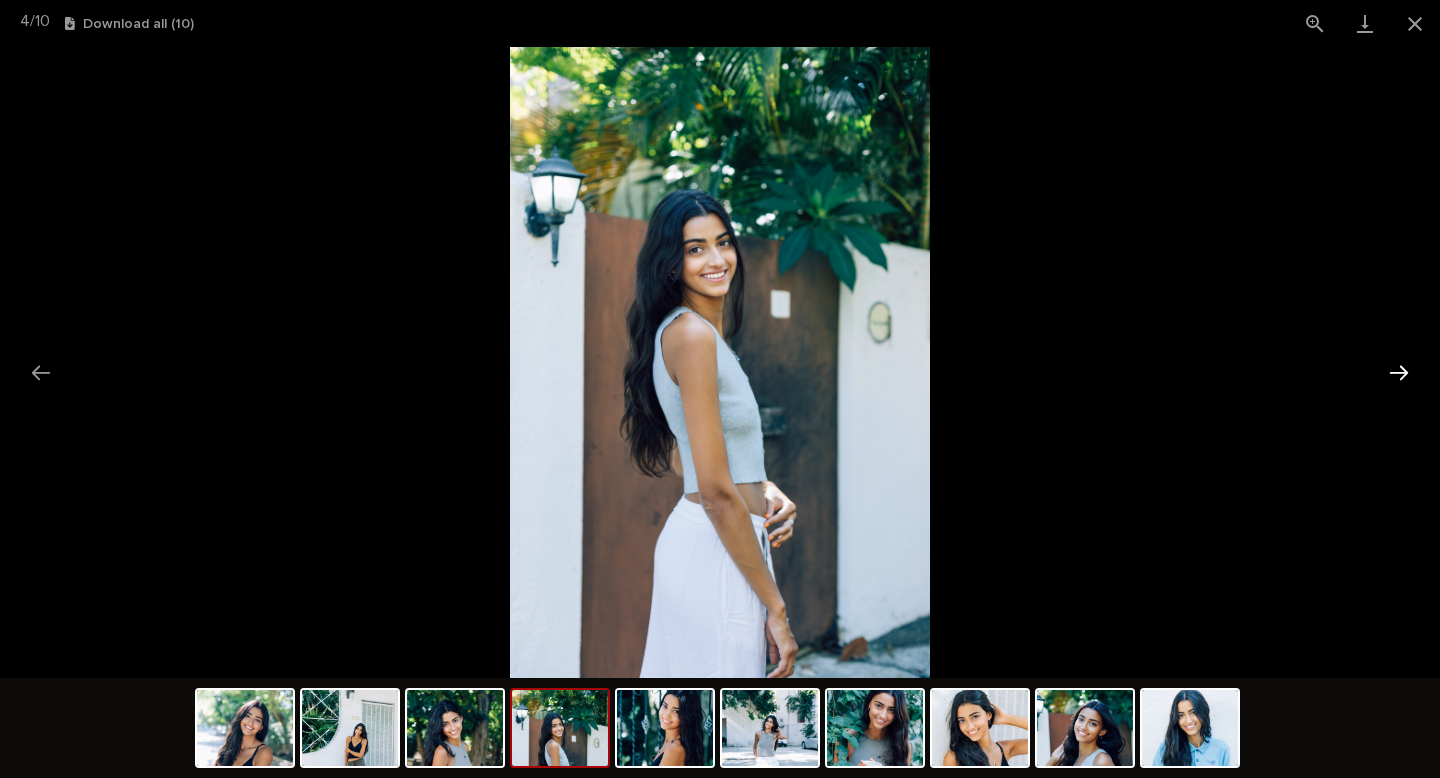 click at bounding box center [1399, 372] 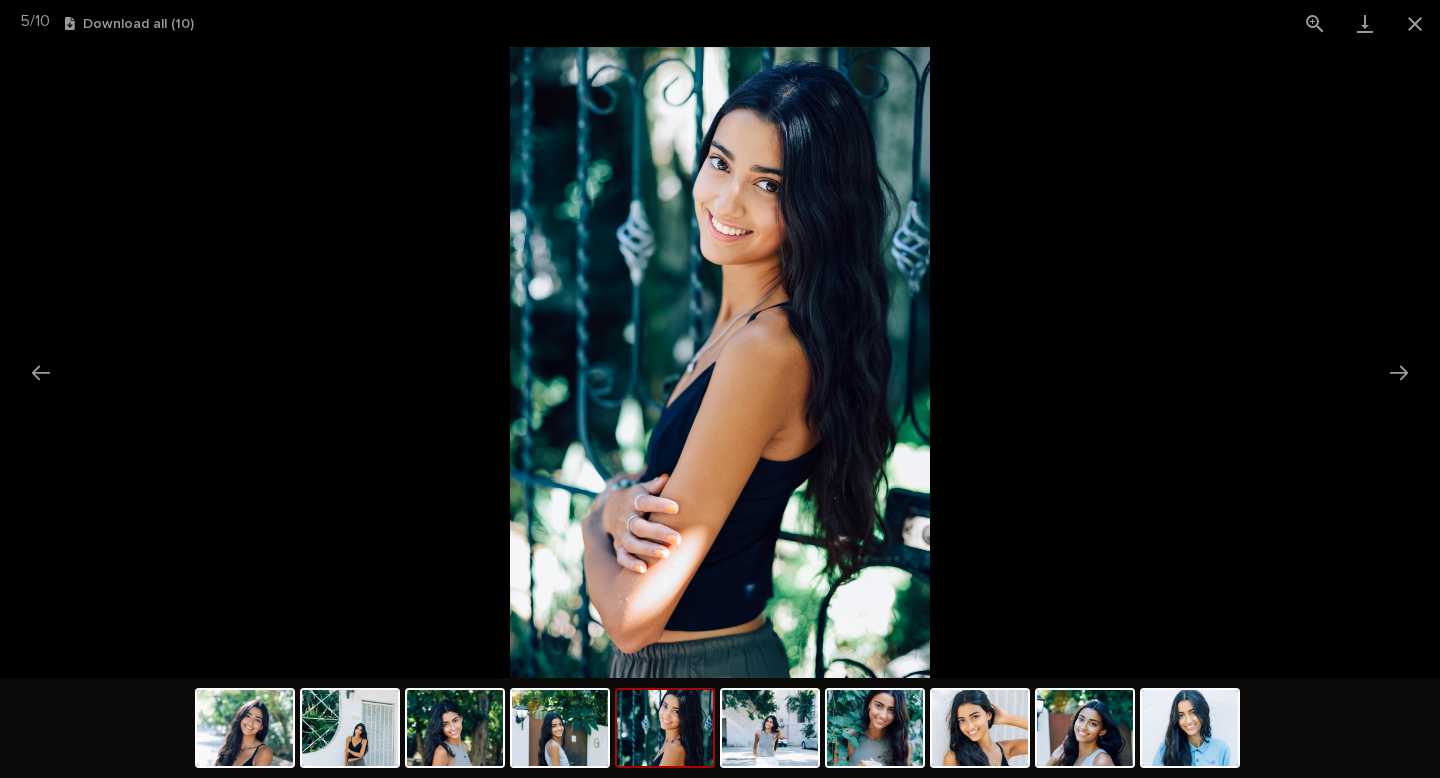 click at bounding box center [720, 362] 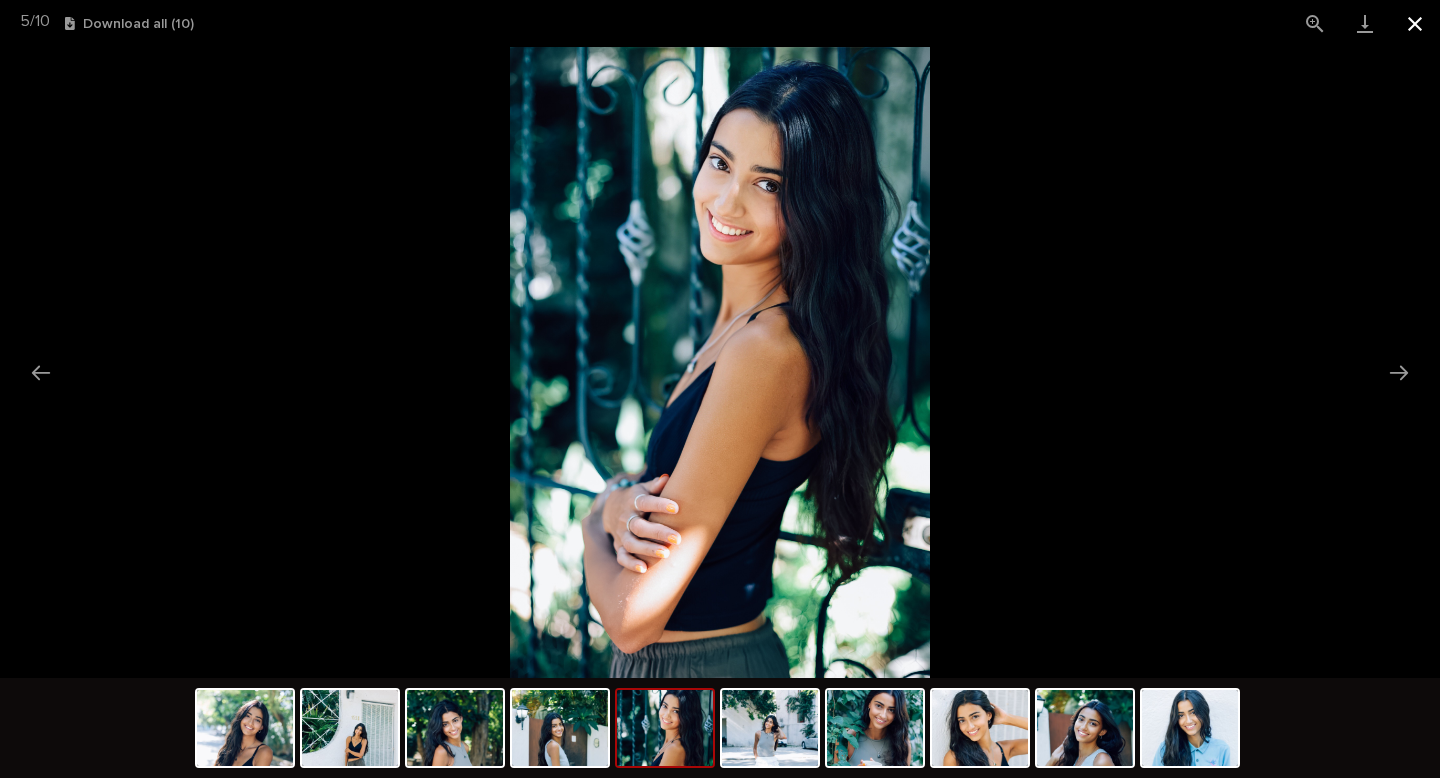 click on "5  /
10  Download all ( 10 )" at bounding box center [720, 389] 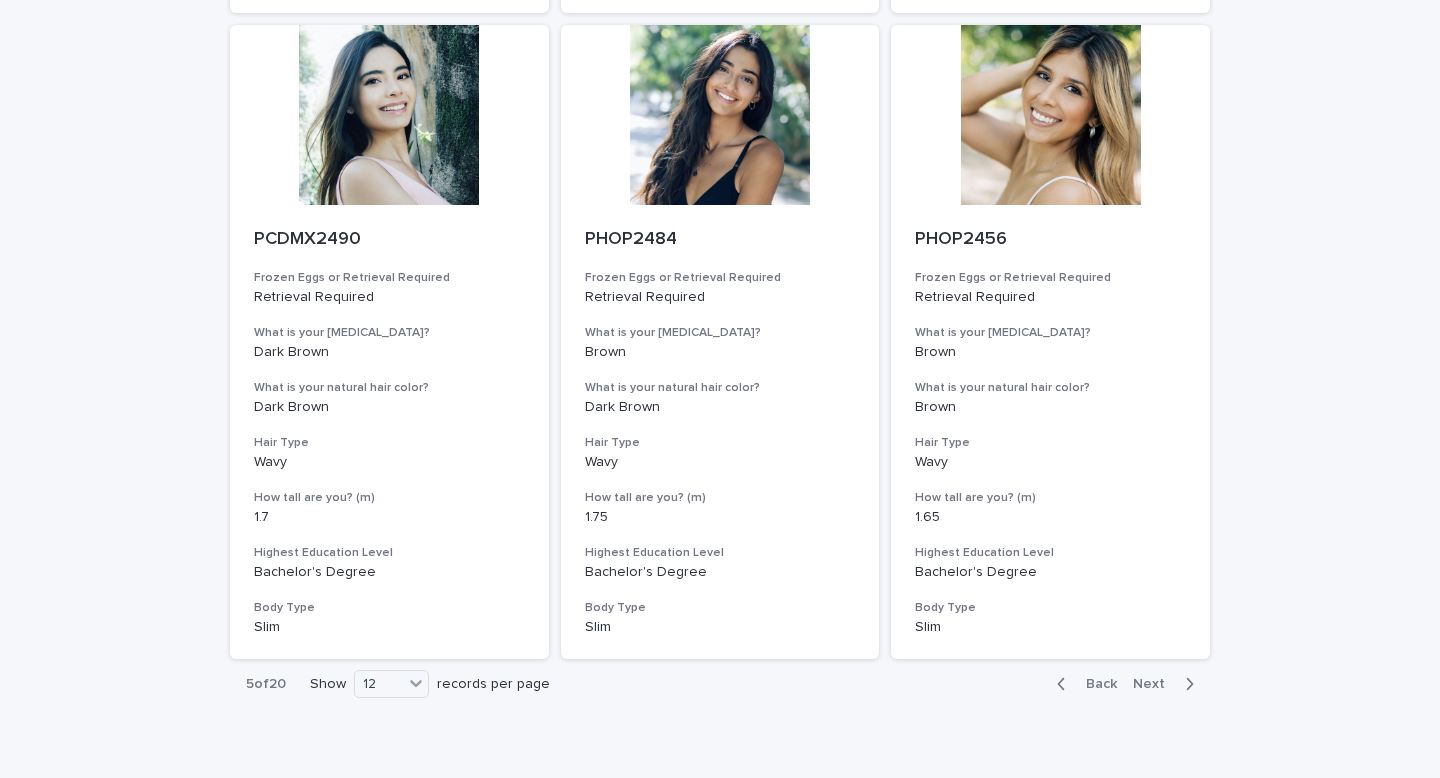 scroll, scrollTop: 2212, scrollLeft: 0, axis: vertical 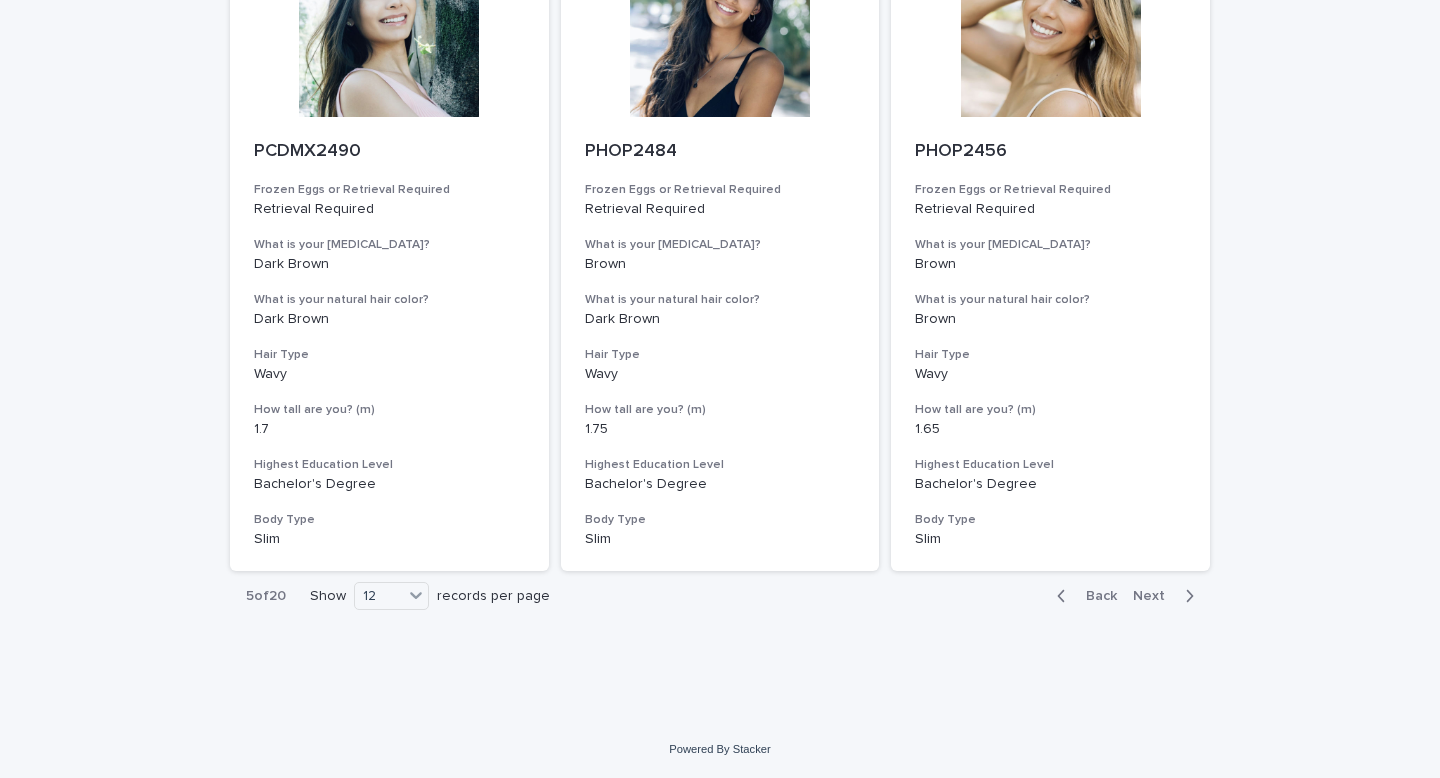 click on "Next" at bounding box center (1155, 596) 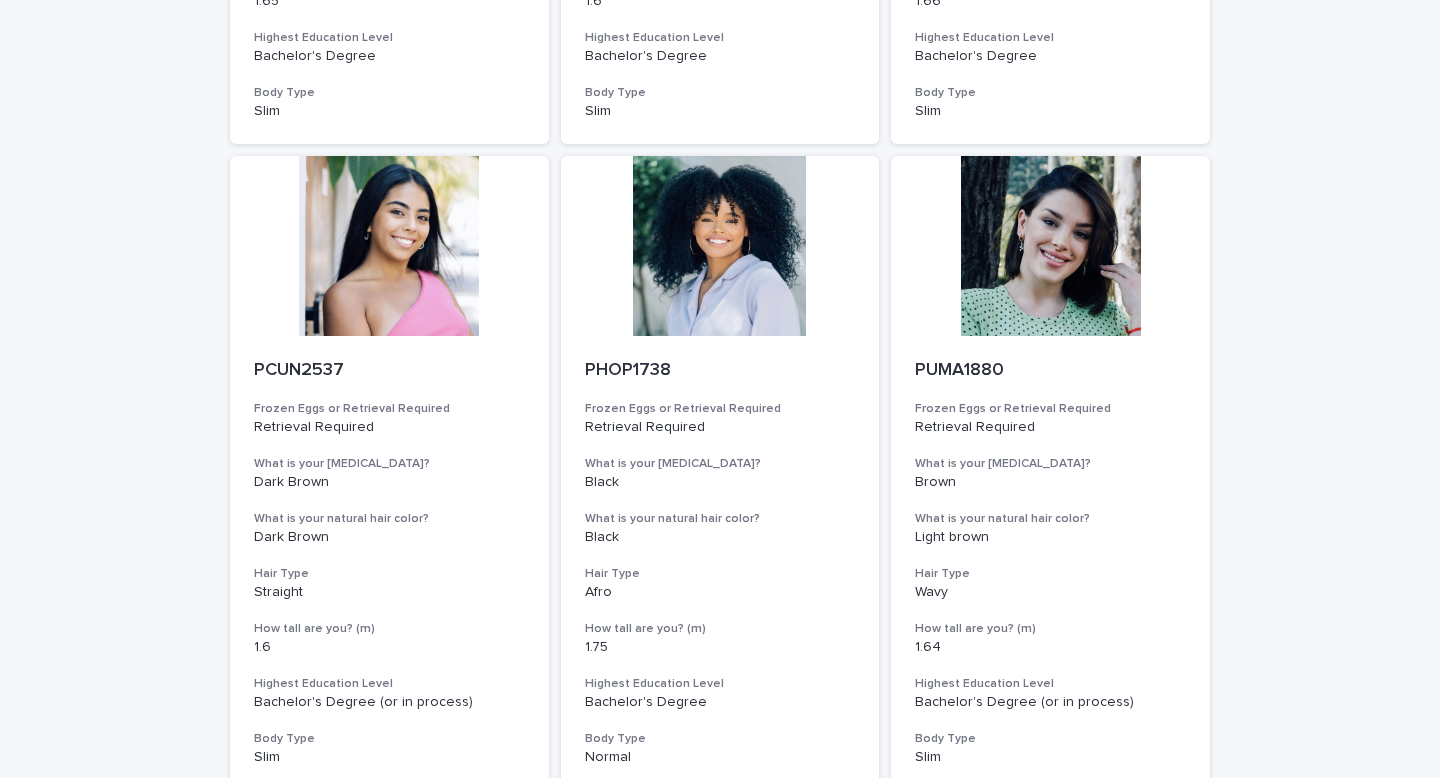 scroll, scrollTop: 0, scrollLeft: 0, axis: both 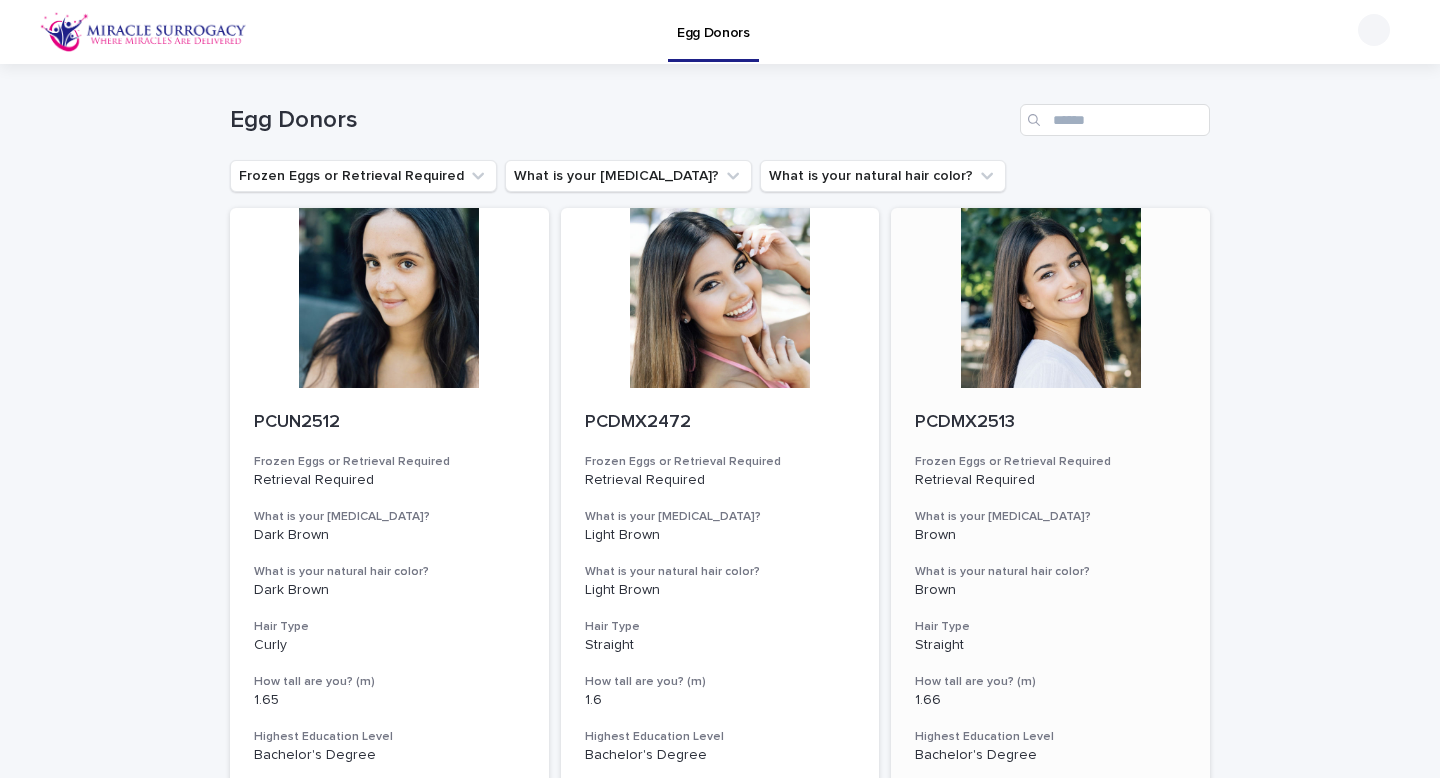 click at bounding box center [1050, 298] 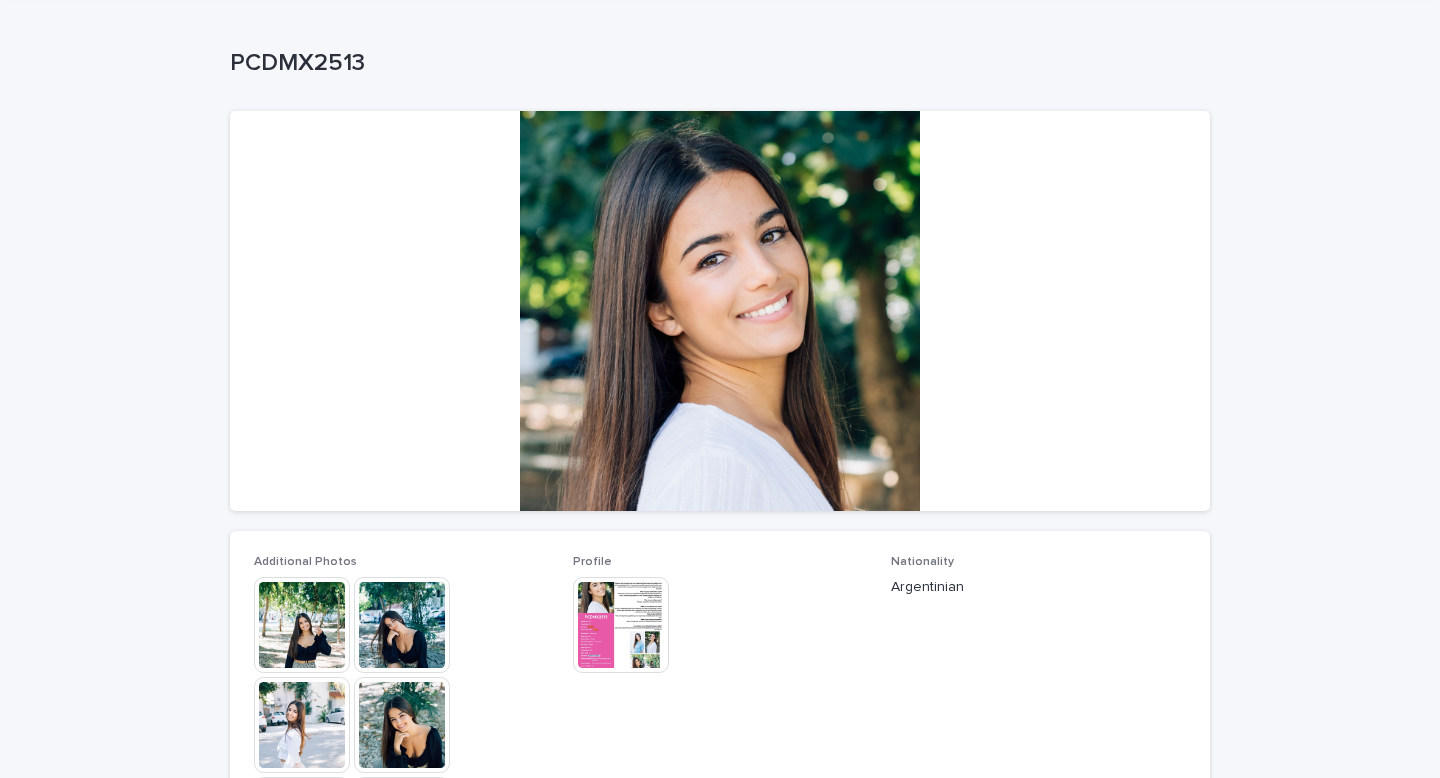 scroll, scrollTop: 158, scrollLeft: 0, axis: vertical 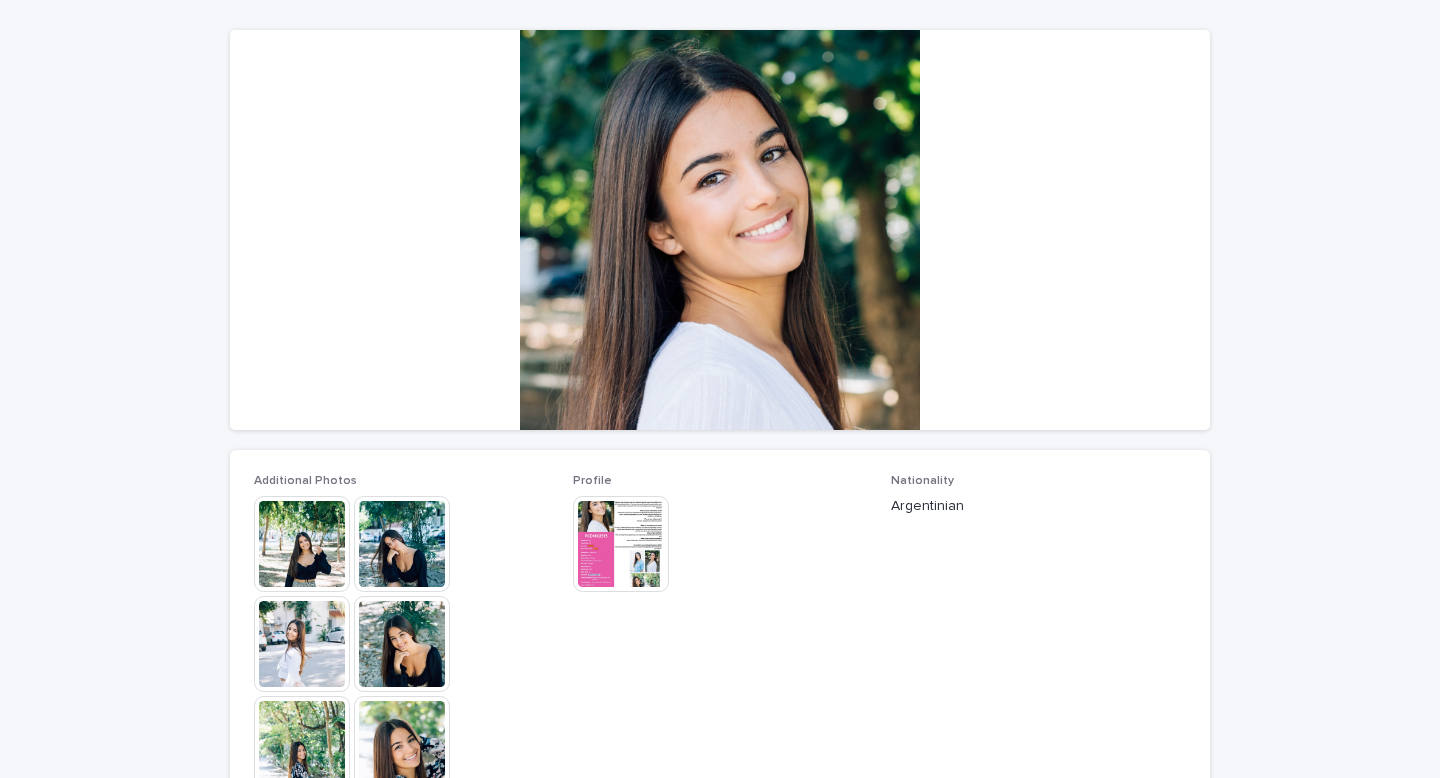 click at bounding box center [302, 544] 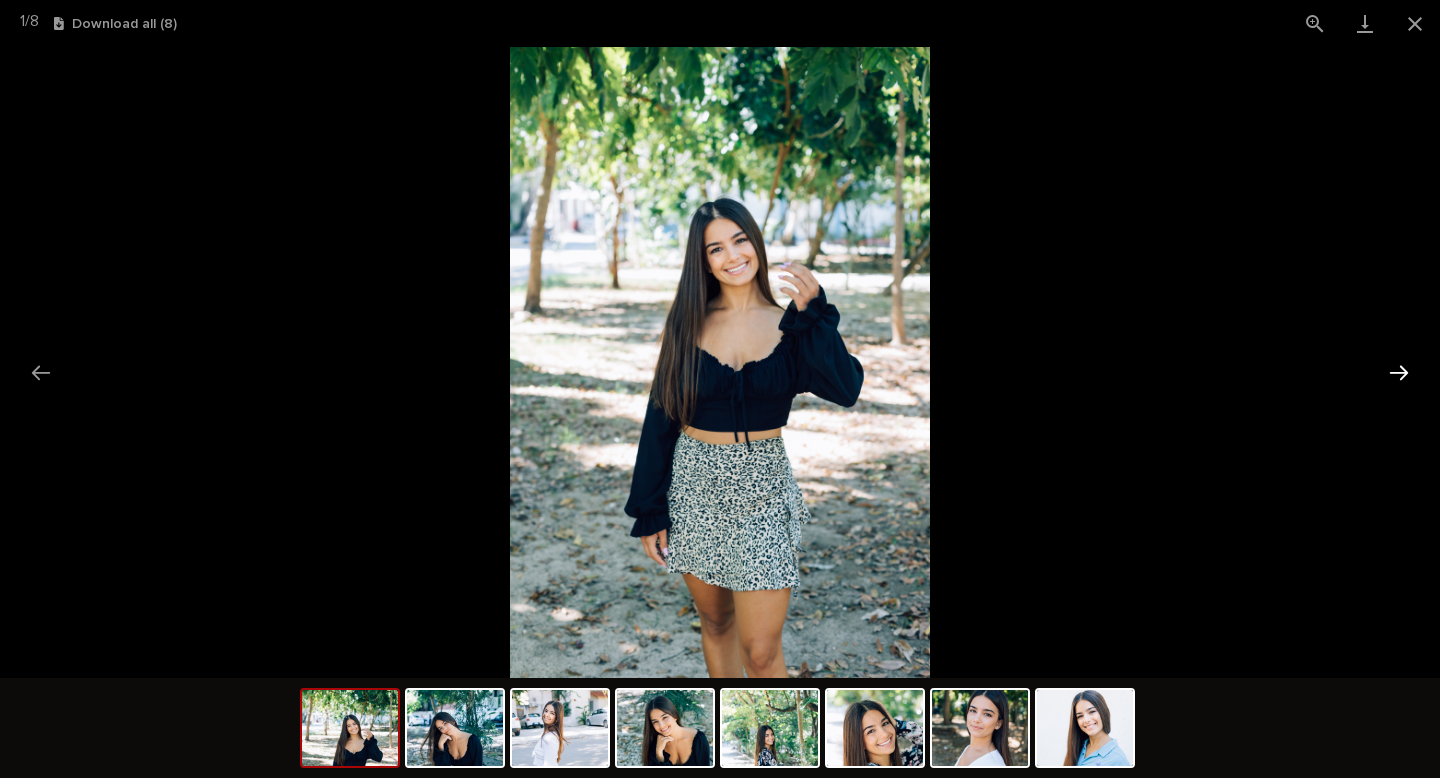 click at bounding box center [1399, 372] 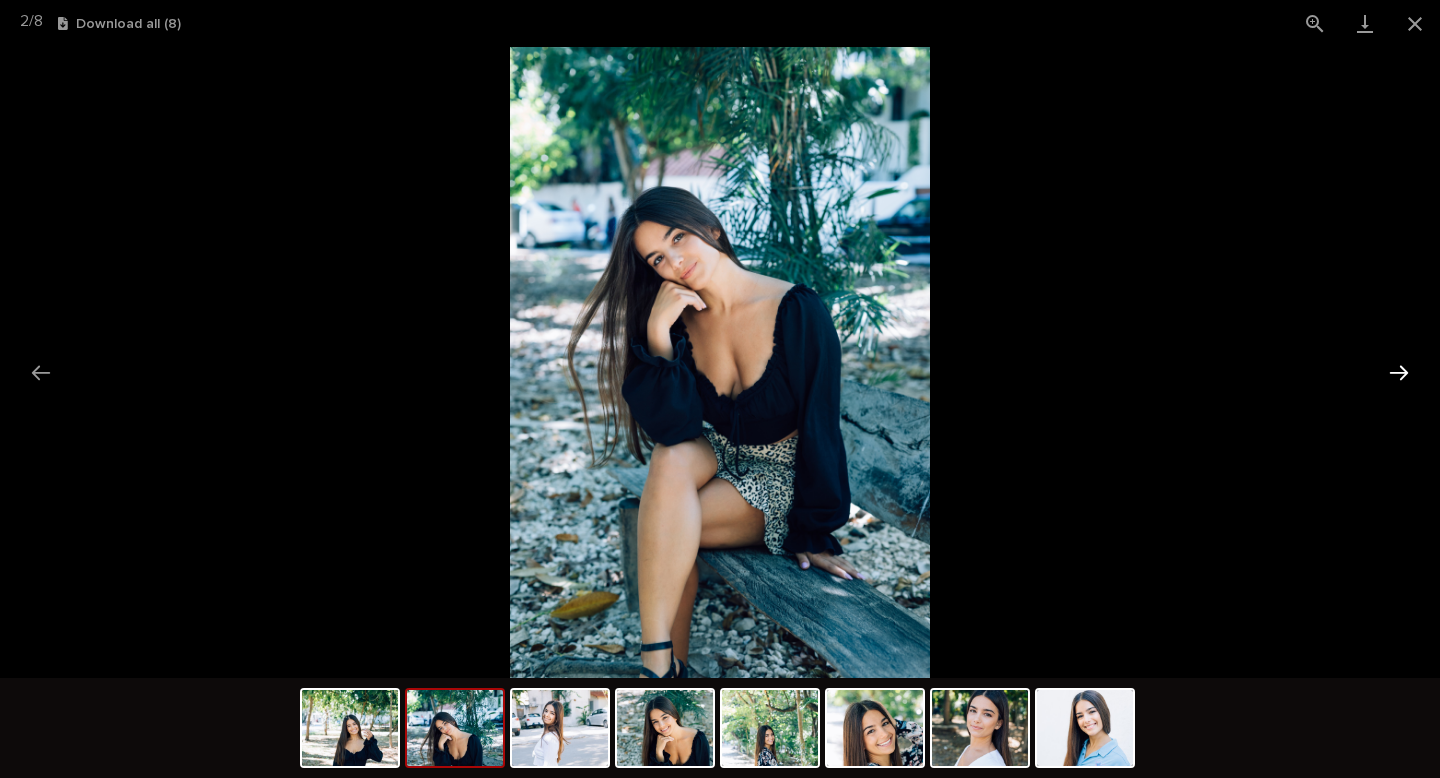 click at bounding box center [1399, 372] 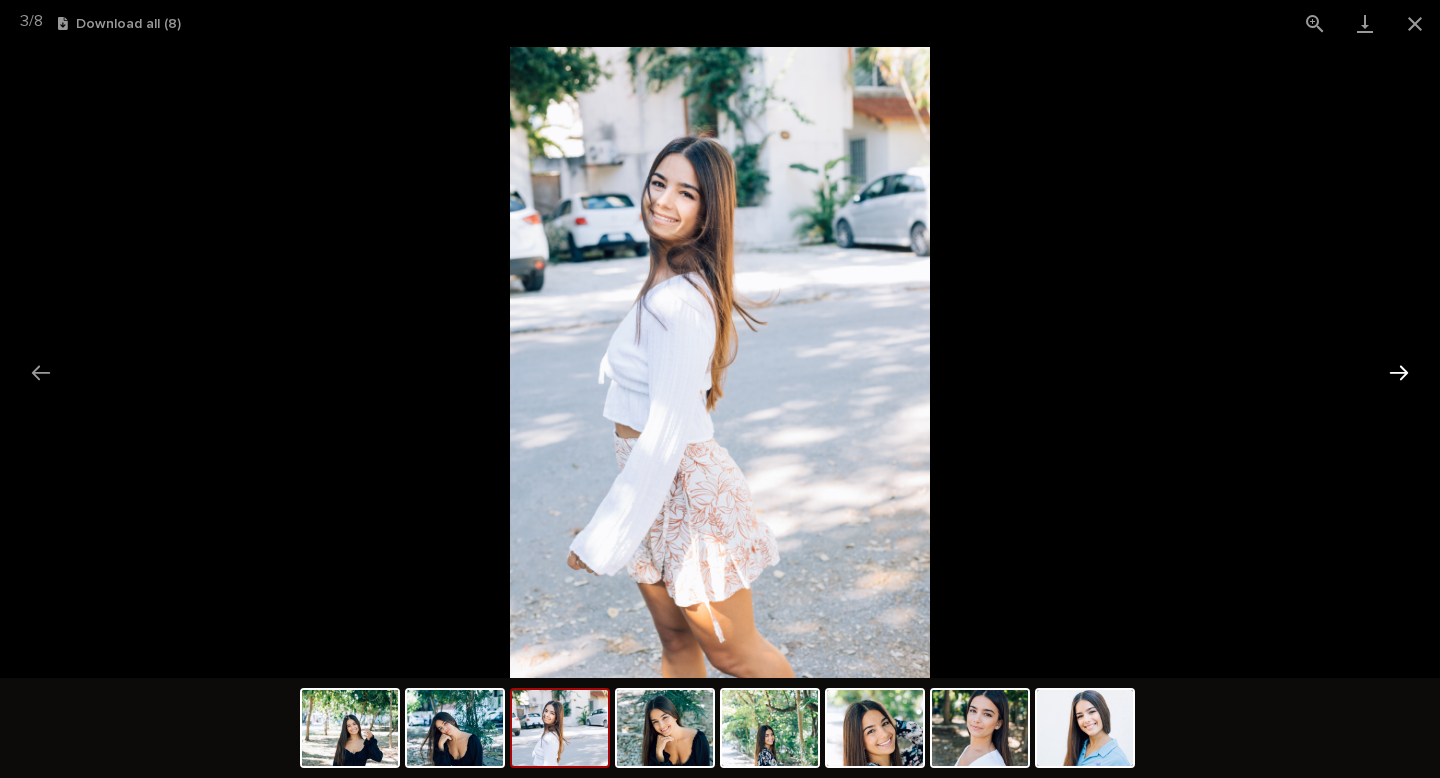 click at bounding box center (1399, 372) 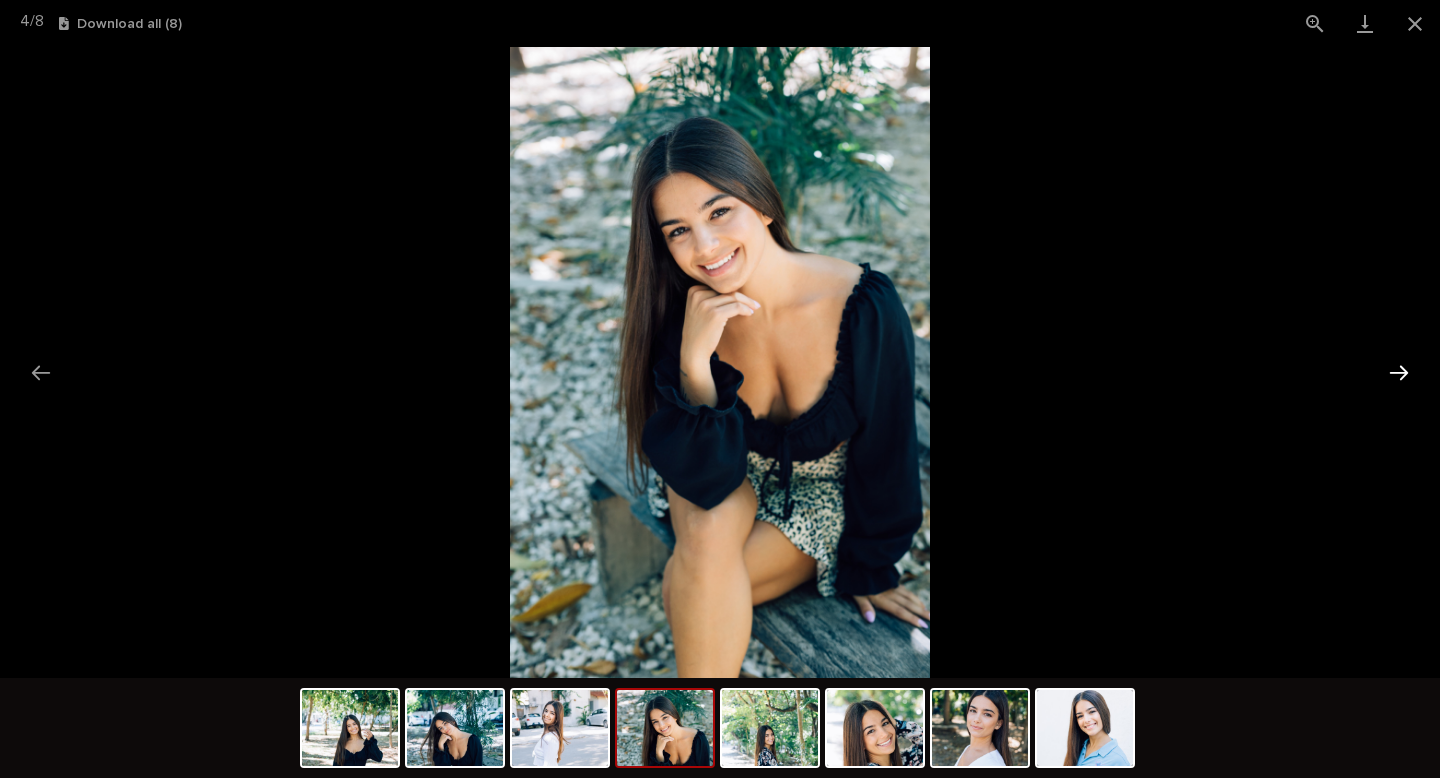 click at bounding box center (1399, 372) 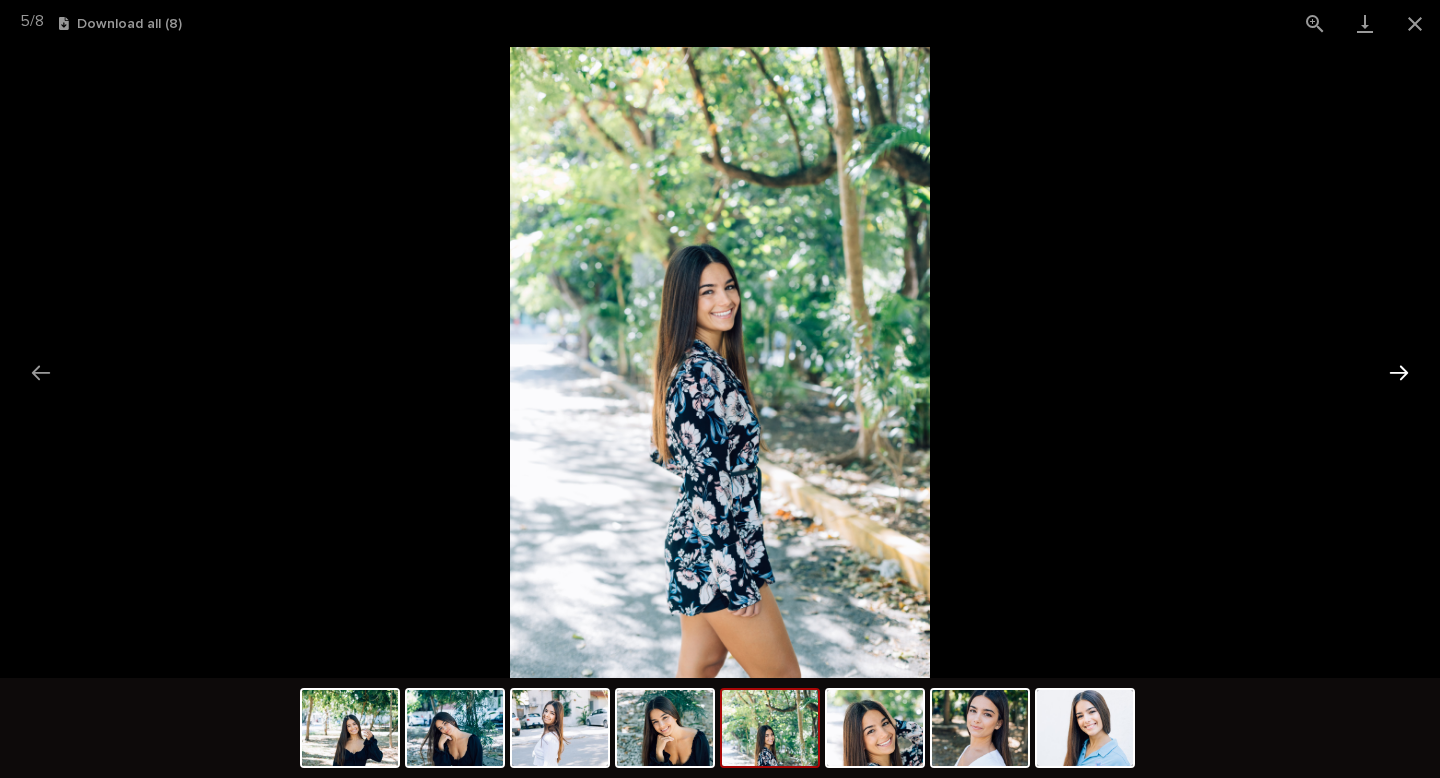 click at bounding box center [1399, 372] 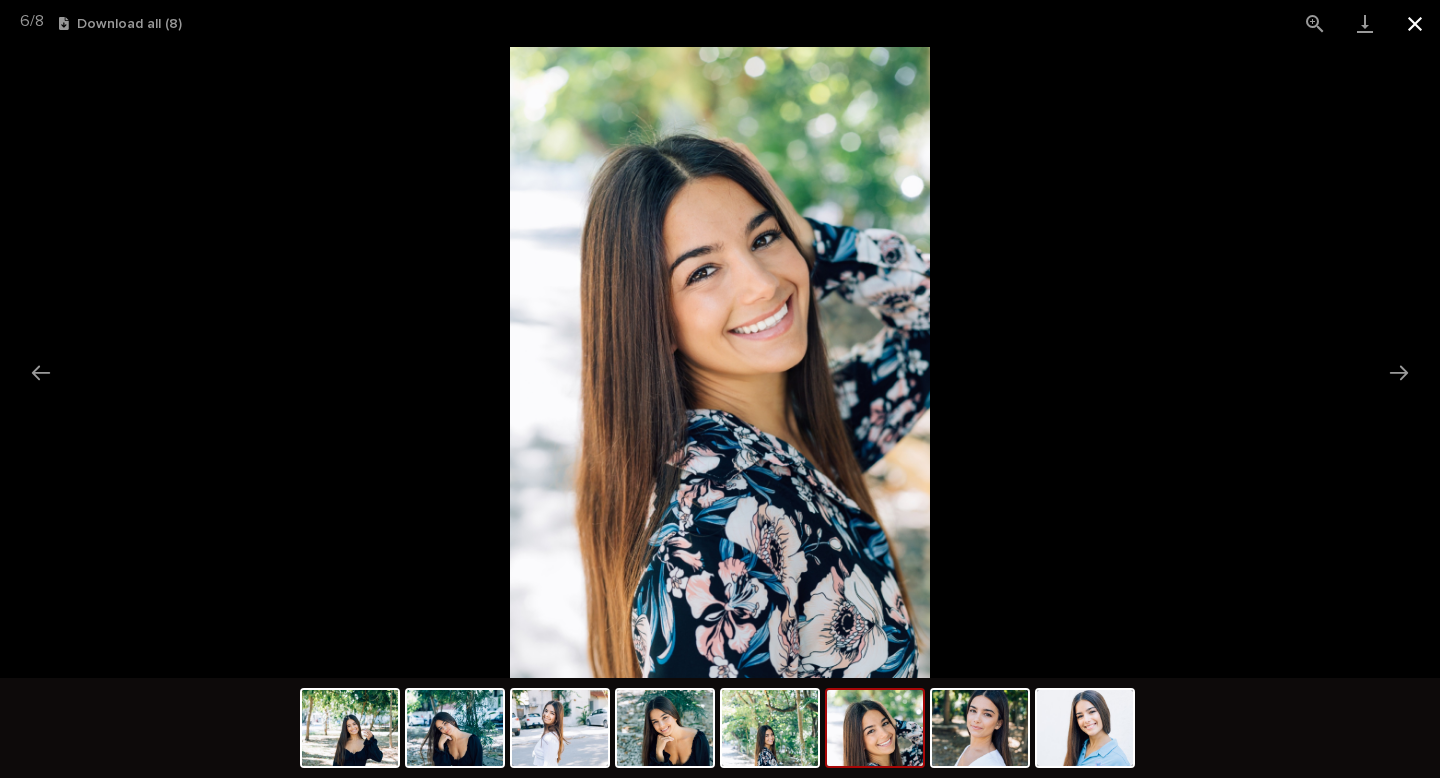 click at bounding box center (1415, 23) 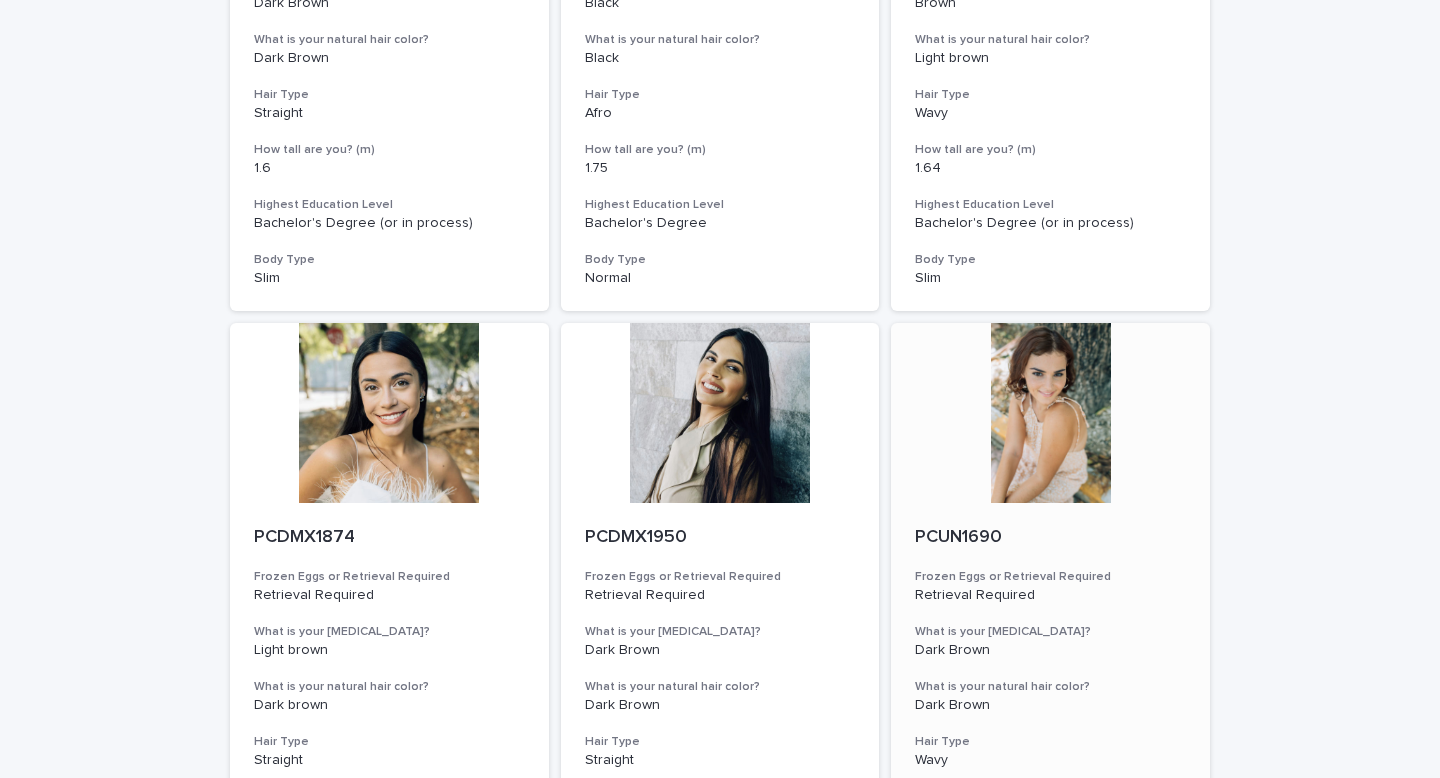 scroll, scrollTop: 1242, scrollLeft: 0, axis: vertical 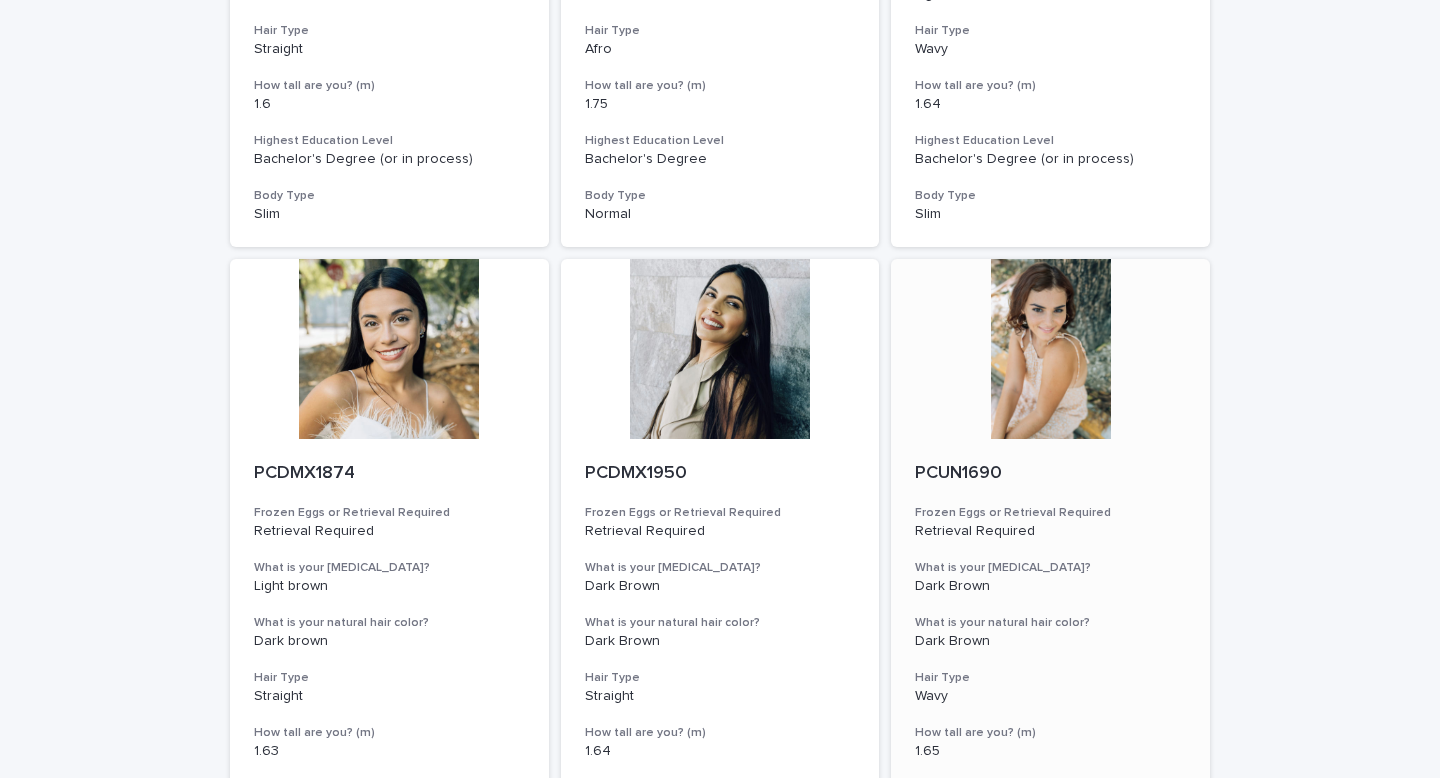 click at bounding box center [1050, 349] 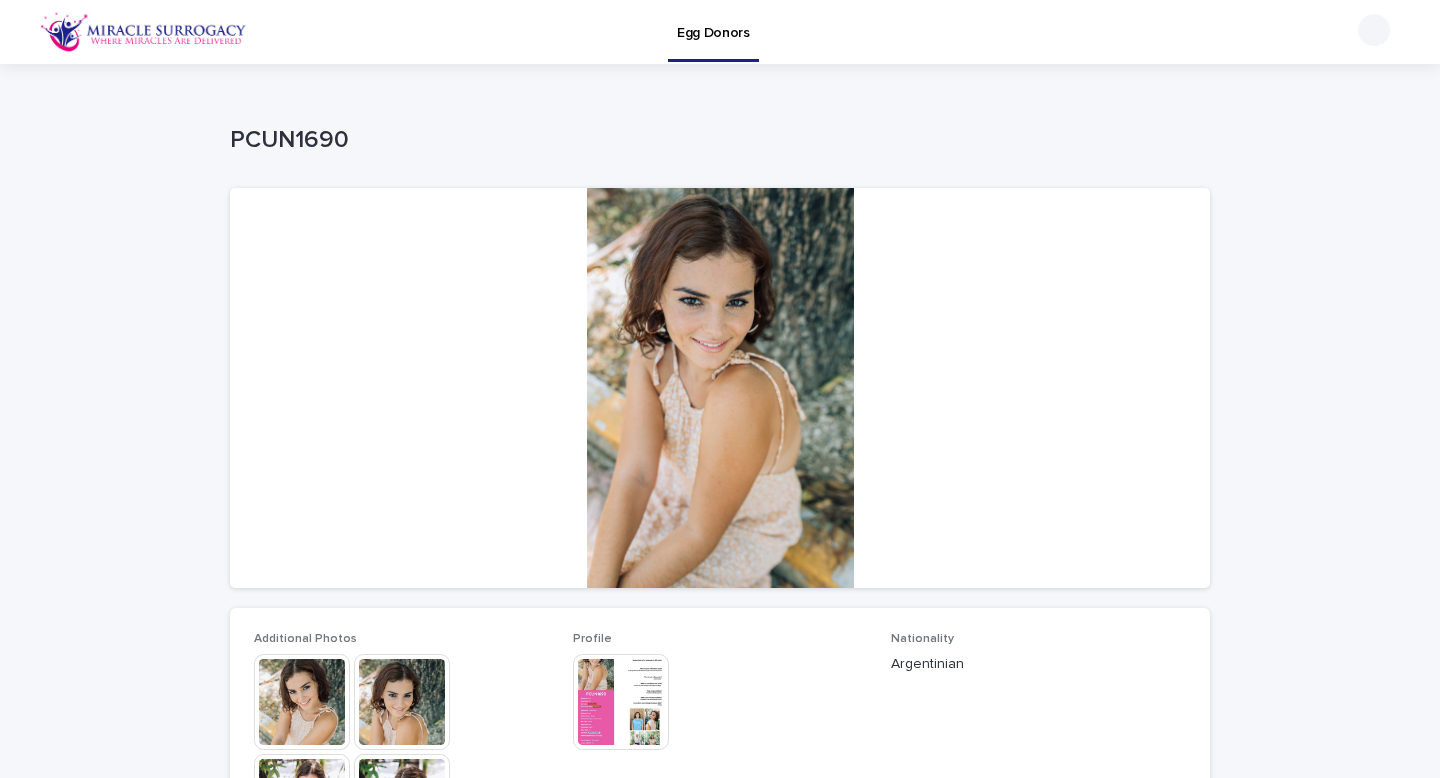 scroll, scrollTop: 329, scrollLeft: 0, axis: vertical 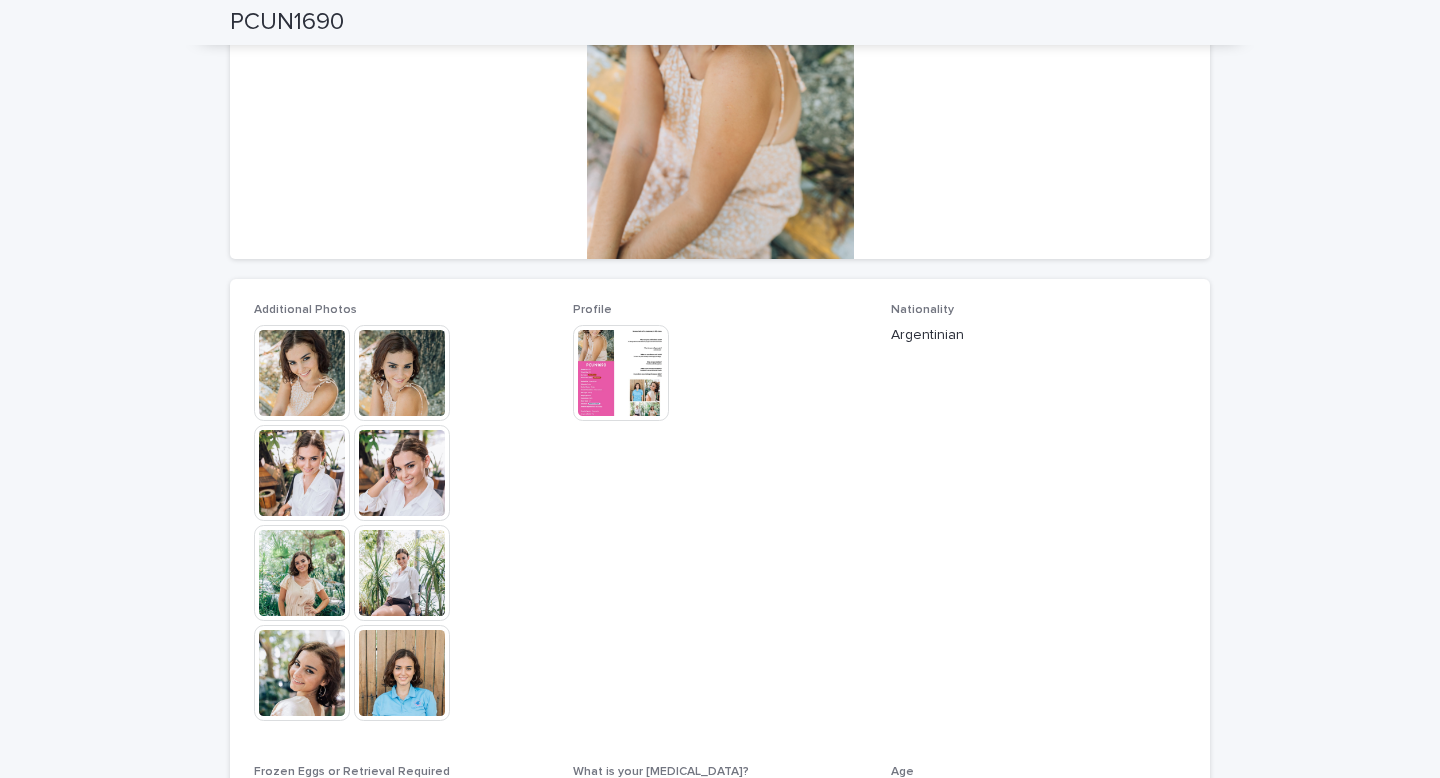 click at bounding box center (302, 373) 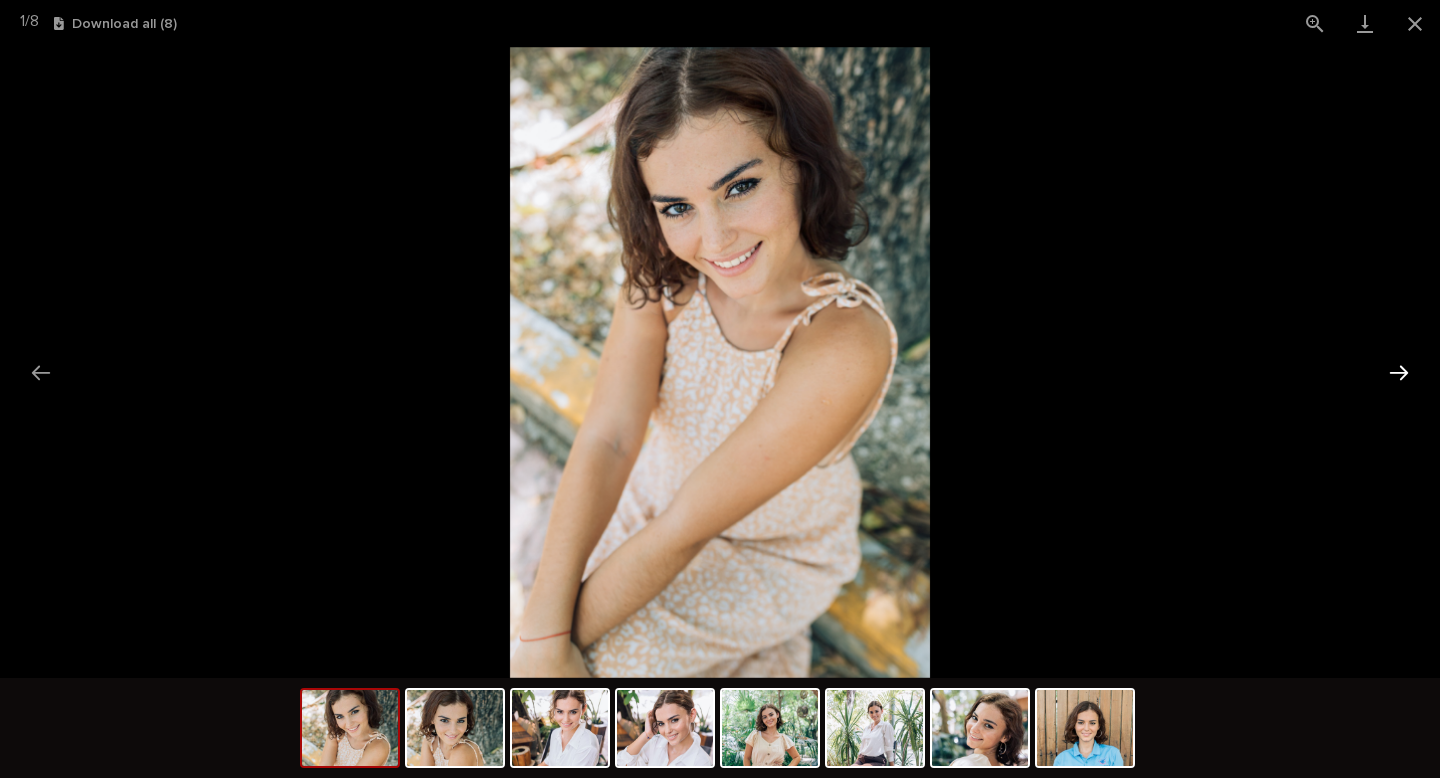 click at bounding box center [1399, 372] 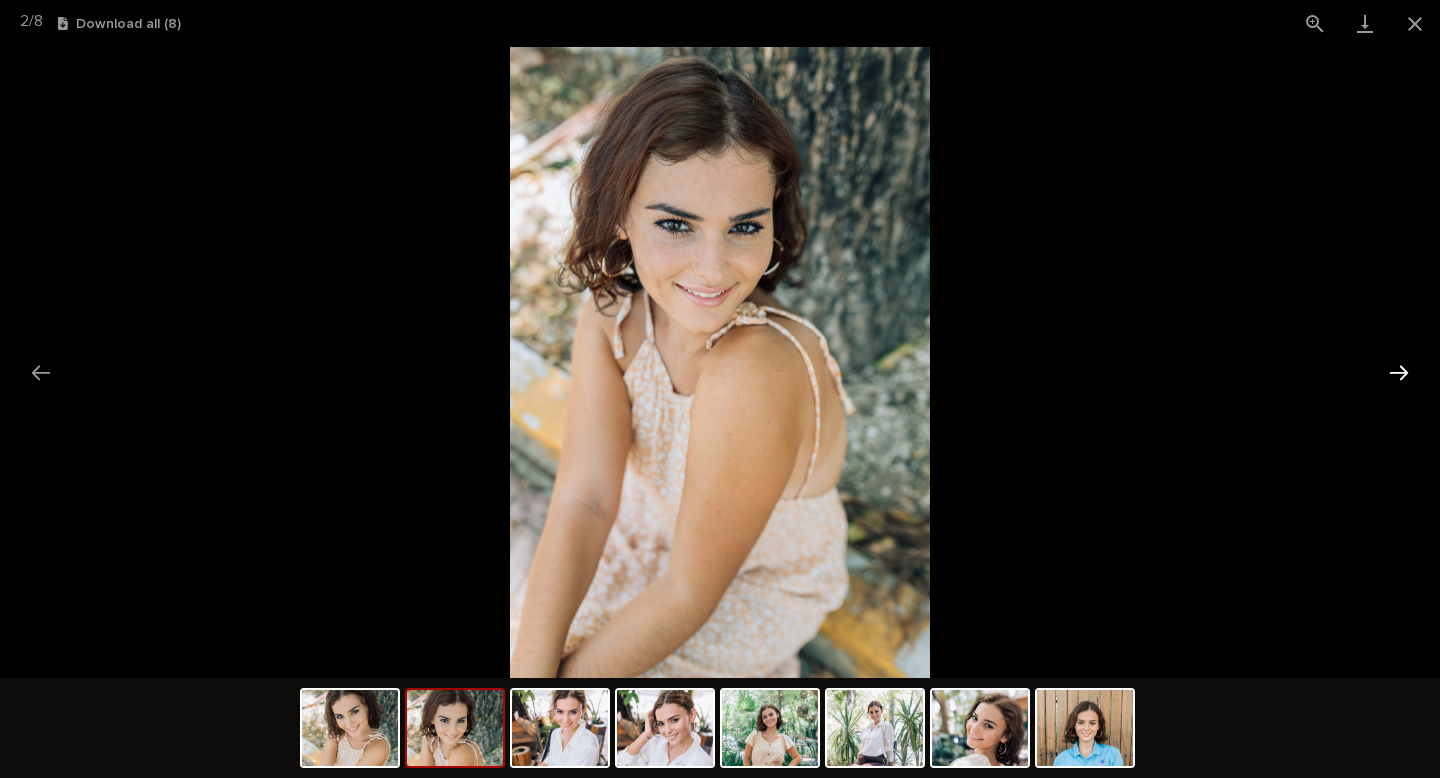 click at bounding box center (1399, 372) 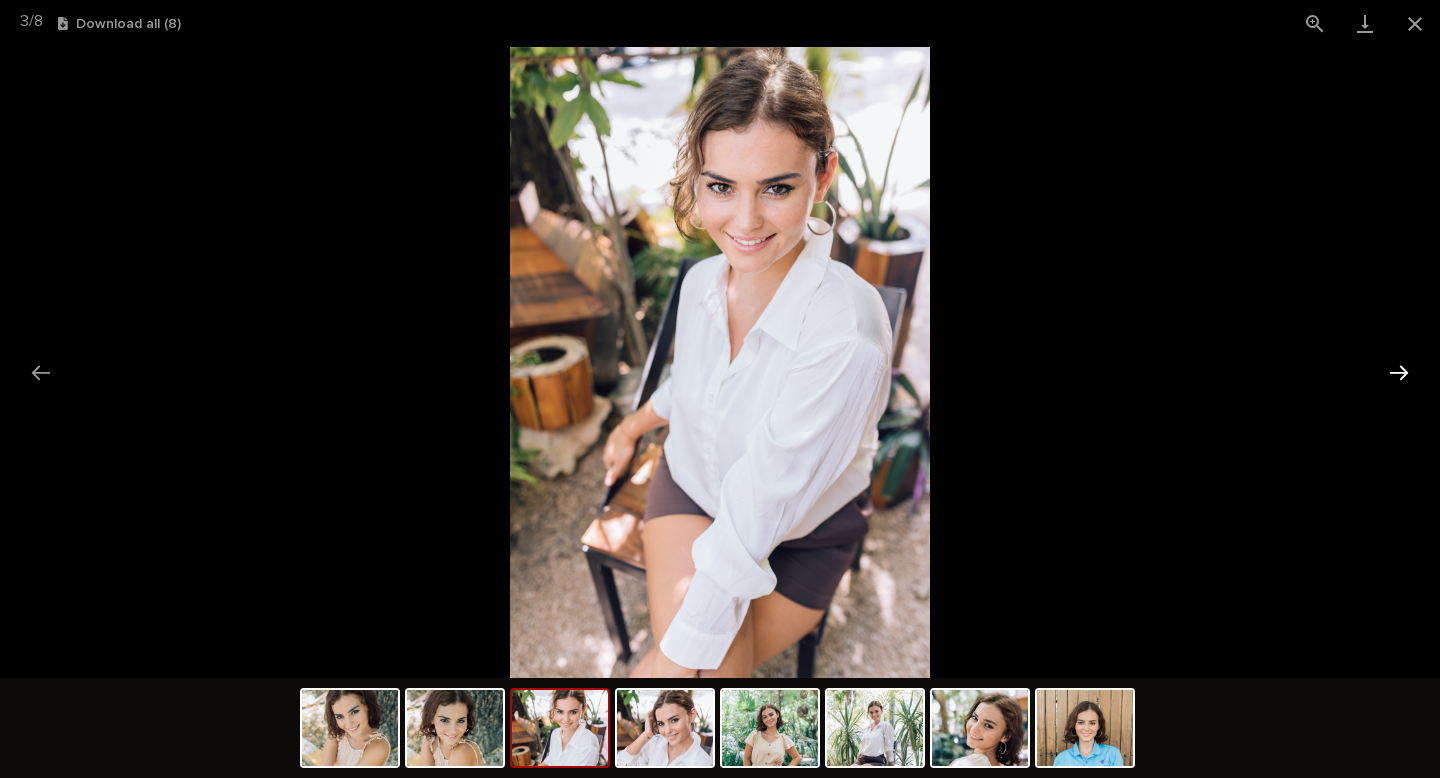 click at bounding box center [1399, 372] 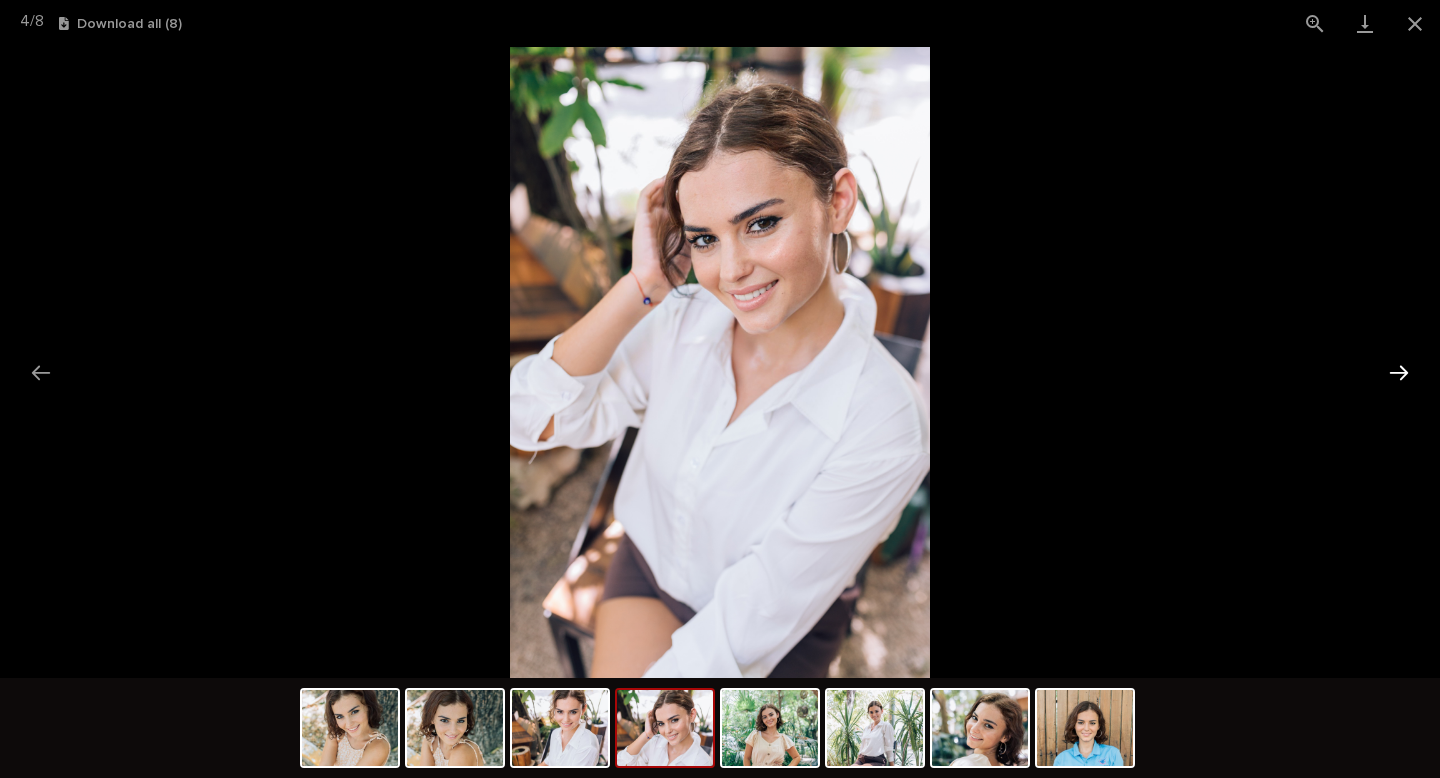 click at bounding box center (1399, 372) 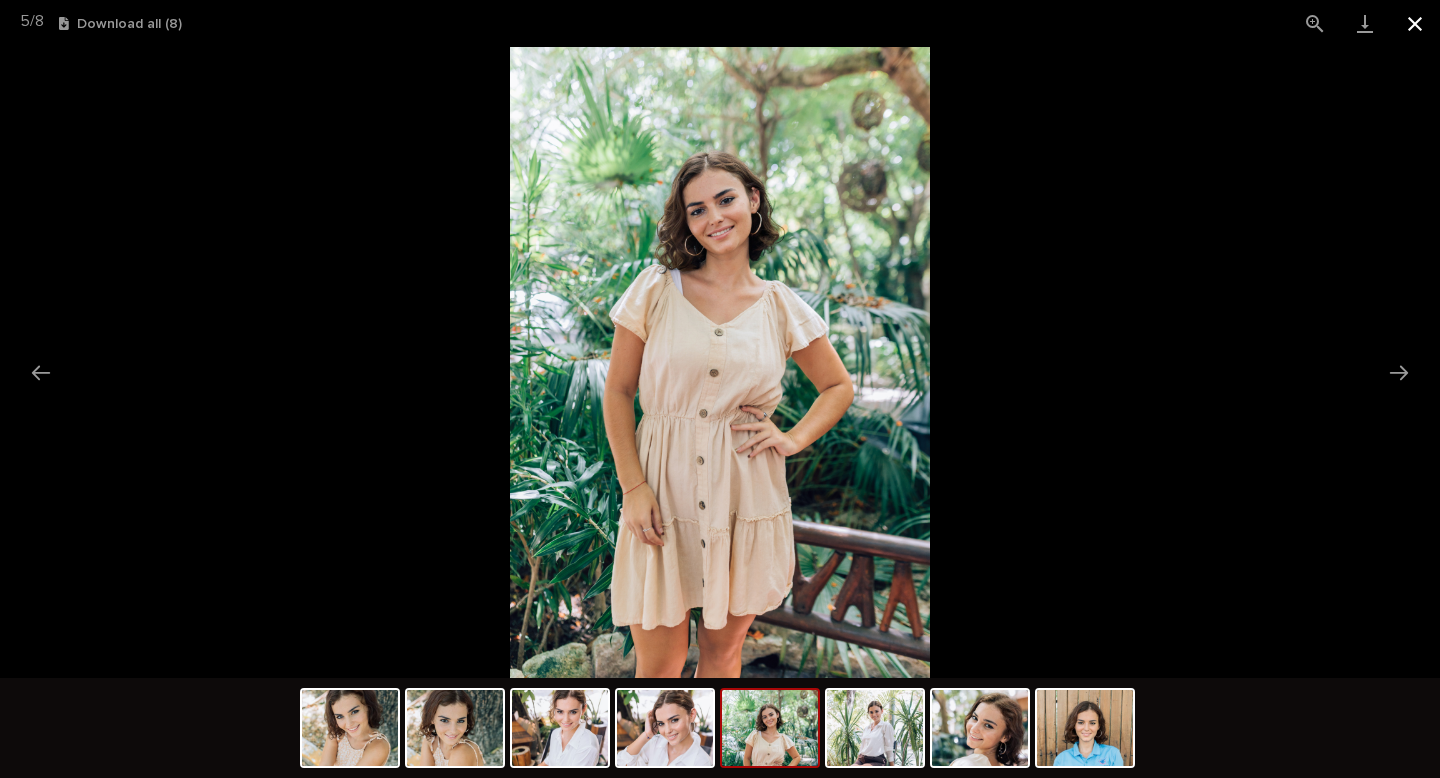 click at bounding box center [1415, 23] 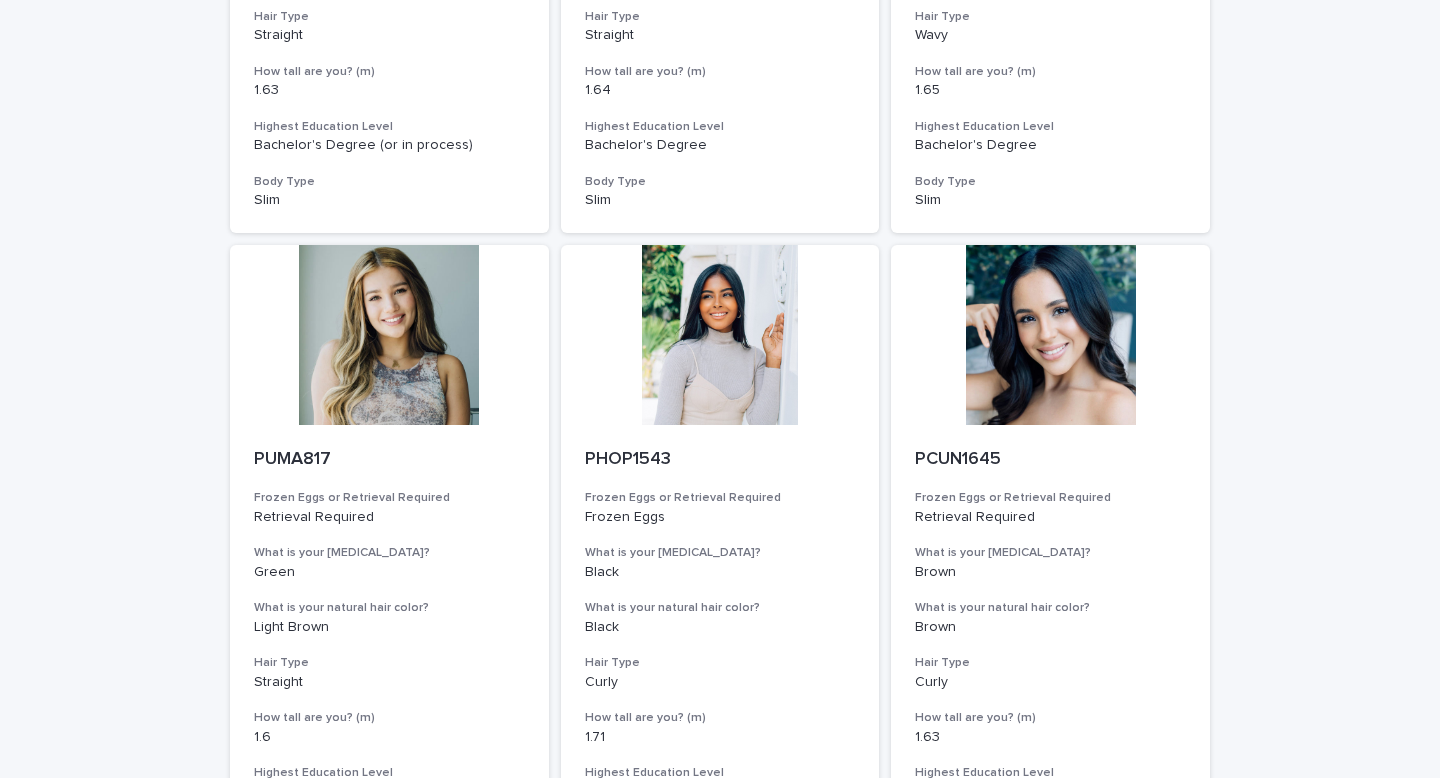 scroll, scrollTop: 1984, scrollLeft: 0, axis: vertical 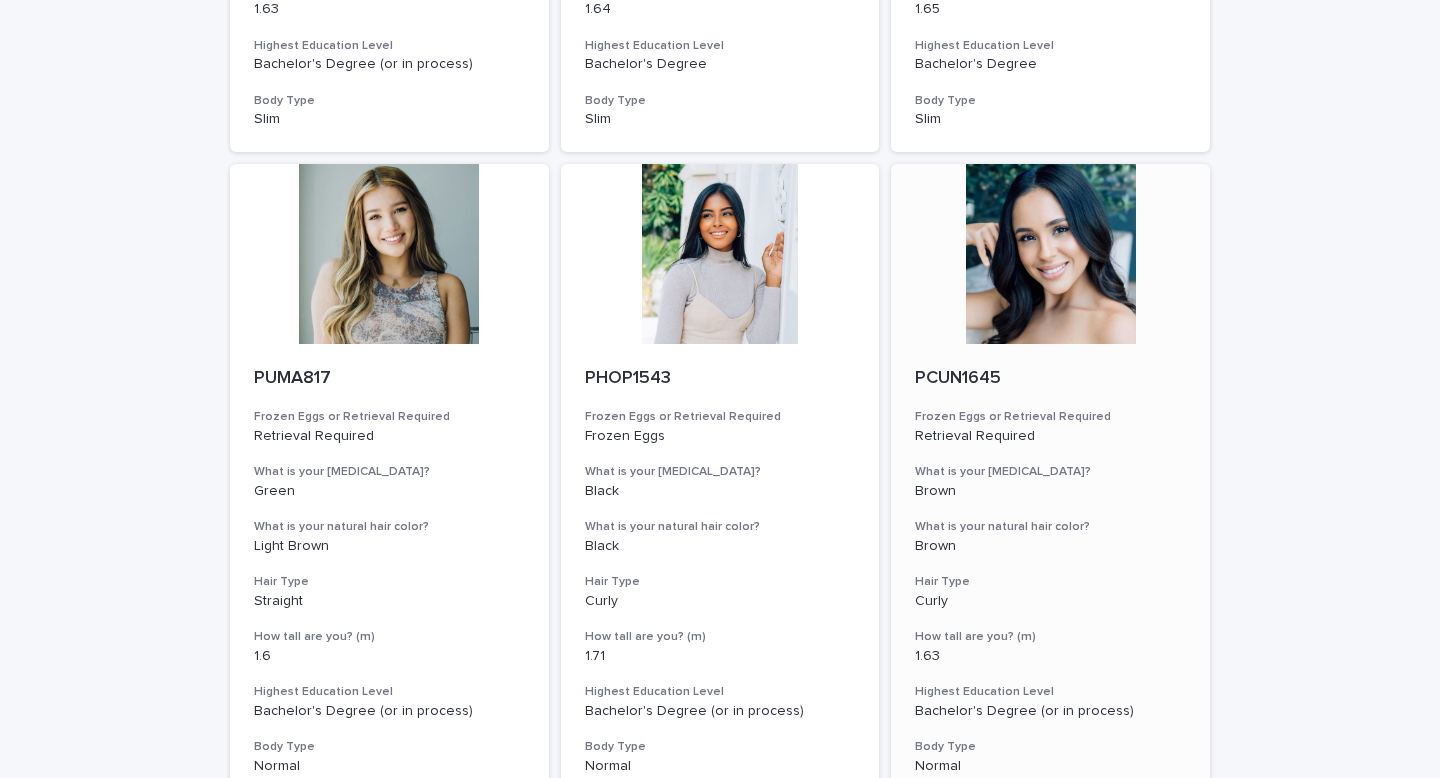 click at bounding box center [1050, 254] 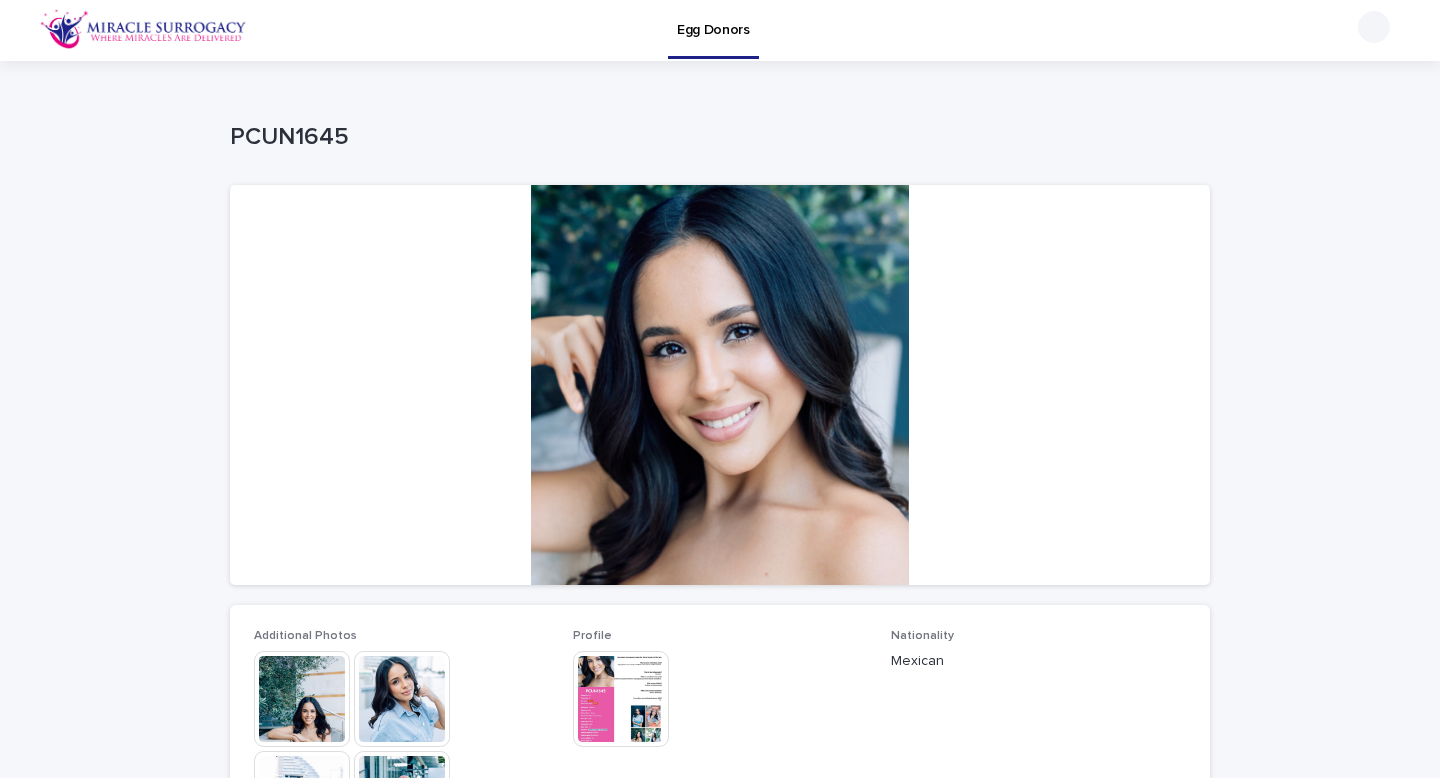 scroll, scrollTop: 4, scrollLeft: 0, axis: vertical 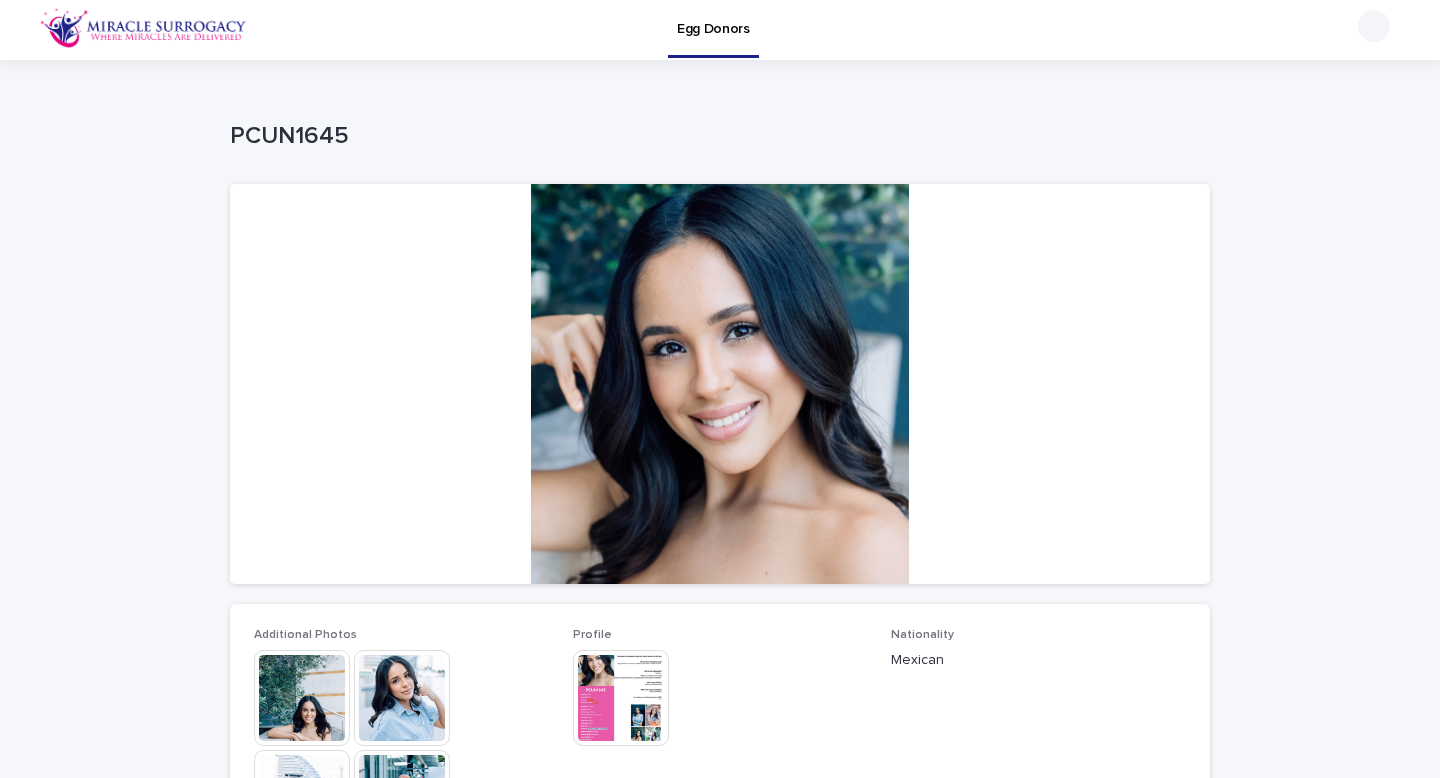 click at bounding box center [302, 698] 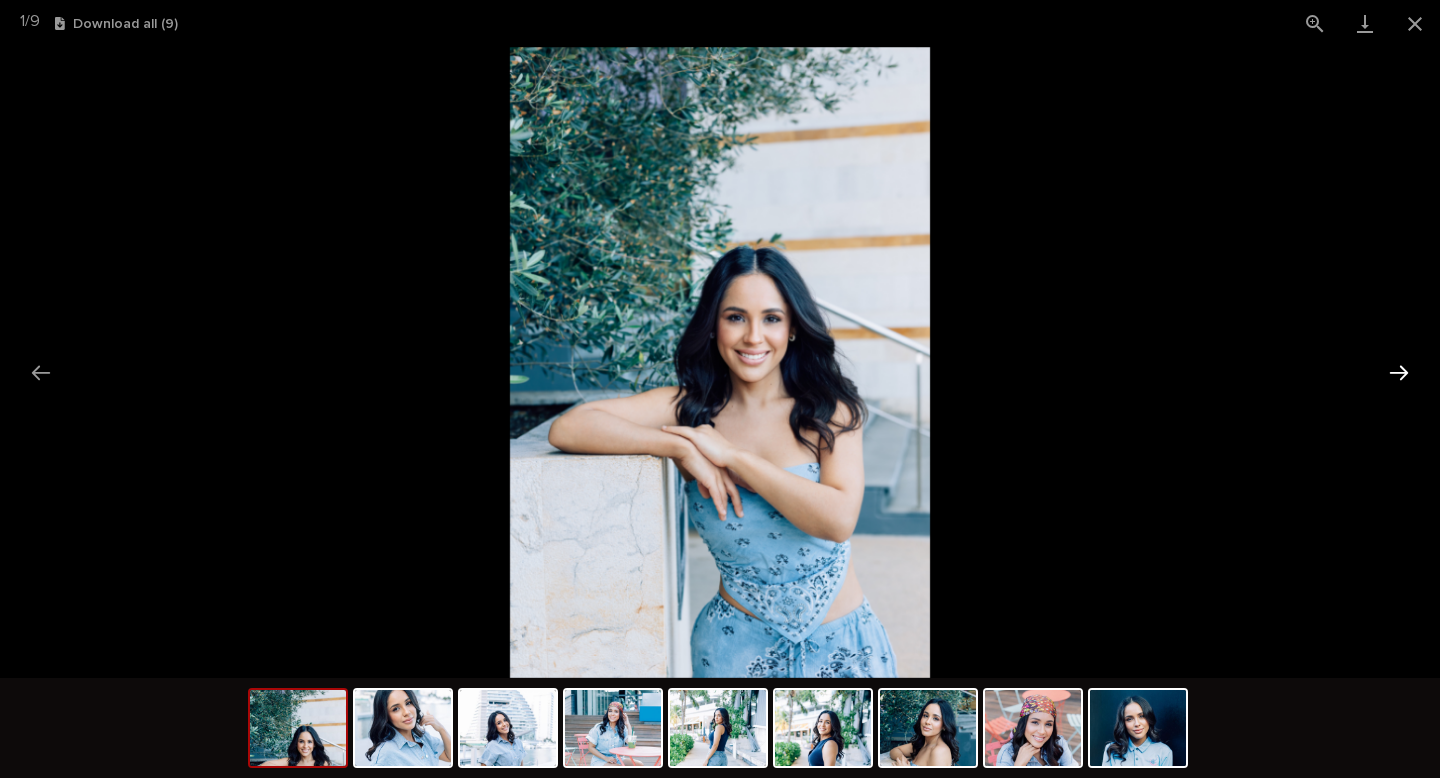 click at bounding box center [1399, 372] 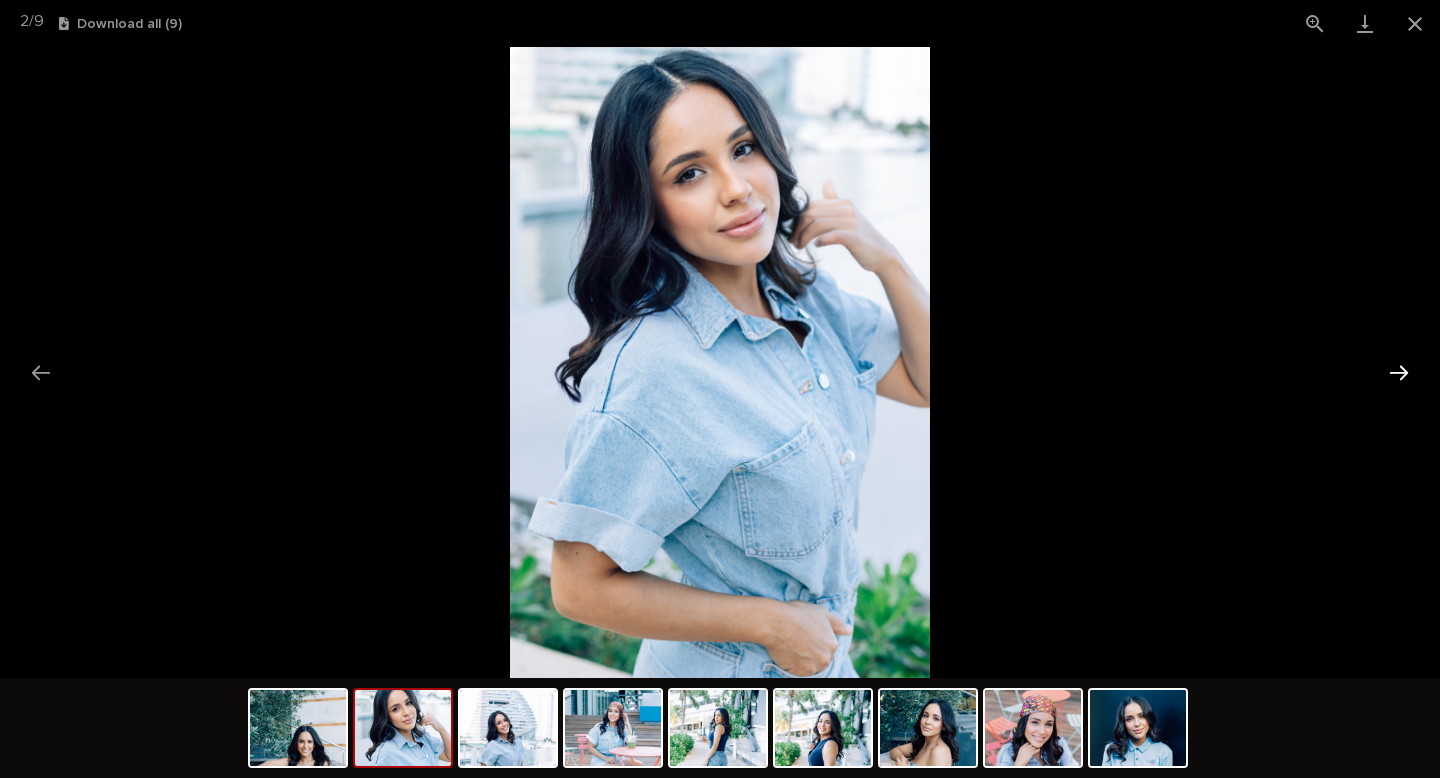 click at bounding box center (1399, 372) 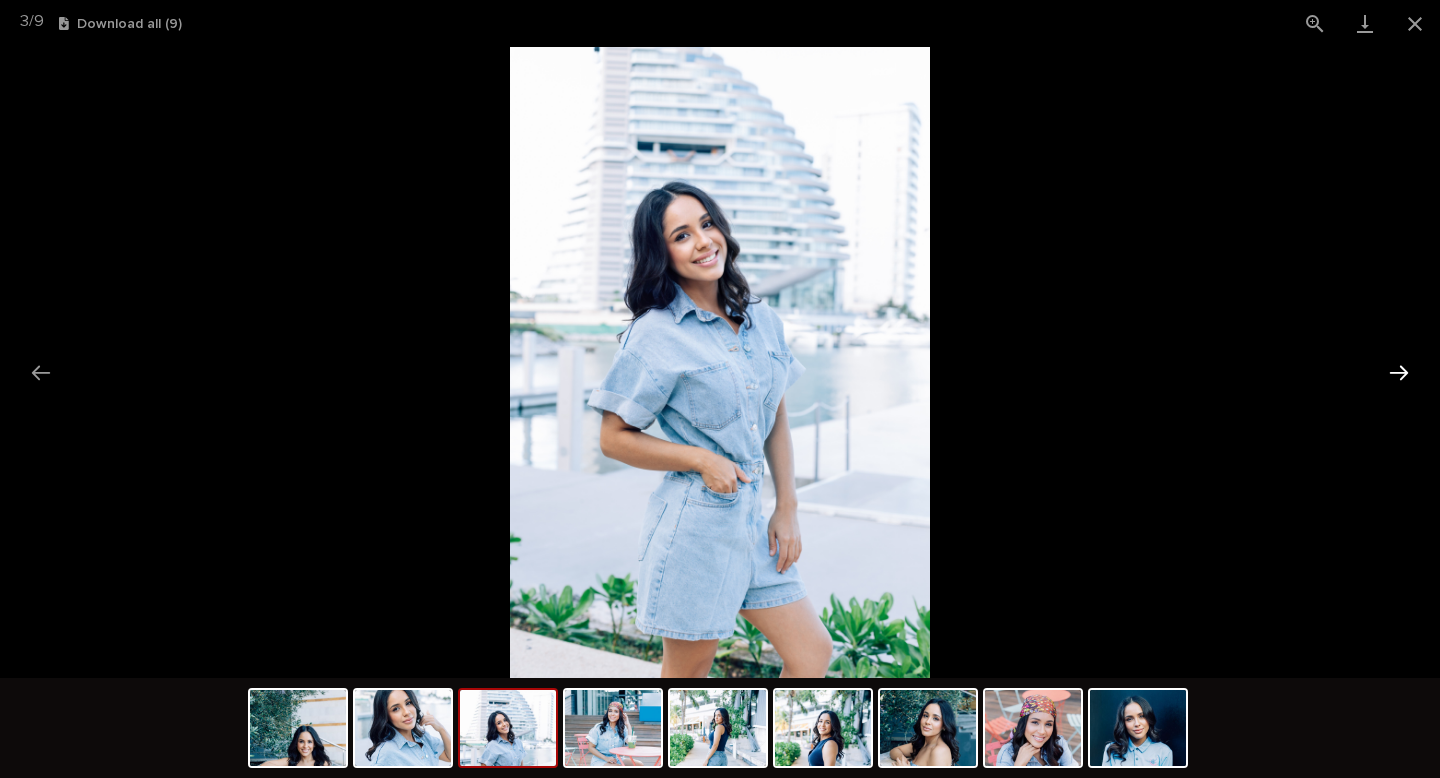 click at bounding box center [1399, 372] 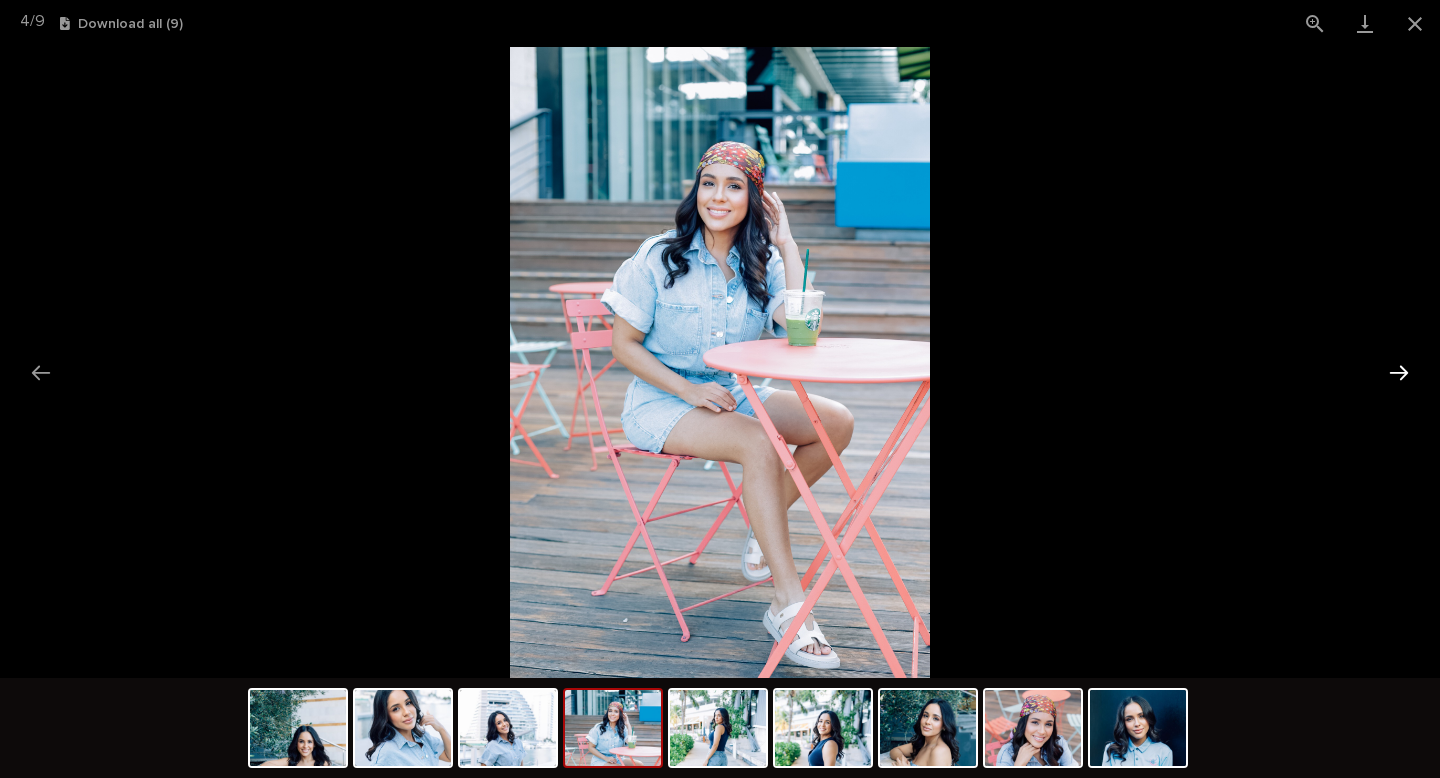 click at bounding box center [1399, 372] 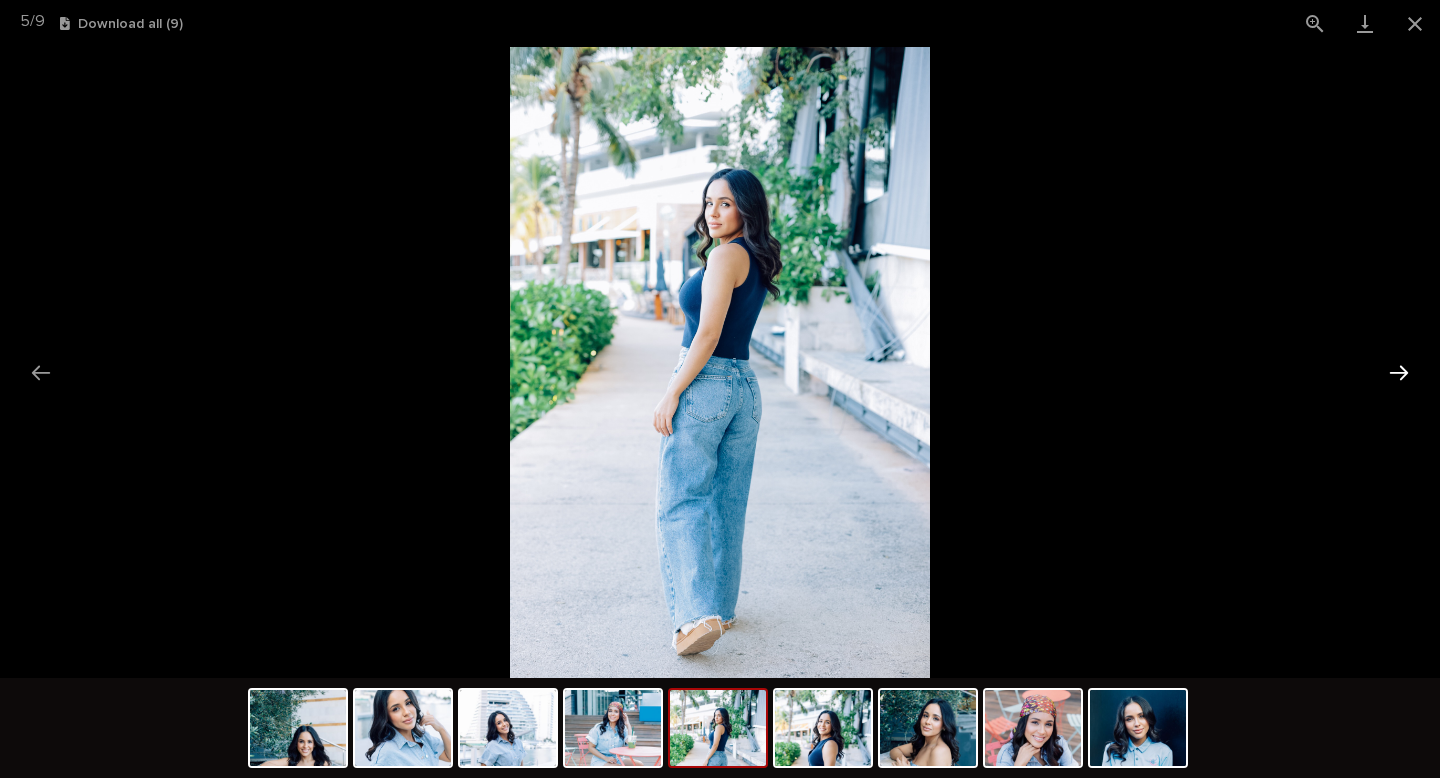 click at bounding box center [1399, 372] 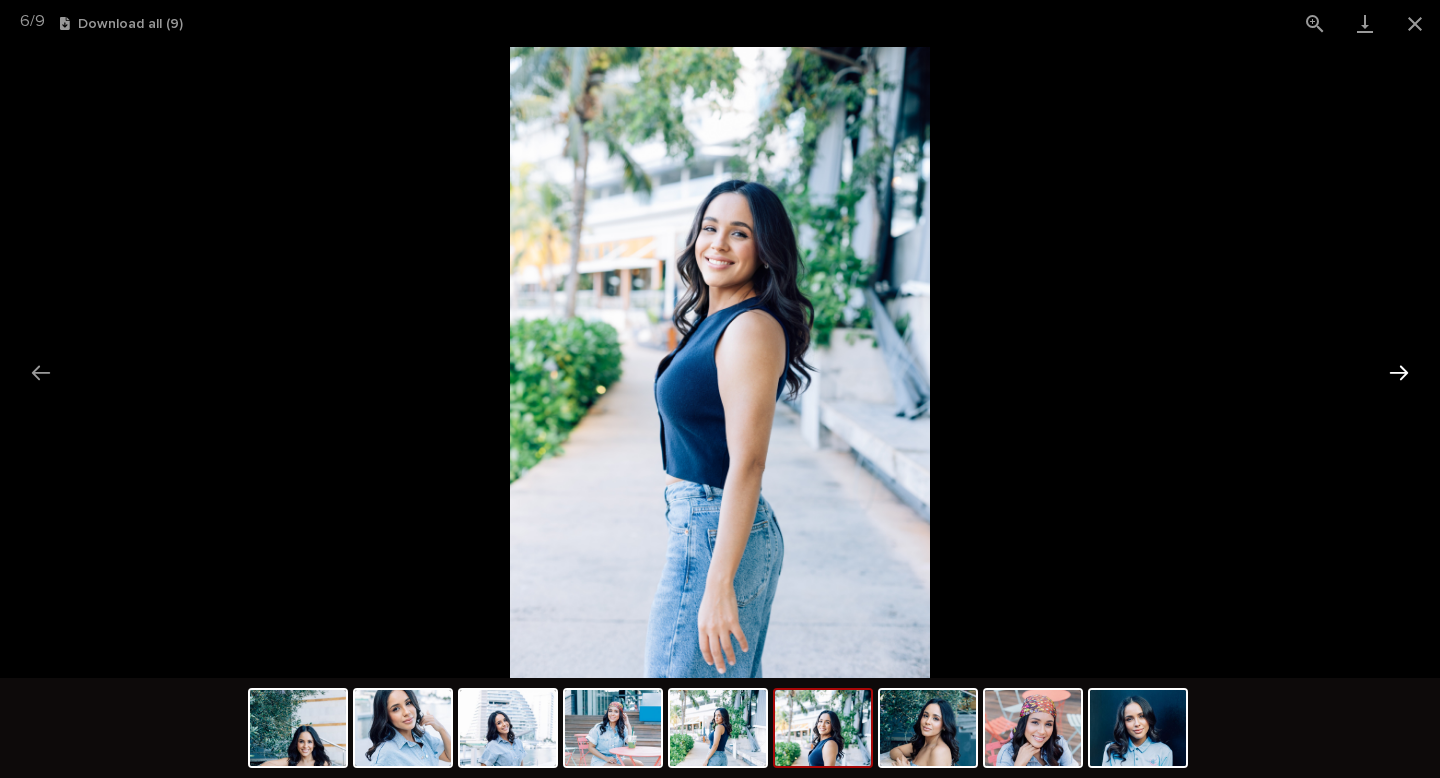 click at bounding box center (1399, 372) 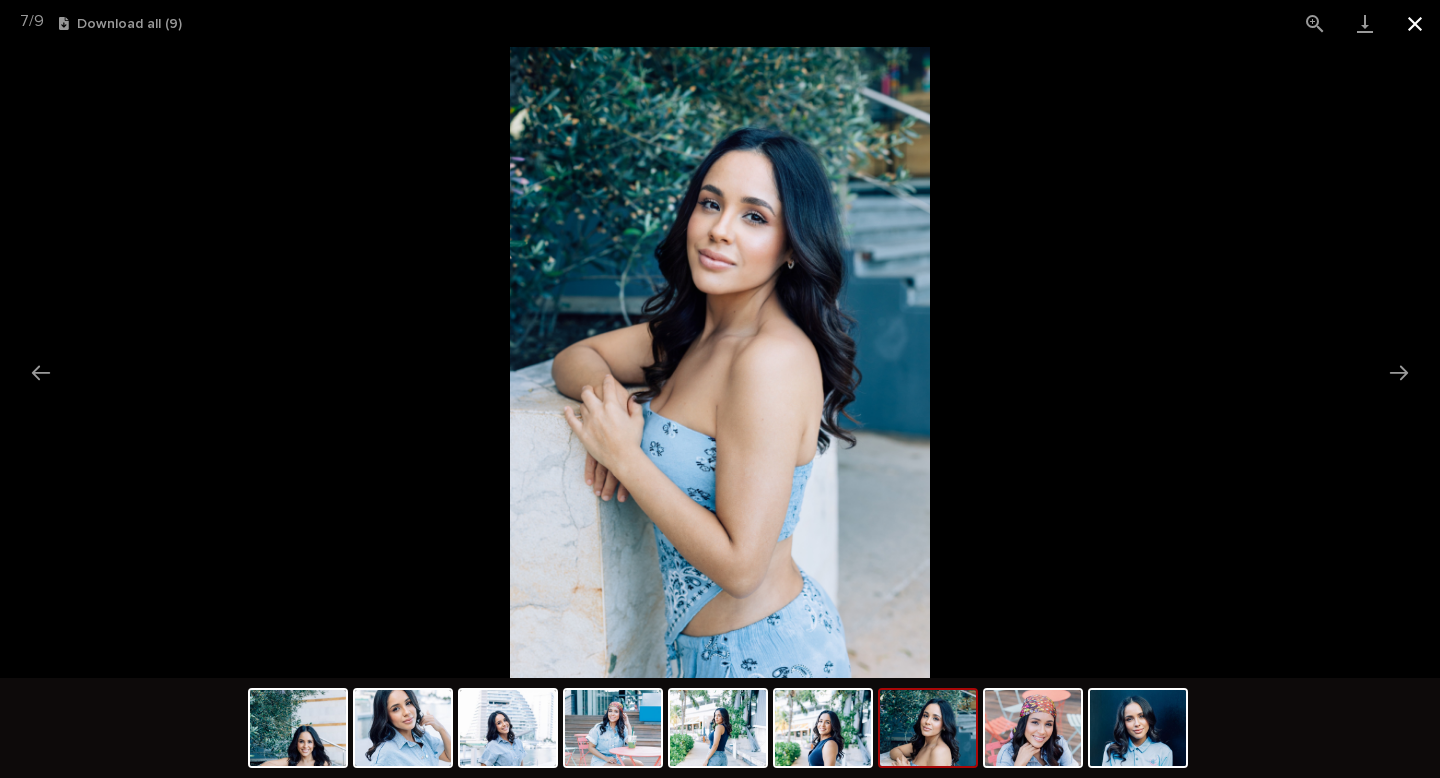 click at bounding box center (1415, 23) 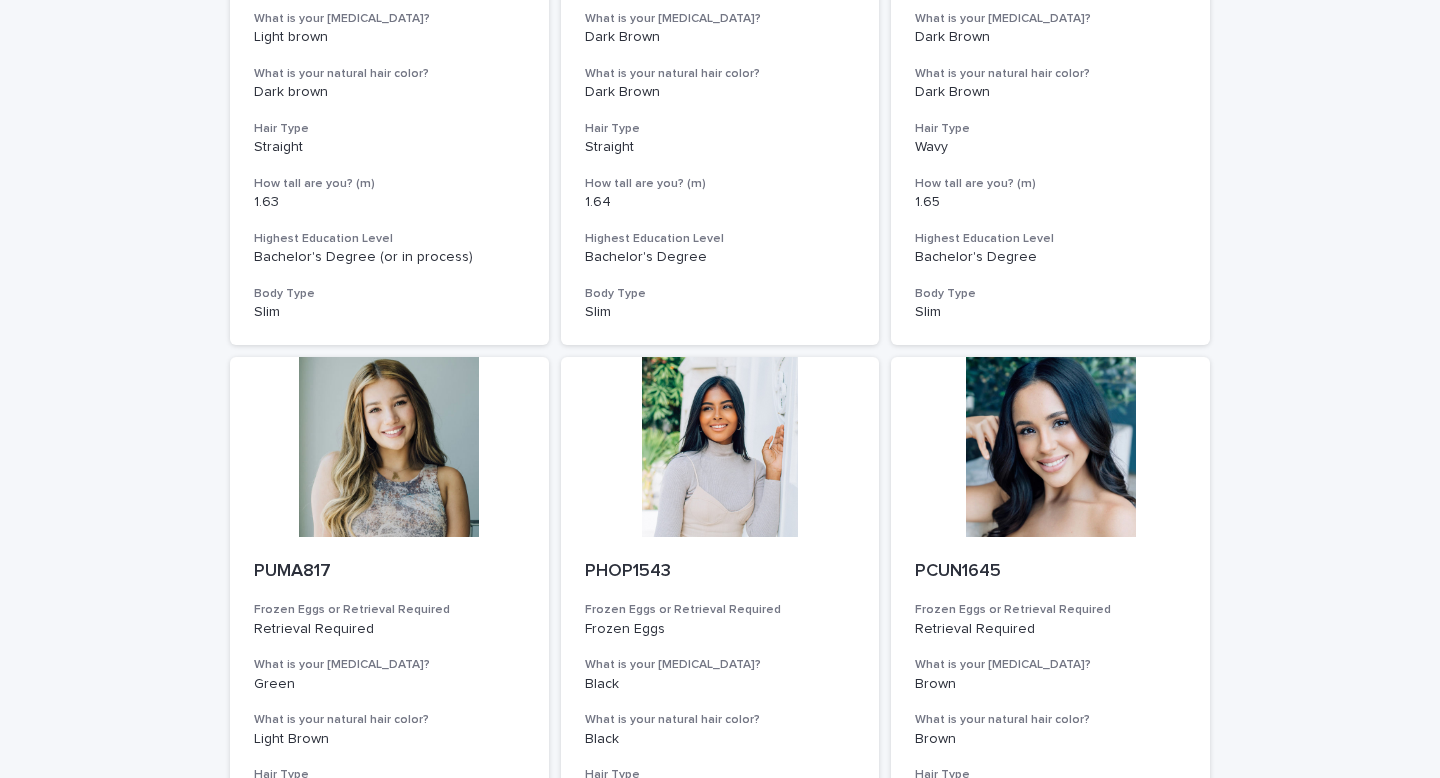 scroll, scrollTop: 2212, scrollLeft: 0, axis: vertical 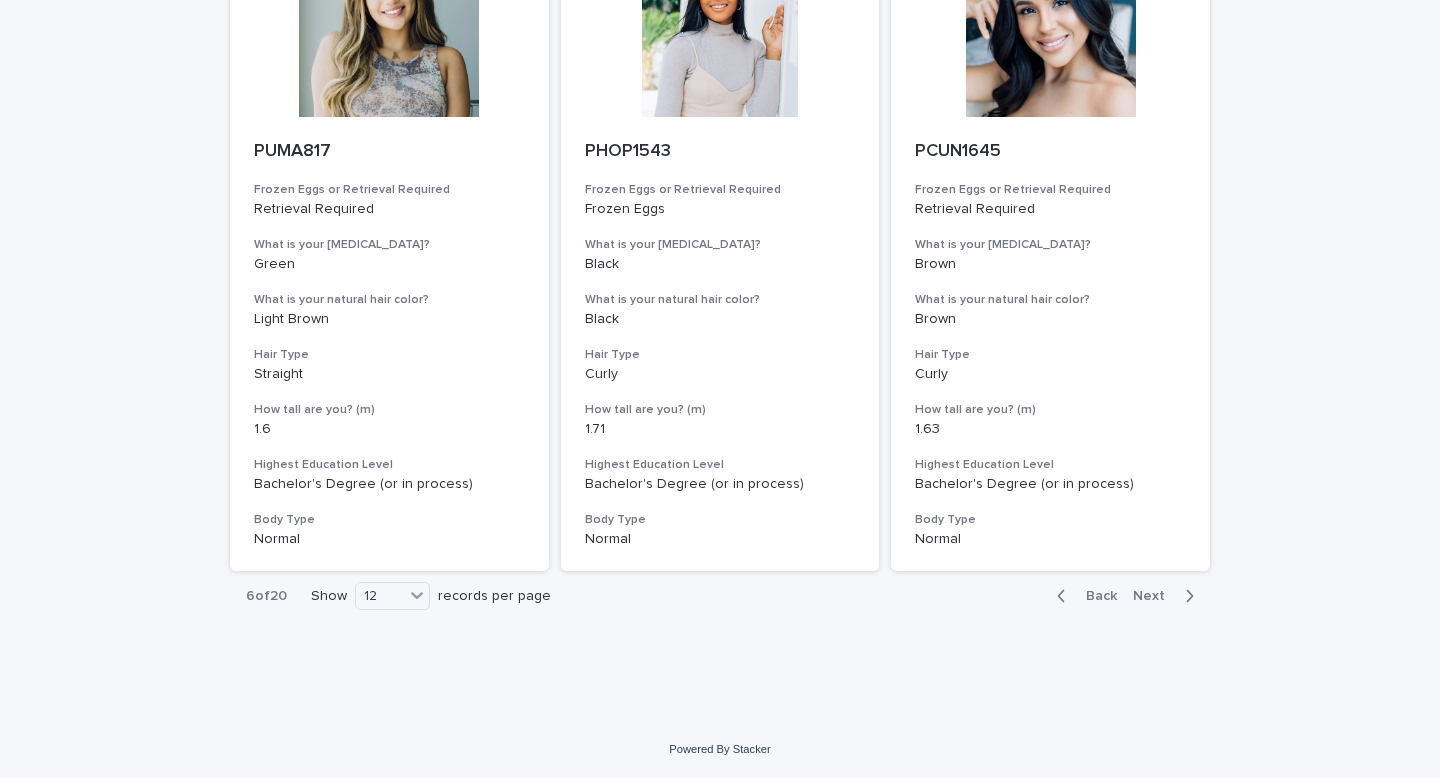 click on "Next" at bounding box center [1155, 596] 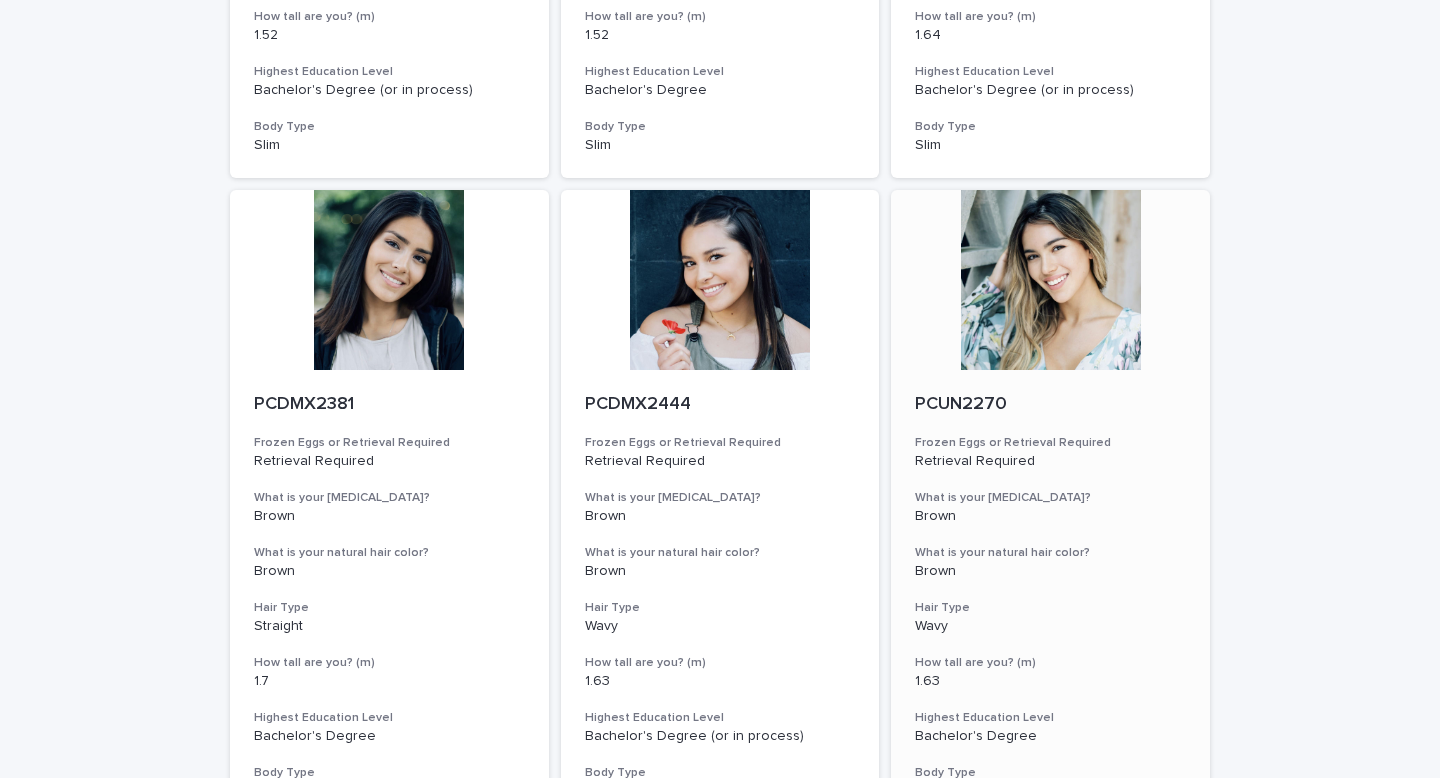 scroll, scrollTop: 748, scrollLeft: 0, axis: vertical 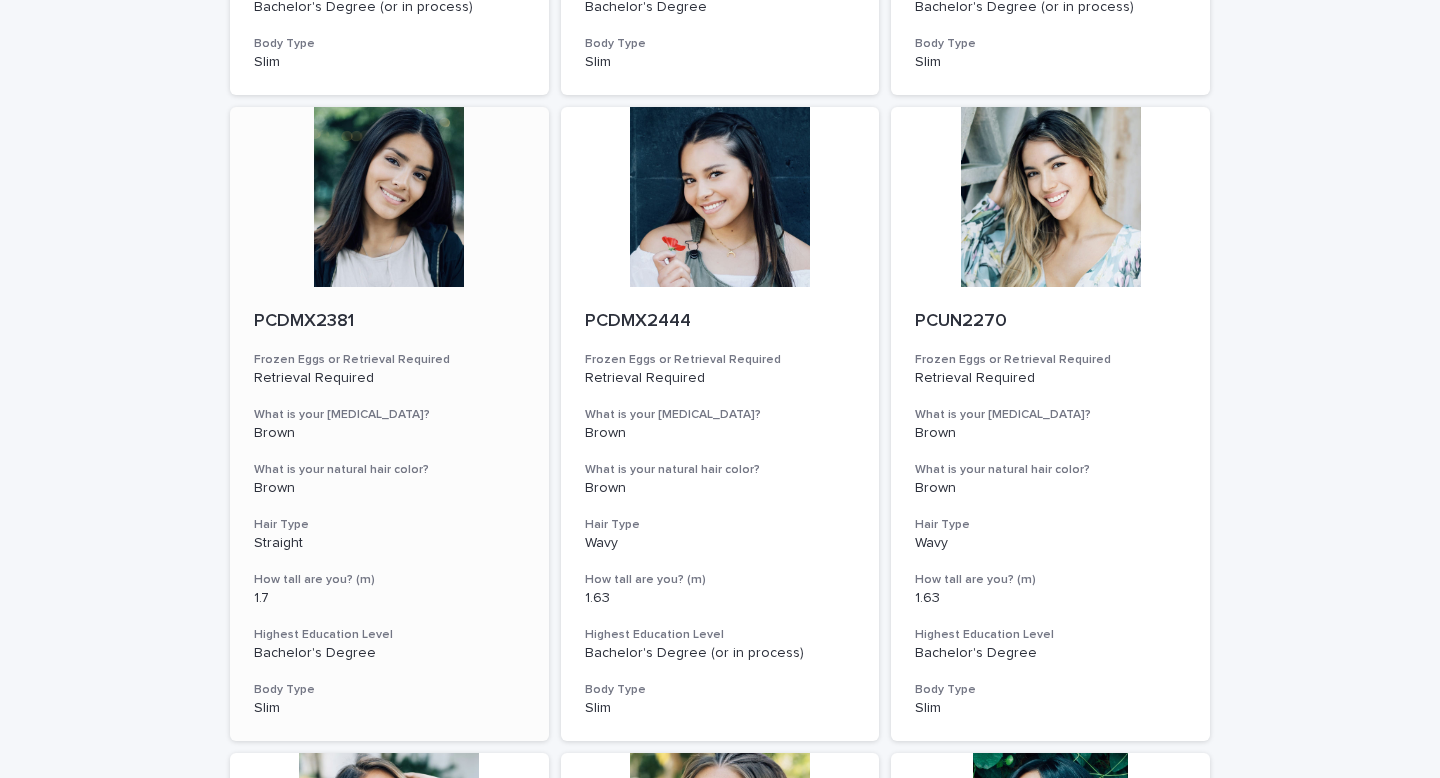 click at bounding box center (389, 197) 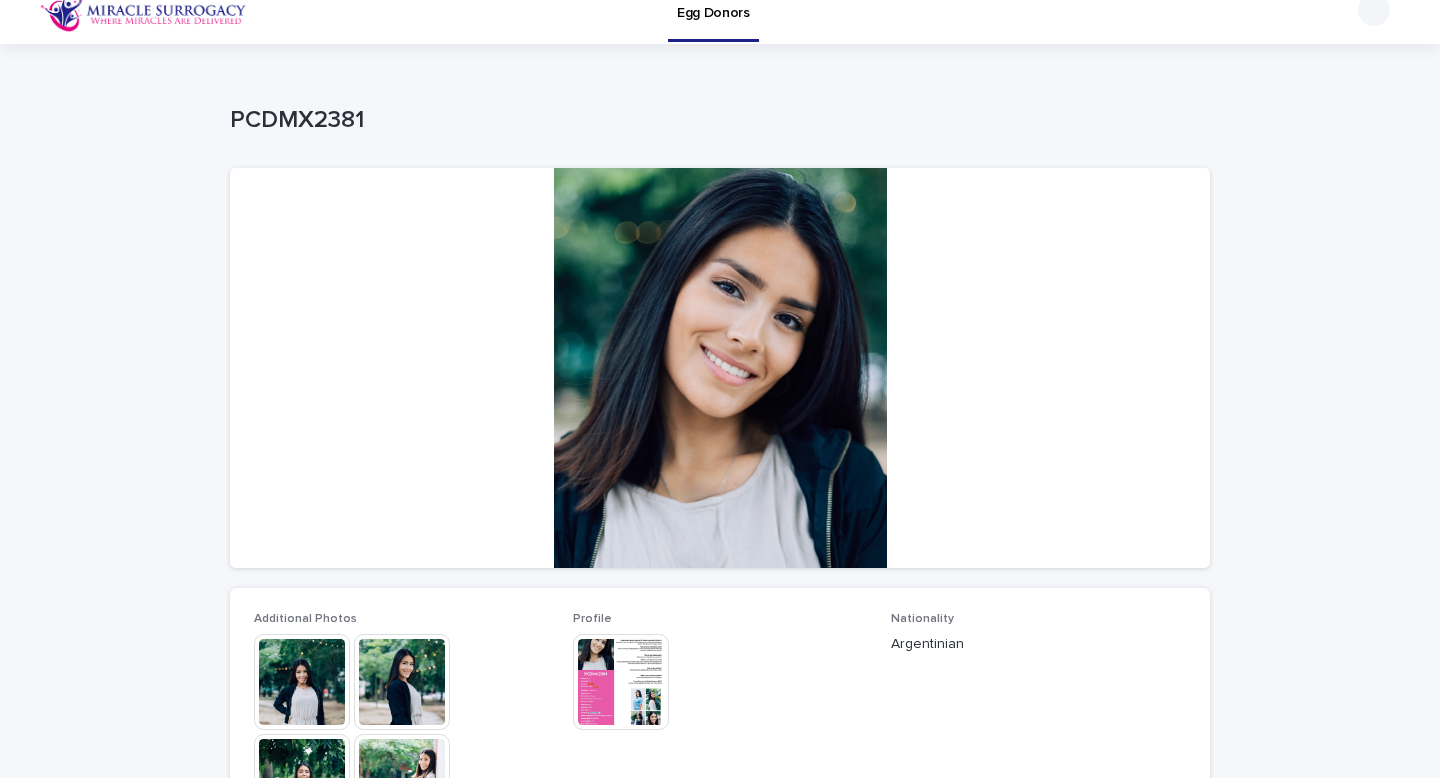 scroll, scrollTop: 364, scrollLeft: 0, axis: vertical 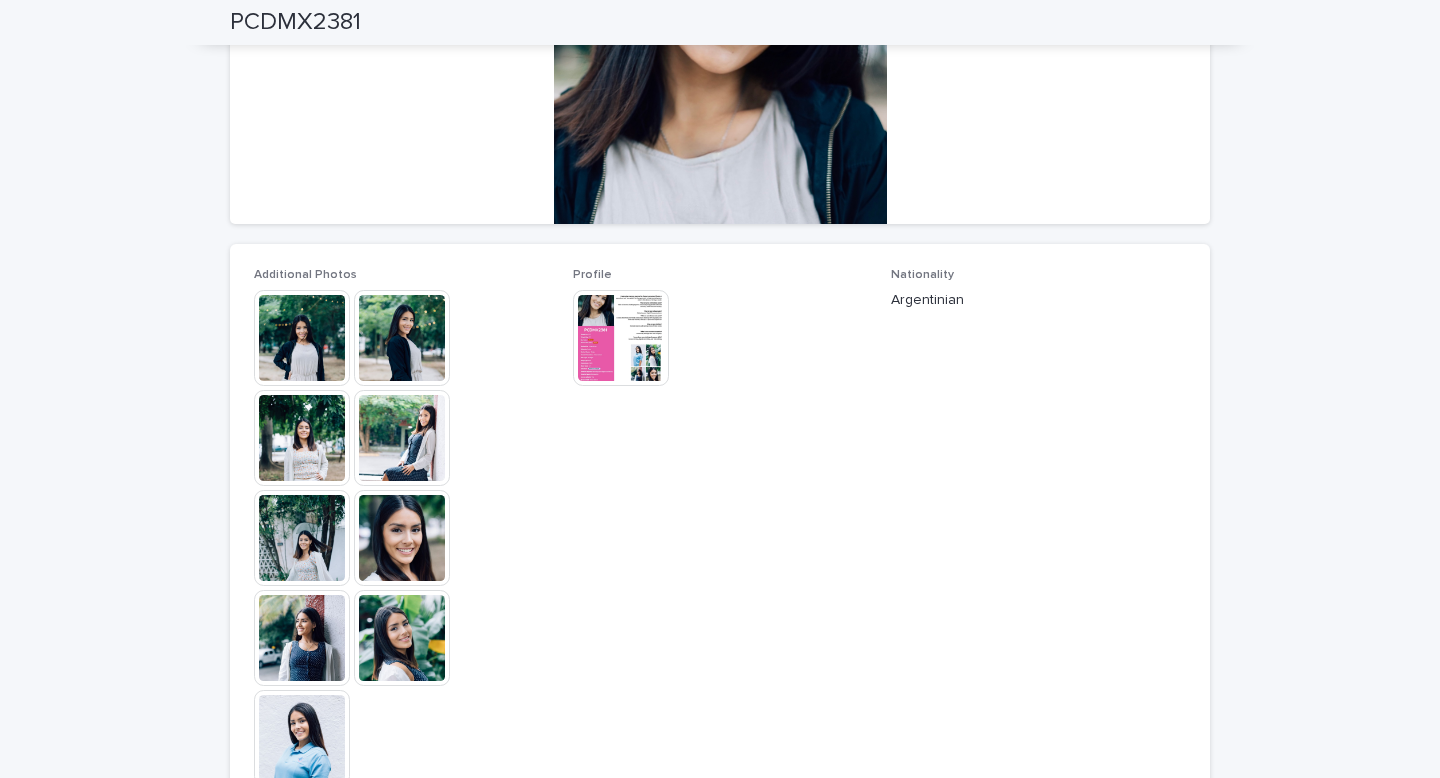 click at bounding box center [302, 338] 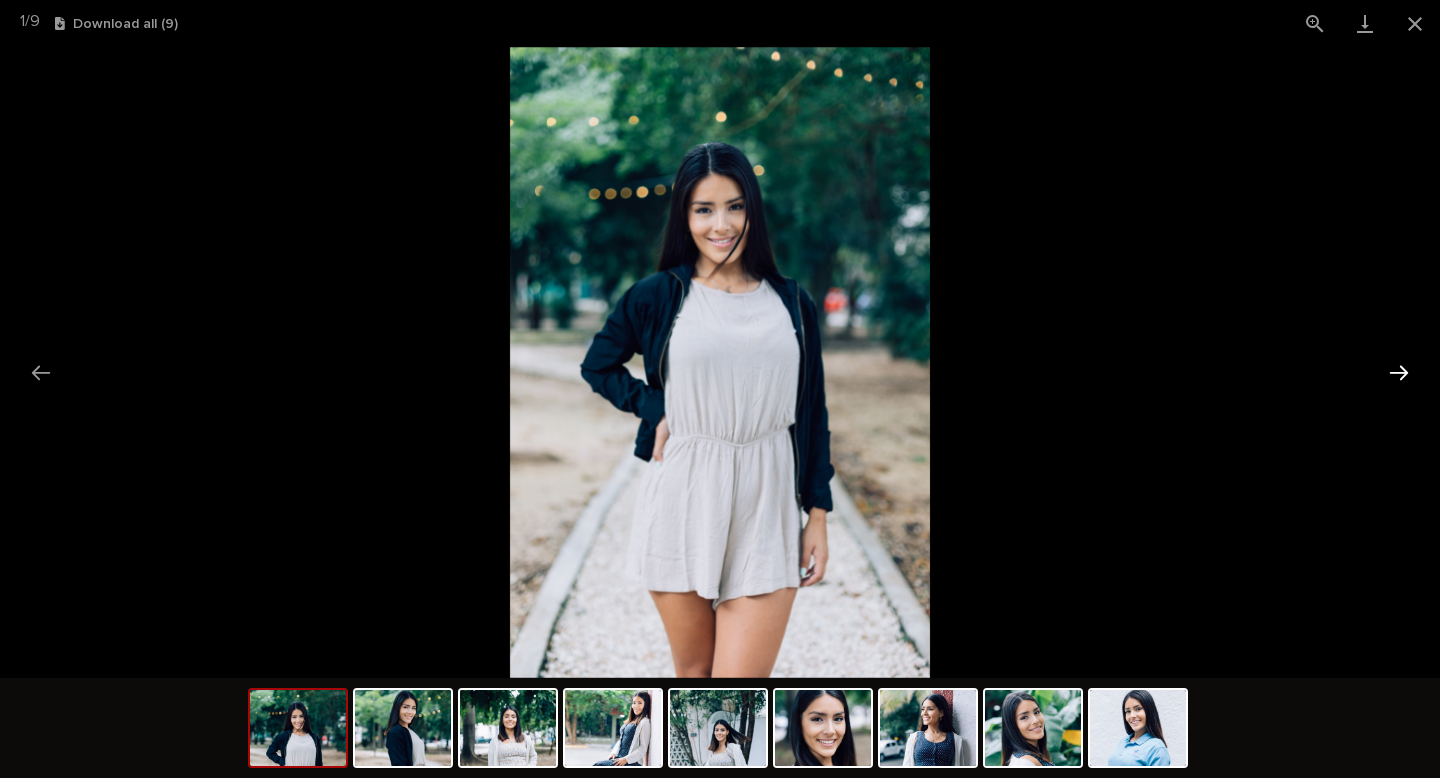 click at bounding box center (1399, 372) 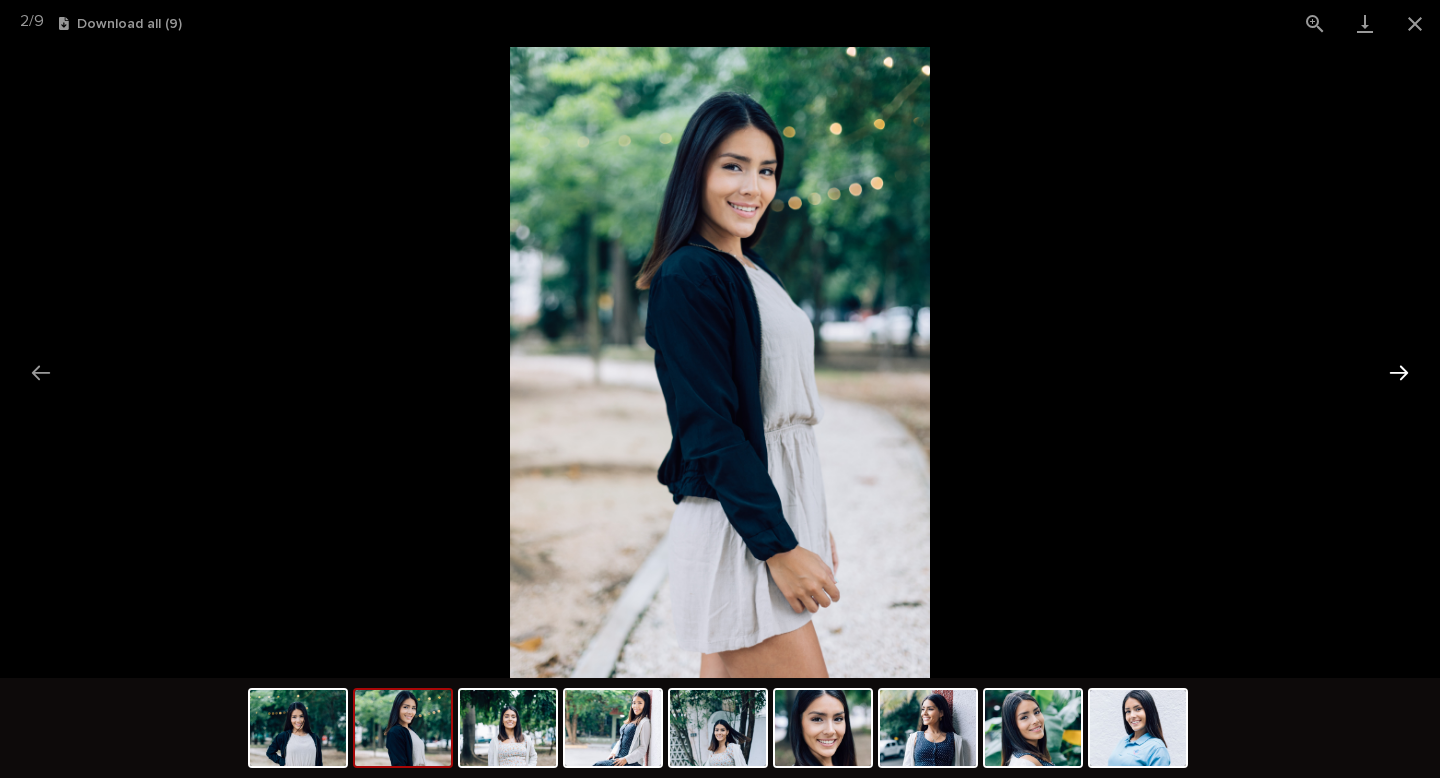 click at bounding box center (1399, 372) 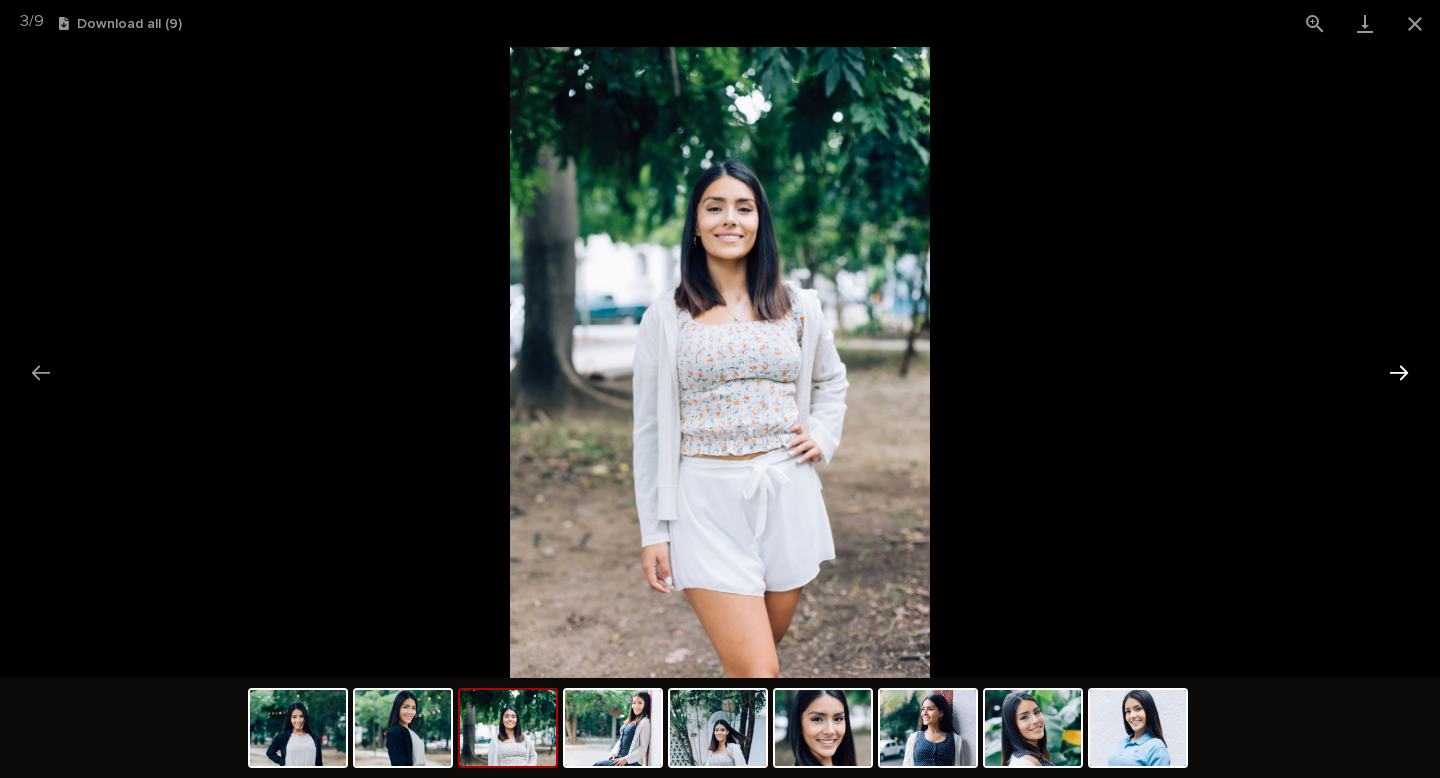 click at bounding box center (1399, 372) 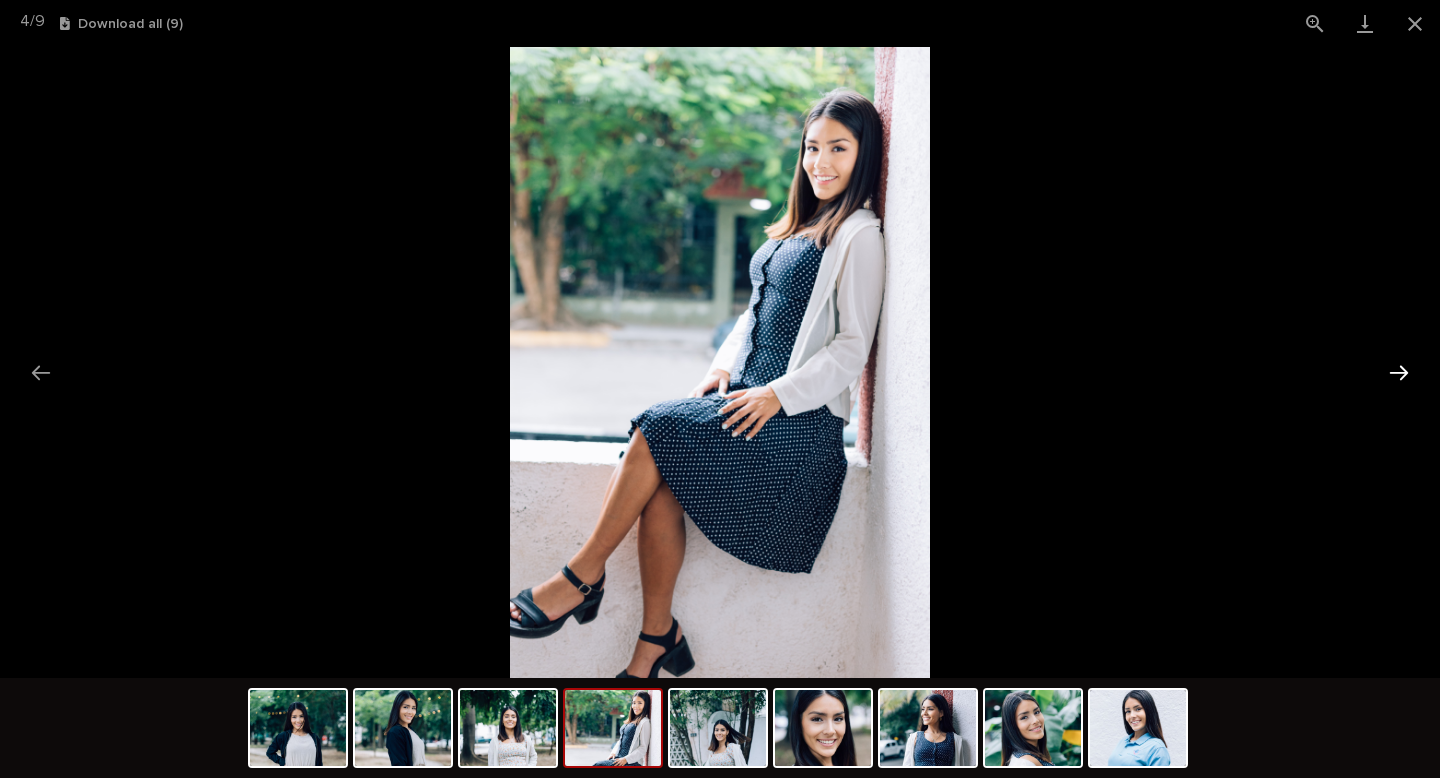click at bounding box center (1399, 372) 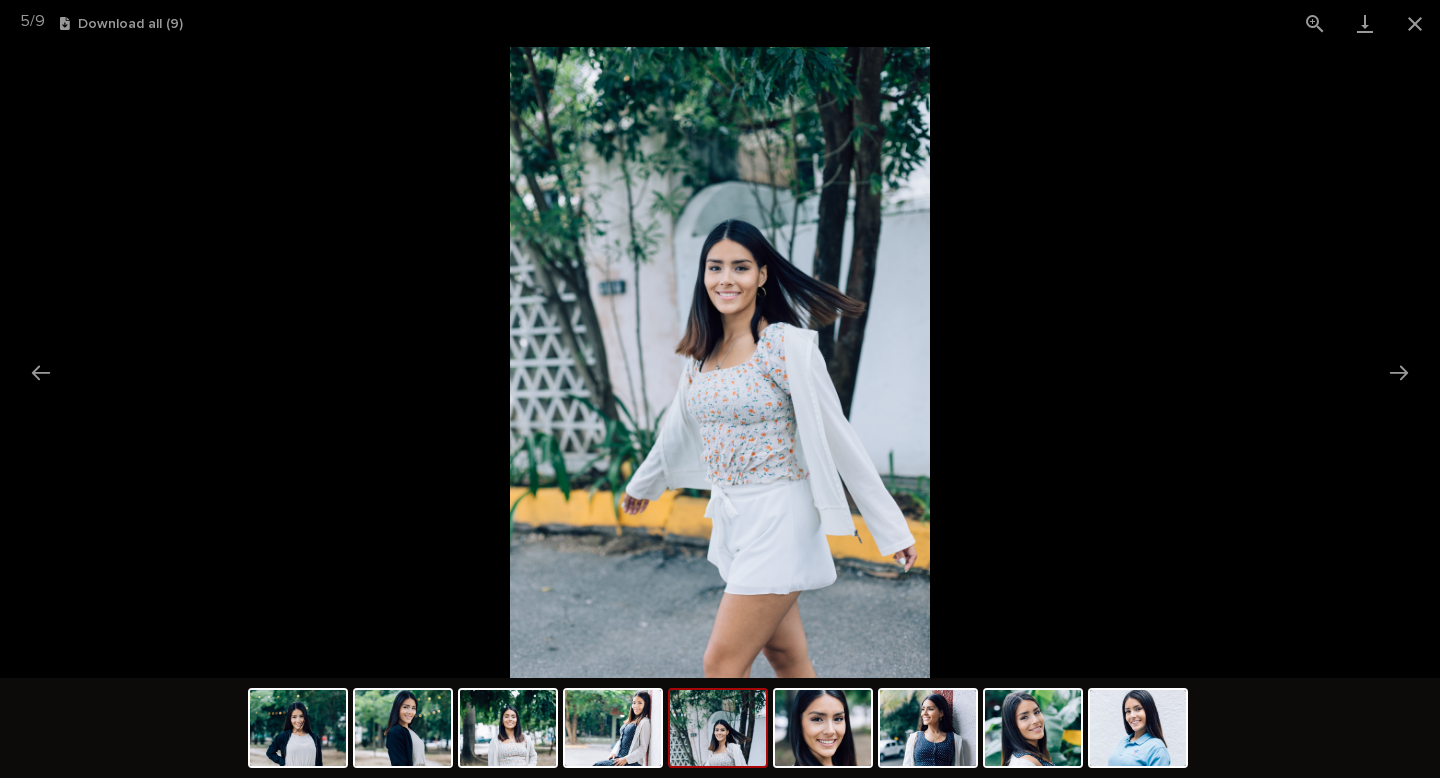 drag, startPoint x: 1403, startPoint y: 368, endPoint x: 1403, endPoint y: 351, distance: 17 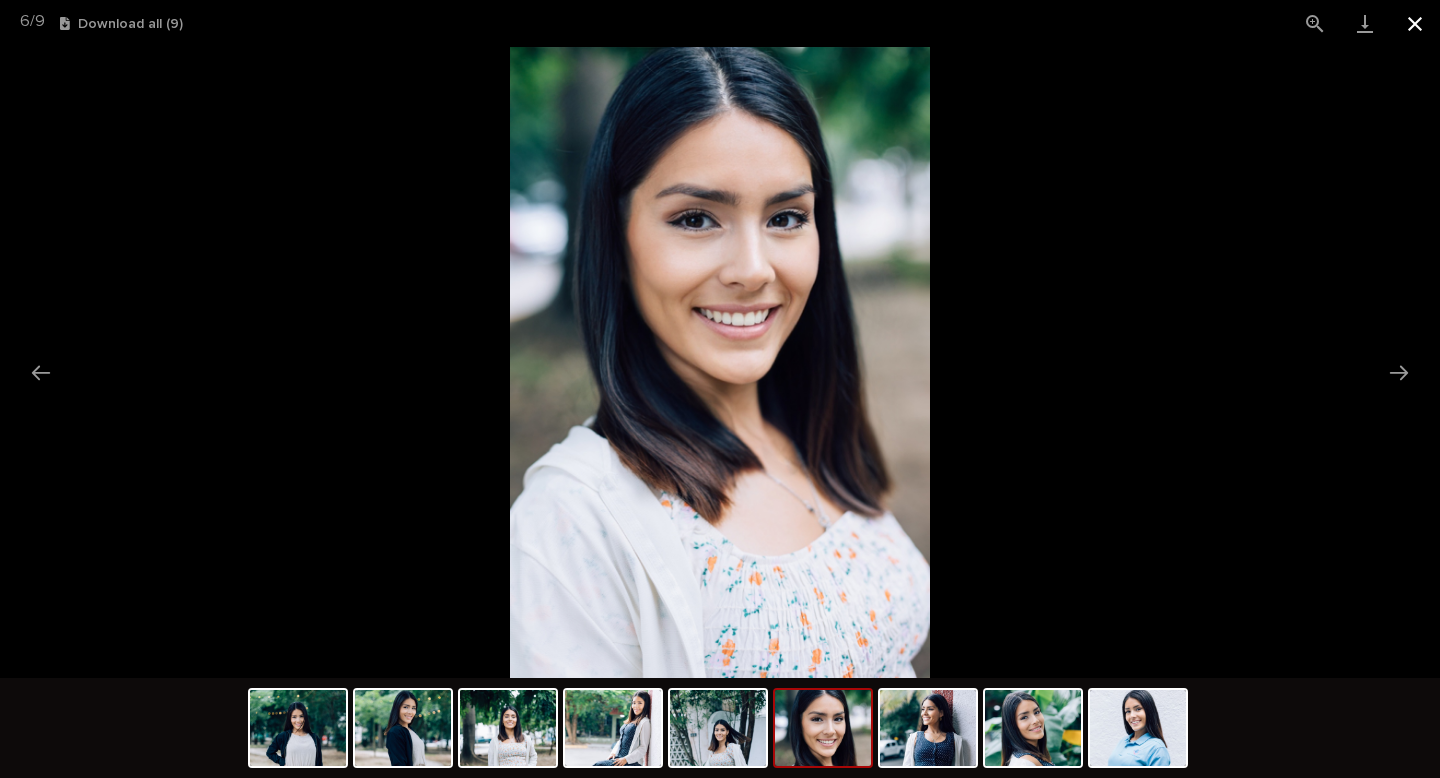 click at bounding box center (1415, 23) 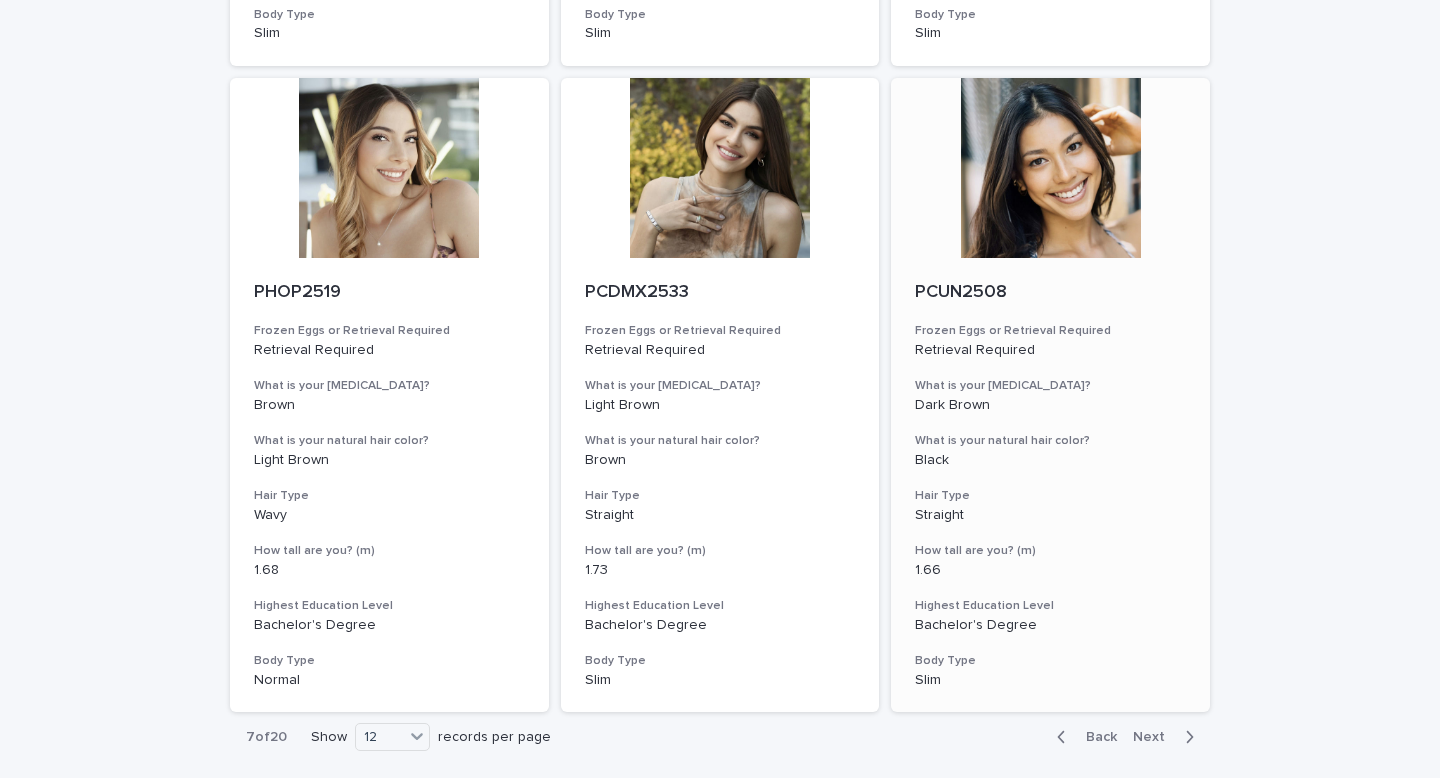 scroll, scrollTop: 2212, scrollLeft: 0, axis: vertical 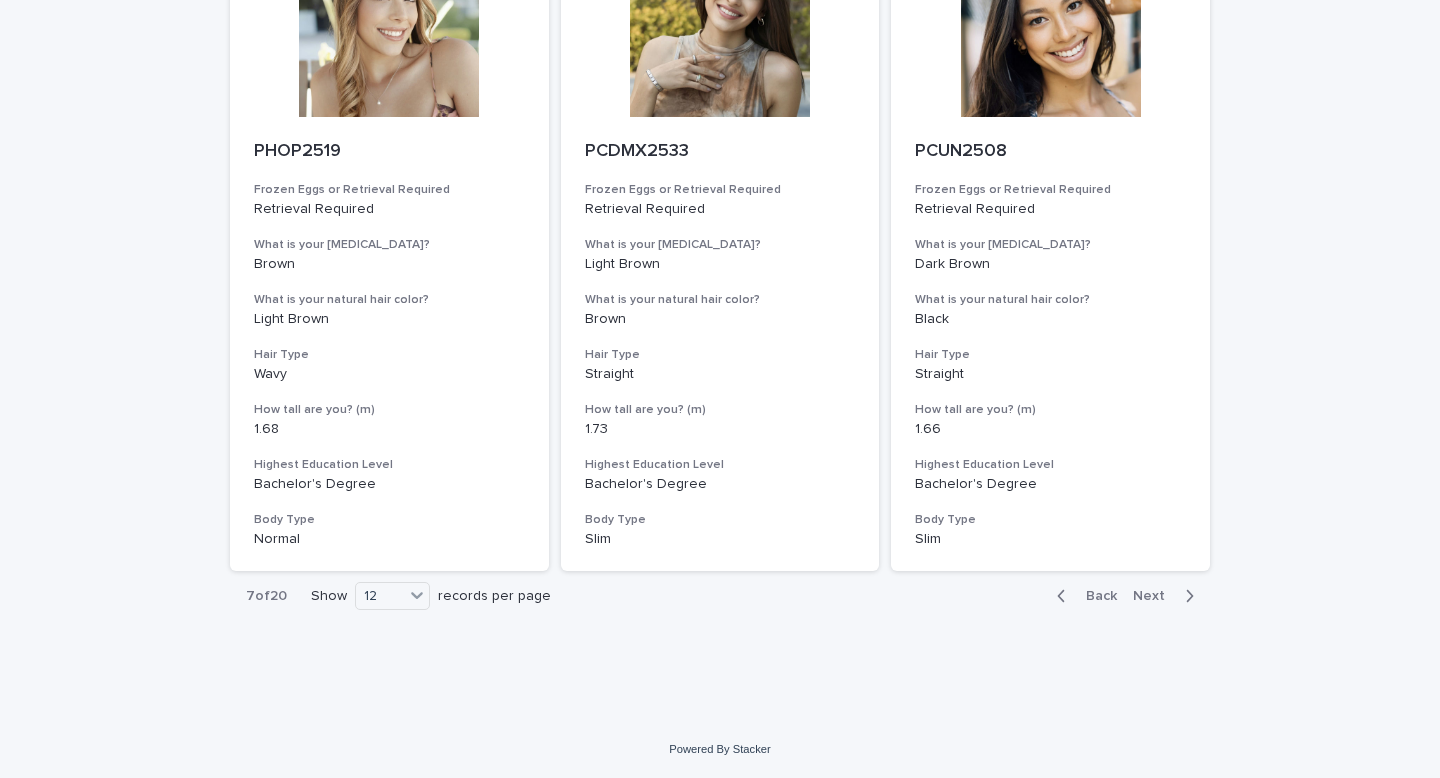 click 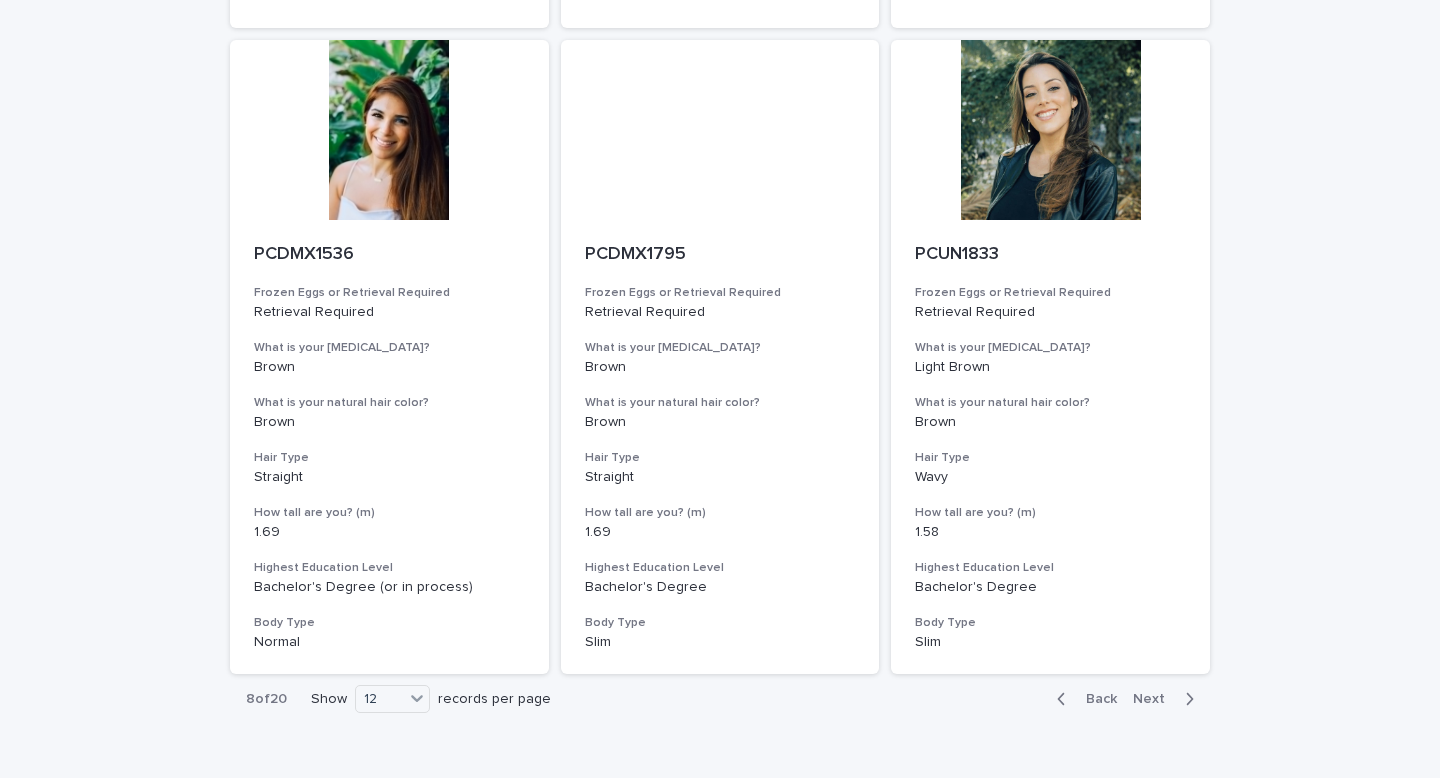 scroll, scrollTop: 2212, scrollLeft: 0, axis: vertical 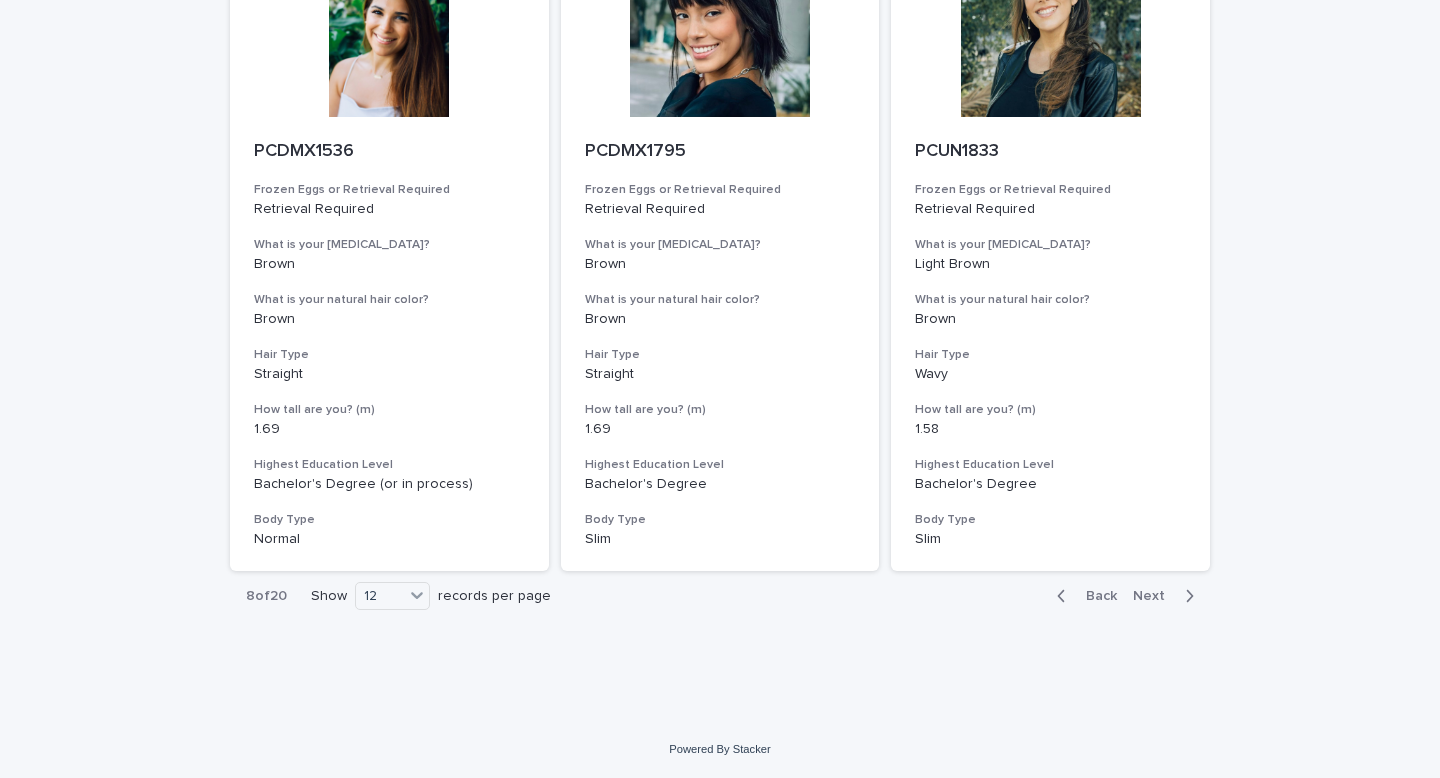 click 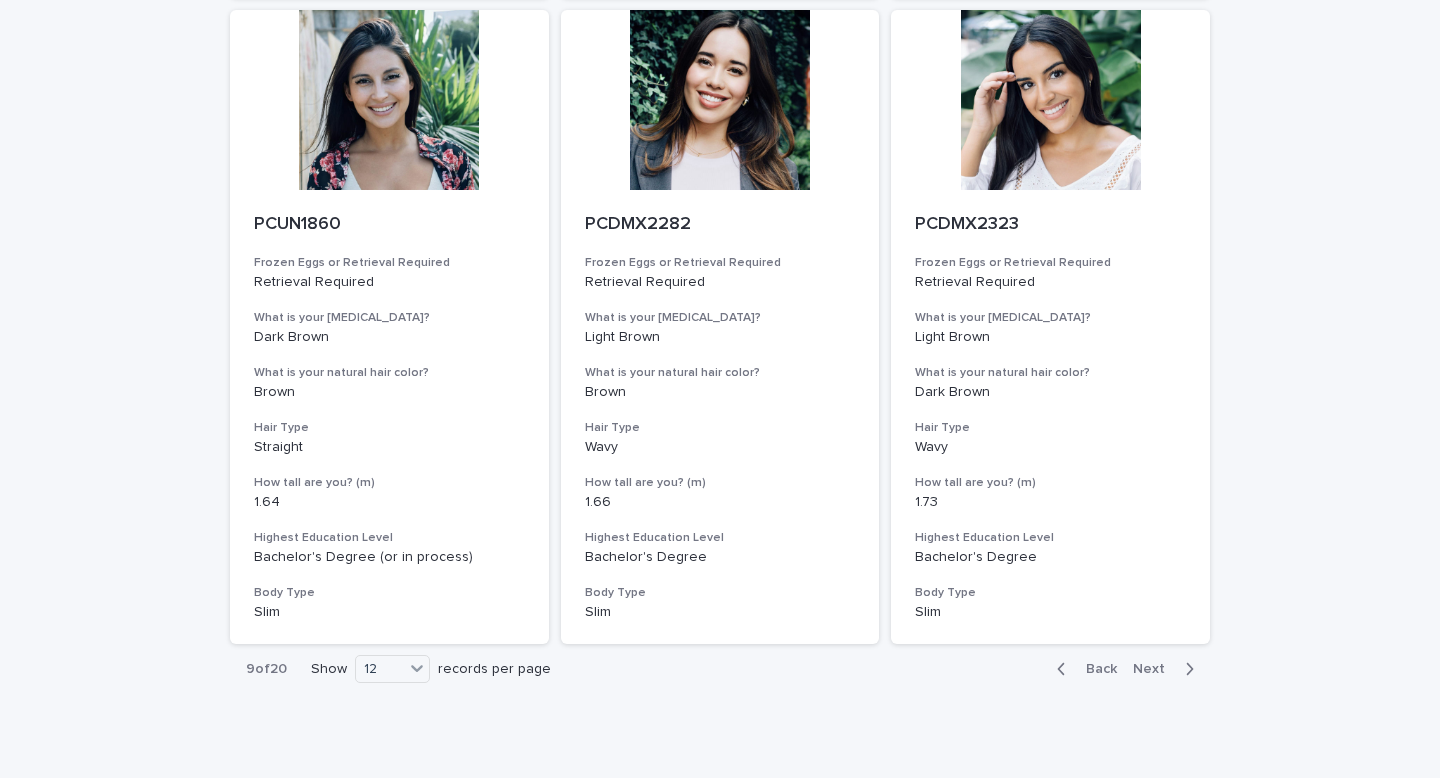 scroll, scrollTop: 2212, scrollLeft: 0, axis: vertical 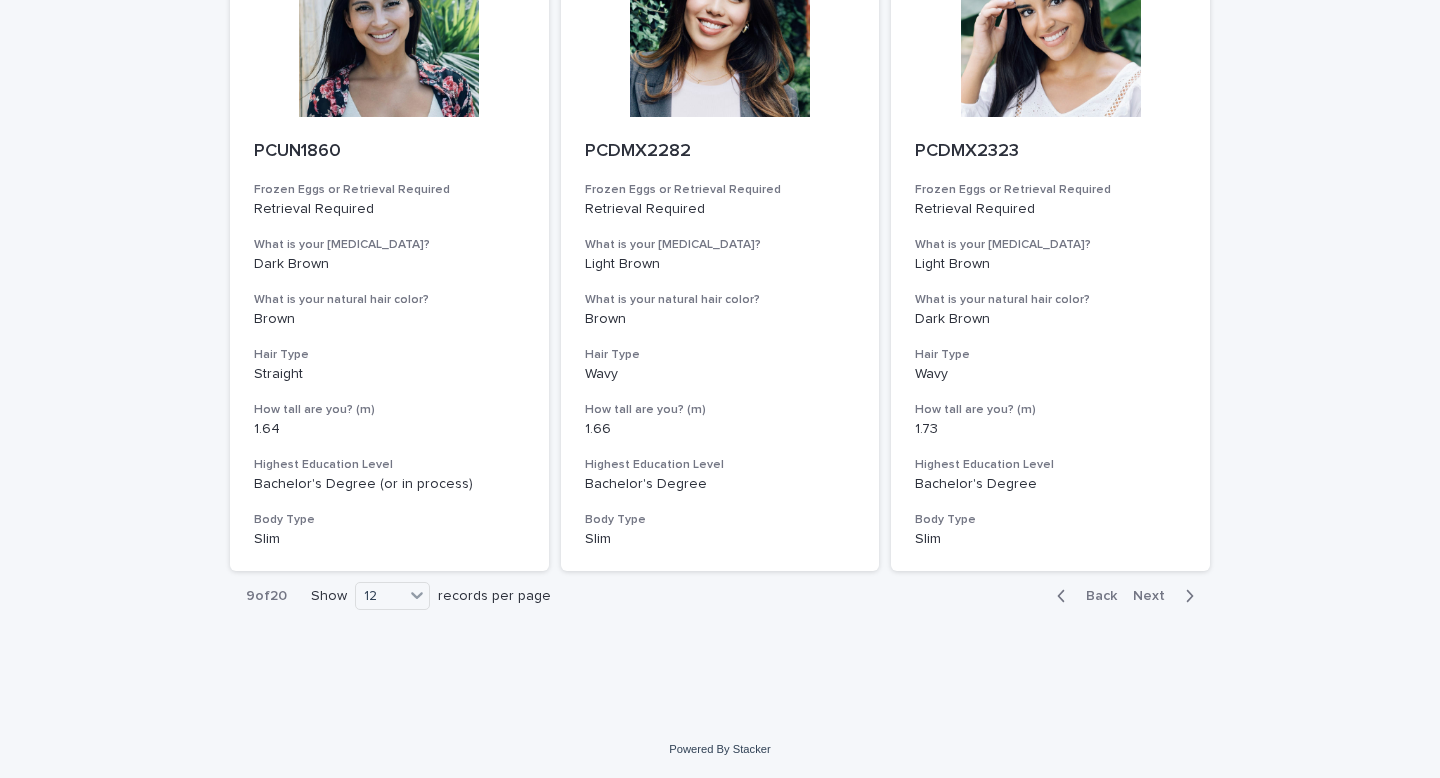 click 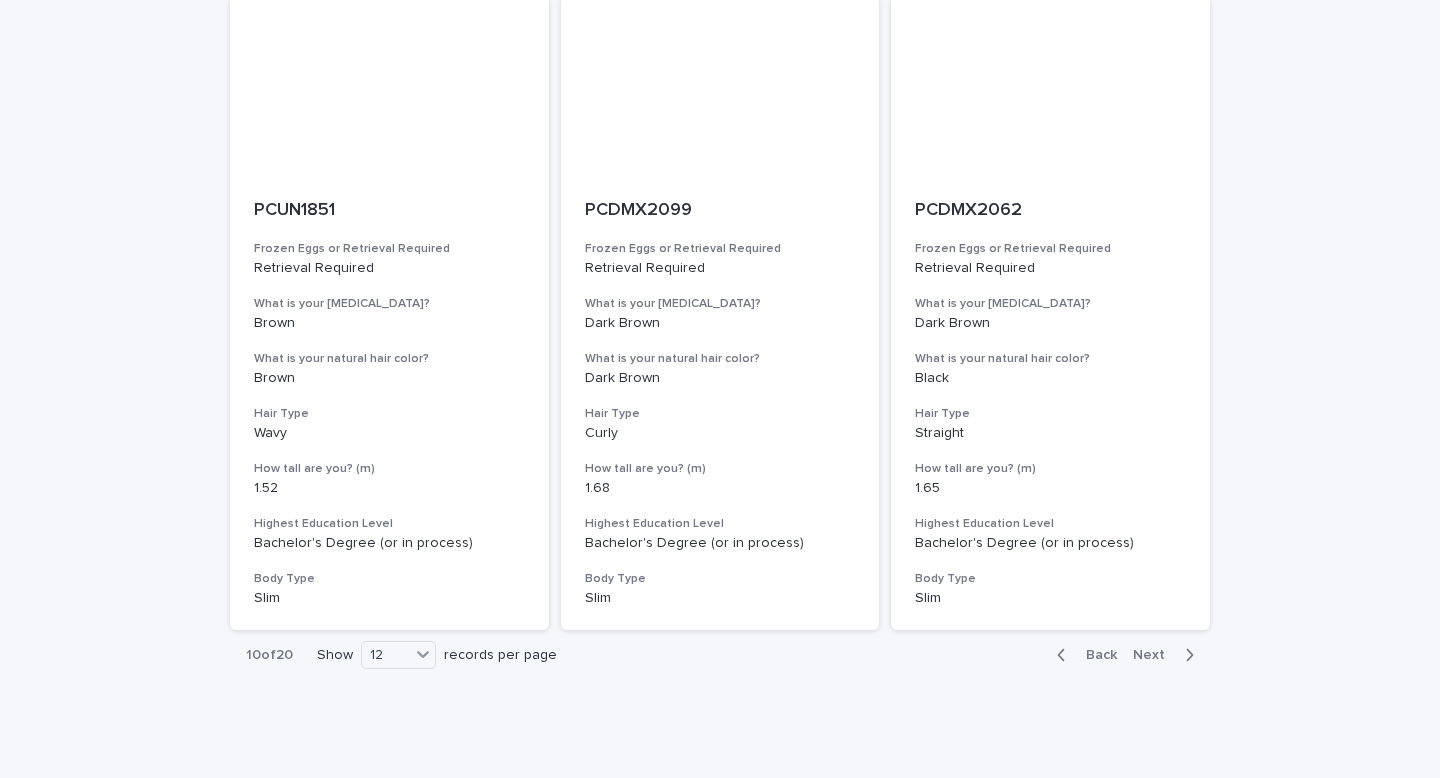 scroll, scrollTop: 2212, scrollLeft: 0, axis: vertical 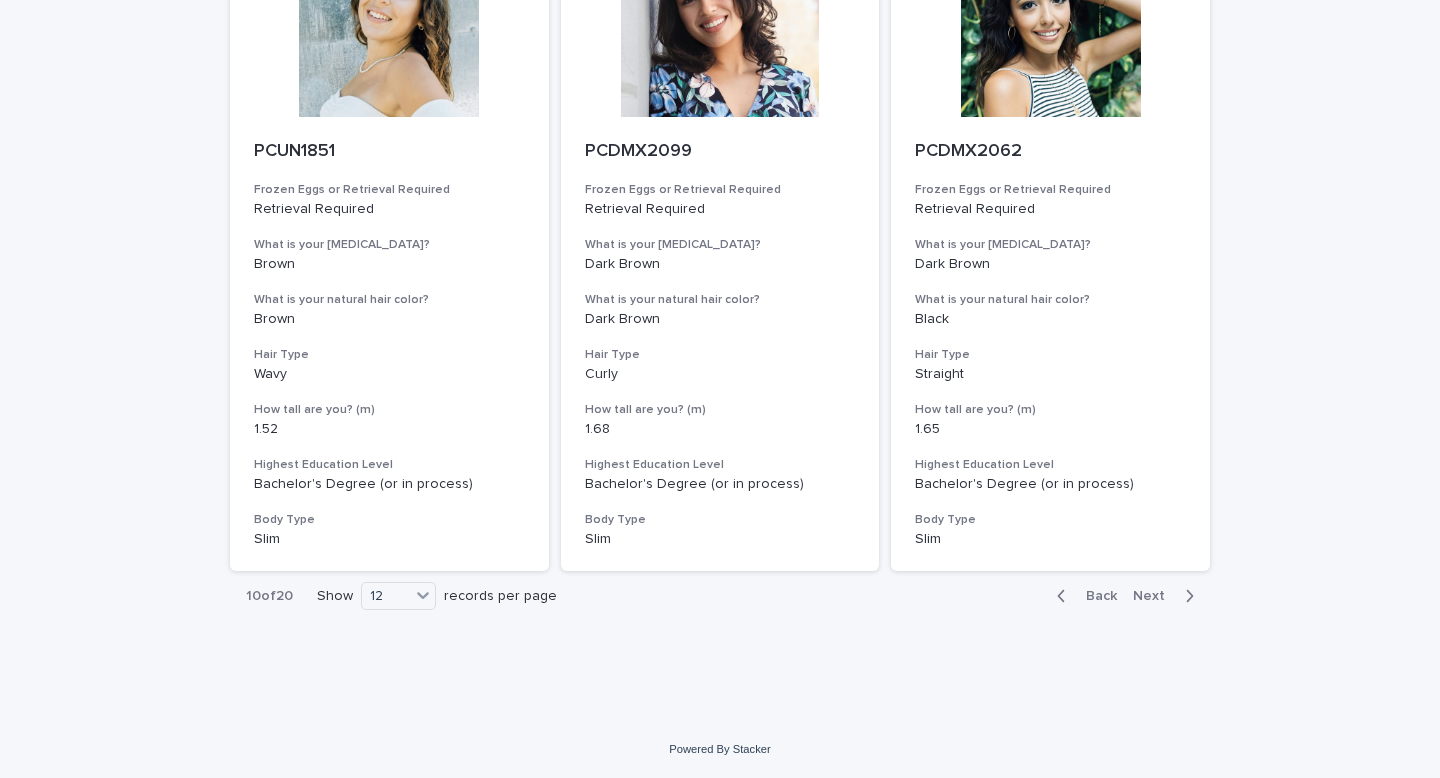 click 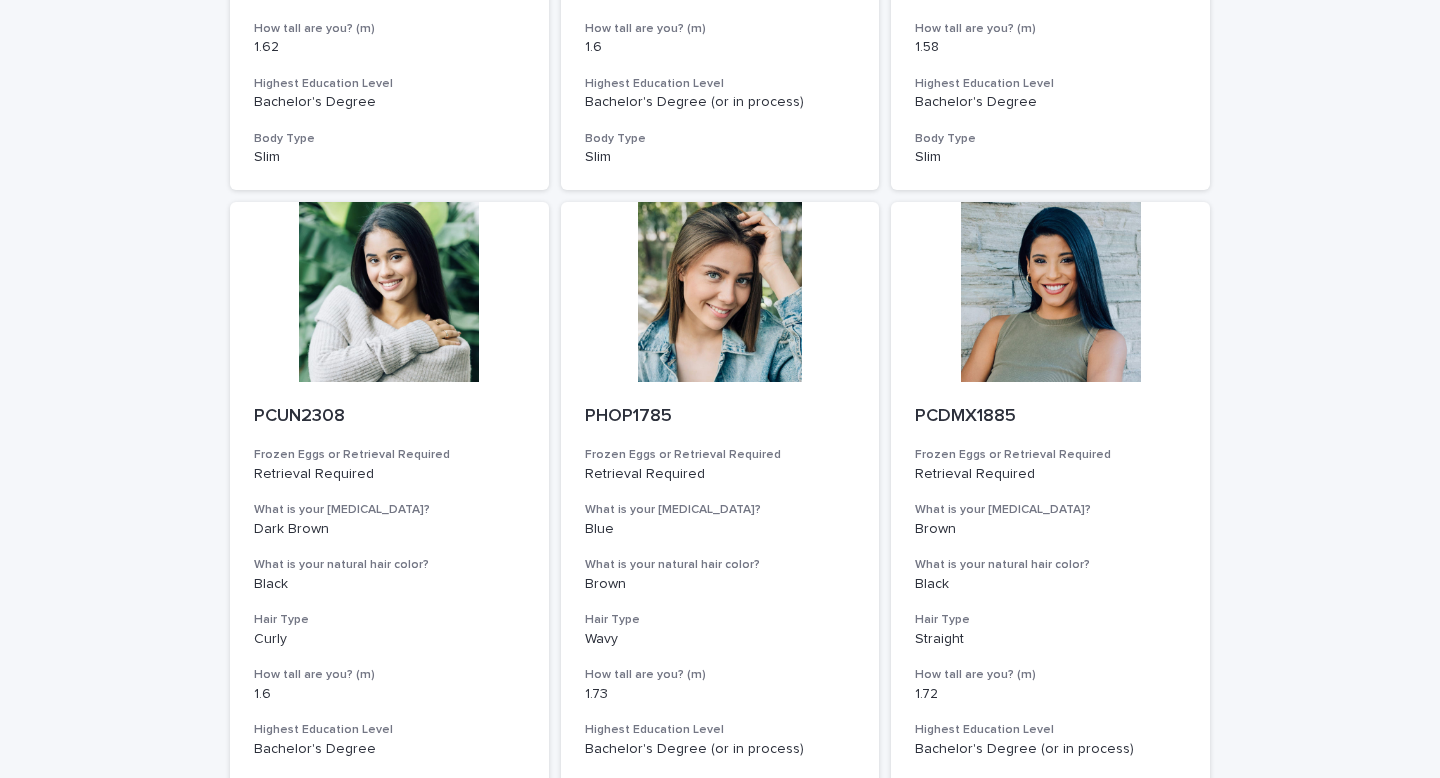 scroll, scrollTop: 1984, scrollLeft: 0, axis: vertical 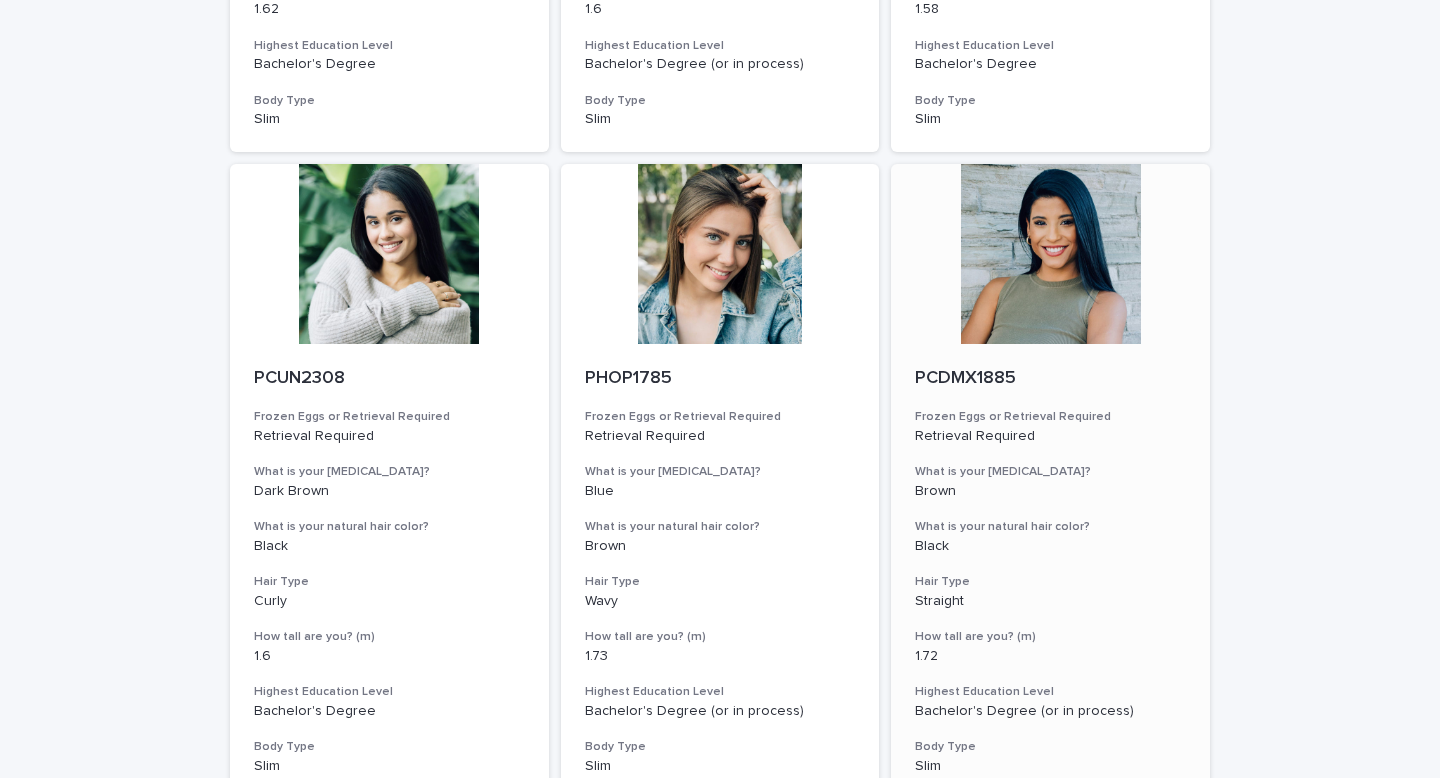 click at bounding box center (1050, 254) 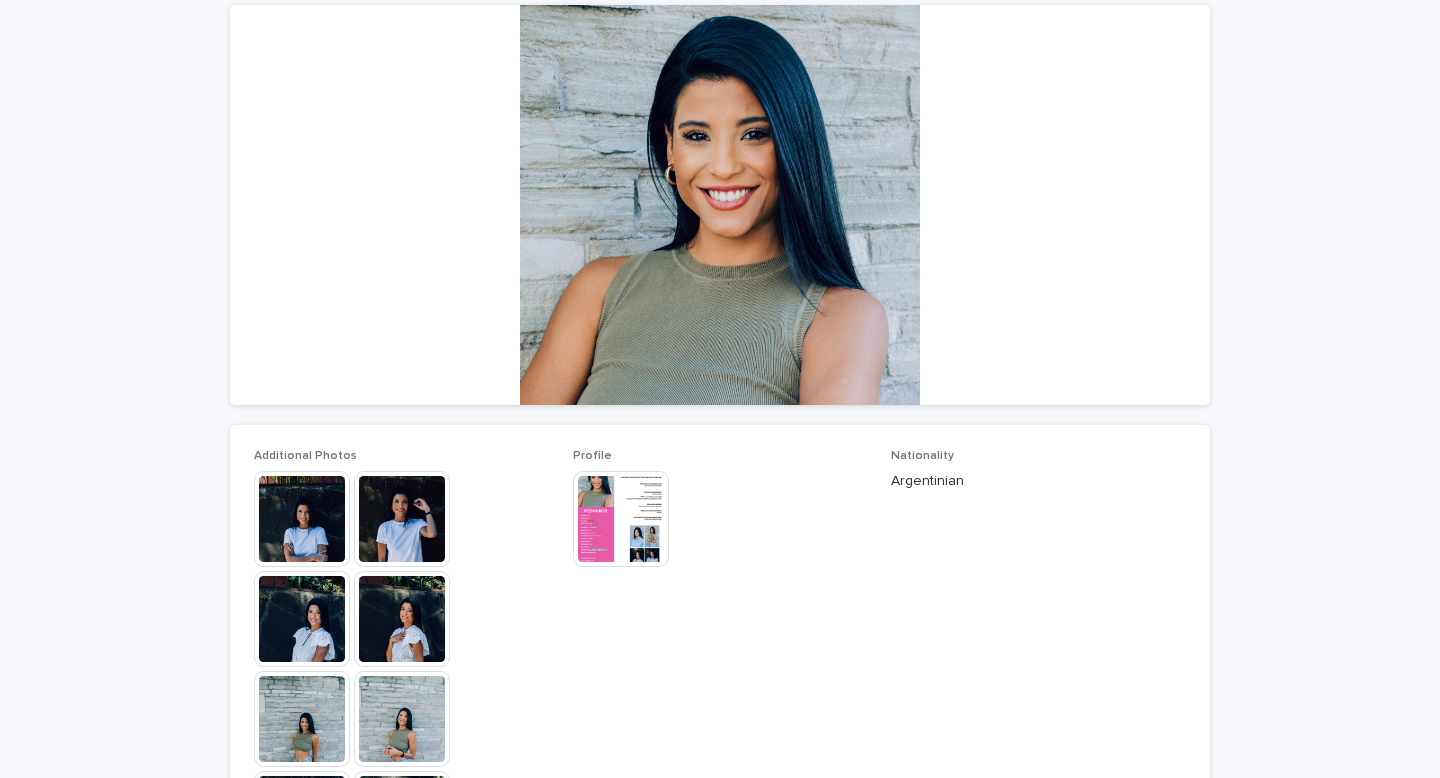 scroll, scrollTop: 397, scrollLeft: 0, axis: vertical 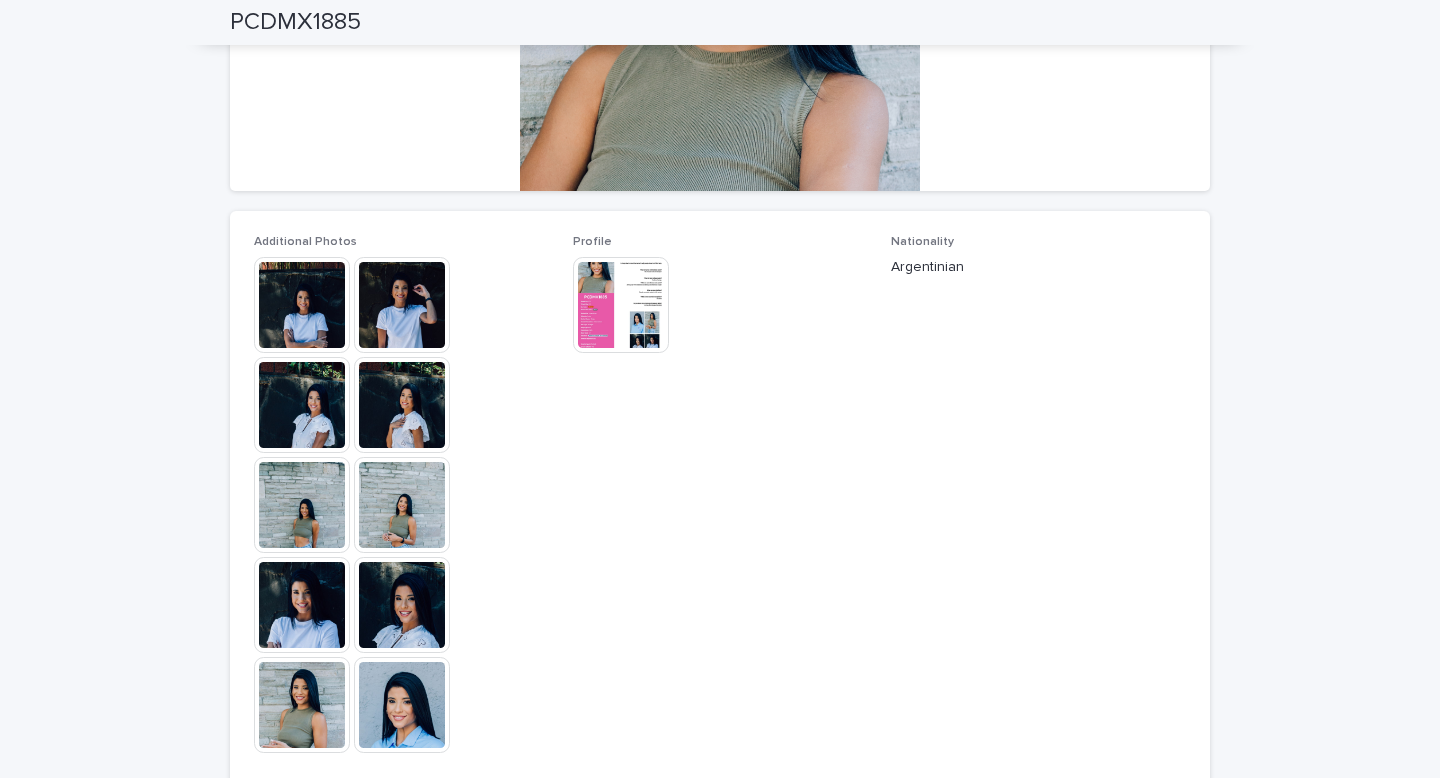 click at bounding box center (302, 305) 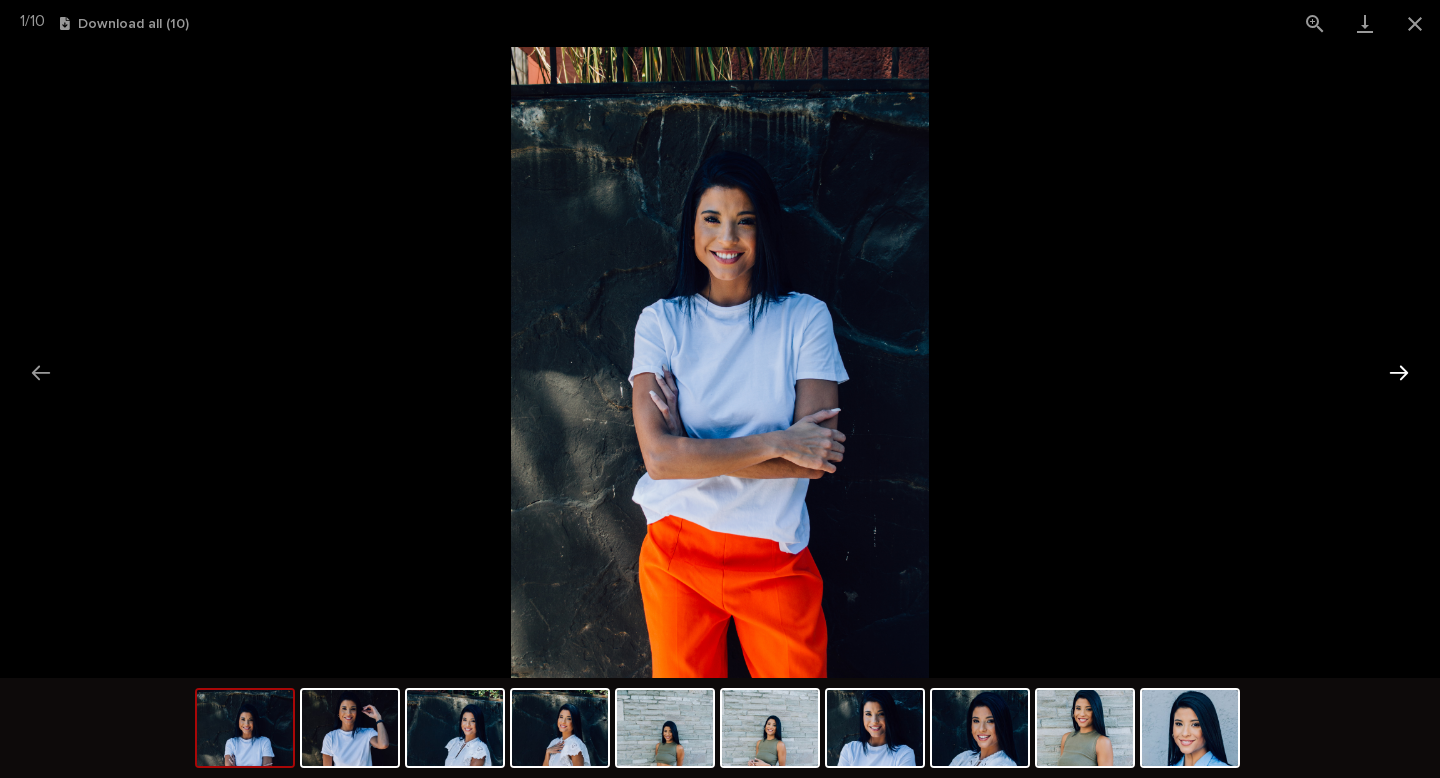 click at bounding box center [1399, 372] 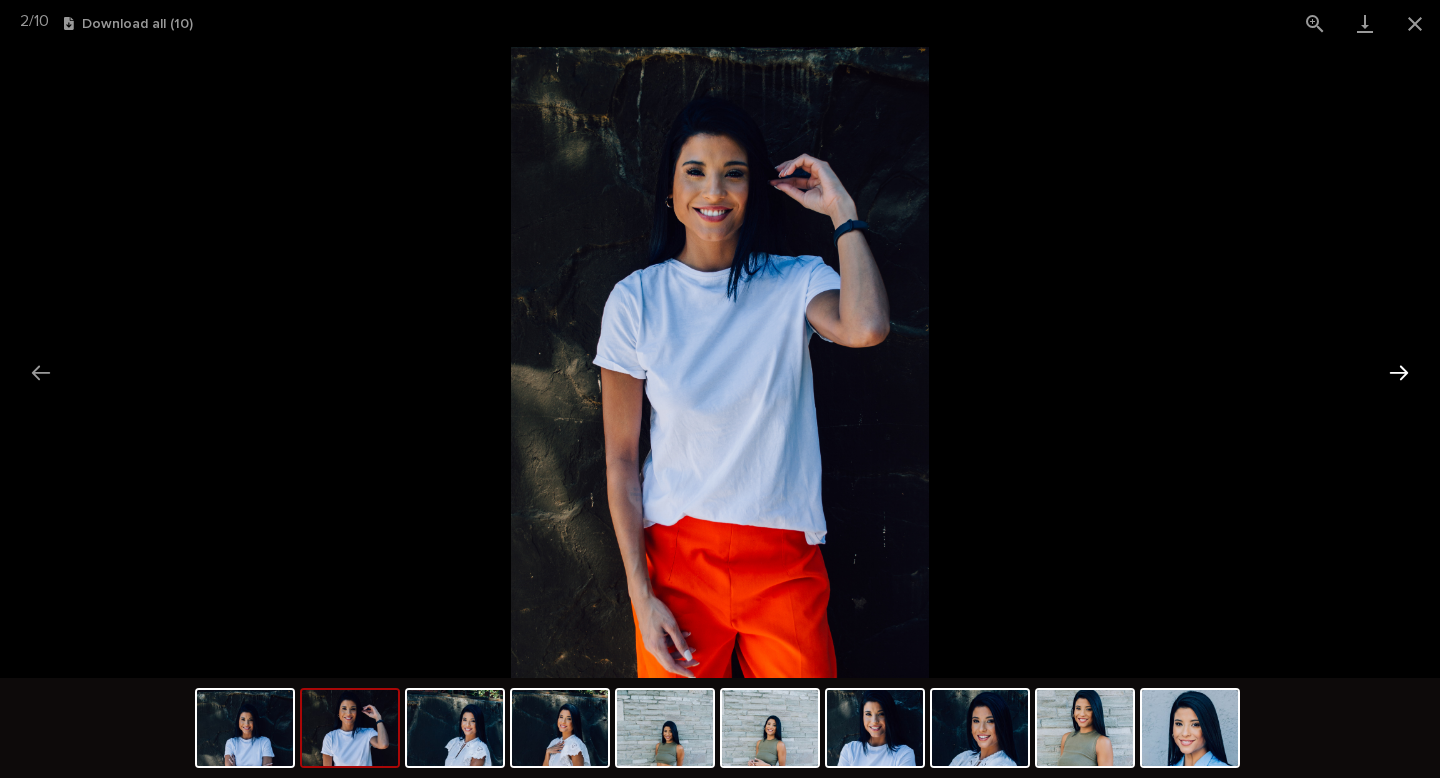 click at bounding box center (1399, 372) 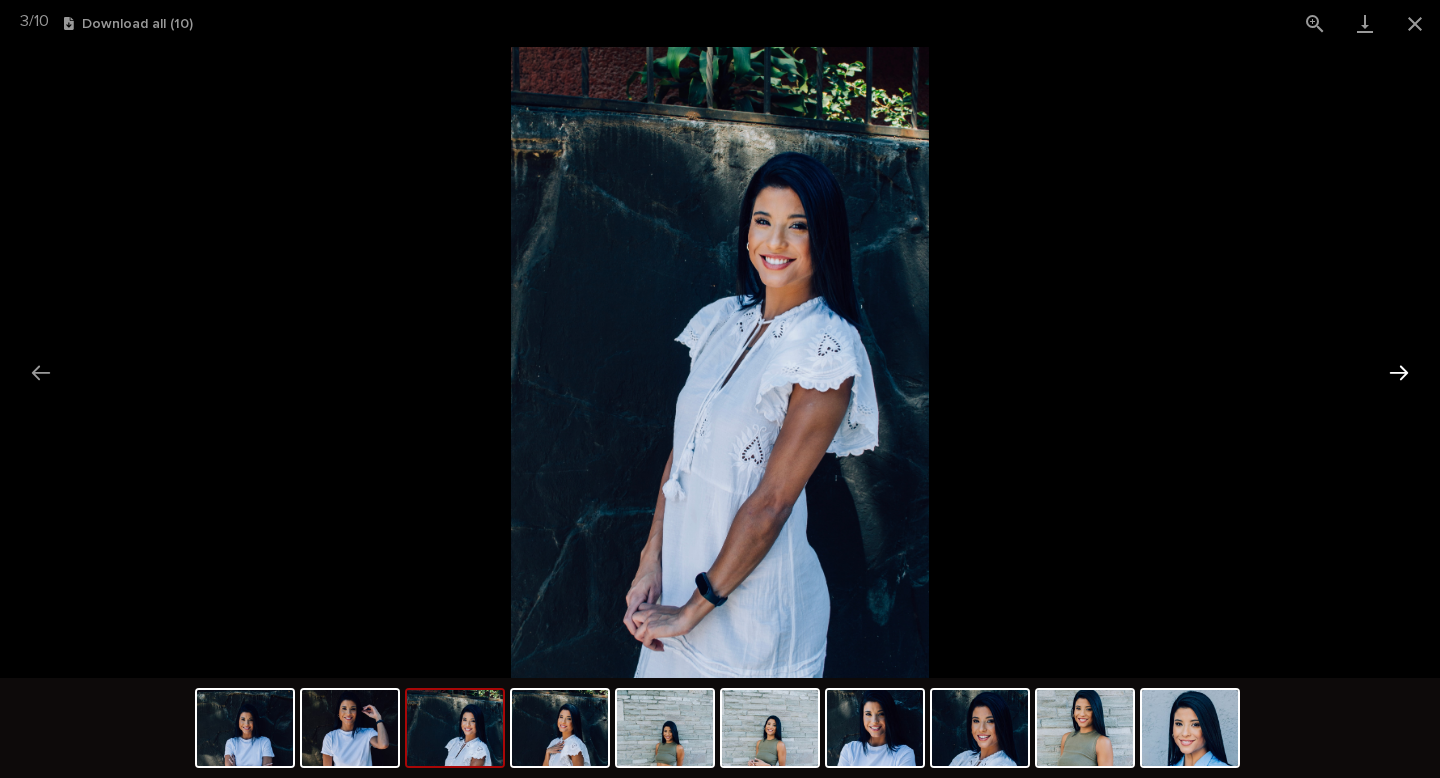 click at bounding box center (1399, 372) 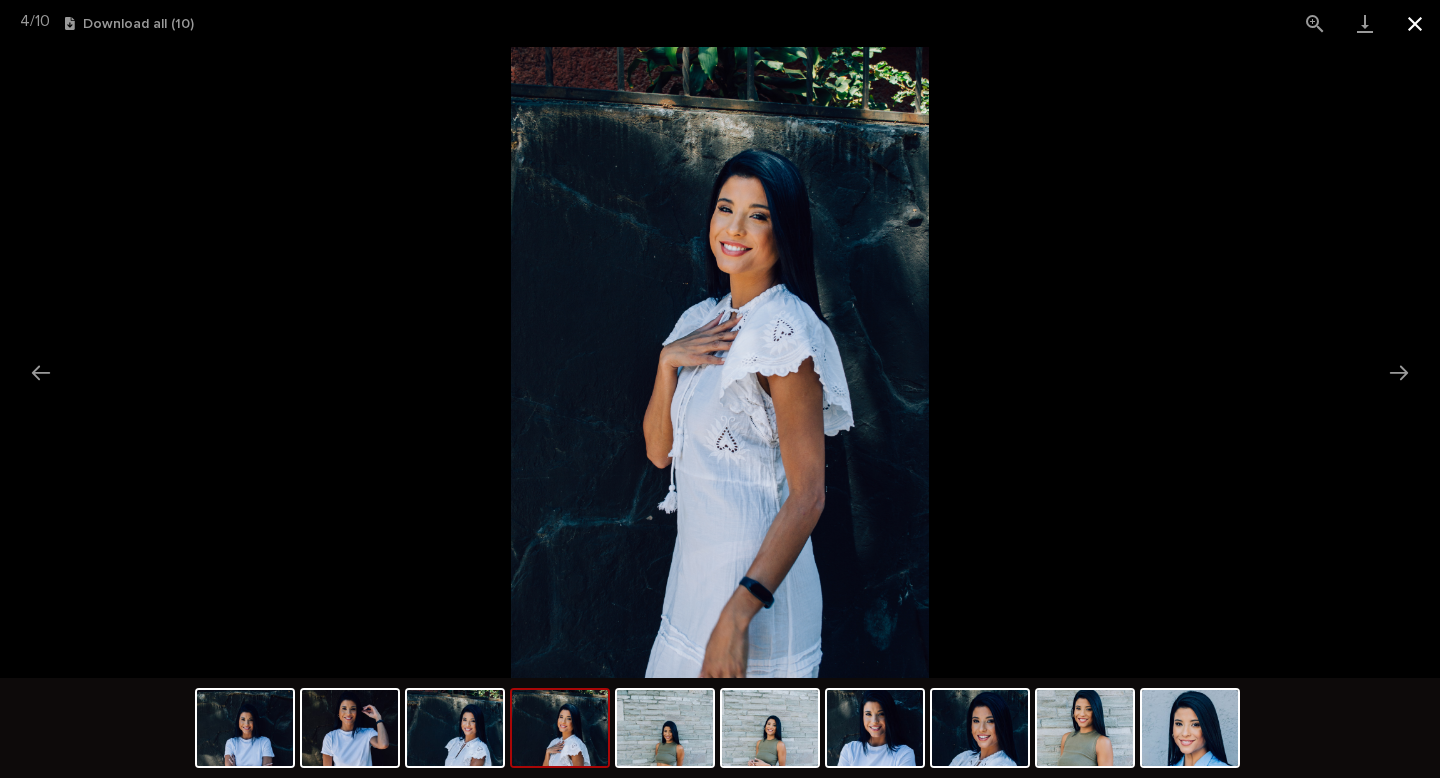 click at bounding box center (1415, 23) 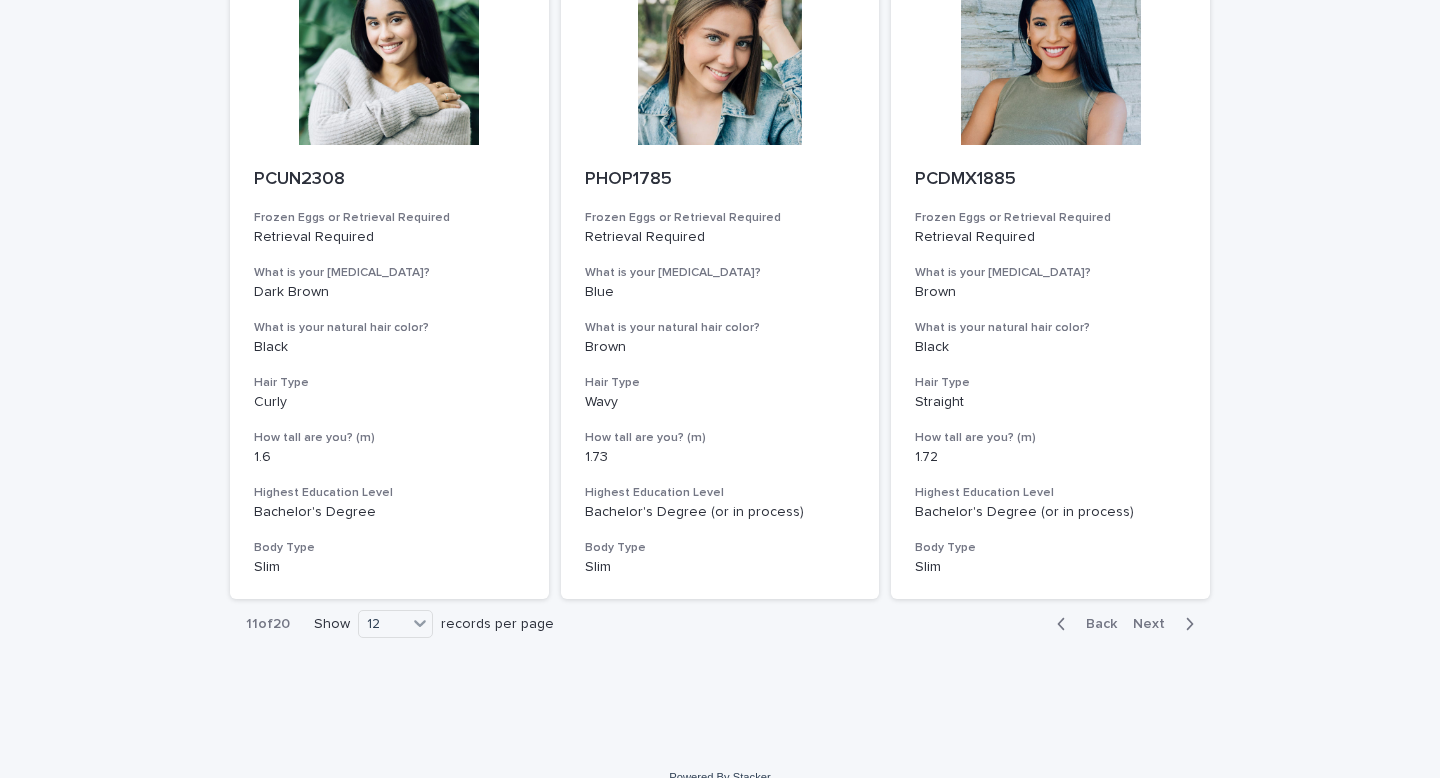scroll, scrollTop: 2212, scrollLeft: 0, axis: vertical 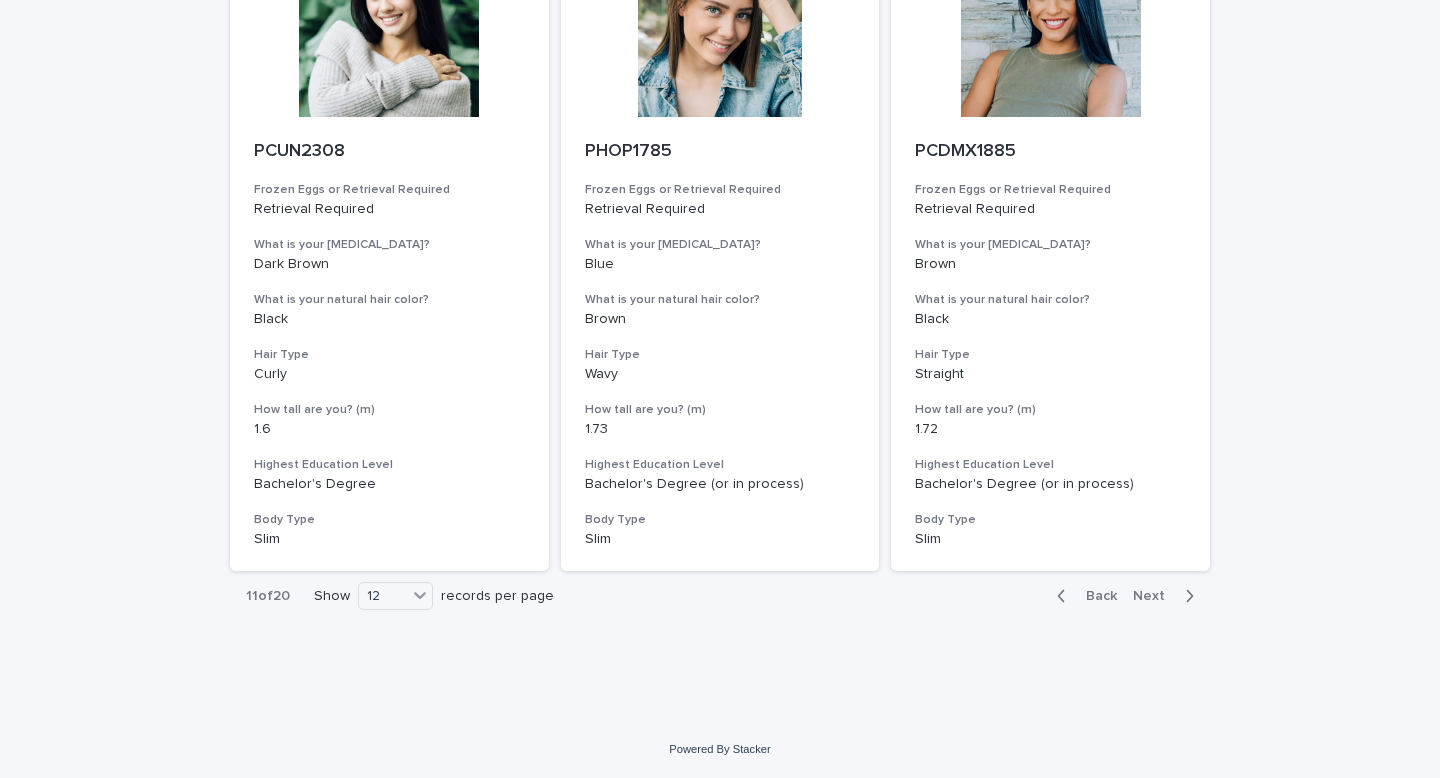 click on "Back Next" at bounding box center (1125, 596) 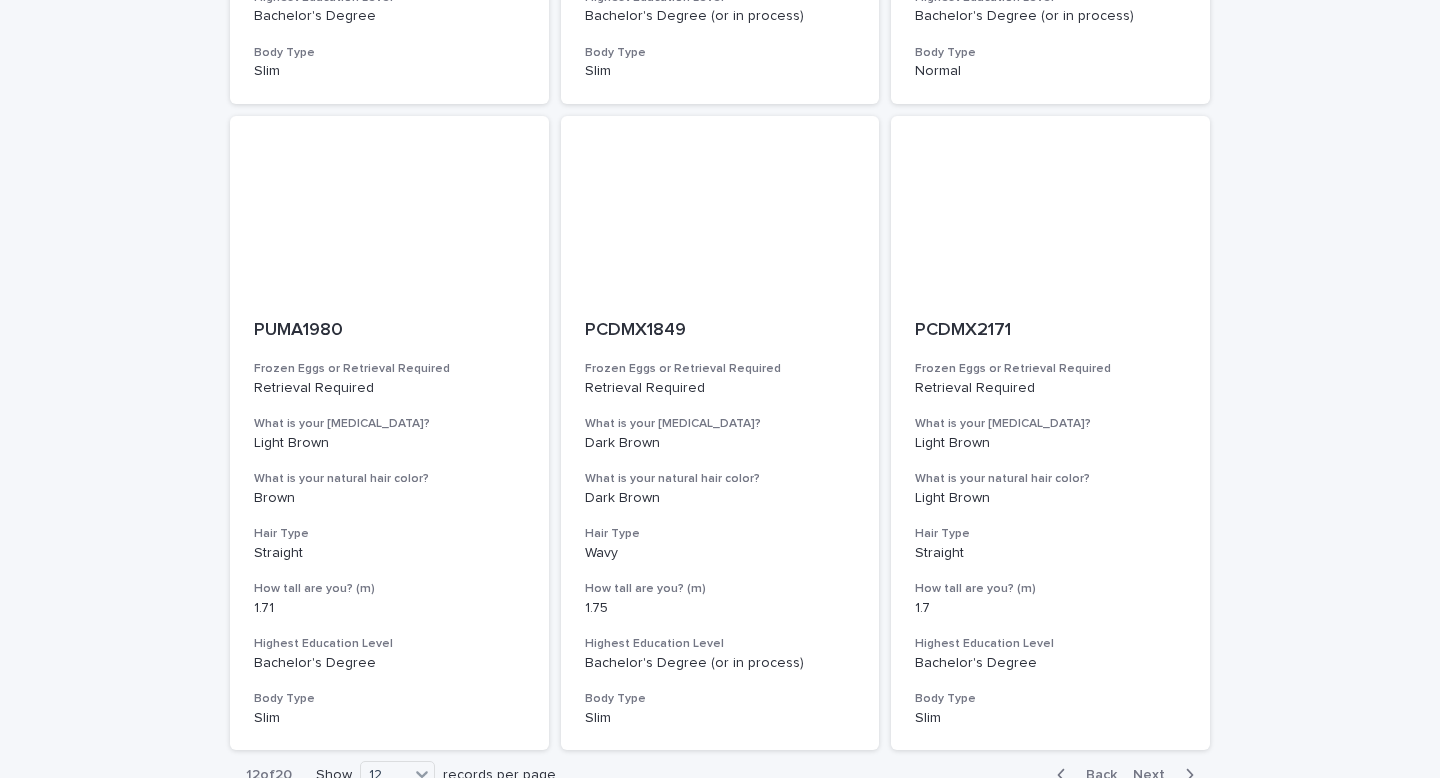 scroll, scrollTop: 2032, scrollLeft: 0, axis: vertical 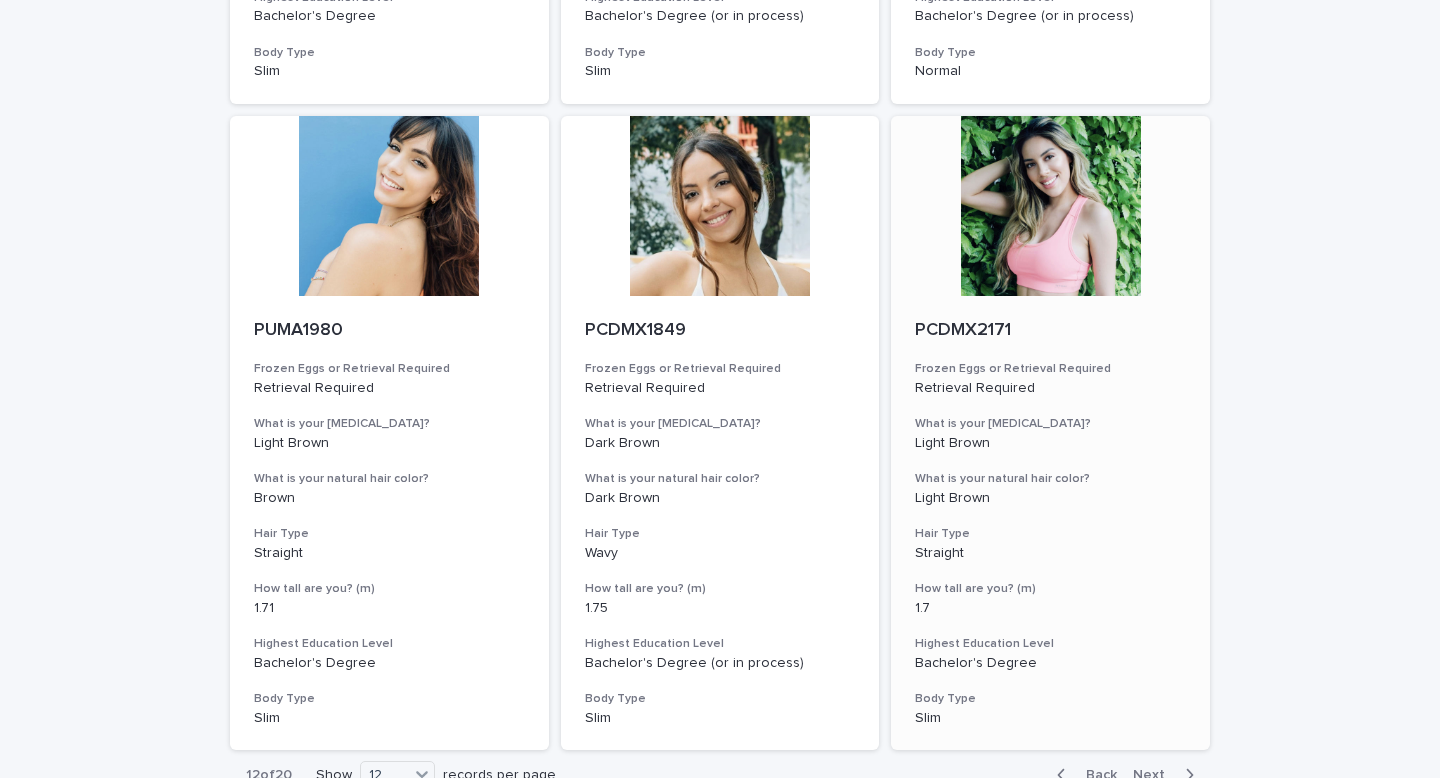 click at bounding box center [1050, 206] 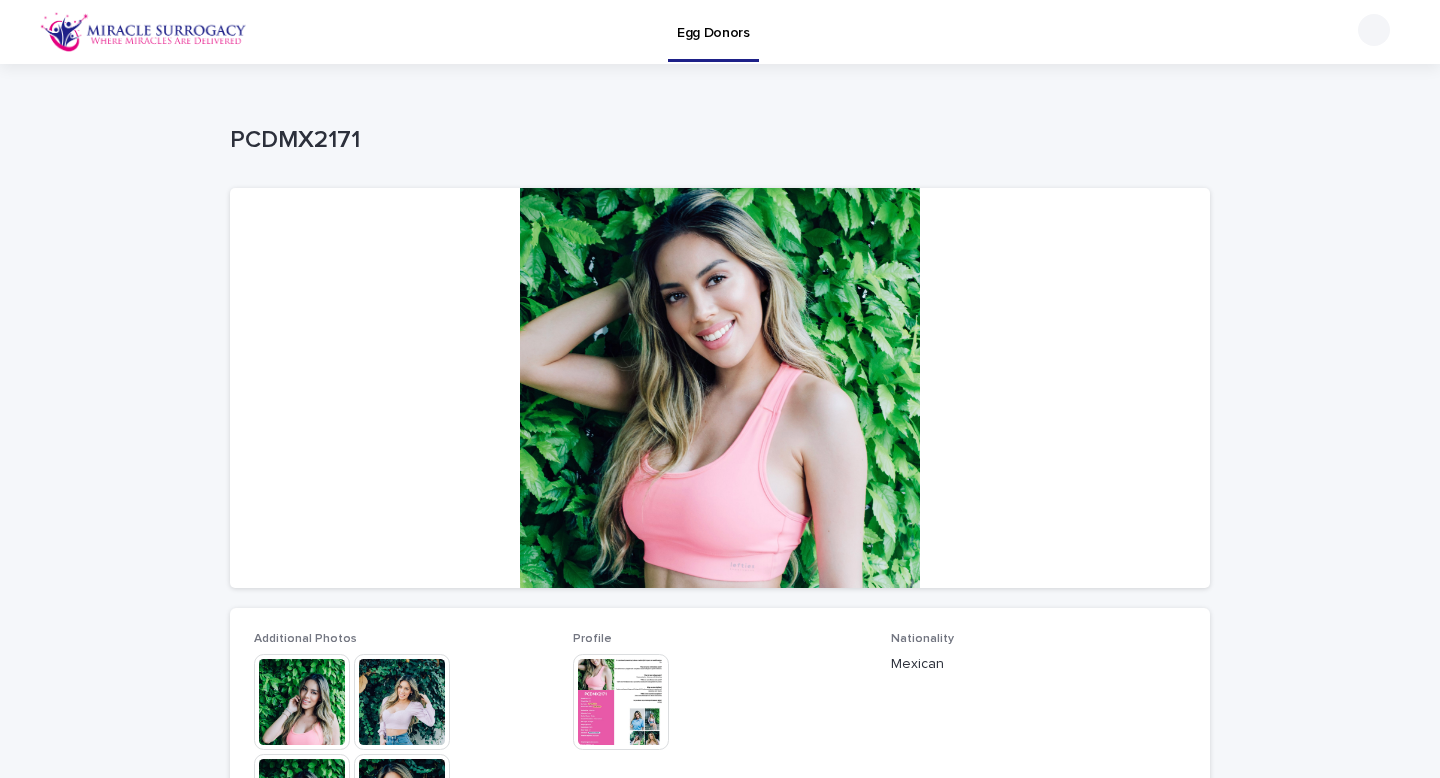 click at bounding box center [302, 702] 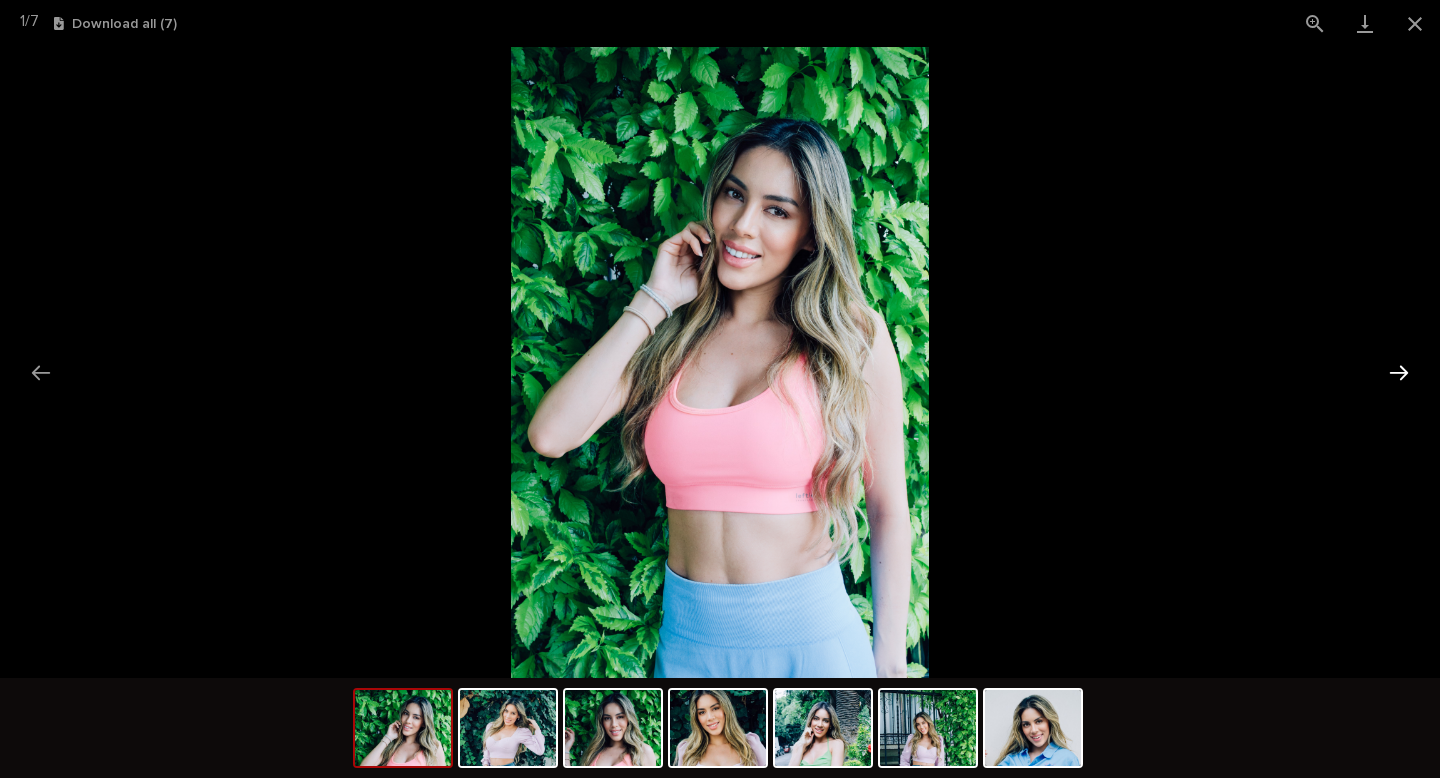 click at bounding box center (1399, 372) 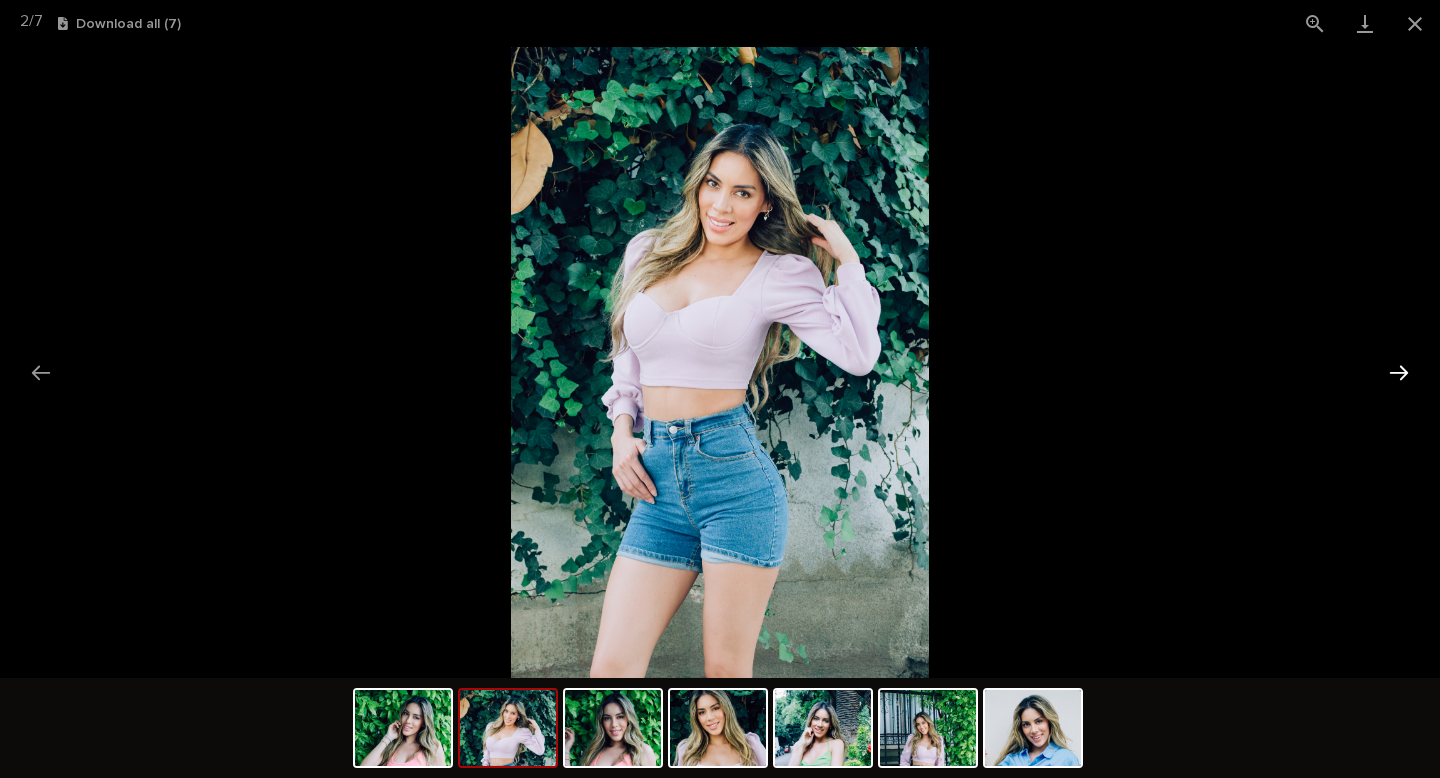 click at bounding box center [1399, 372] 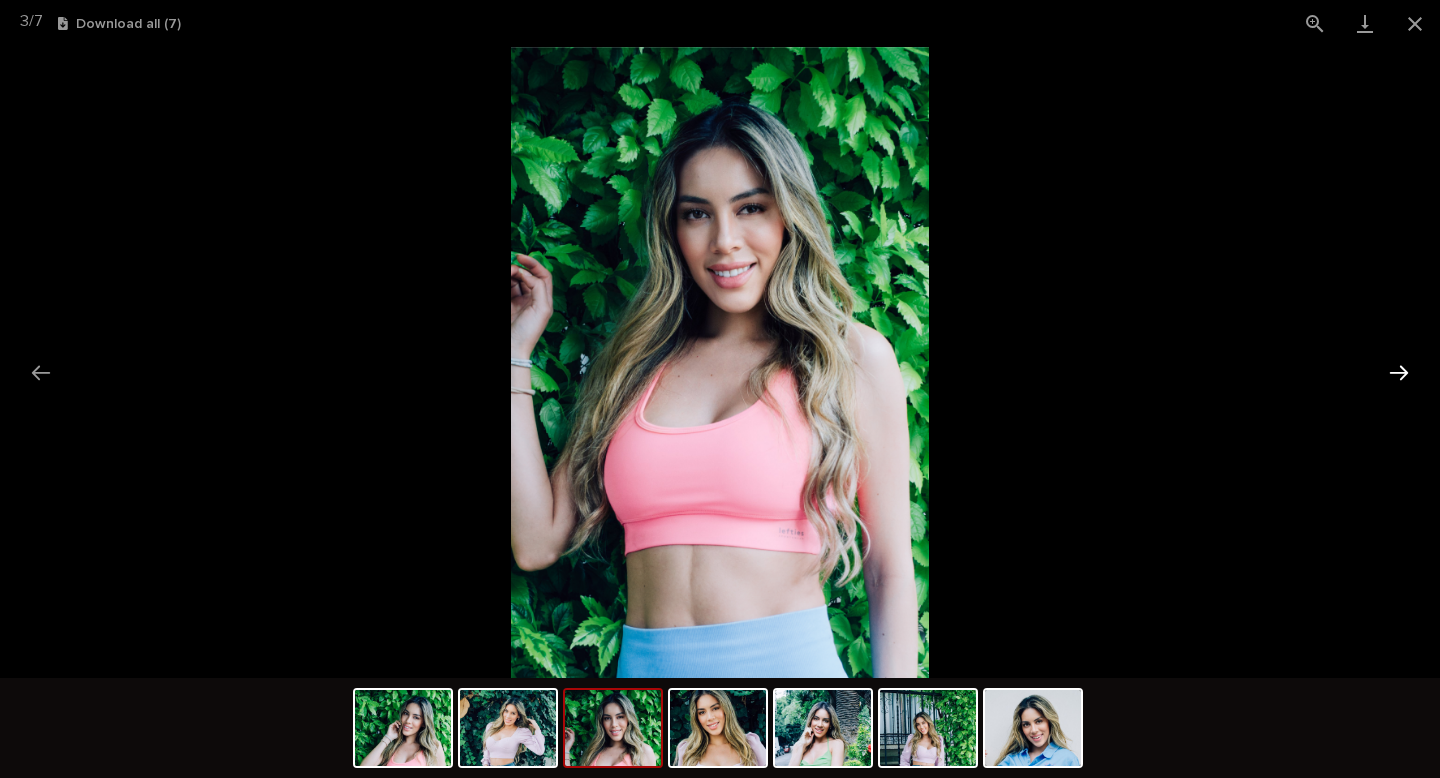 click at bounding box center [1399, 372] 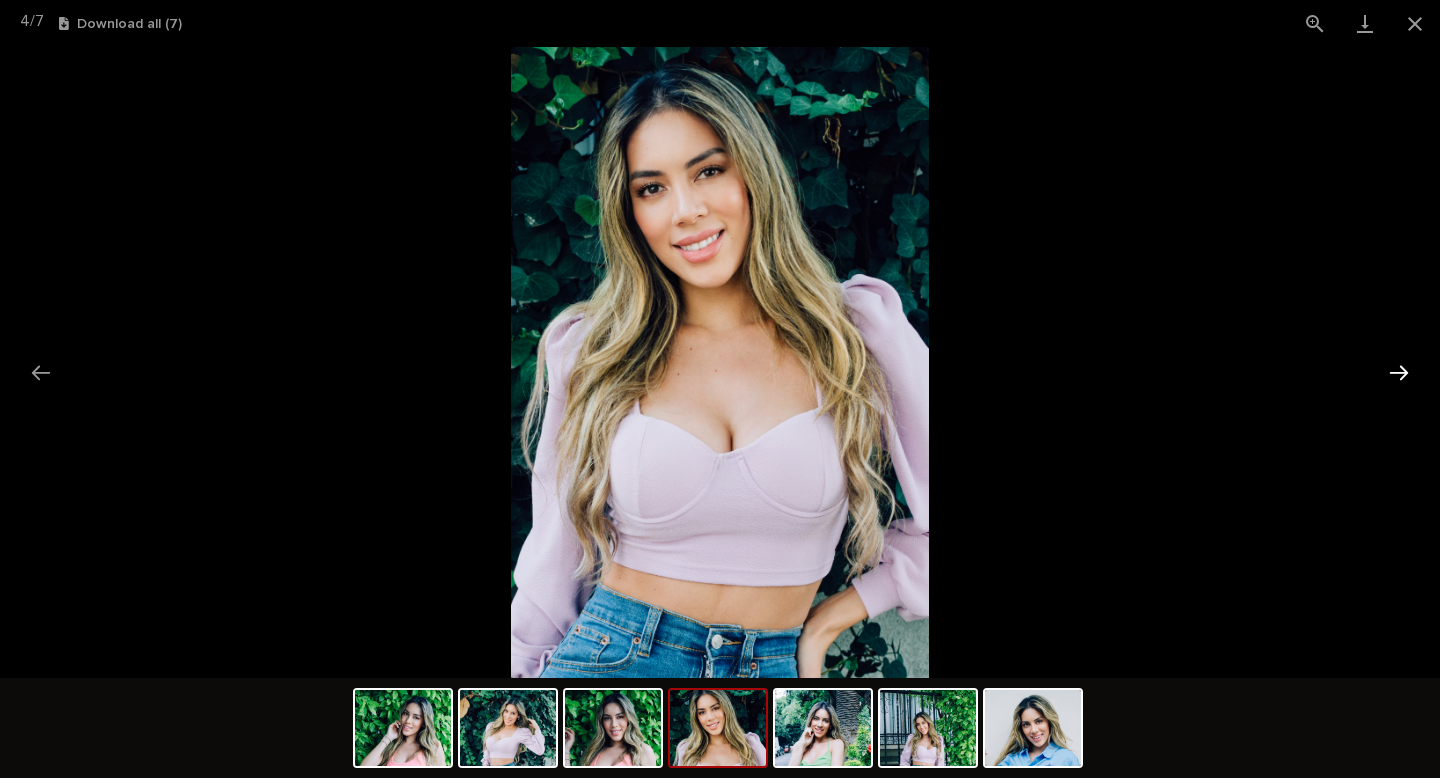 click at bounding box center (1399, 372) 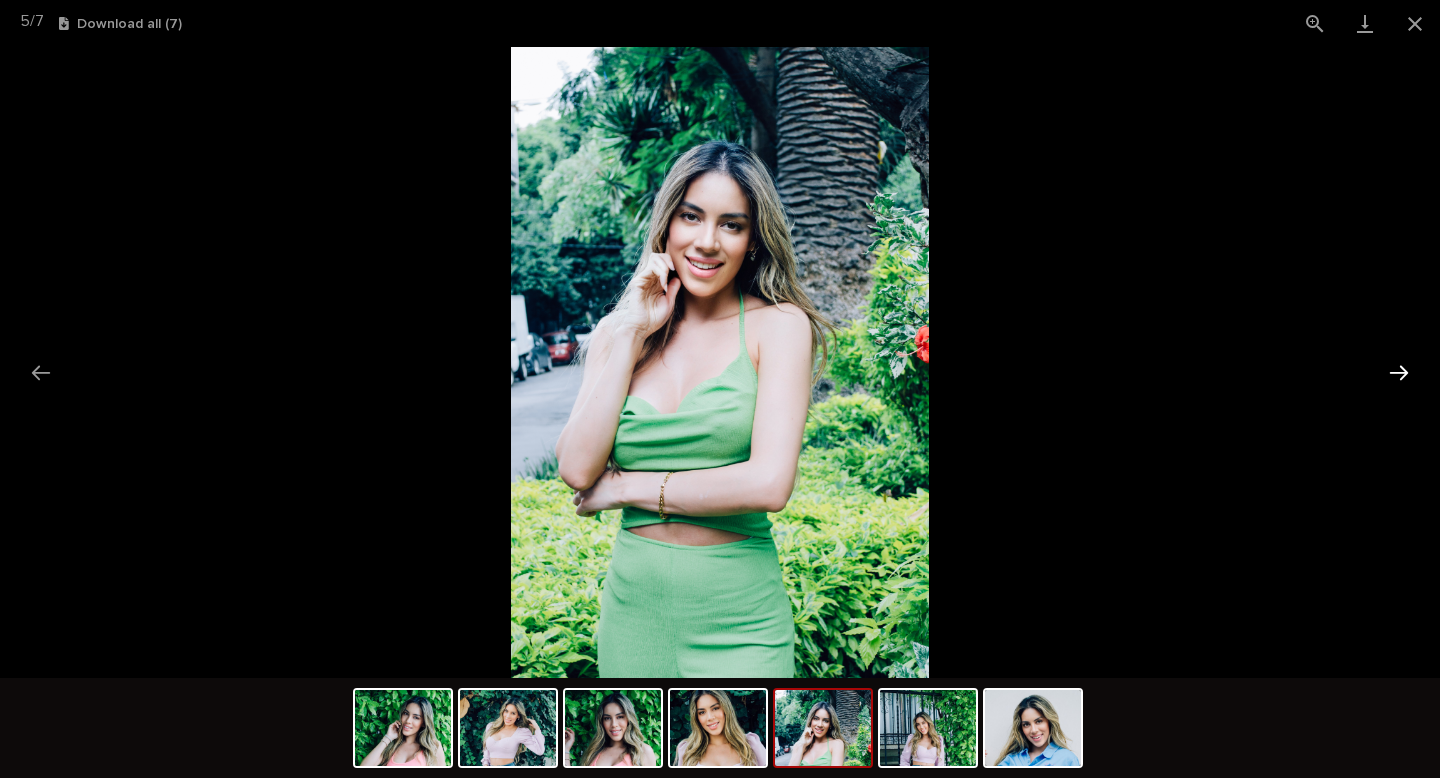 click at bounding box center [1399, 372] 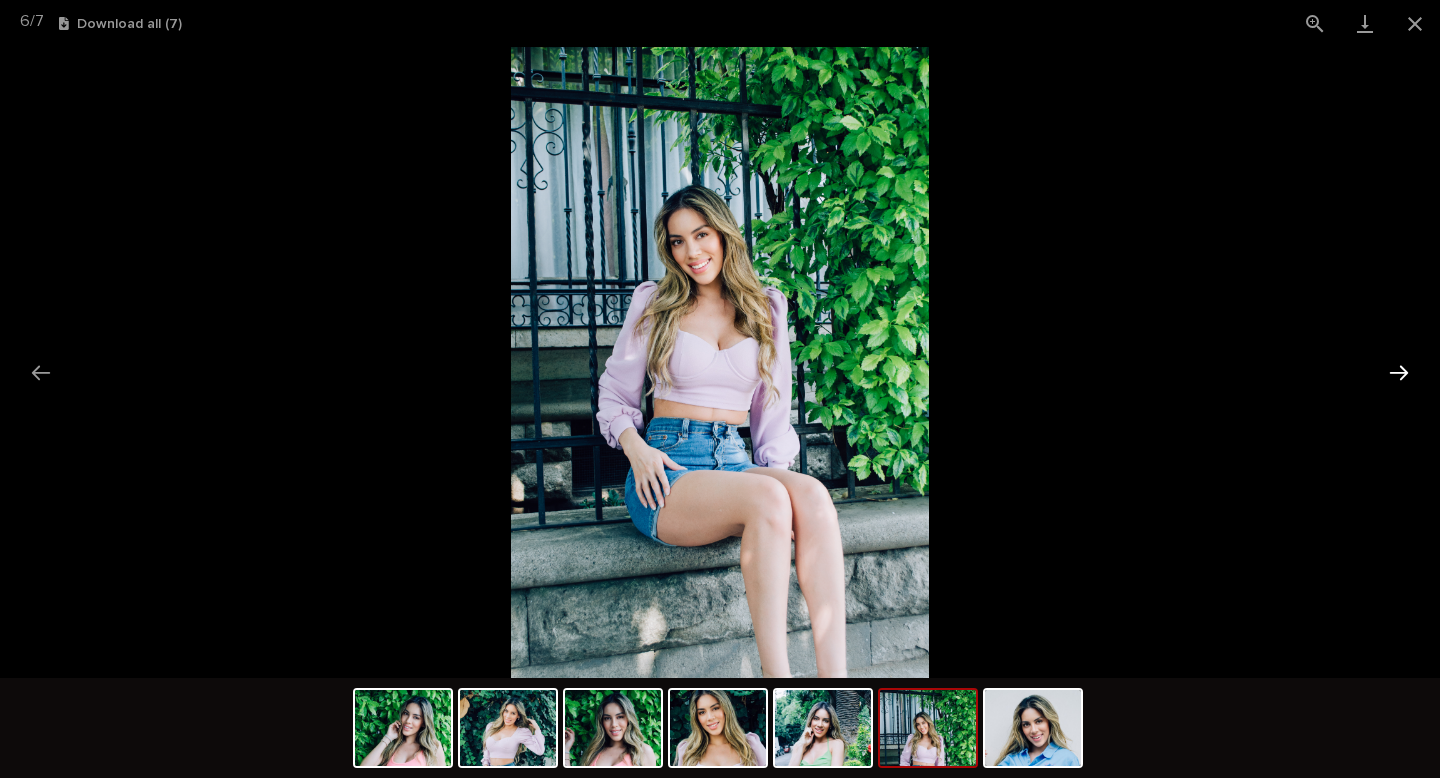click at bounding box center [1399, 372] 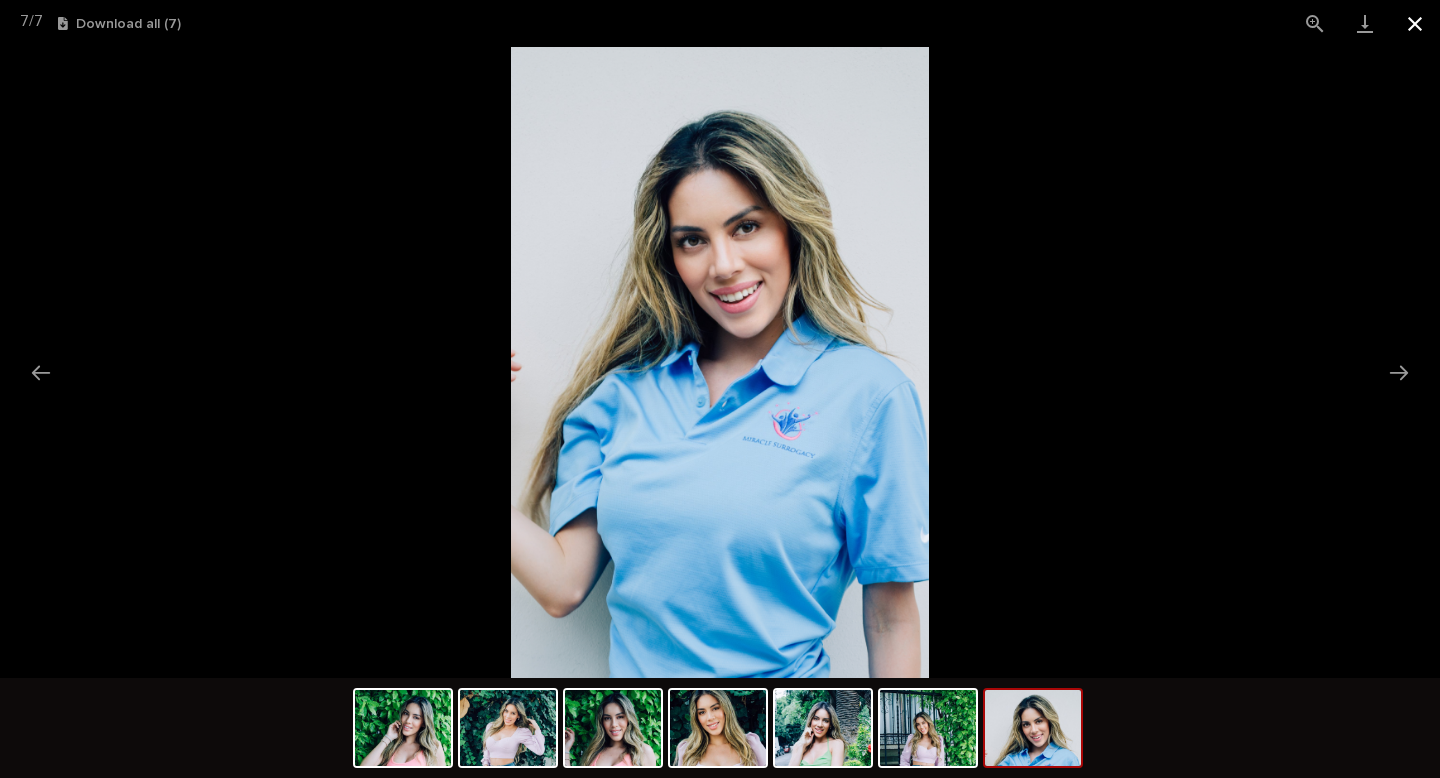 click at bounding box center (1415, 23) 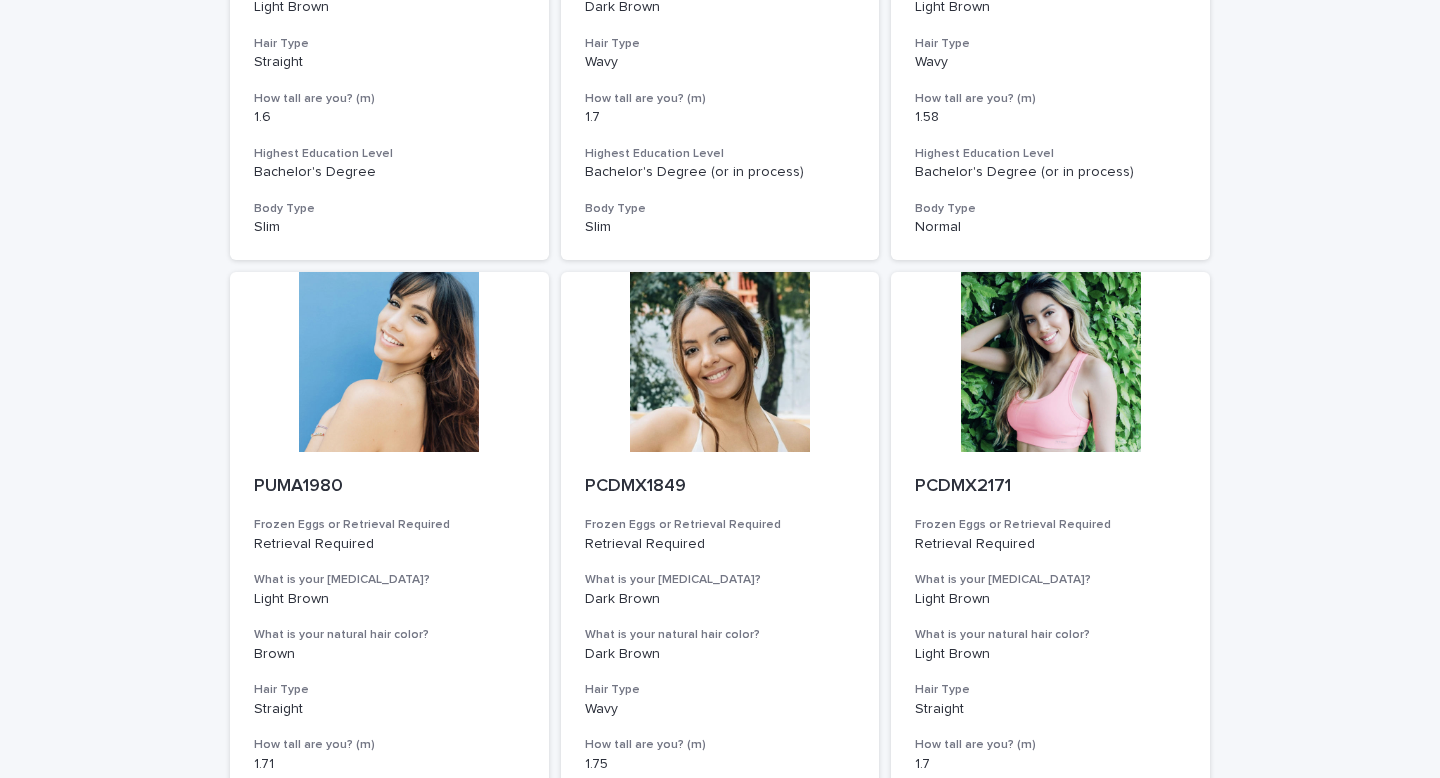 scroll, scrollTop: 2212, scrollLeft: 0, axis: vertical 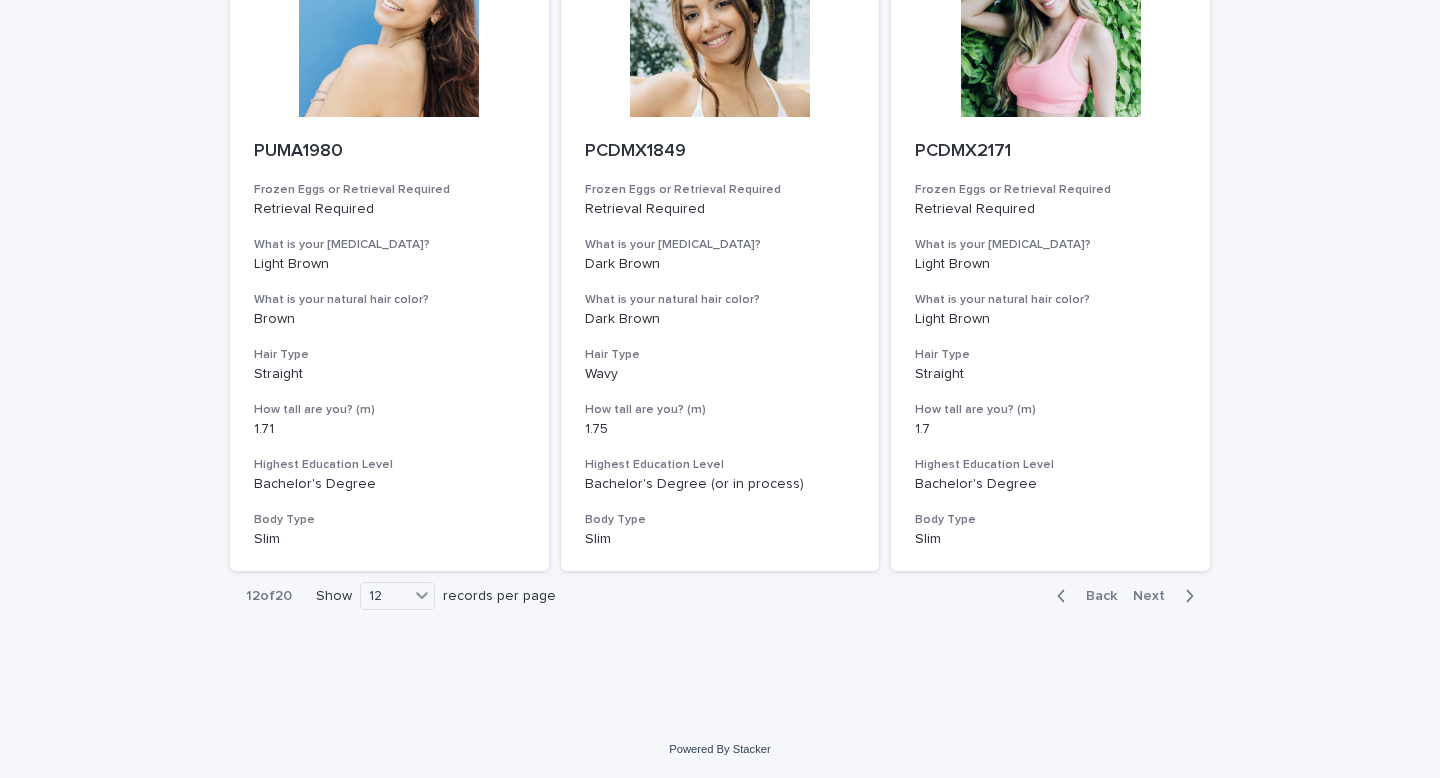click 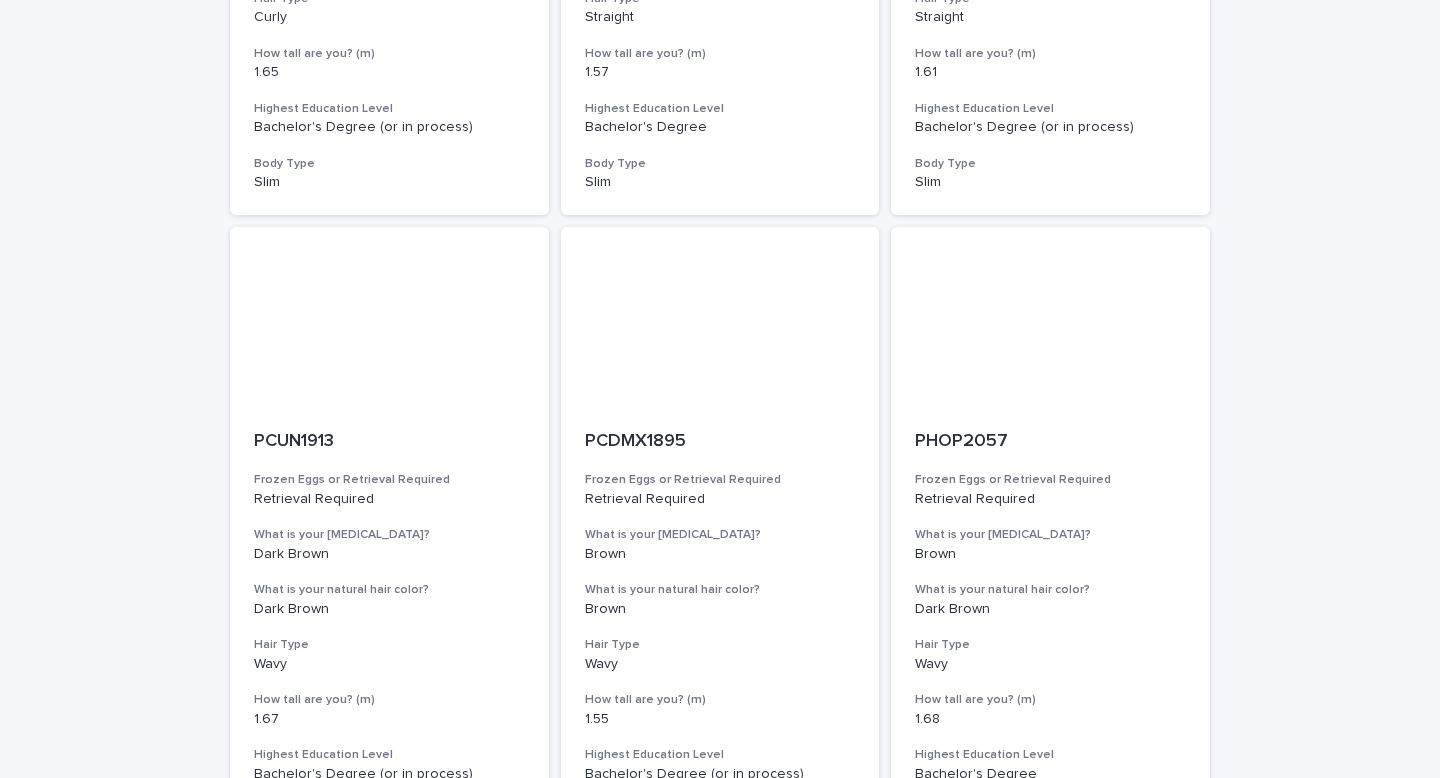 scroll, scrollTop: 1959, scrollLeft: 0, axis: vertical 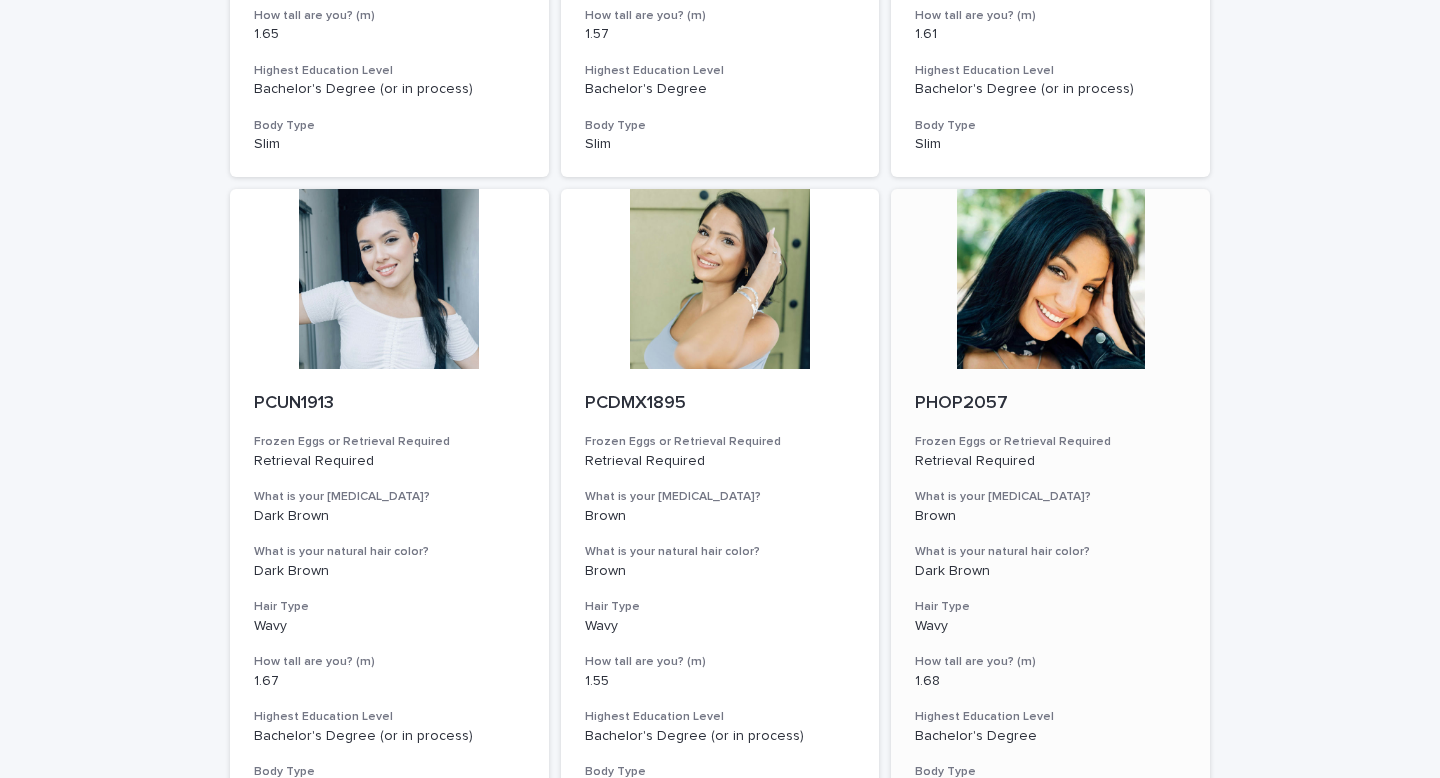 click at bounding box center [1050, 279] 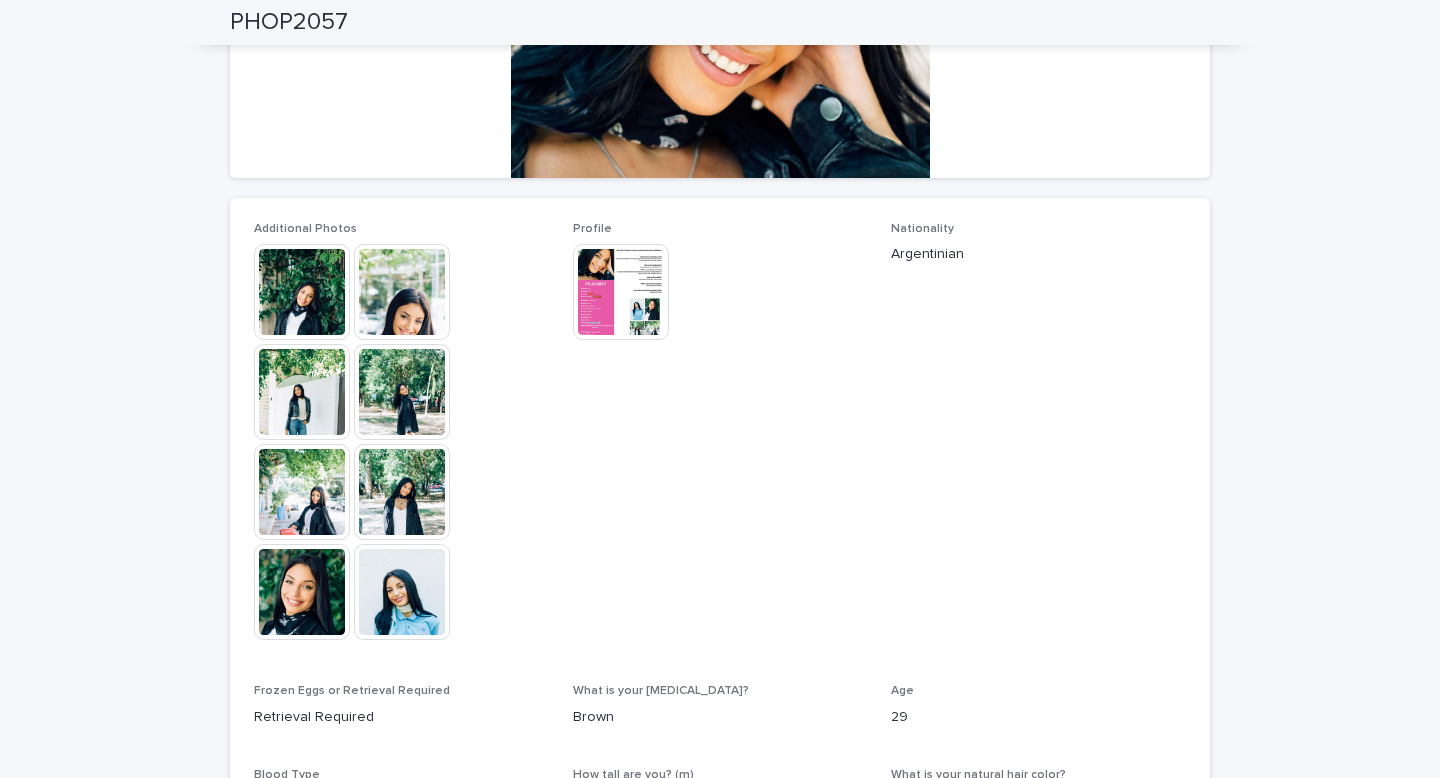 scroll, scrollTop: 382, scrollLeft: 0, axis: vertical 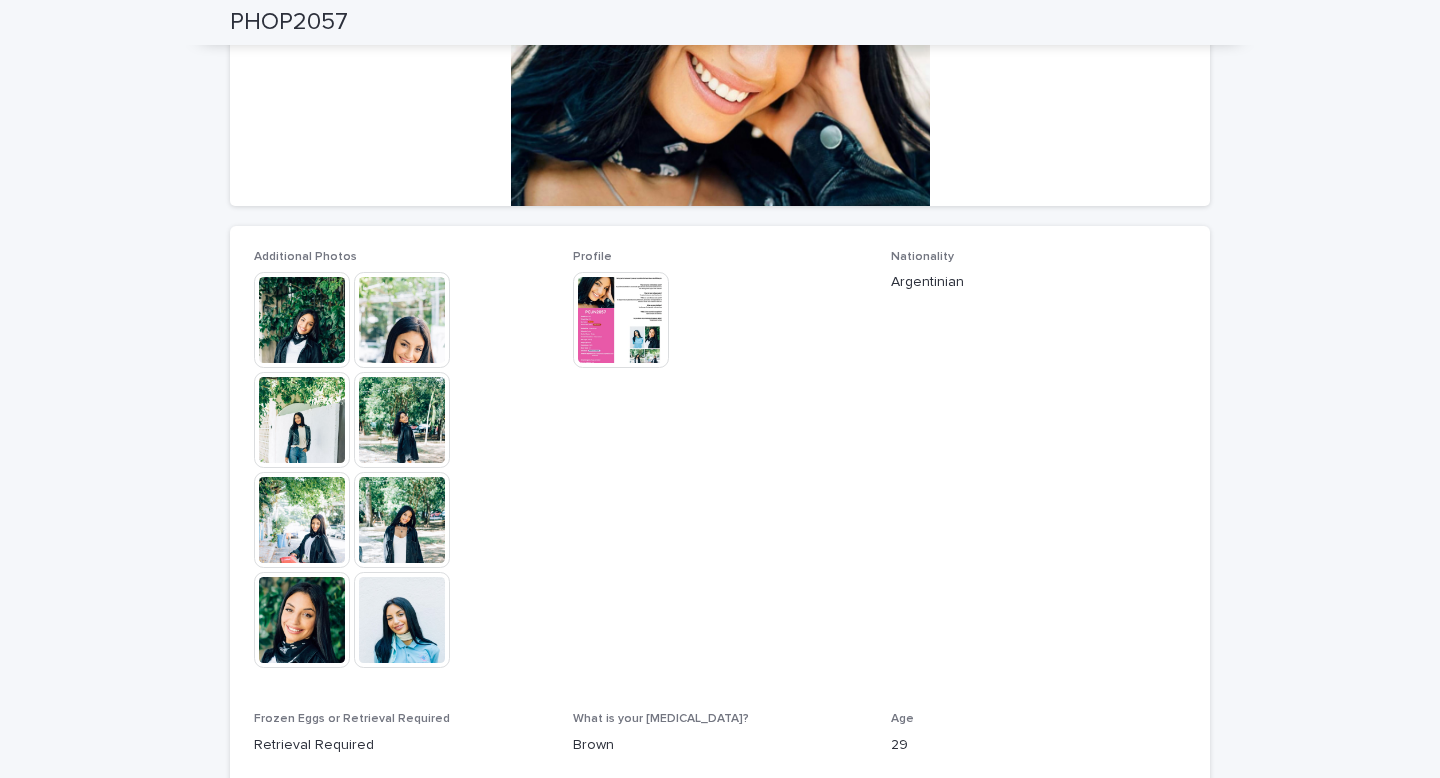 click at bounding box center [302, 320] 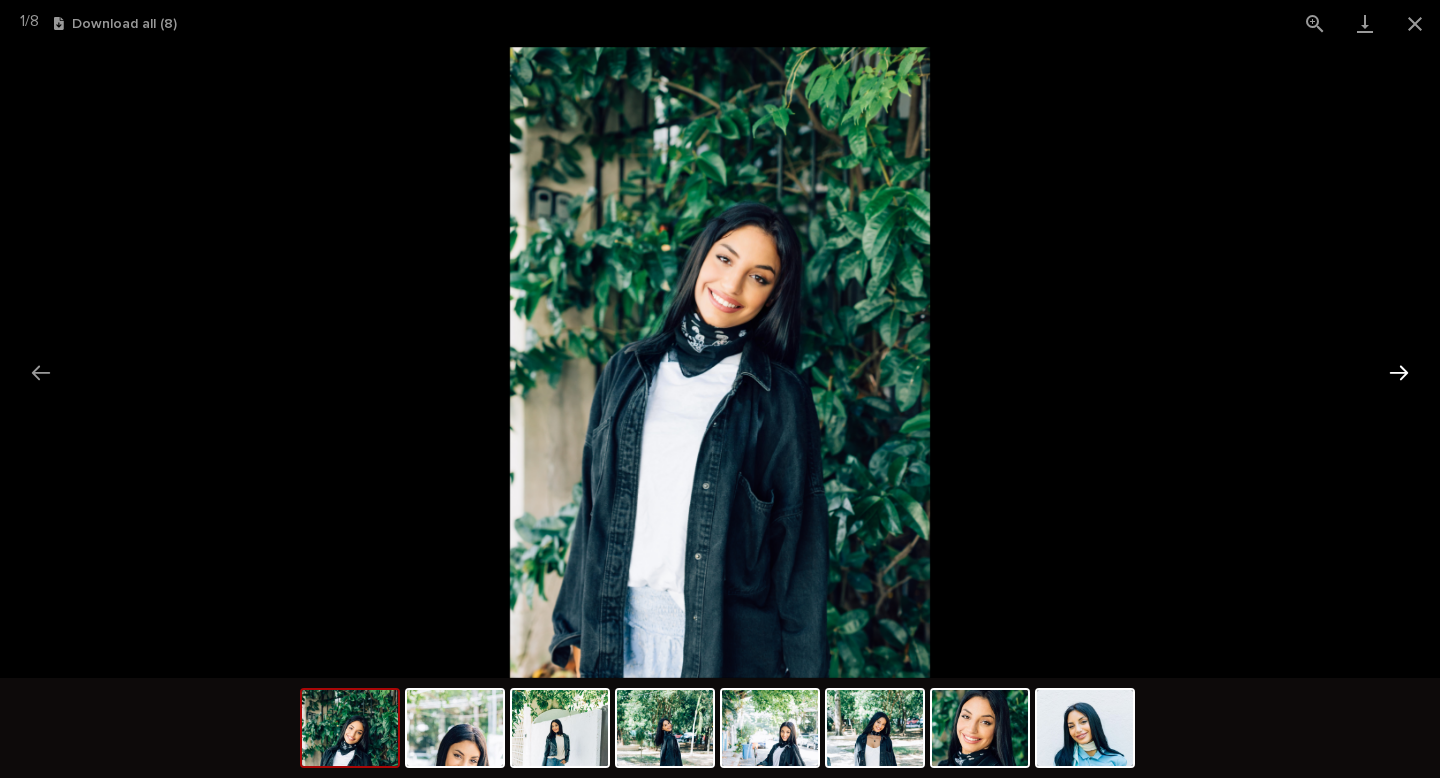 click at bounding box center (1399, 372) 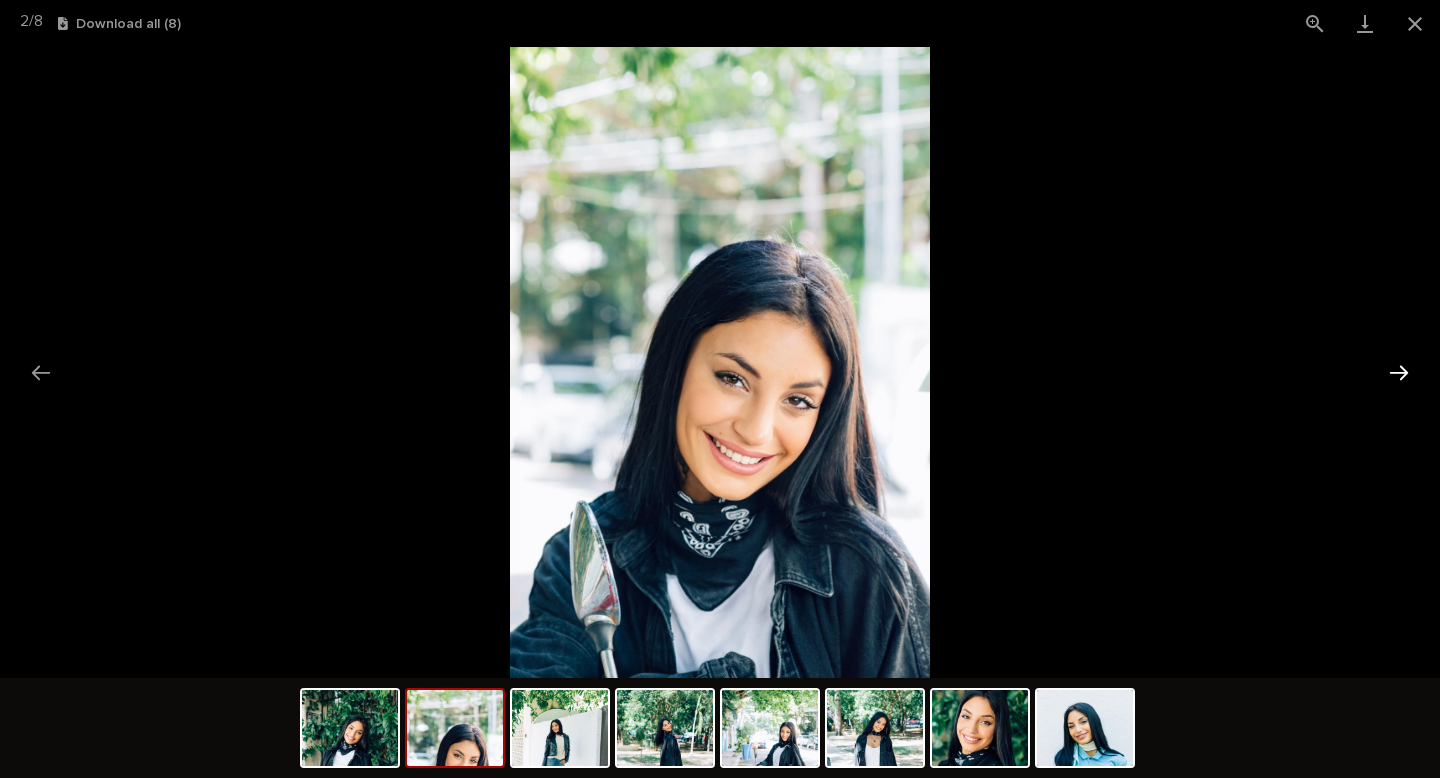 click at bounding box center [1399, 372] 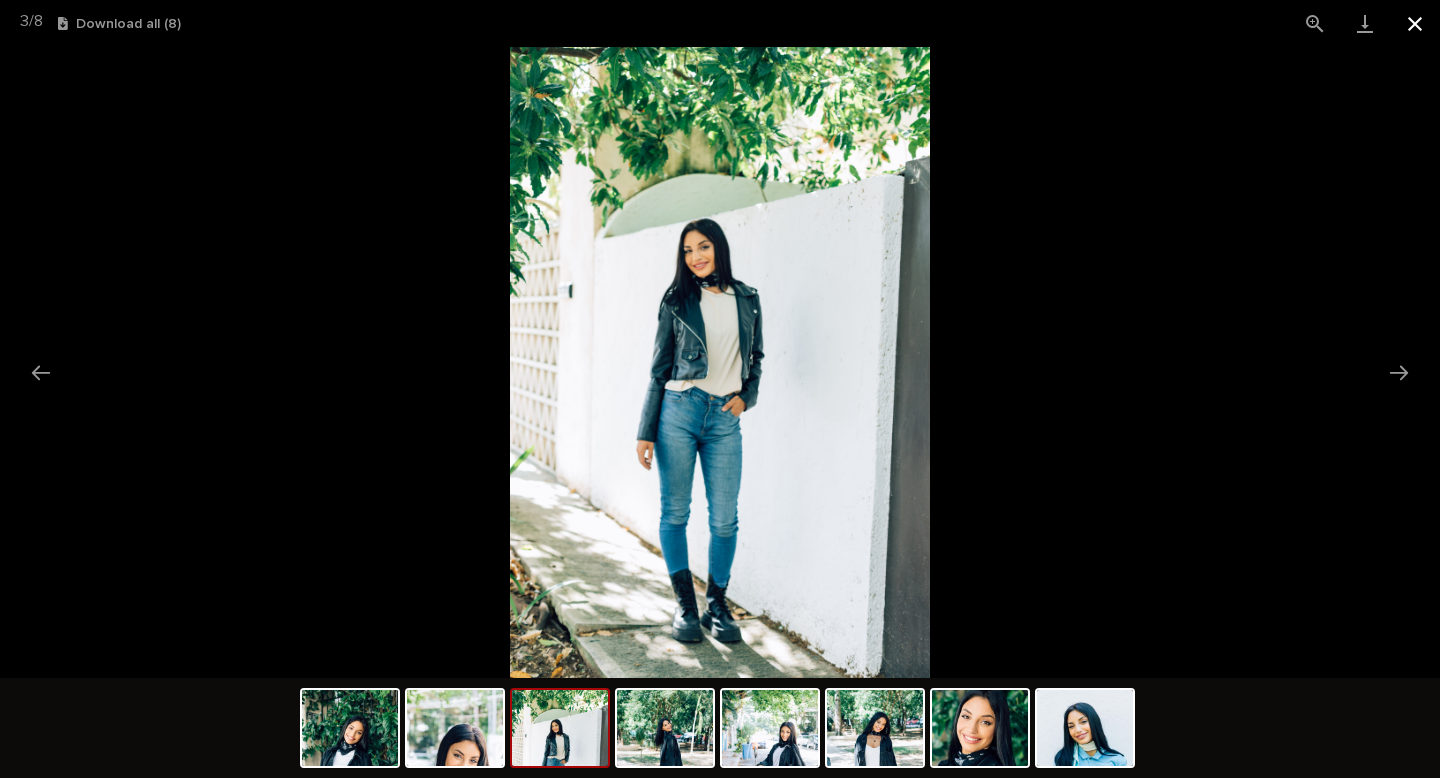 click at bounding box center [1415, 23] 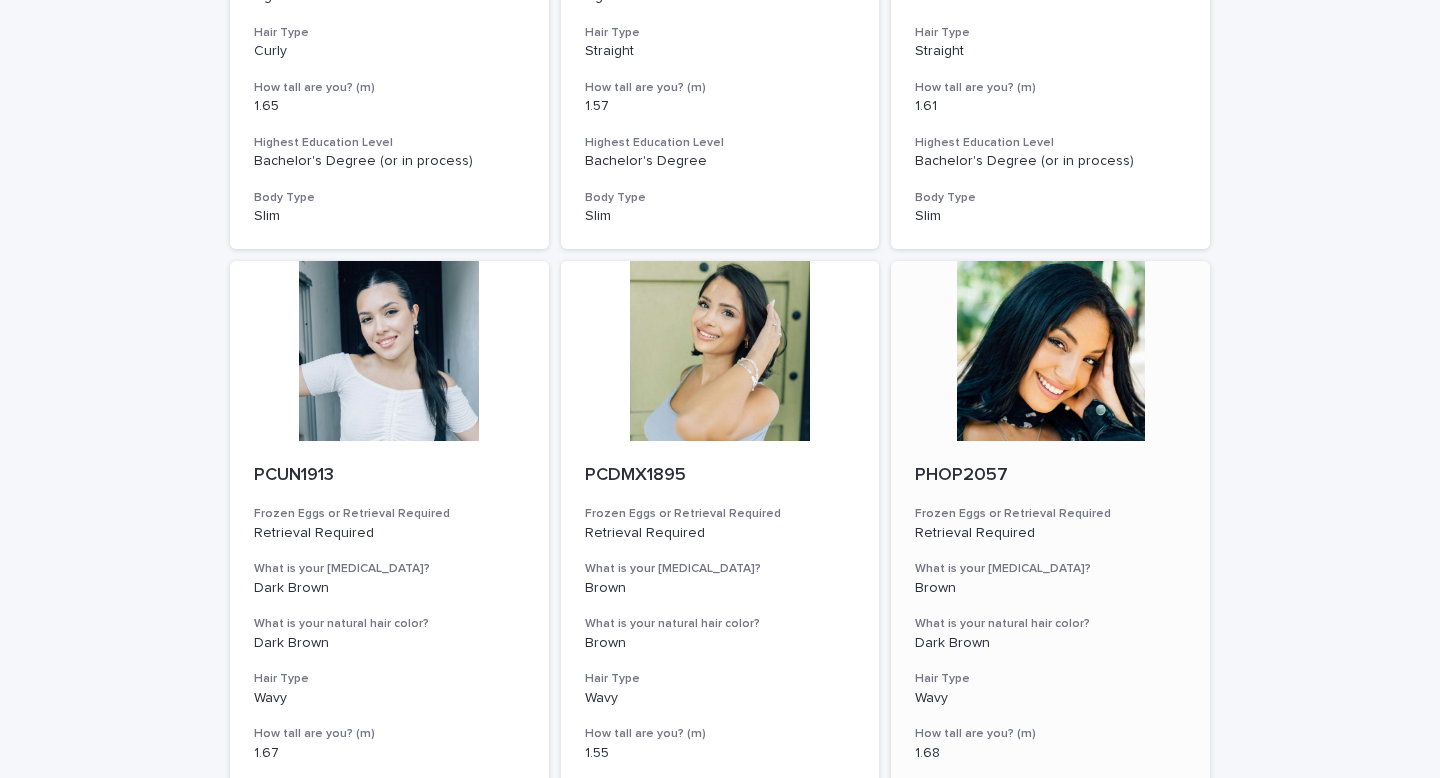 scroll, scrollTop: 1985, scrollLeft: 0, axis: vertical 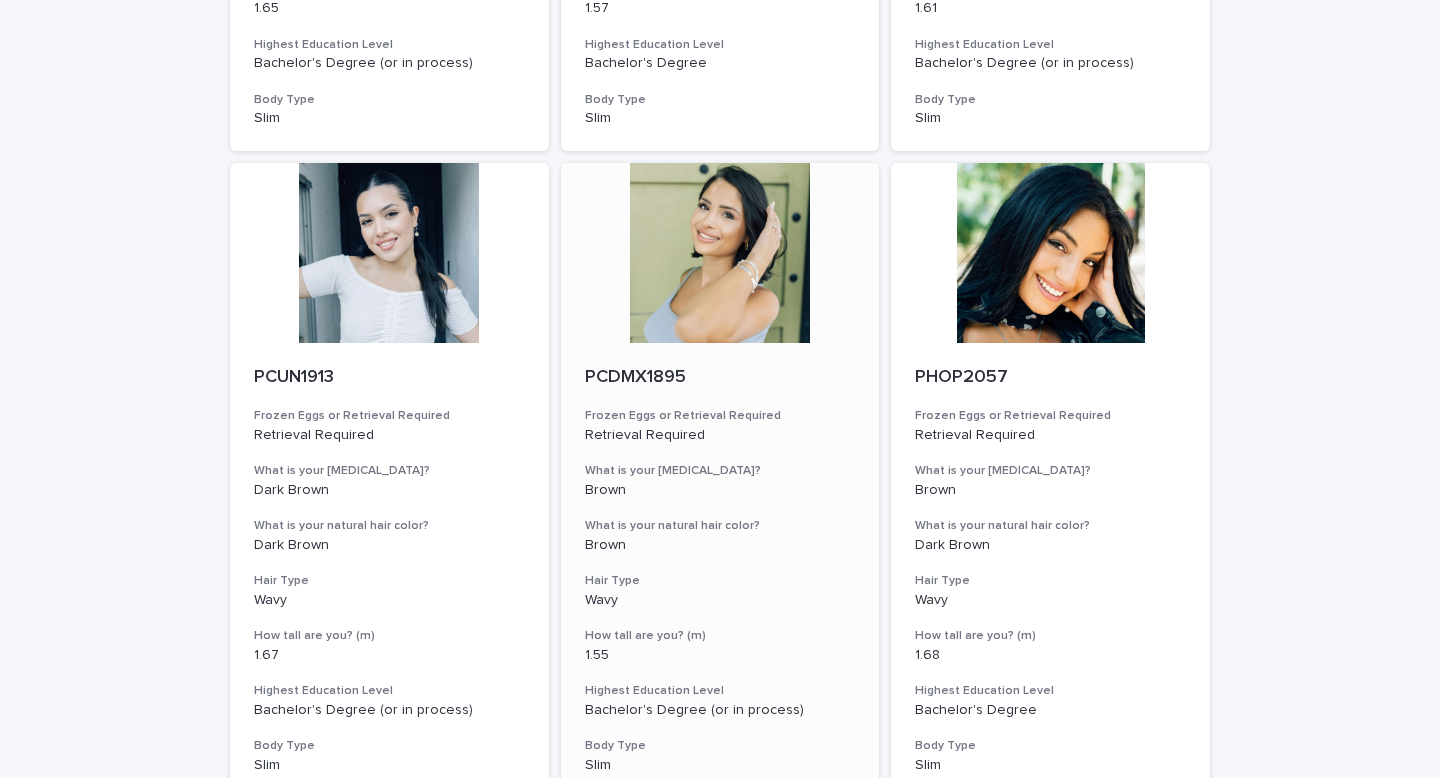 click at bounding box center (720, 253) 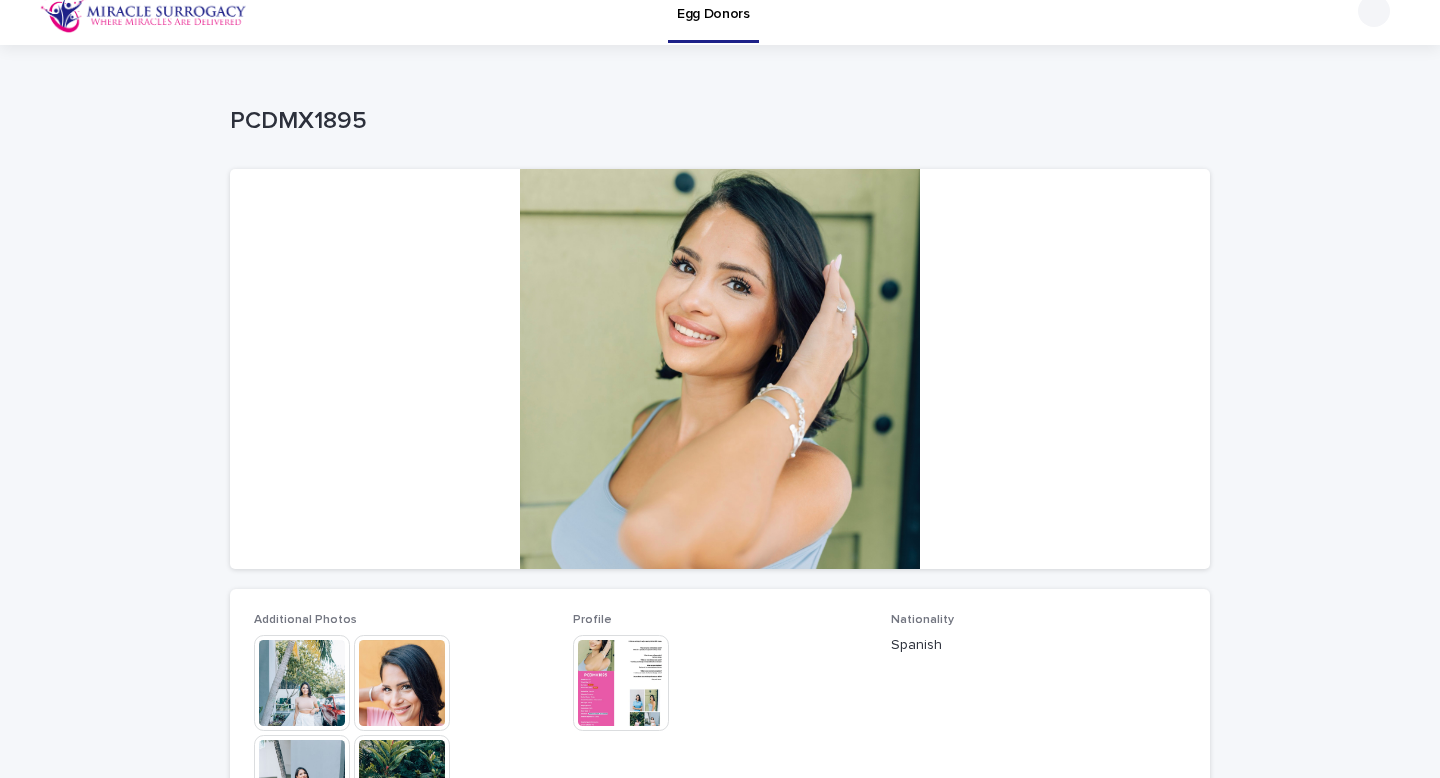 scroll, scrollTop: 123, scrollLeft: 0, axis: vertical 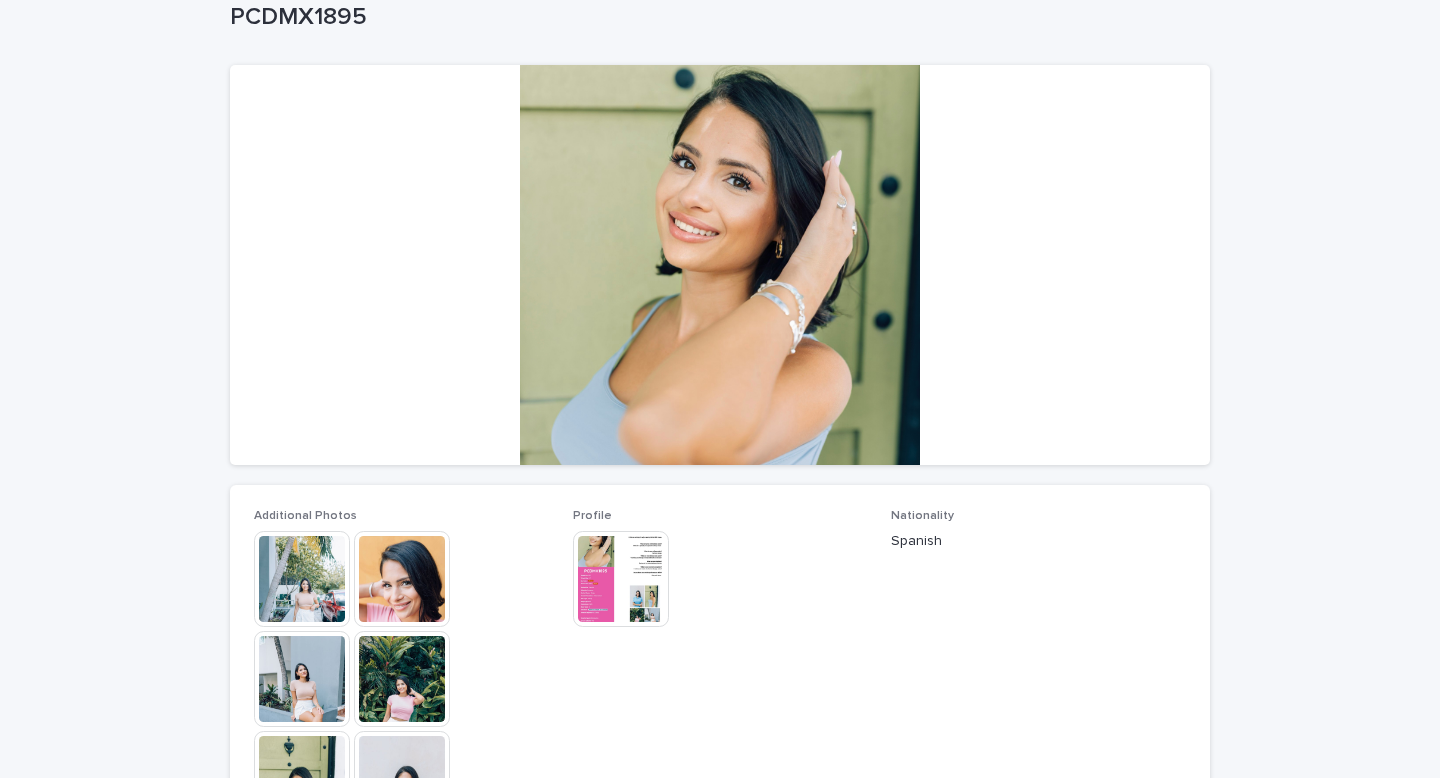 click at bounding box center [302, 579] 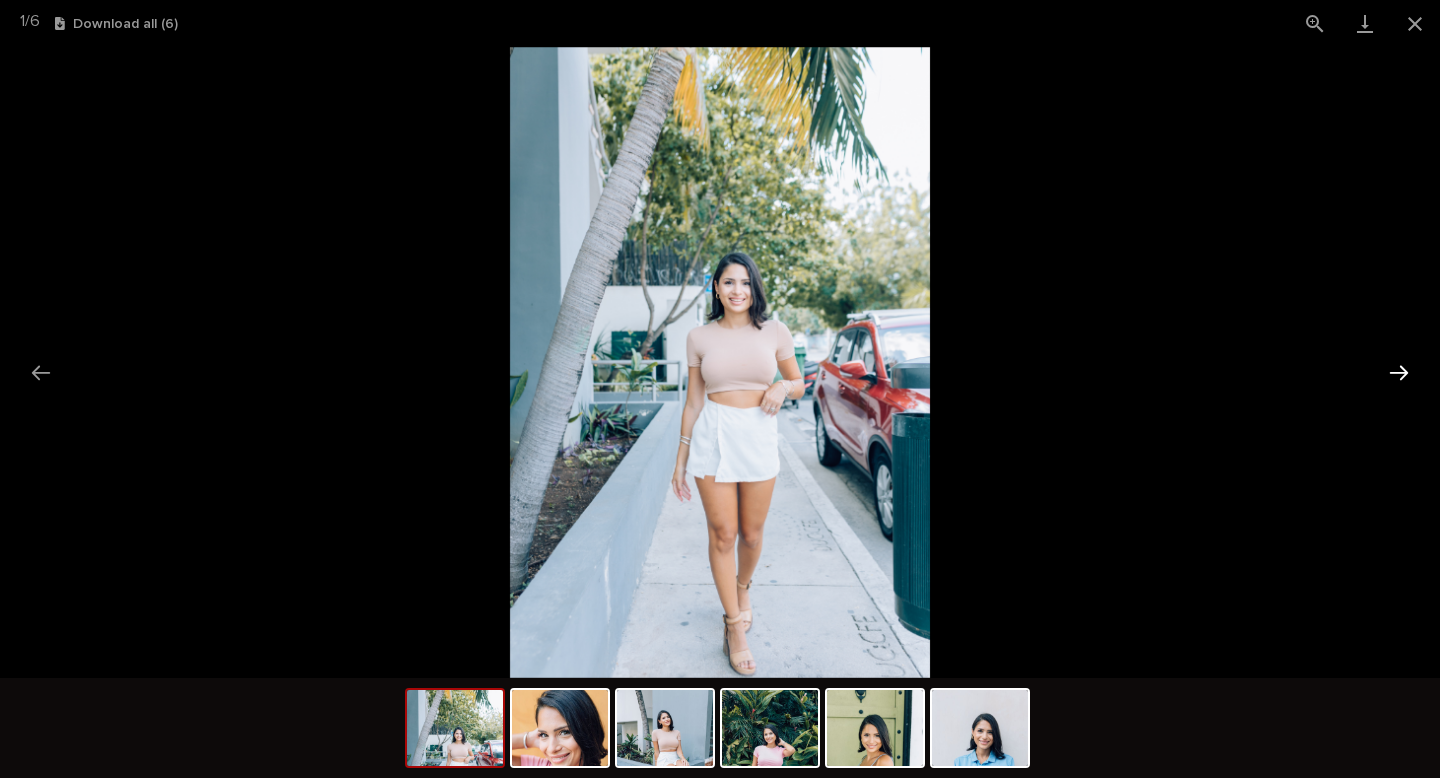 click at bounding box center [1399, 372] 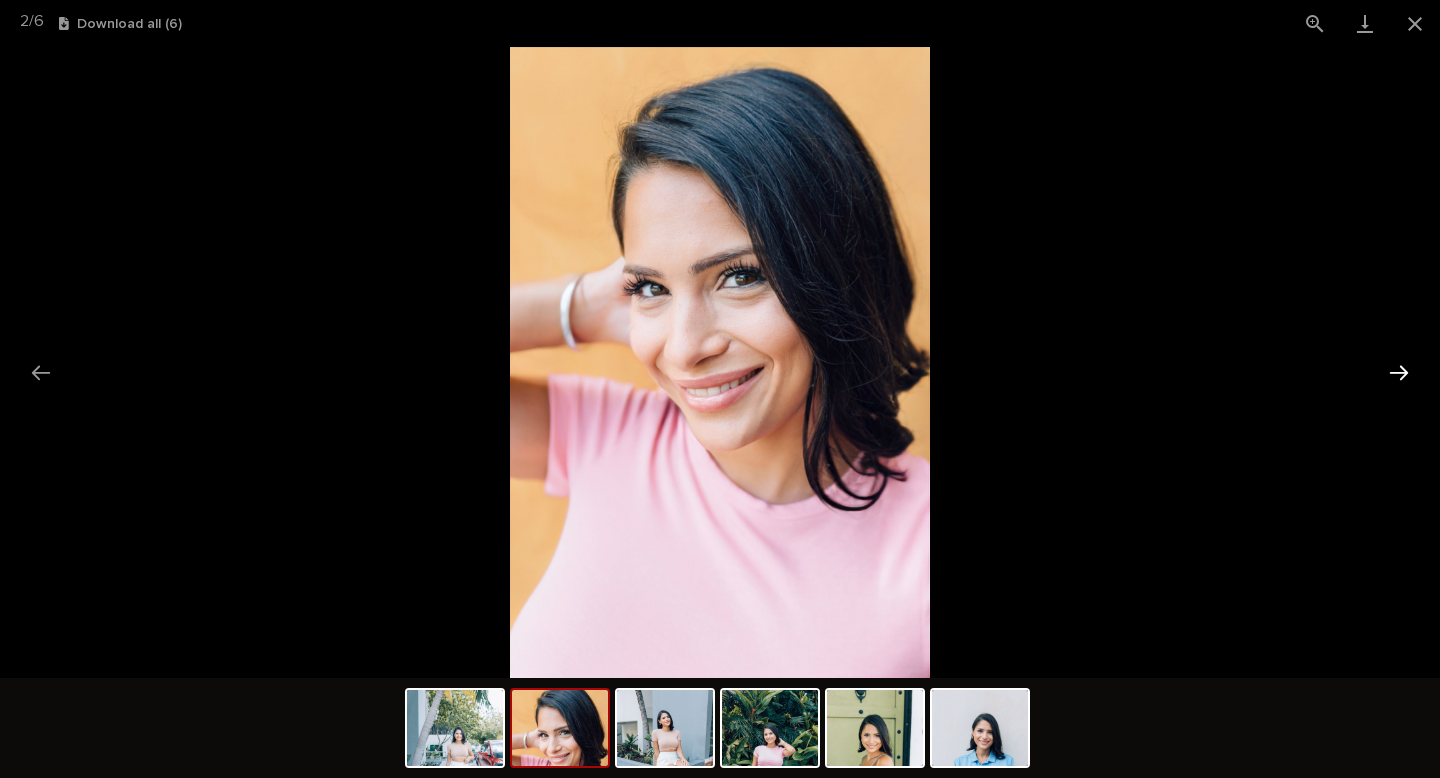 click at bounding box center (1399, 372) 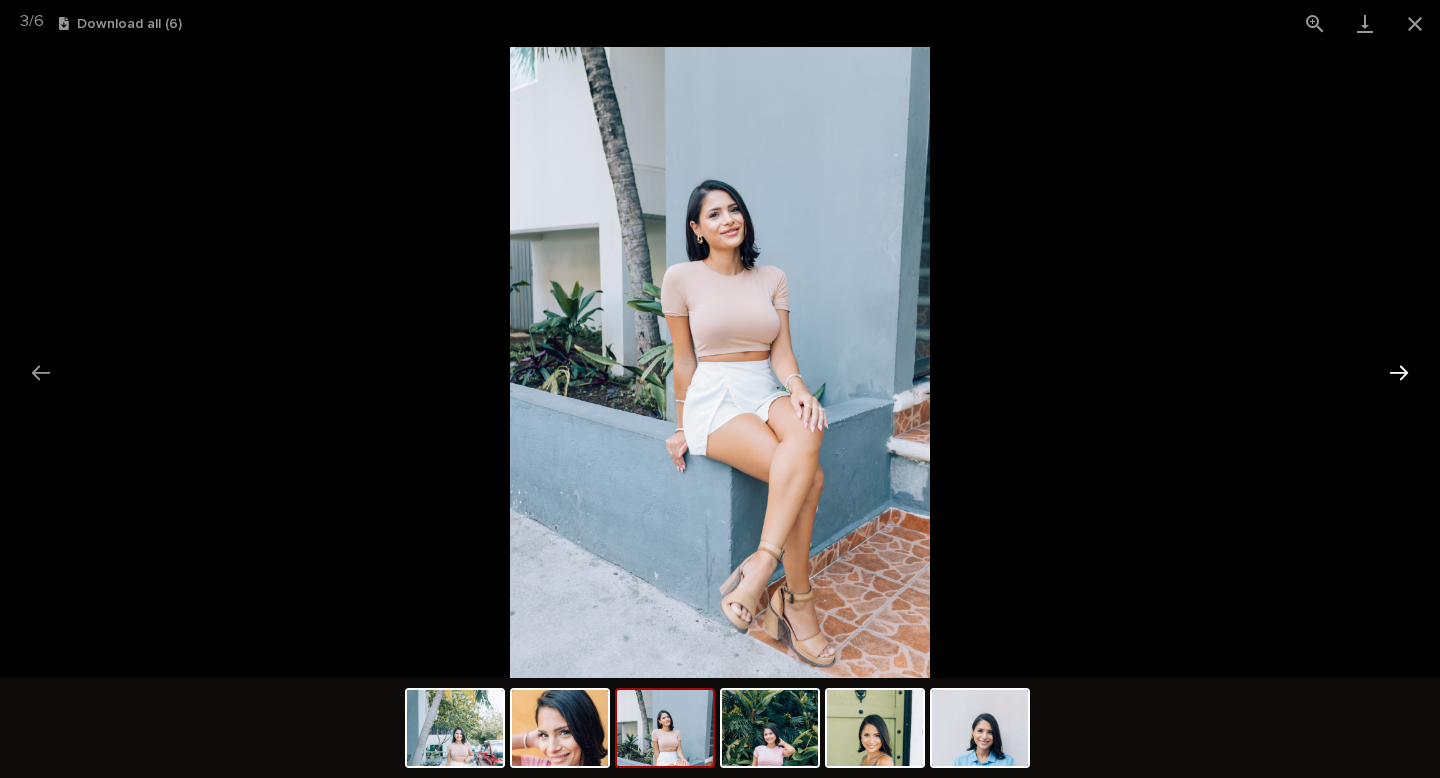 click at bounding box center (1399, 372) 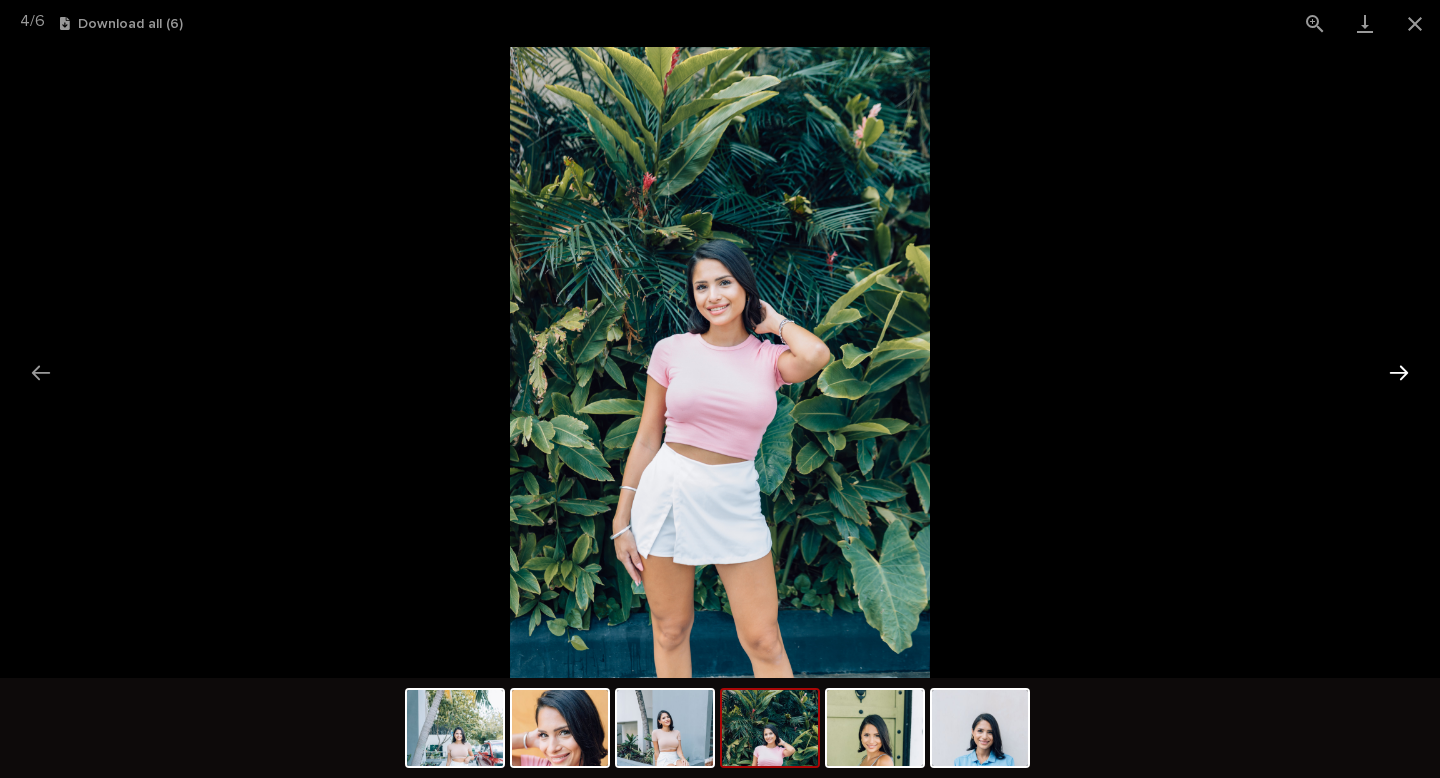 click at bounding box center [1399, 372] 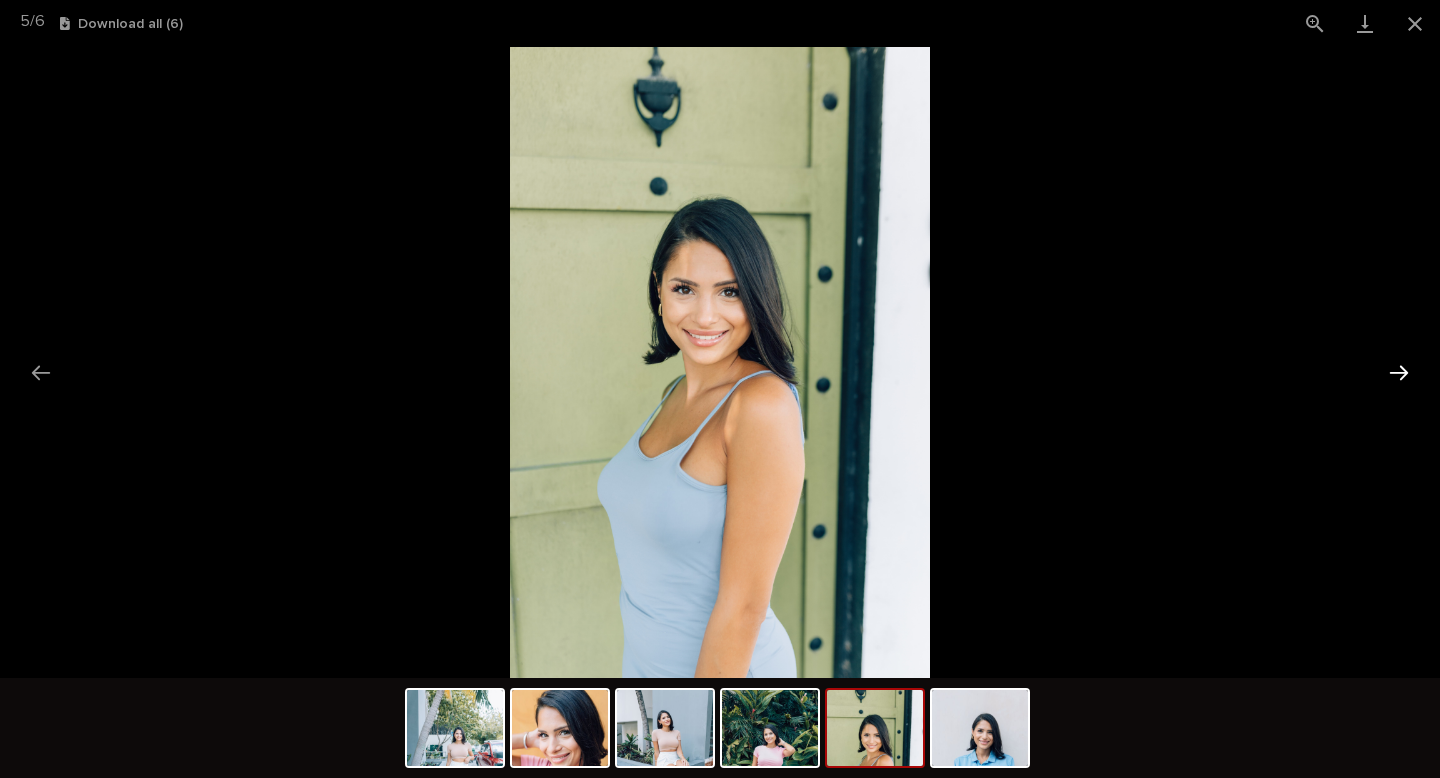 click at bounding box center (1399, 372) 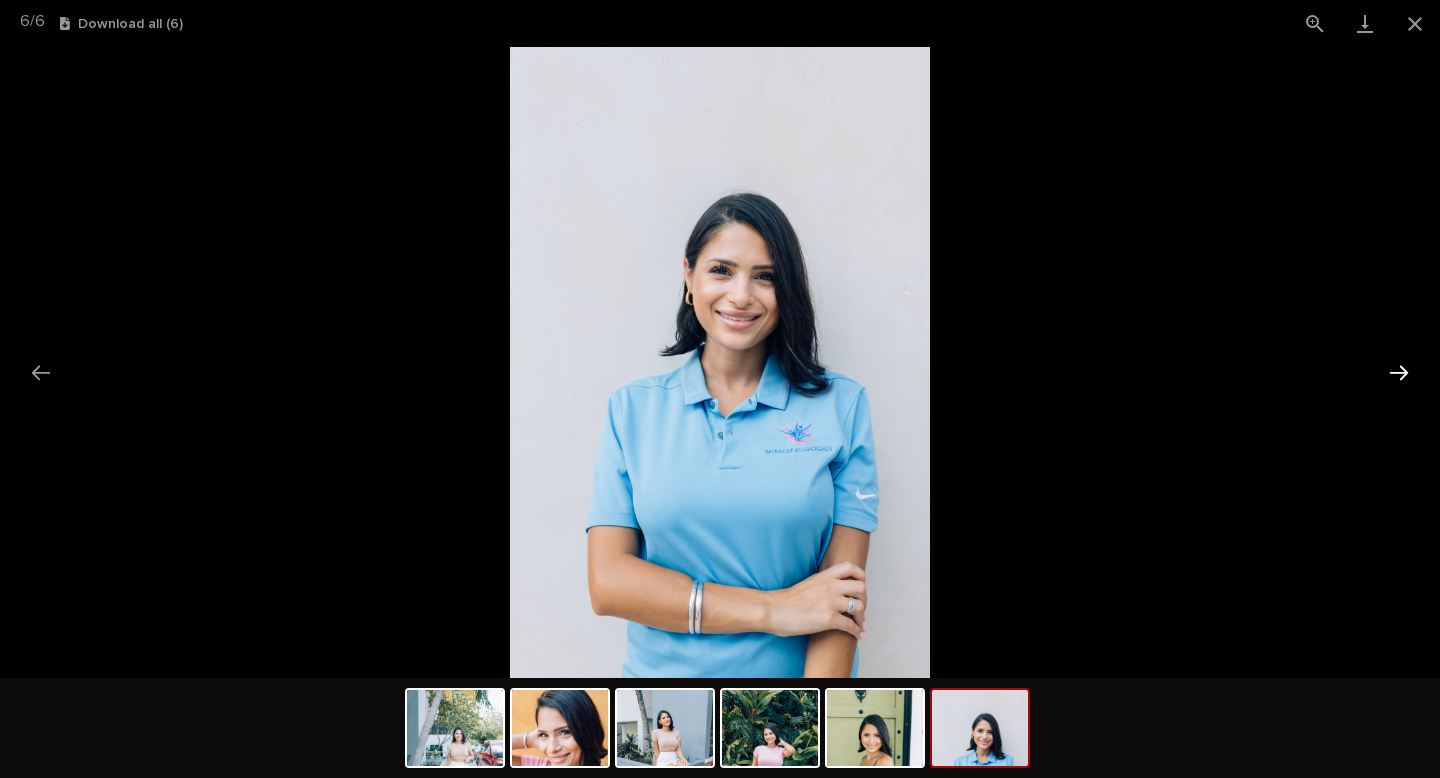 click at bounding box center [1399, 372] 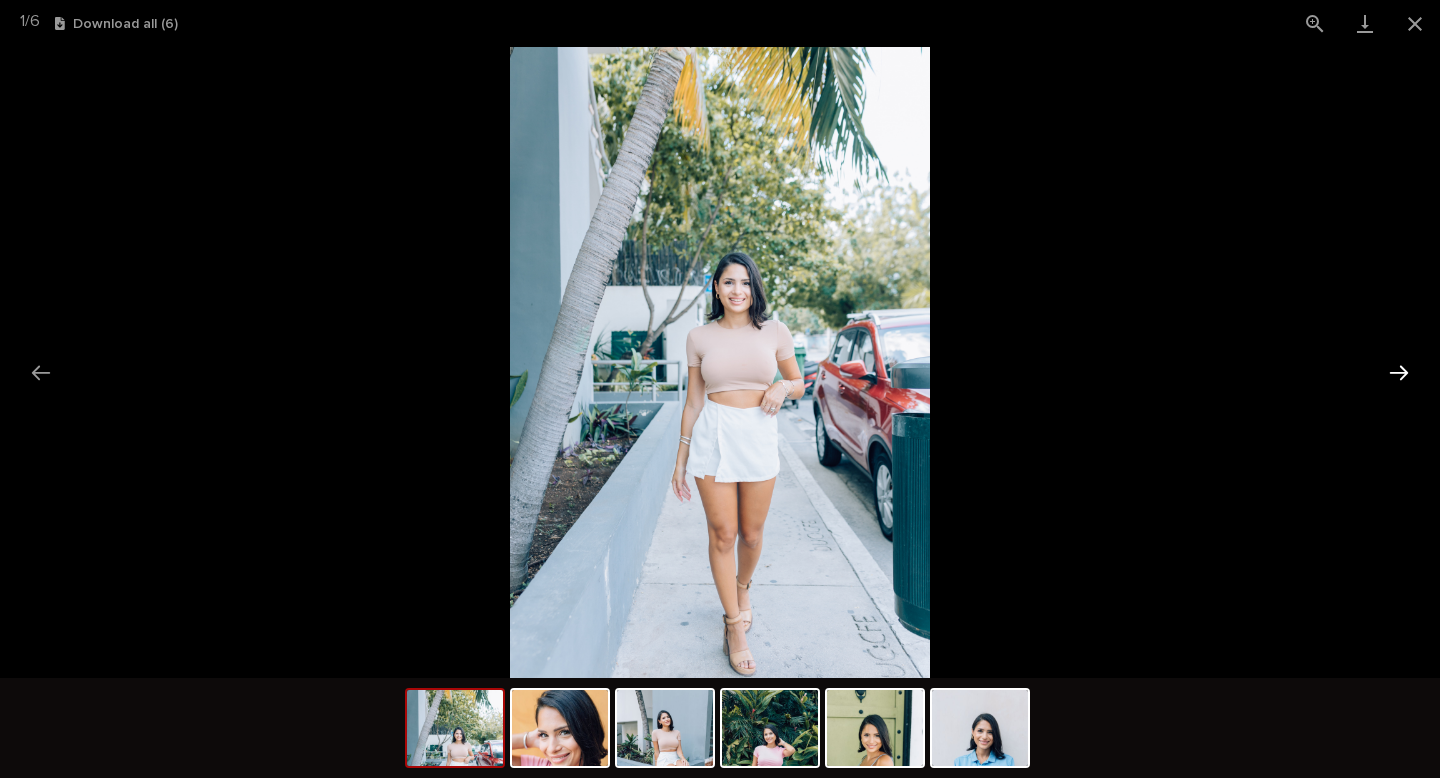 click at bounding box center [1399, 372] 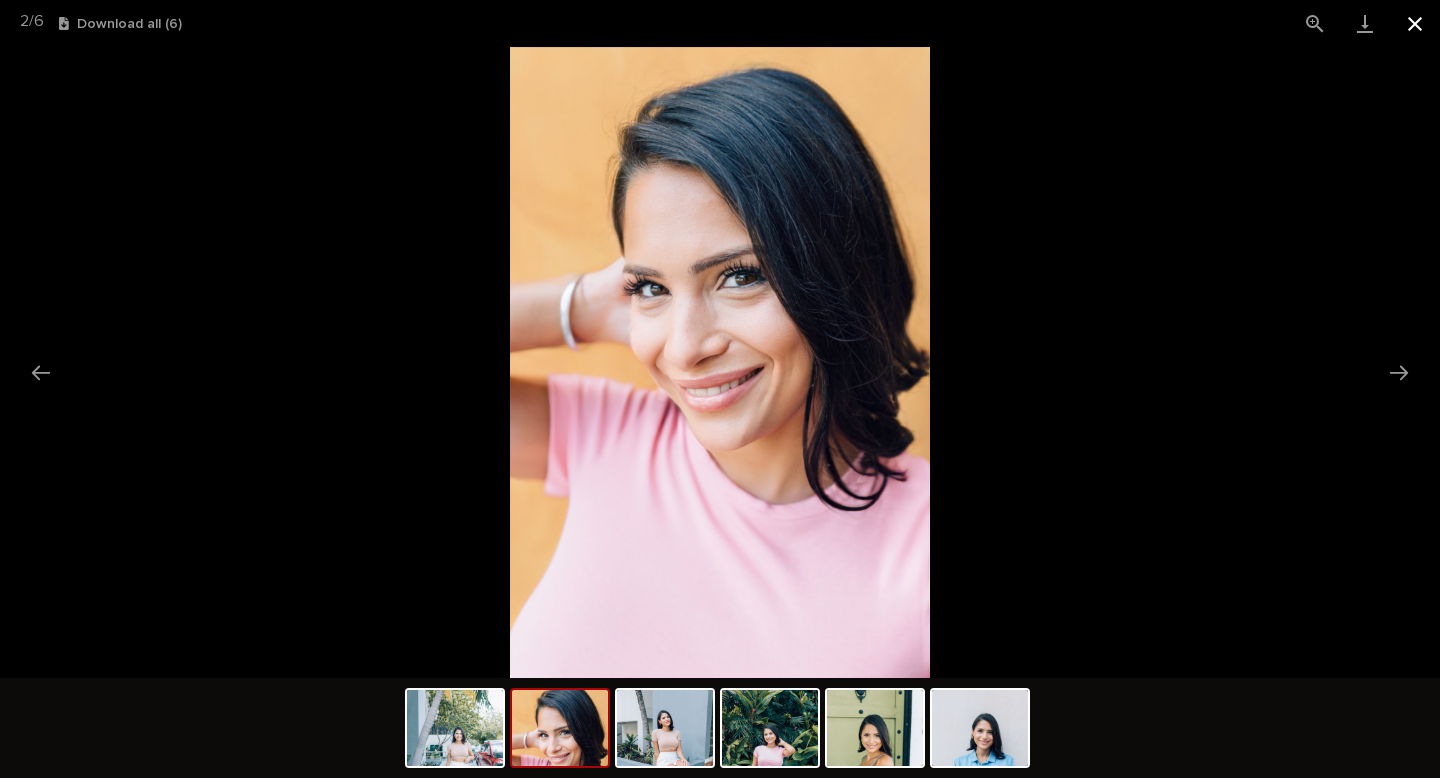 click at bounding box center (1415, 23) 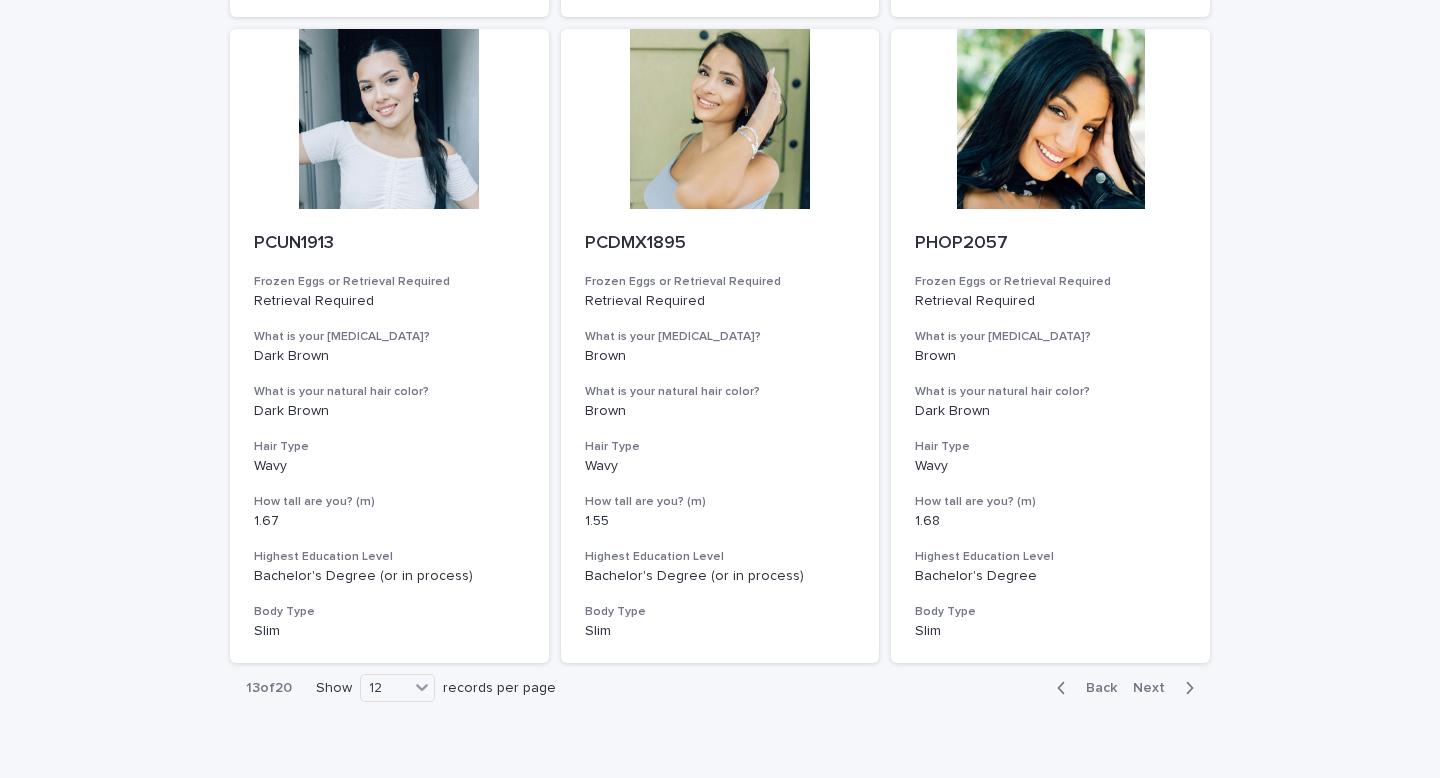 scroll, scrollTop: 2212, scrollLeft: 0, axis: vertical 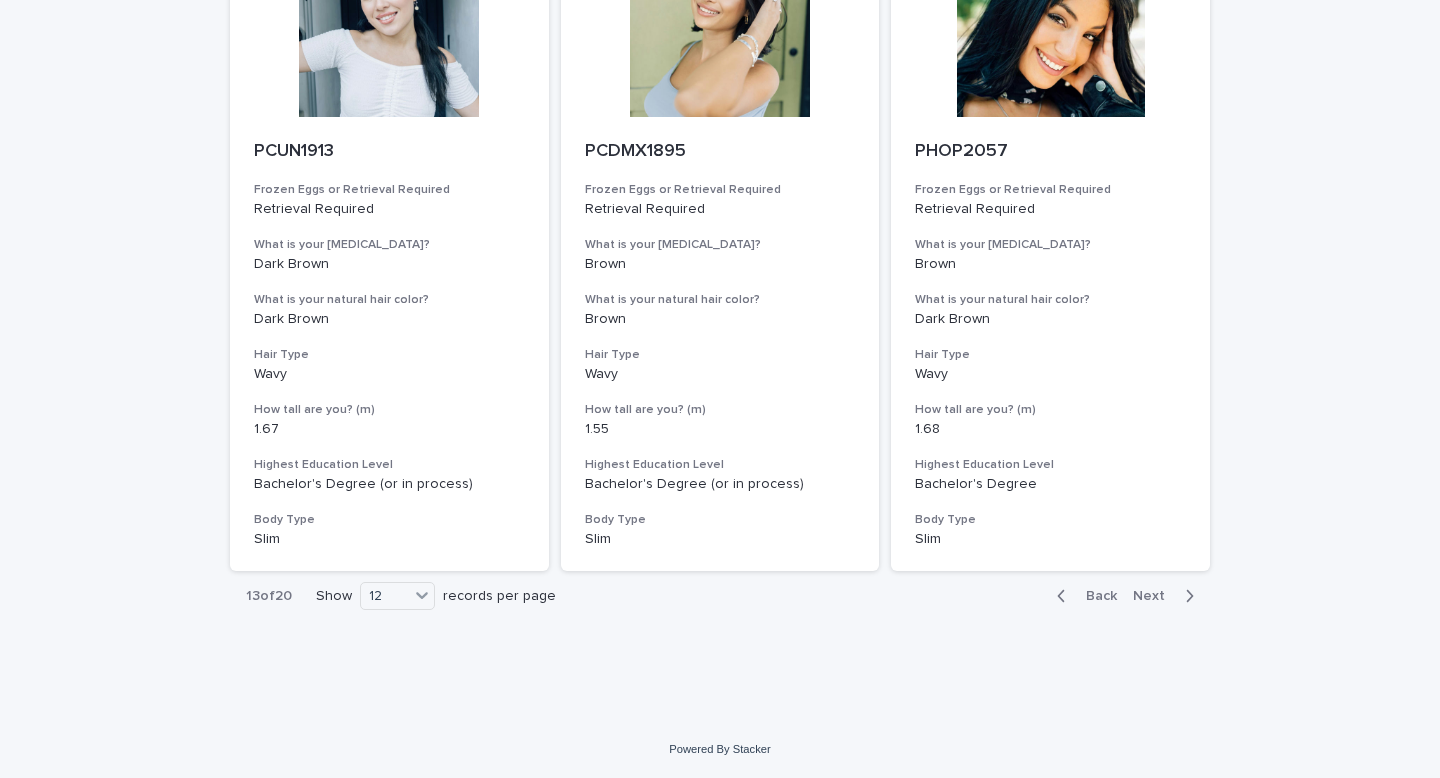 click on "Next" at bounding box center [1155, 596] 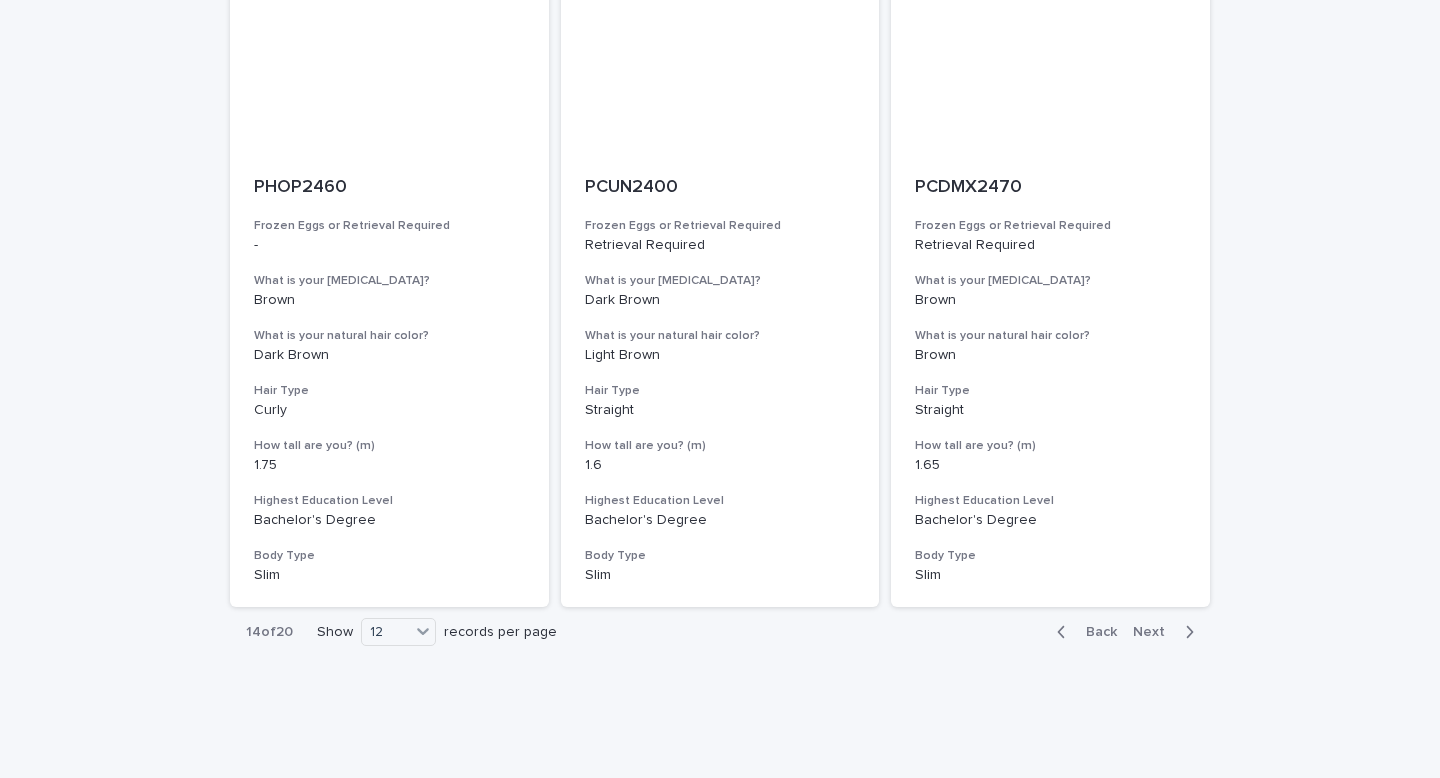 scroll, scrollTop: 2212, scrollLeft: 0, axis: vertical 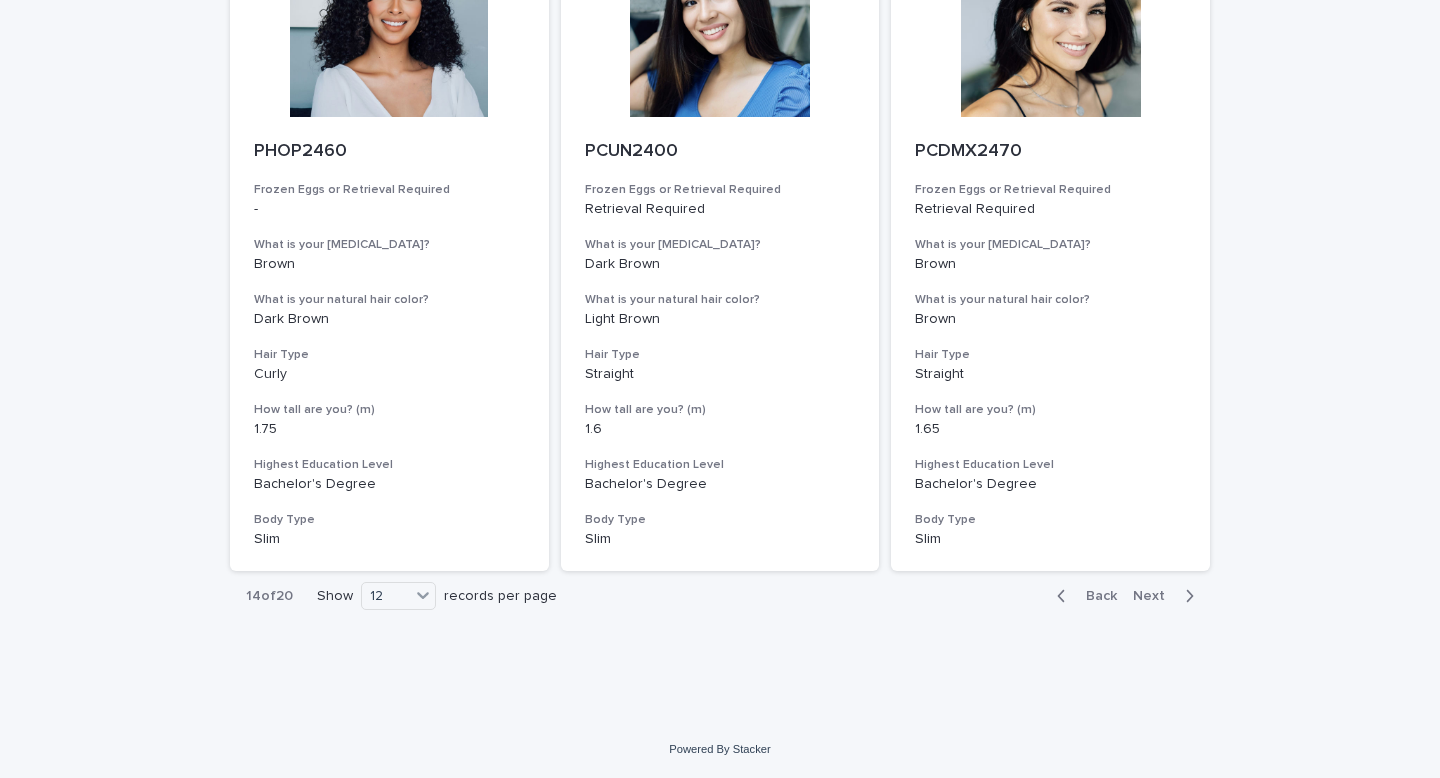 click on "Next" at bounding box center (1167, 596) 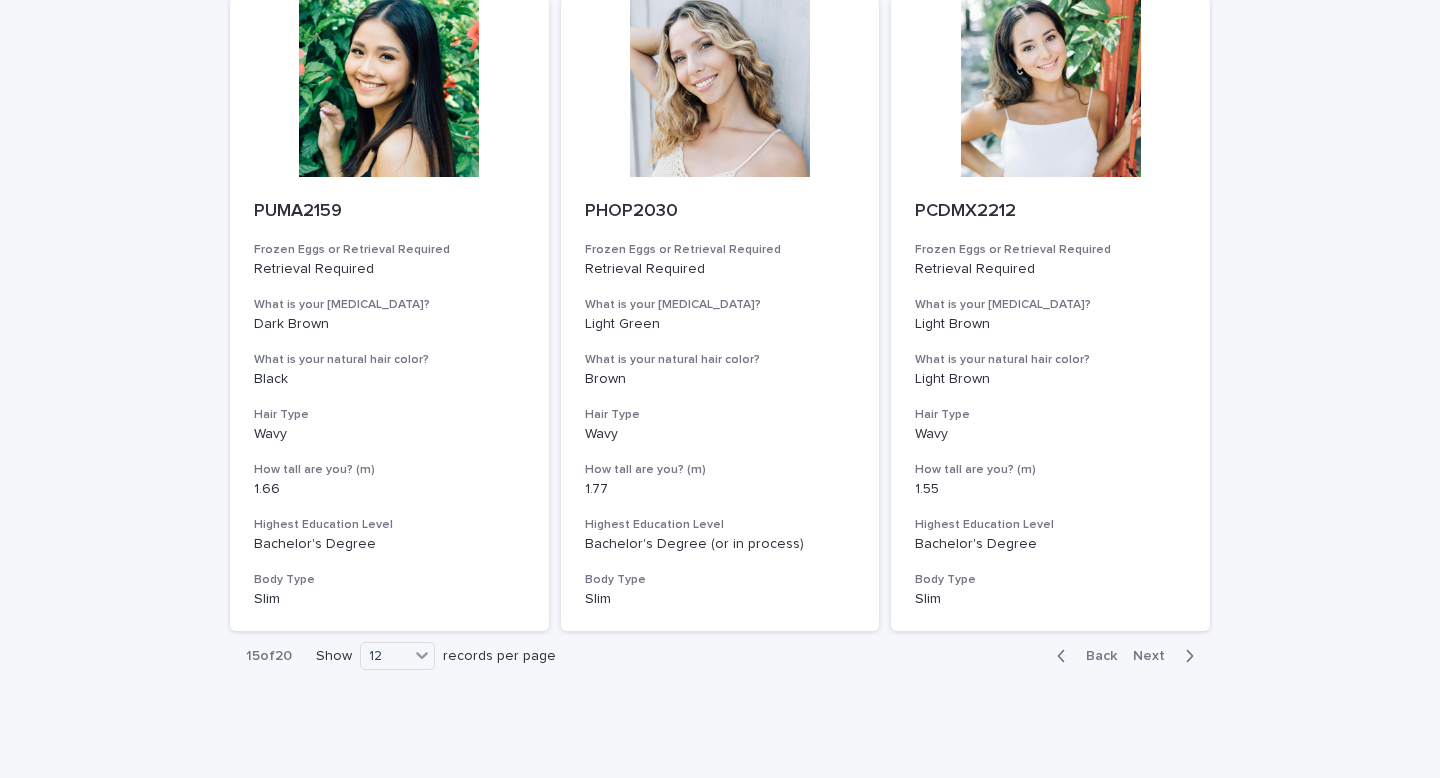 scroll, scrollTop: 2172, scrollLeft: 0, axis: vertical 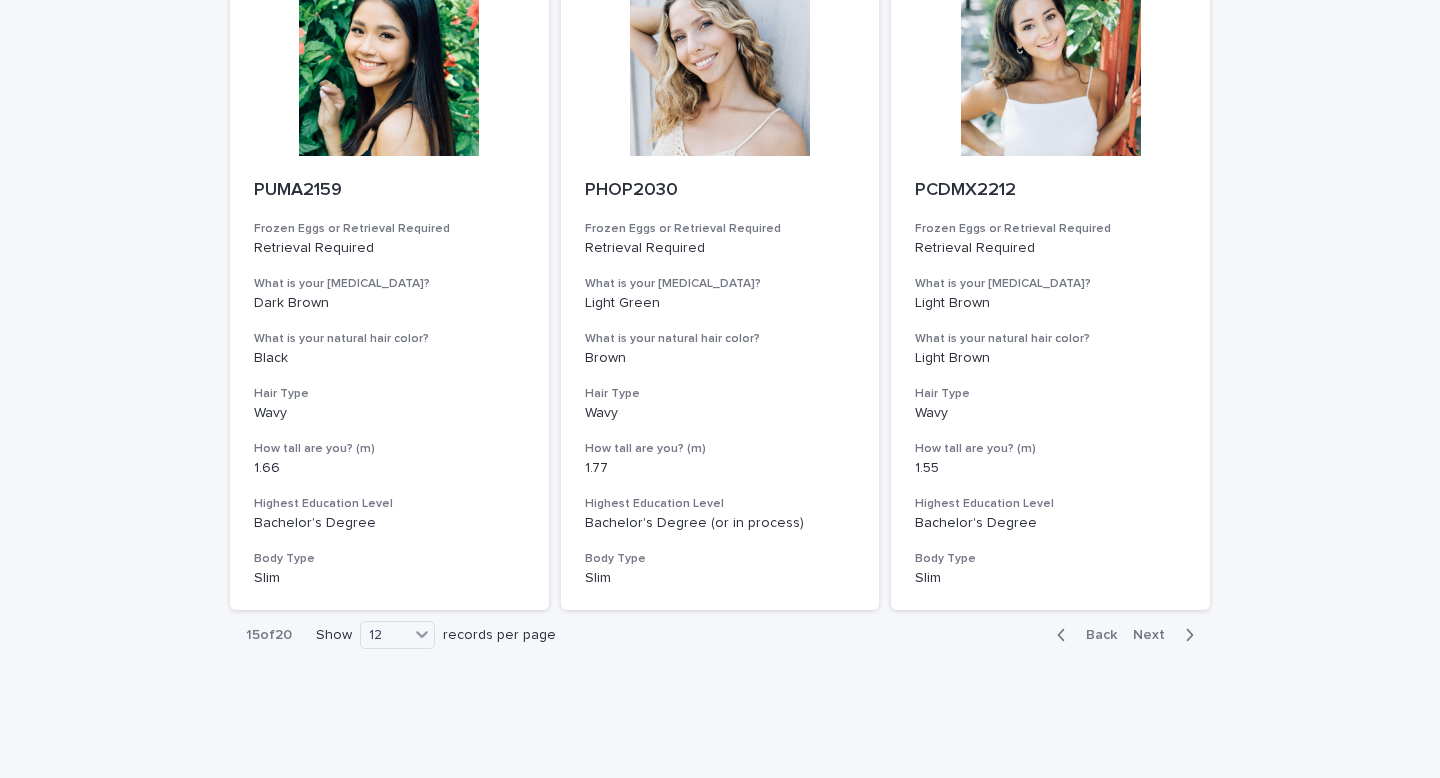 click at bounding box center [1185, 635] 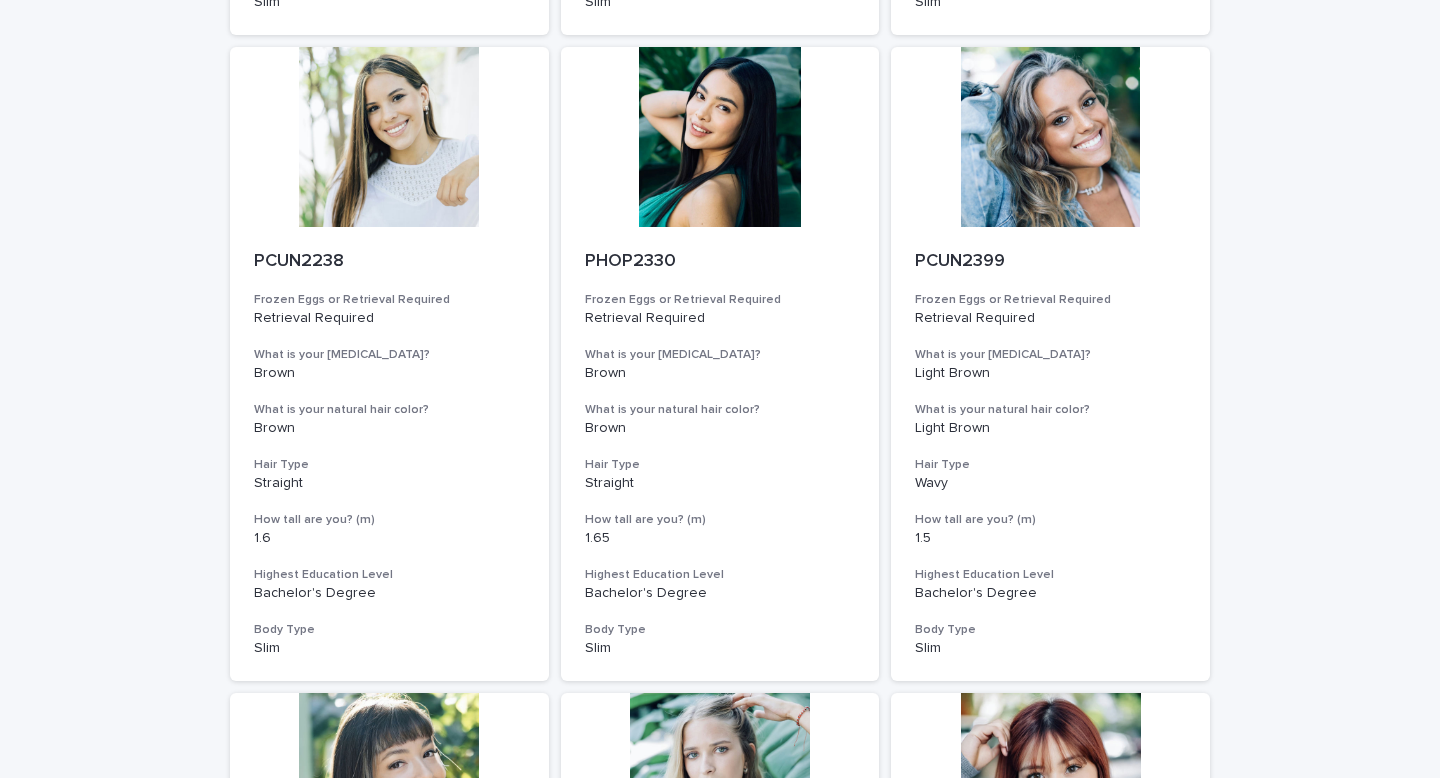 scroll, scrollTop: 0, scrollLeft: 0, axis: both 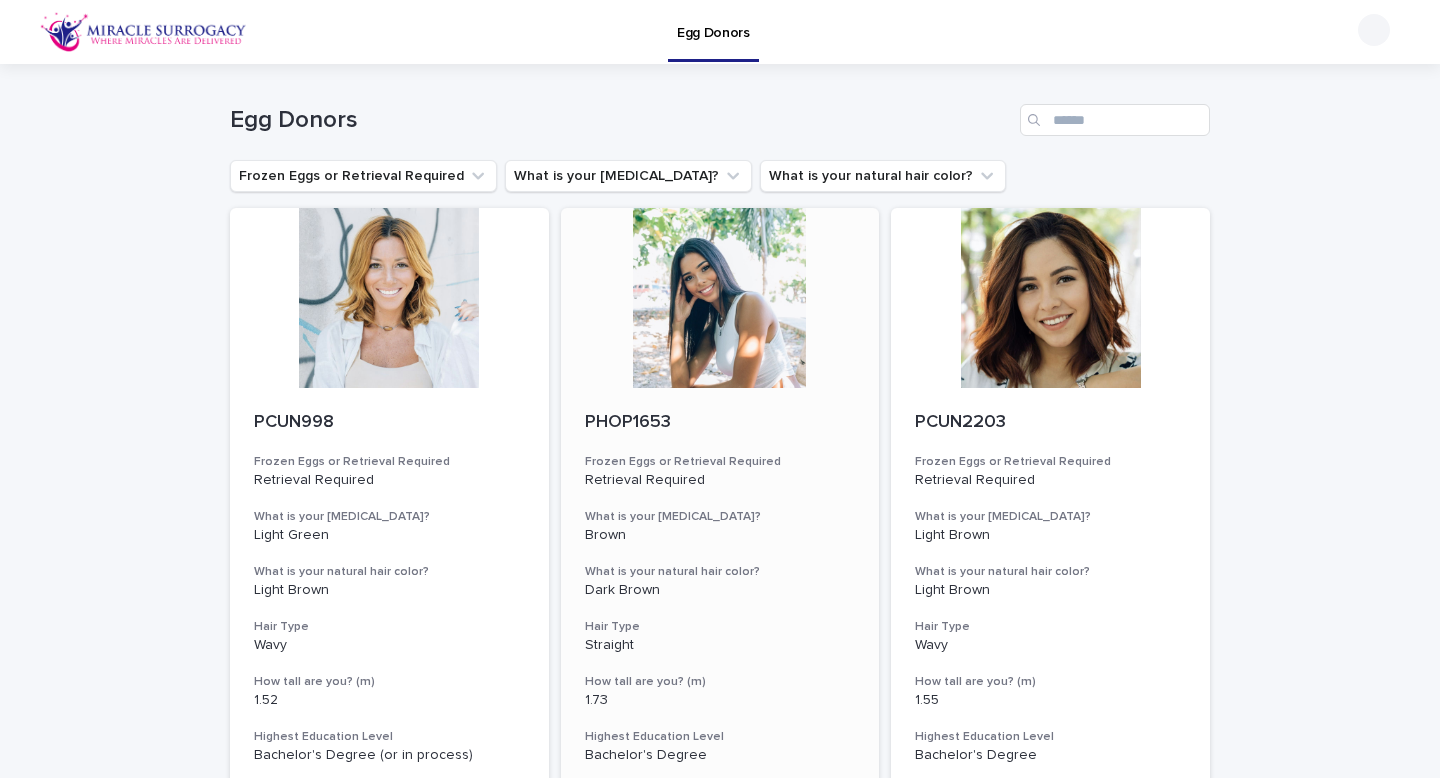 click at bounding box center [720, 298] 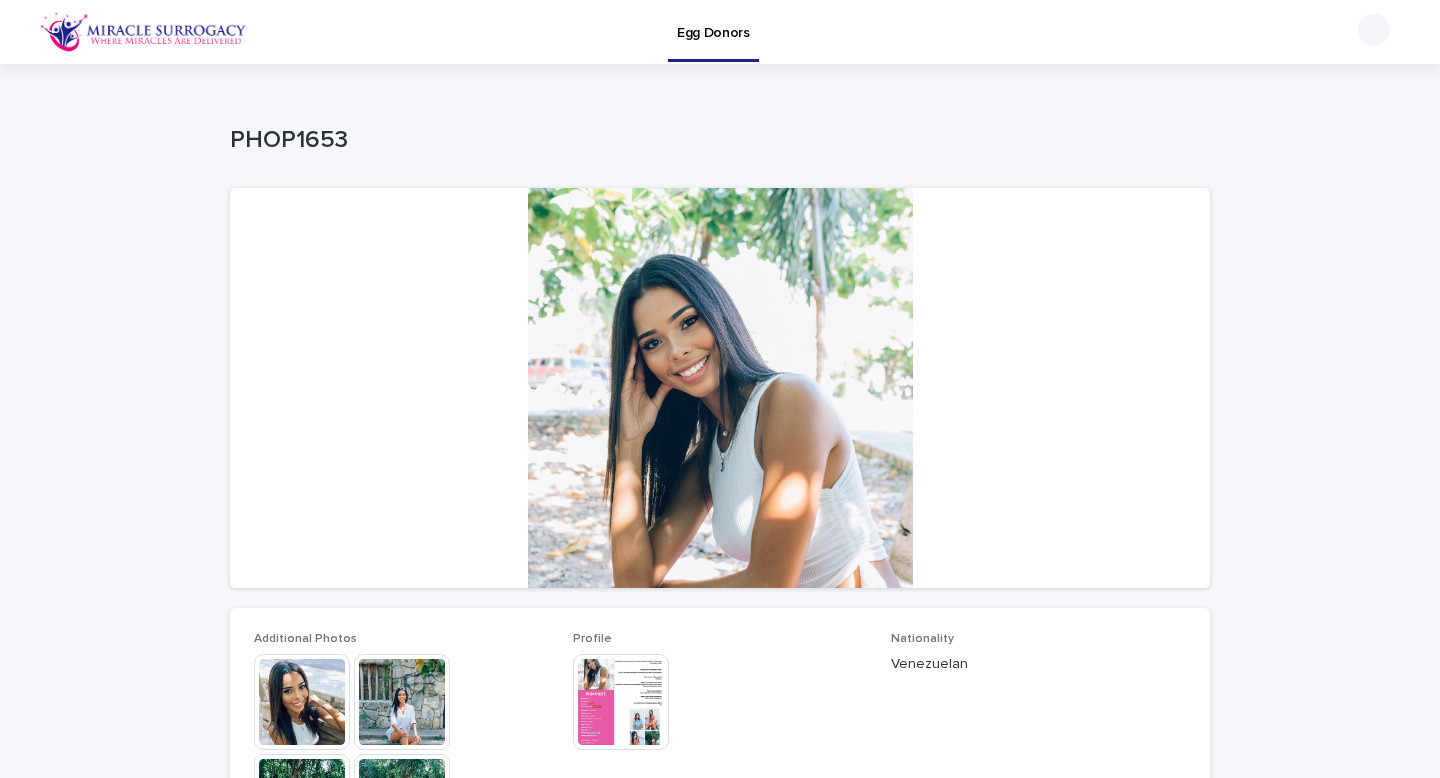 click at bounding box center (302, 702) 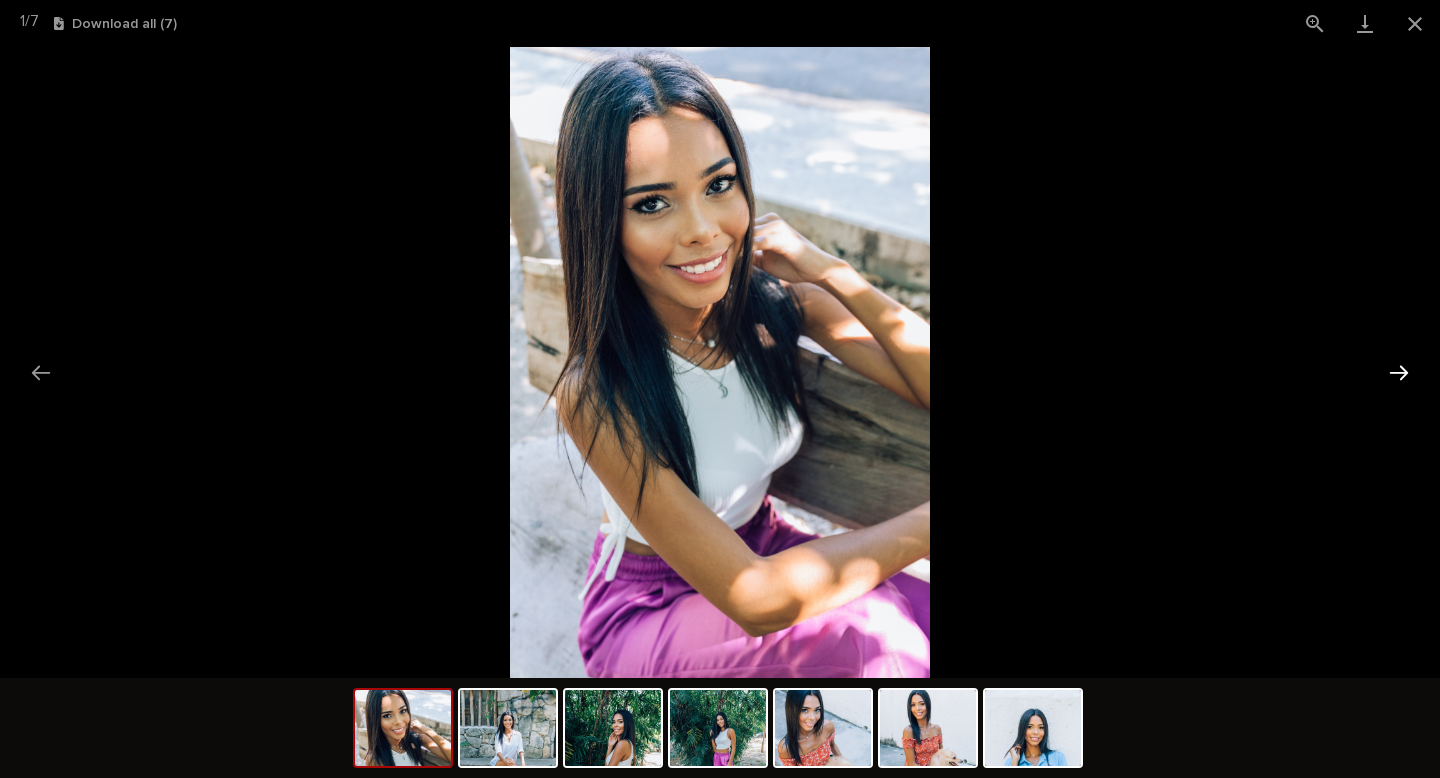 click at bounding box center (1399, 372) 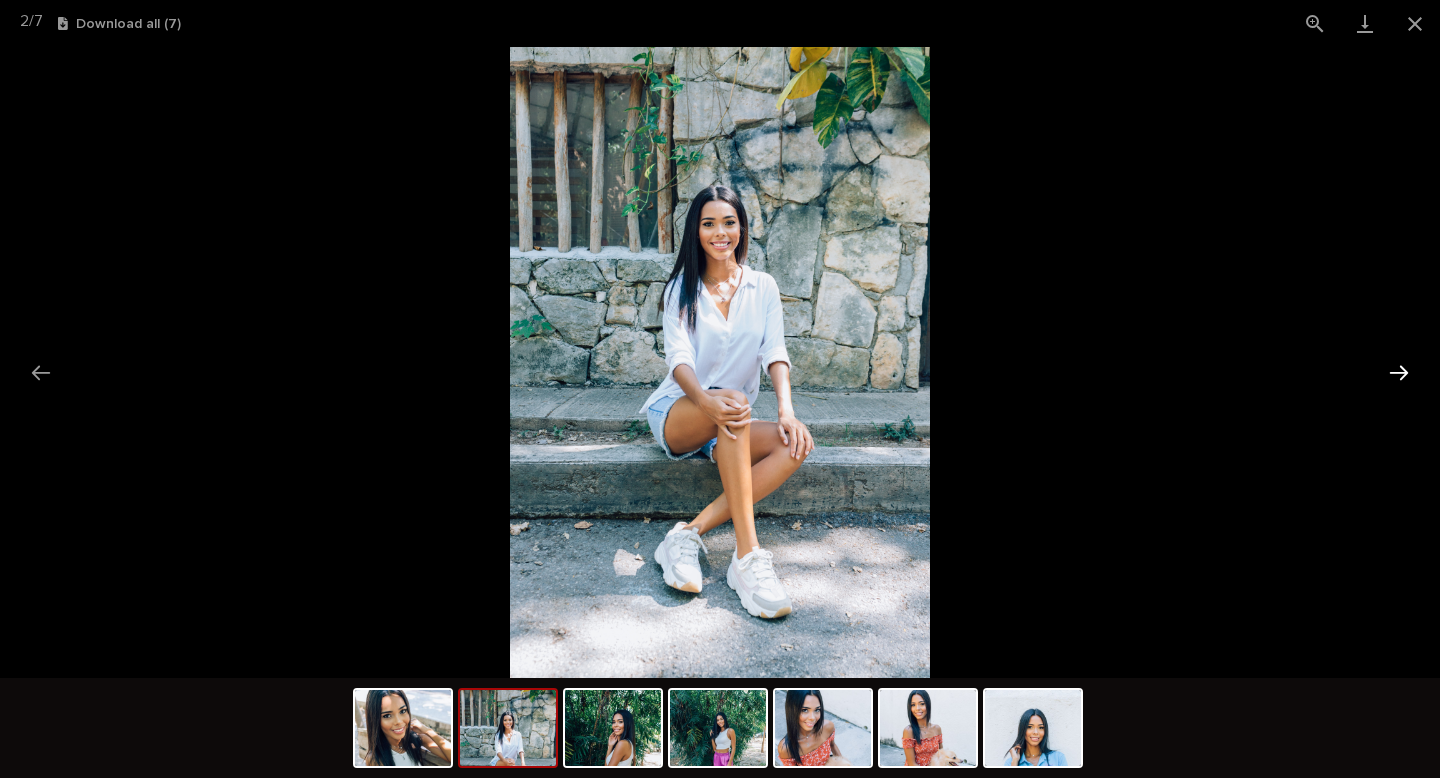 click at bounding box center [1399, 372] 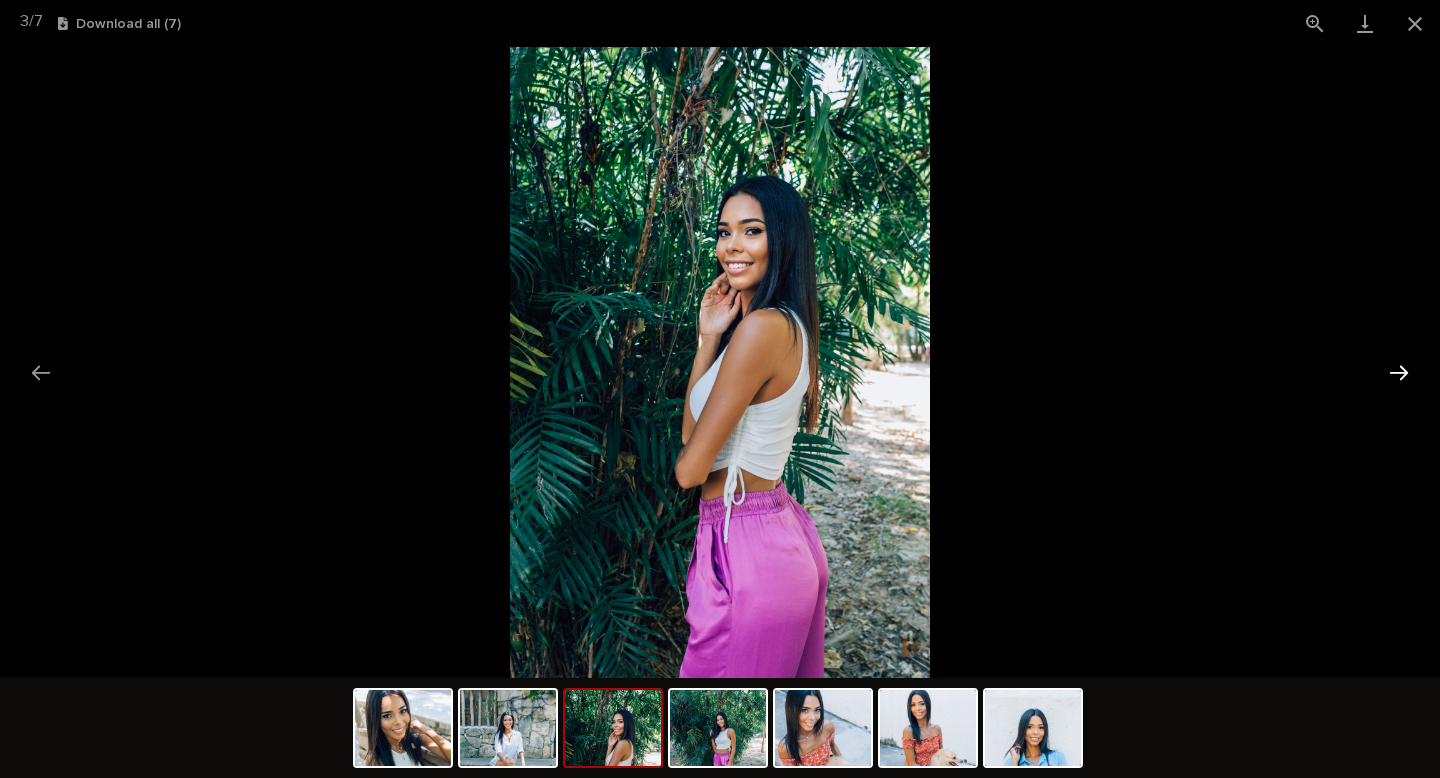 click at bounding box center (1399, 372) 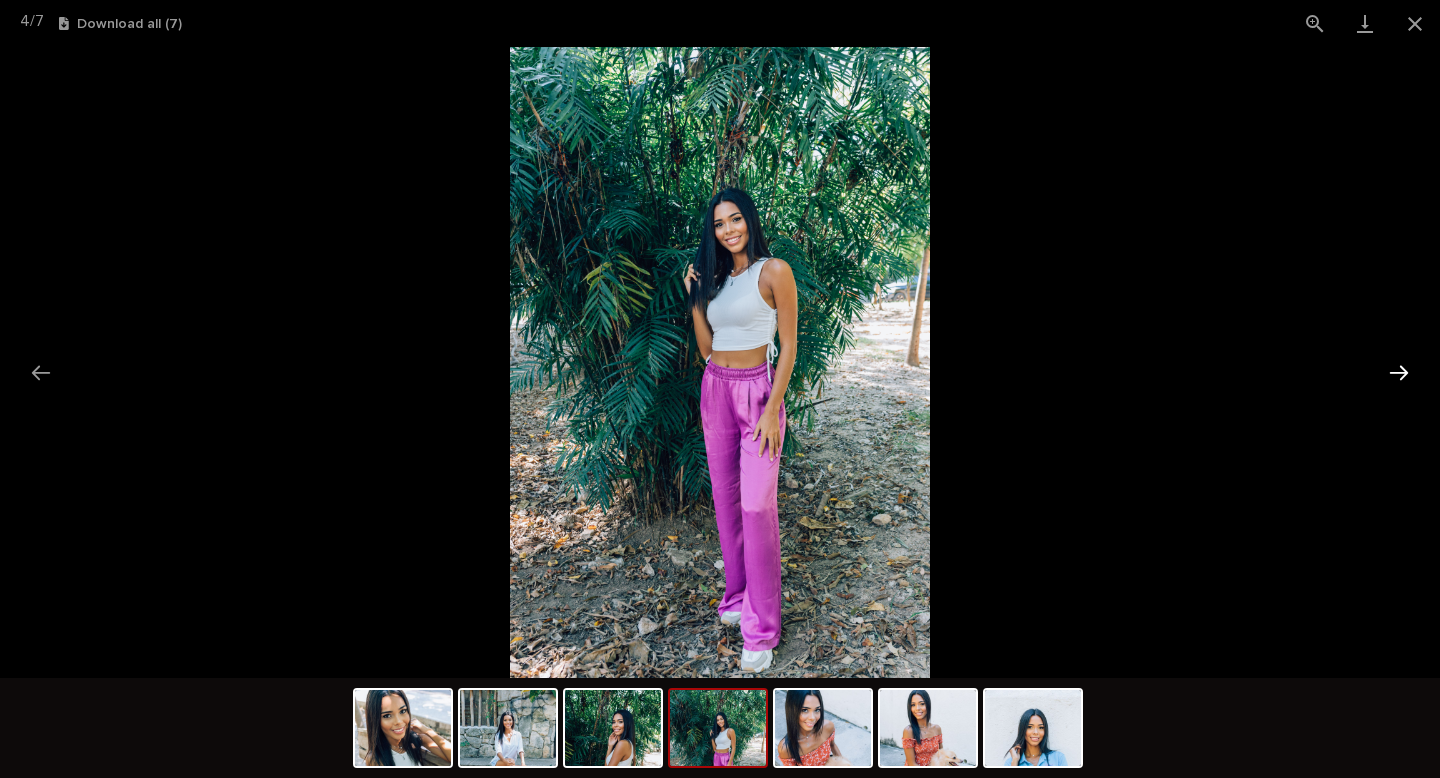 click at bounding box center [1399, 372] 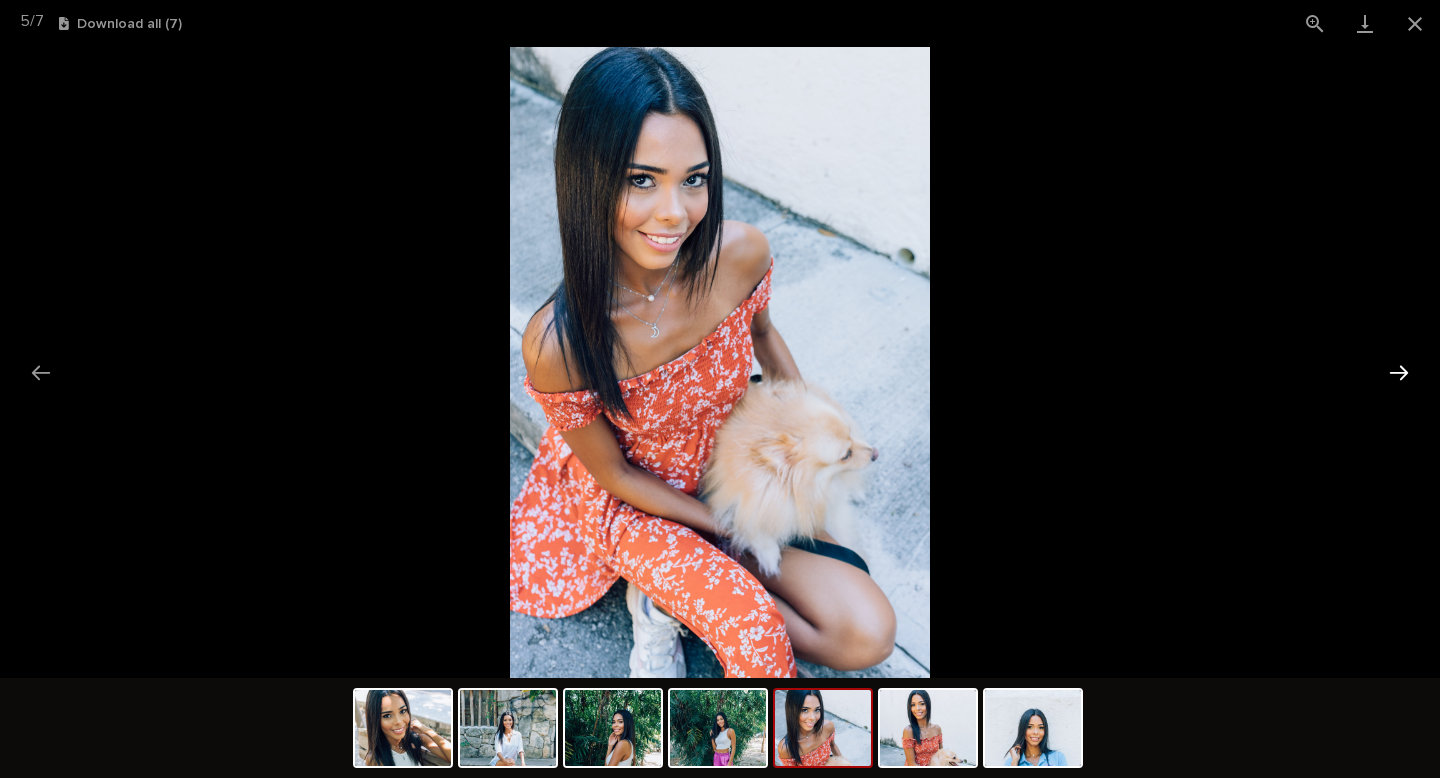 click at bounding box center [1399, 372] 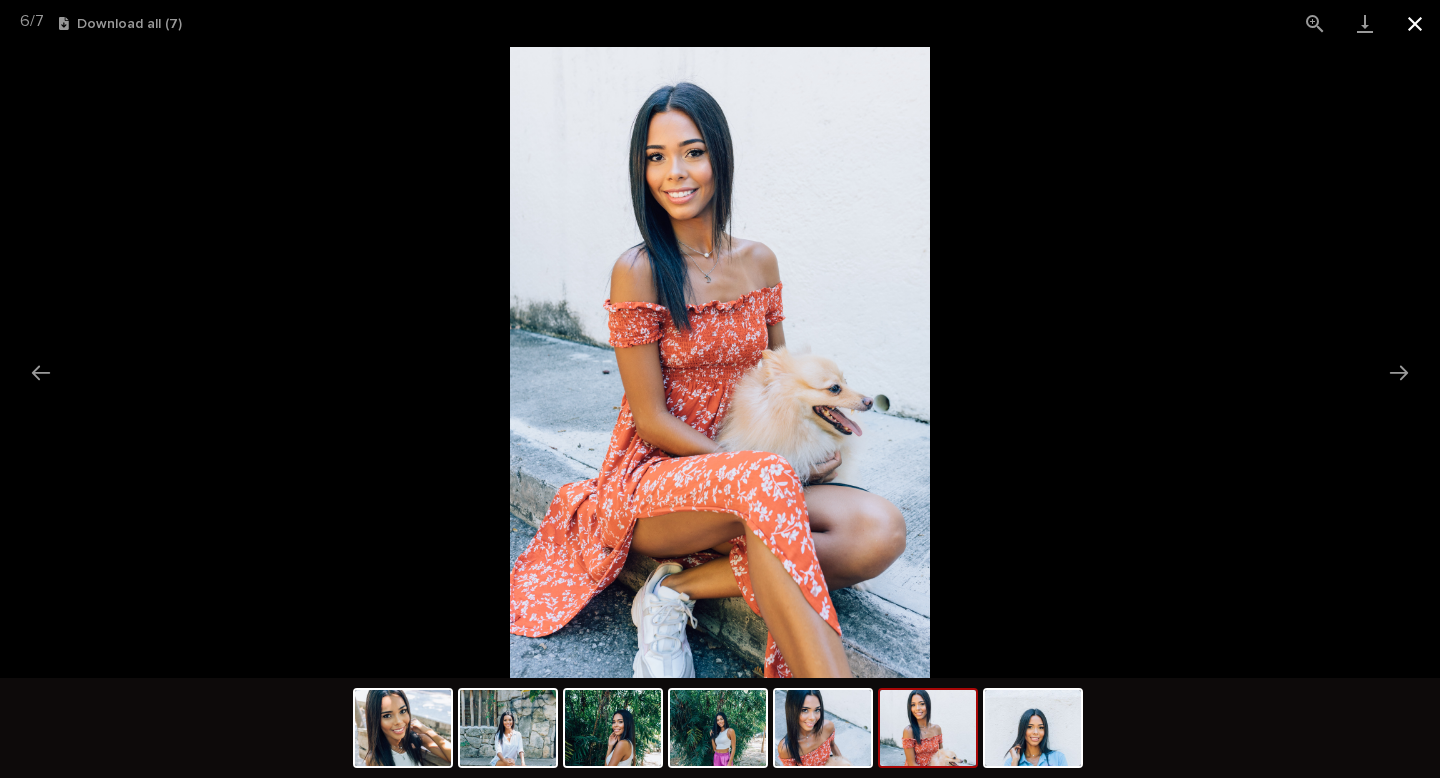click at bounding box center (1415, 23) 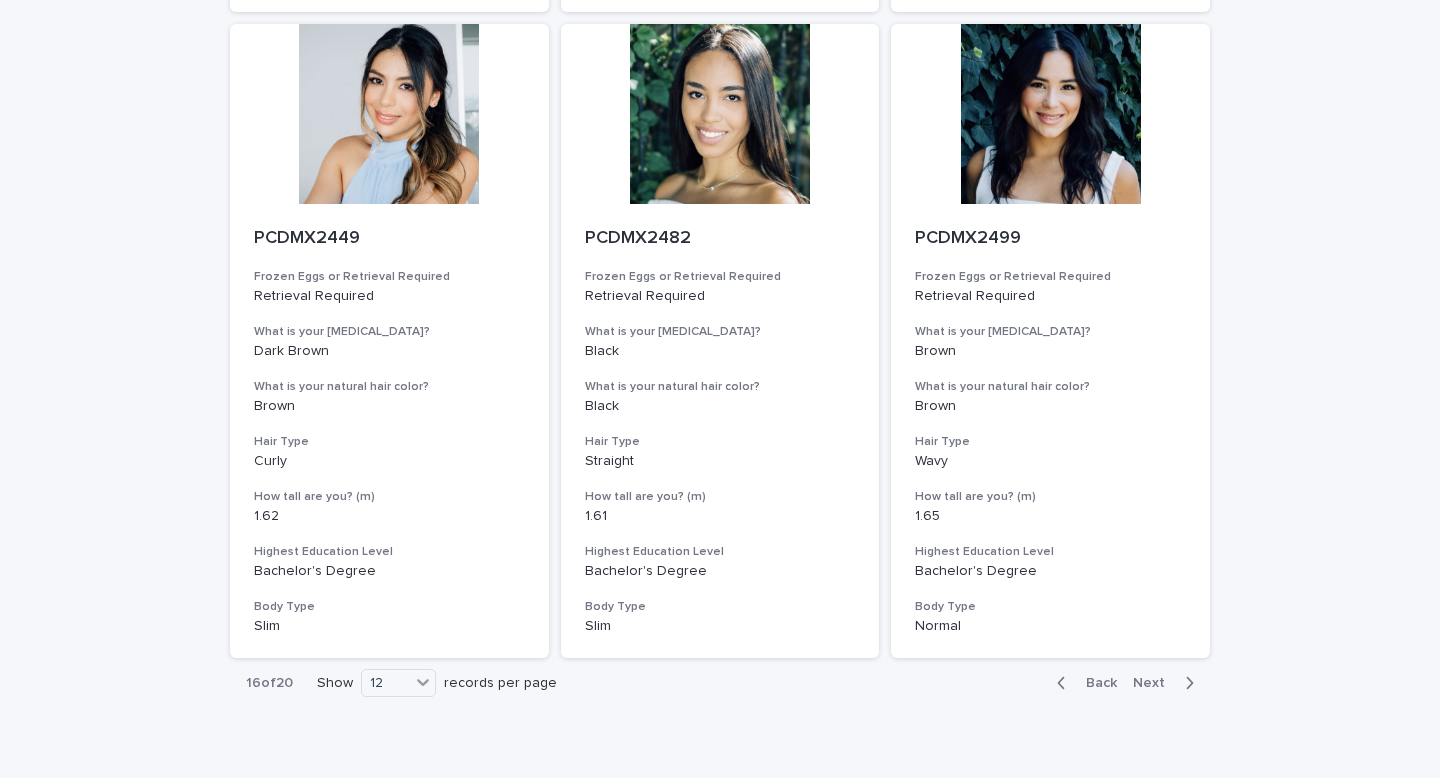 scroll, scrollTop: 2212, scrollLeft: 0, axis: vertical 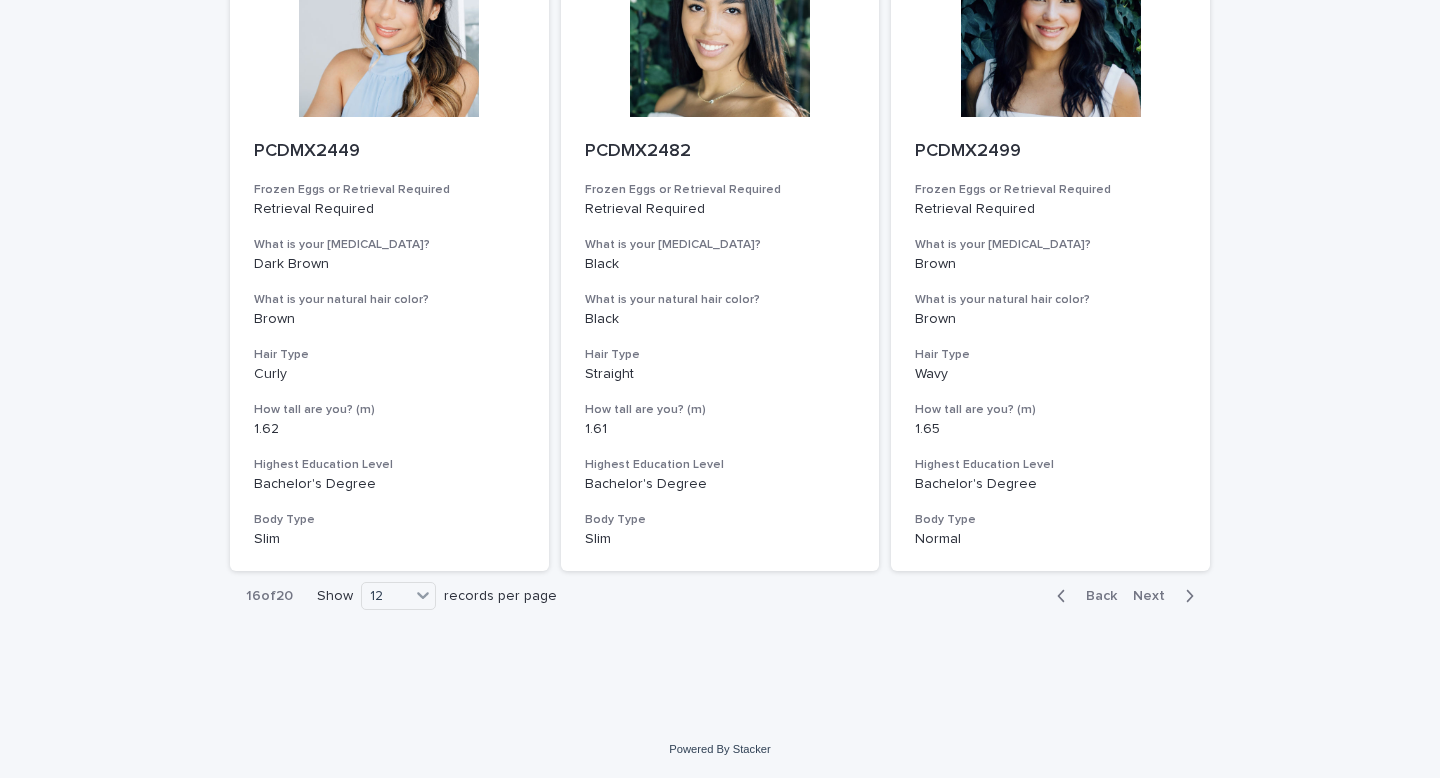 click on "Next" at bounding box center [1167, 596] 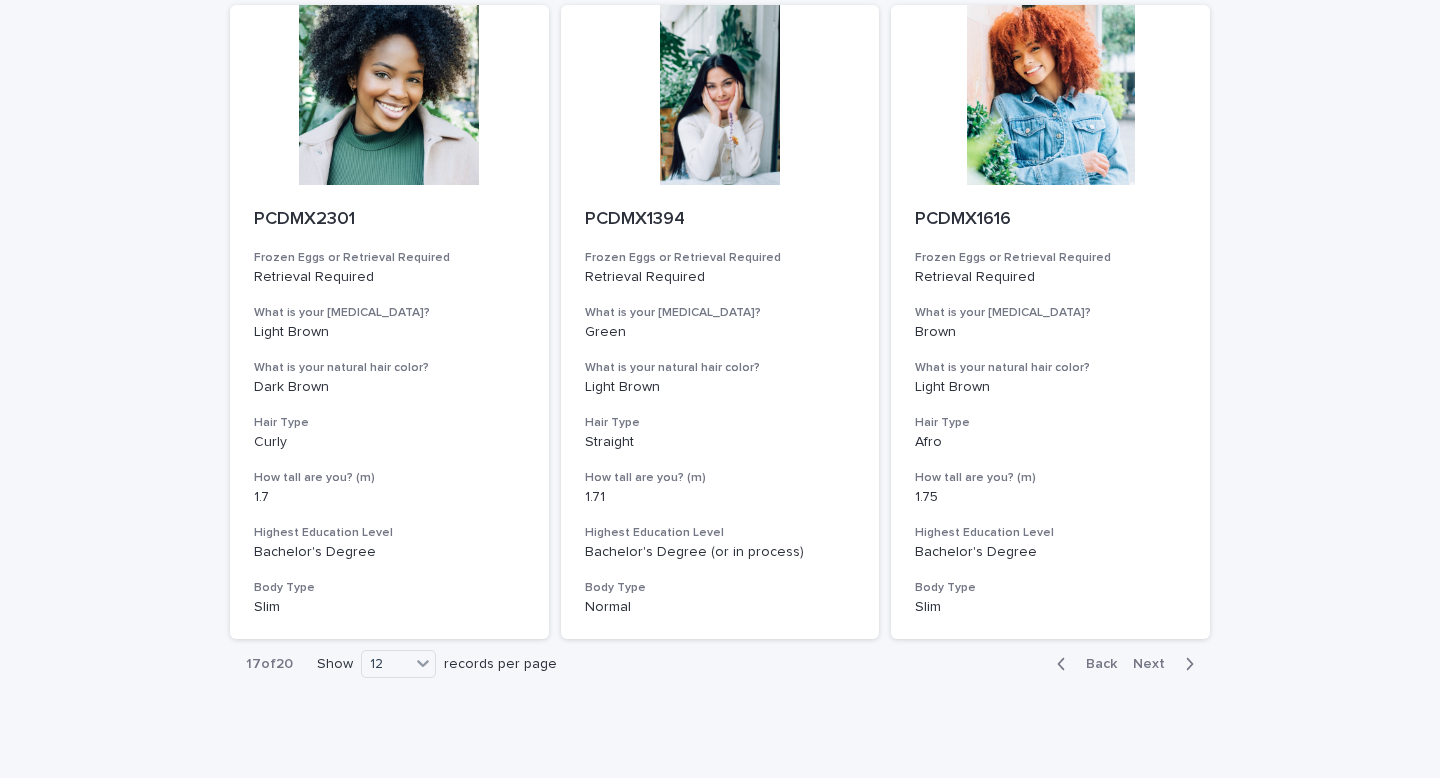 scroll, scrollTop: 2212, scrollLeft: 0, axis: vertical 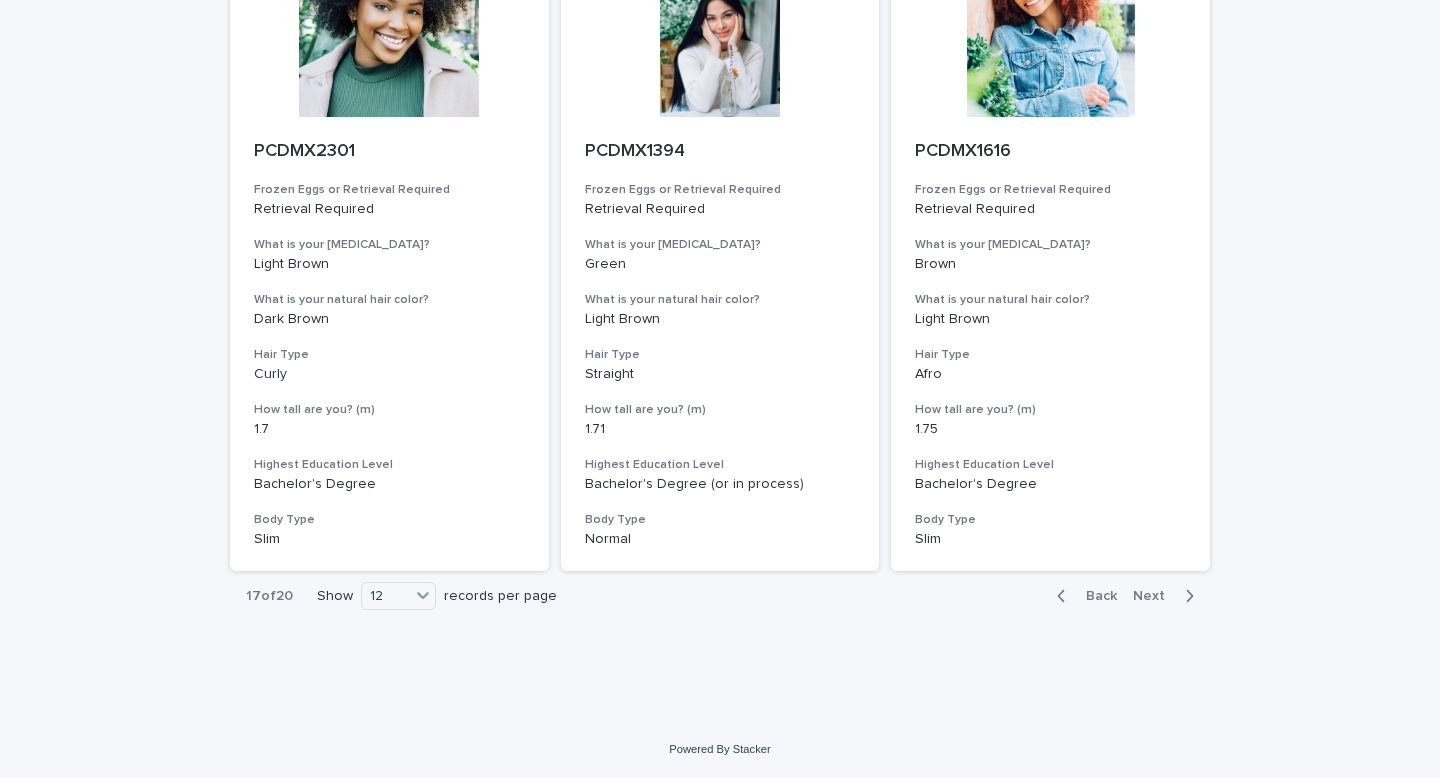 click on "Next" at bounding box center (1155, 596) 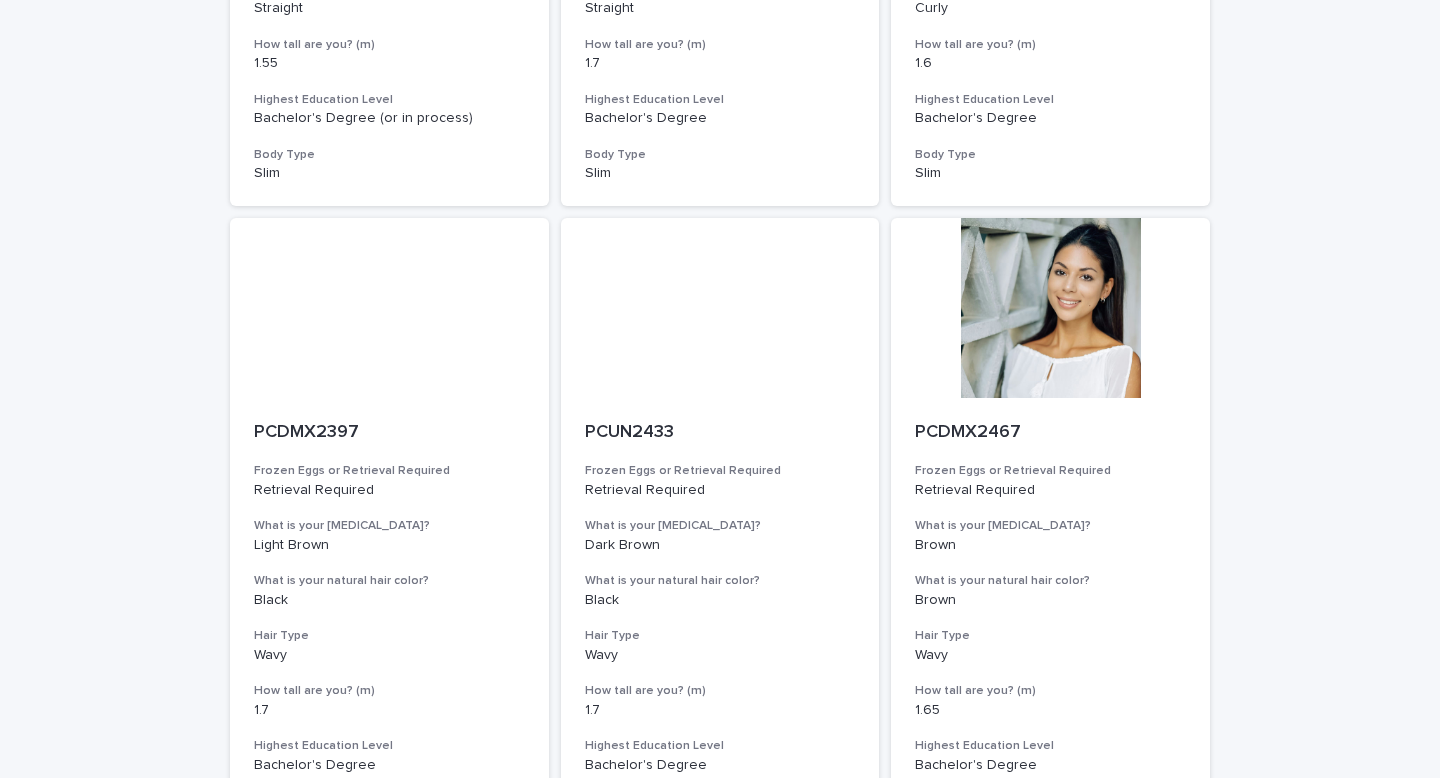 scroll, scrollTop: 2212, scrollLeft: 0, axis: vertical 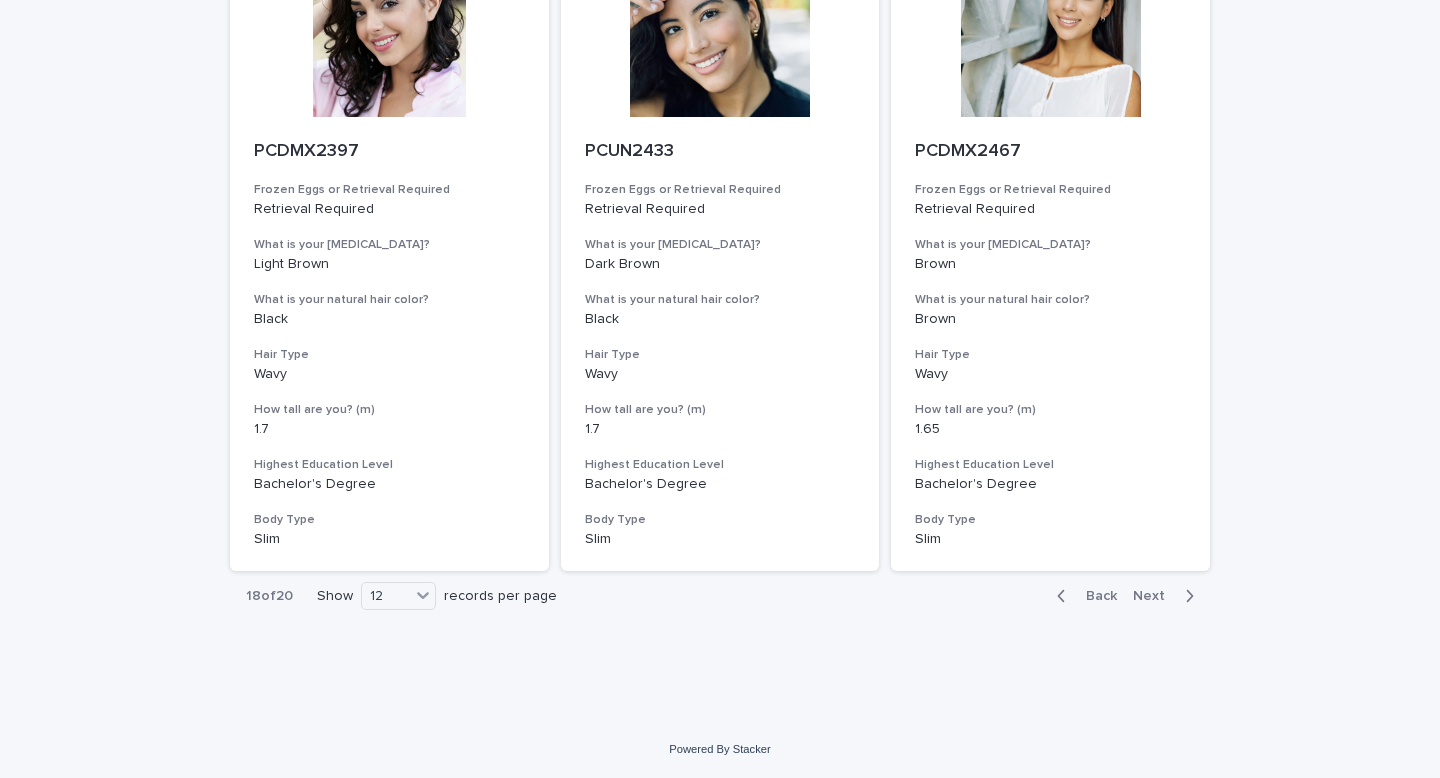 click on "Next" at bounding box center [1155, 596] 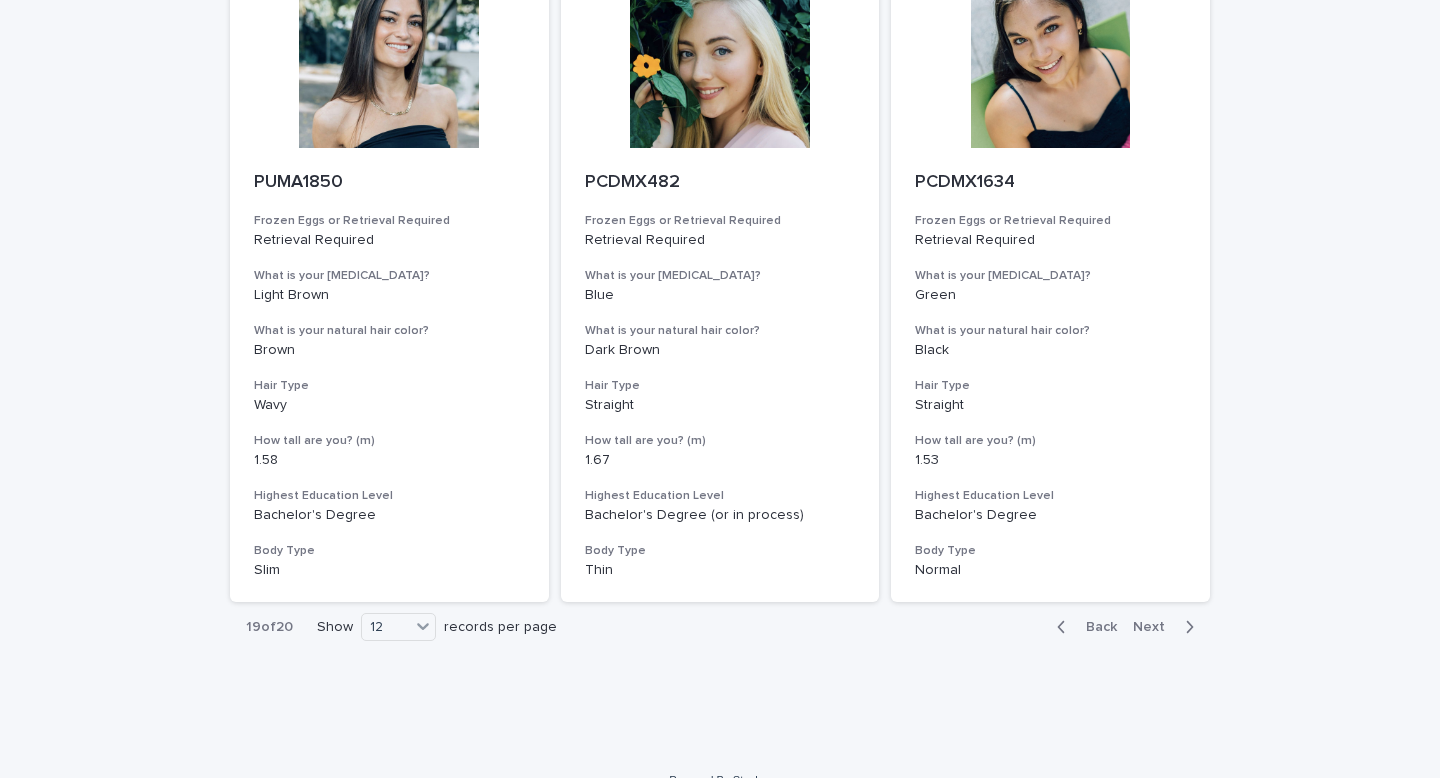 scroll, scrollTop: 2212, scrollLeft: 0, axis: vertical 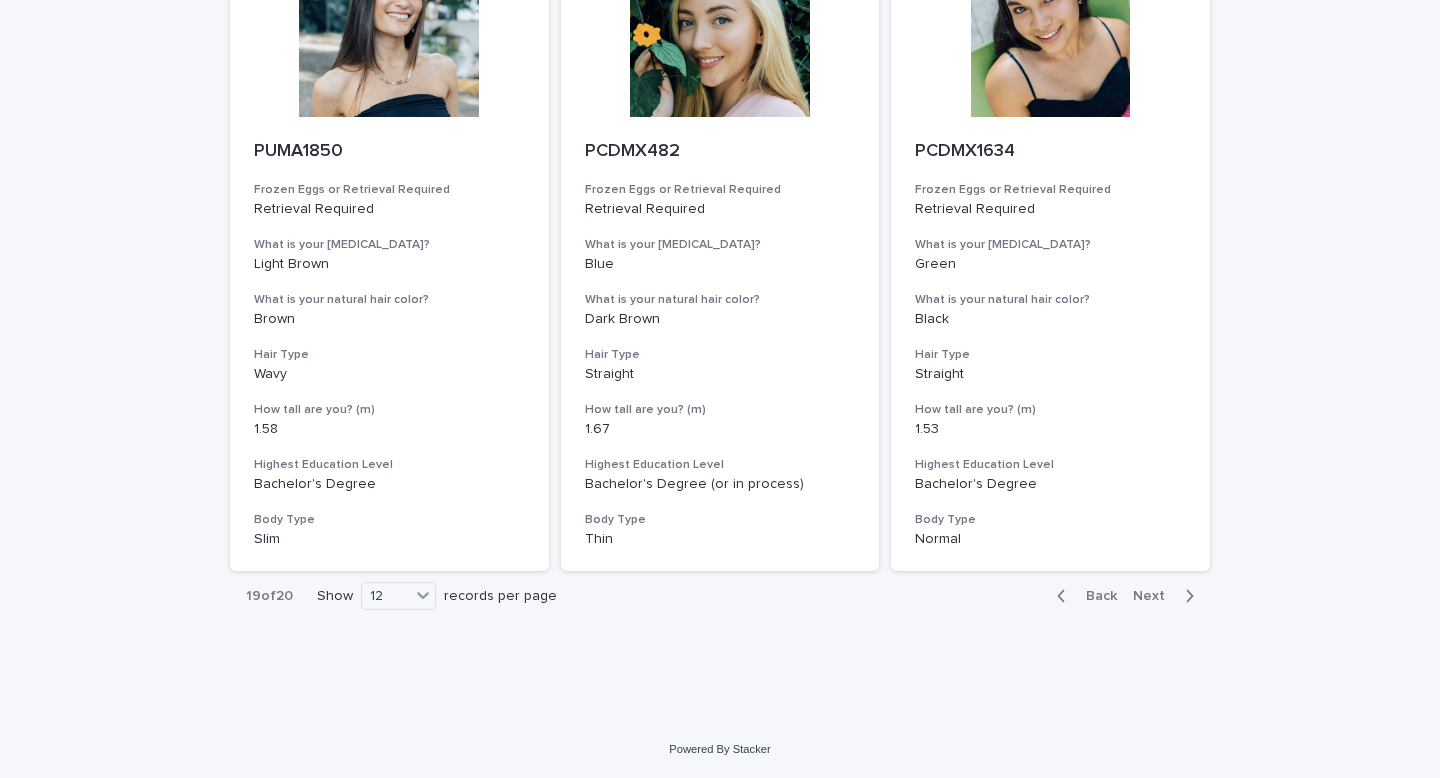 click at bounding box center (1185, 596) 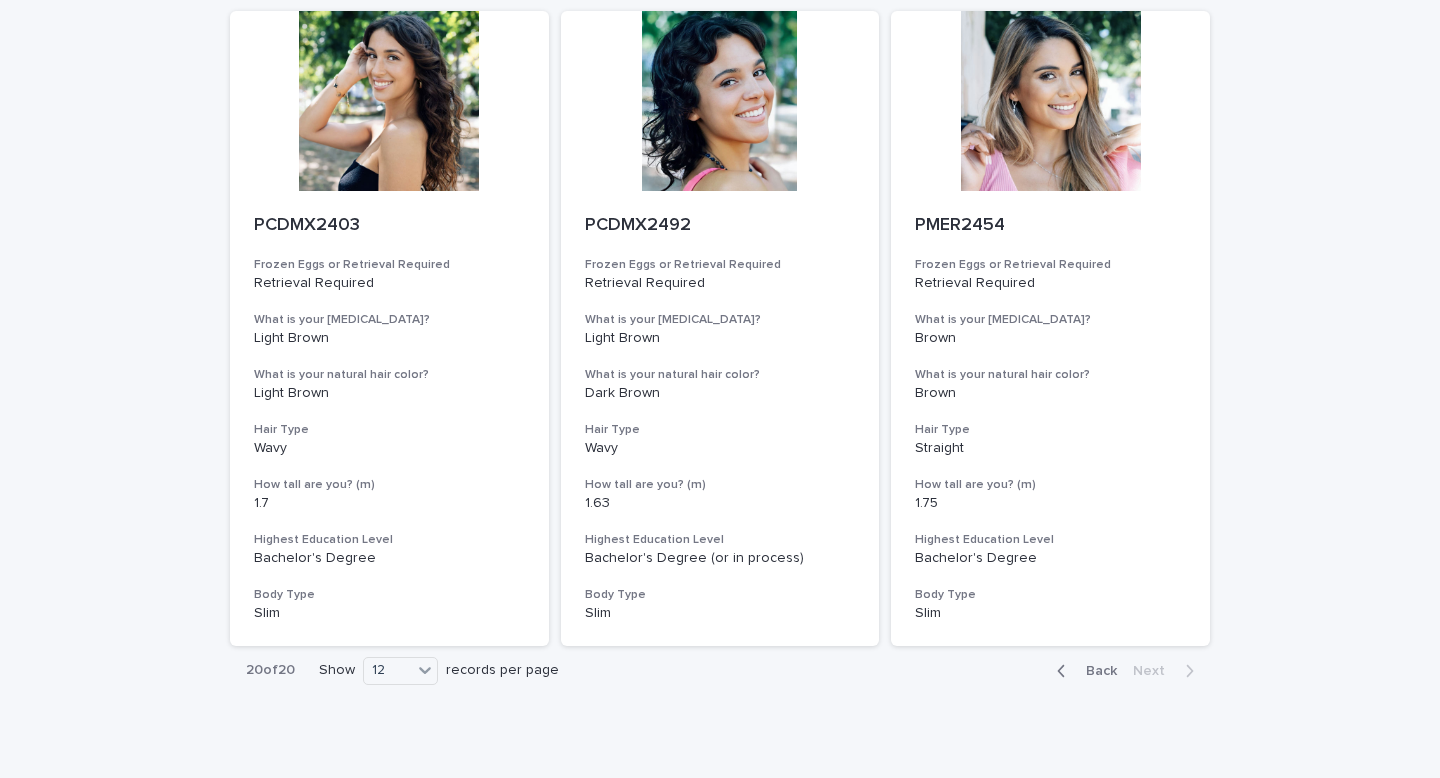 scroll, scrollTop: 16, scrollLeft: 0, axis: vertical 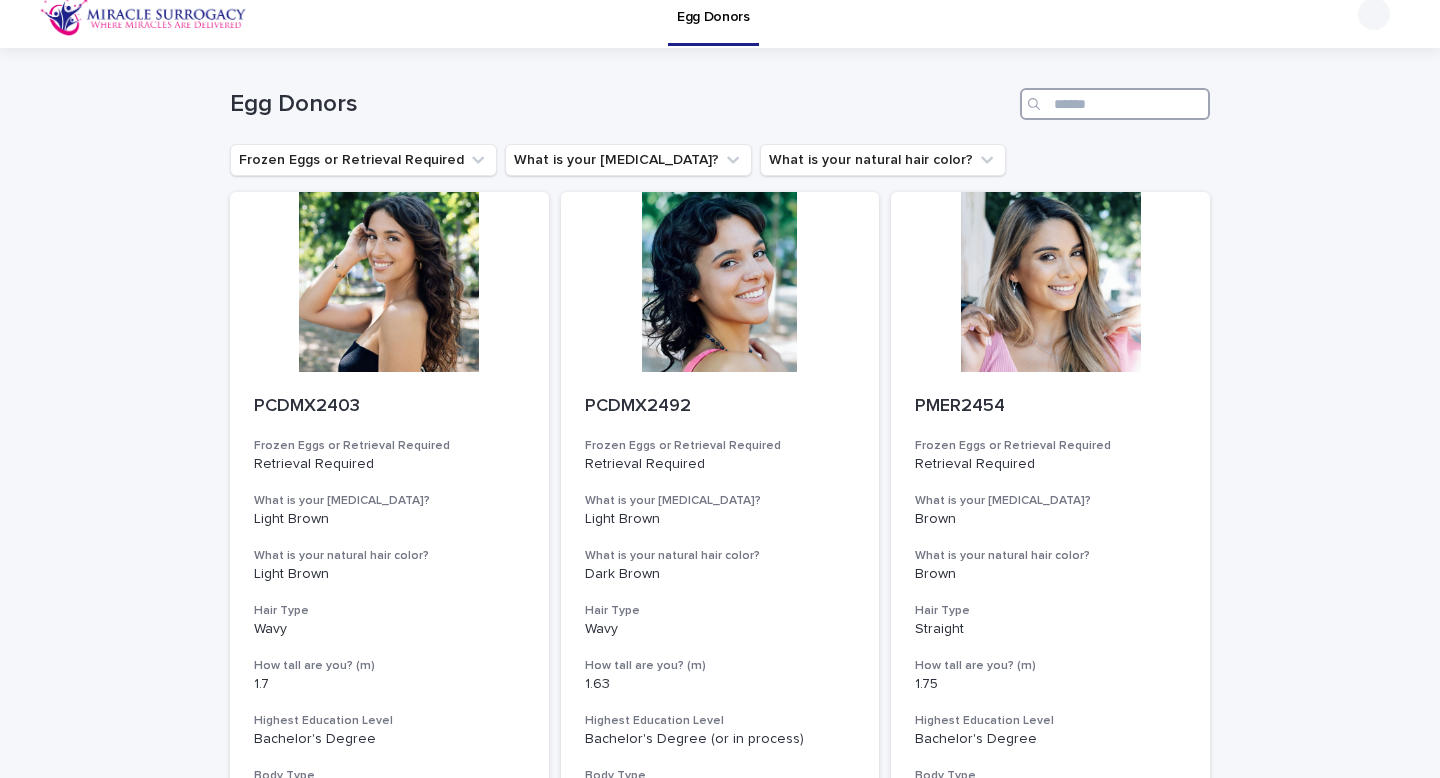 click at bounding box center (1115, 104) 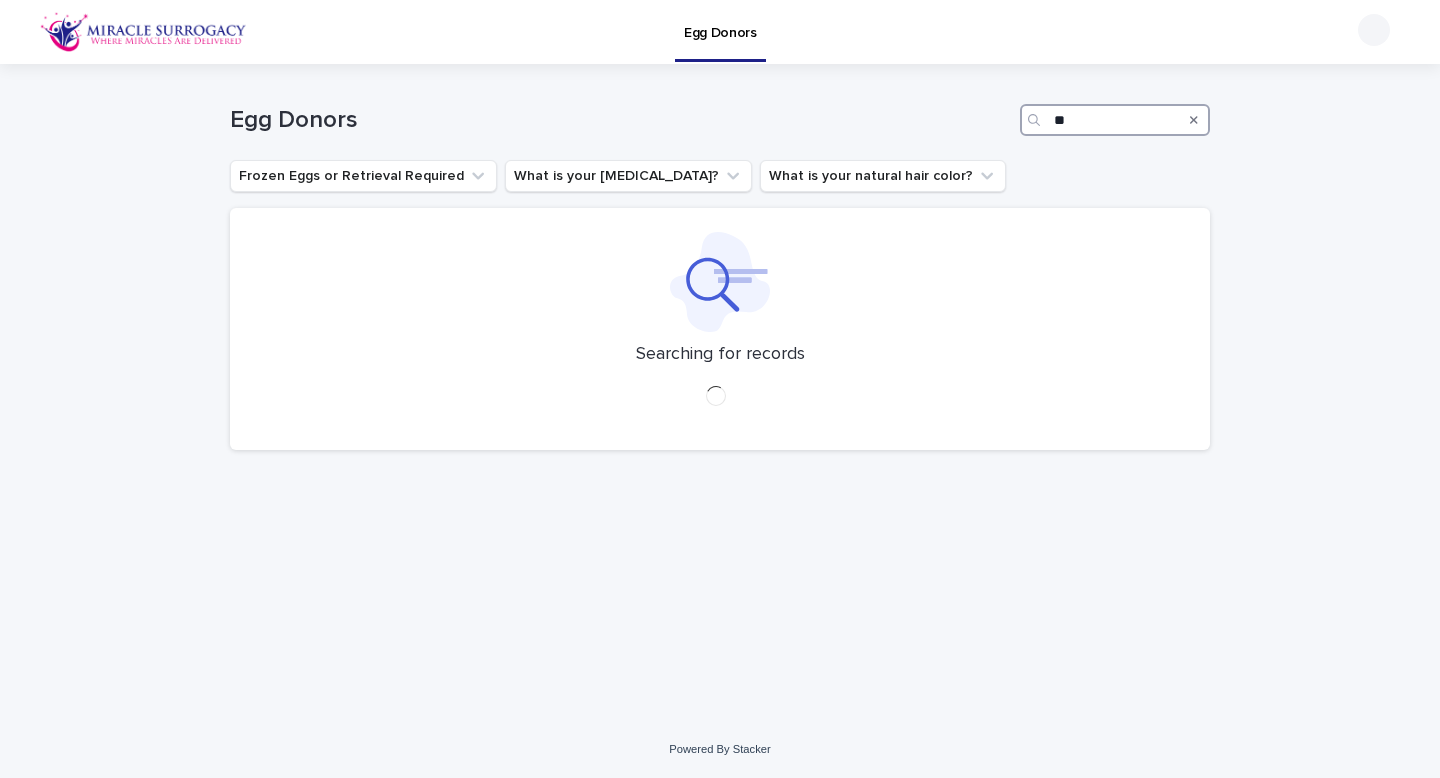 scroll, scrollTop: 0, scrollLeft: 0, axis: both 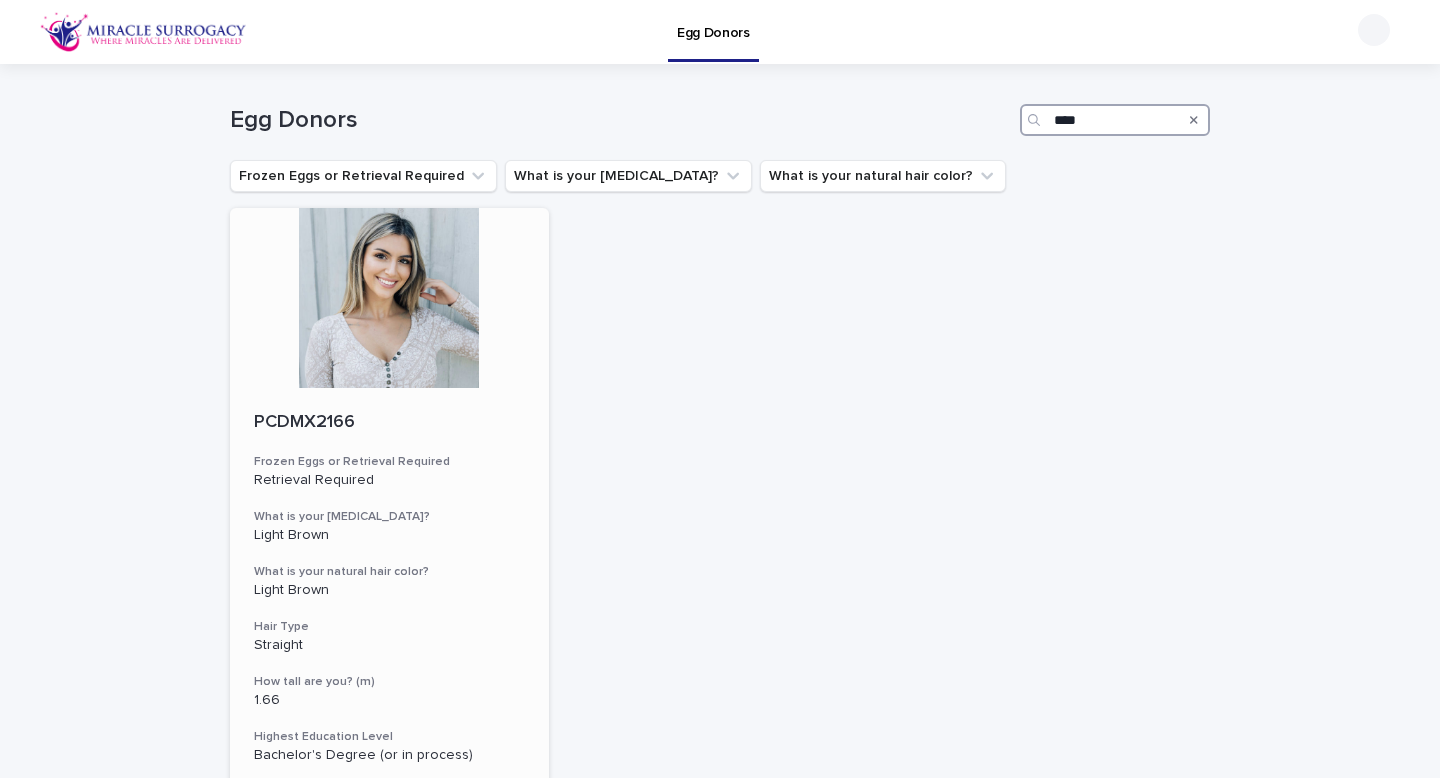 type on "****" 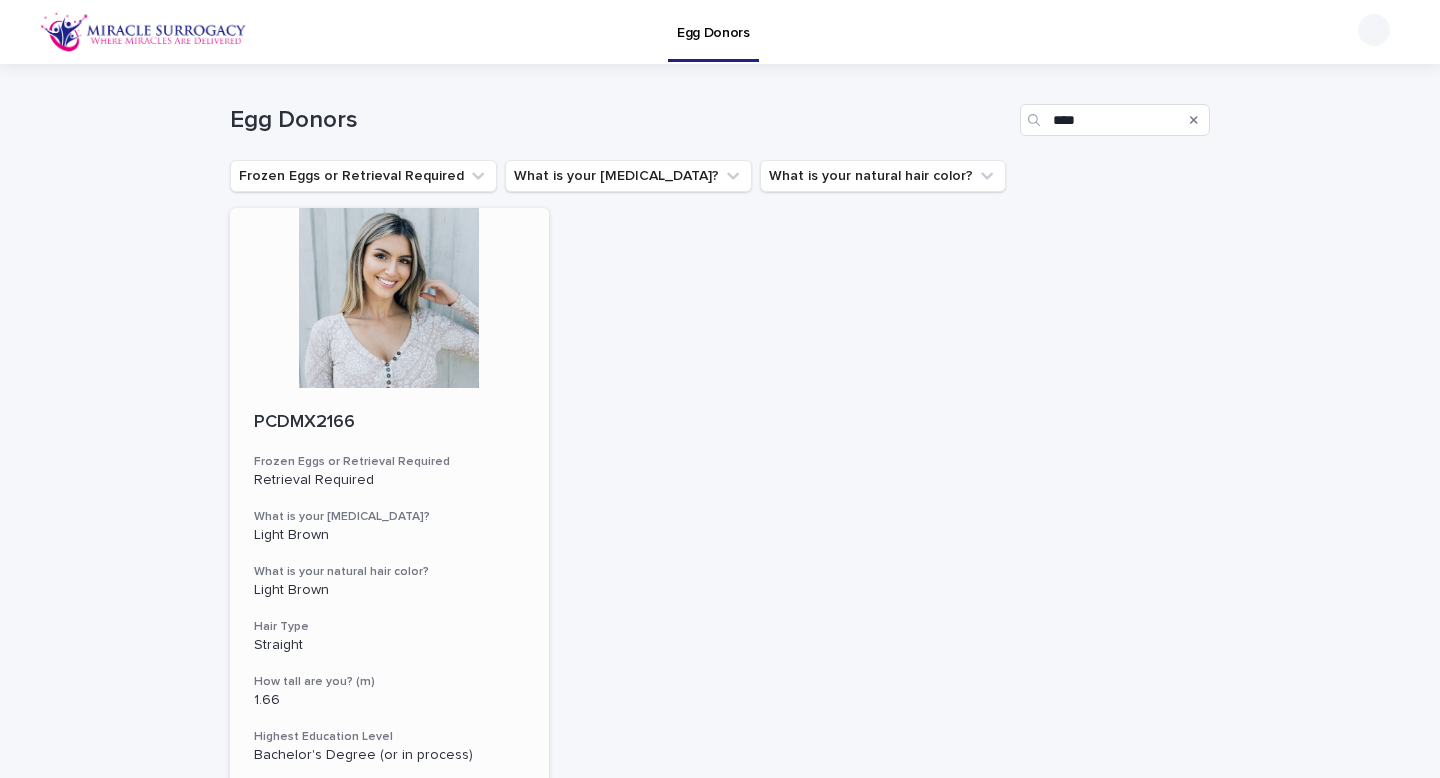 click on "PCDMX2166" at bounding box center [389, 423] 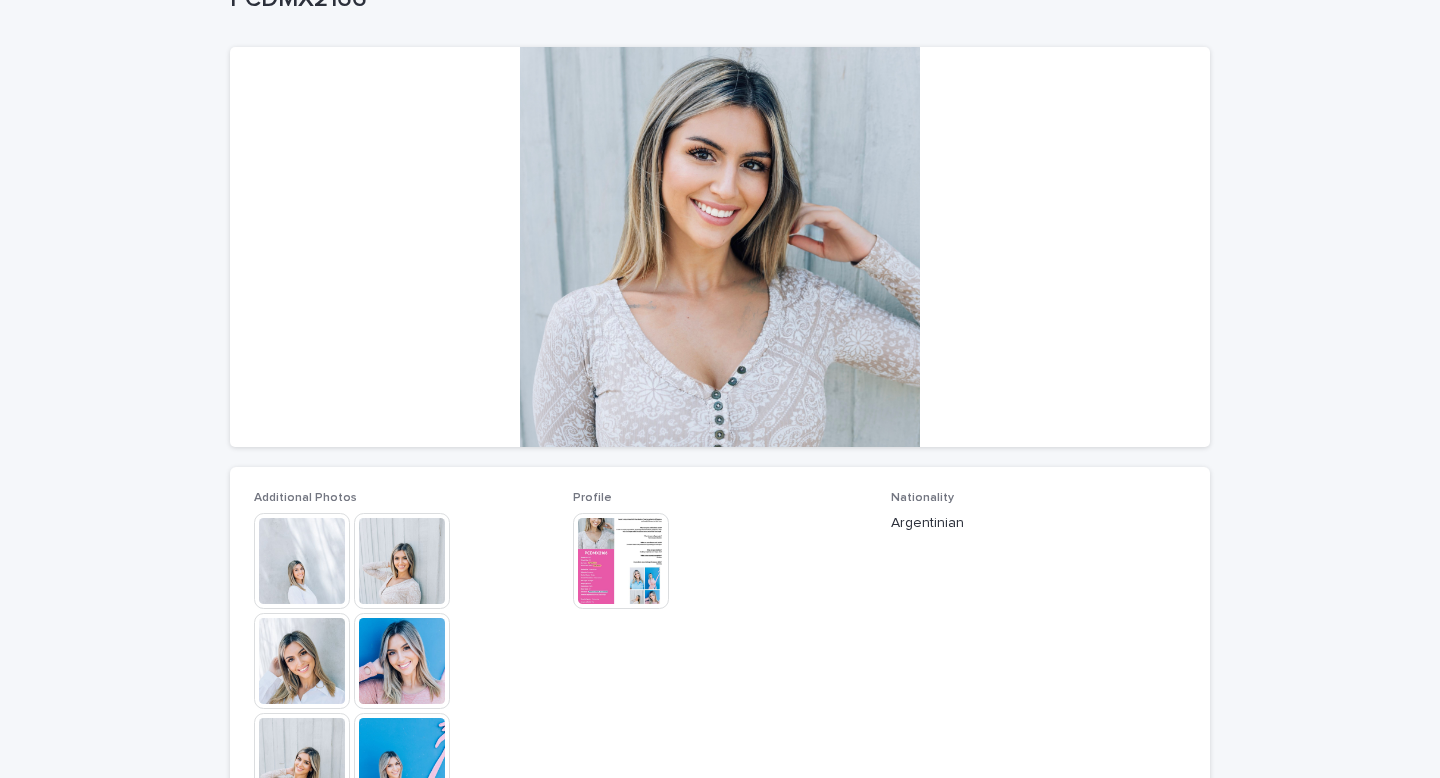 scroll, scrollTop: 182, scrollLeft: 0, axis: vertical 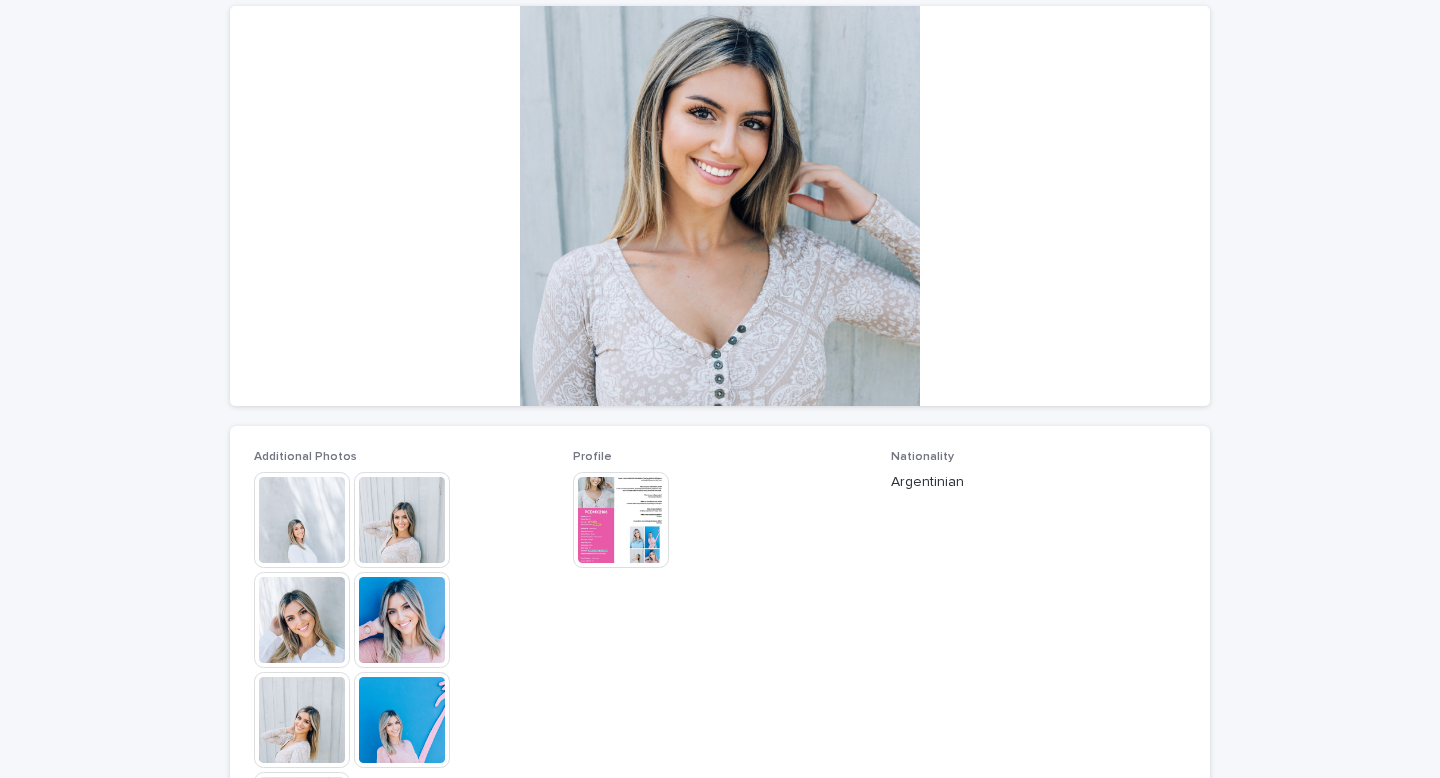 click at bounding box center [302, 520] 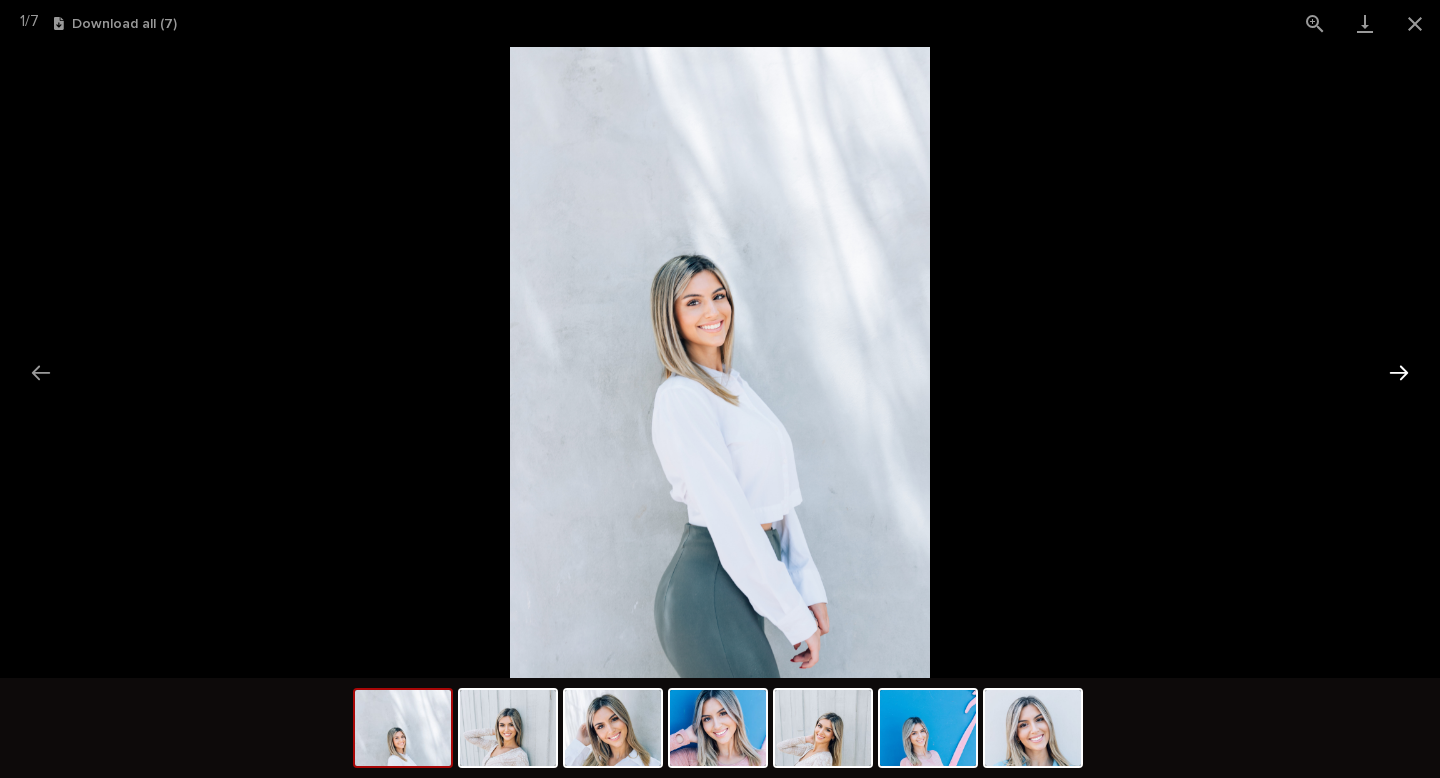 click at bounding box center (1399, 372) 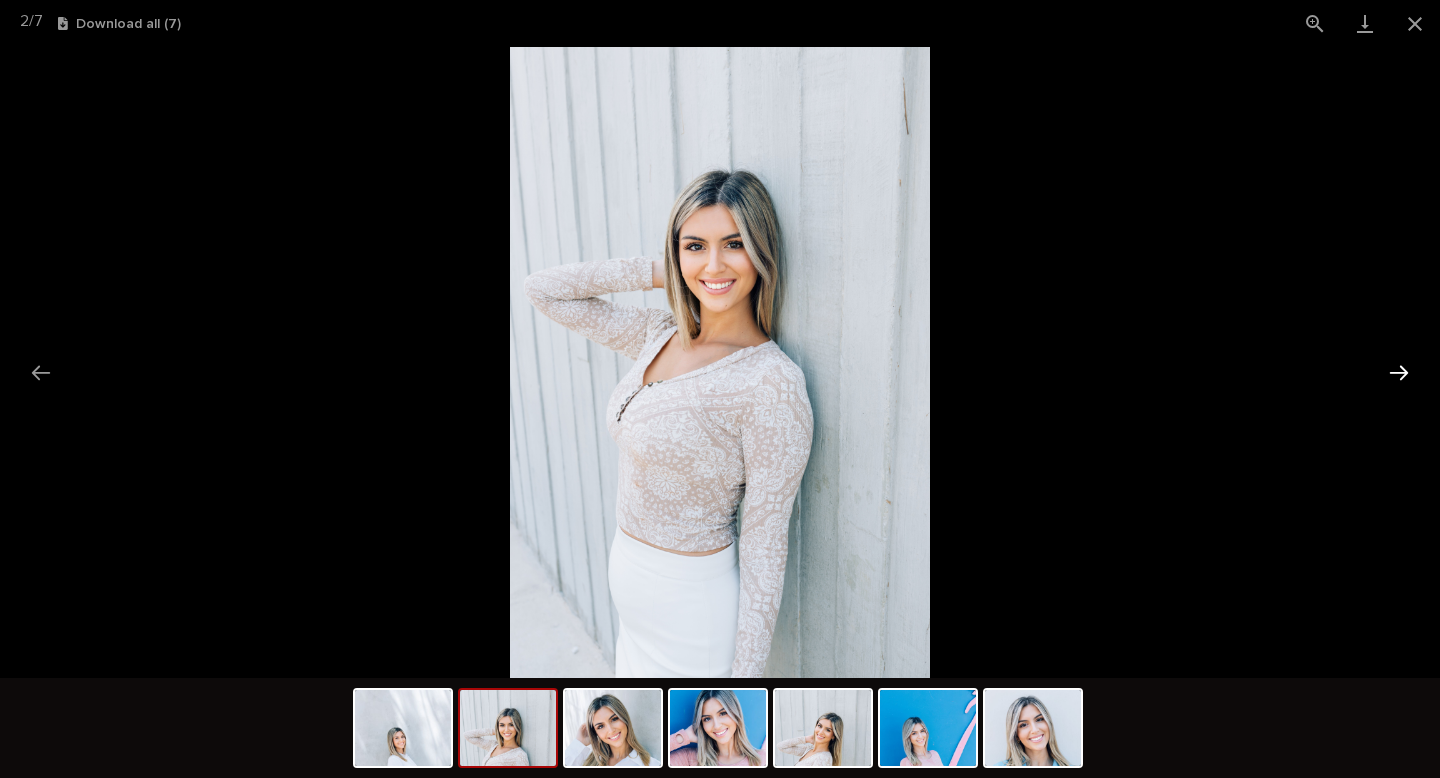 click at bounding box center [1399, 372] 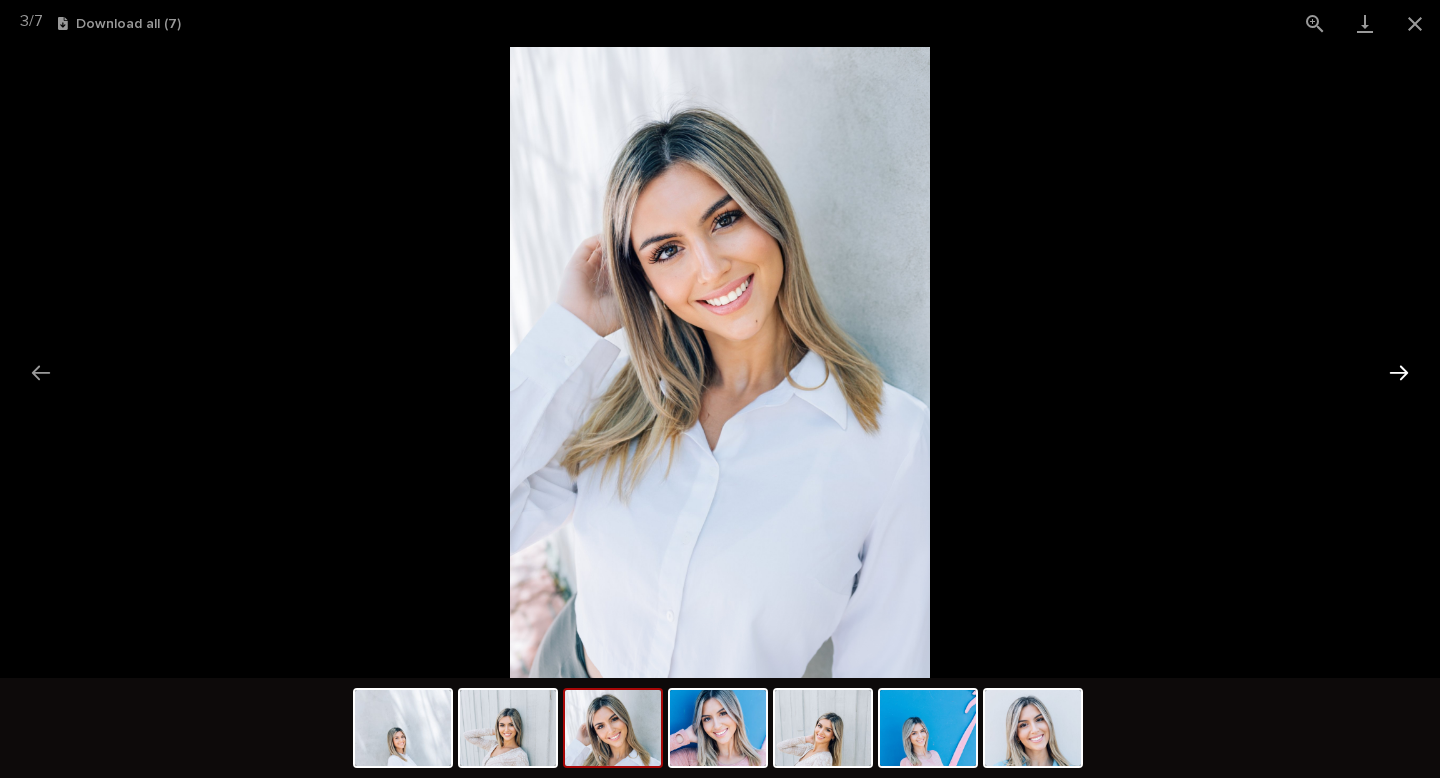 click at bounding box center [1399, 372] 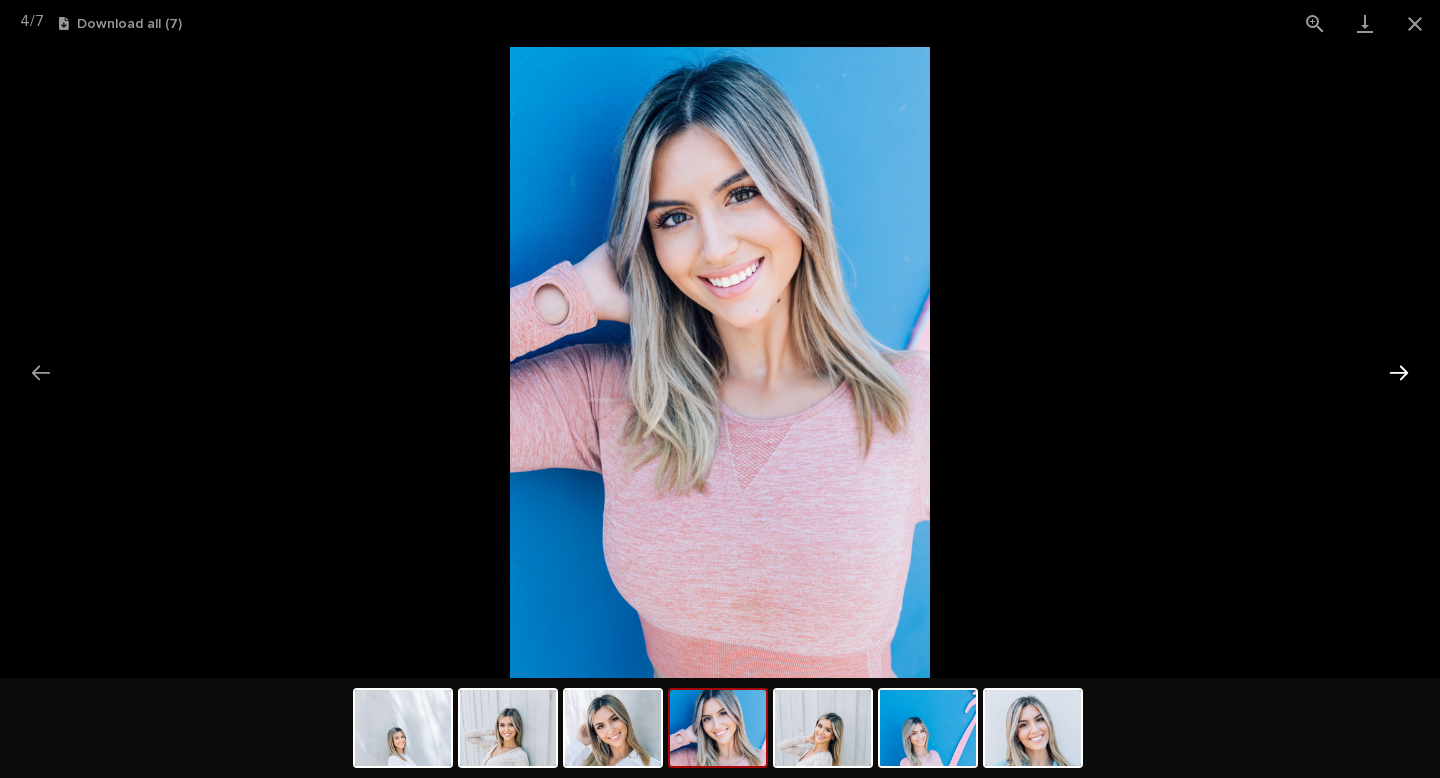 click at bounding box center (1399, 372) 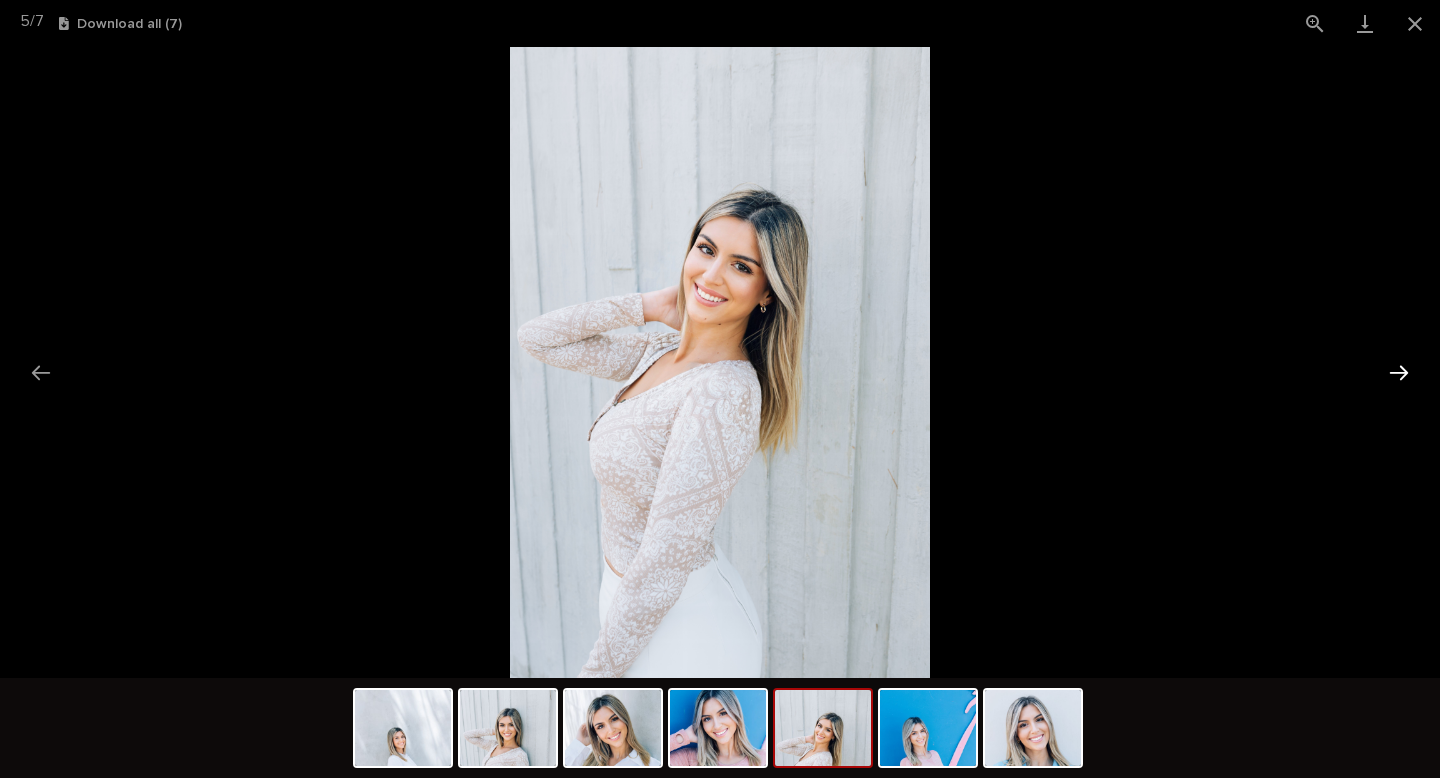 click at bounding box center (1399, 372) 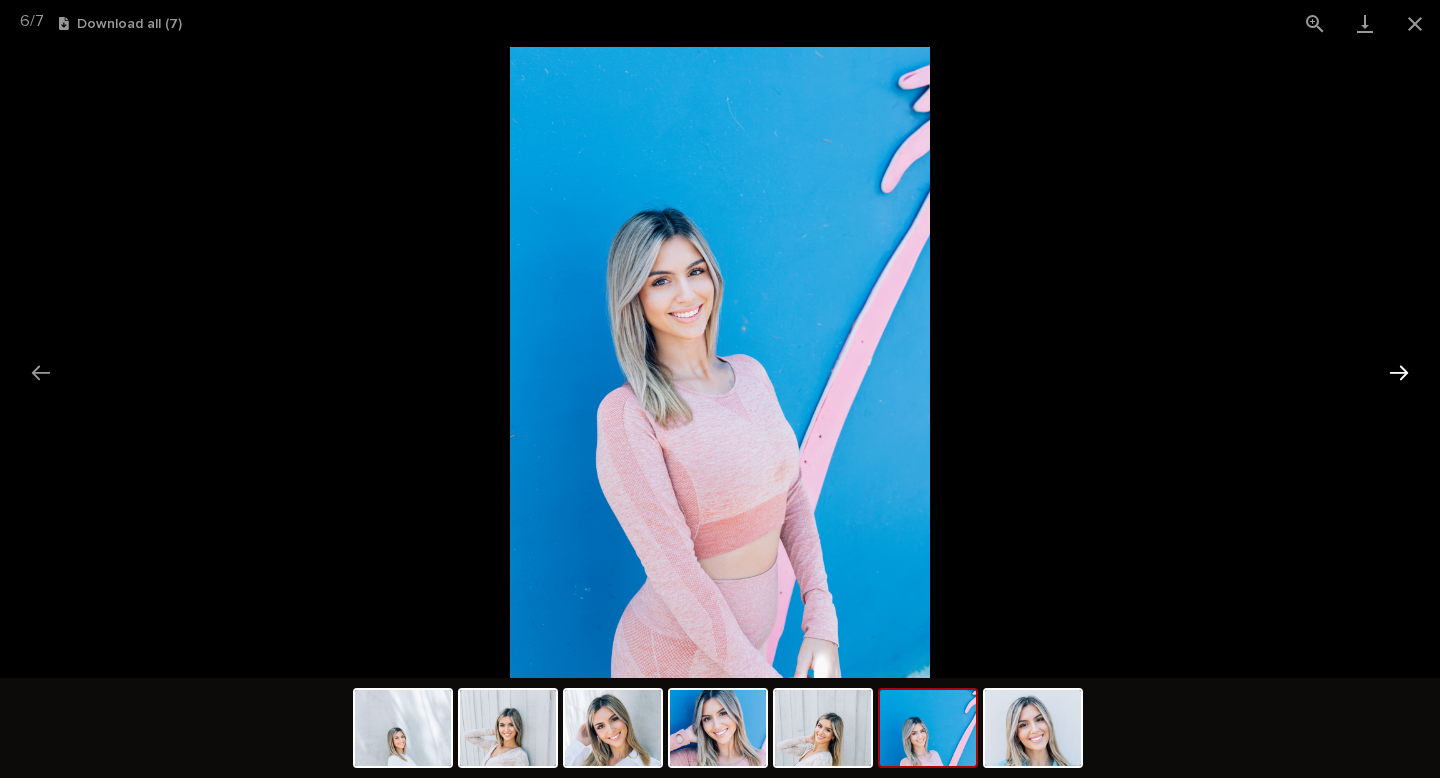 click at bounding box center (1399, 372) 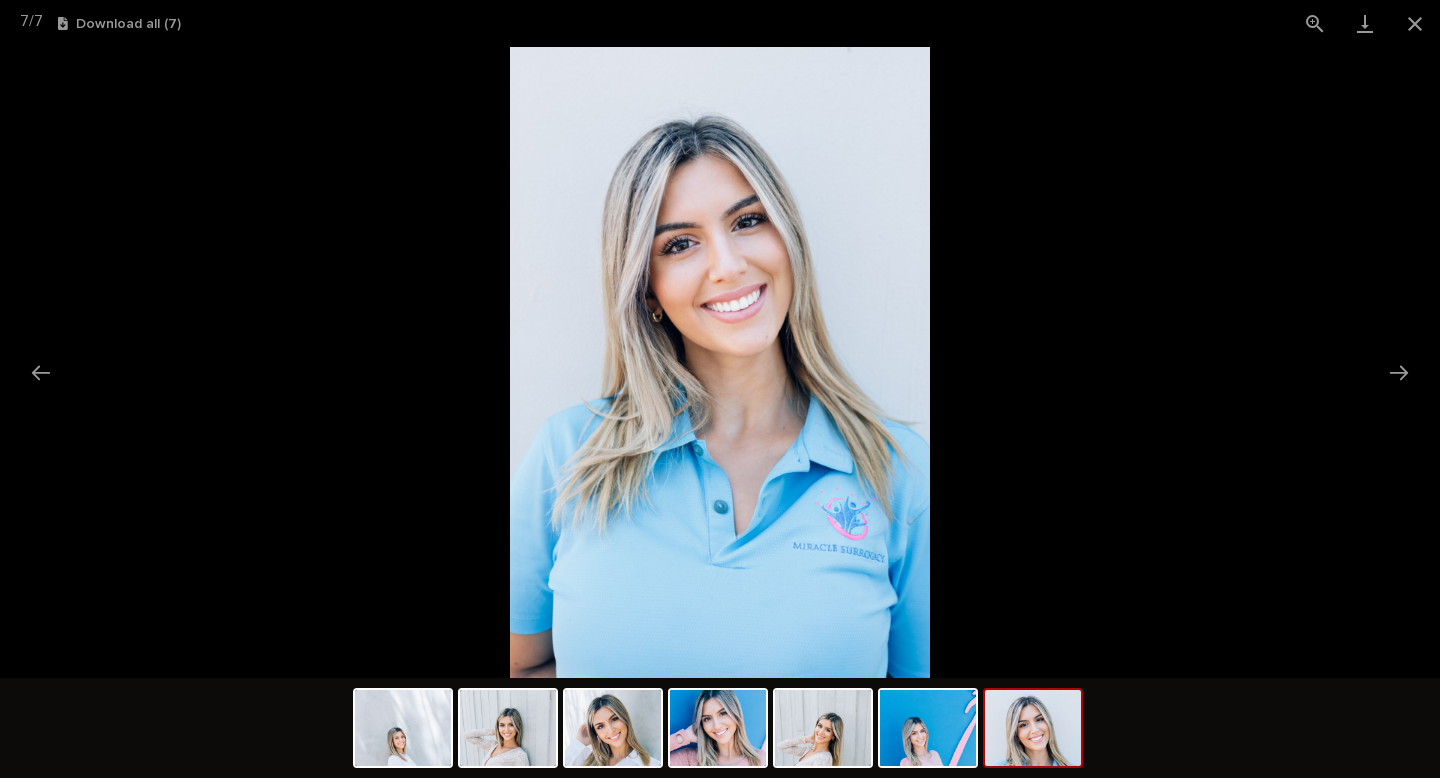 click at bounding box center [720, 362] 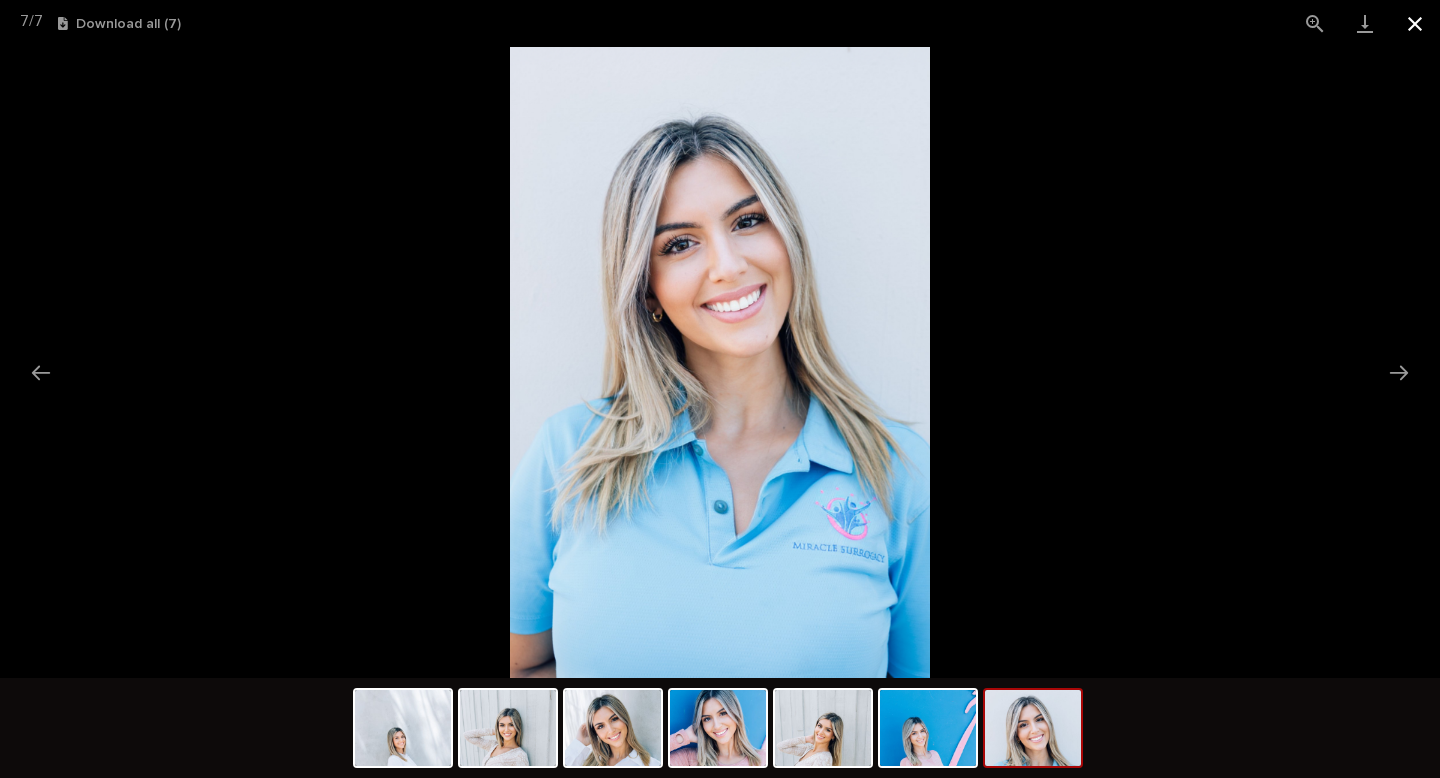 click at bounding box center [1415, 23] 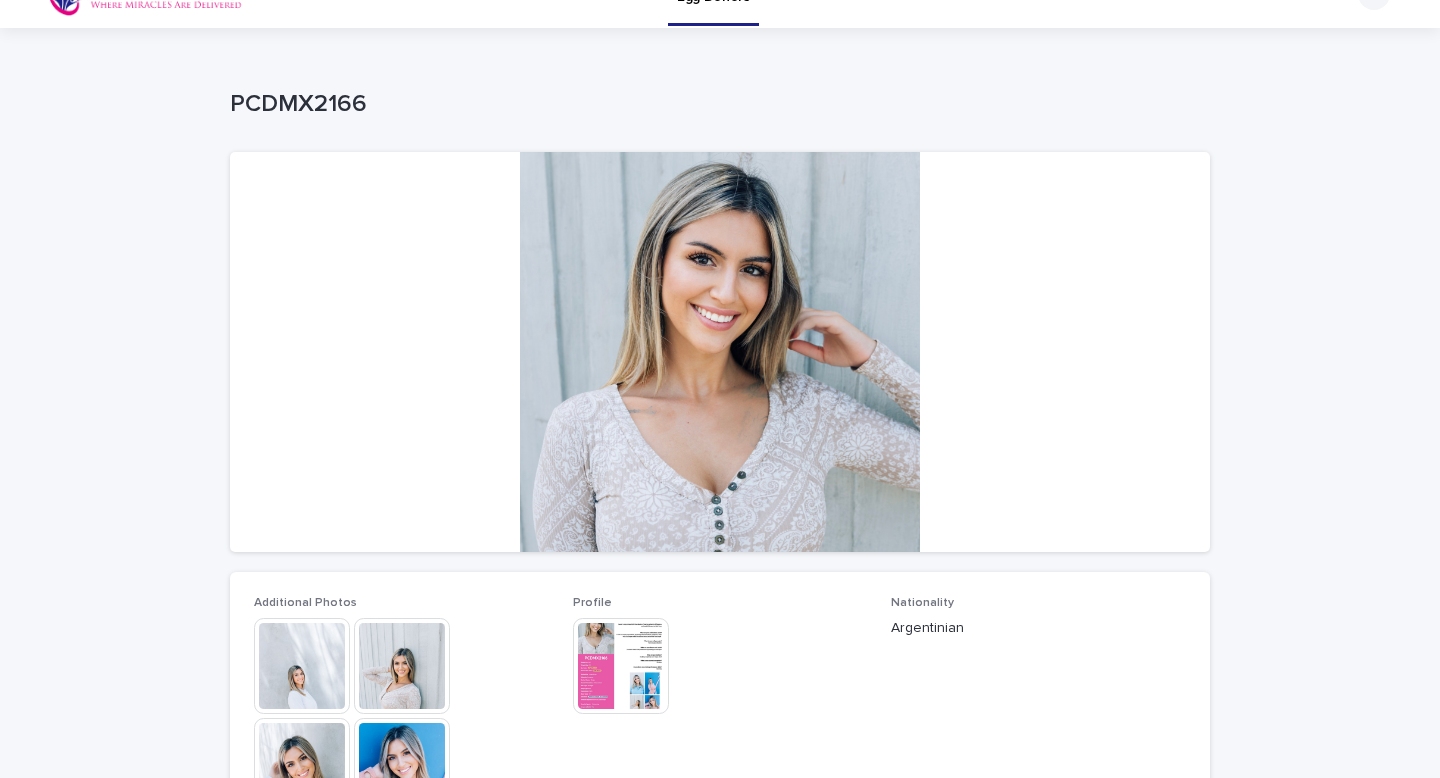 scroll, scrollTop: 0, scrollLeft: 0, axis: both 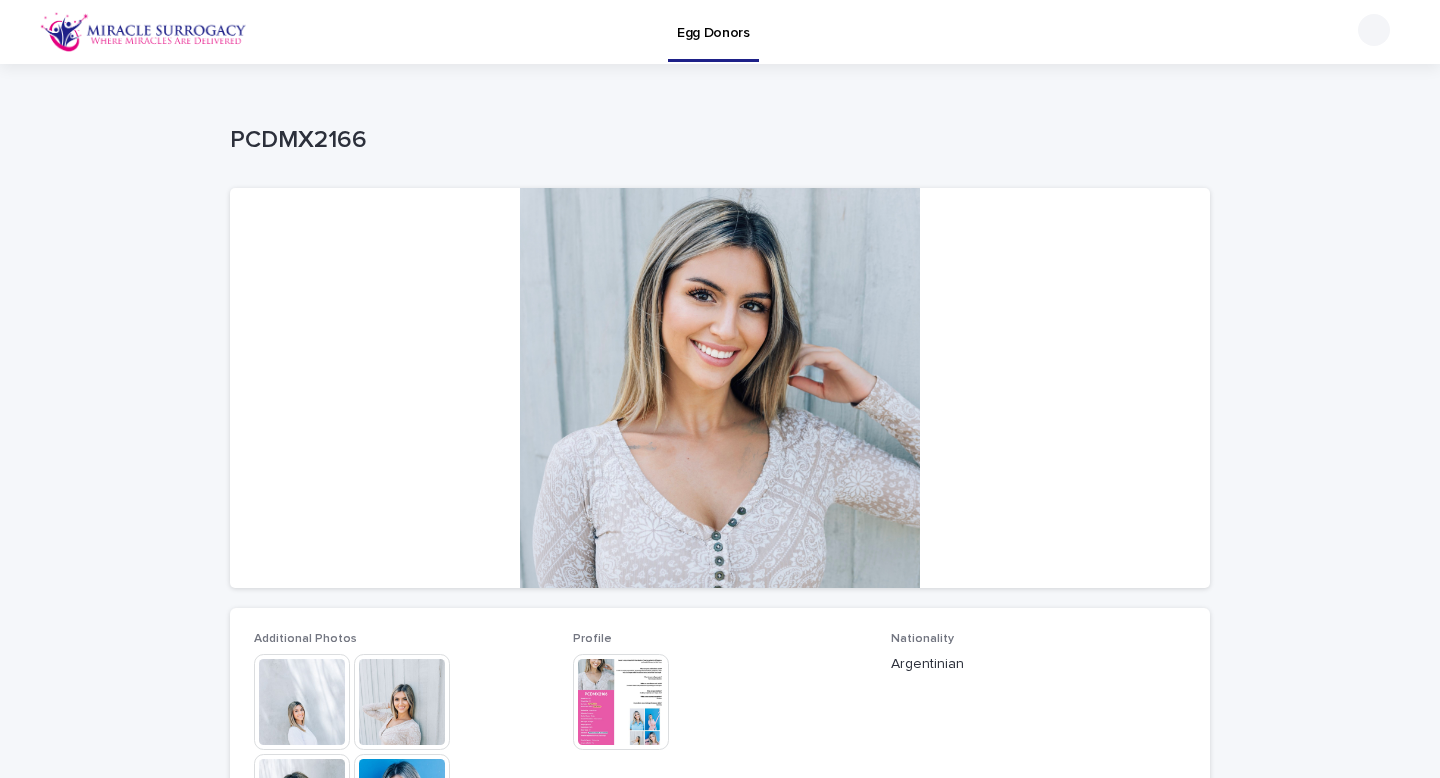 click at bounding box center [621, 702] 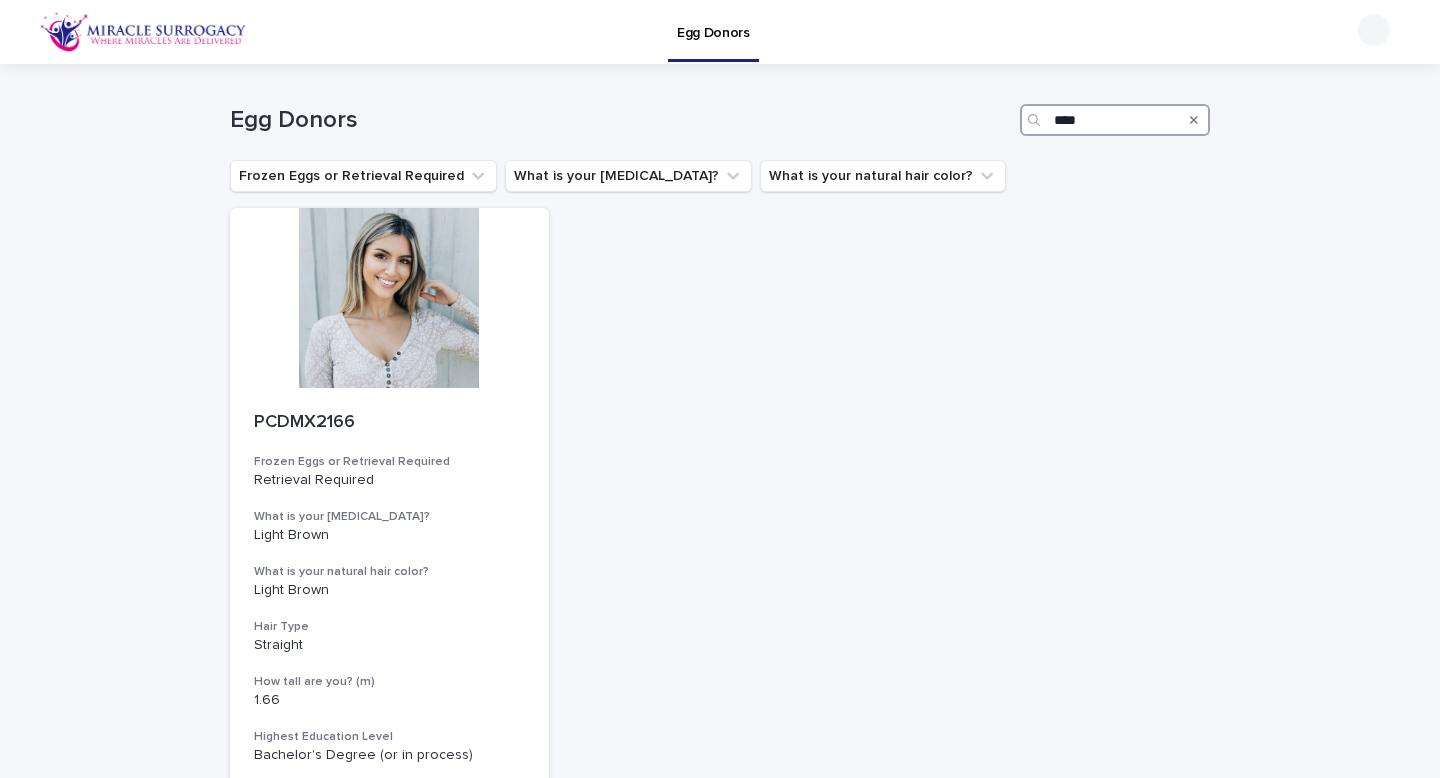 drag, startPoint x: 1093, startPoint y: 120, endPoint x: 1004, endPoint y: 118, distance: 89.02247 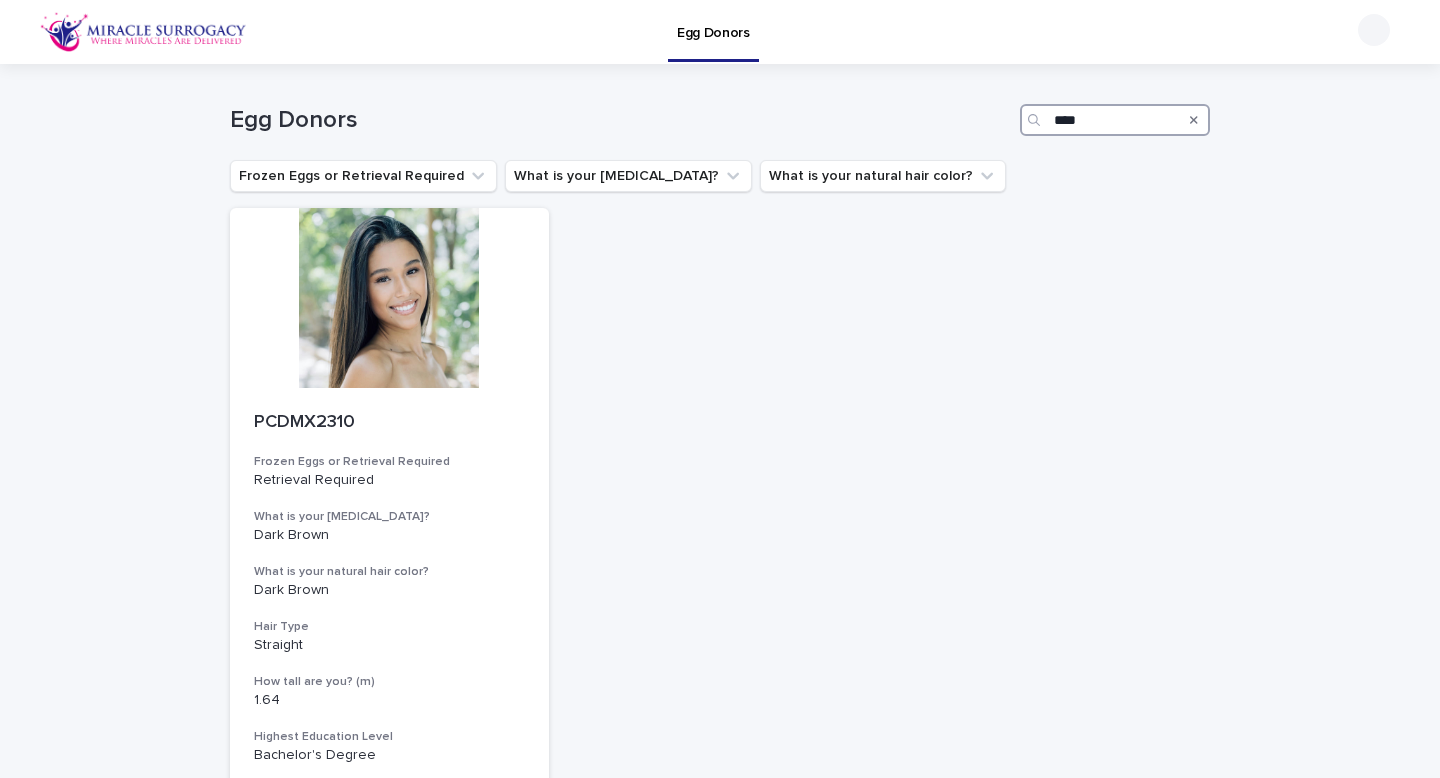 drag, startPoint x: 1103, startPoint y: 122, endPoint x: 993, endPoint y: 117, distance: 110.11358 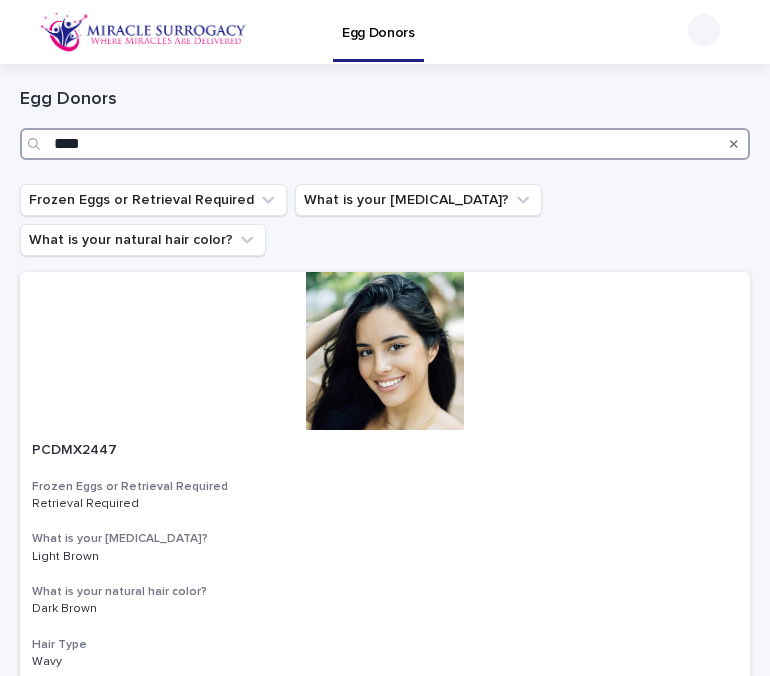 type on "****" 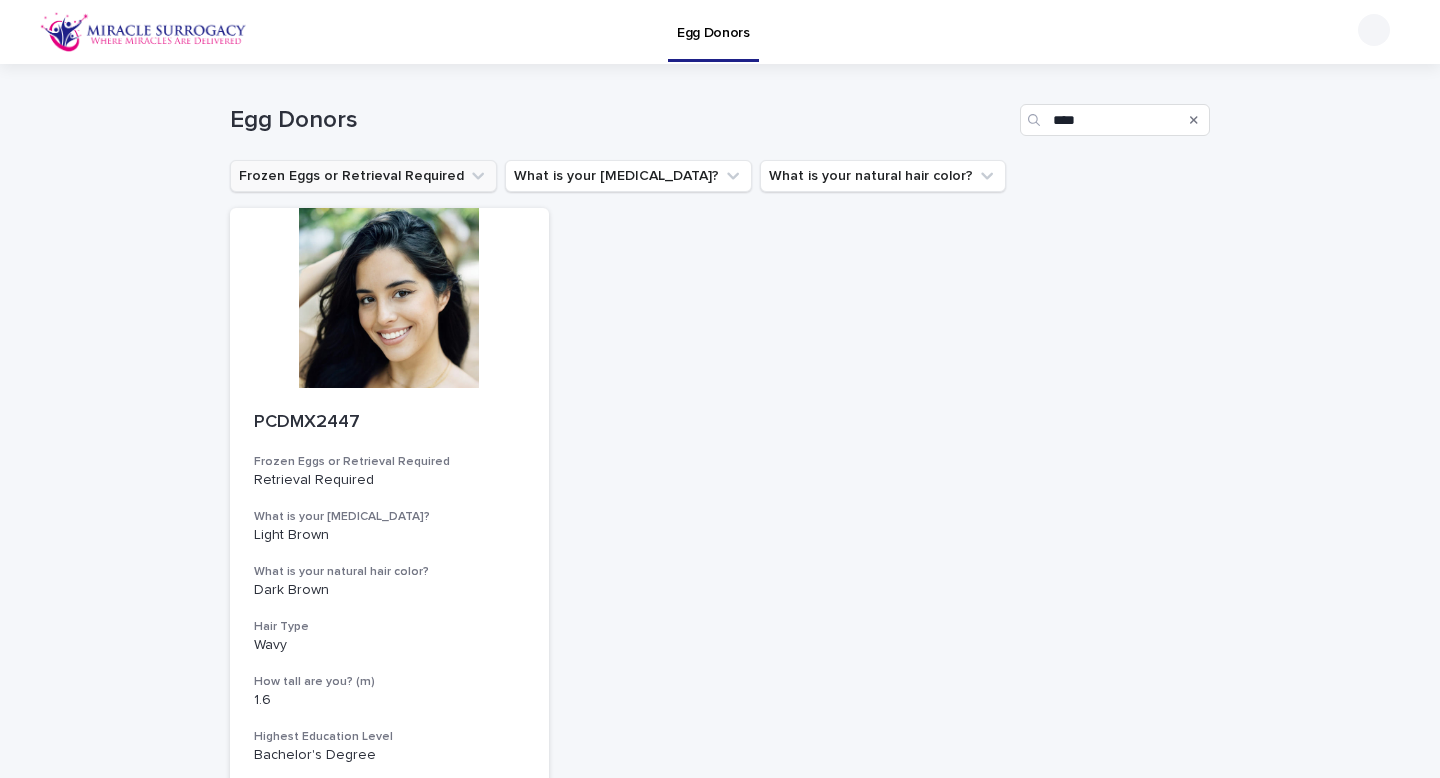 click 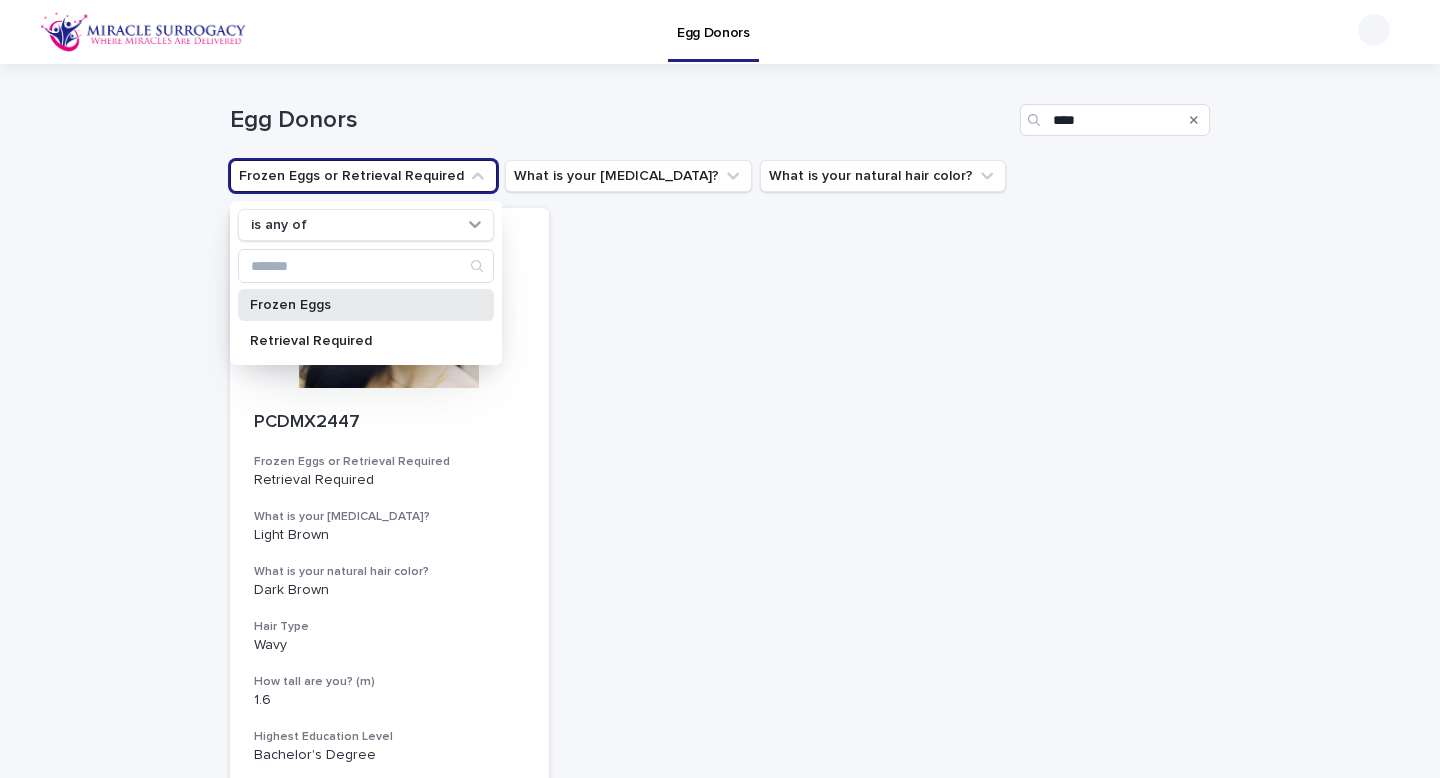 click on "Frozen Eggs" at bounding box center (356, 305) 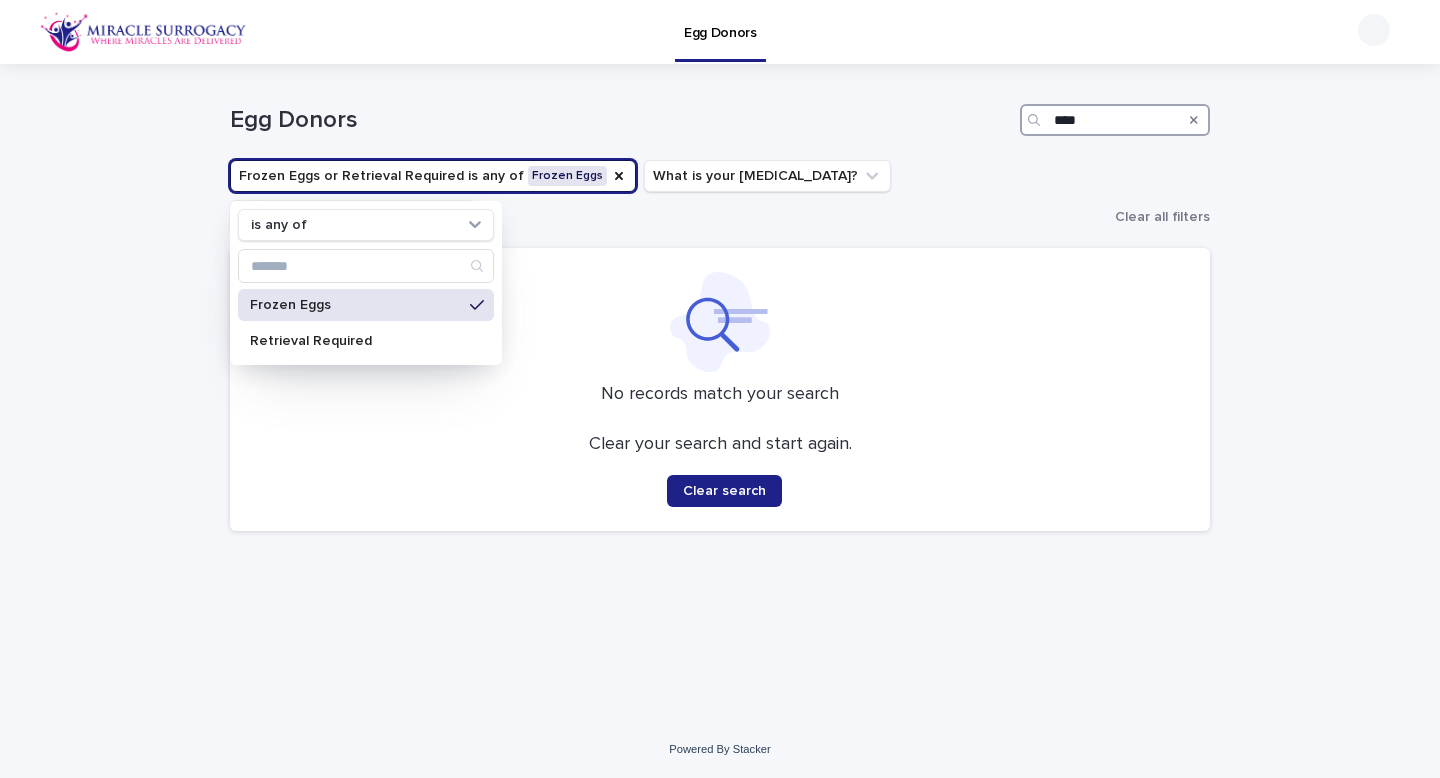 drag, startPoint x: 1094, startPoint y: 122, endPoint x: 1046, endPoint y: 122, distance: 48 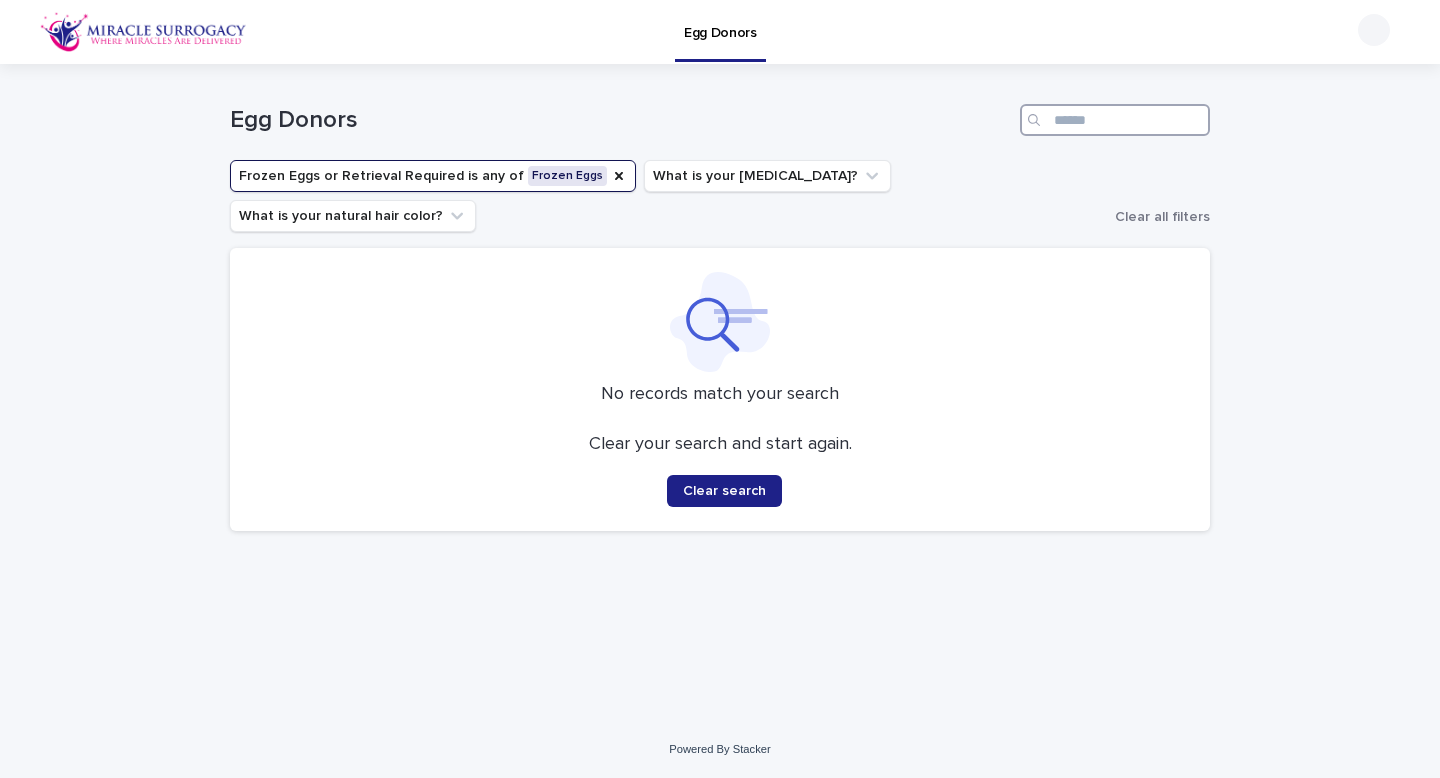 type 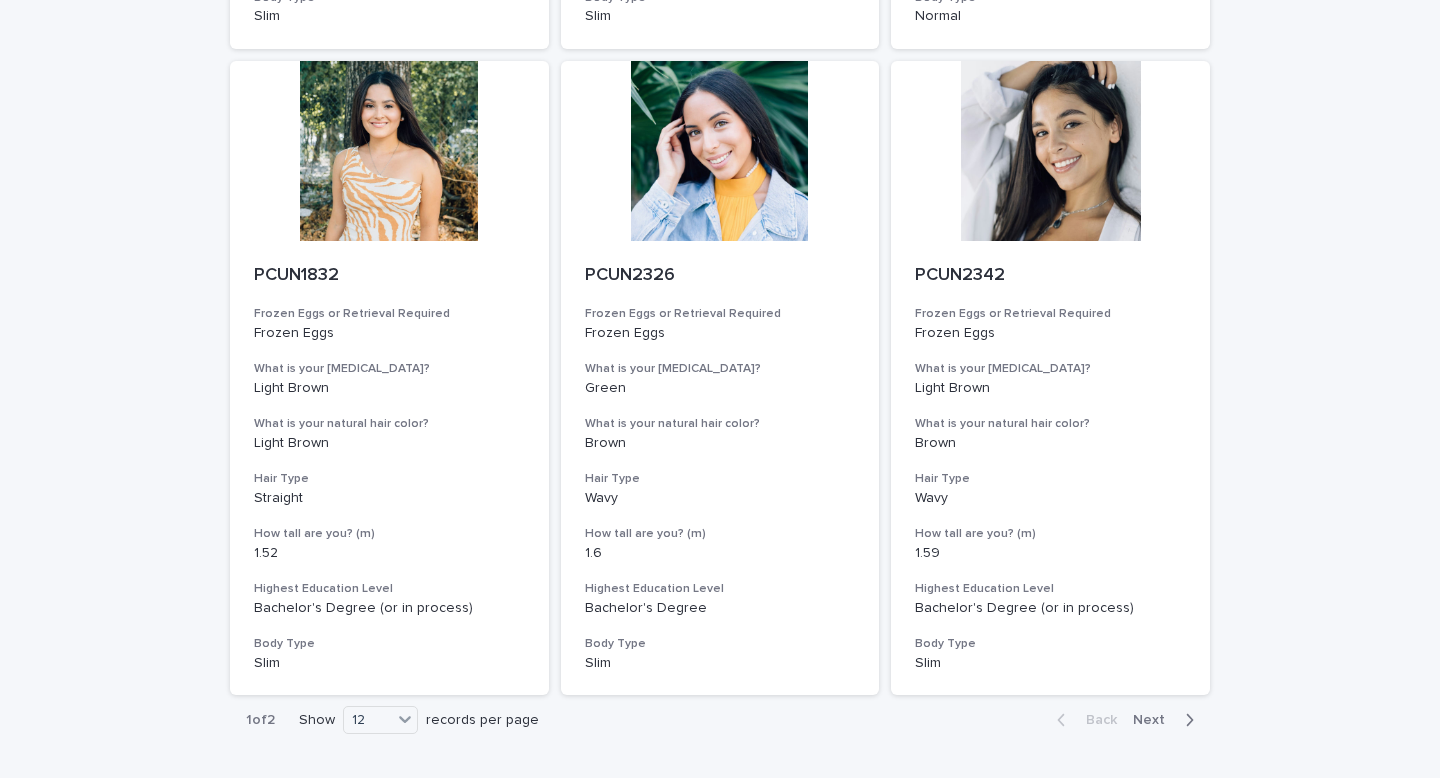 scroll, scrollTop: 2212, scrollLeft: 0, axis: vertical 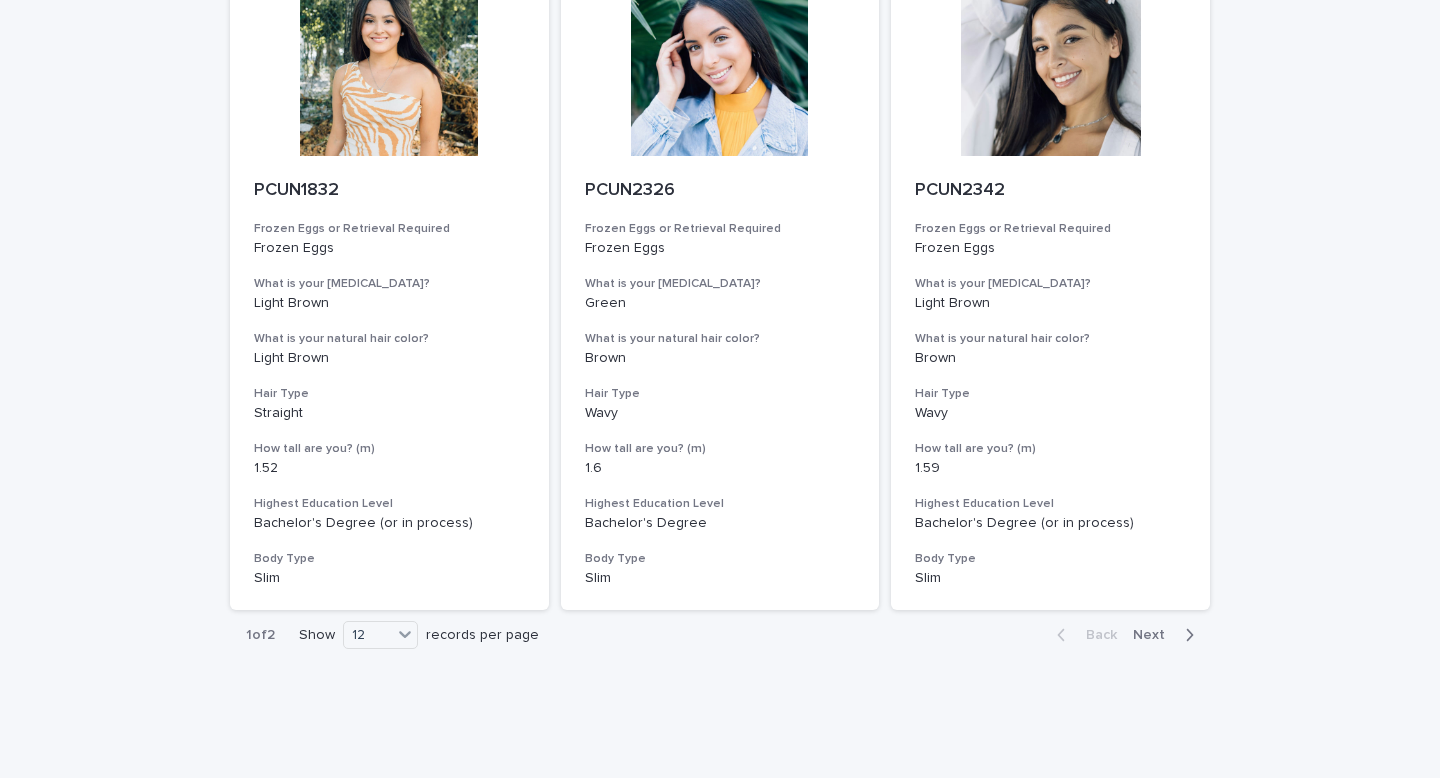click at bounding box center [1185, 635] 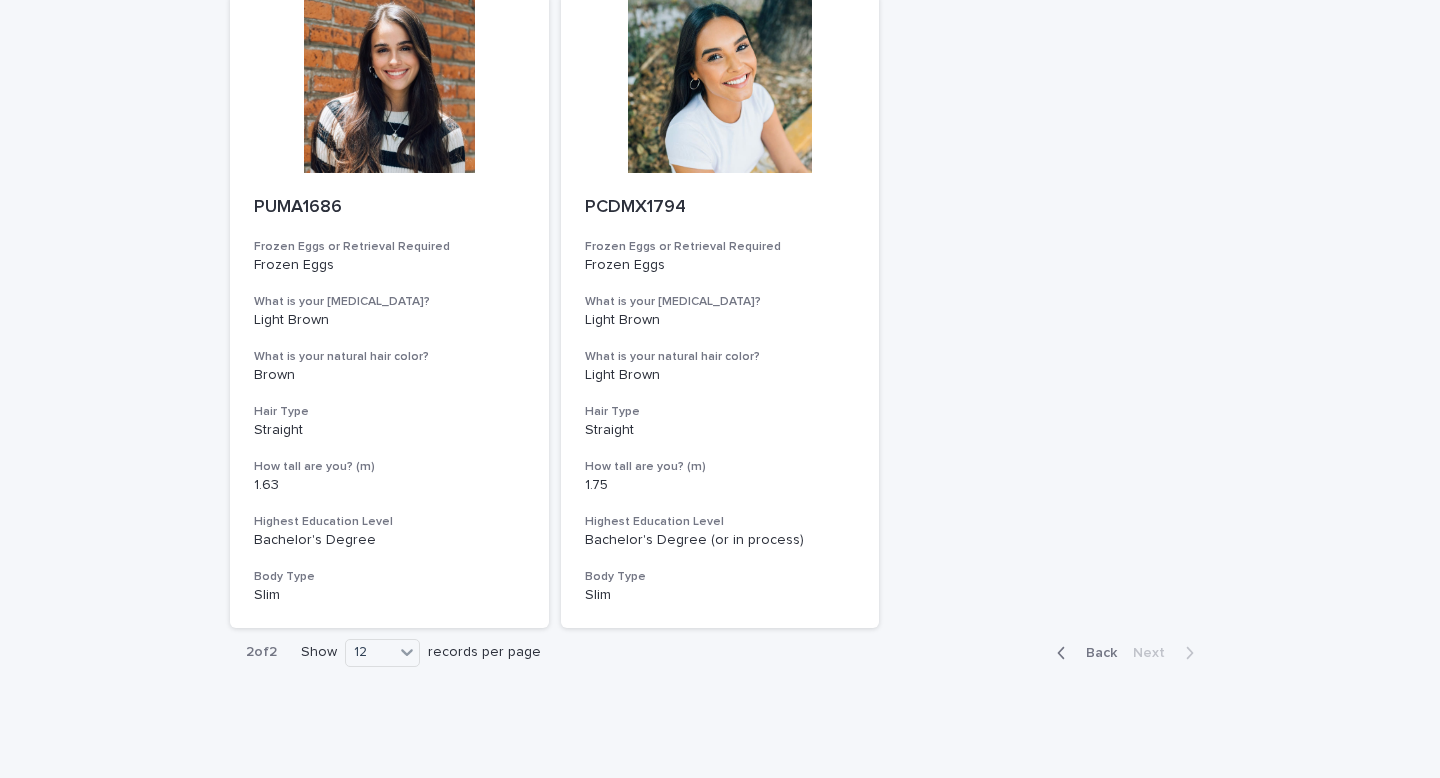 scroll, scrollTop: 1525, scrollLeft: 0, axis: vertical 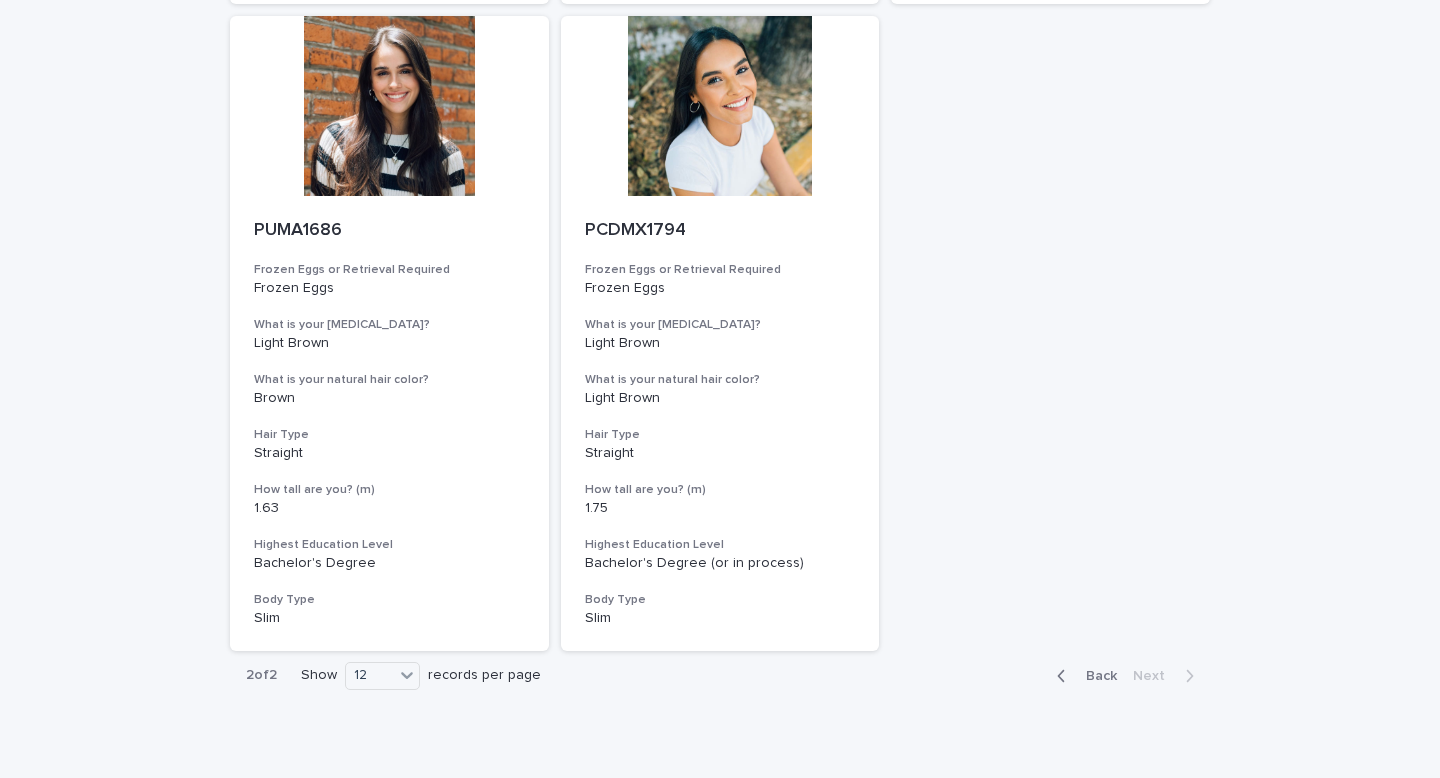 click on "Back" at bounding box center (1095, 676) 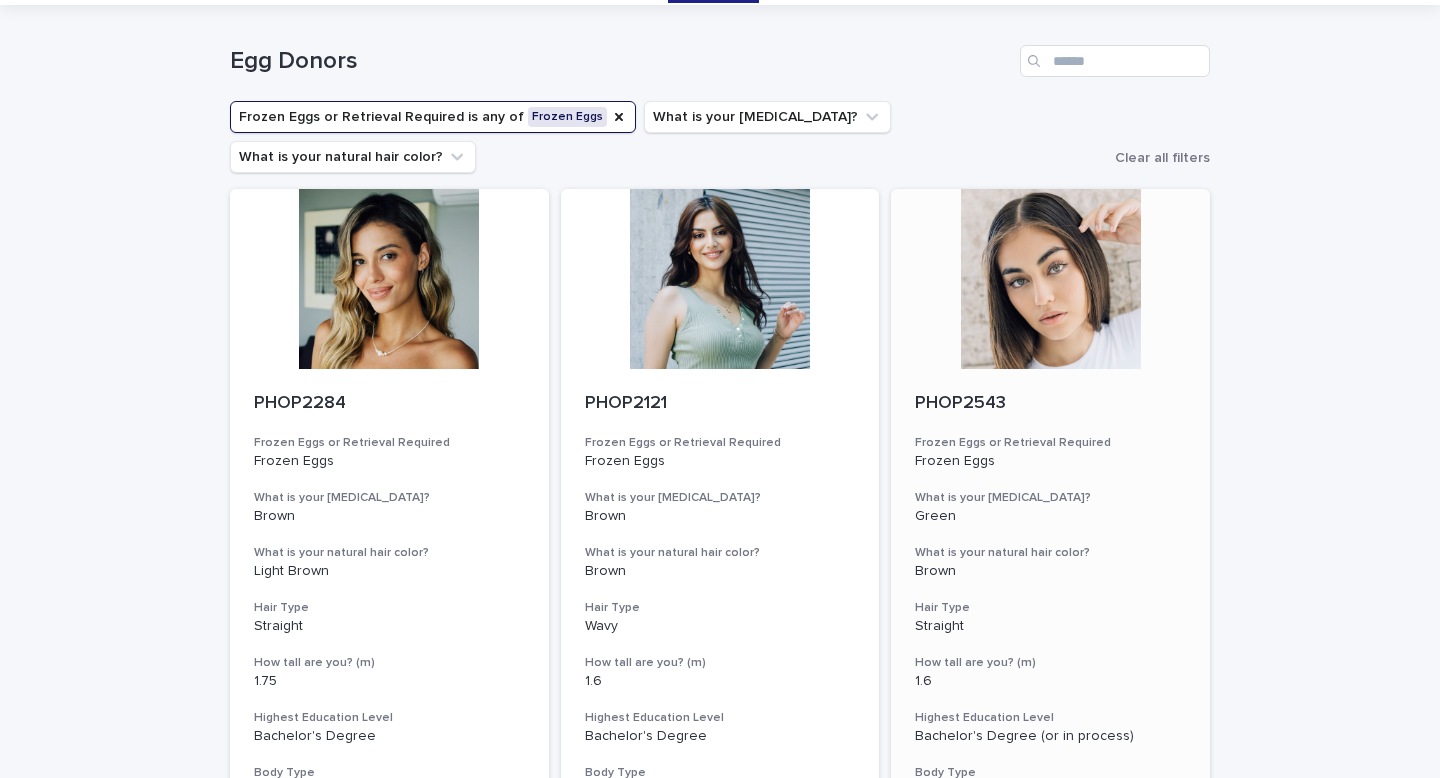 scroll, scrollTop: 0, scrollLeft: 0, axis: both 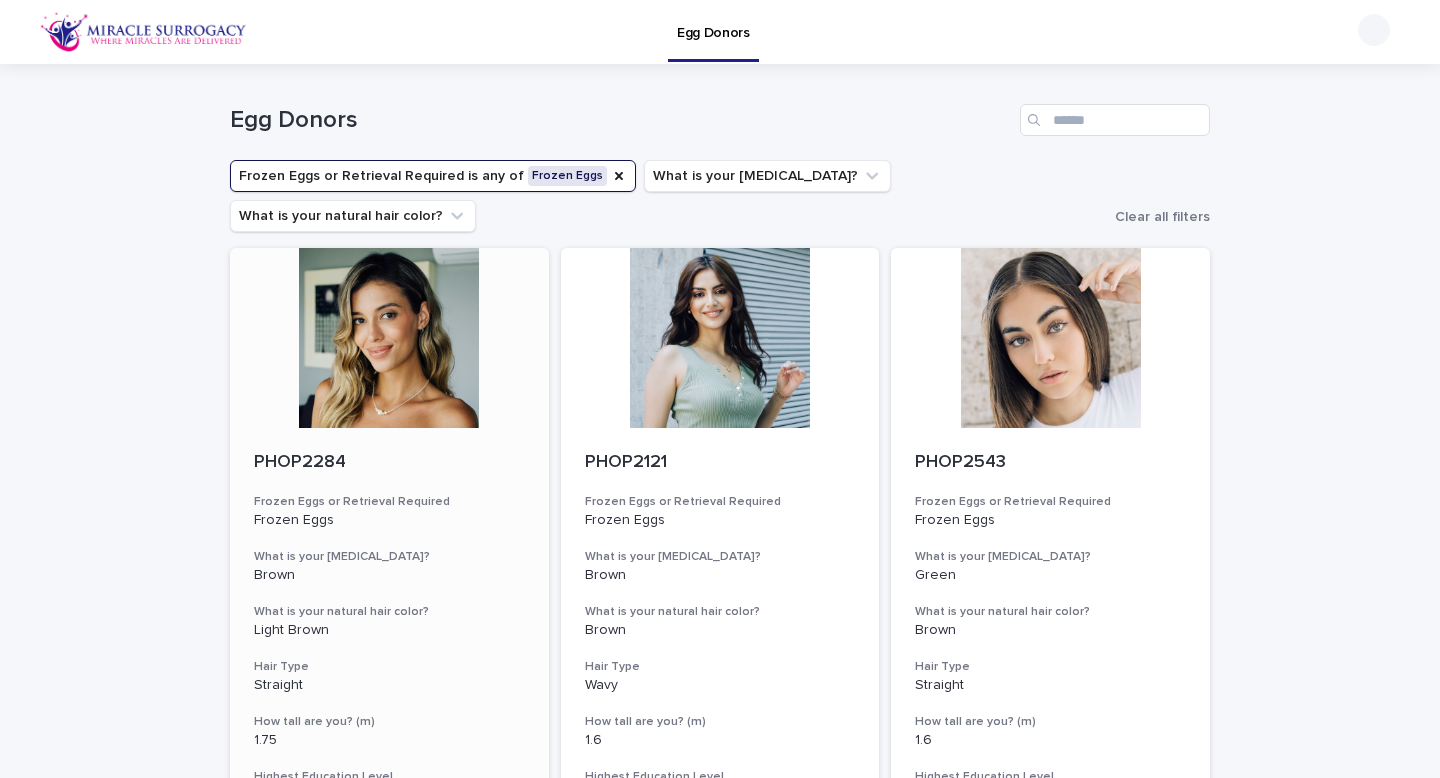 click at bounding box center (389, 338) 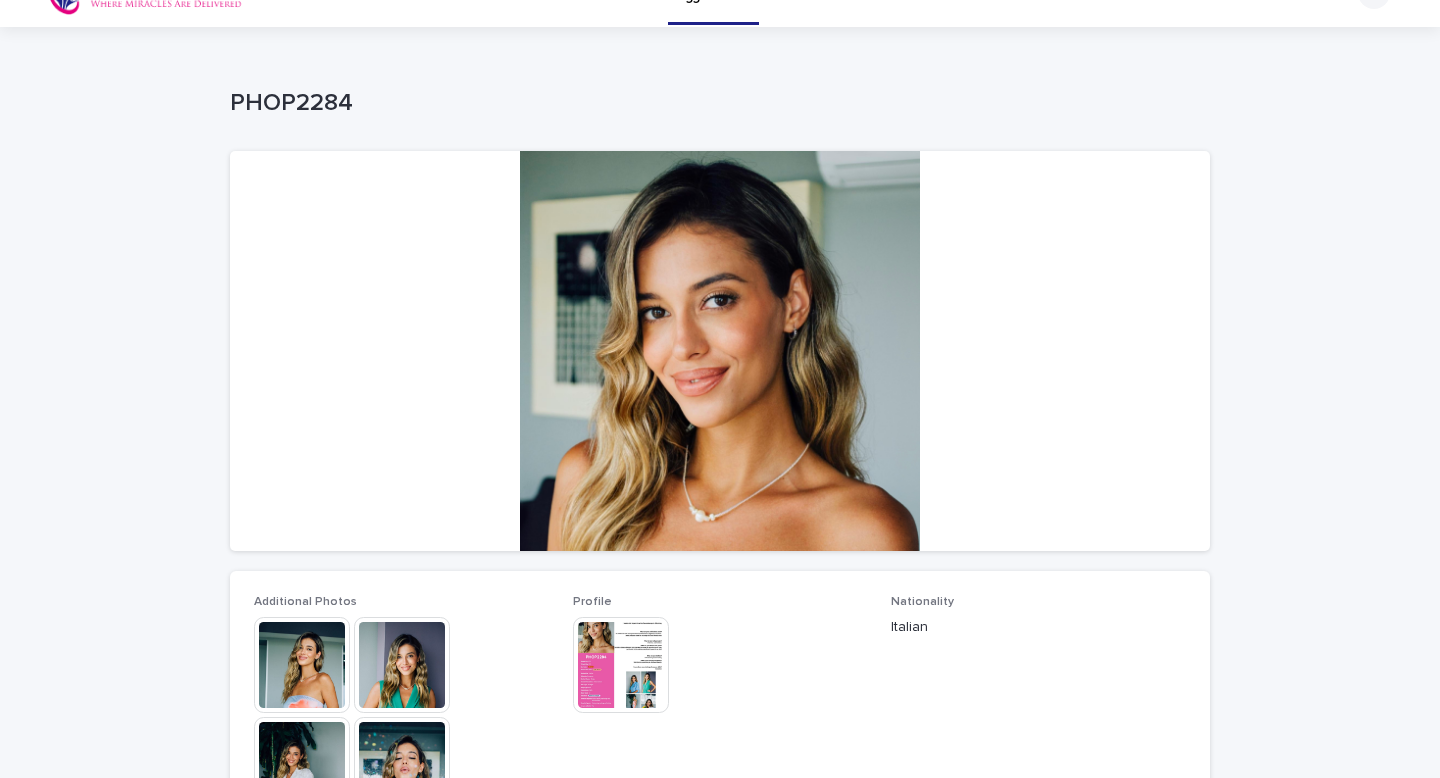 scroll, scrollTop: 93, scrollLeft: 0, axis: vertical 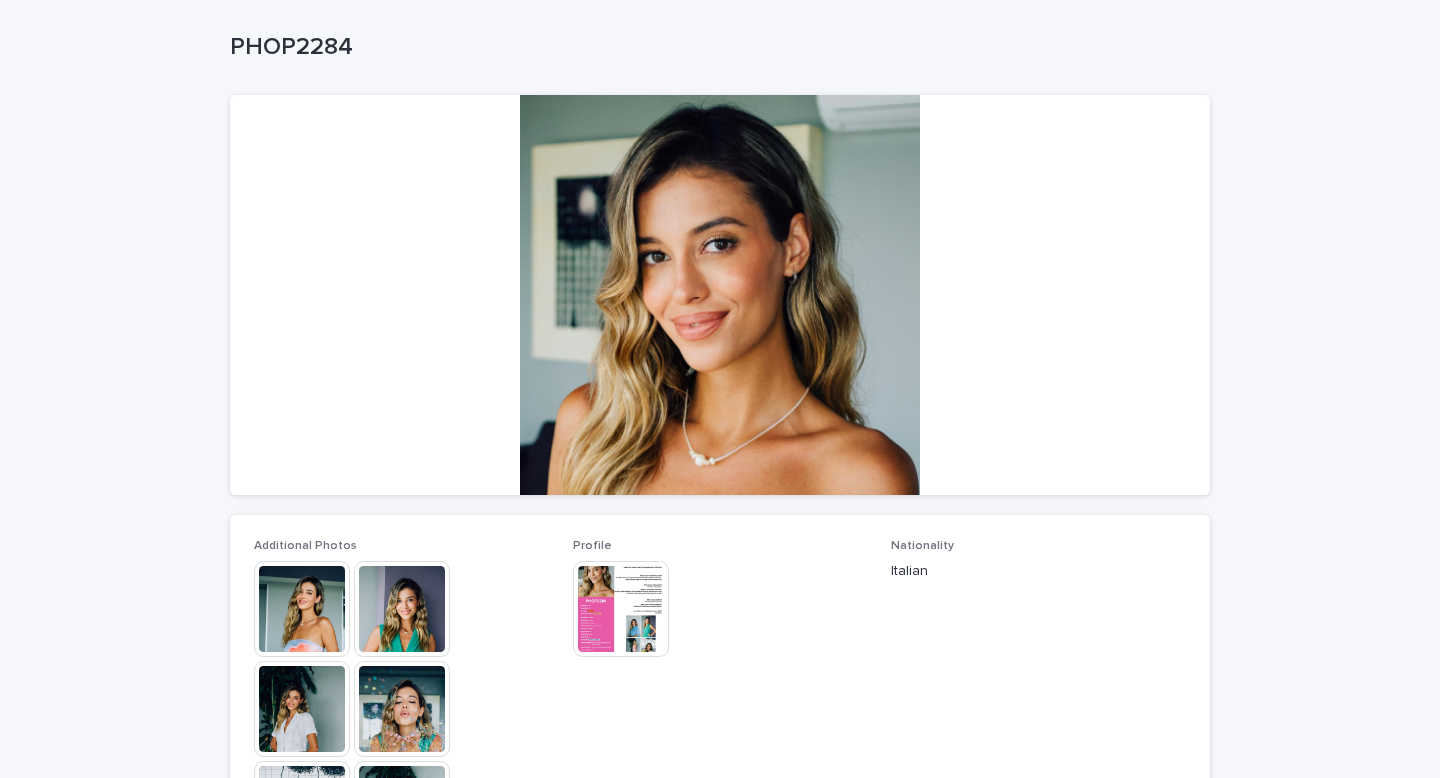 click at bounding box center [302, 609] 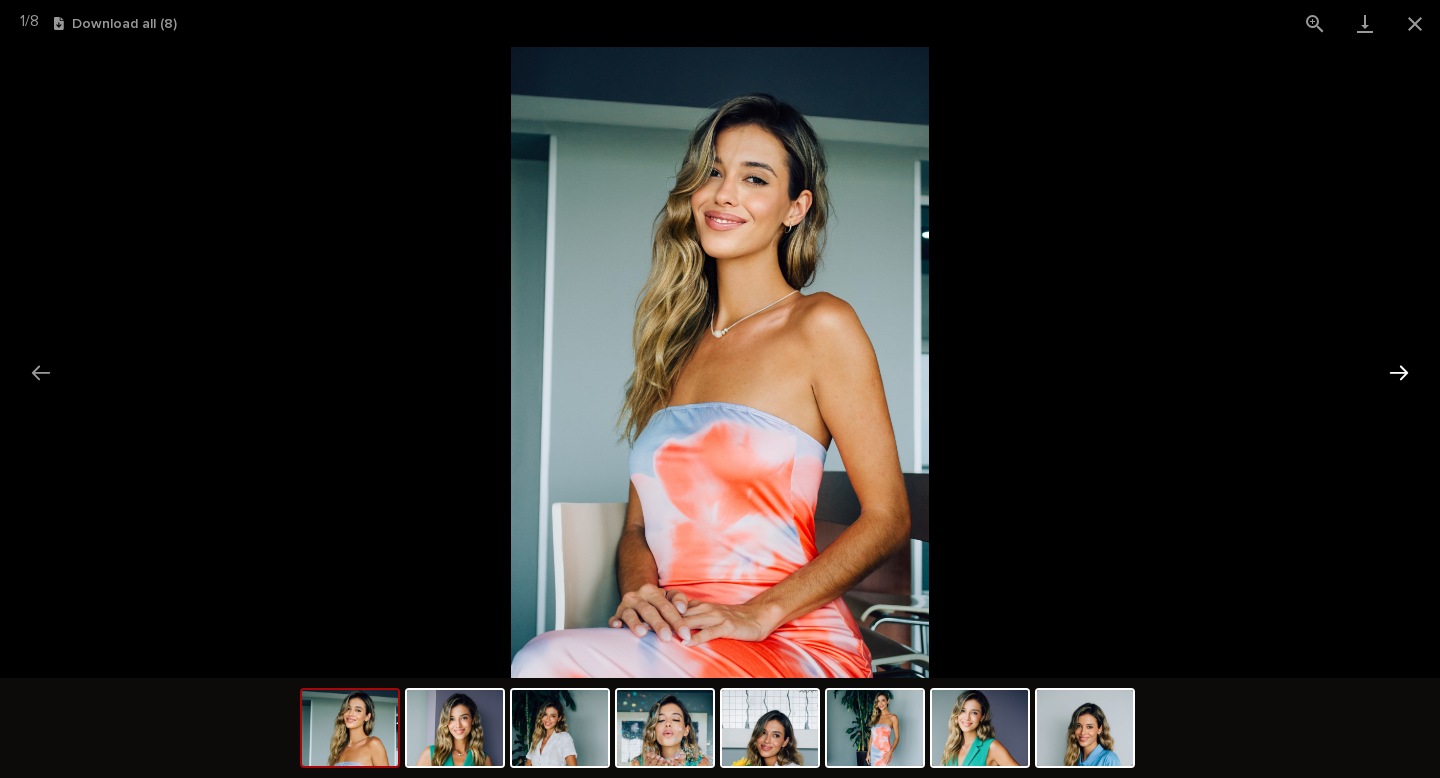 click at bounding box center [1399, 372] 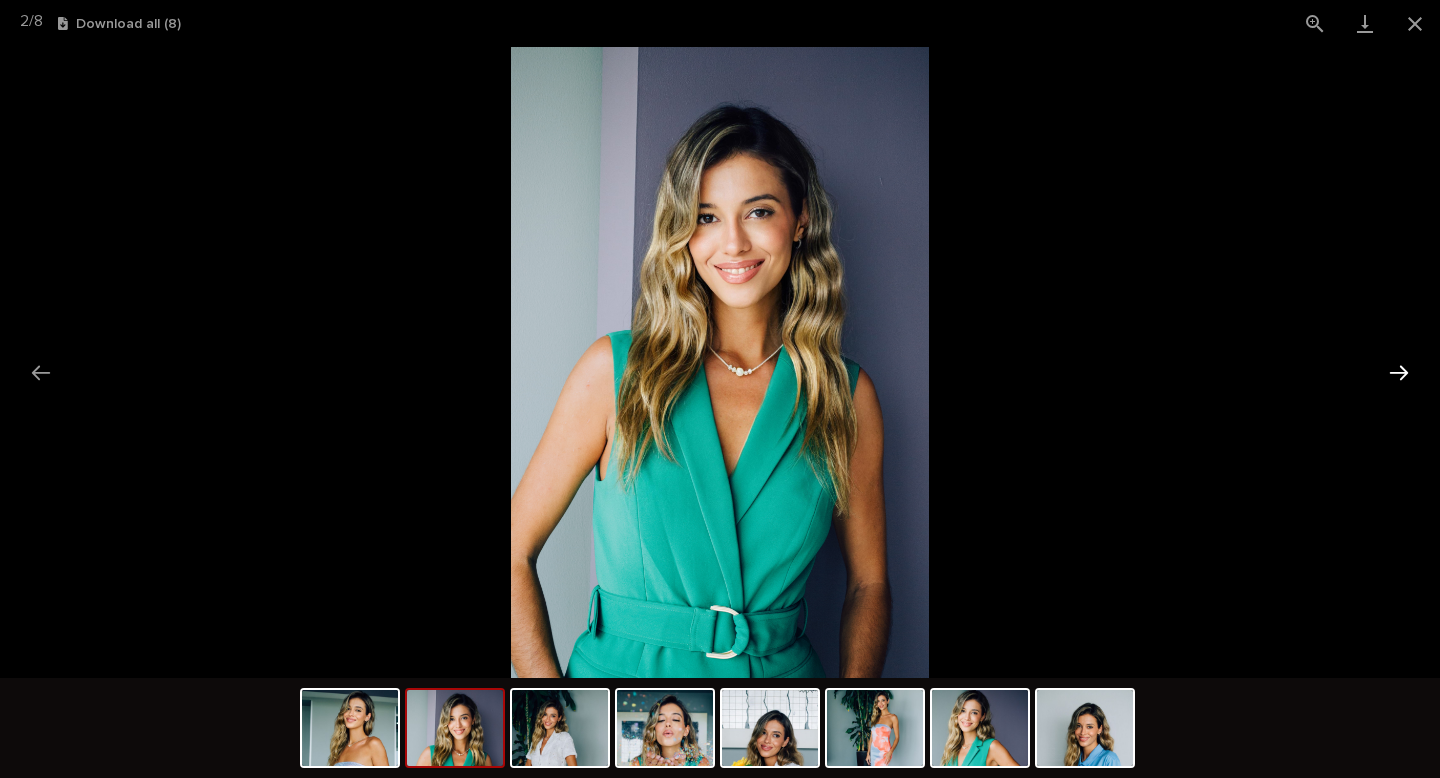 click at bounding box center (1399, 372) 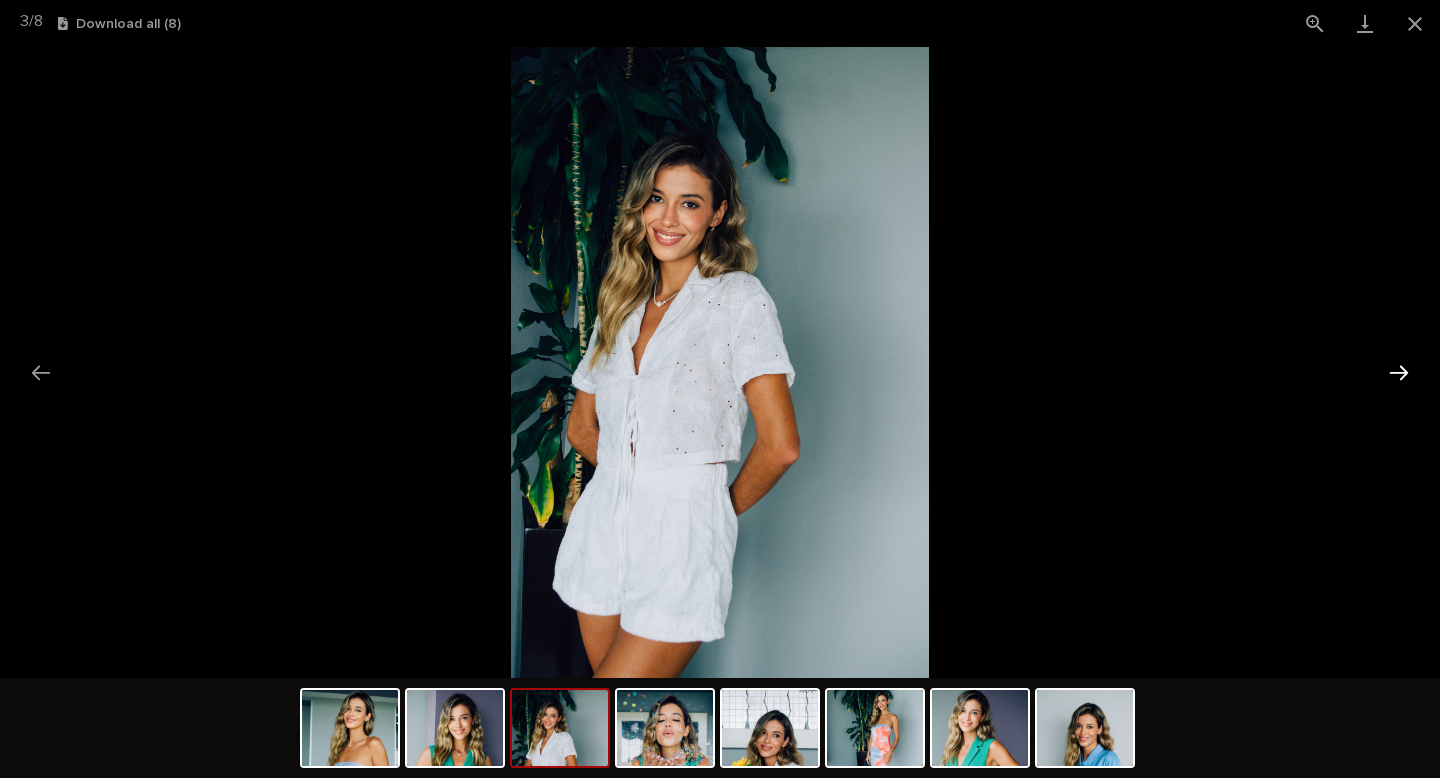 click at bounding box center (1399, 372) 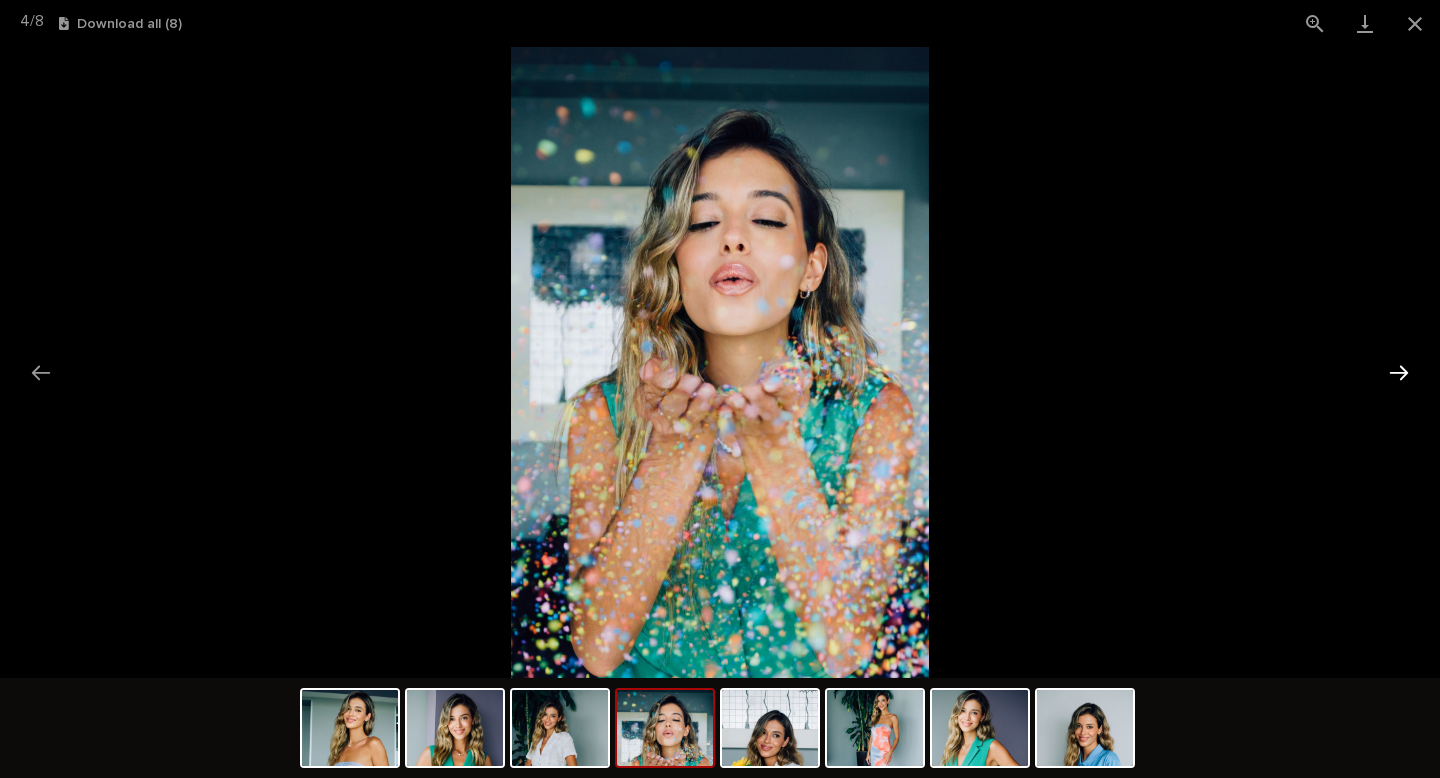 click at bounding box center [1399, 372] 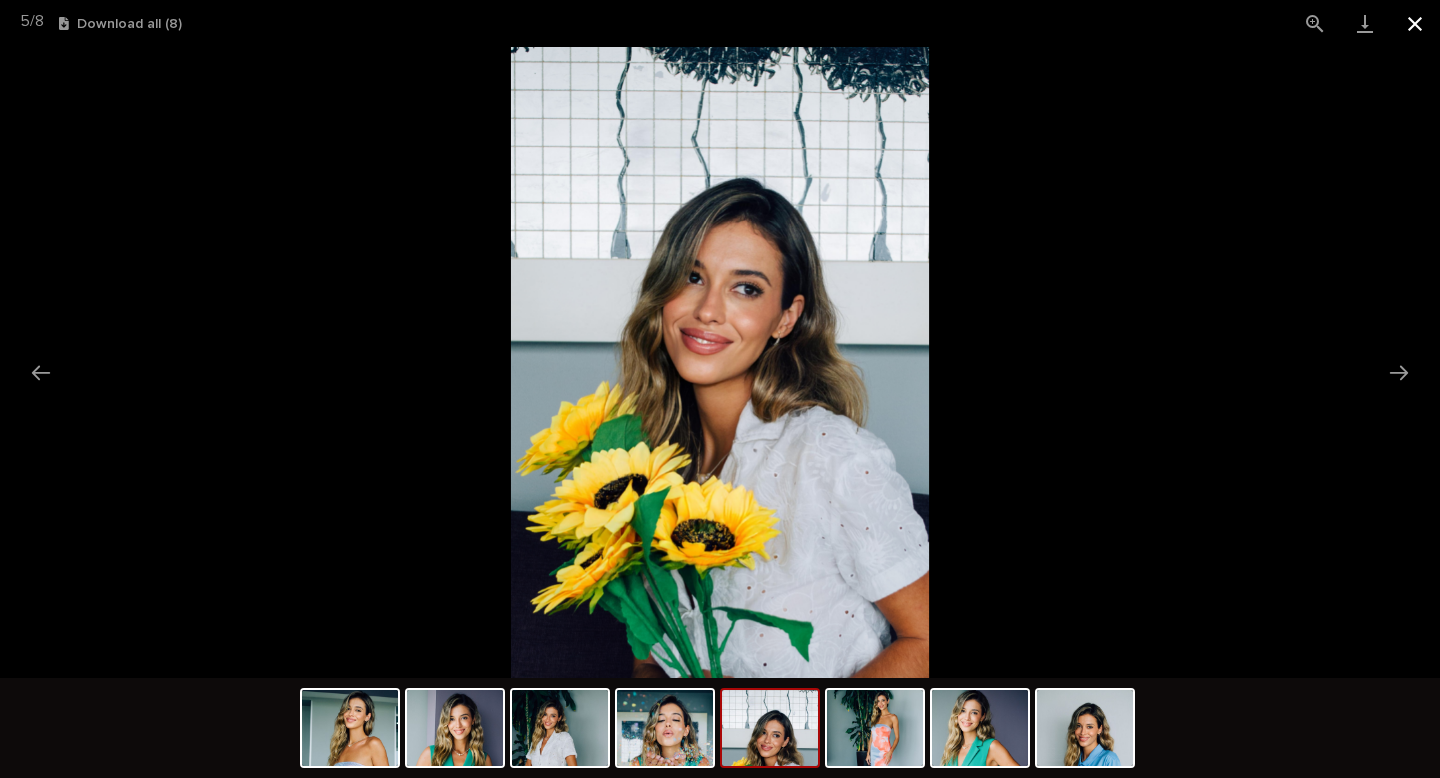 click at bounding box center (1415, 23) 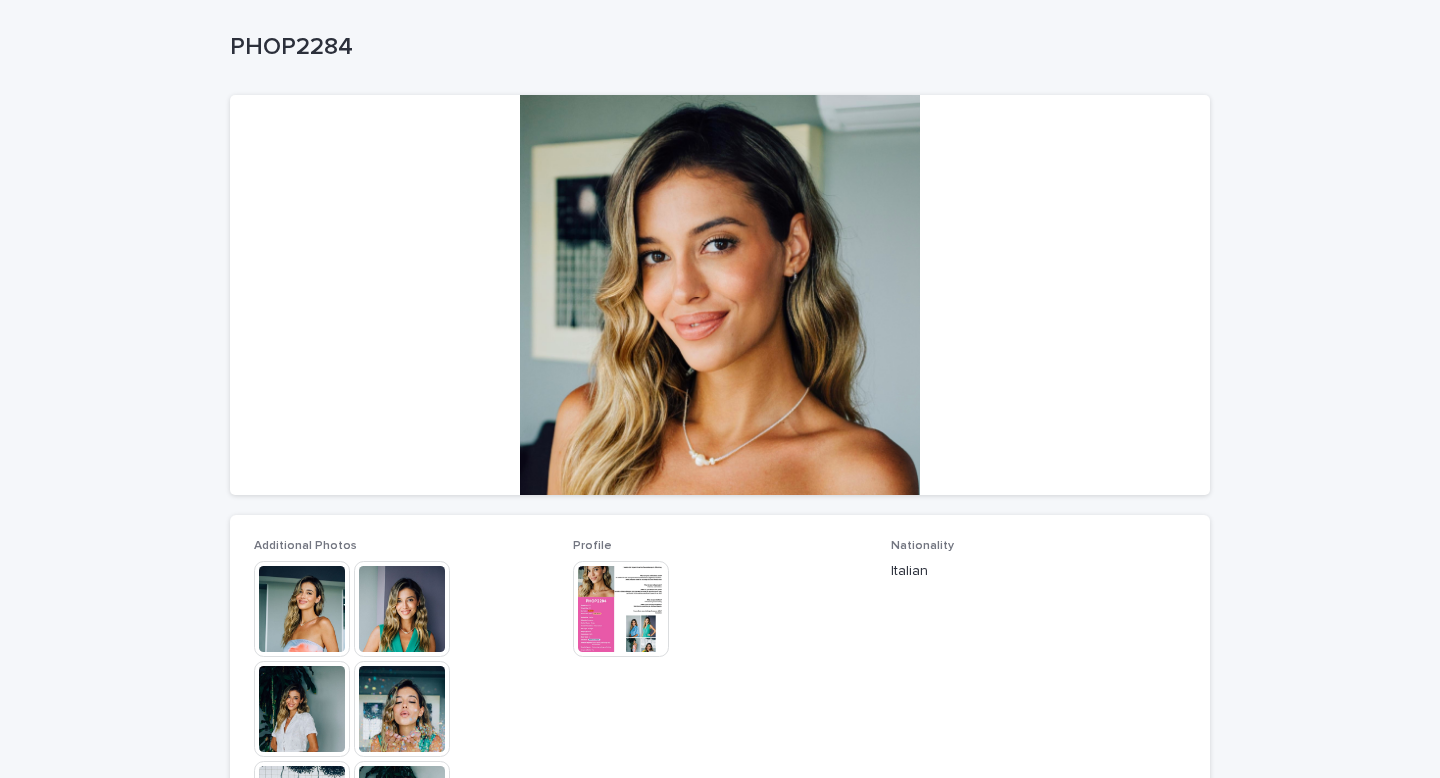 click on "Loading... Saving… Loading... Saving… PHOP2284 PHOP2284 Sorry, there was an error saving your record. Please try again. Please fill out the required fields below. Loading... Saving… Loading... Saving… Loading... Saving… Additional Photos This file cannot be opened Download File Profile This file cannot be opened Download File Nationality Italian Frozen Eggs or Retrieval Required Frozen Eggs What is your eye color? Brown Age 28 Blood Type A- How tall are you? (m) 1.75 What is your natural hair color? Light Brown Hair Type Straight  Body Type Slim Handedness Right Favorite Subjects Public health, psychology and biochemistry Are you athetlic? Yes Highest Education Level Bachelor's Degree" at bounding box center [720, 710] 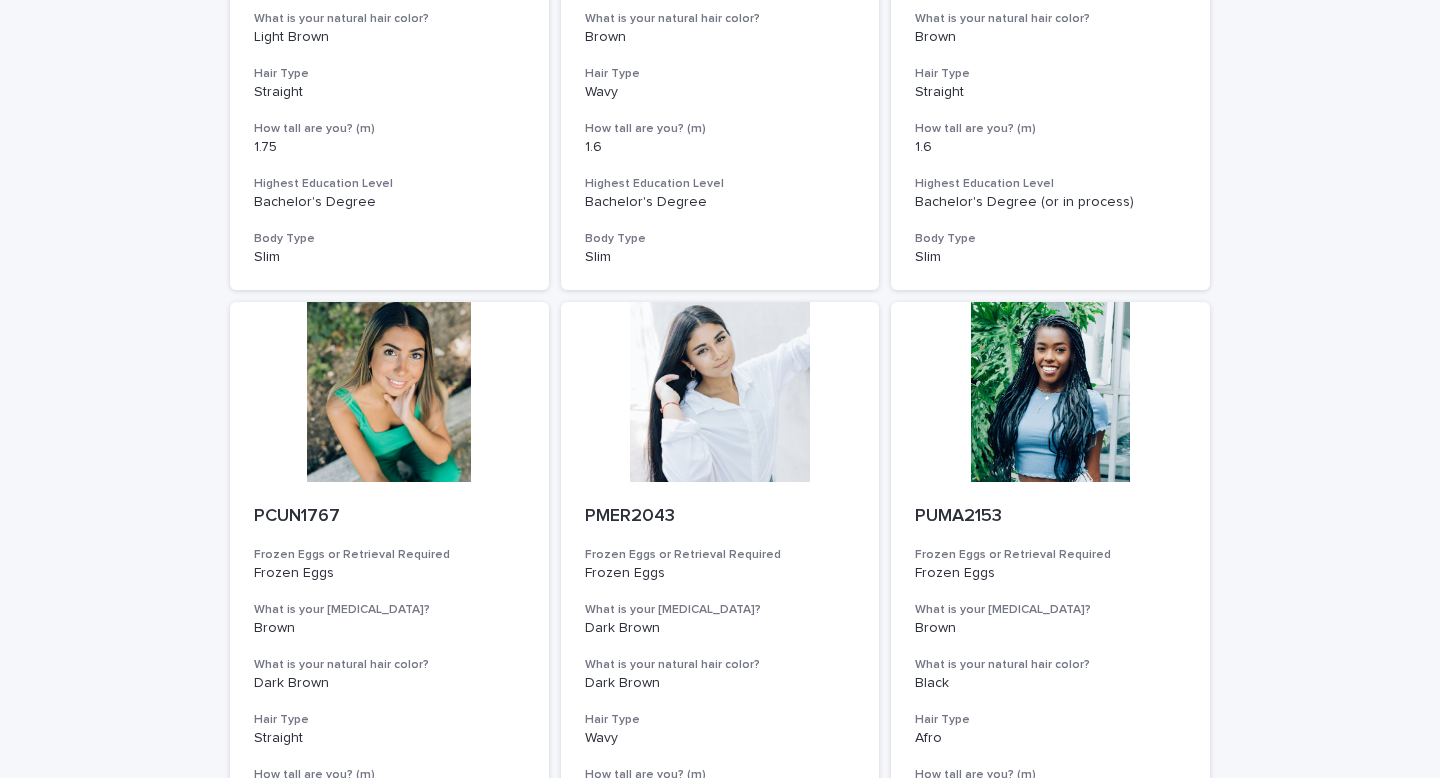 scroll, scrollTop: 0, scrollLeft: 0, axis: both 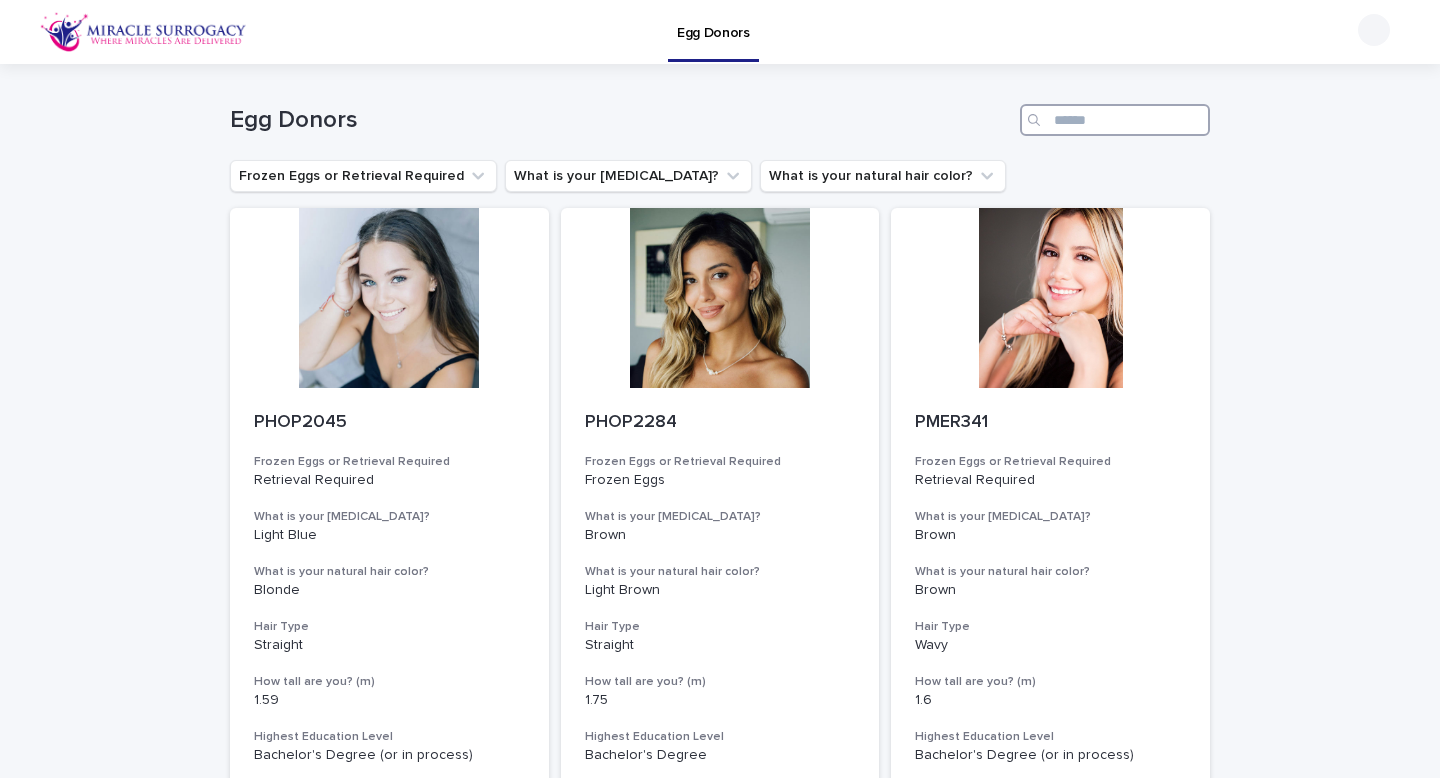 click at bounding box center [1115, 120] 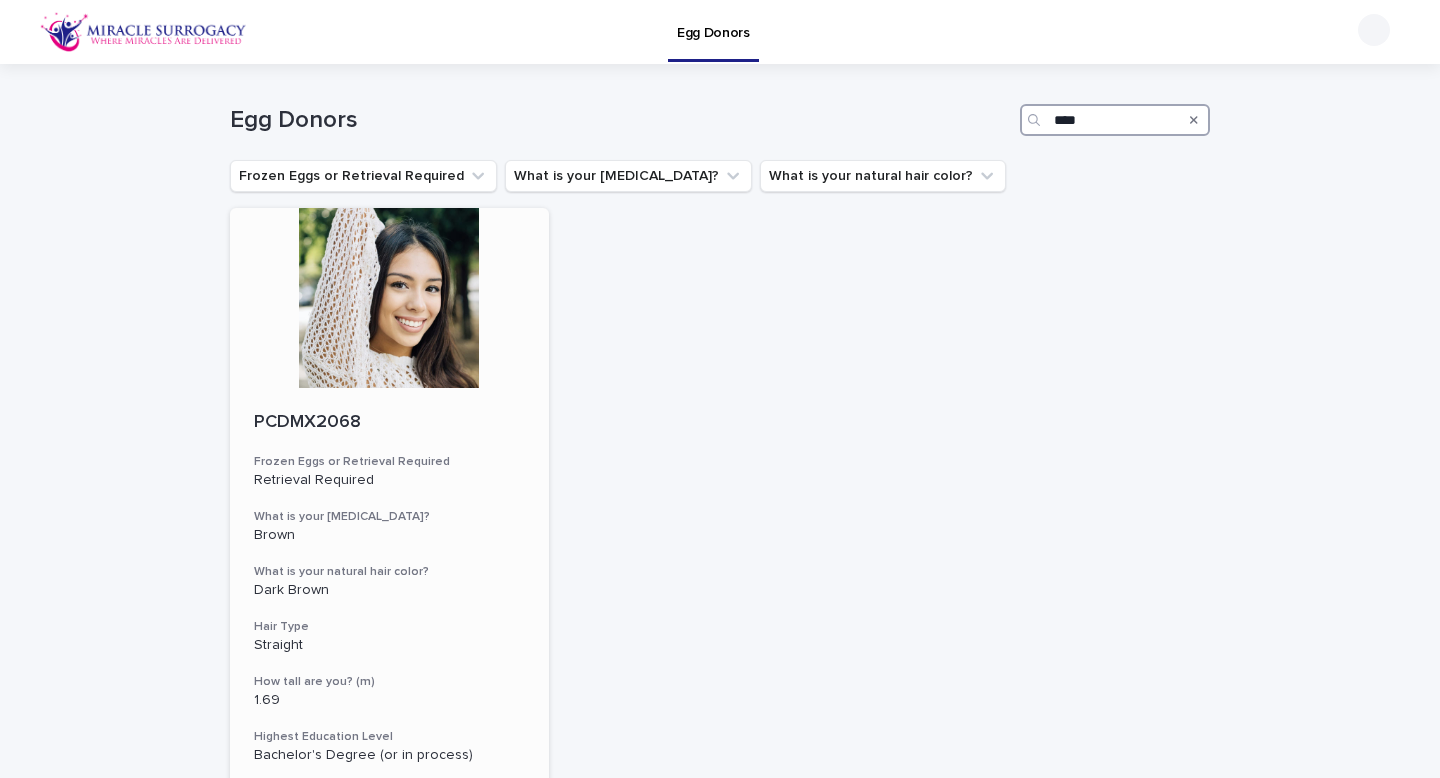 type on "****" 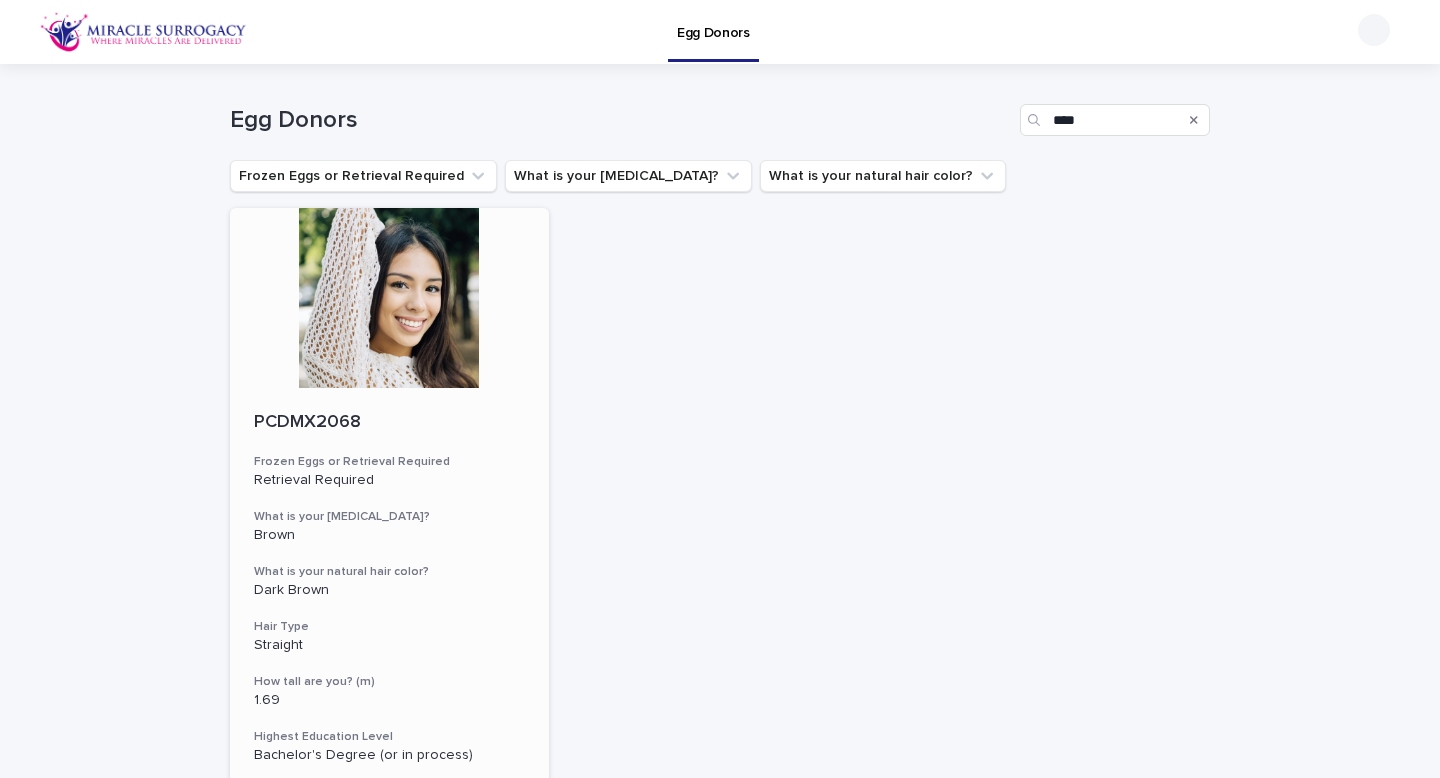 click at bounding box center [389, 298] 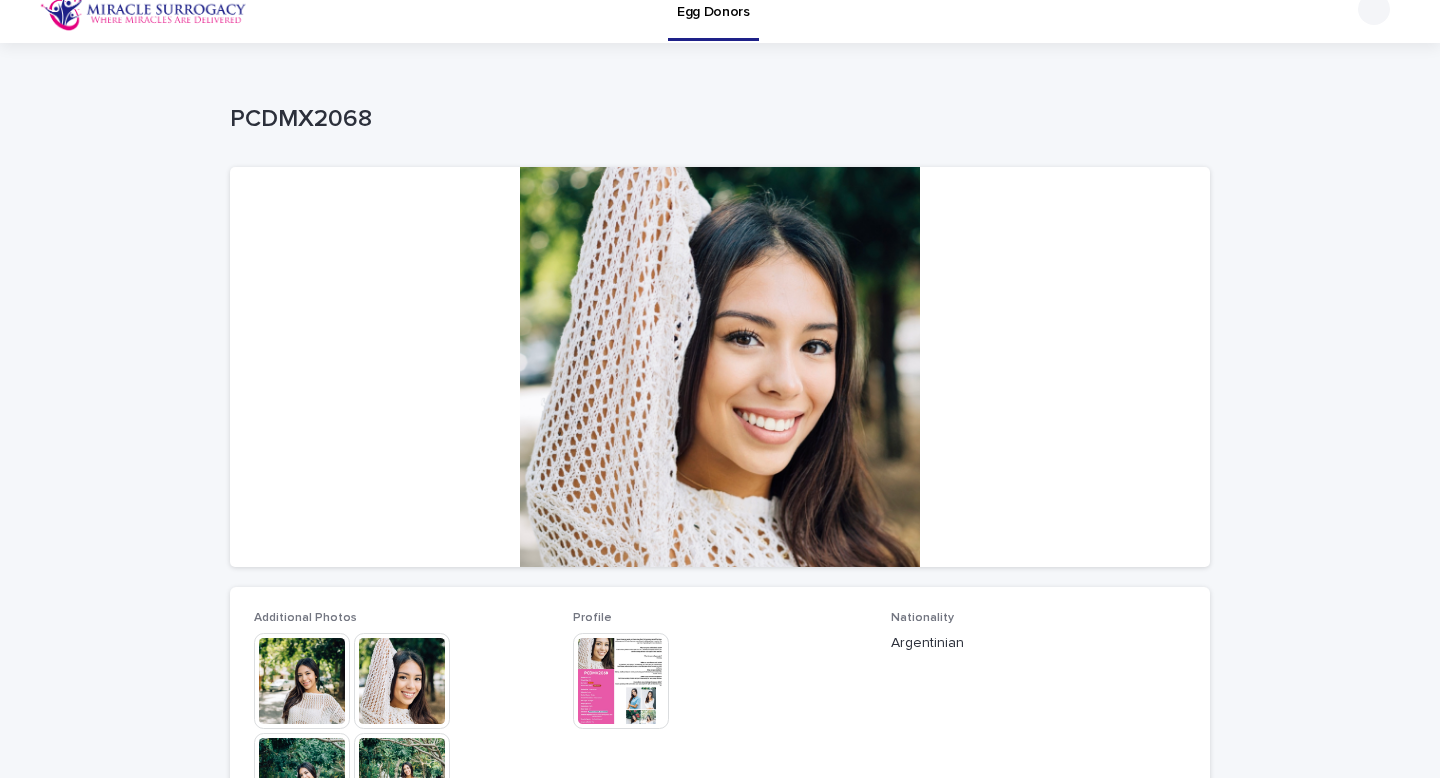 scroll, scrollTop: 181, scrollLeft: 0, axis: vertical 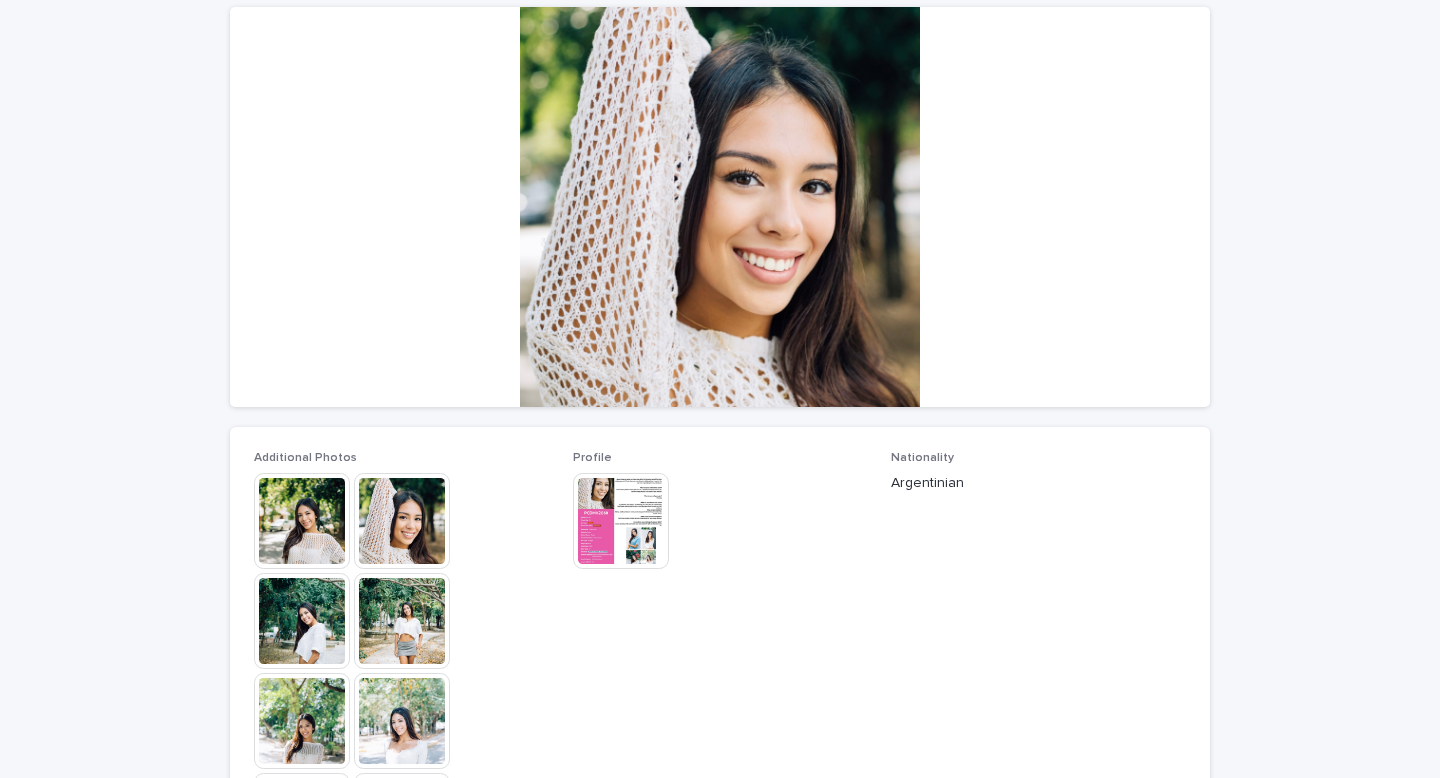 click at bounding box center [302, 521] 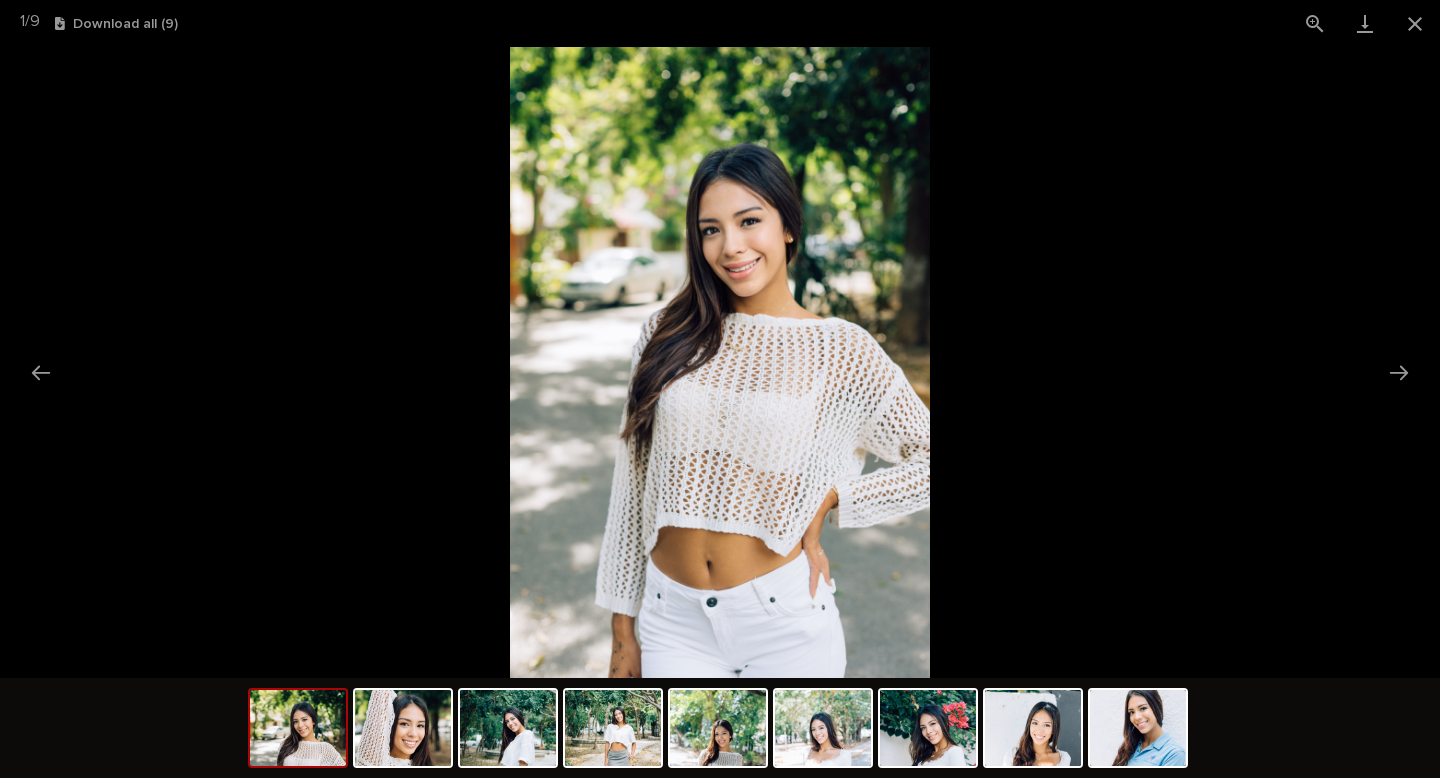 click at bounding box center (720, 362) 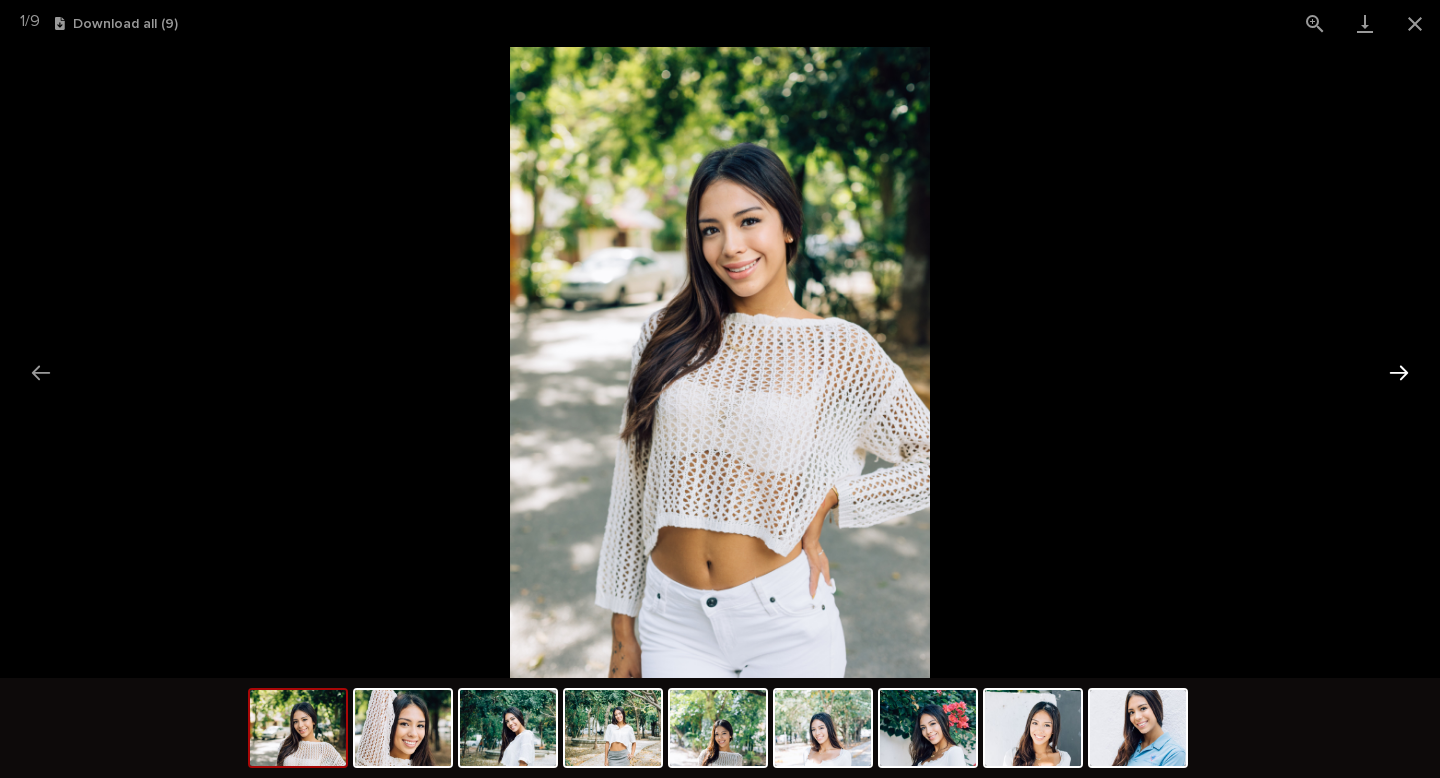 click at bounding box center (1399, 372) 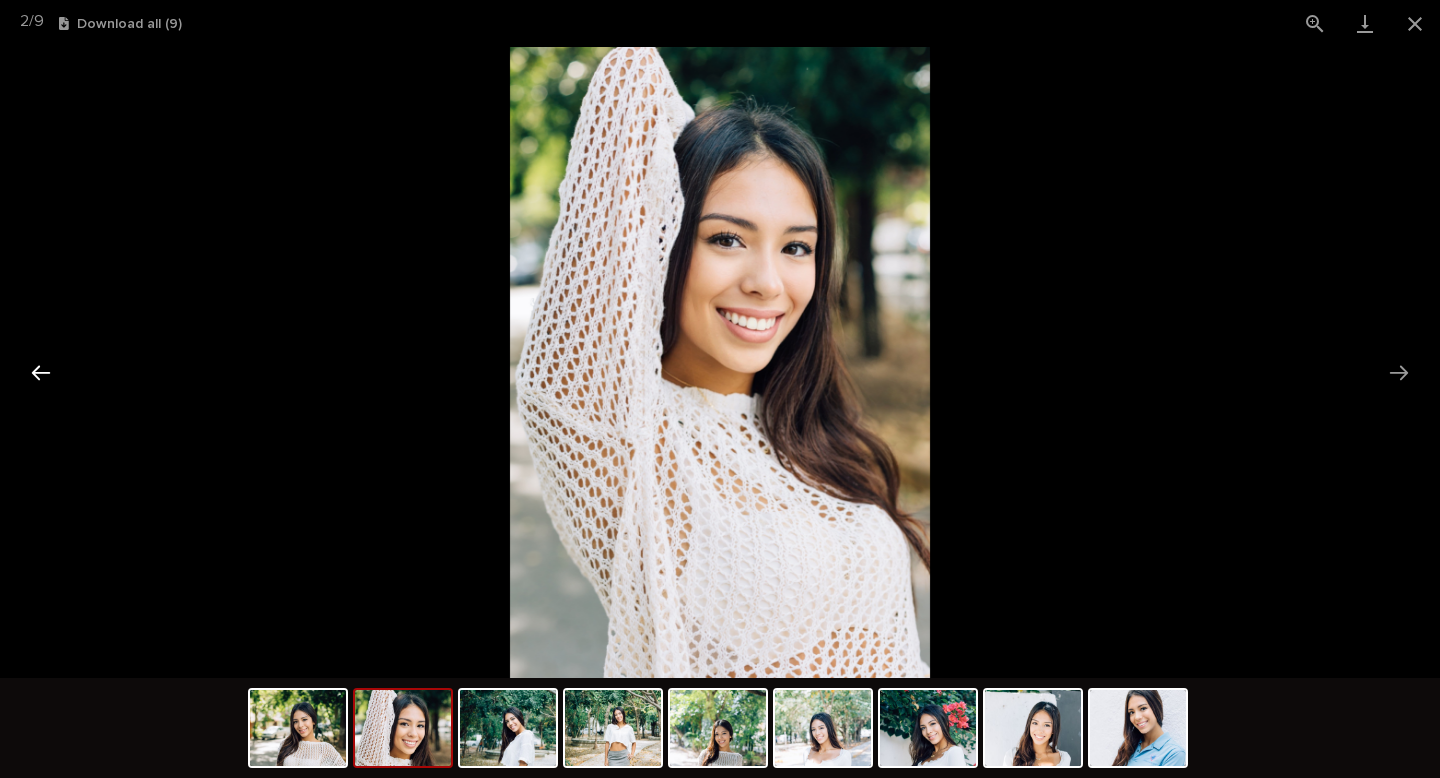 click at bounding box center (41, 372) 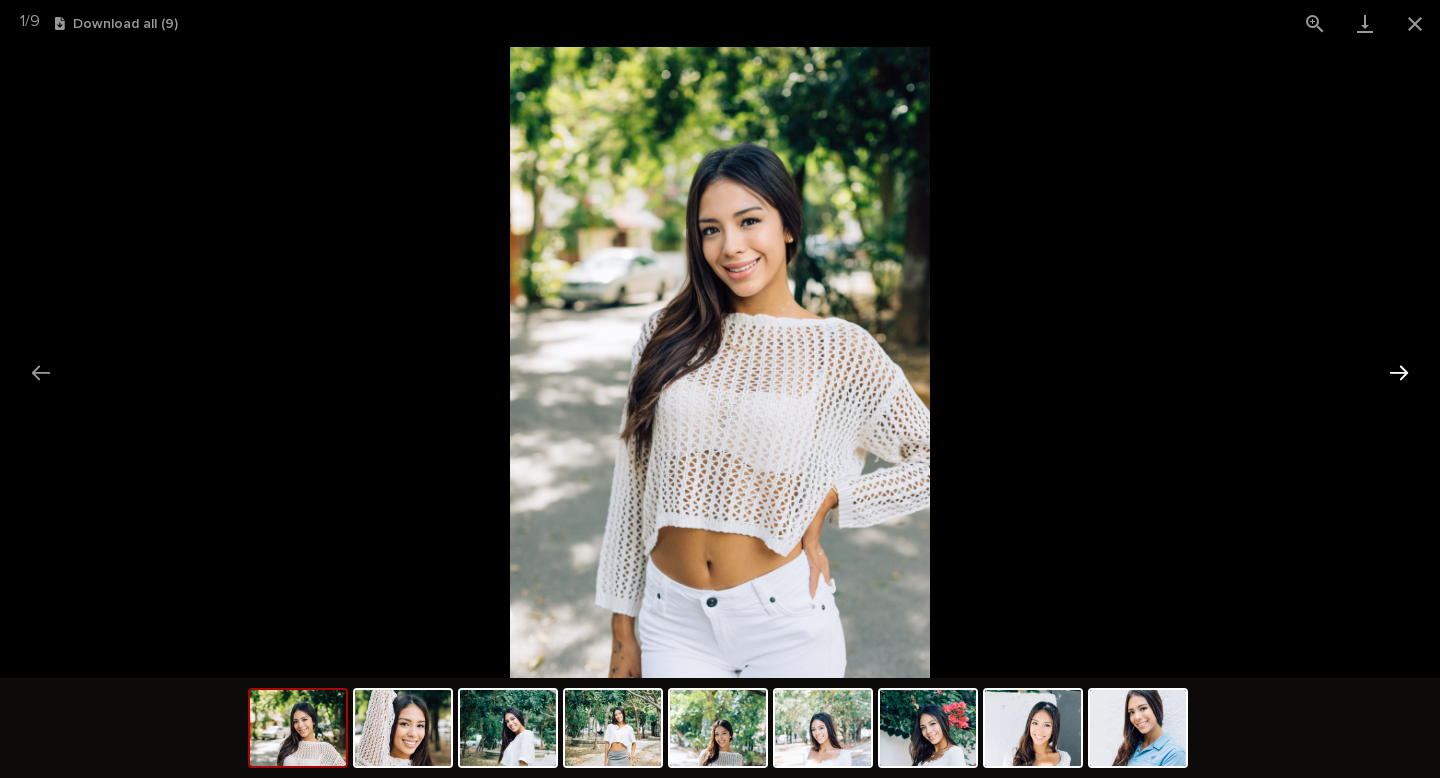 click at bounding box center [1399, 372] 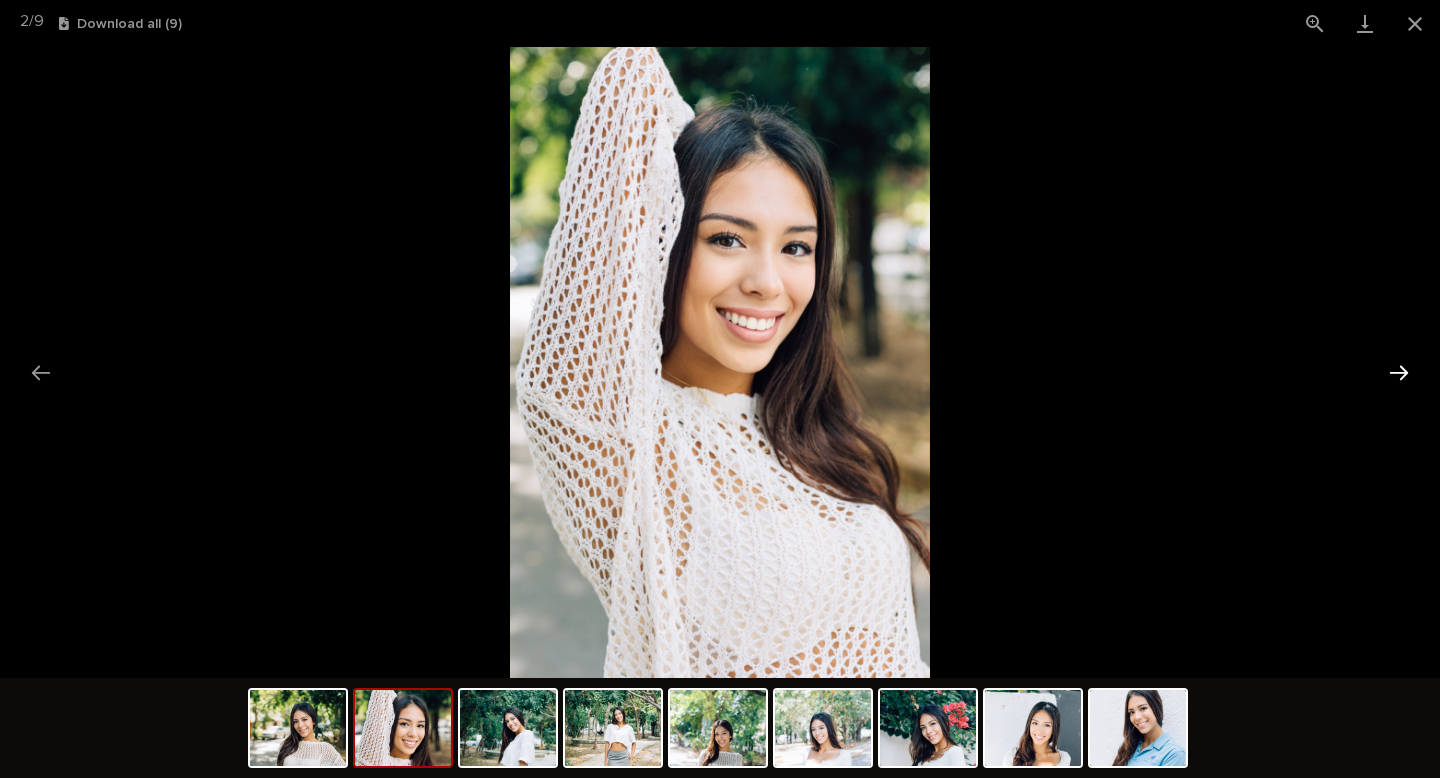 click at bounding box center [1399, 372] 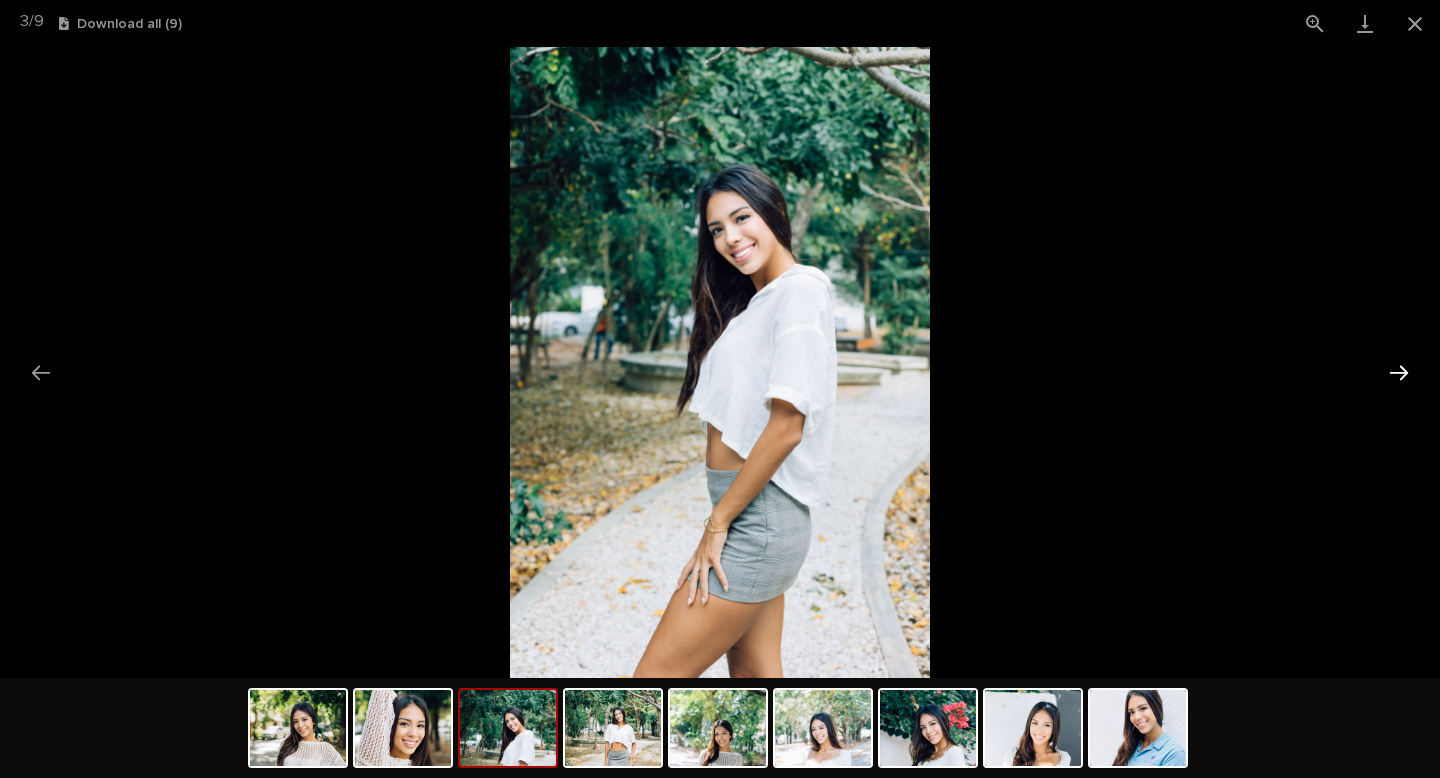click at bounding box center (1399, 372) 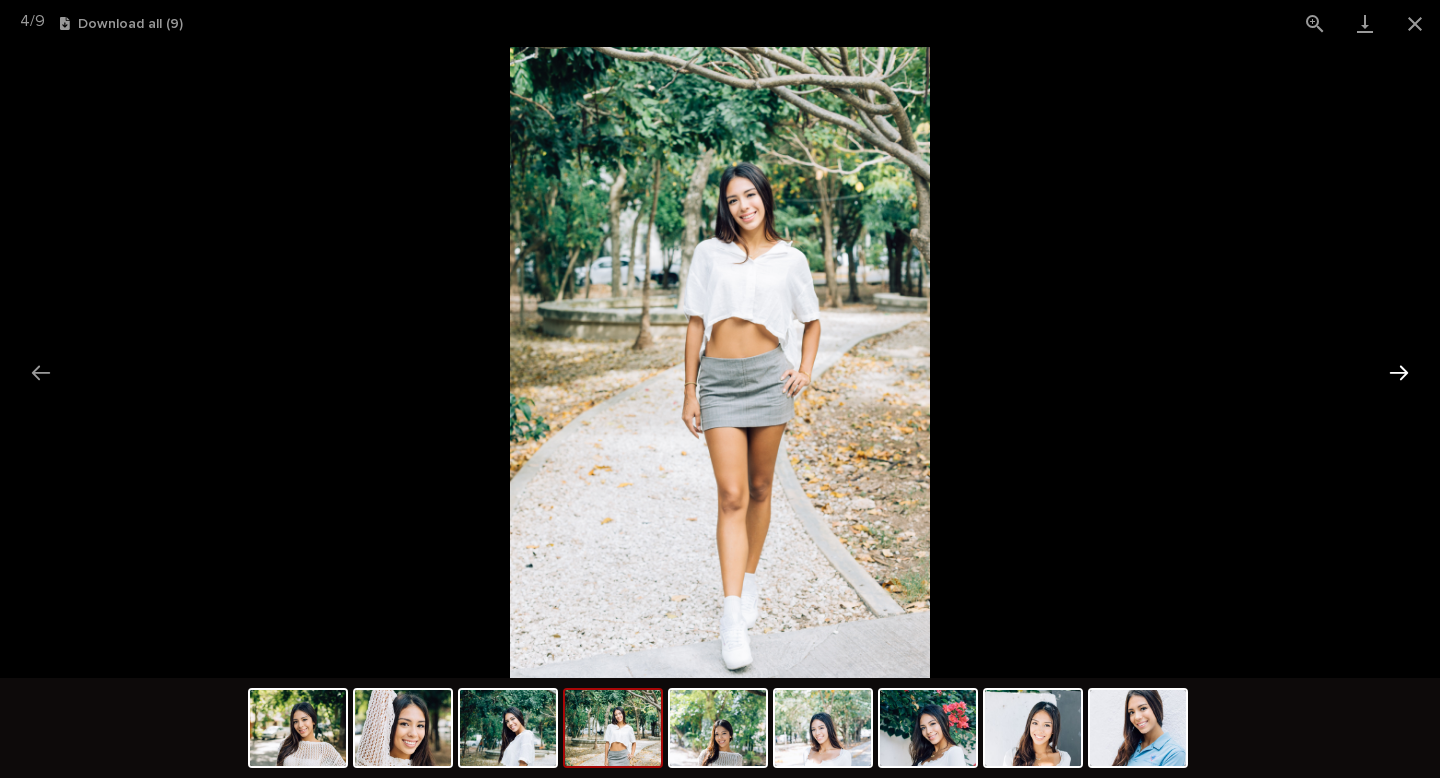 click at bounding box center (1399, 372) 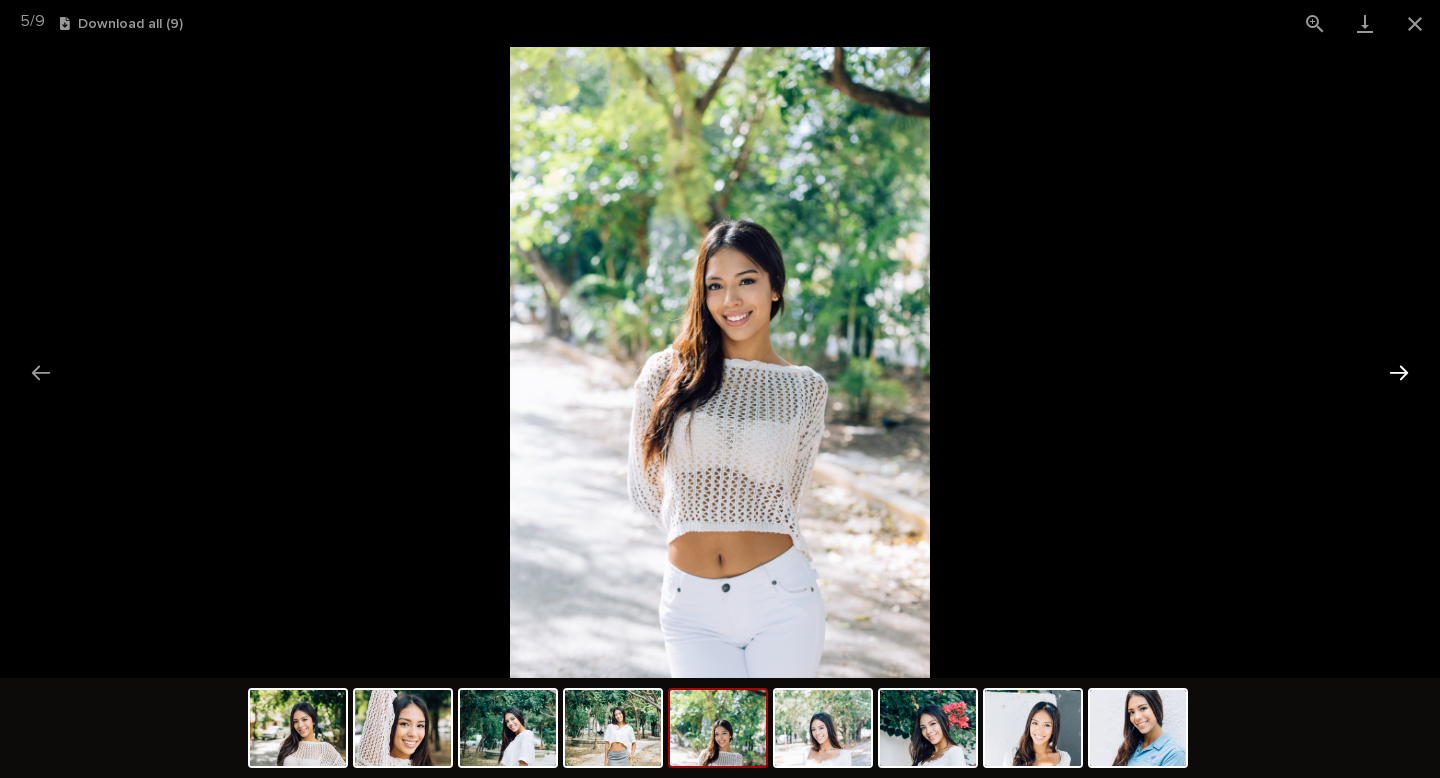 click at bounding box center [1399, 372] 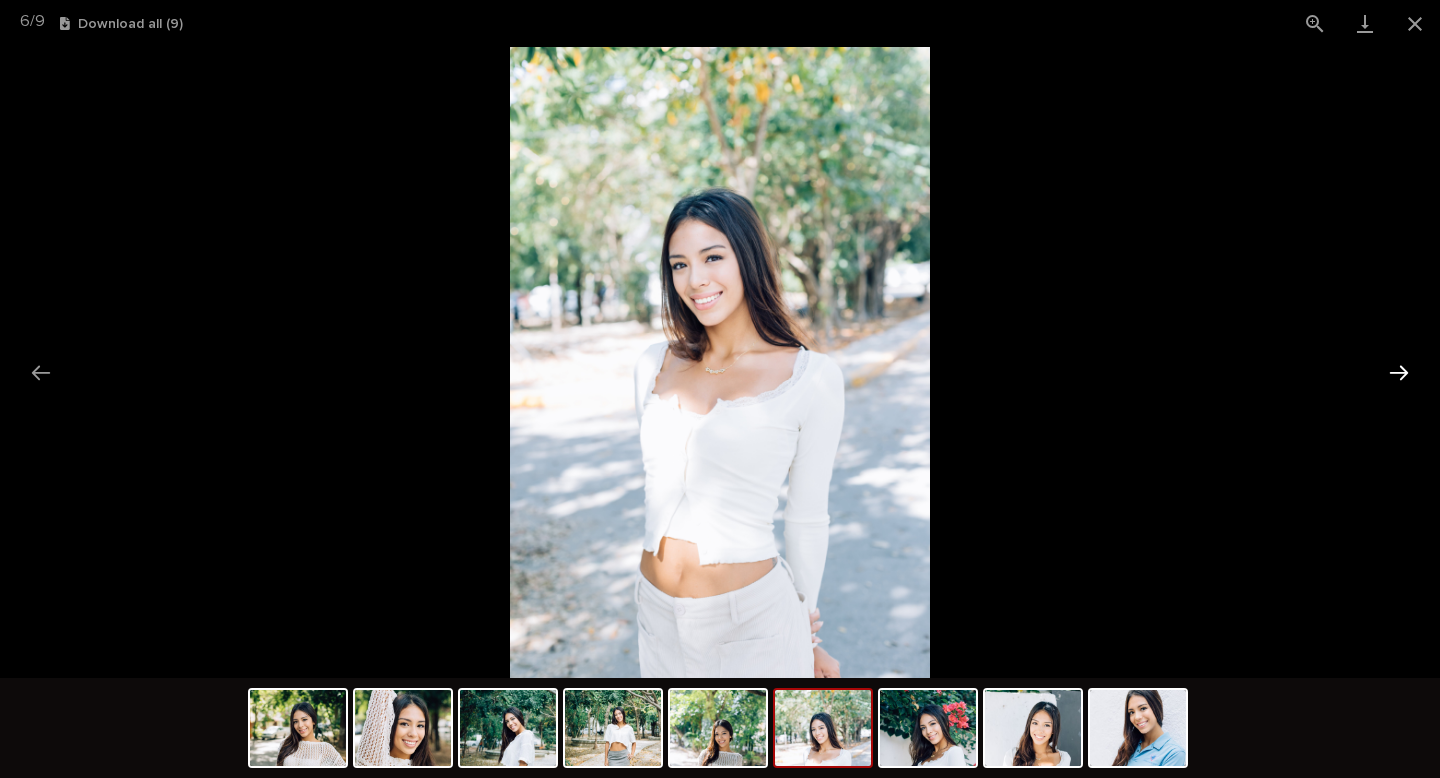 click at bounding box center (1399, 372) 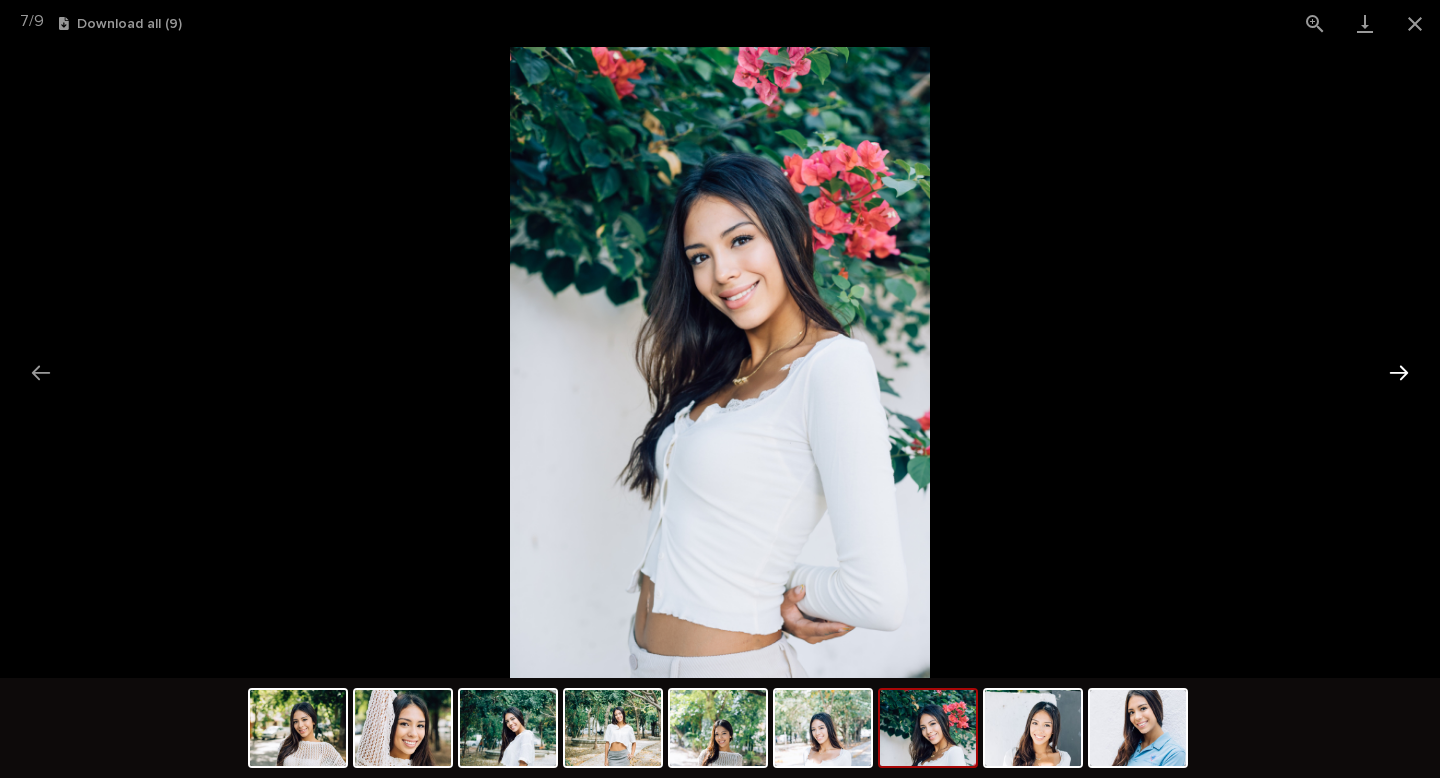 click at bounding box center [1399, 372] 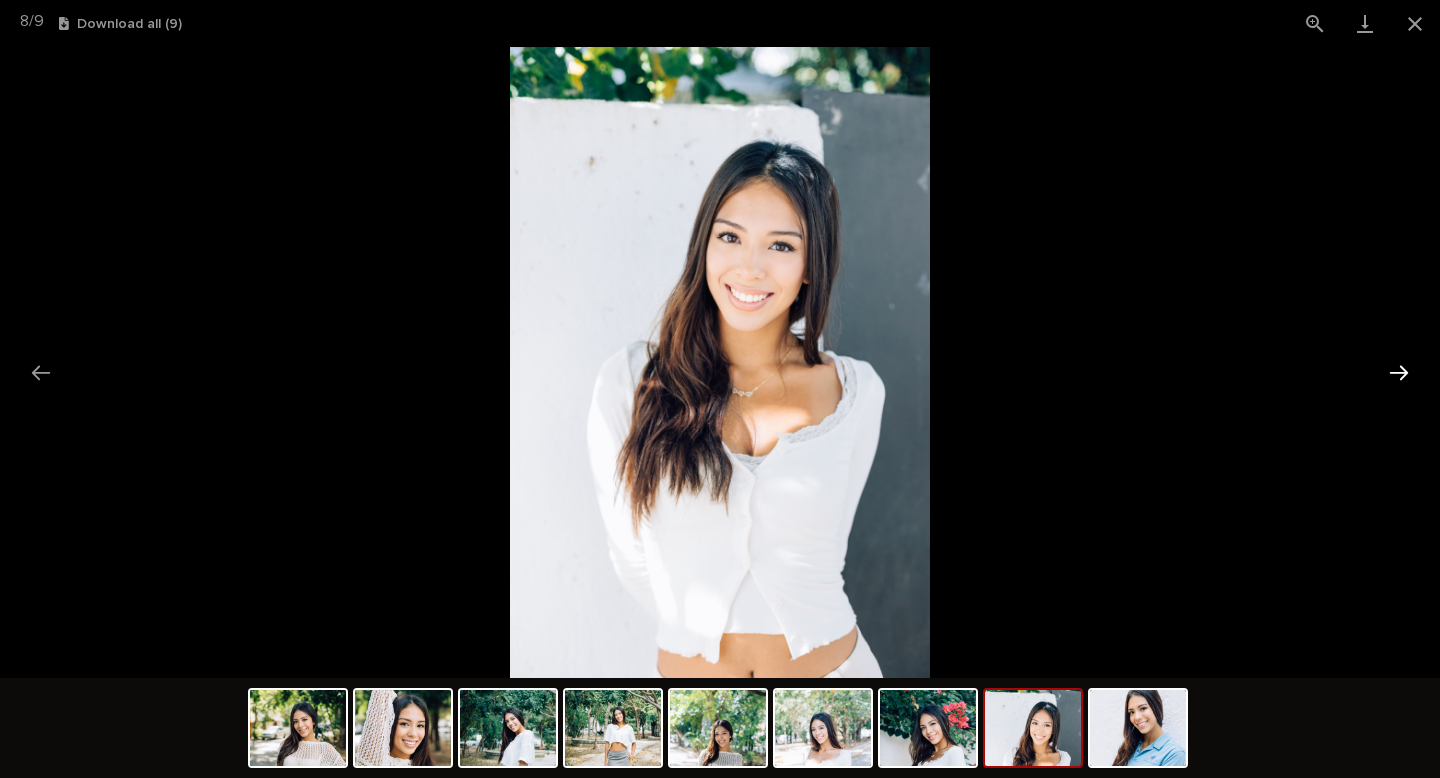 click at bounding box center [1399, 372] 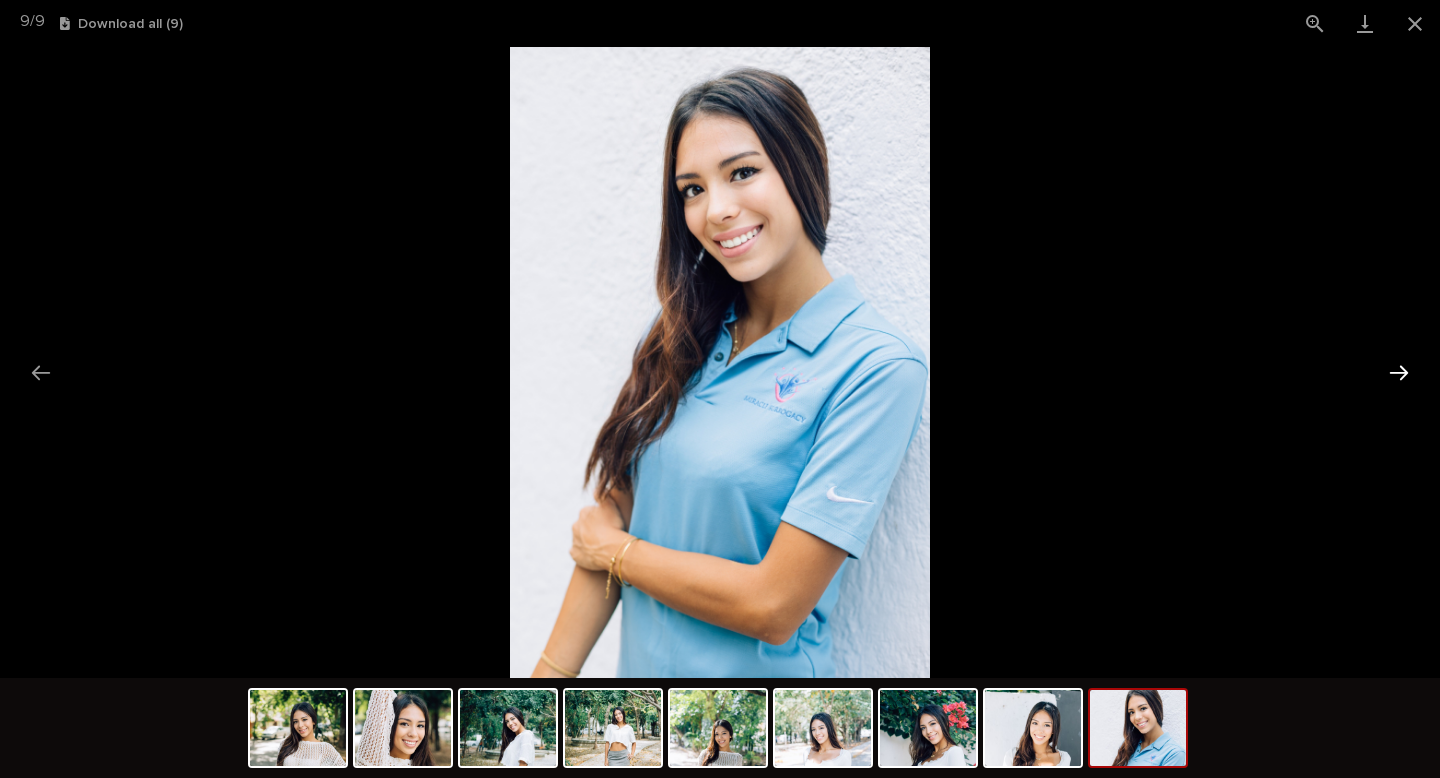 click at bounding box center [1399, 372] 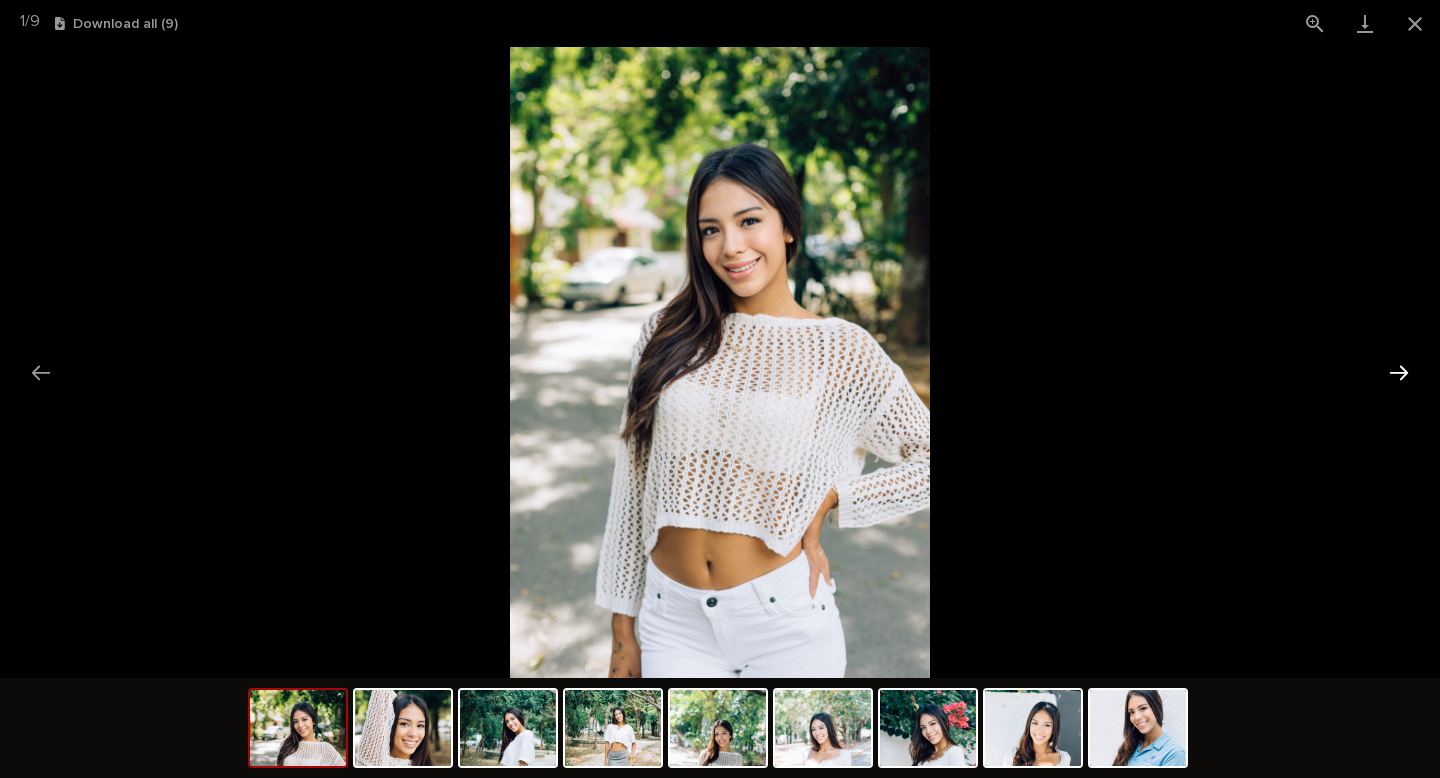 click at bounding box center (1399, 372) 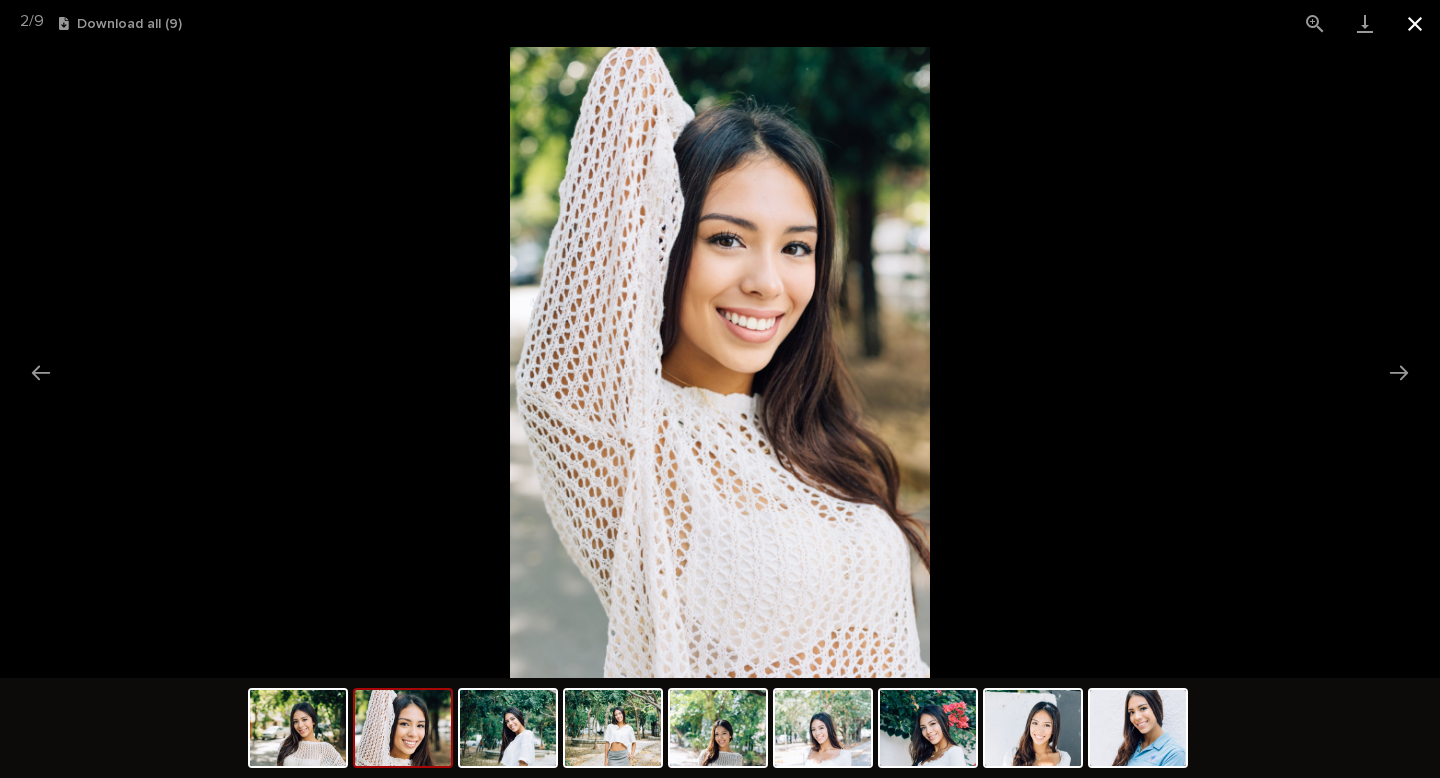 click at bounding box center [1415, 23] 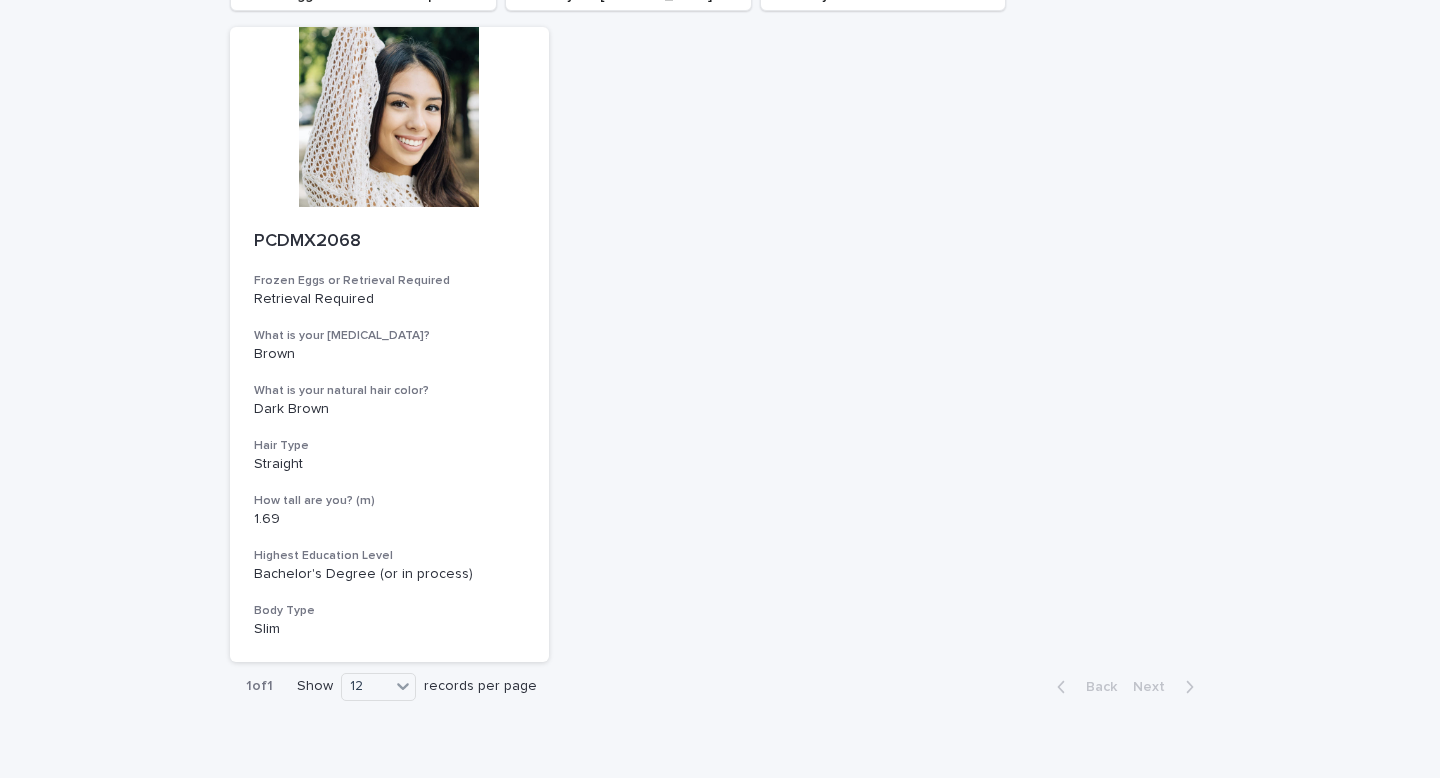 scroll, scrollTop: 0, scrollLeft: 0, axis: both 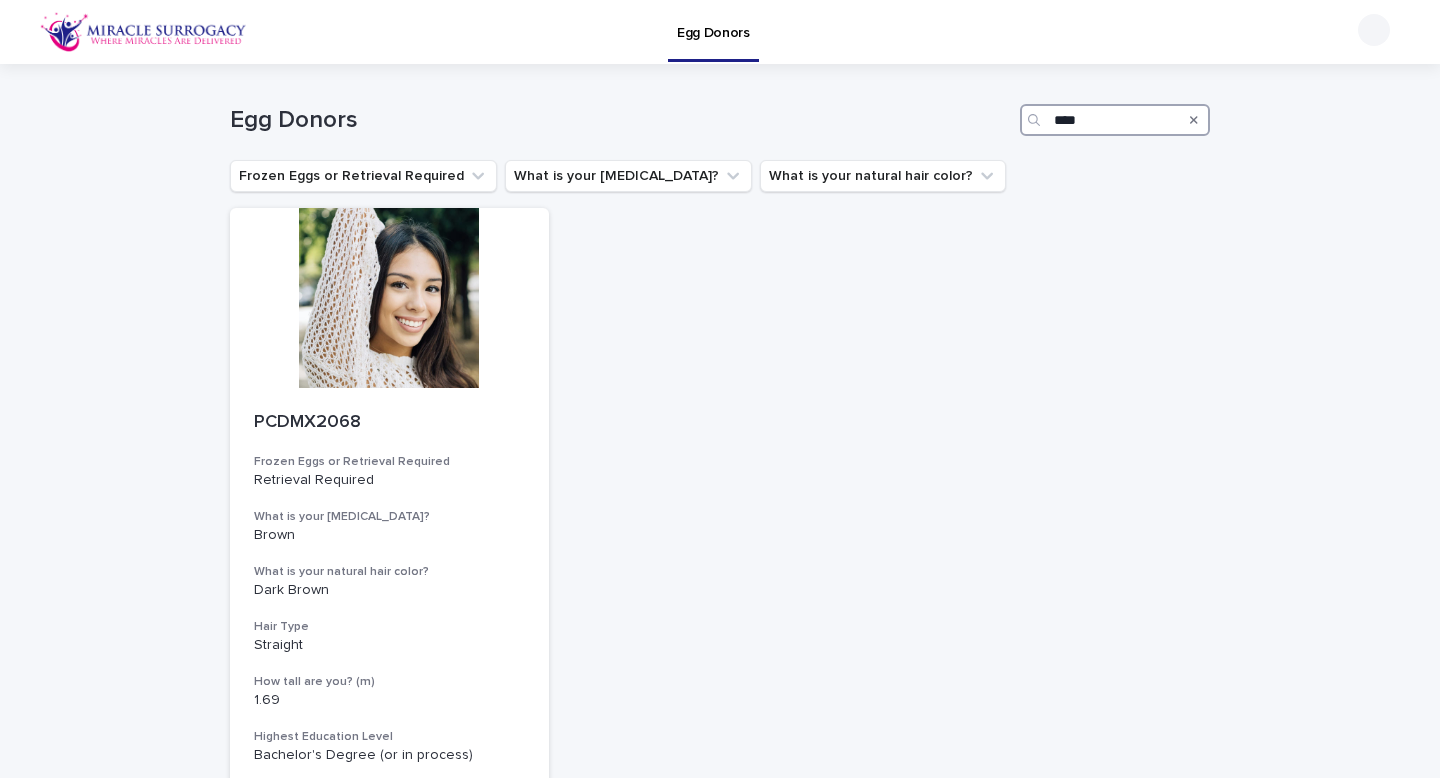 drag, startPoint x: 1067, startPoint y: 121, endPoint x: 1001, endPoint y: 121, distance: 66 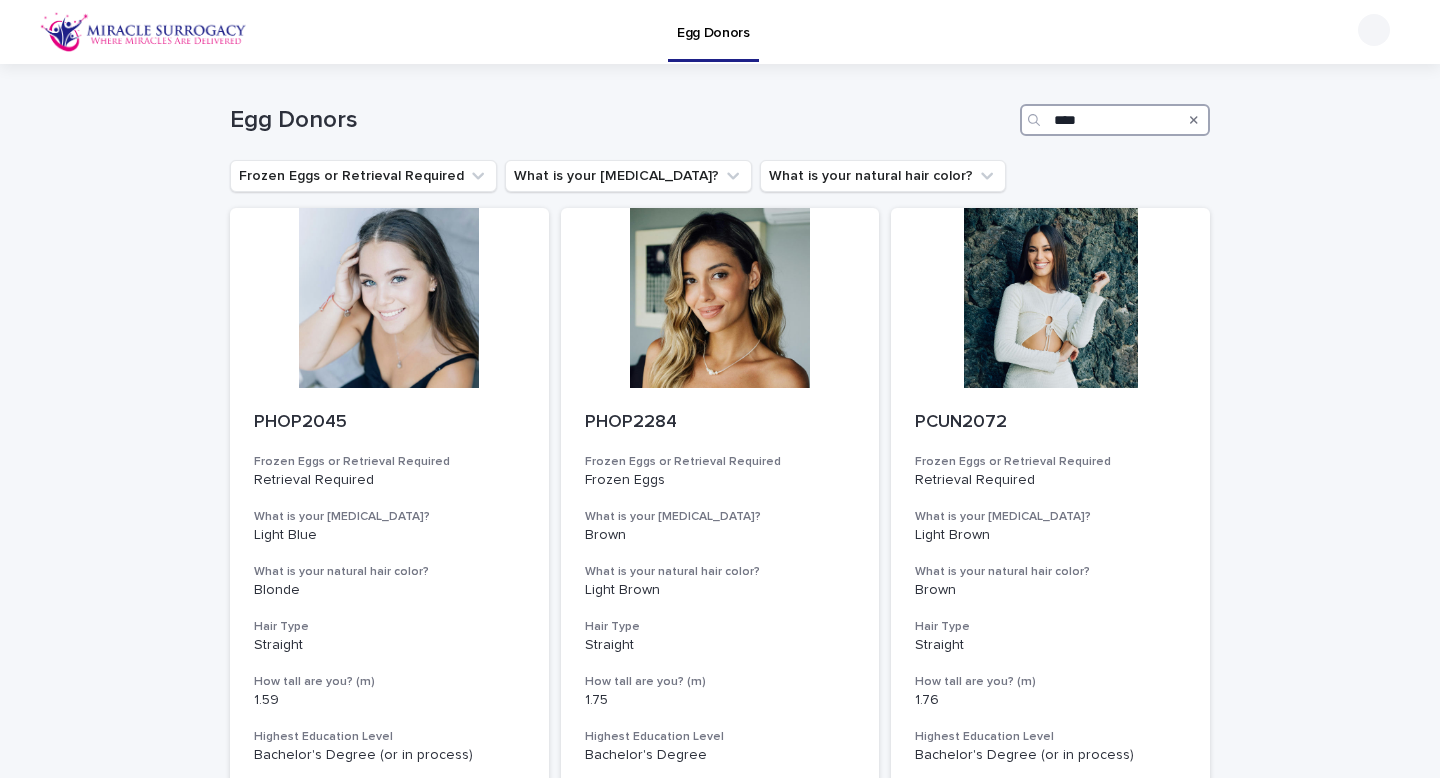 type on "****" 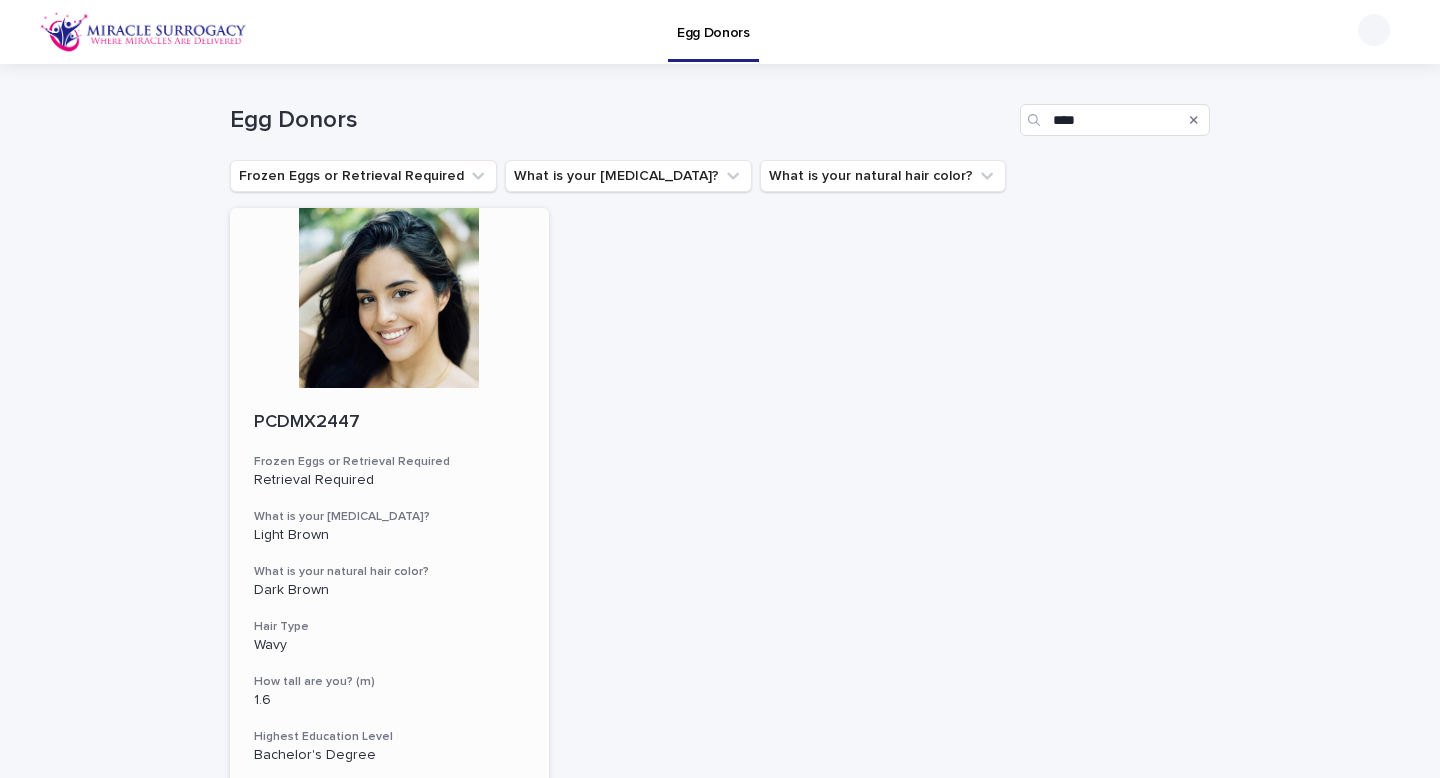 click at bounding box center (389, 298) 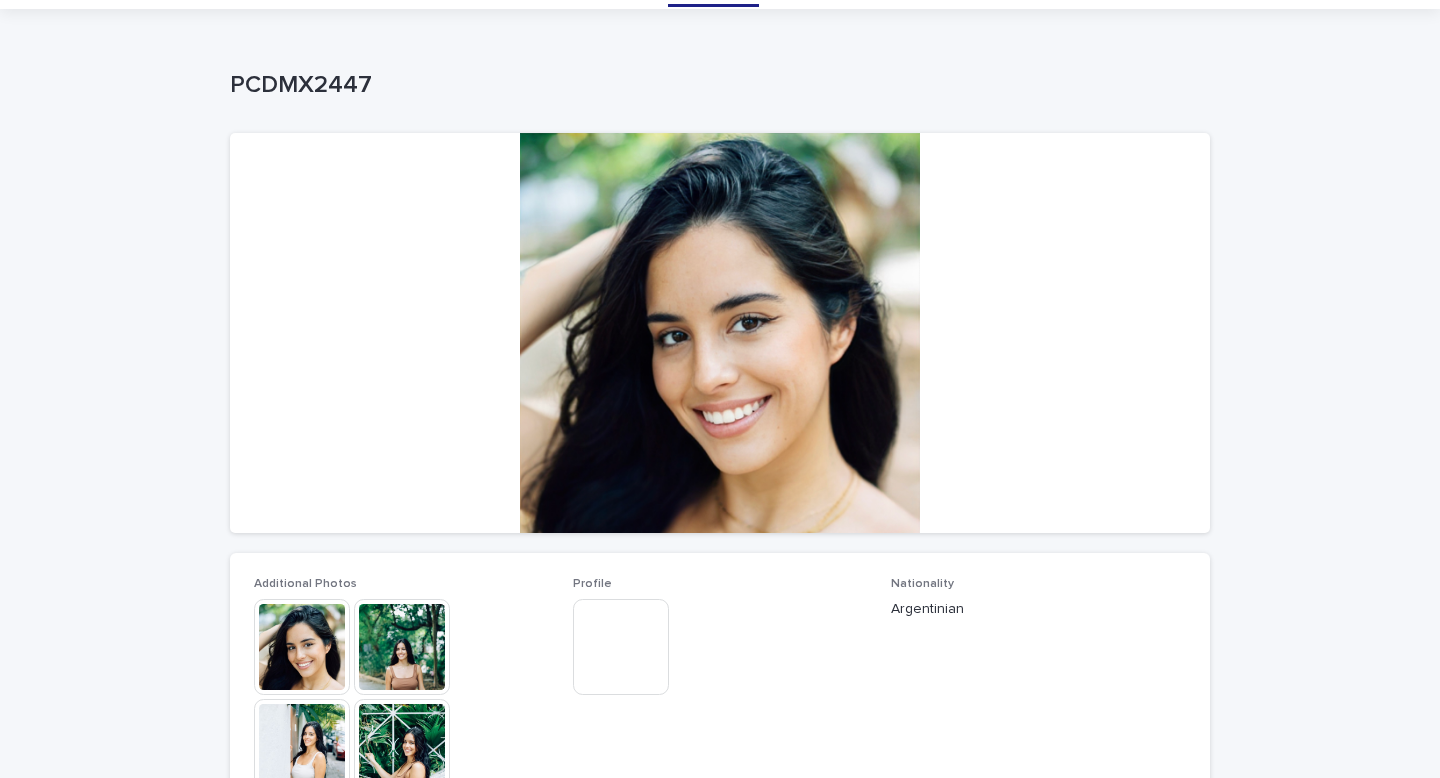 scroll, scrollTop: 315, scrollLeft: 0, axis: vertical 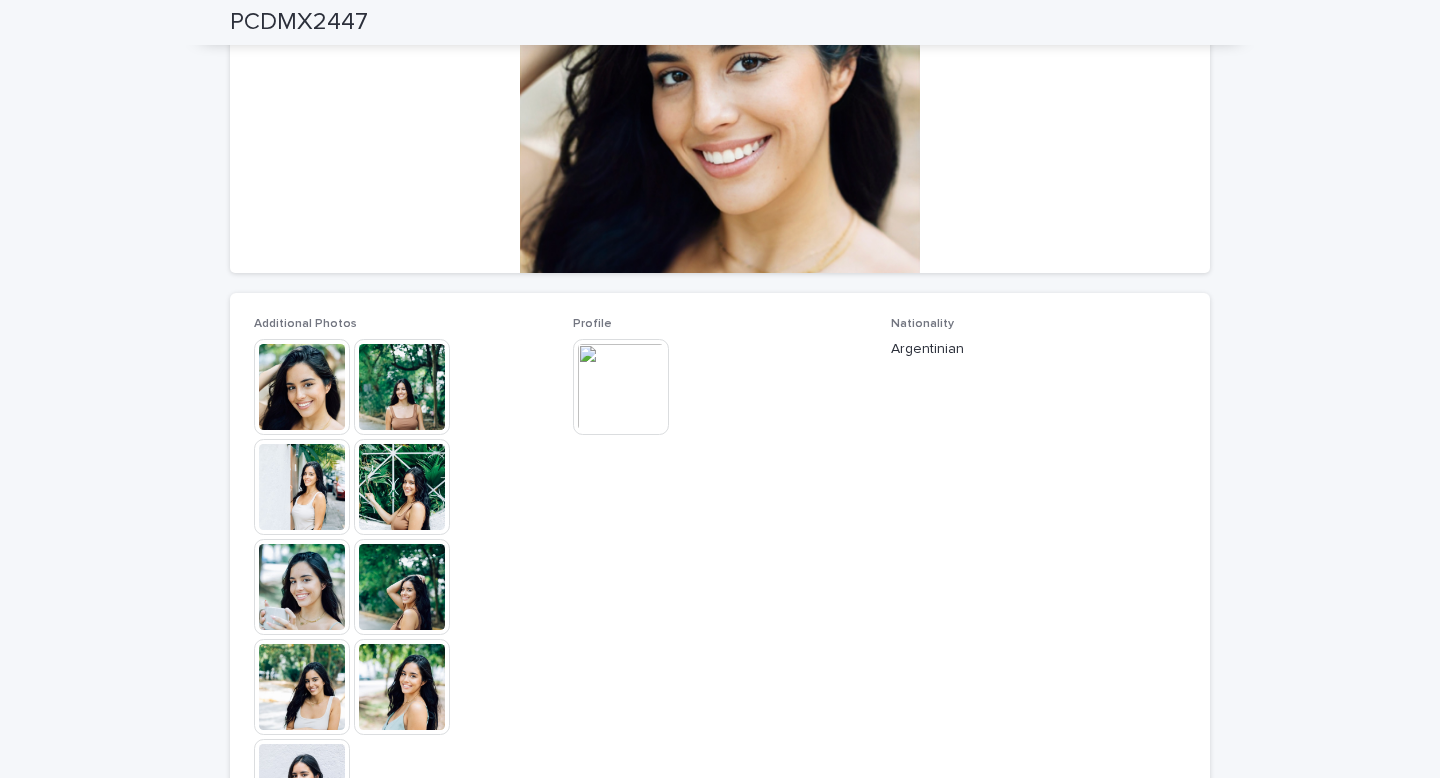 click at bounding box center (302, 387) 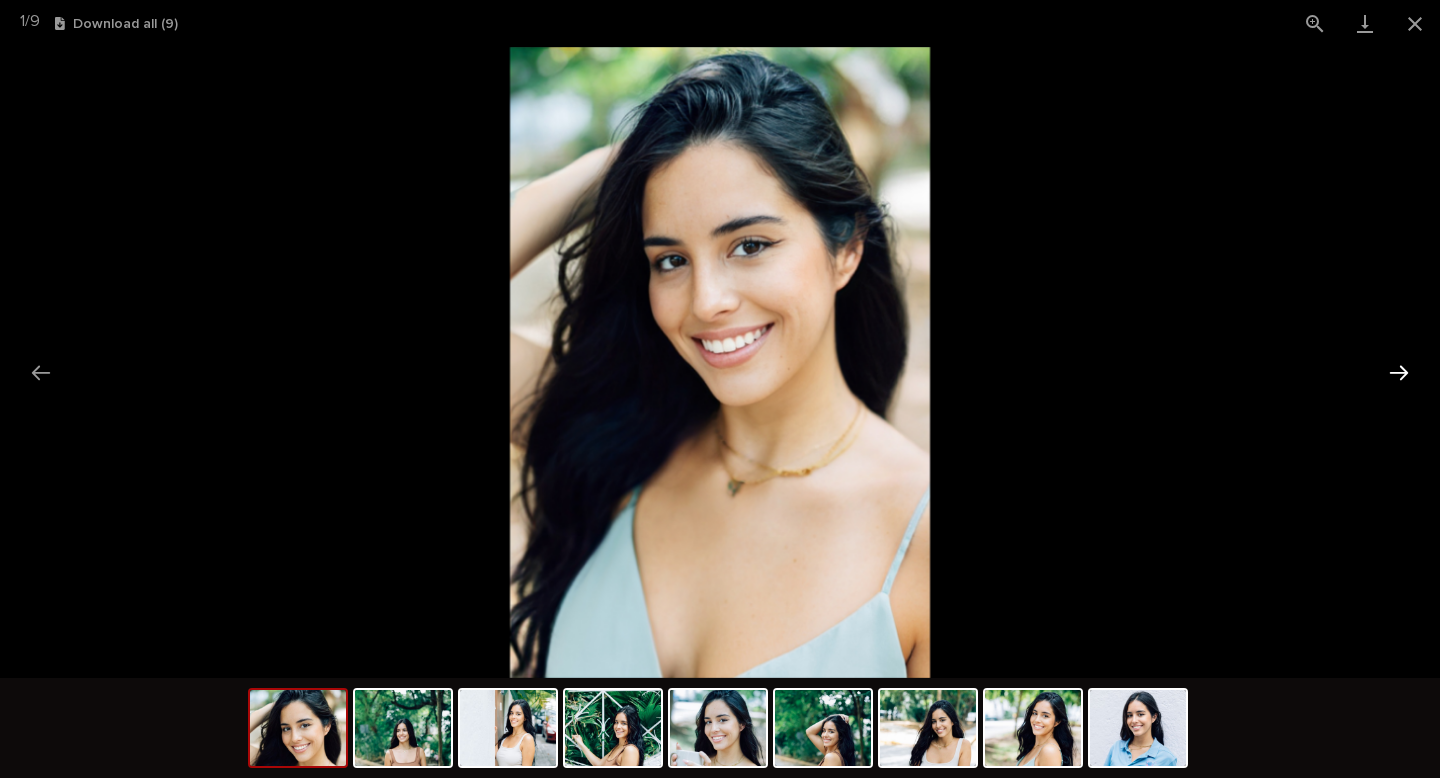 click at bounding box center (1399, 372) 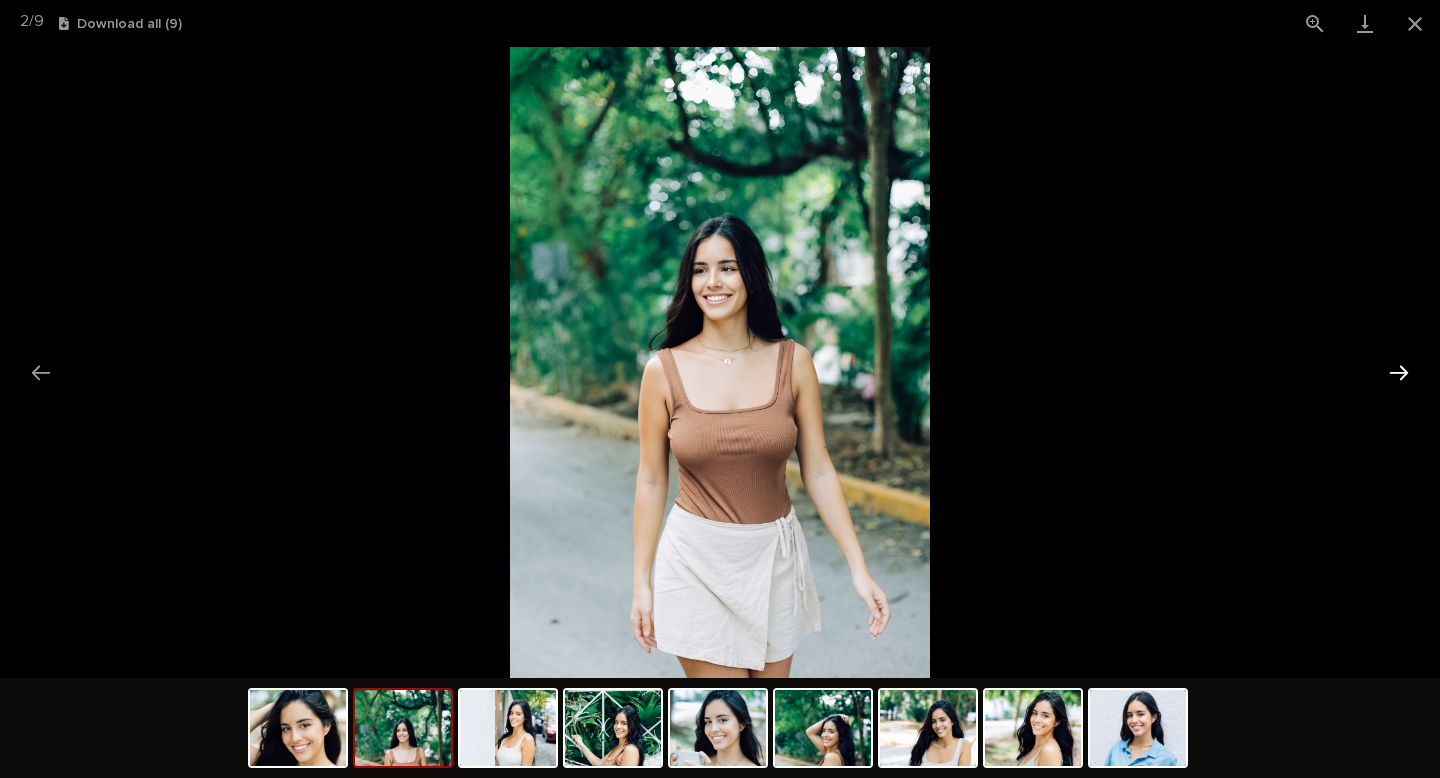 click at bounding box center [1399, 372] 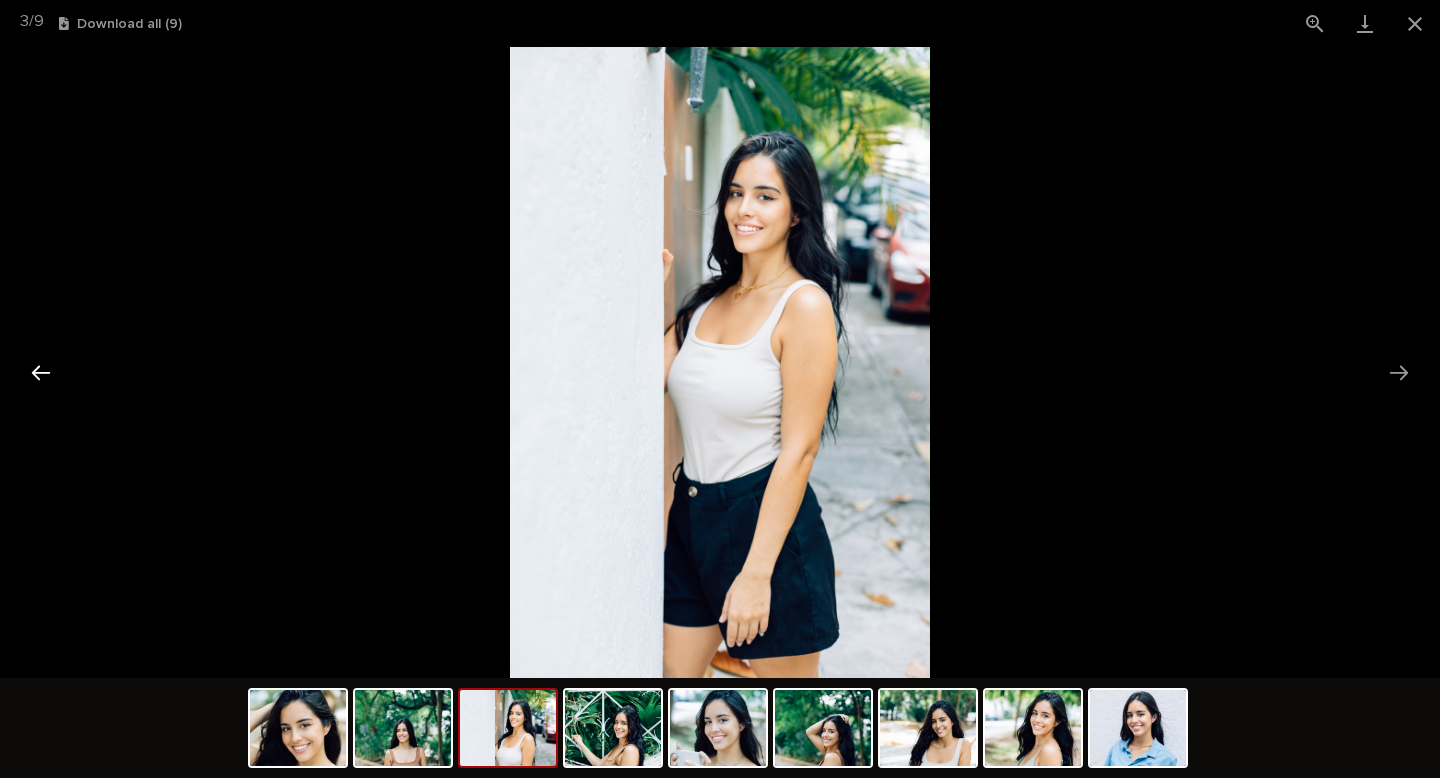click at bounding box center (41, 372) 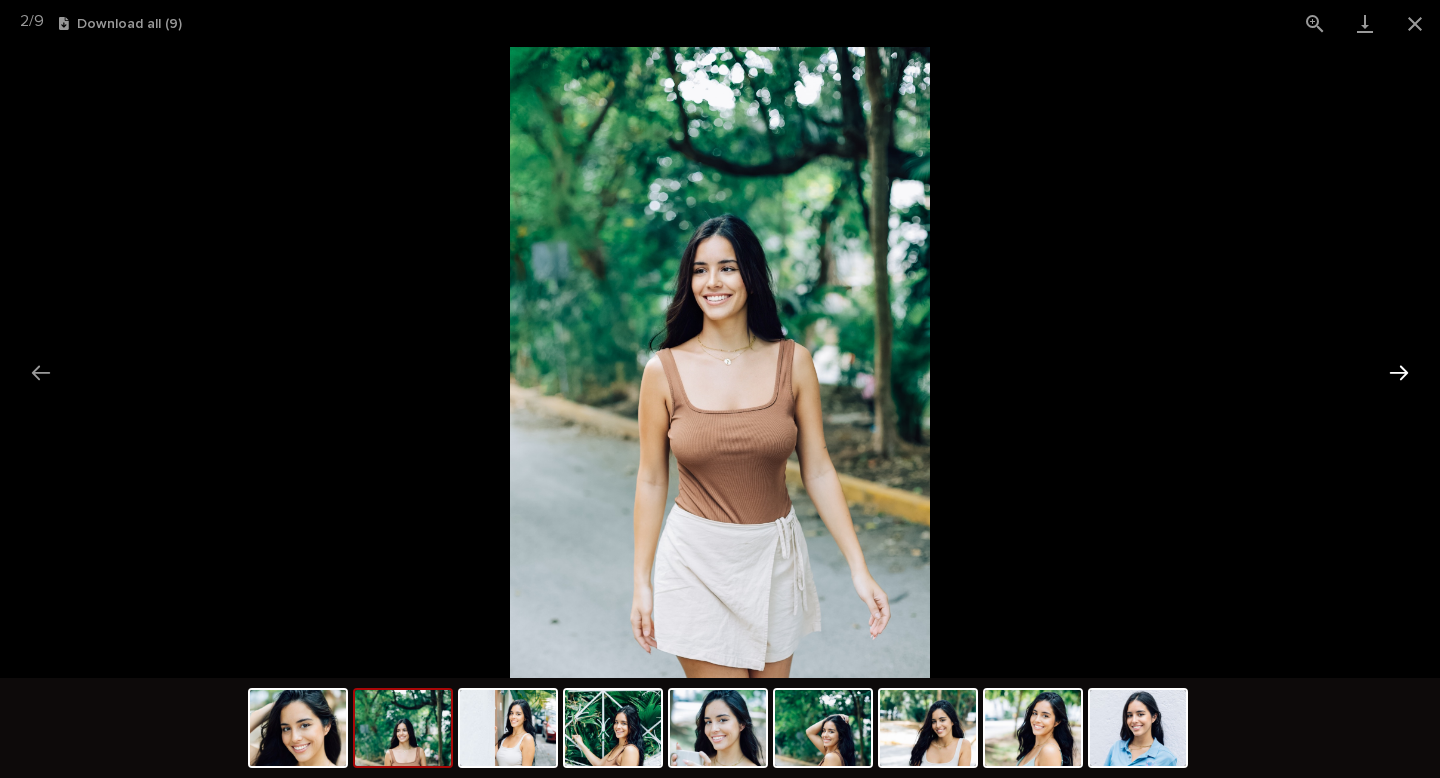 click at bounding box center [1399, 372] 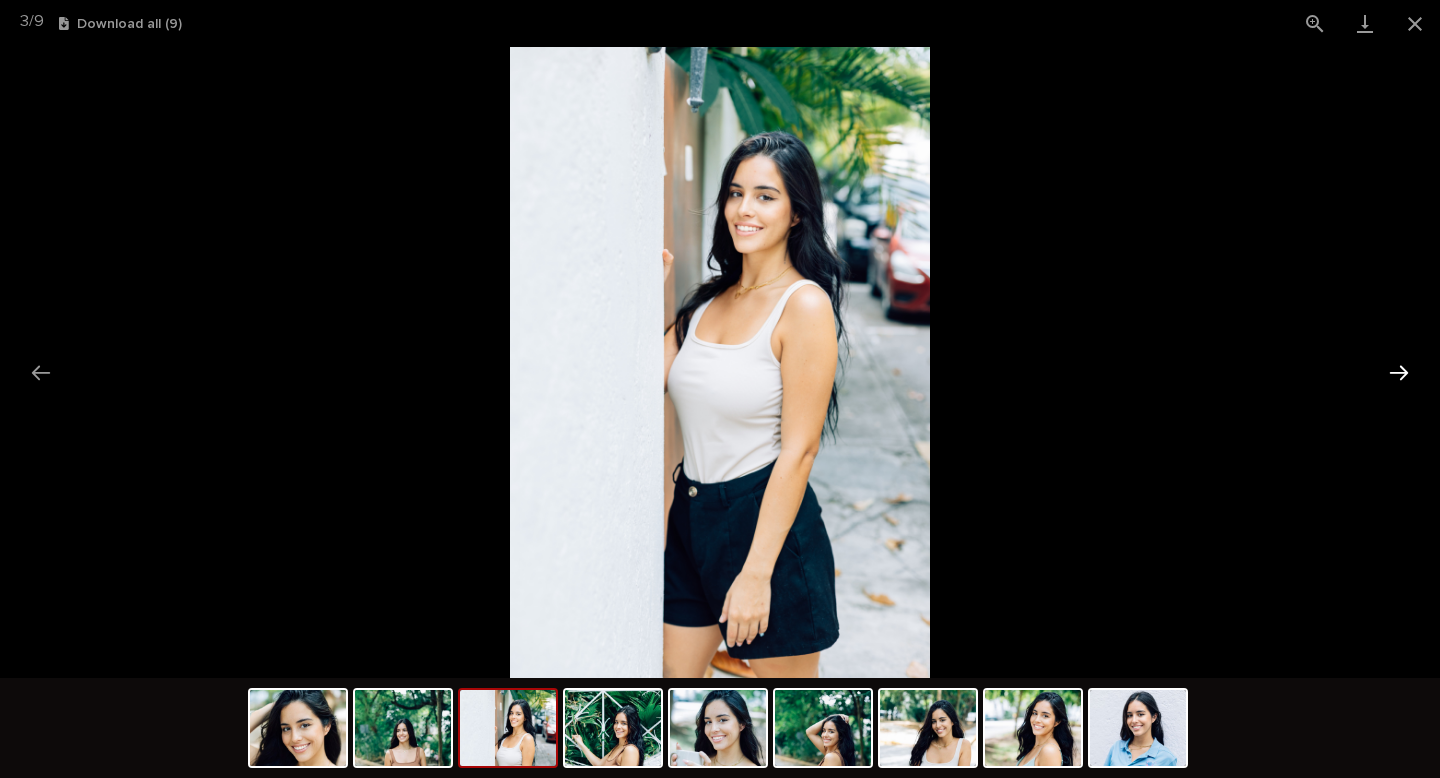 click at bounding box center [1399, 372] 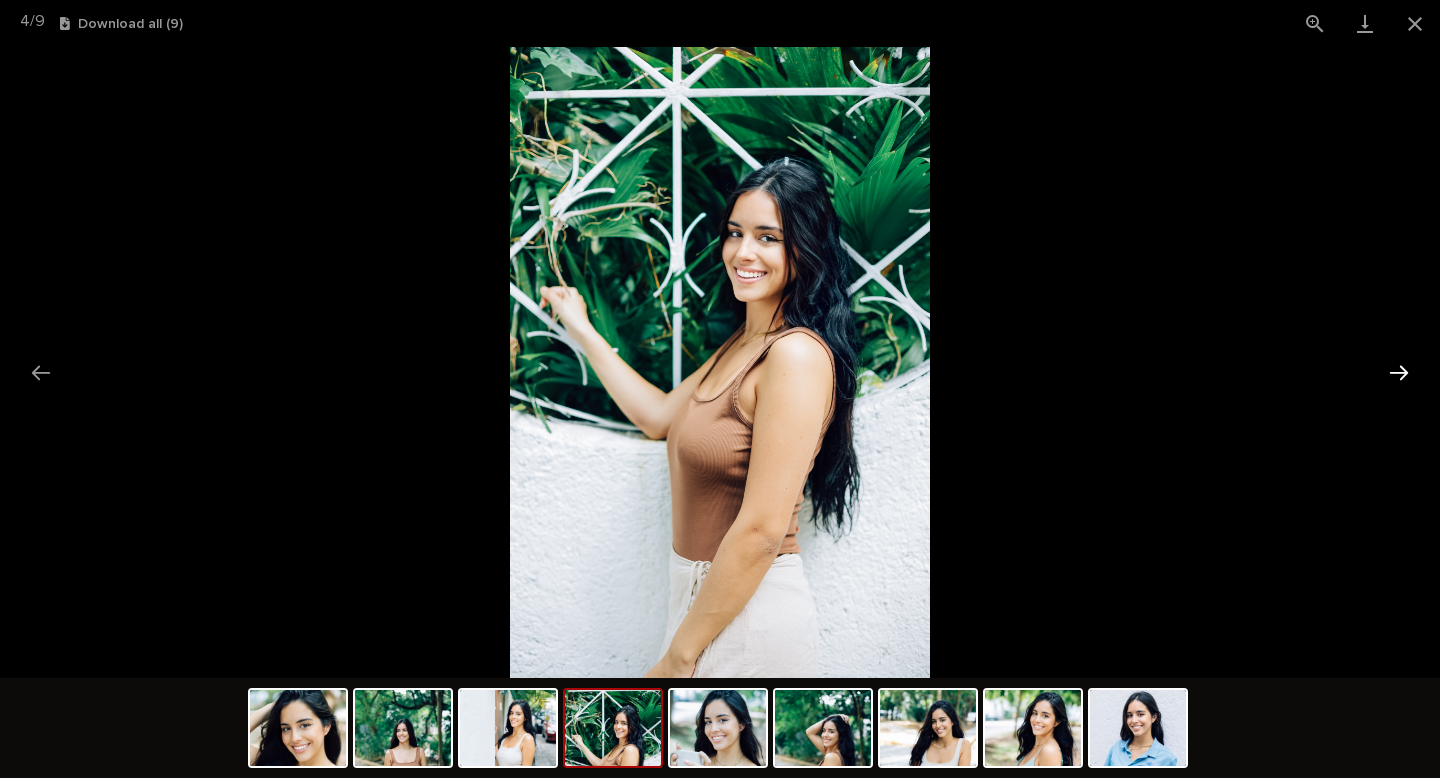 click at bounding box center (1399, 372) 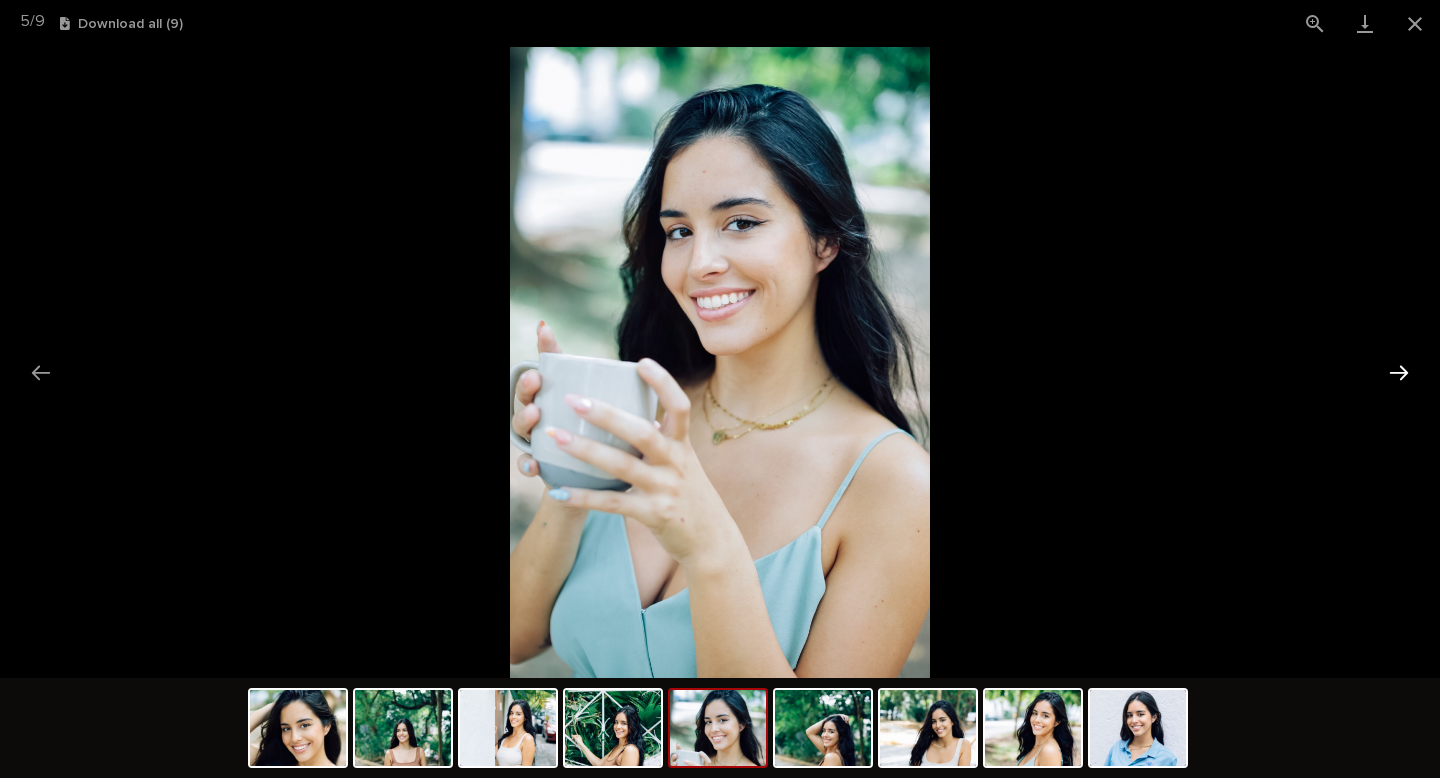 click at bounding box center [1399, 372] 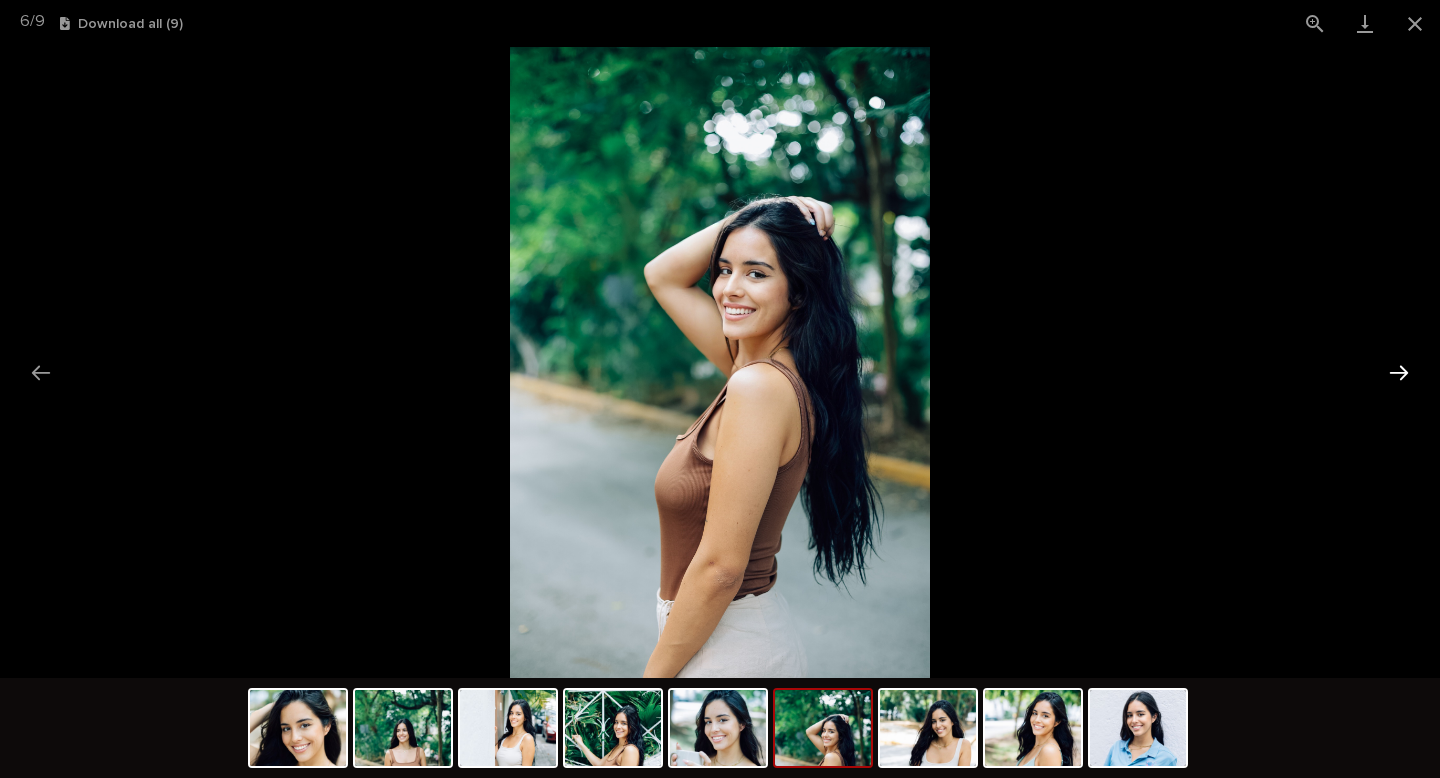 click at bounding box center (1399, 372) 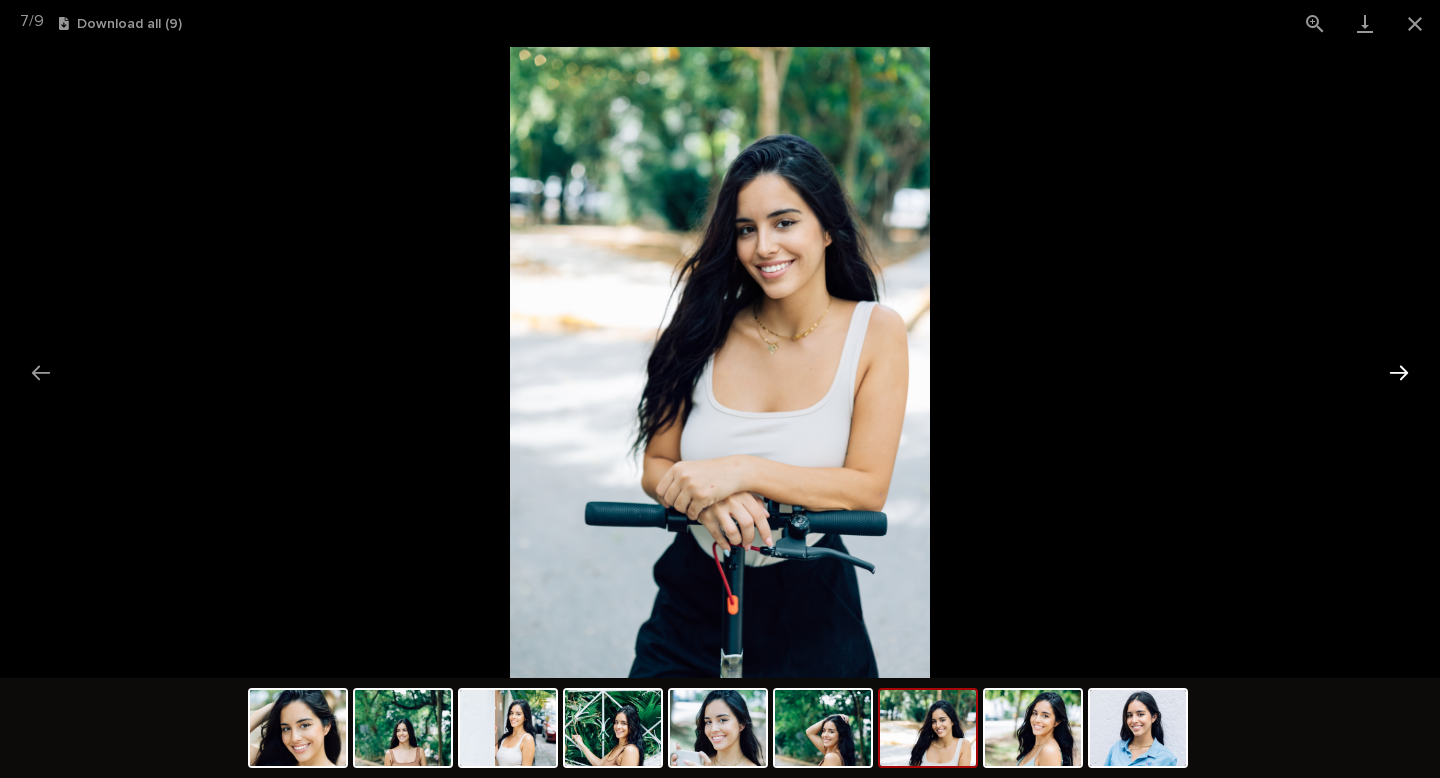 click at bounding box center [1399, 372] 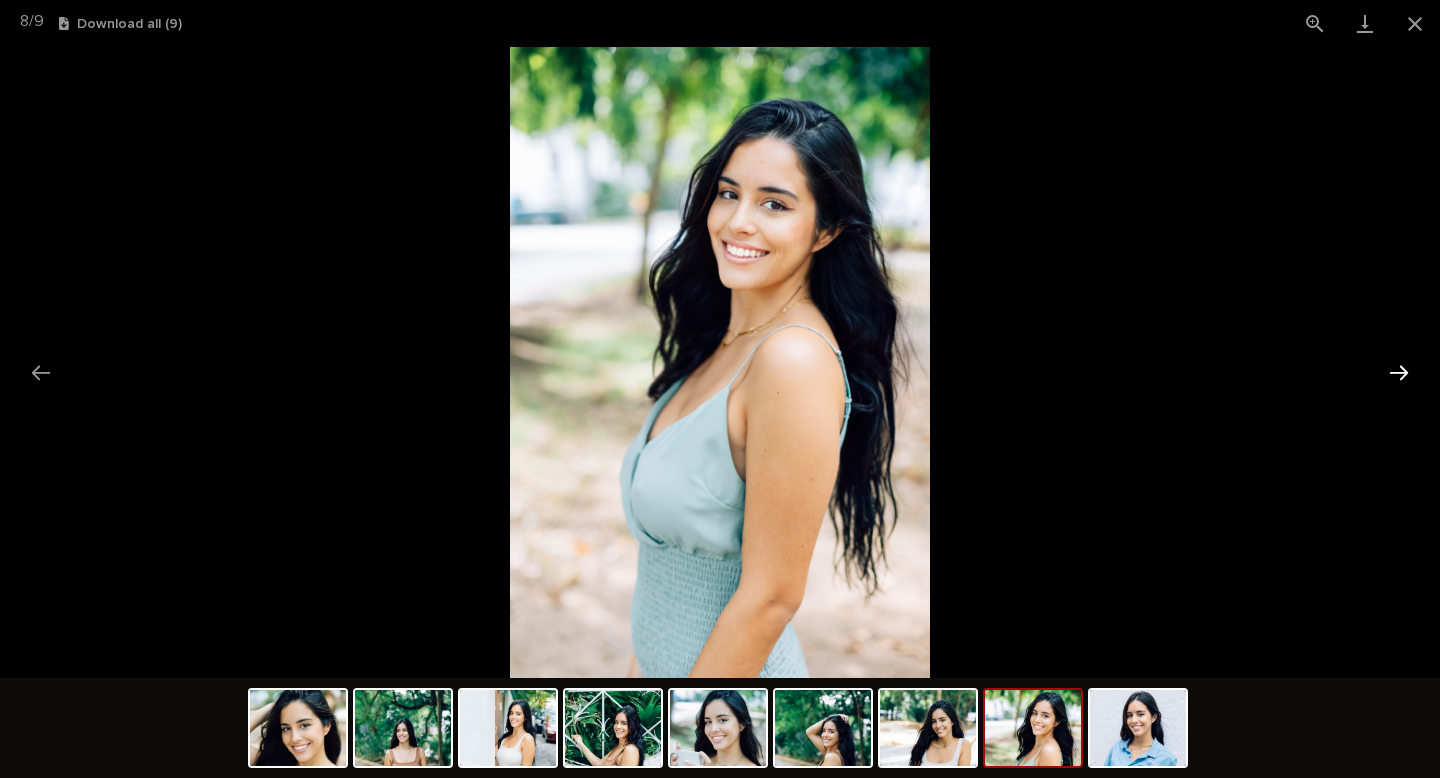 click at bounding box center (1399, 372) 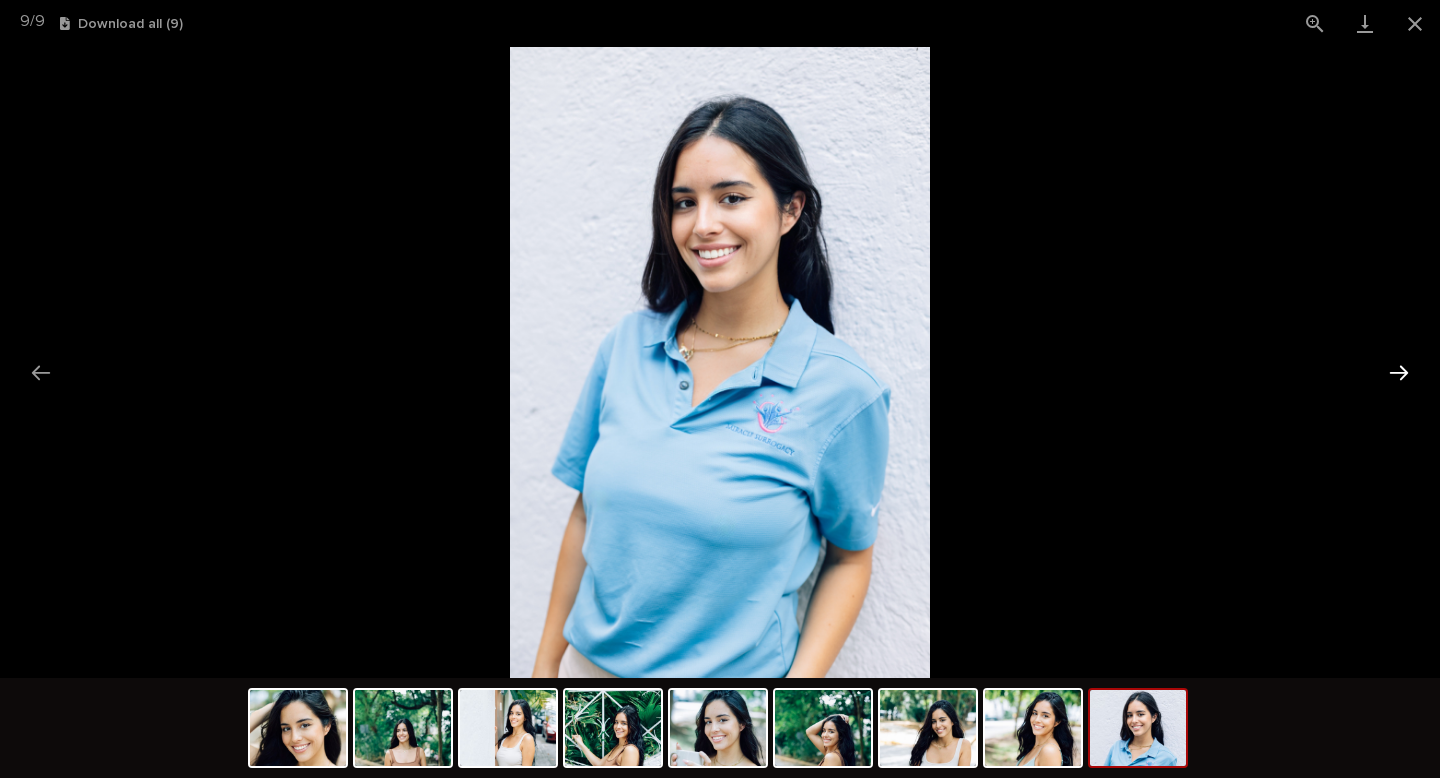 click at bounding box center [1399, 372] 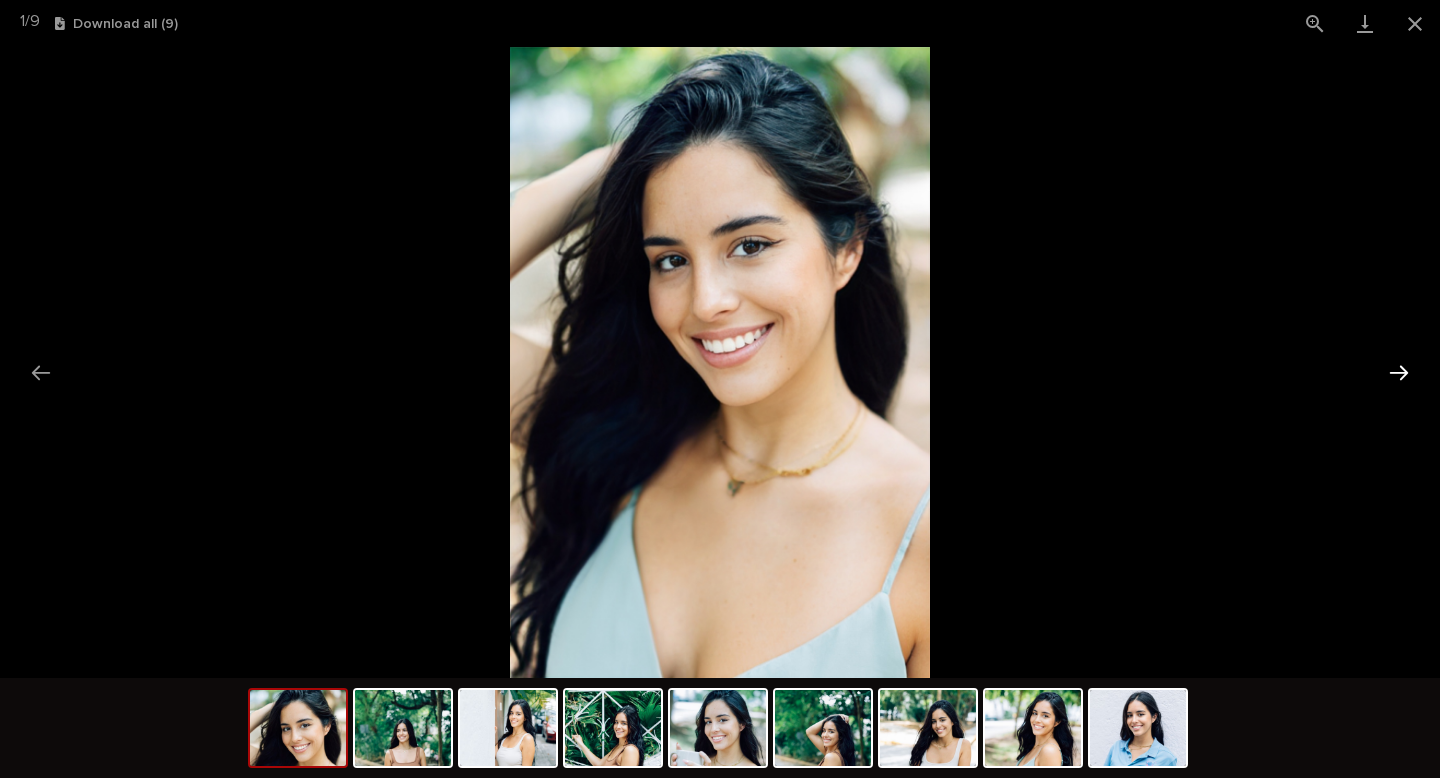 click at bounding box center [1399, 372] 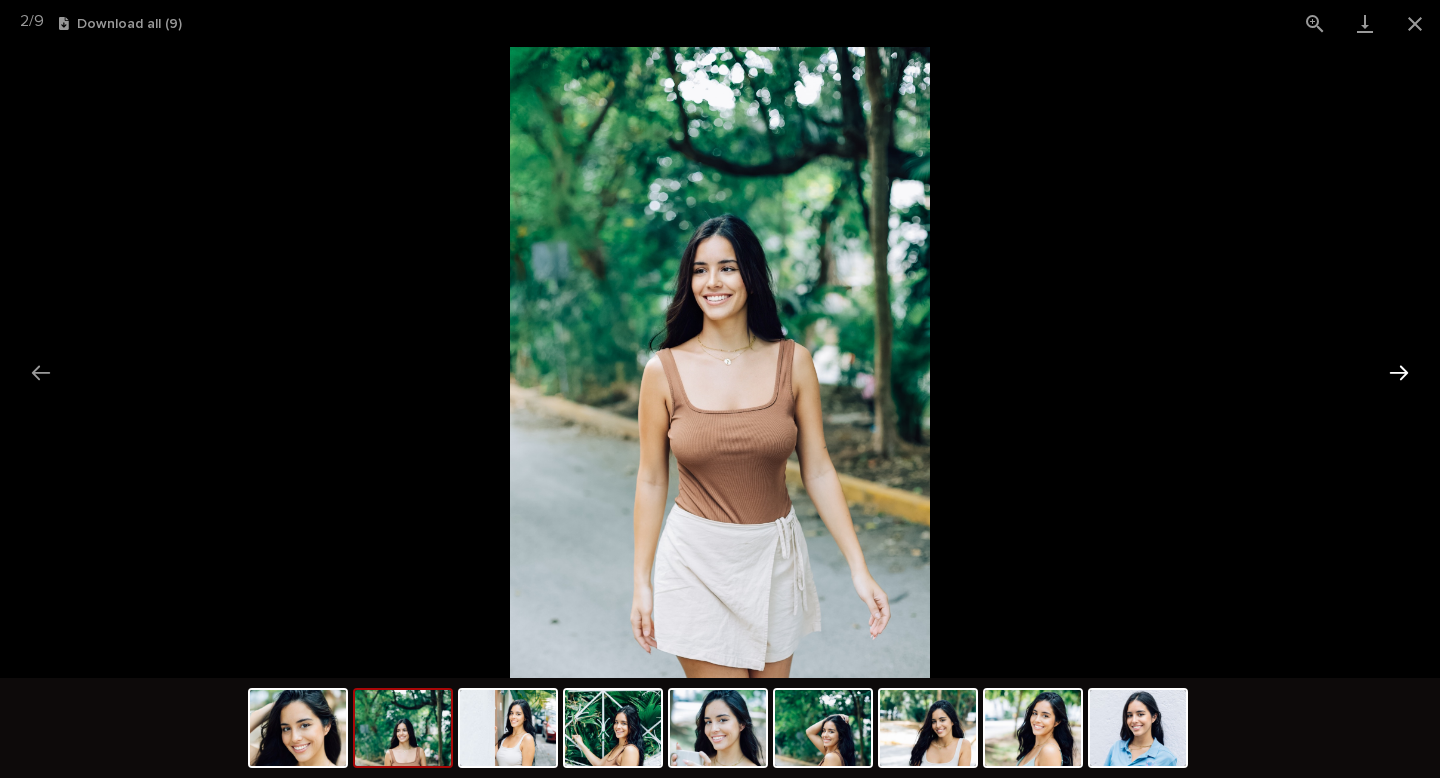 click at bounding box center [1399, 372] 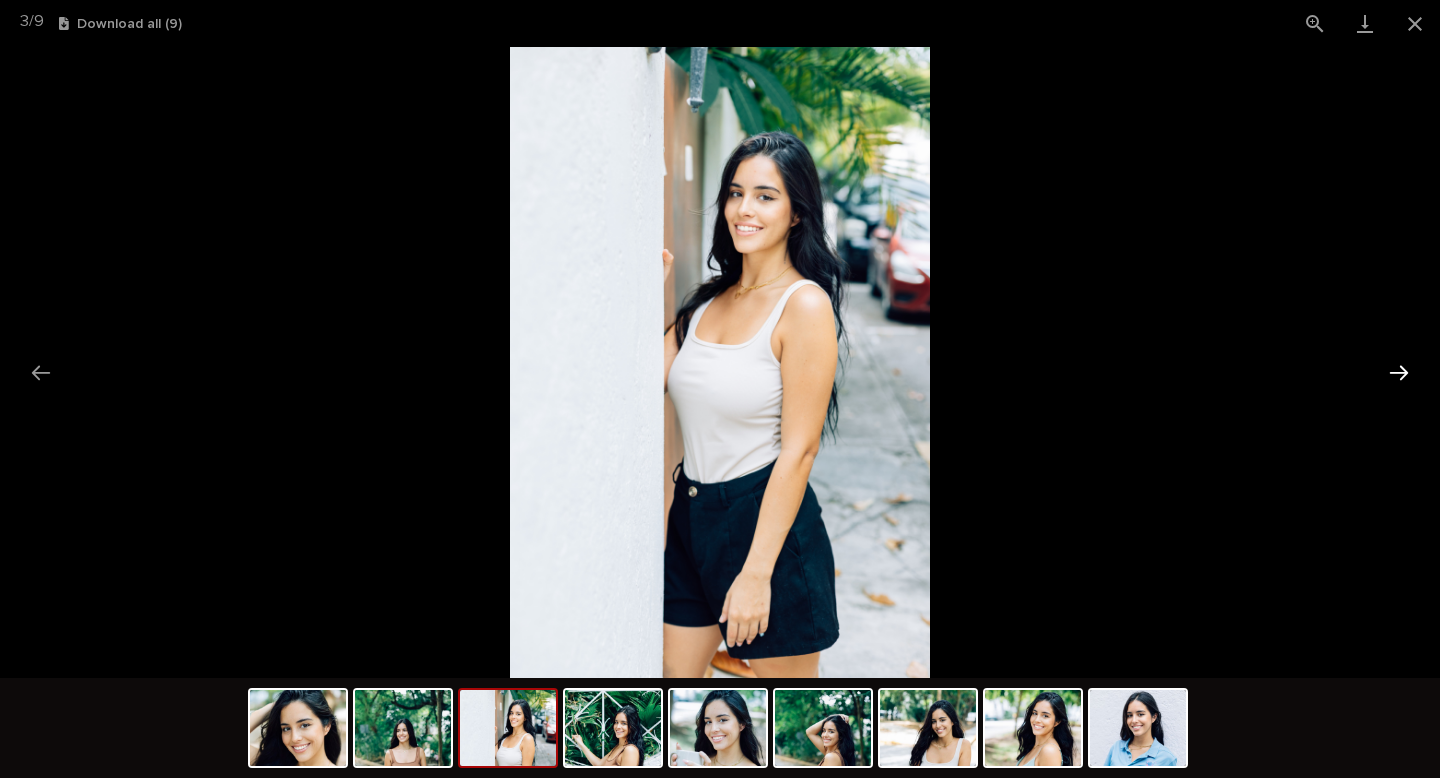 click at bounding box center [1399, 372] 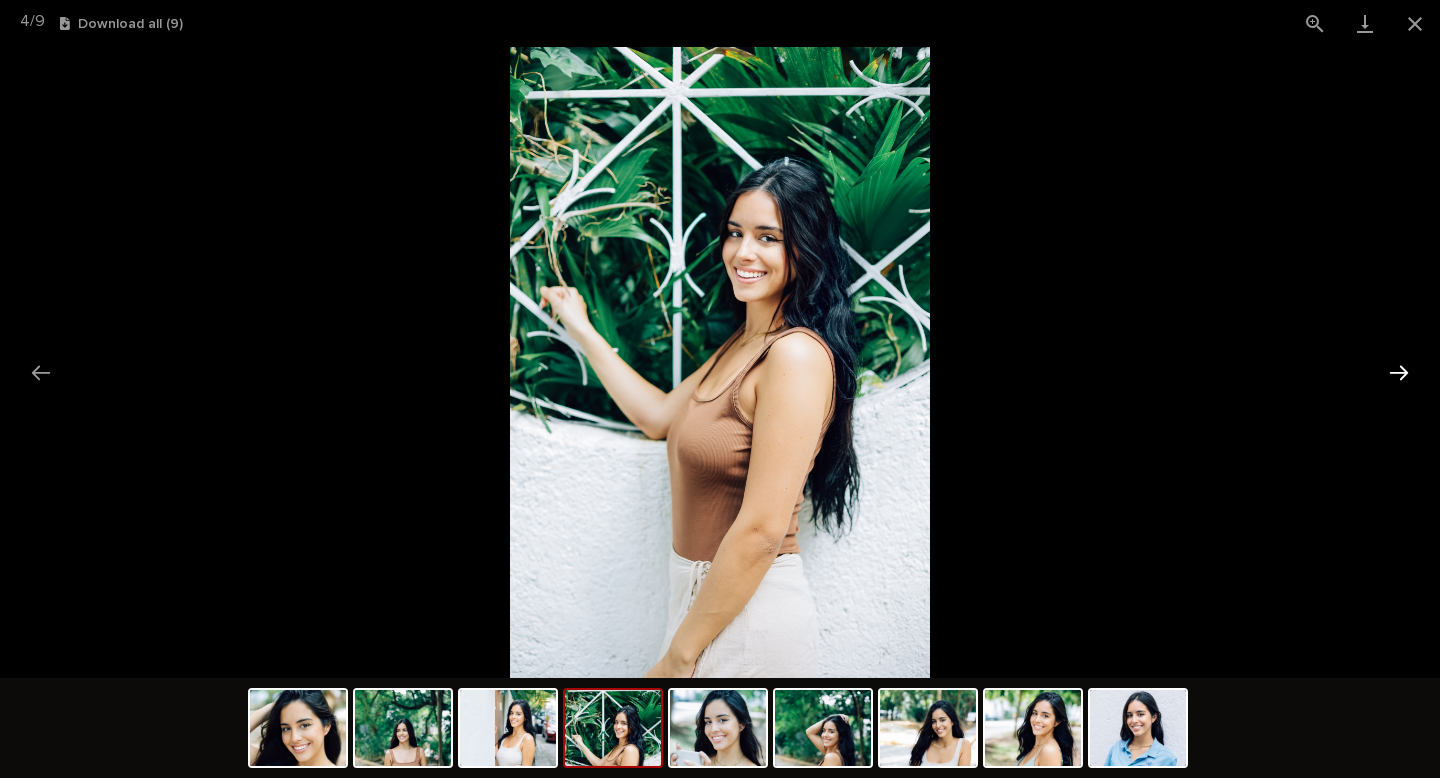 click at bounding box center (1399, 372) 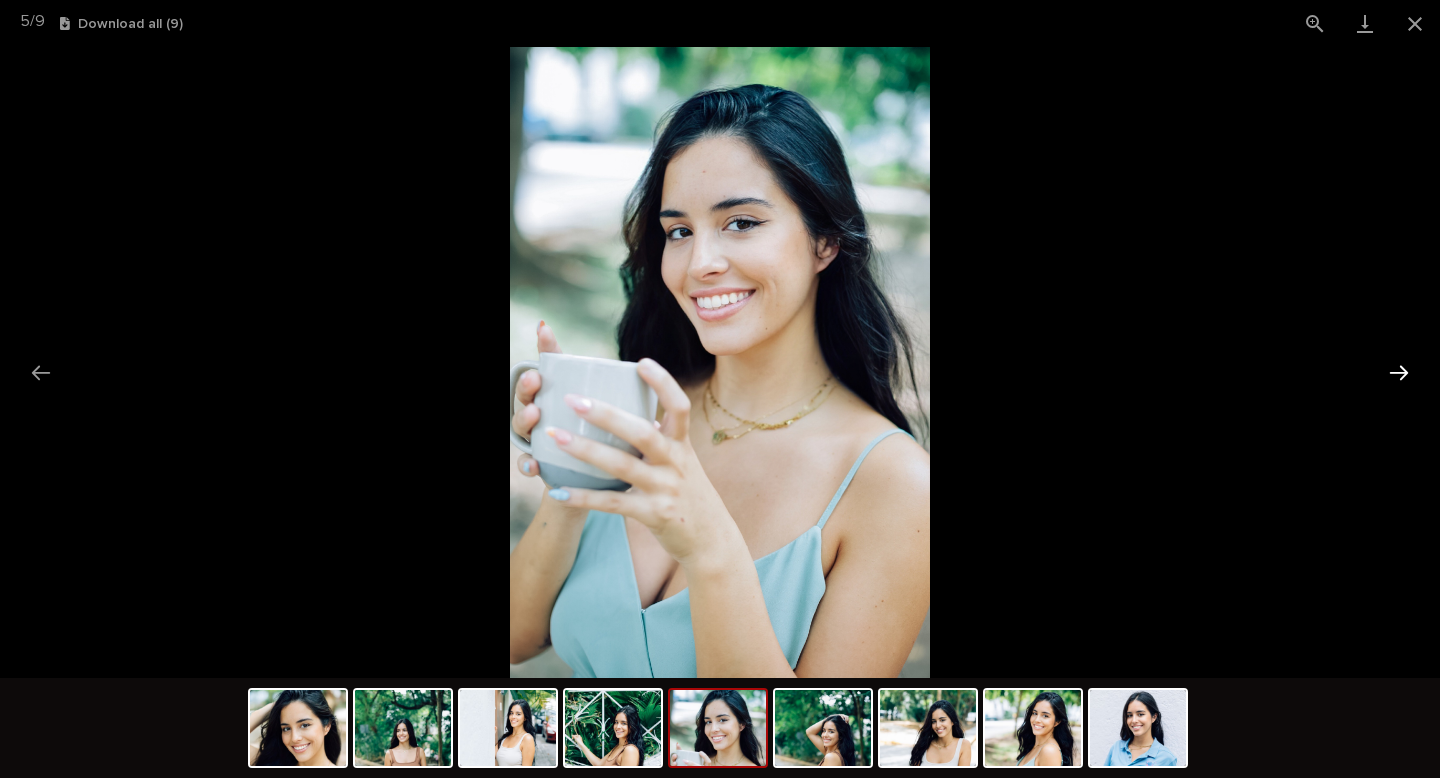 click at bounding box center [1399, 372] 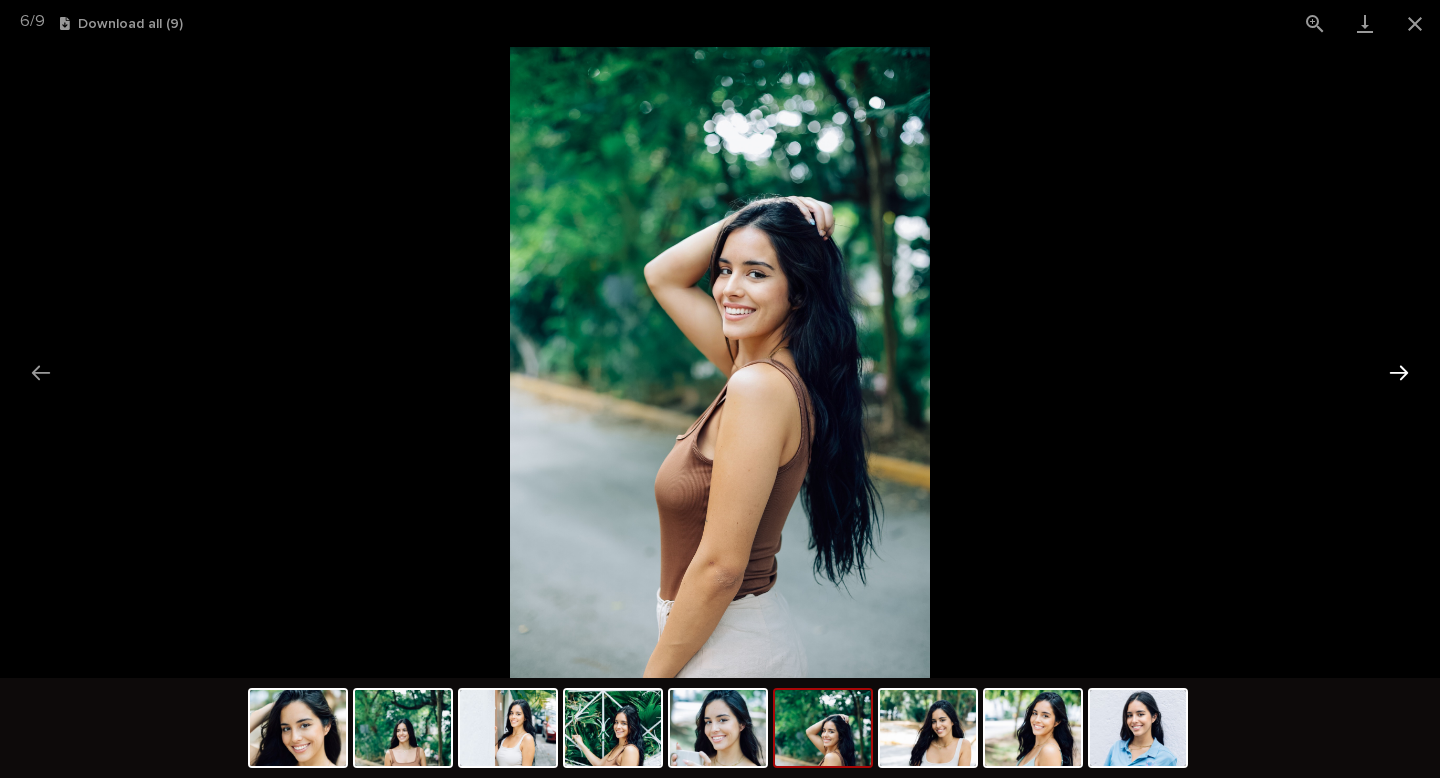 click at bounding box center [1399, 372] 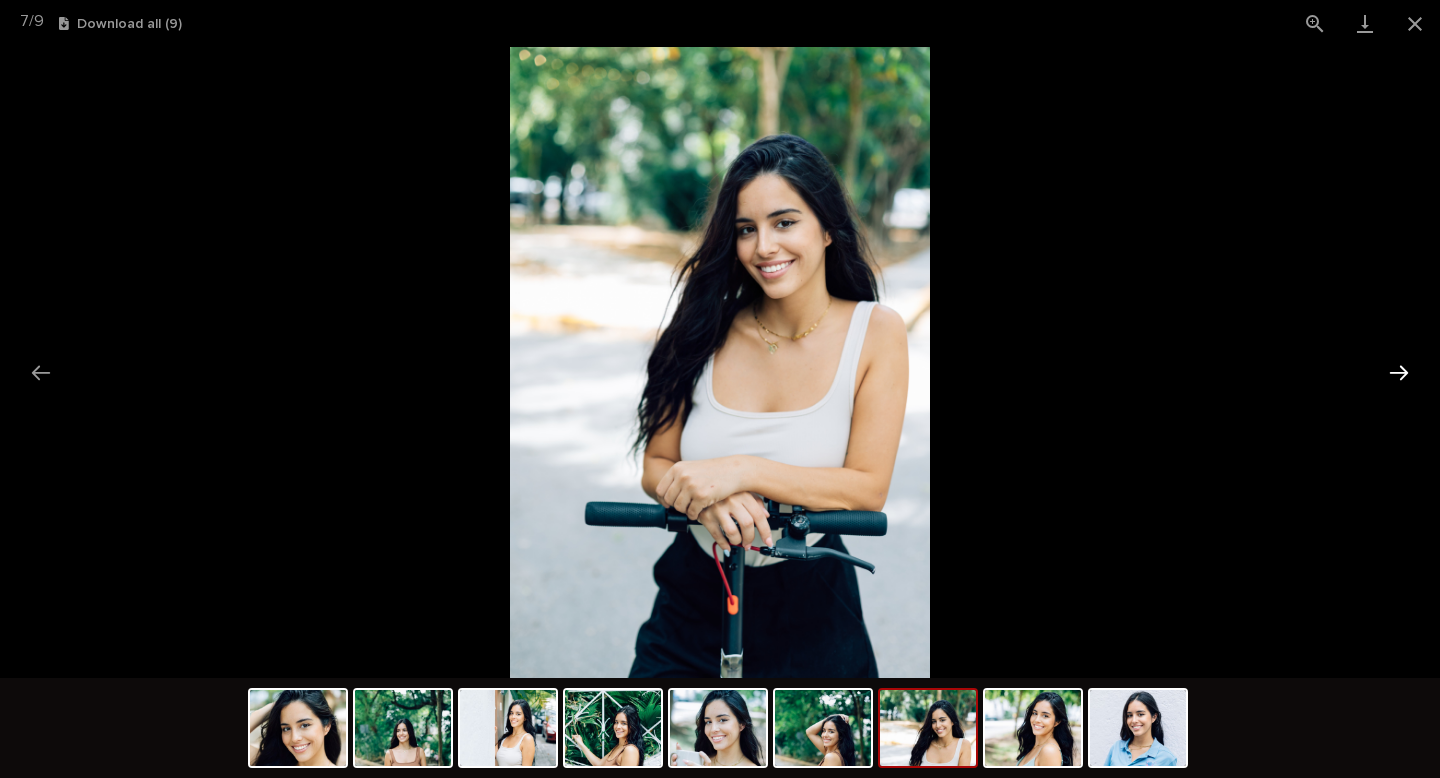 click at bounding box center [1399, 372] 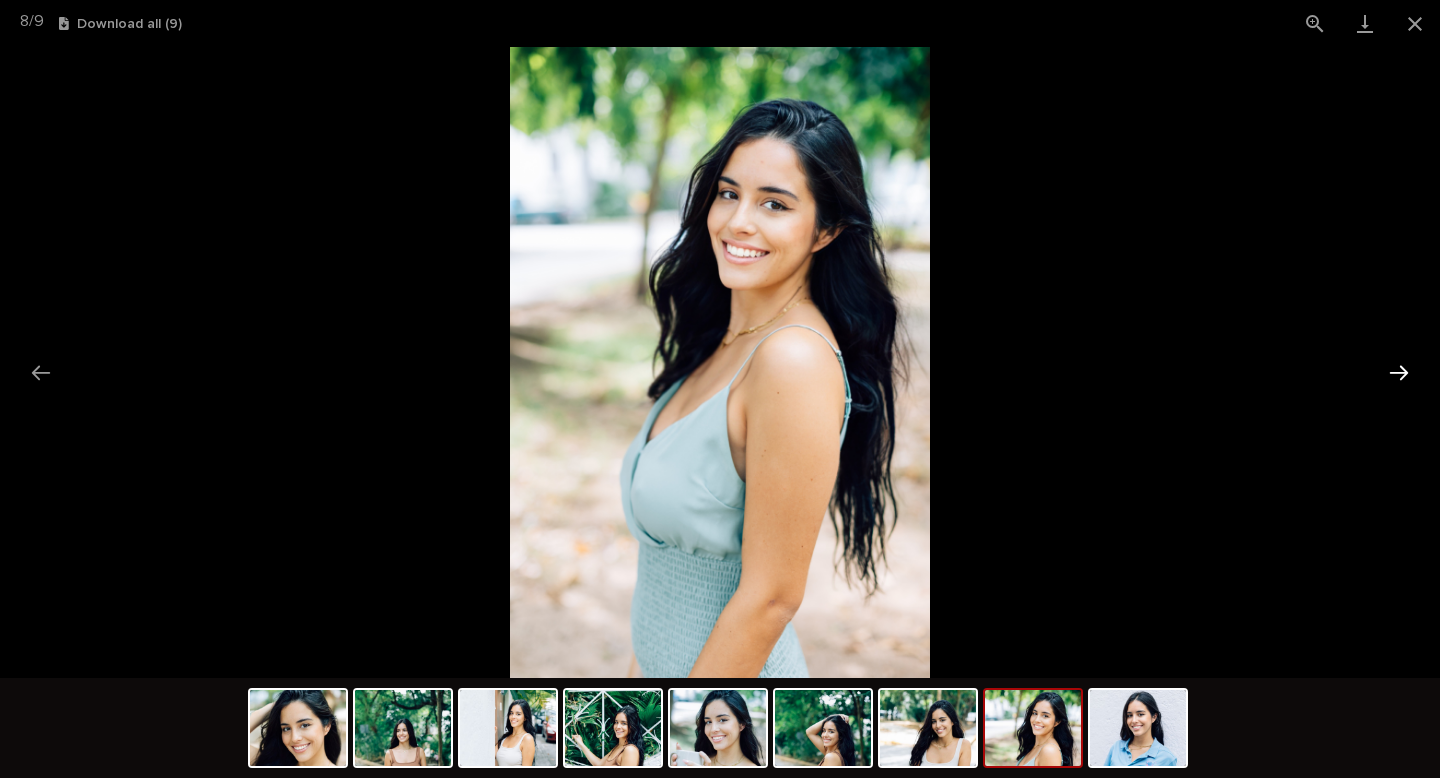 click at bounding box center (1399, 372) 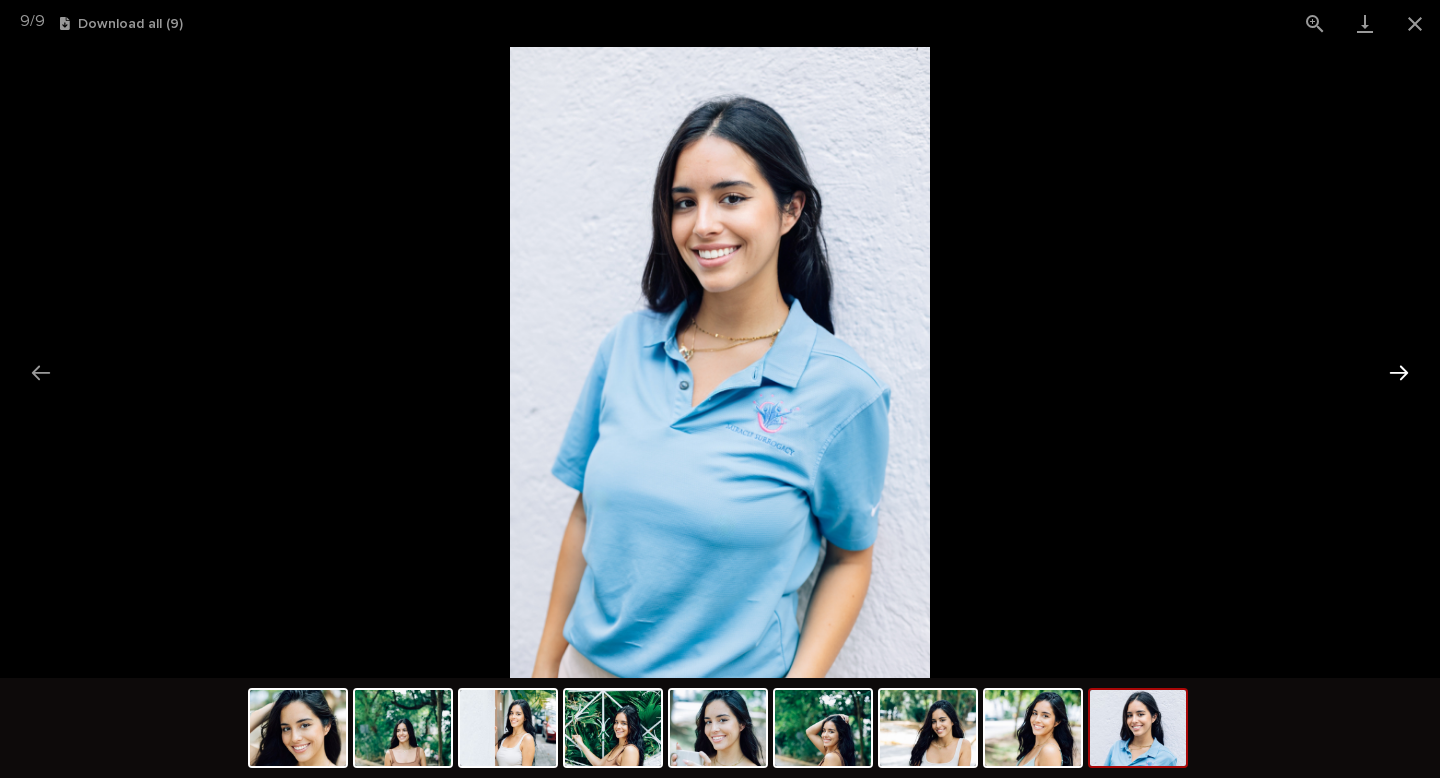 click at bounding box center [1399, 372] 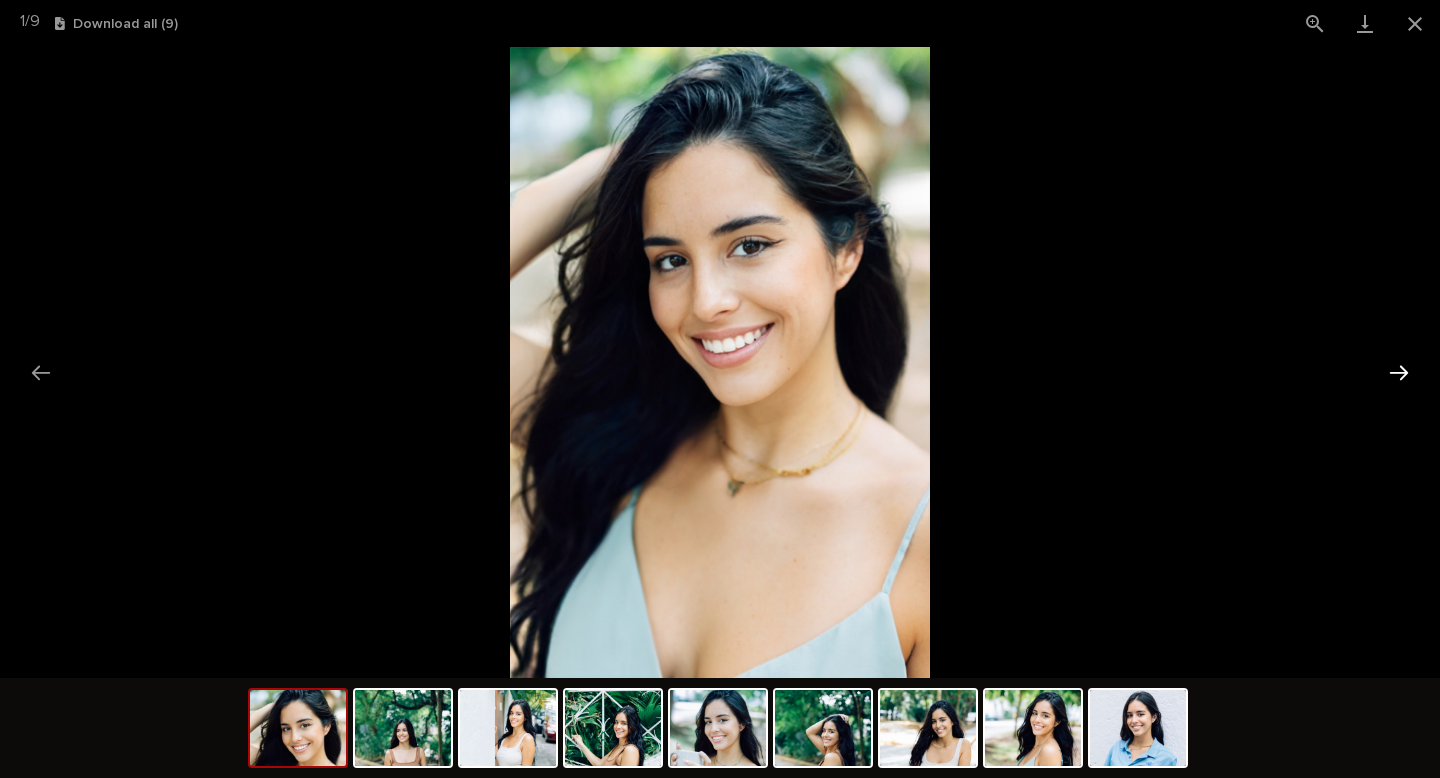click at bounding box center (1399, 372) 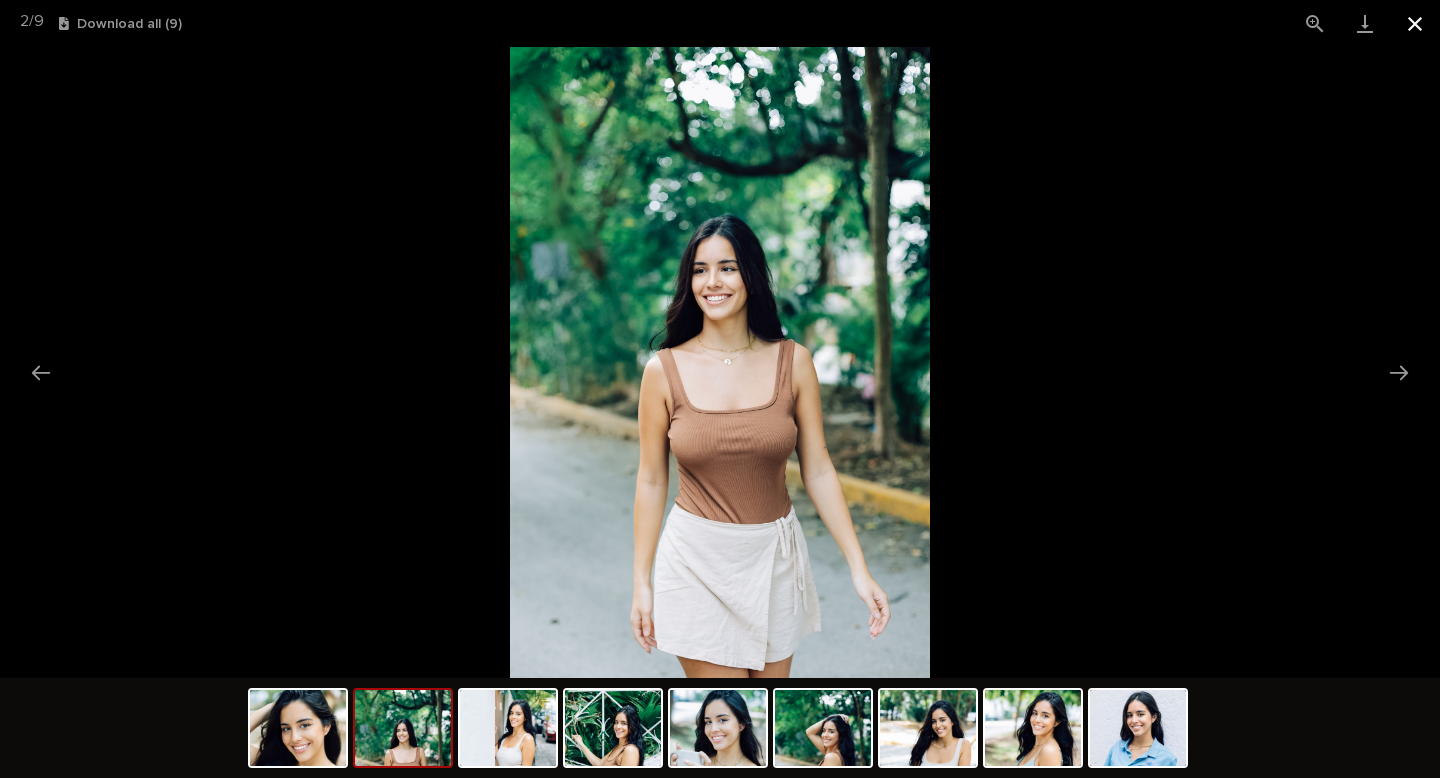 click at bounding box center [1415, 23] 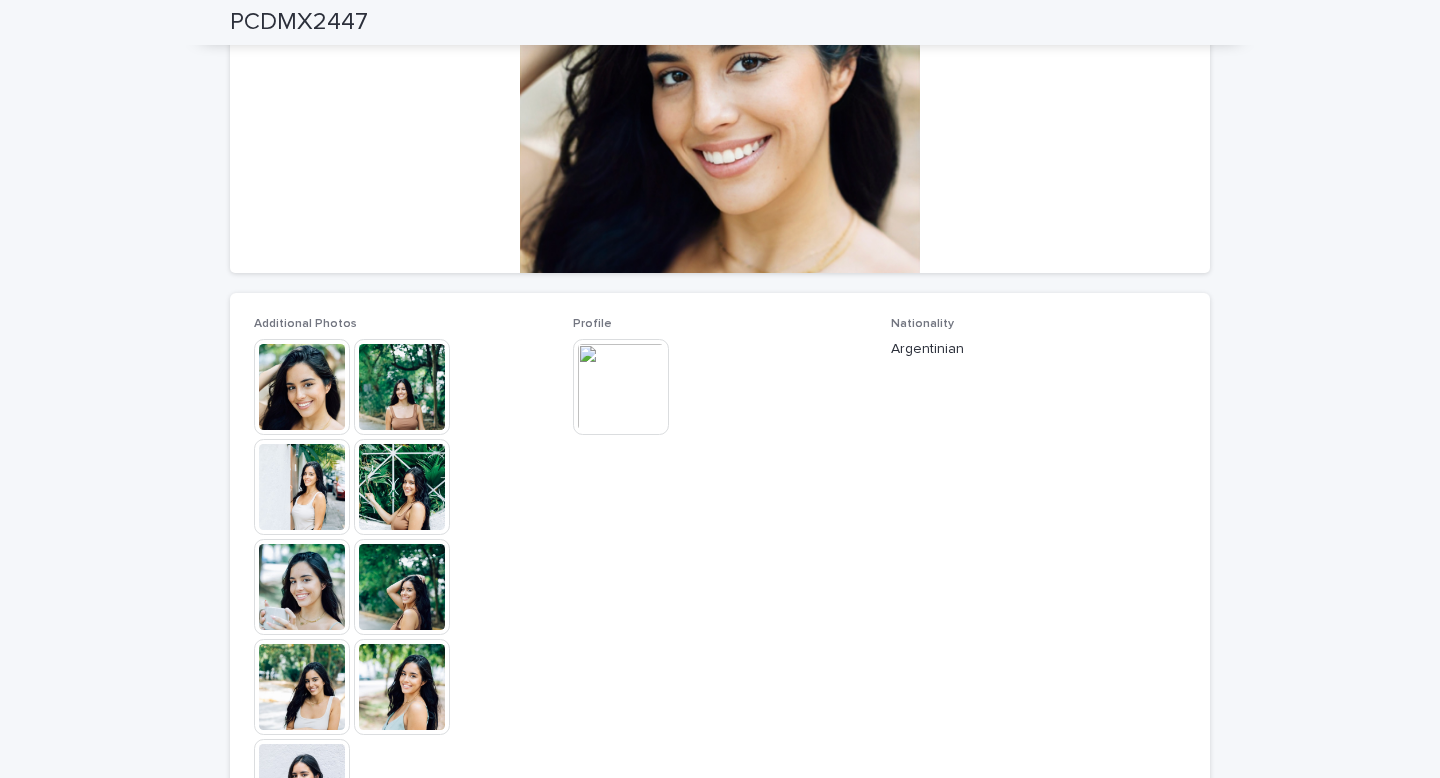click at bounding box center [402, 387] 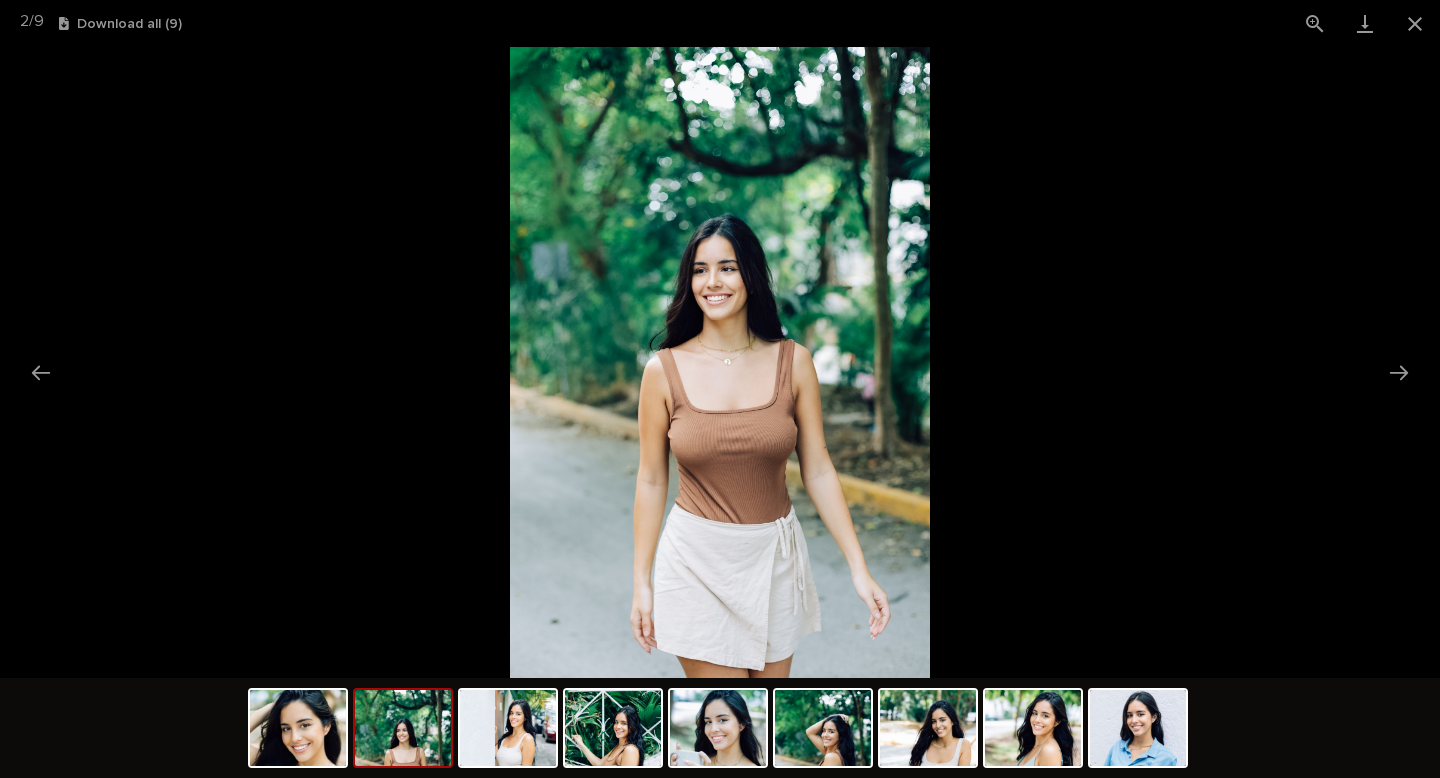 click at bounding box center (720, 362) 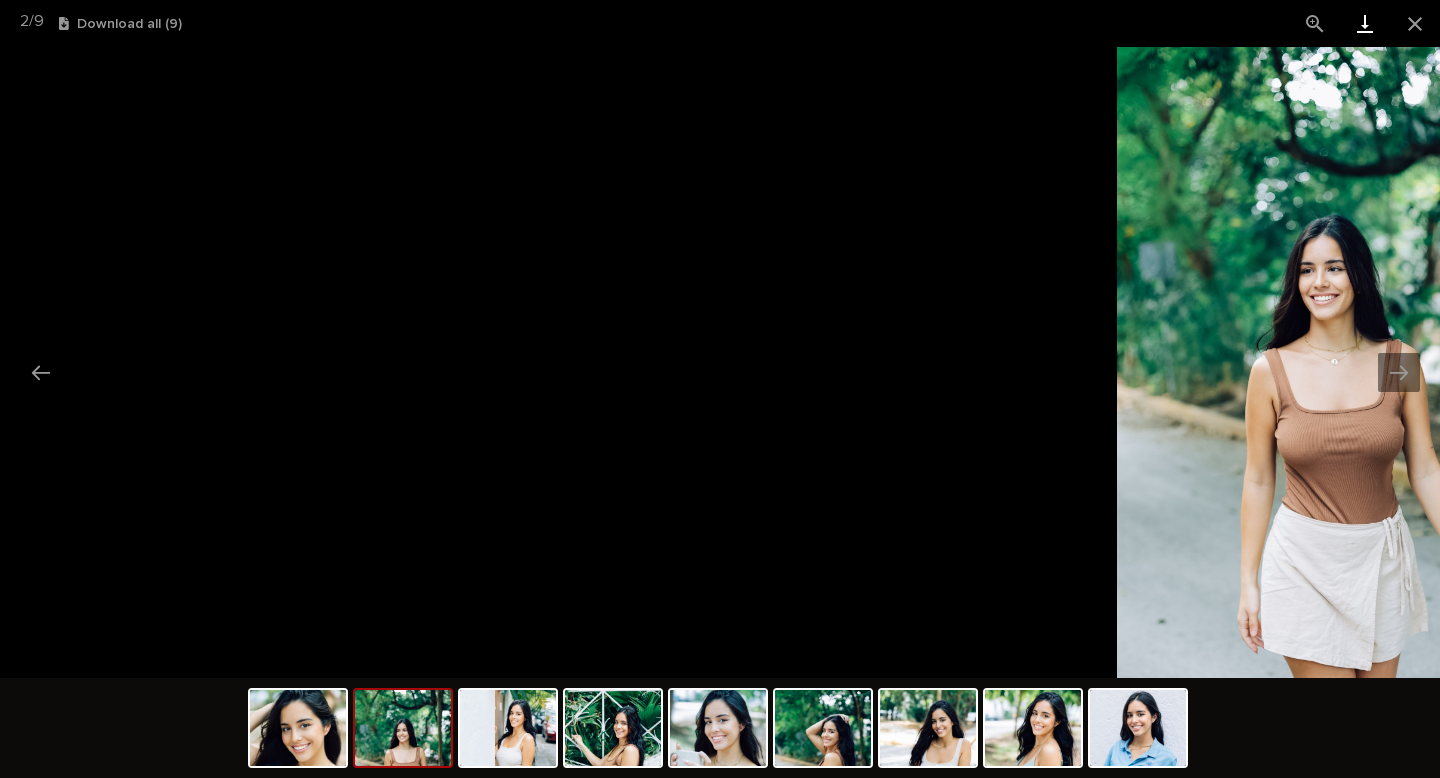 click at bounding box center [1365, 23] 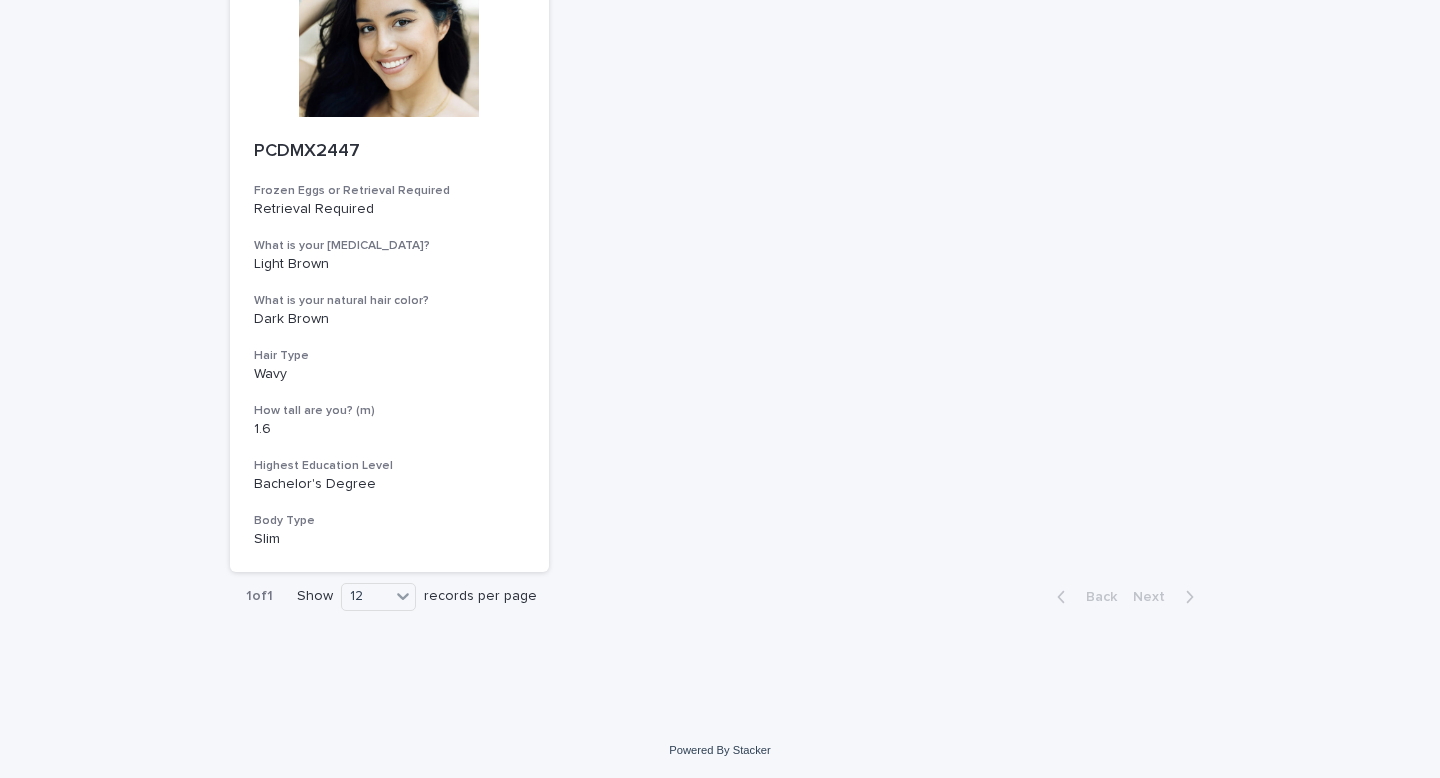 scroll, scrollTop: 0, scrollLeft: 0, axis: both 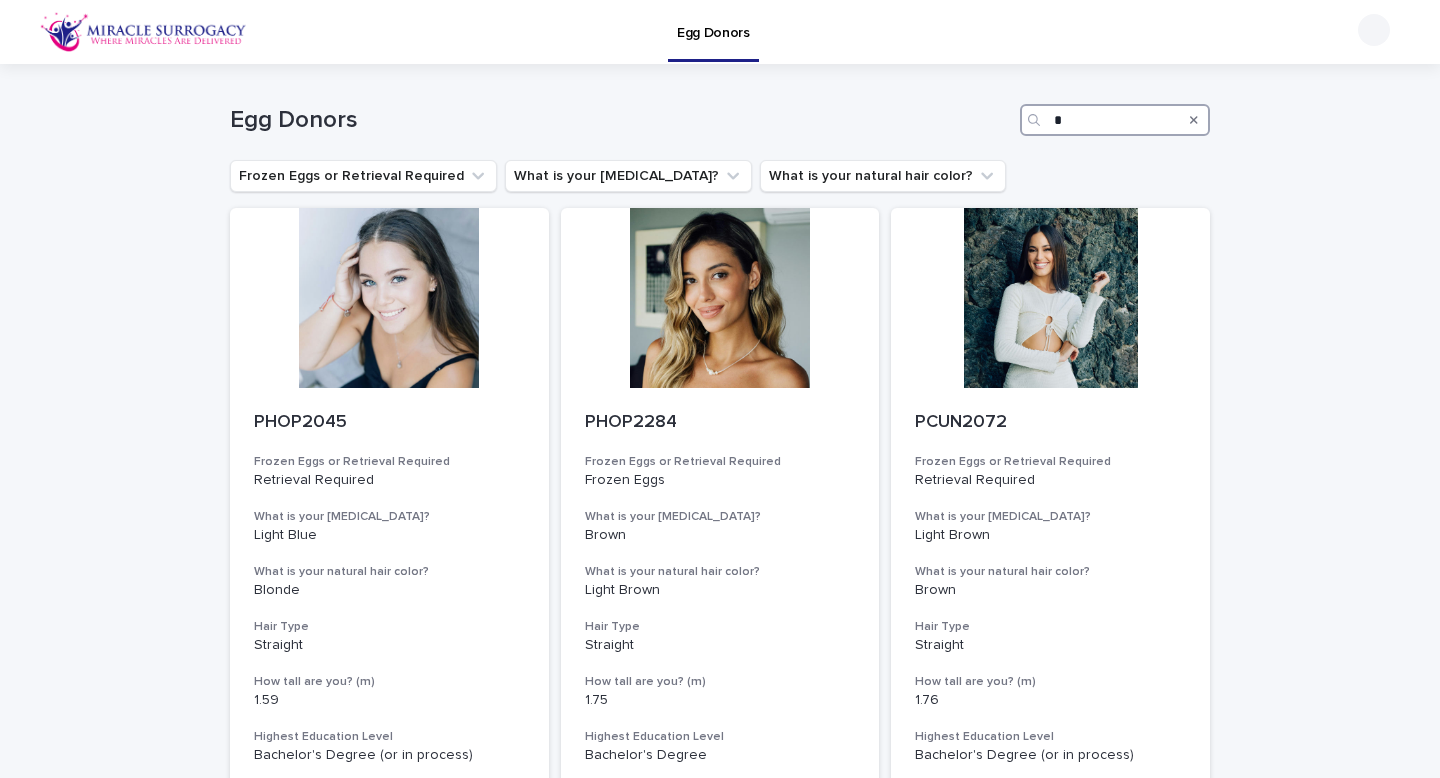 click on "*" at bounding box center (1115, 120) 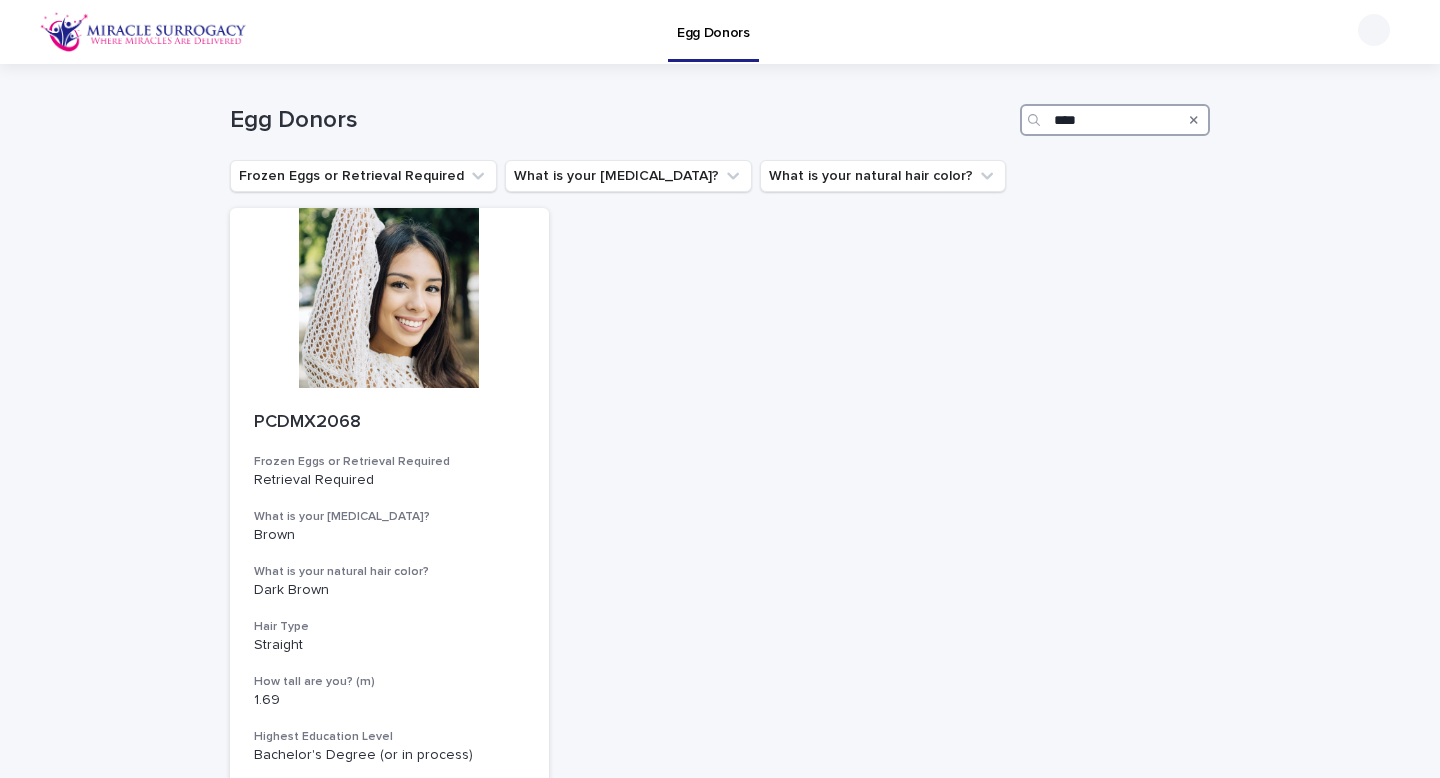 type on "****" 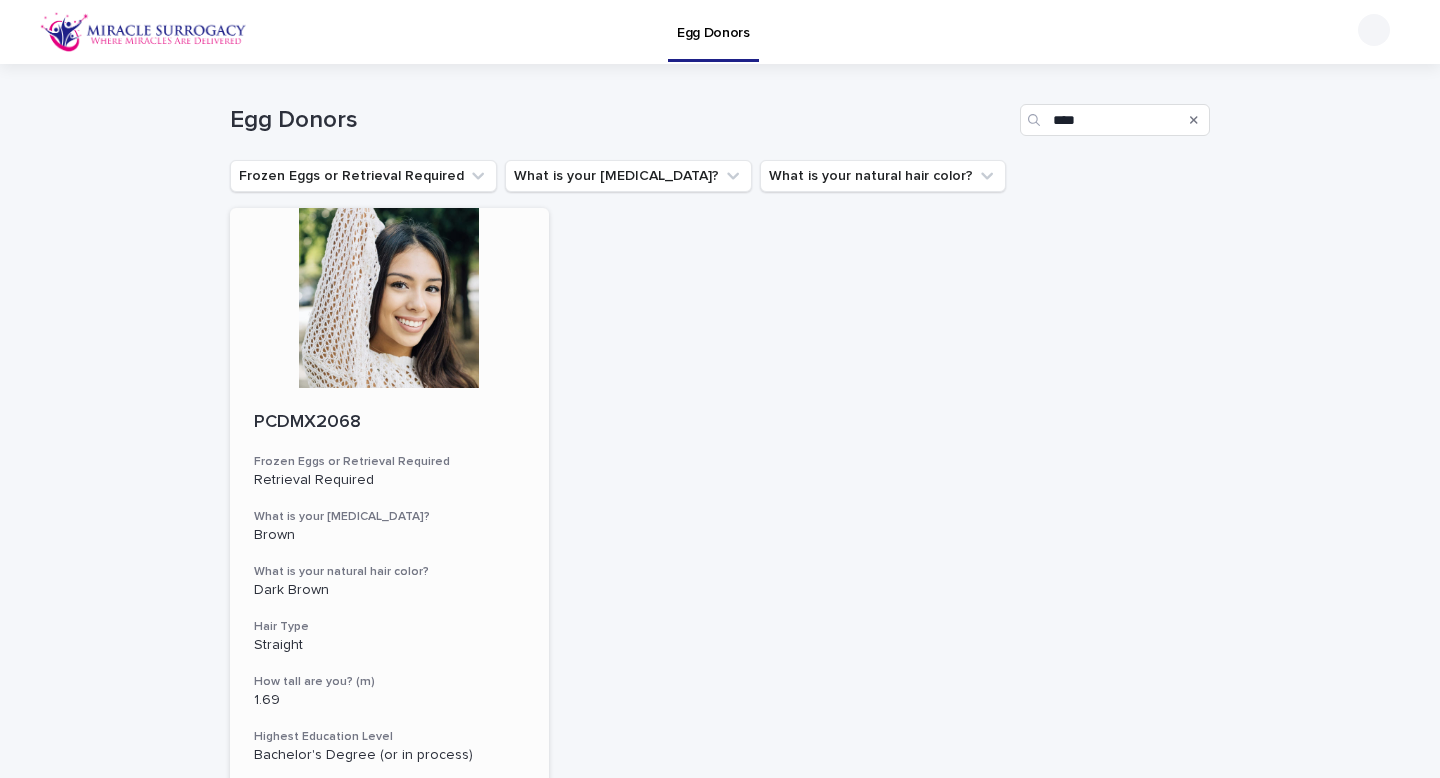 click at bounding box center [389, 298] 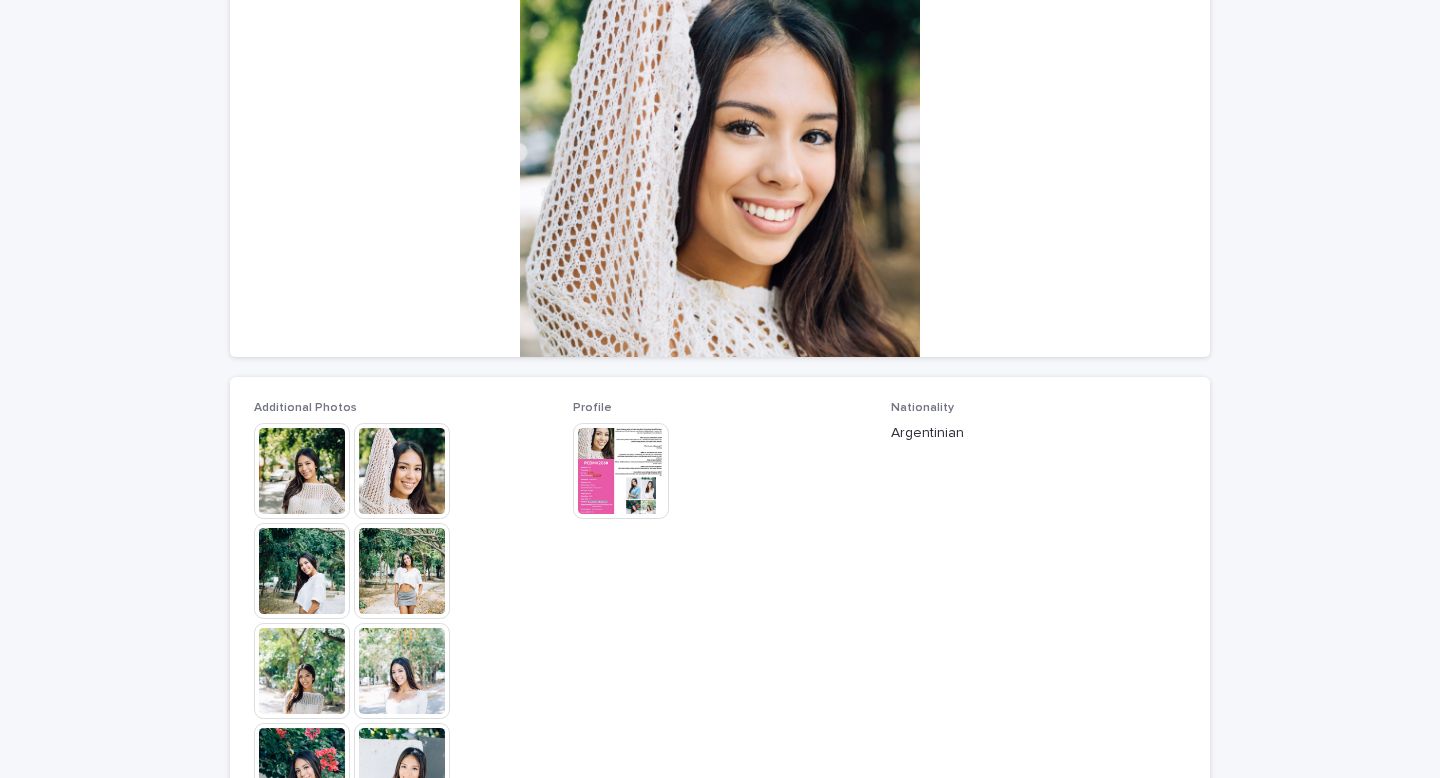 scroll, scrollTop: 339, scrollLeft: 0, axis: vertical 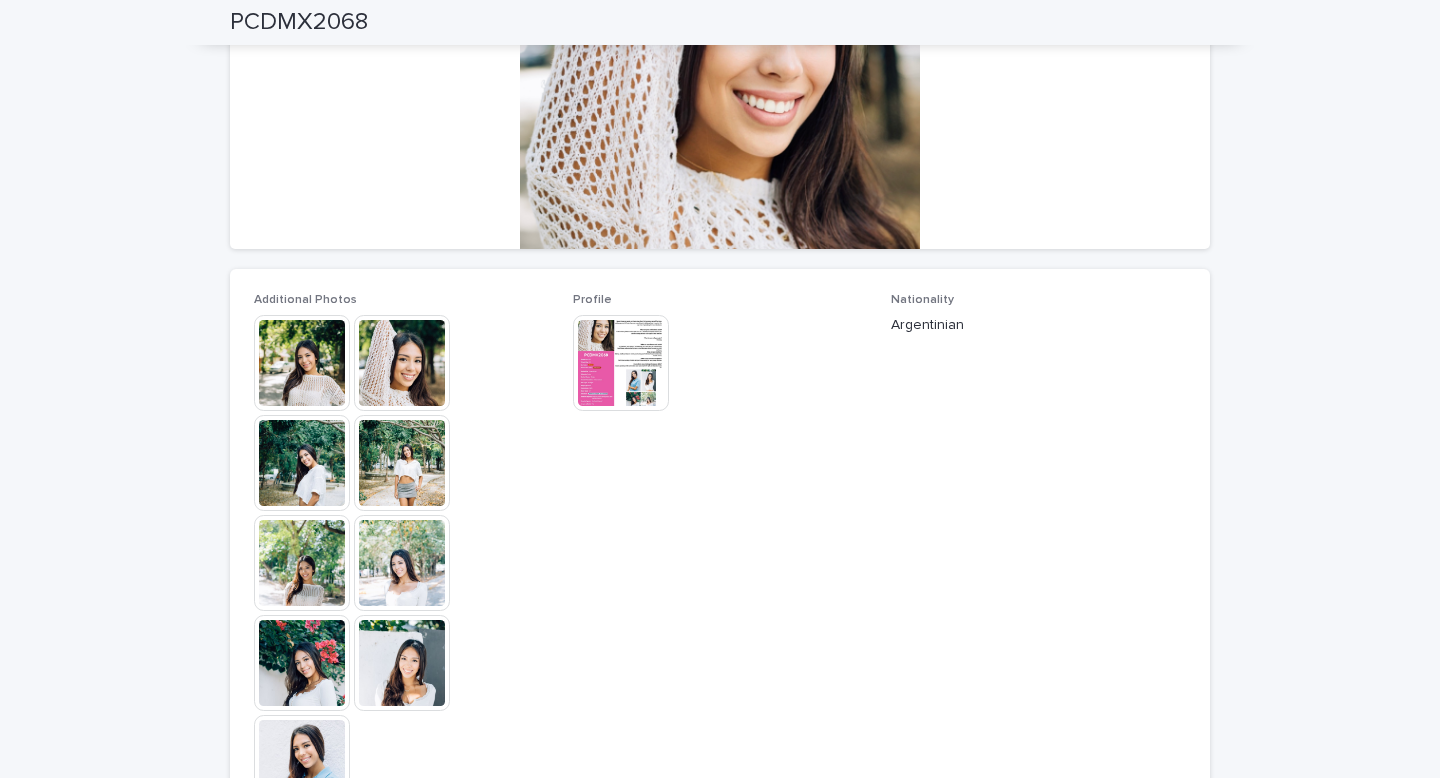 click at bounding box center (302, 663) 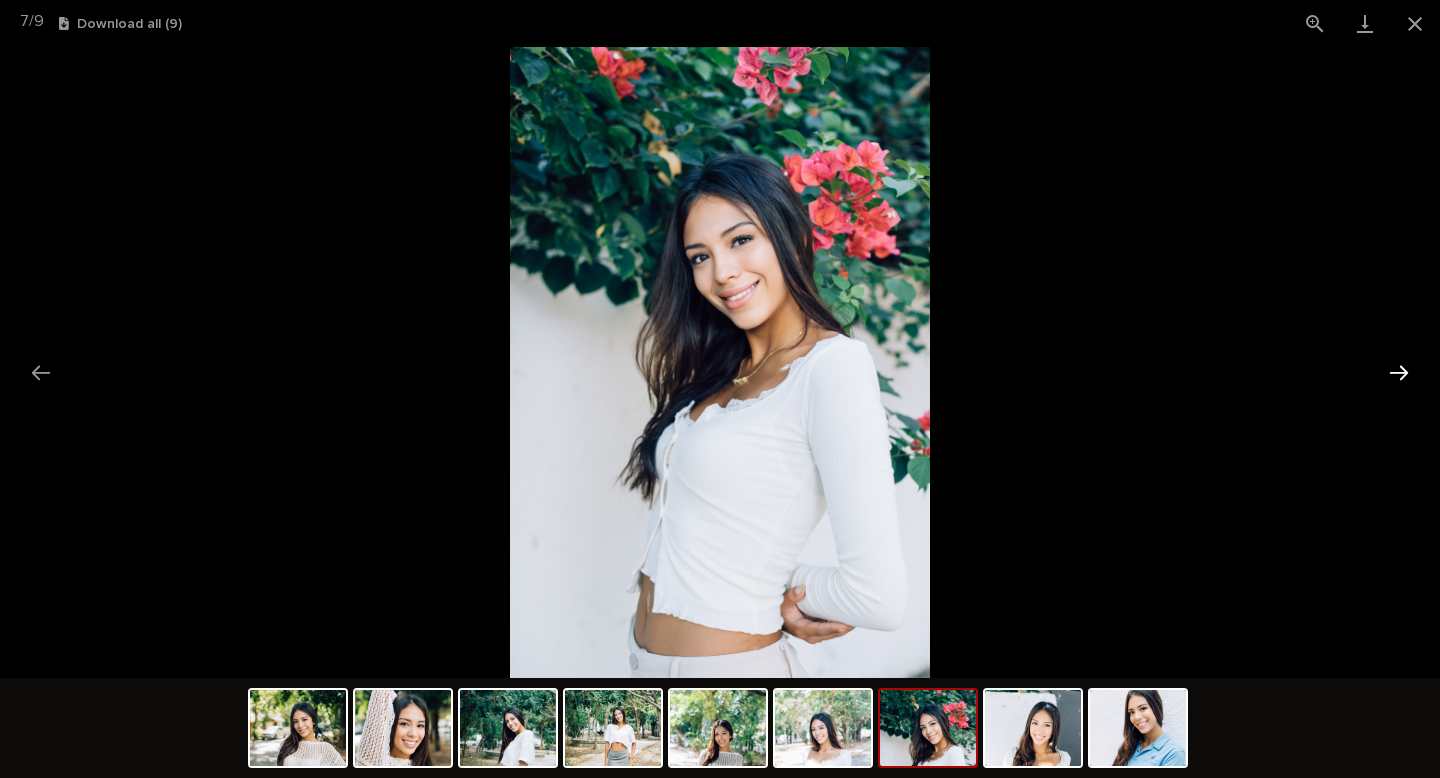 click at bounding box center (1399, 372) 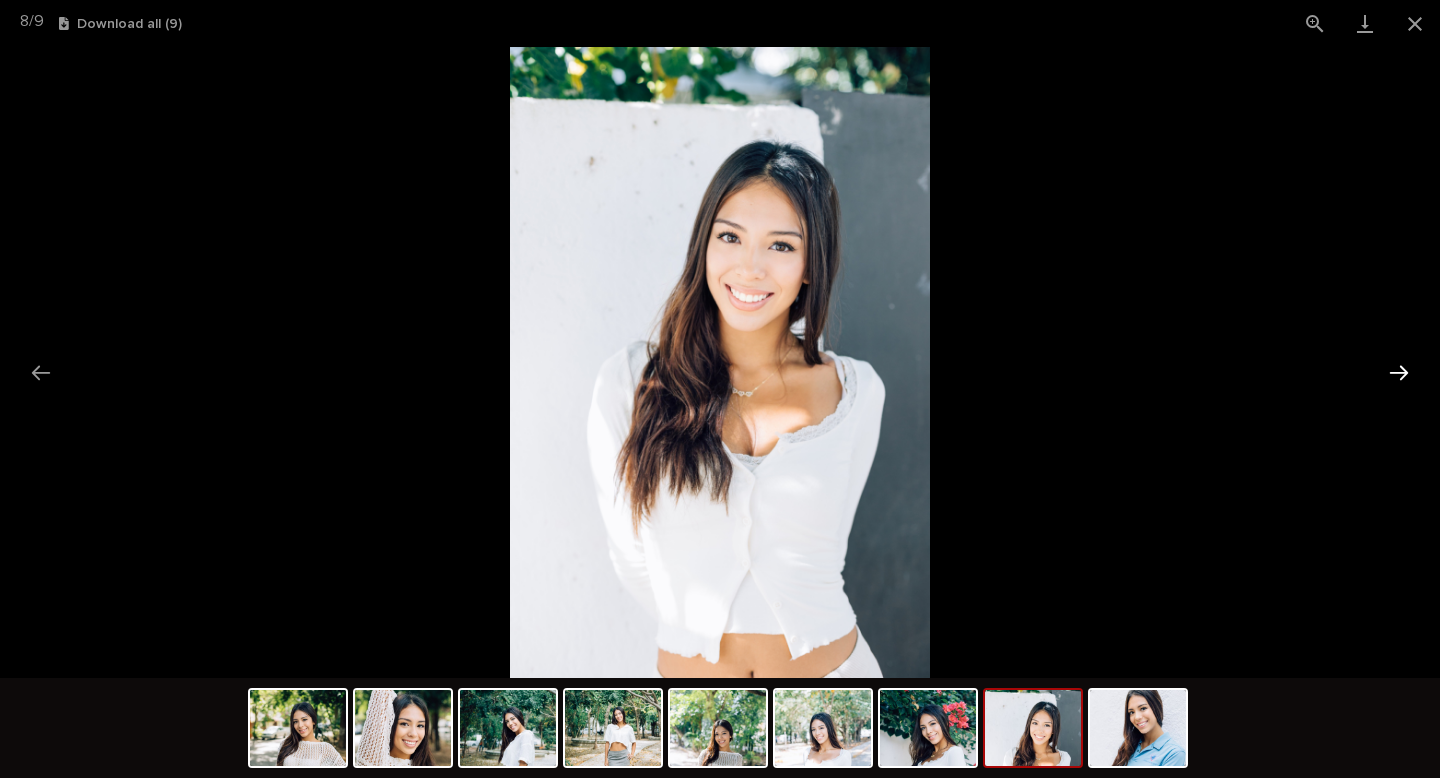 click at bounding box center [1399, 372] 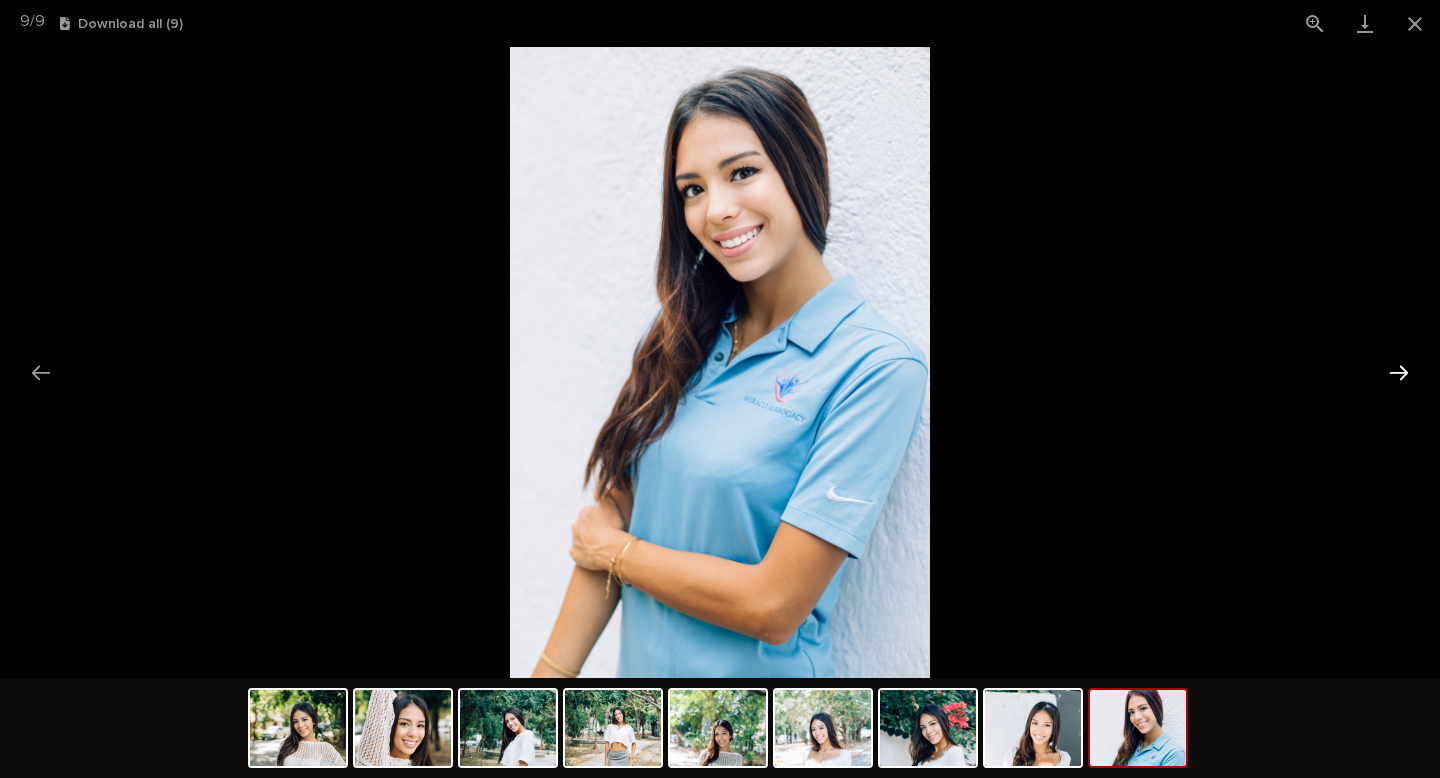 click at bounding box center [1399, 372] 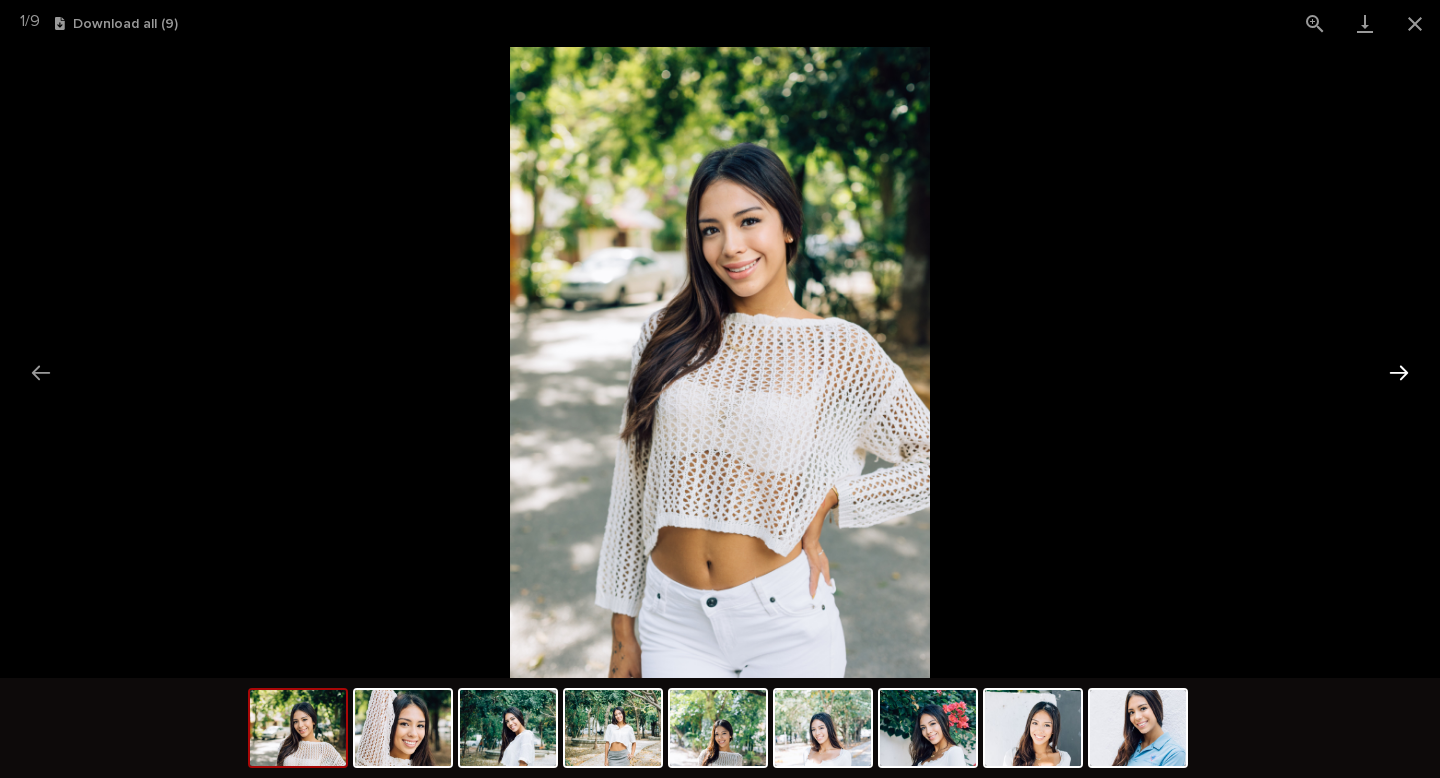 click at bounding box center (1399, 372) 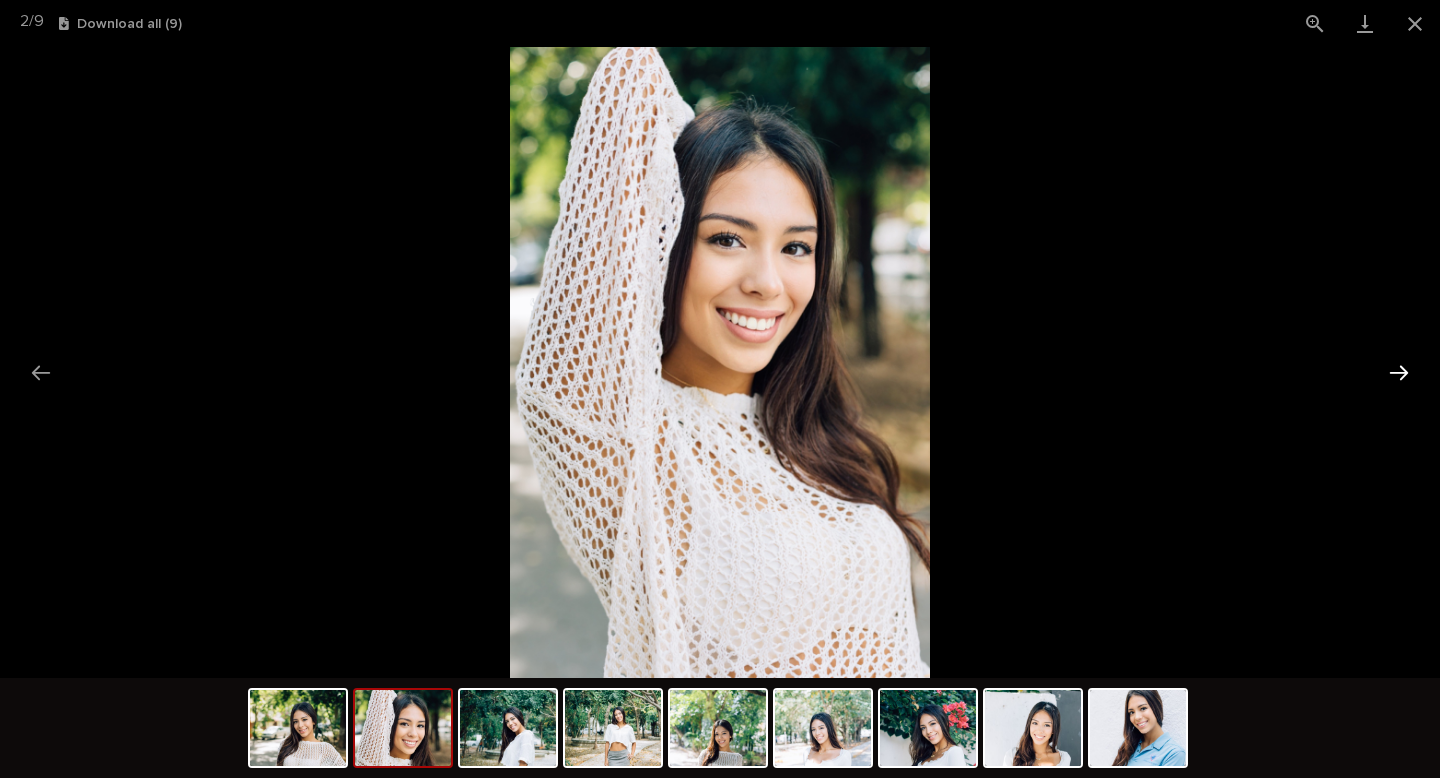 click at bounding box center (1399, 372) 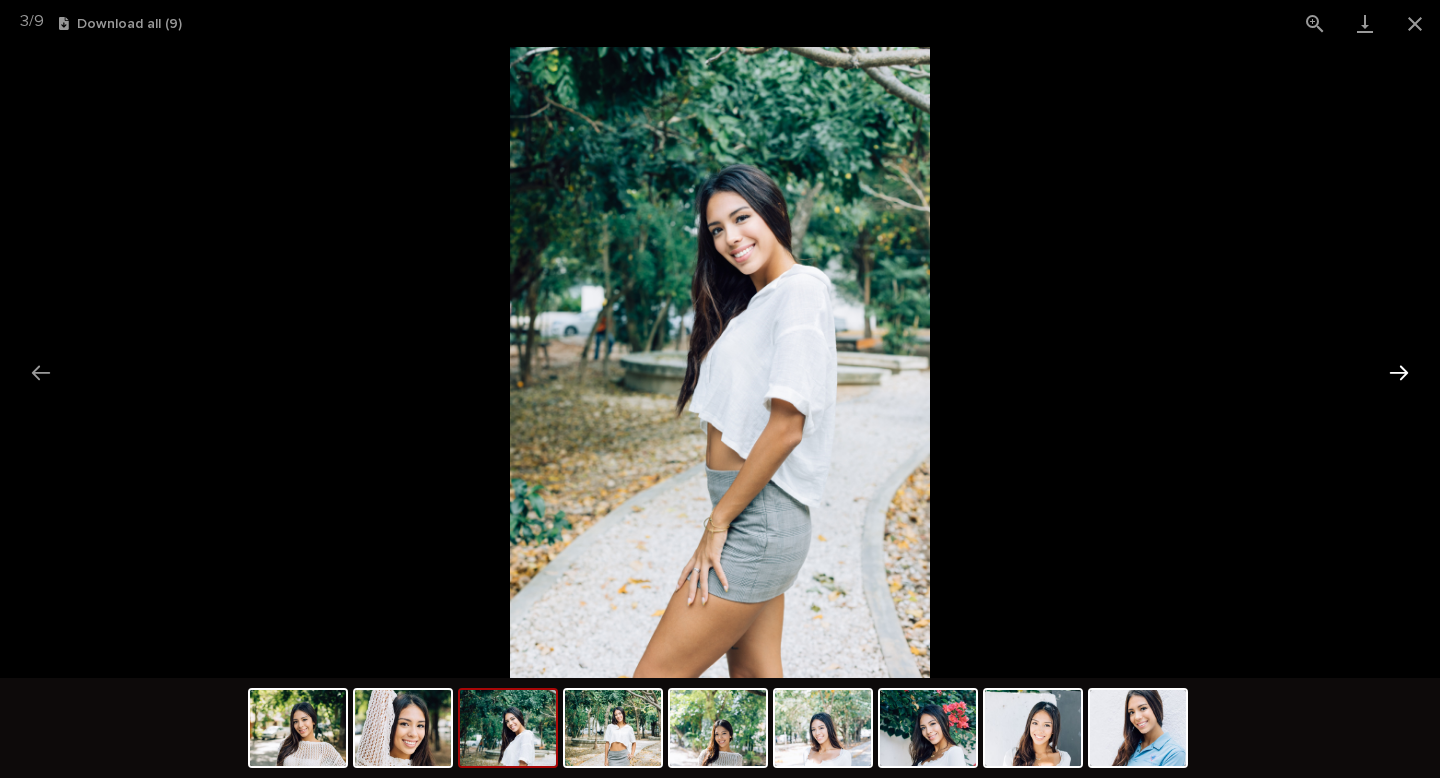 click at bounding box center (1399, 372) 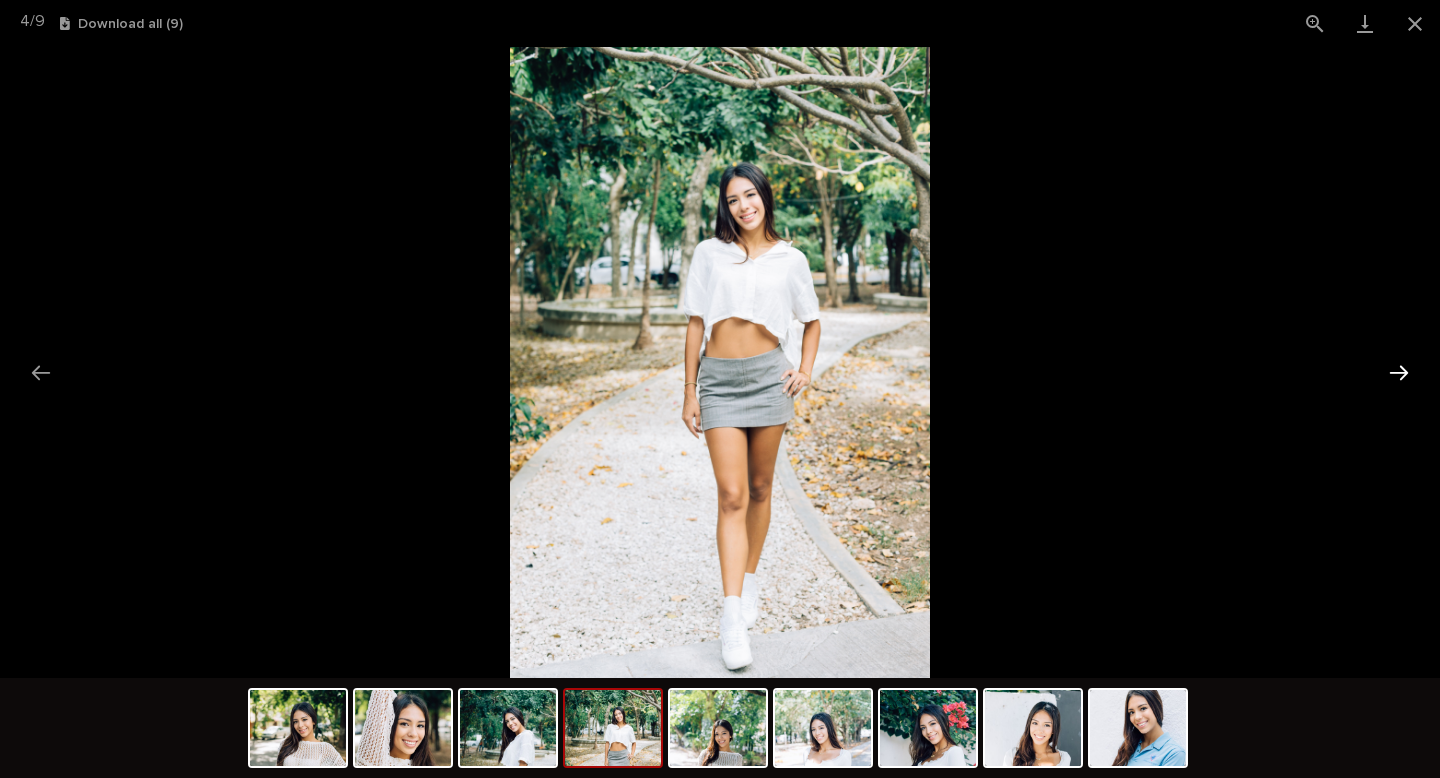 click at bounding box center [1399, 372] 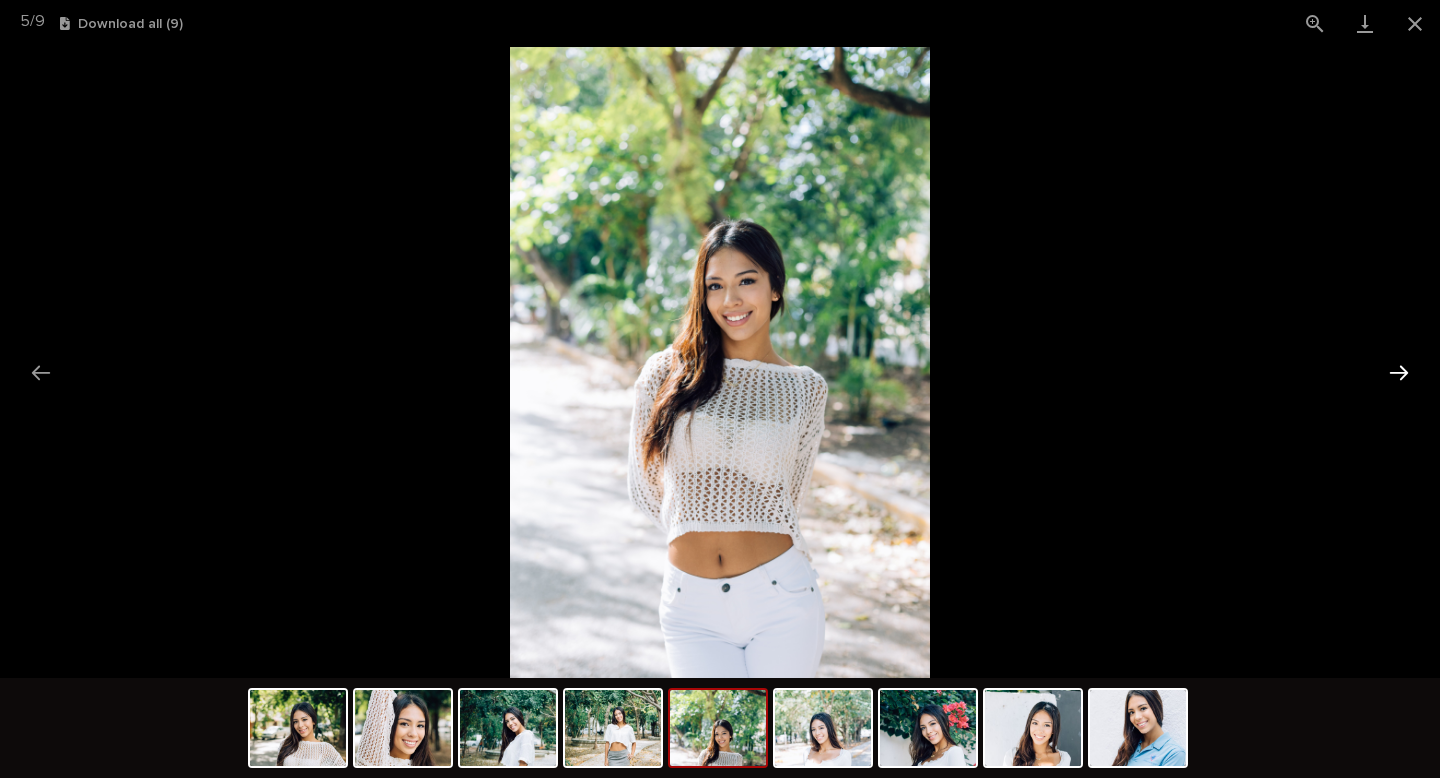 click at bounding box center [1399, 372] 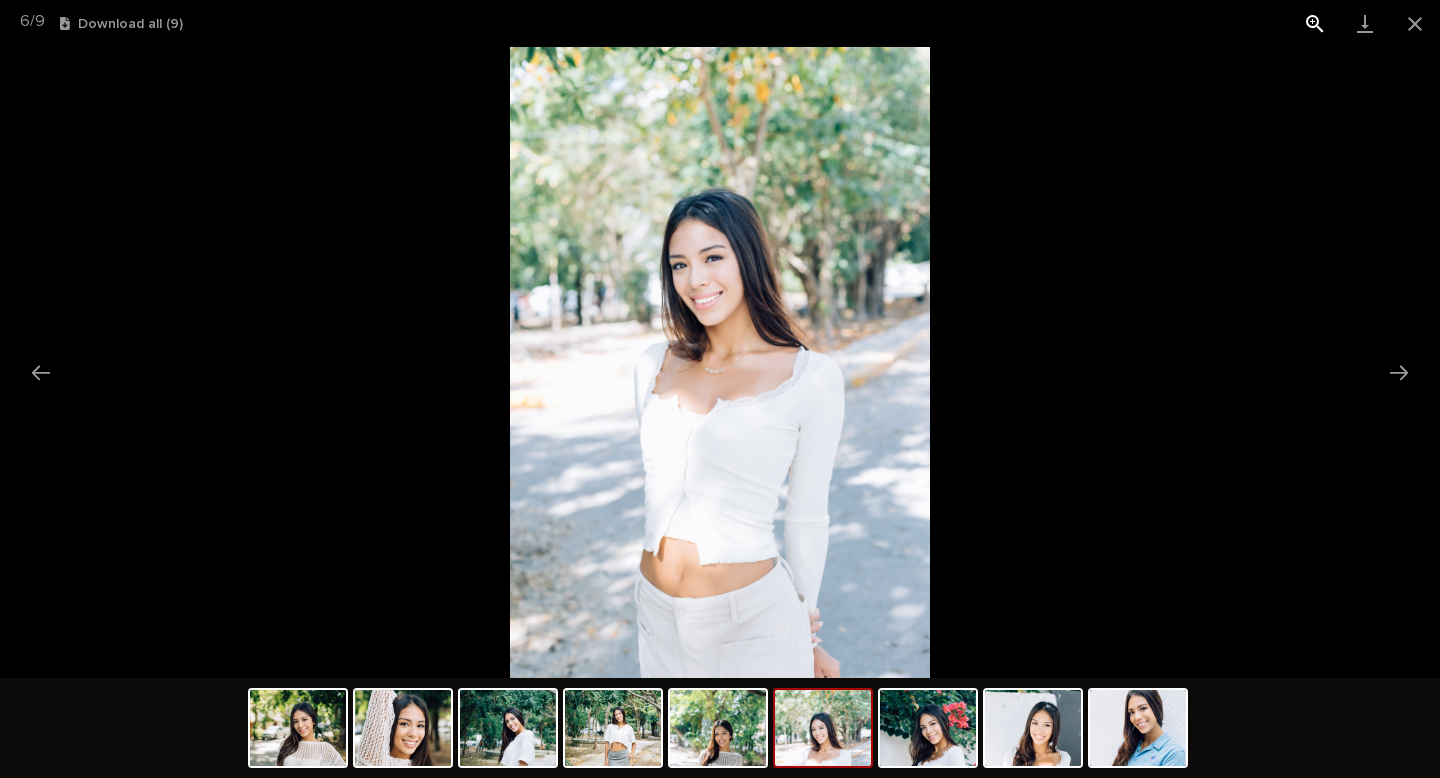 click at bounding box center [1315, 23] 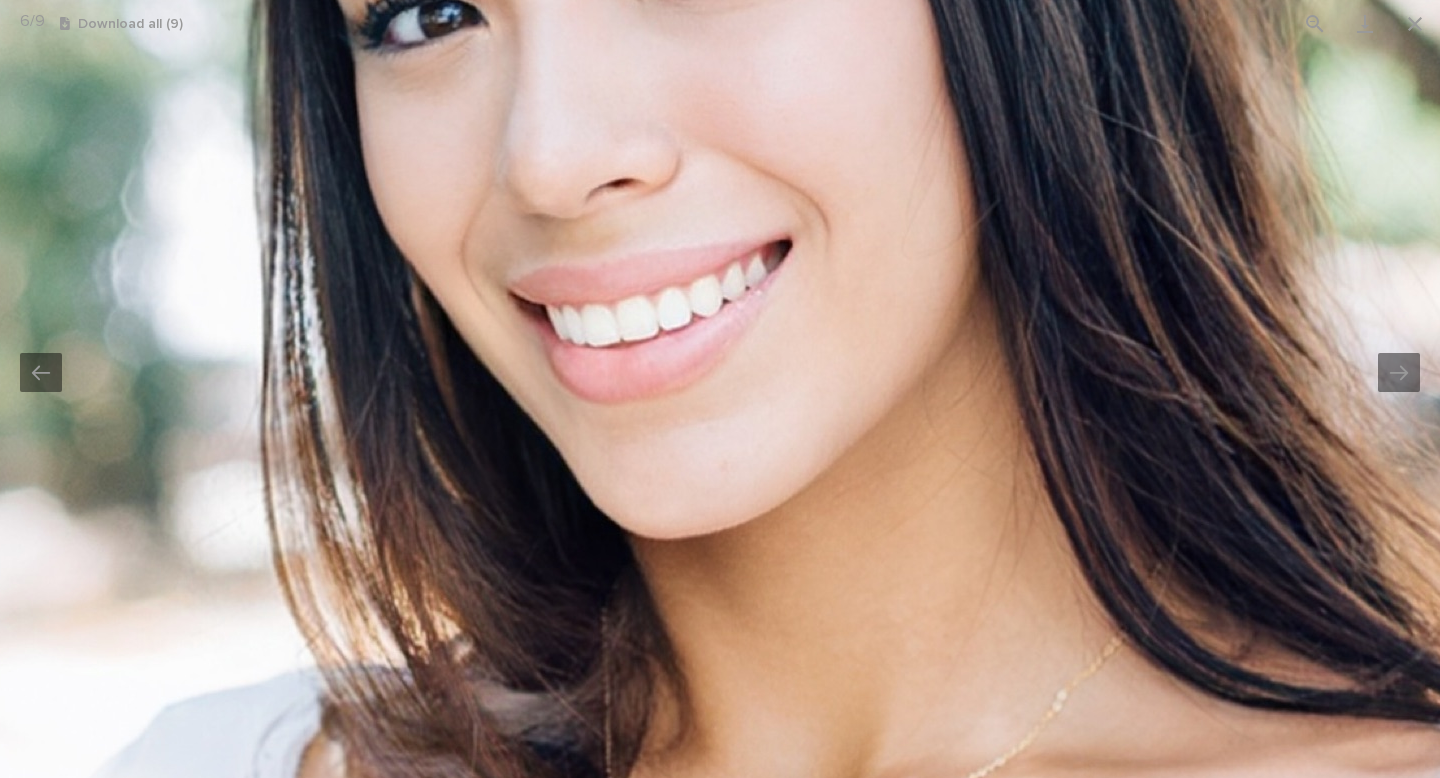 drag, startPoint x: 939, startPoint y: 284, endPoint x: 976, endPoint y: 767, distance: 484.4151 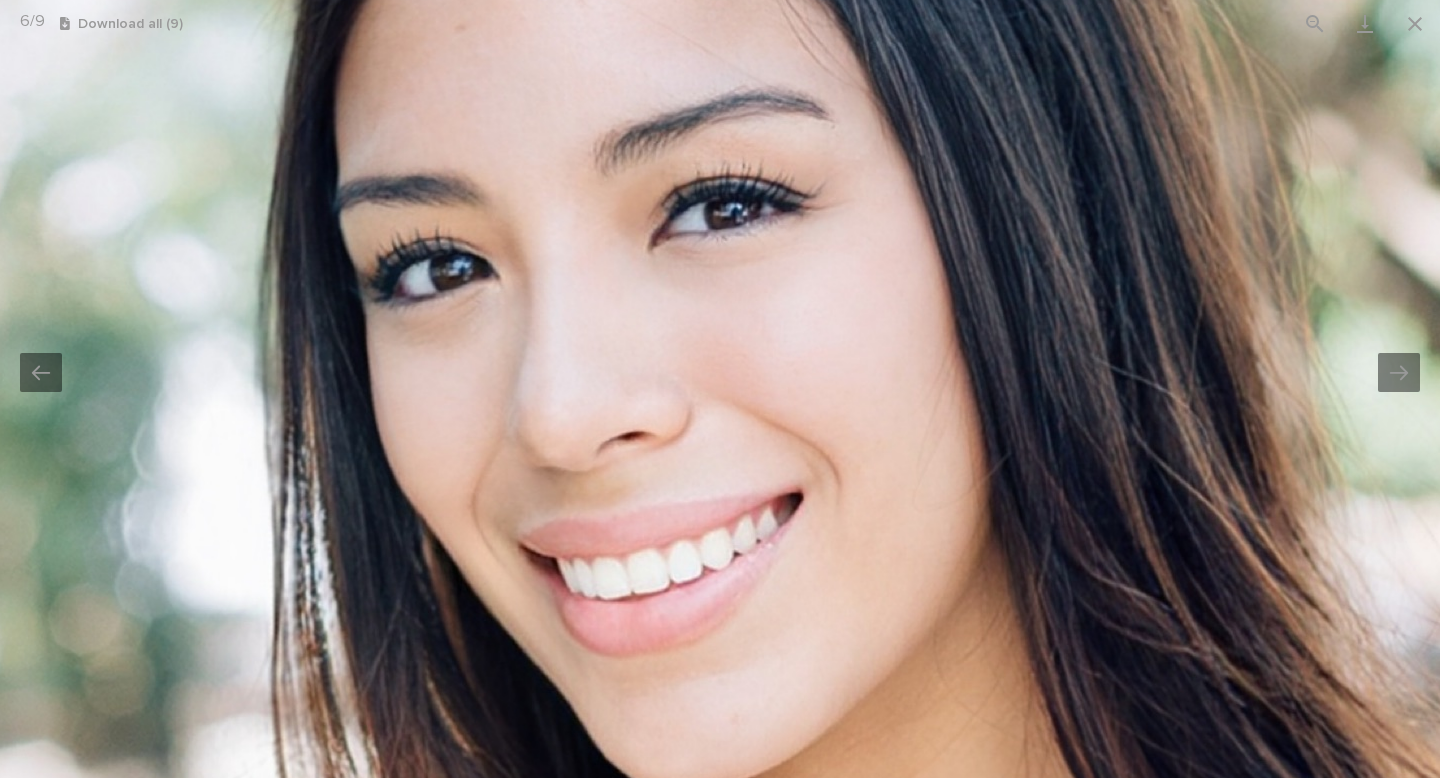 drag, startPoint x: 870, startPoint y: 101, endPoint x: 888, endPoint y: 68, distance: 37.589893 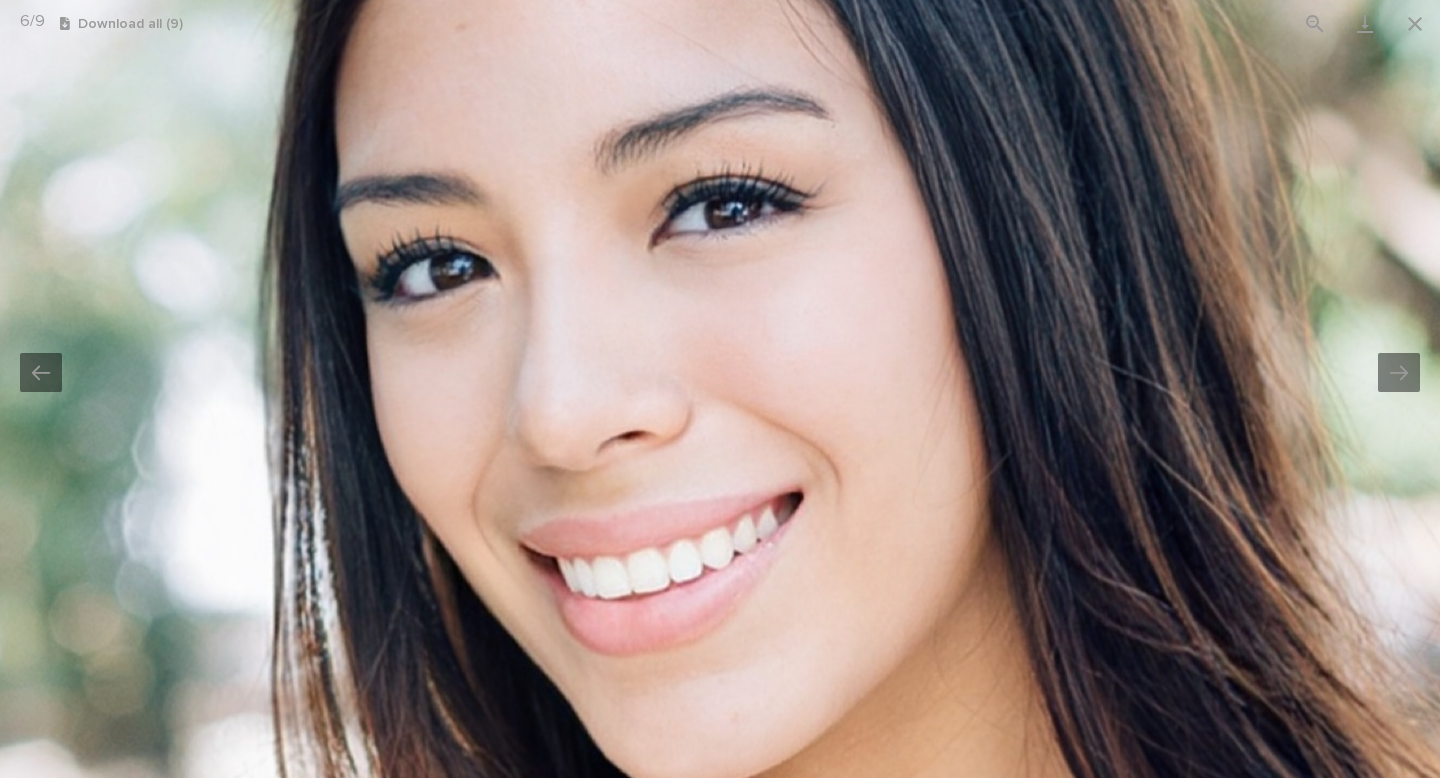 click at bounding box center [780, 1108] 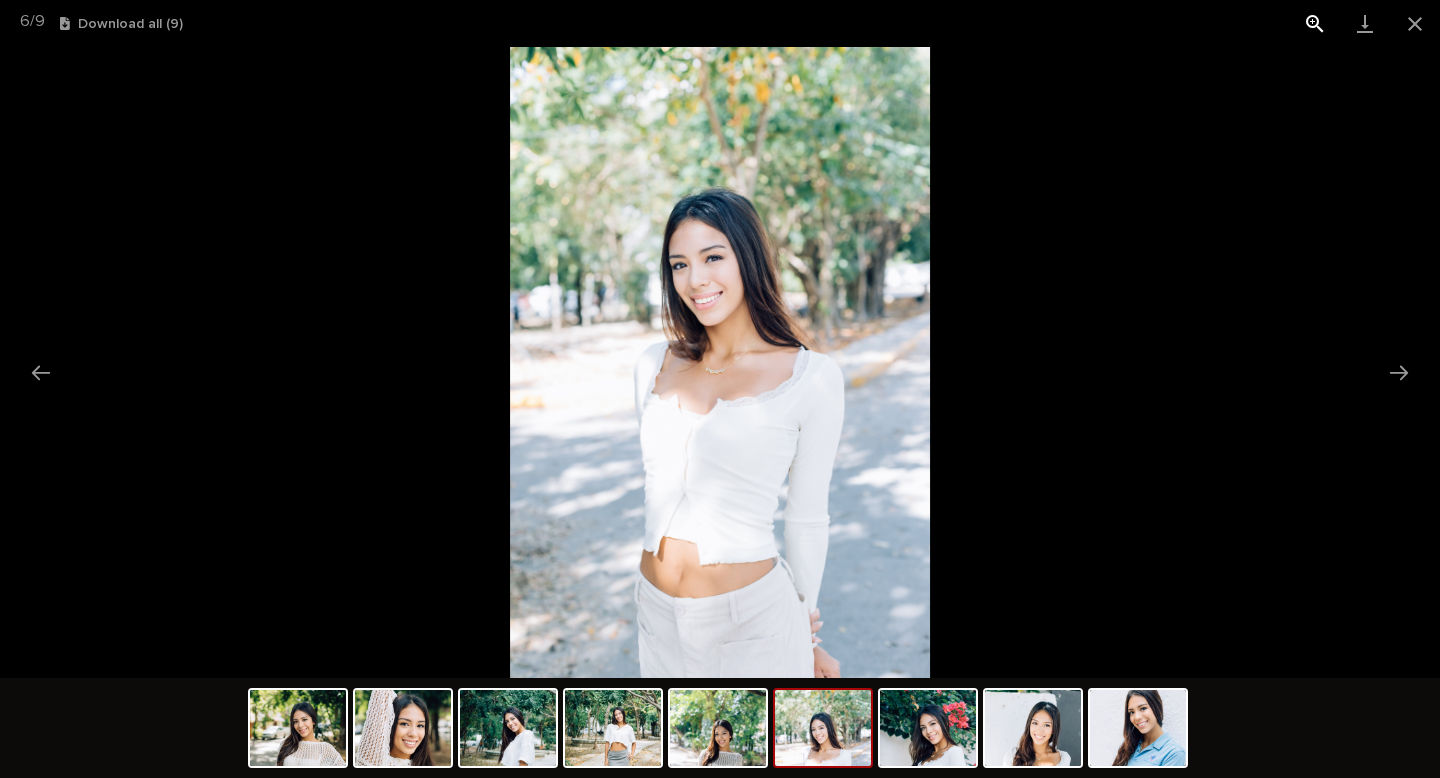 click at bounding box center (1315, 23) 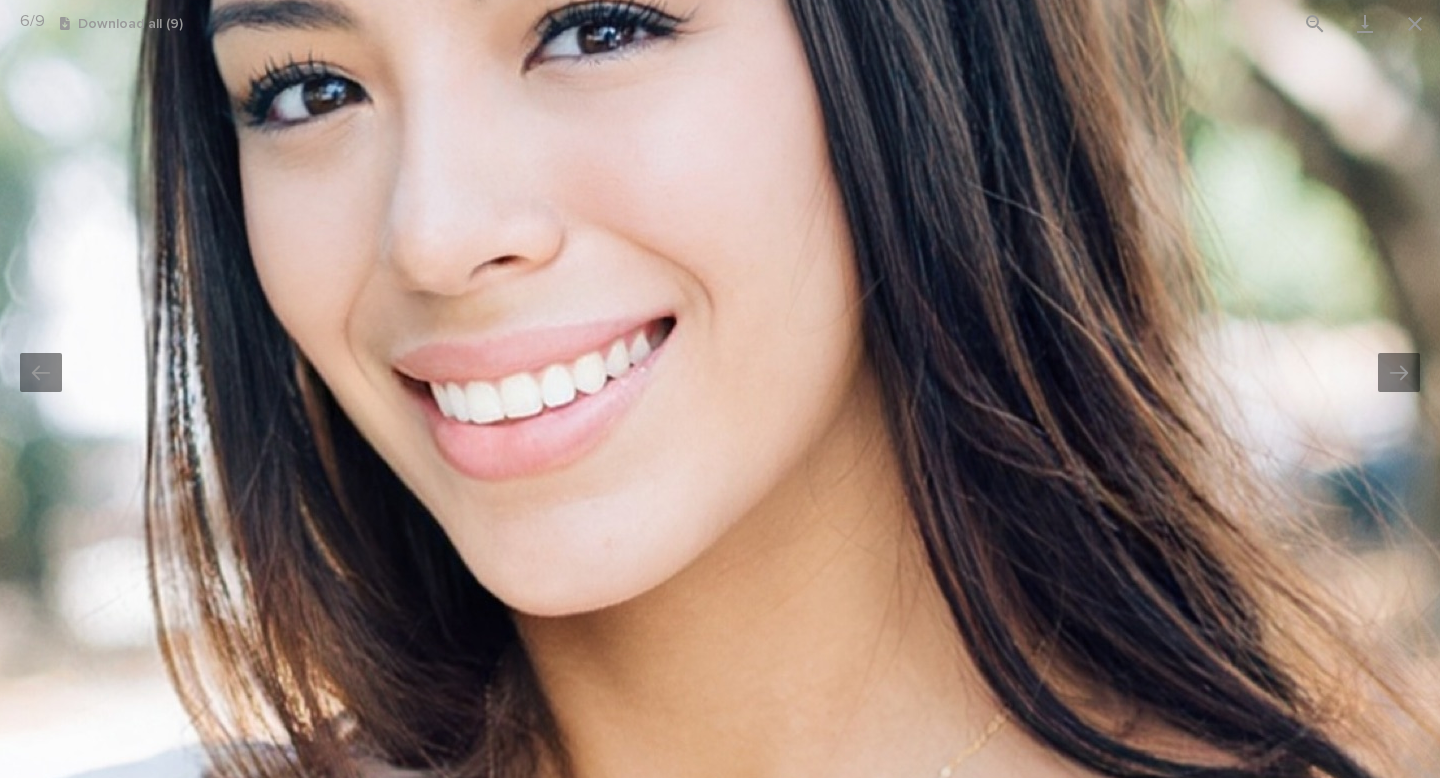 drag, startPoint x: 1149, startPoint y: 212, endPoint x: 1087, endPoint y: 777, distance: 568.3916 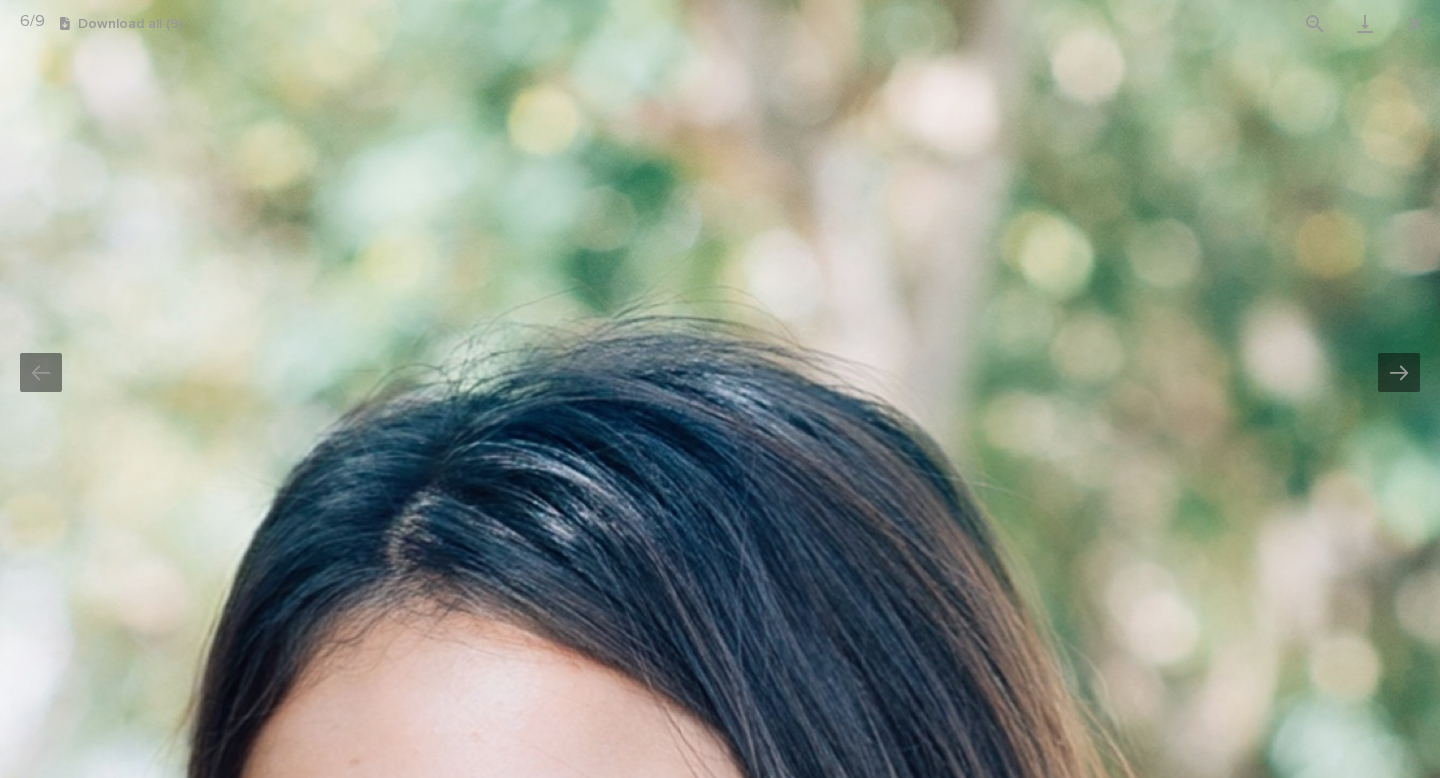 drag, startPoint x: 919, startPoint y: 413, endPoint x: 952, endPoint y: -18, distance: 432.2615 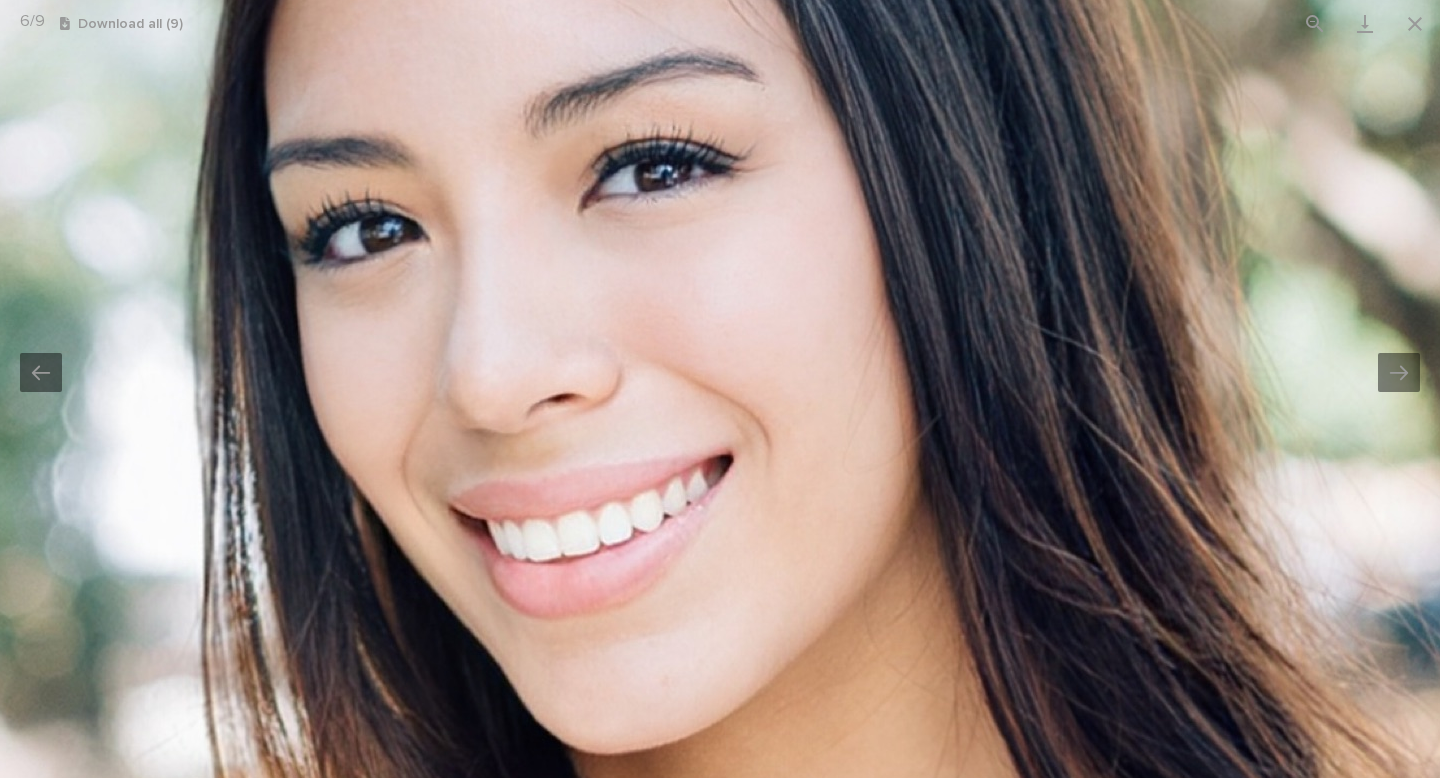 drag, startPoint x: 925, startPoint y: 201, endPoint x: 920, endPoint y: 149, distance: 52.23983 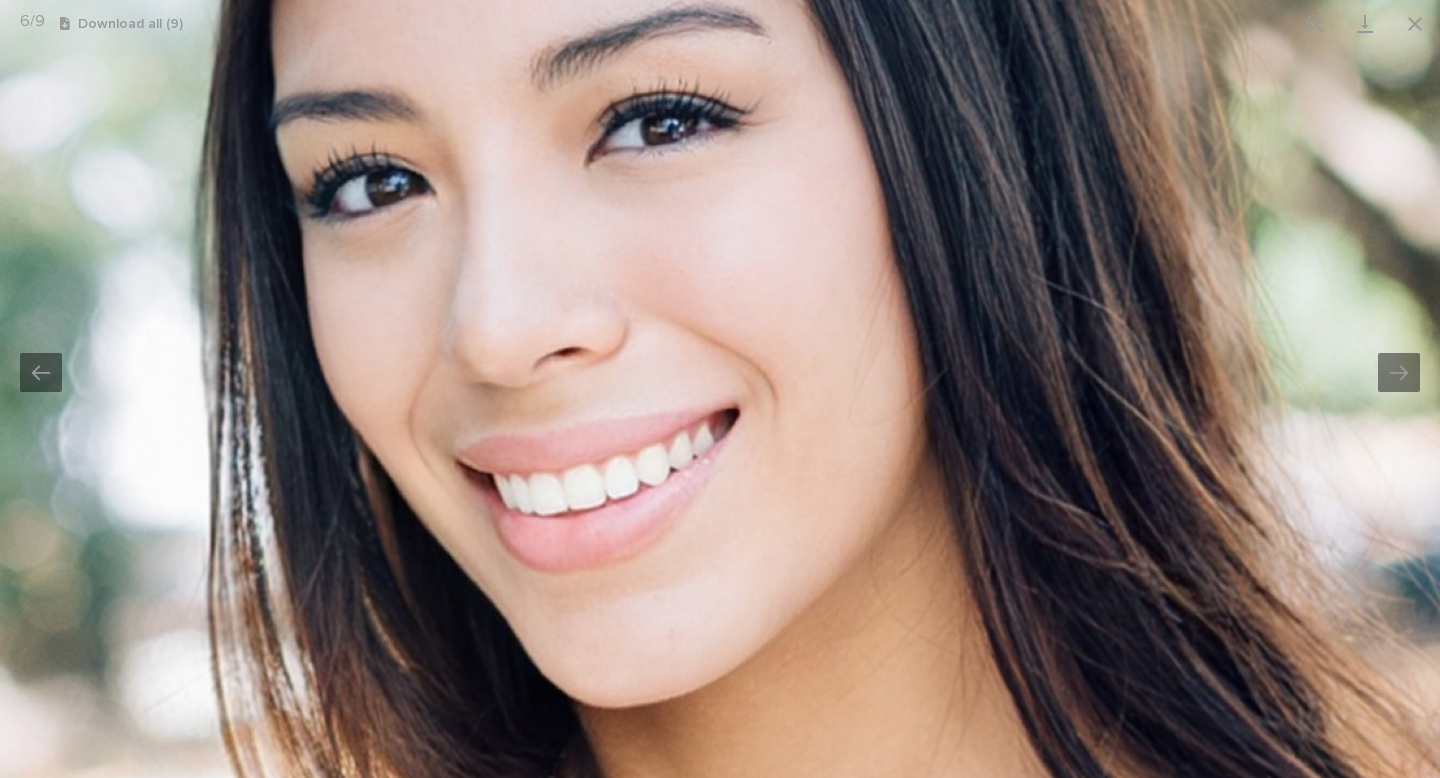 drag, startPoint x: 840, startPoint y: 220, endPoint x: 797, endPoint y: 240, distance: 47.423622 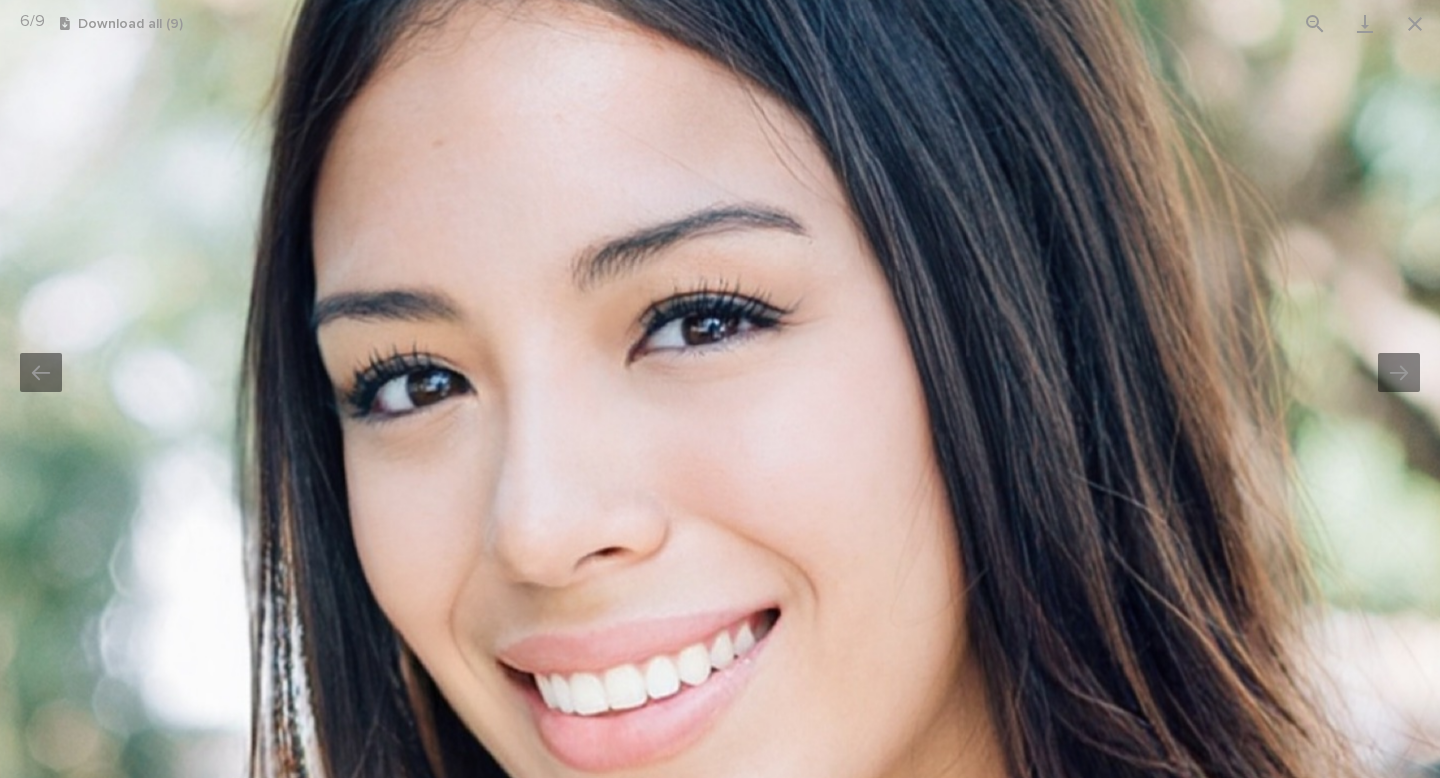 drag, startPoint x: 776, startPoint y: 214, endPoint x: 819, endPoint y: 416, distance: 206.52603 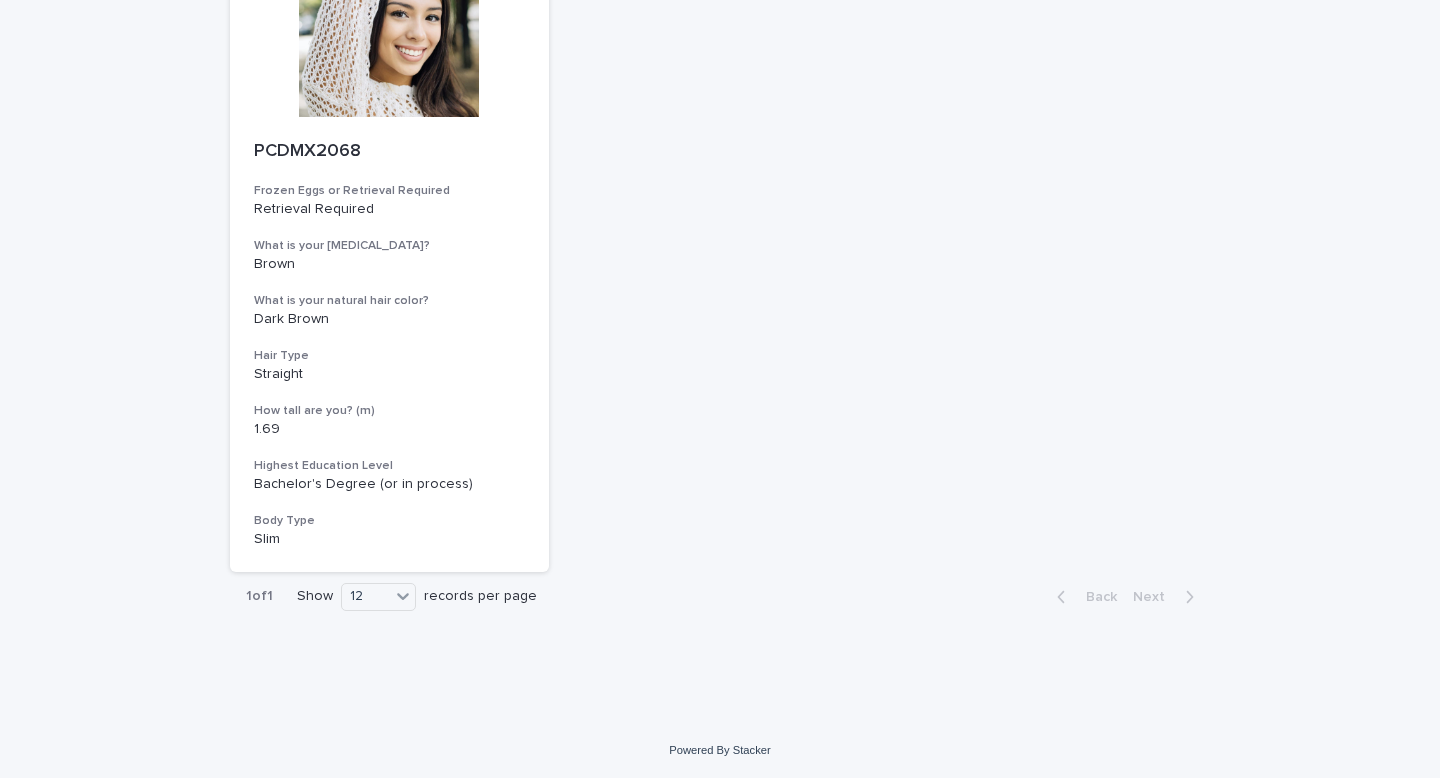 scroll, scrollTop: 0, scrollLeft: 0, axis: both 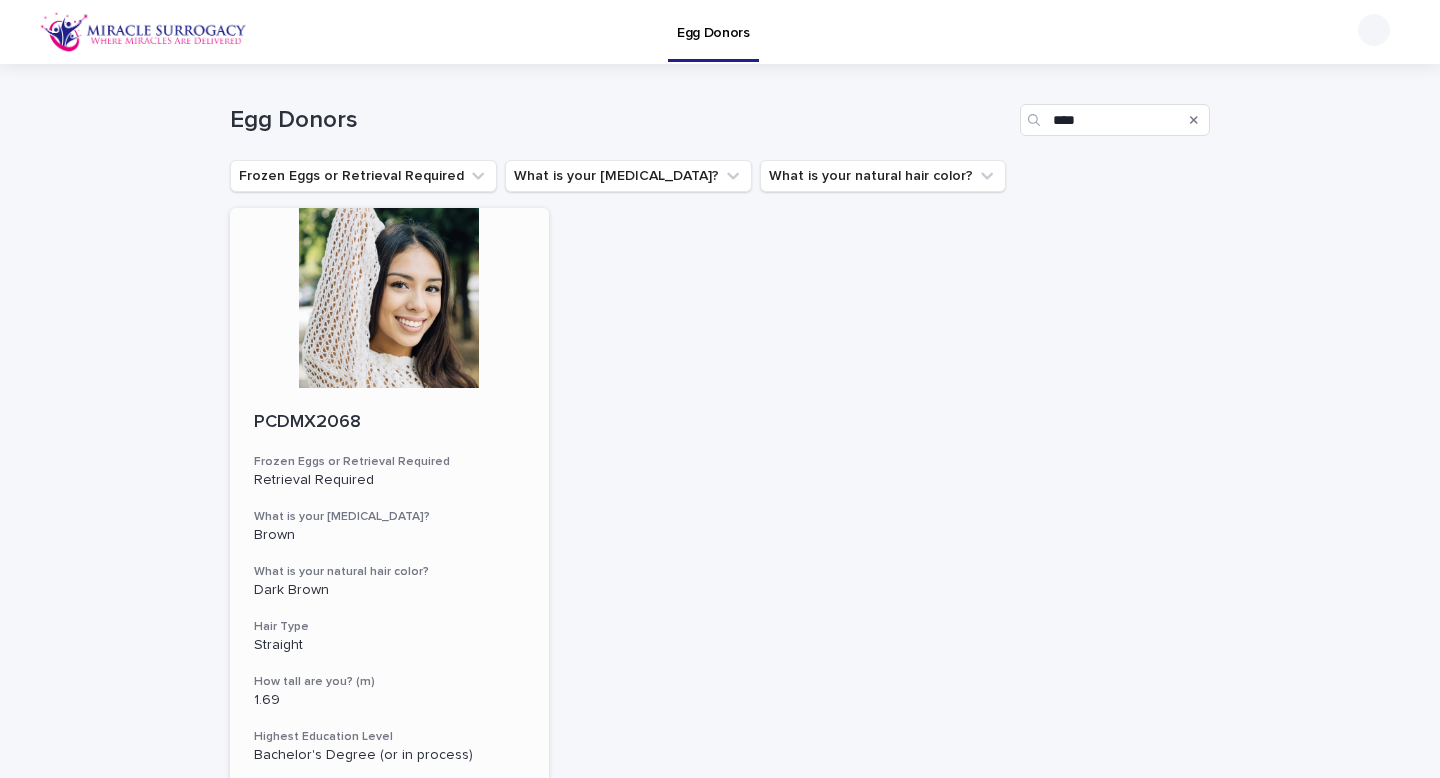 click at bounding box center [389, 298] 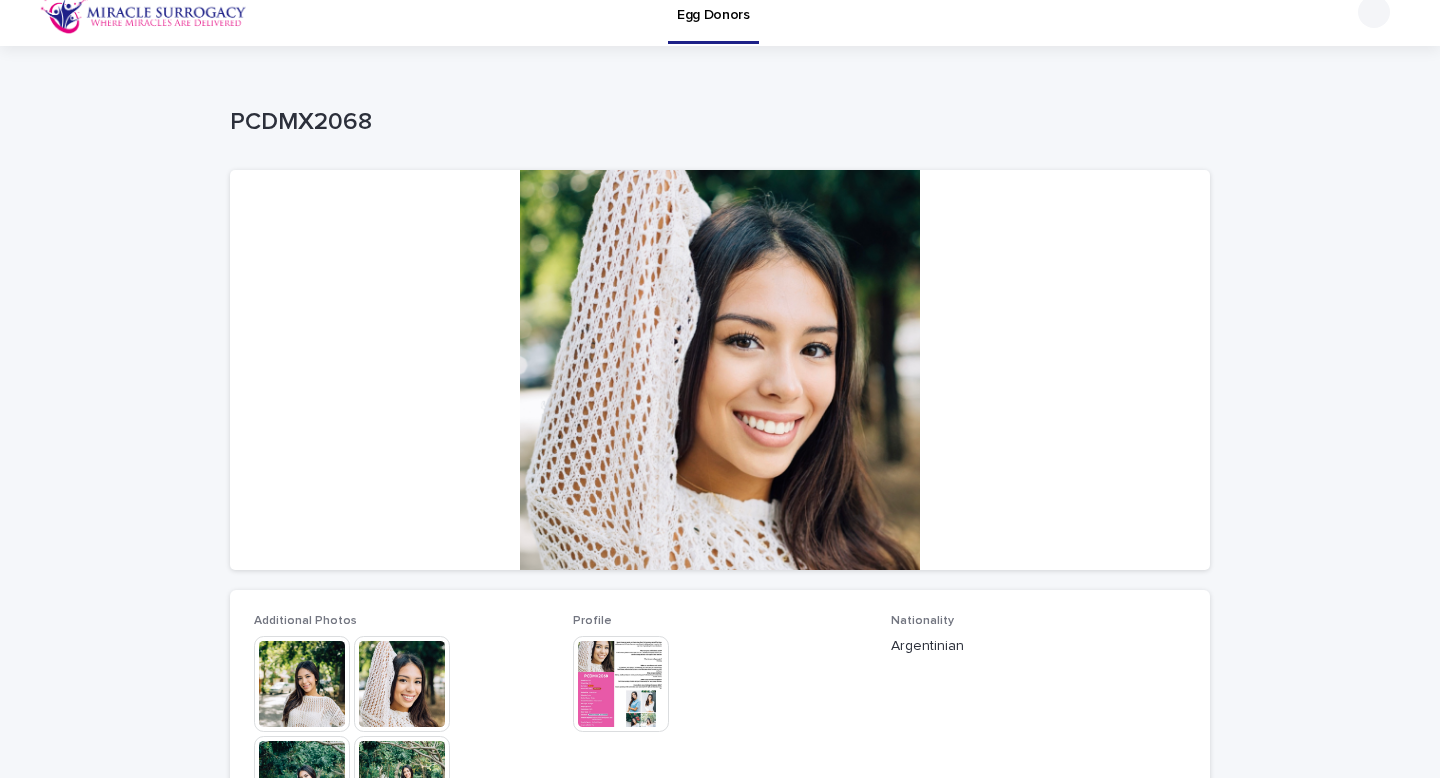 scroll, scrollTop: 20, scrollLeft: 0, axis: vertical 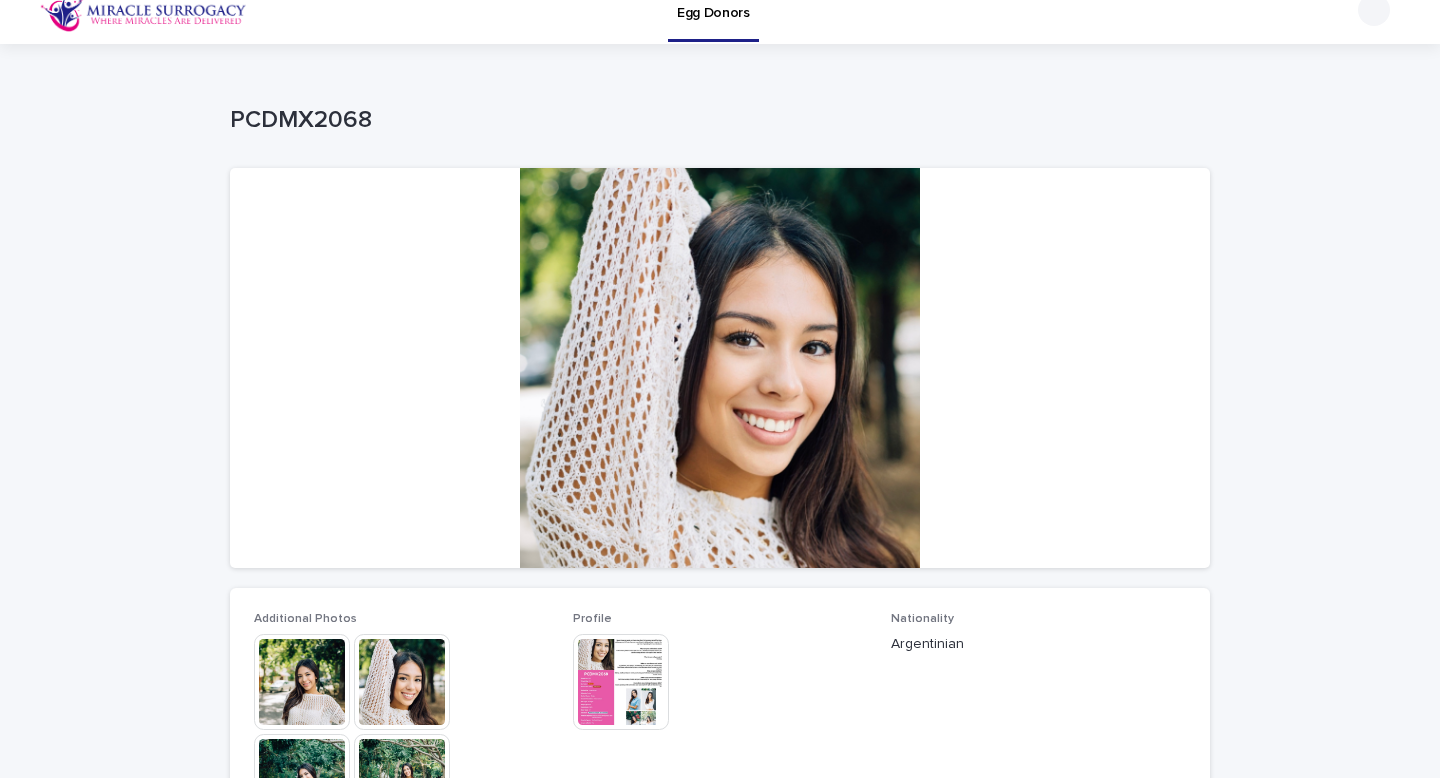 click at bounding box center [302, 682] 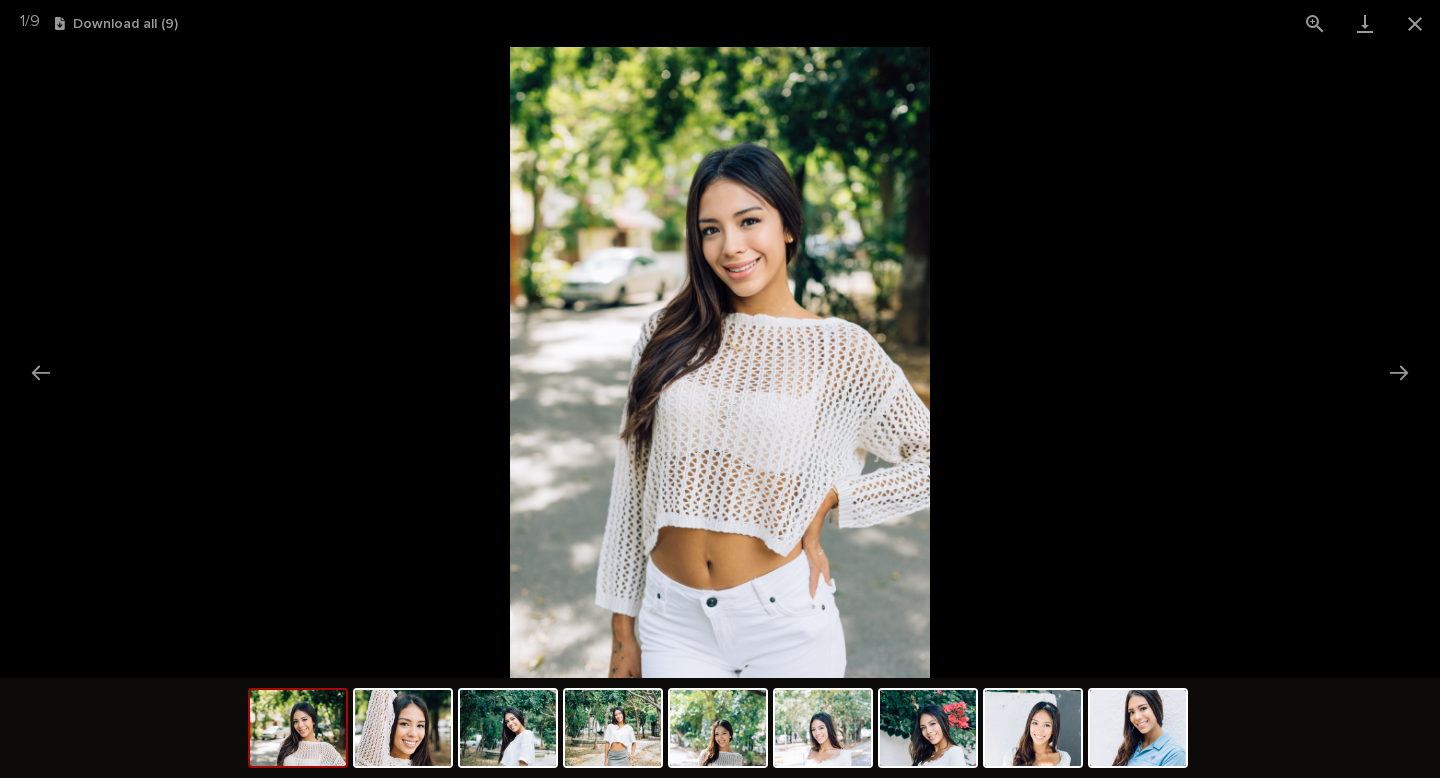 click at bounding box center (720, 362) 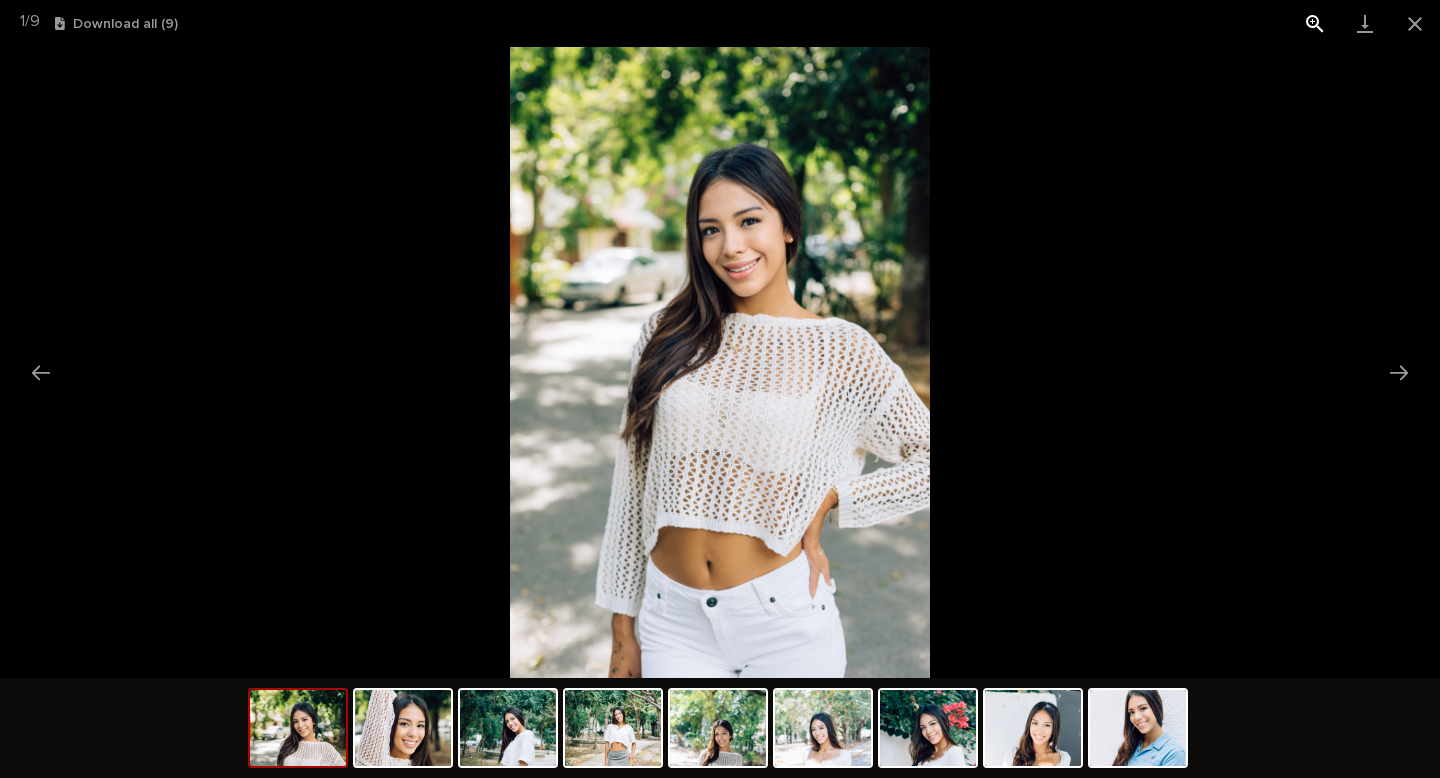 click at bounding box center (1315, 23) 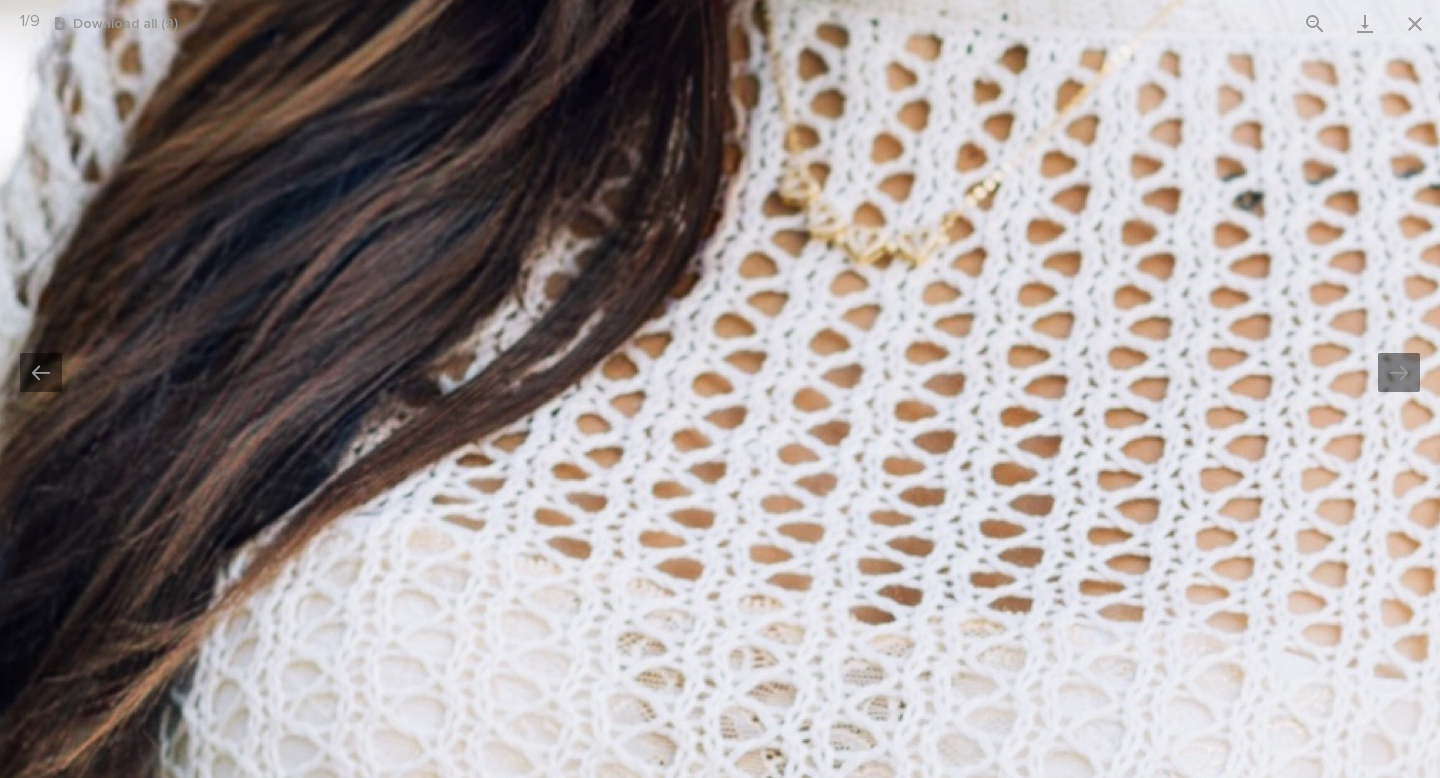 drag, startPoint x: 1105, startPoint y: 429, endPoint x: 1041, endPoint y: 777, distance: 353.83612 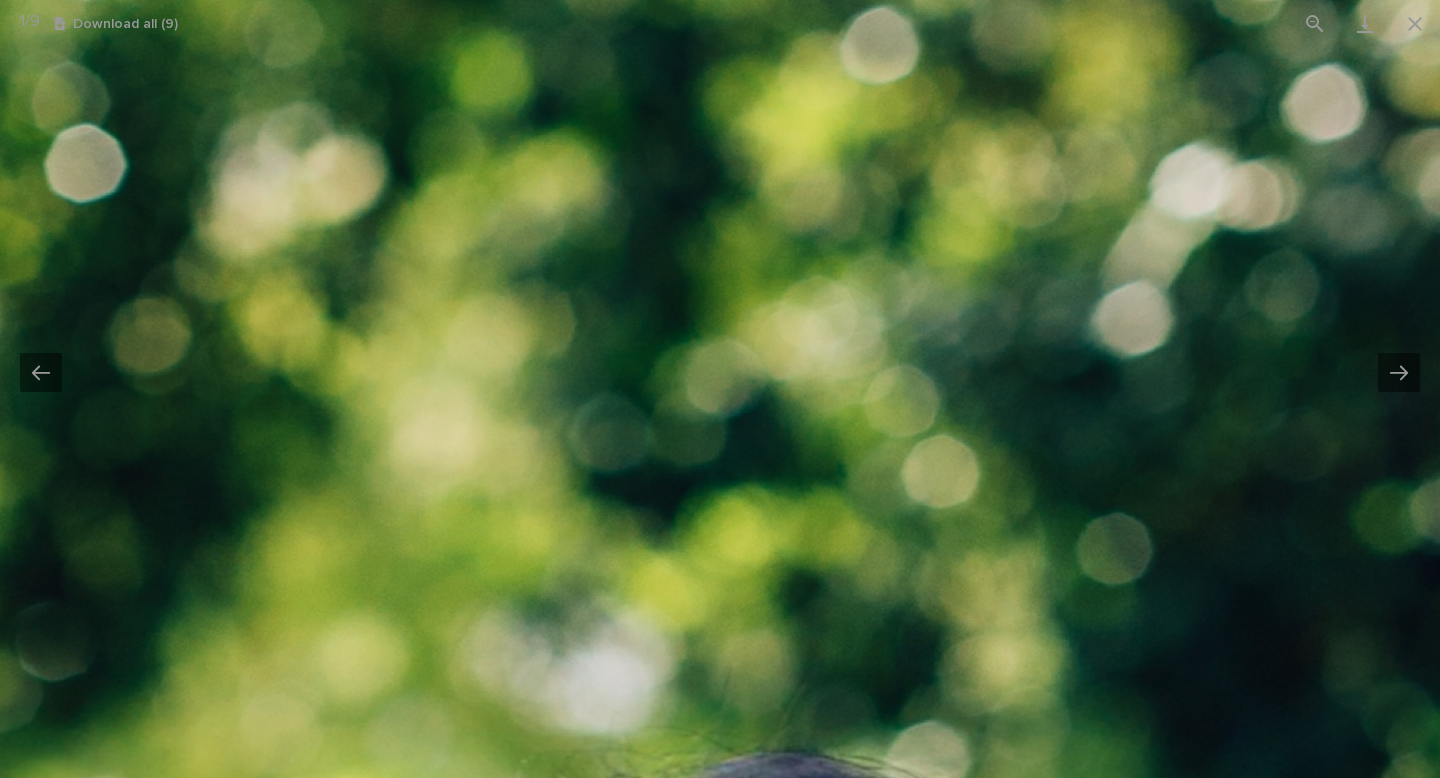 drag, startPoint x: 1020, startPoint y: 579, endPoint x: 1010, endPoint y: 444, distance: 135.36986 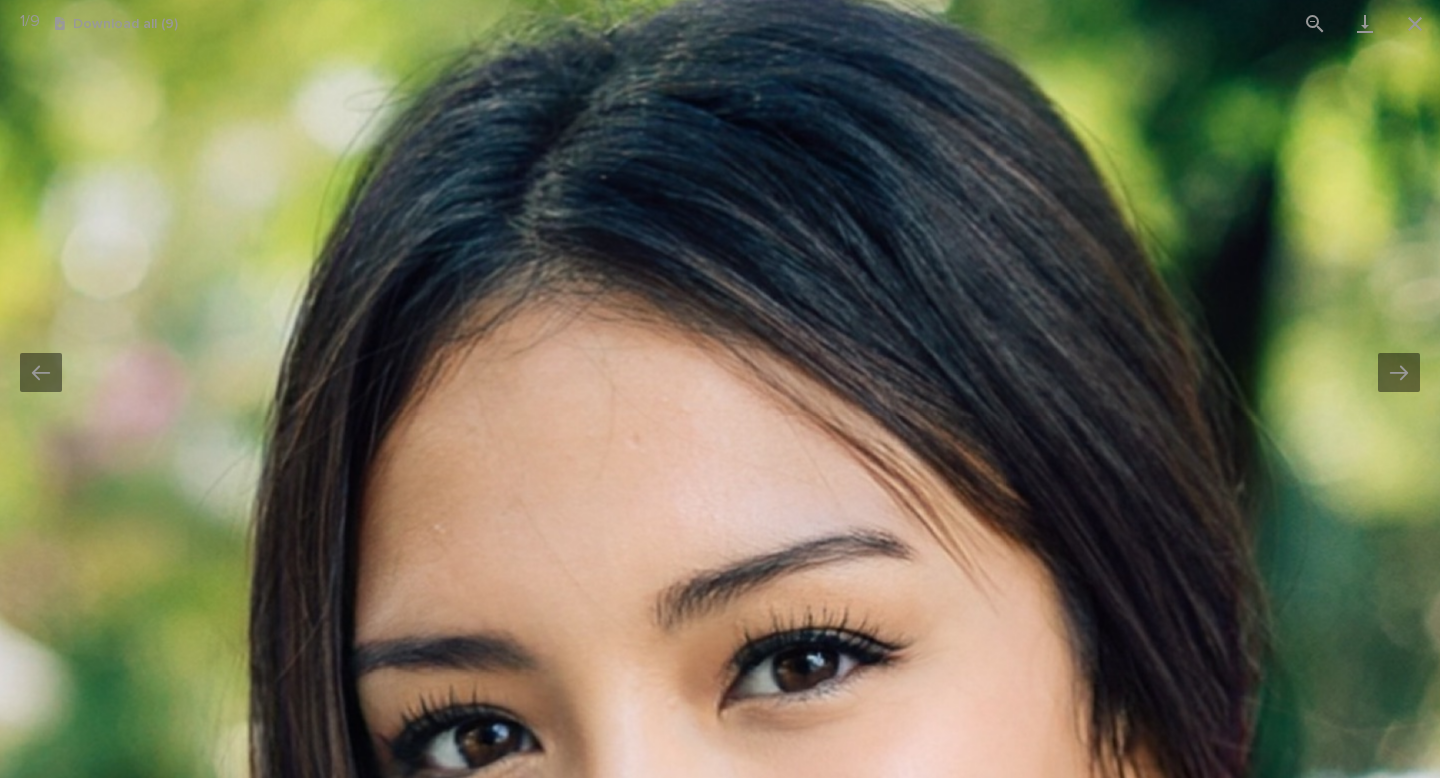 drag, startPoint x: 1078, startPoint y: 622, endPoint x: 1087, endPoint y: 171, distance: 451.08978 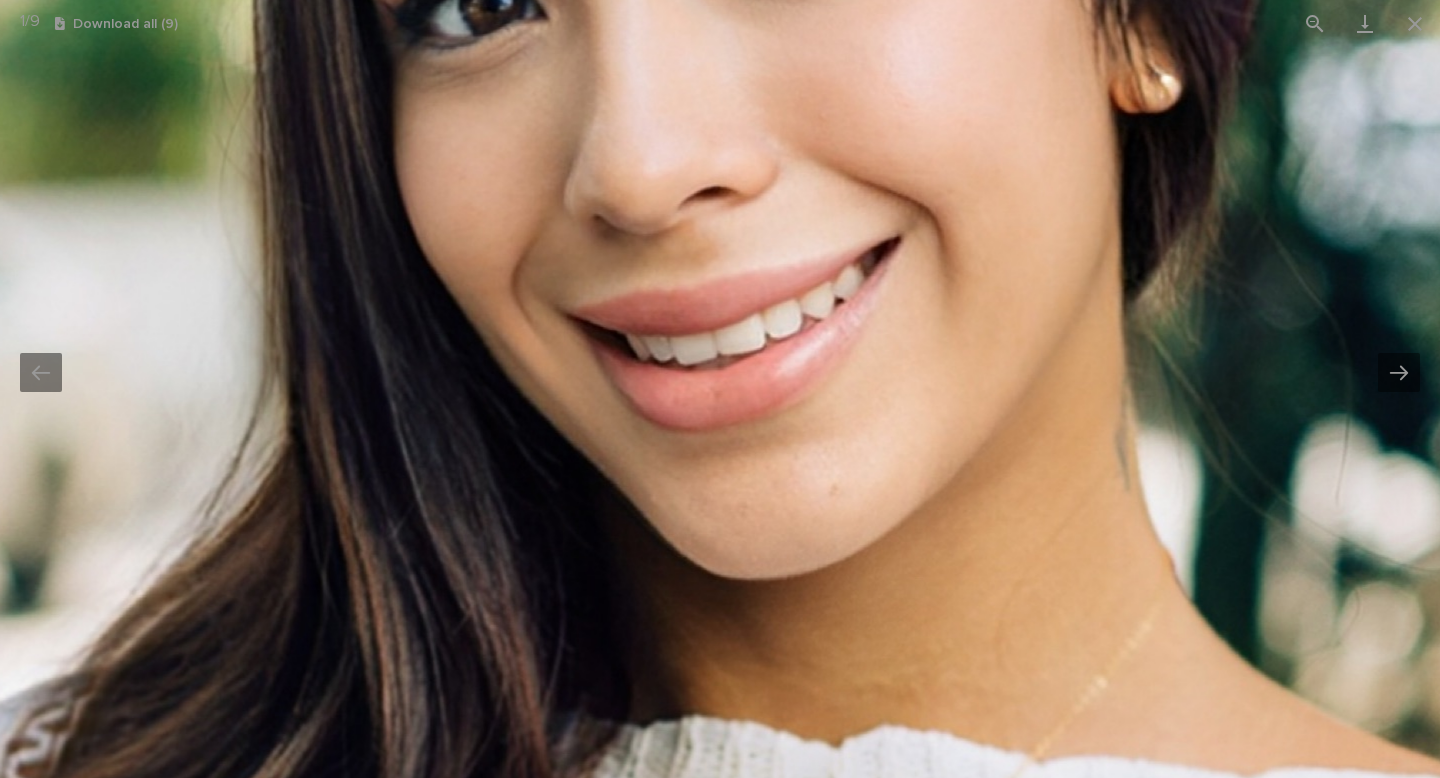 drag, startPoint x: 1080, startPoint y: 317, endPoint x: 1077, endPoint y: 776, distance: 459.0098 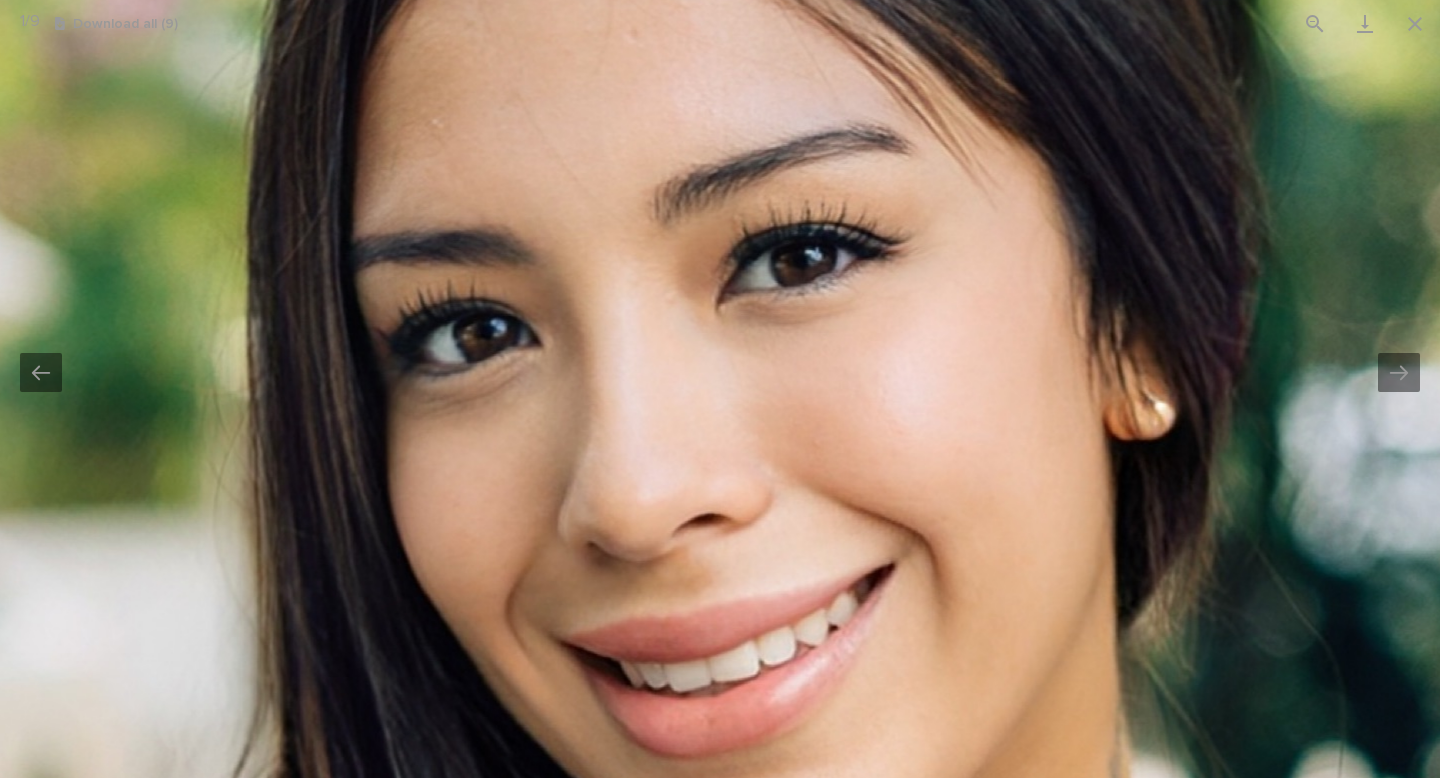 drag, startPoint x: 1033, startPoint y: 234, endPoint x: 1032, endPoint y: 280, distance: 46.010868 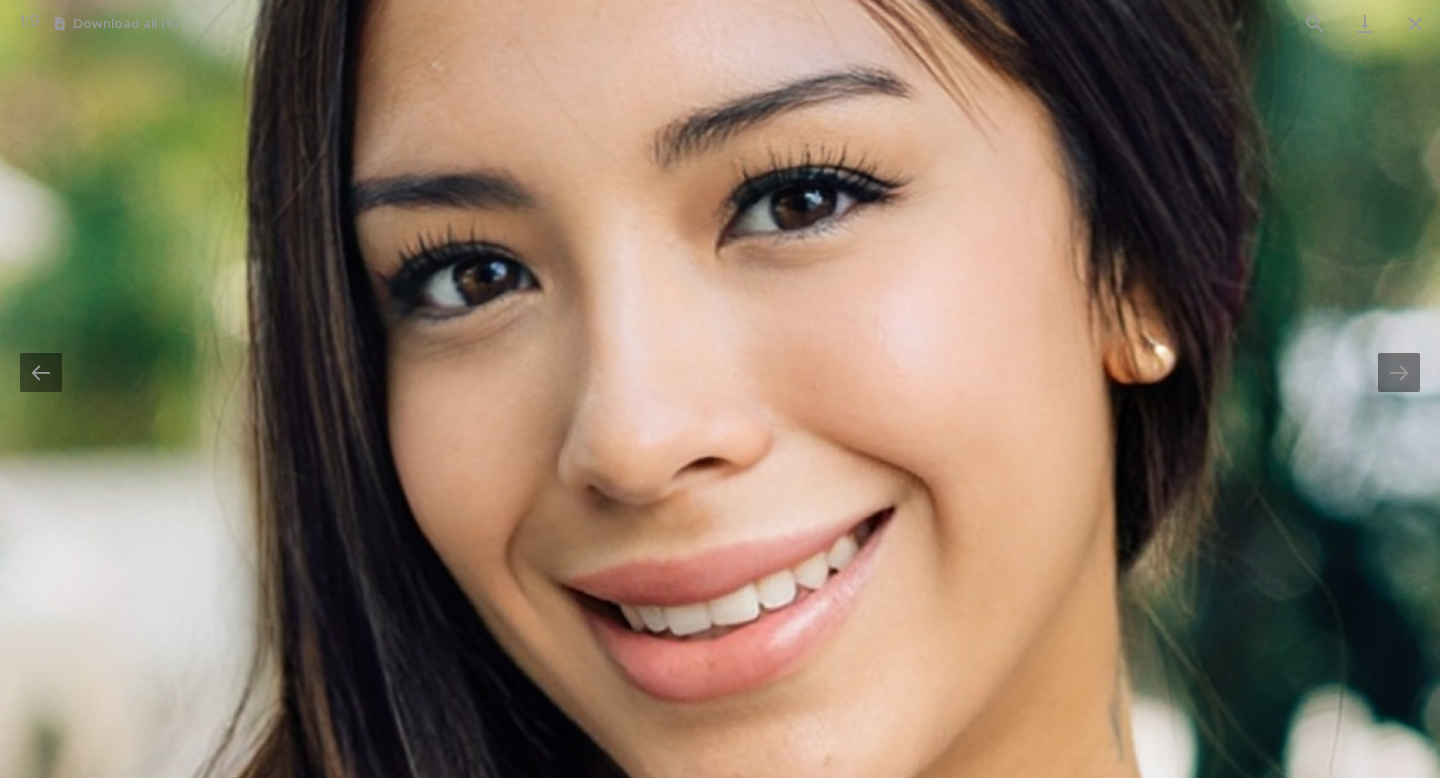 click at bounding box center (541, 1420) 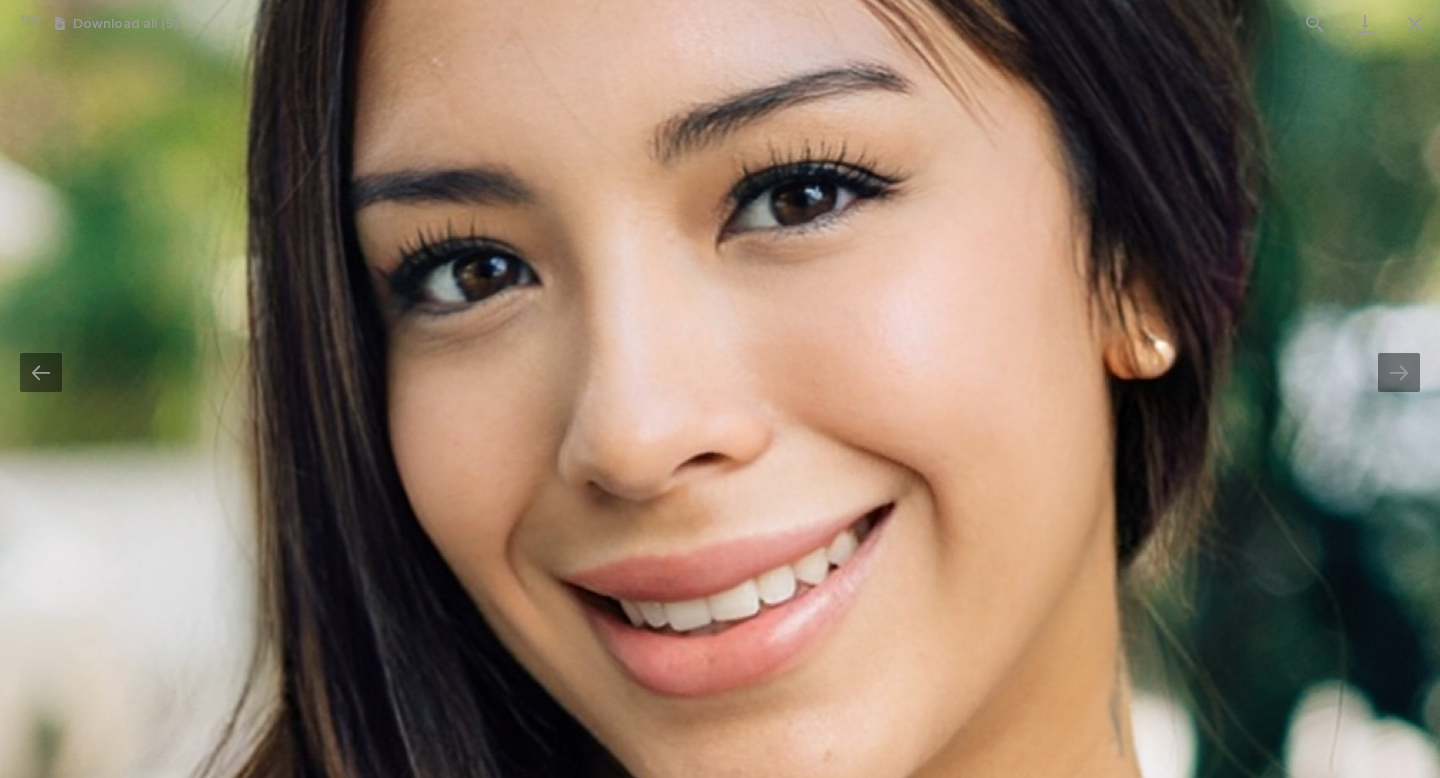click at bounding box center (541, 1415) 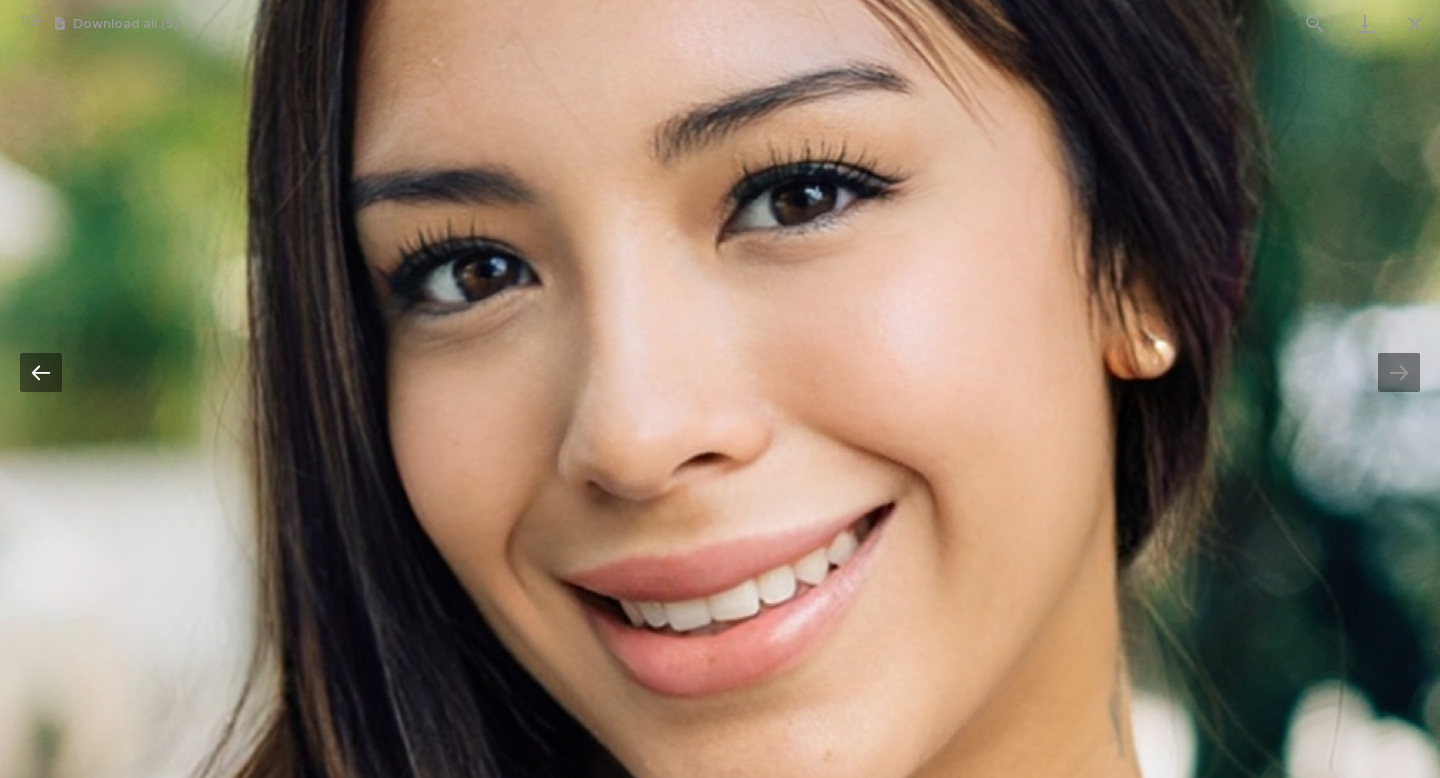 click at bounding box center [41, 372] 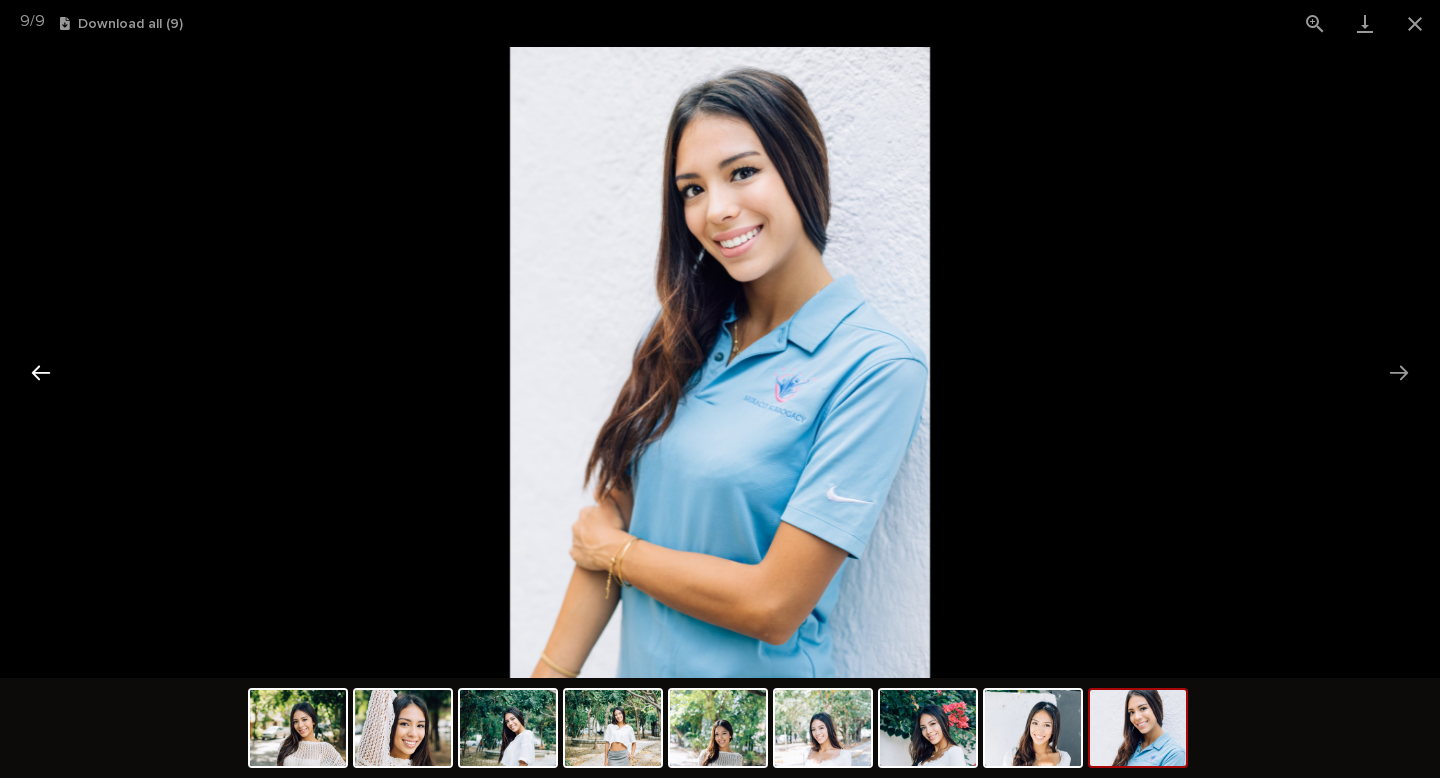 click at bounding box center [41, 372] 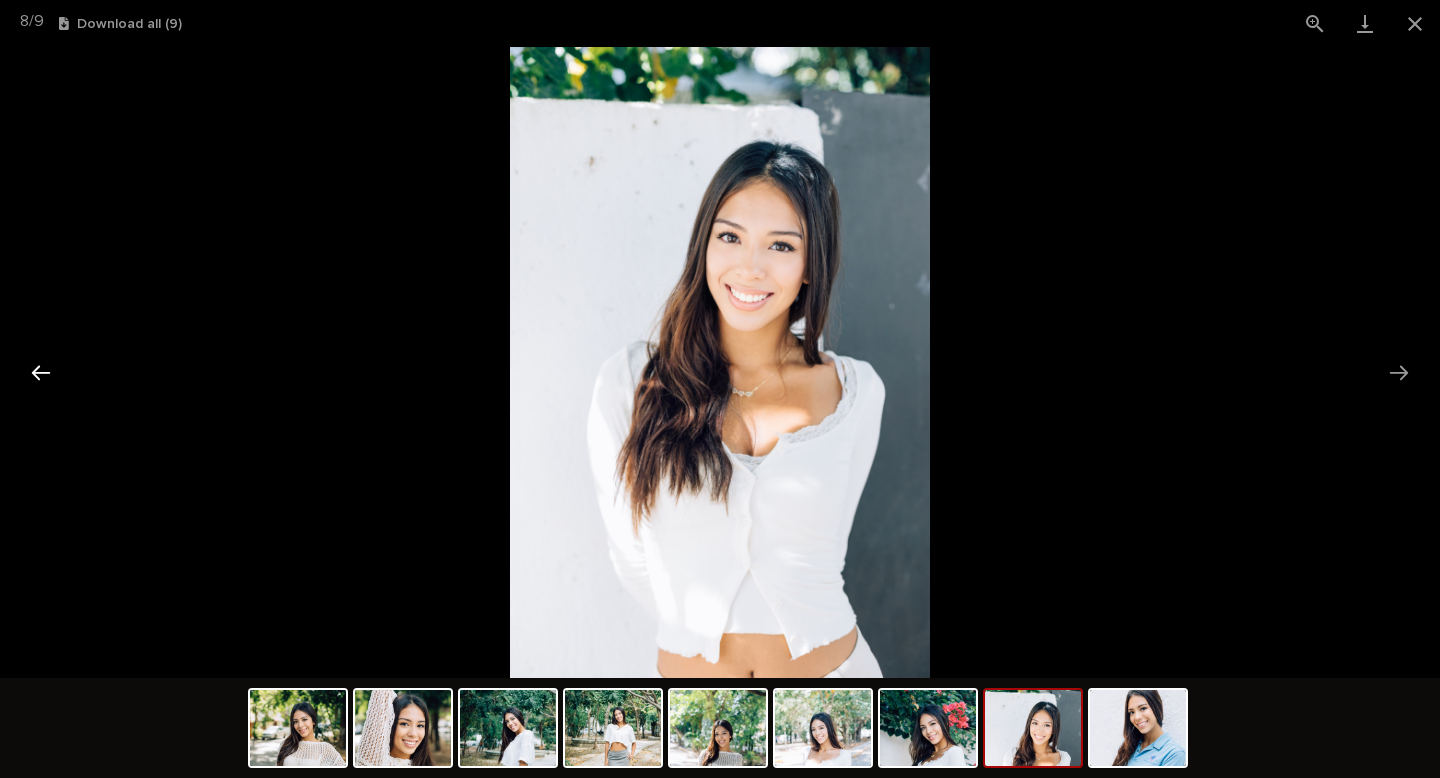 click at bounding box center [41, 372] 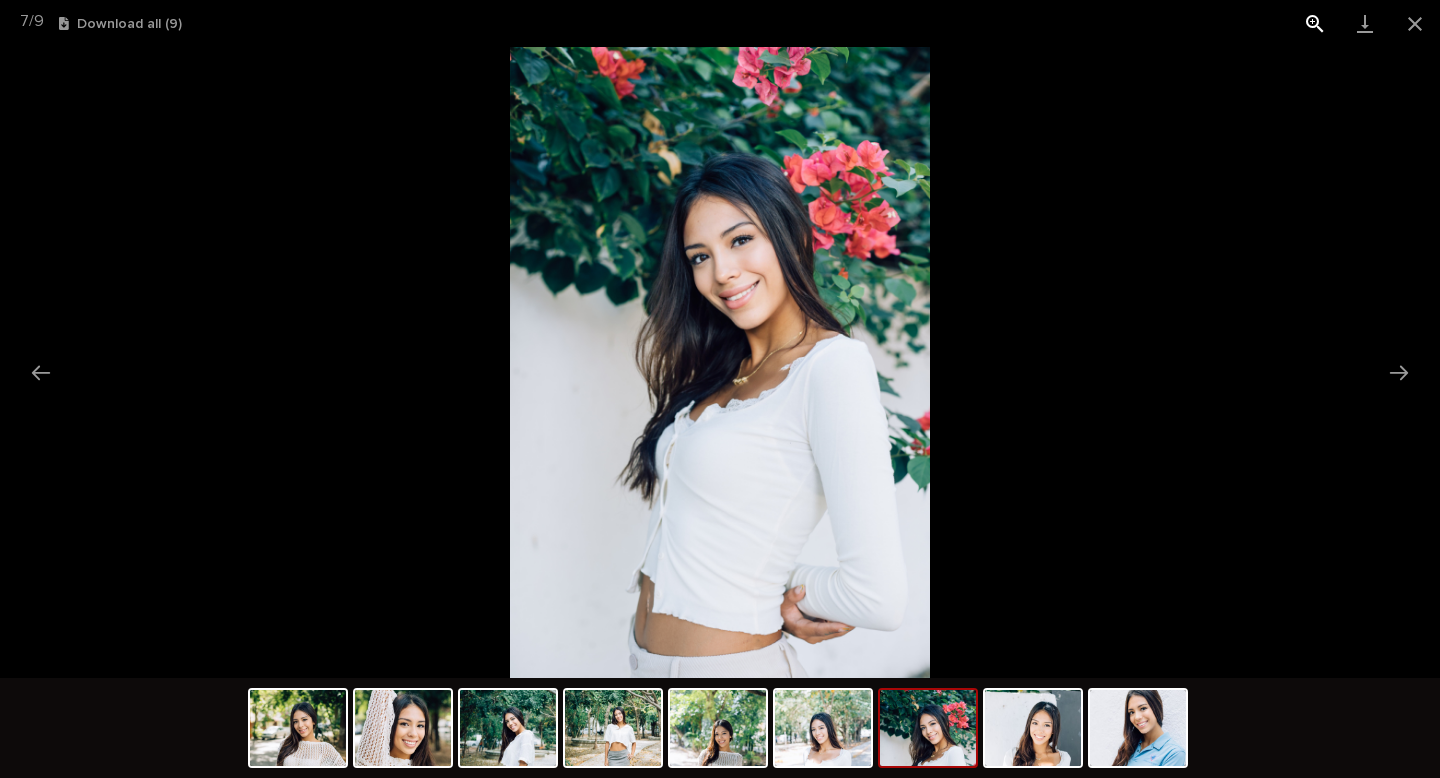 click at bounding box center [1315, 23] 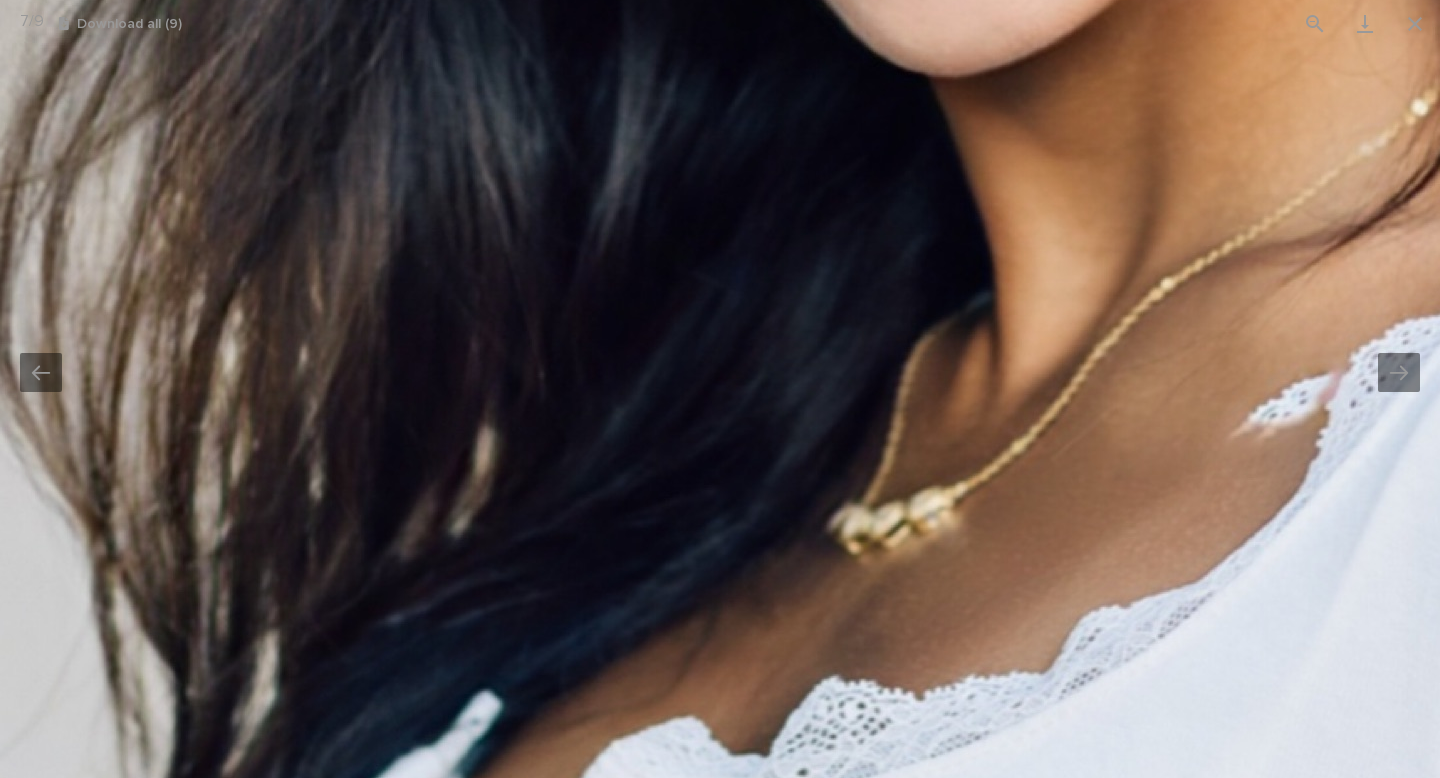 click at bounding box center [720, 363] 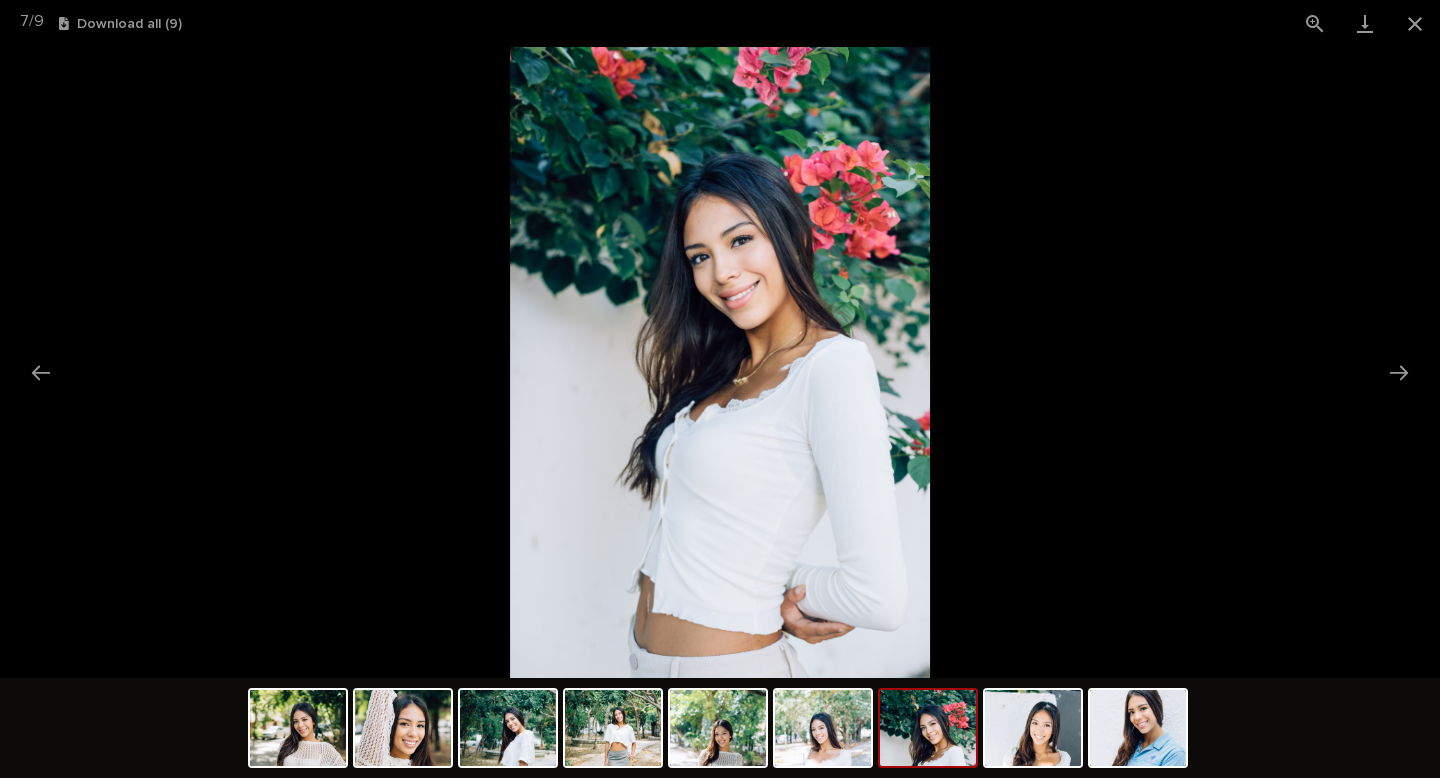 click at bounding box center (720, 362) 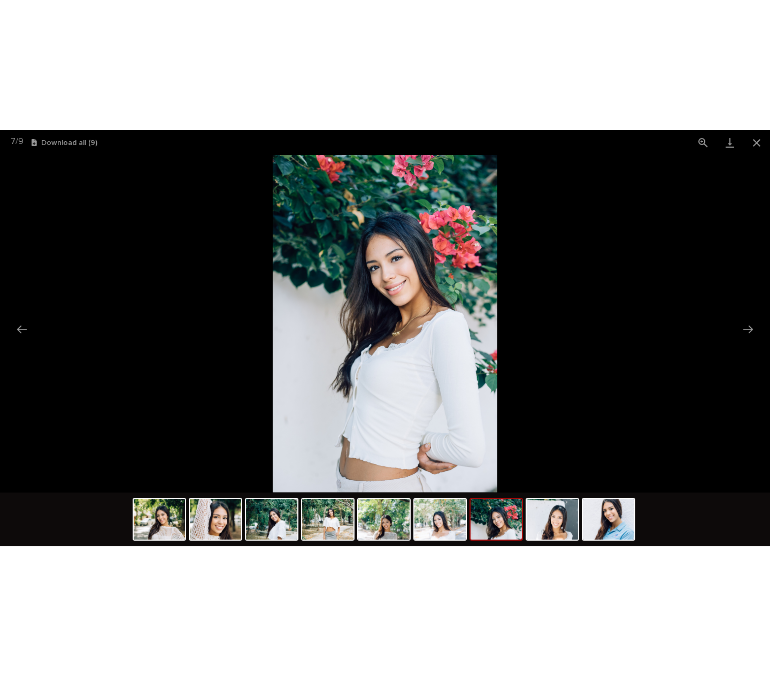 scroll, scrollTop: 0, scrollLeft: 0, axis: both 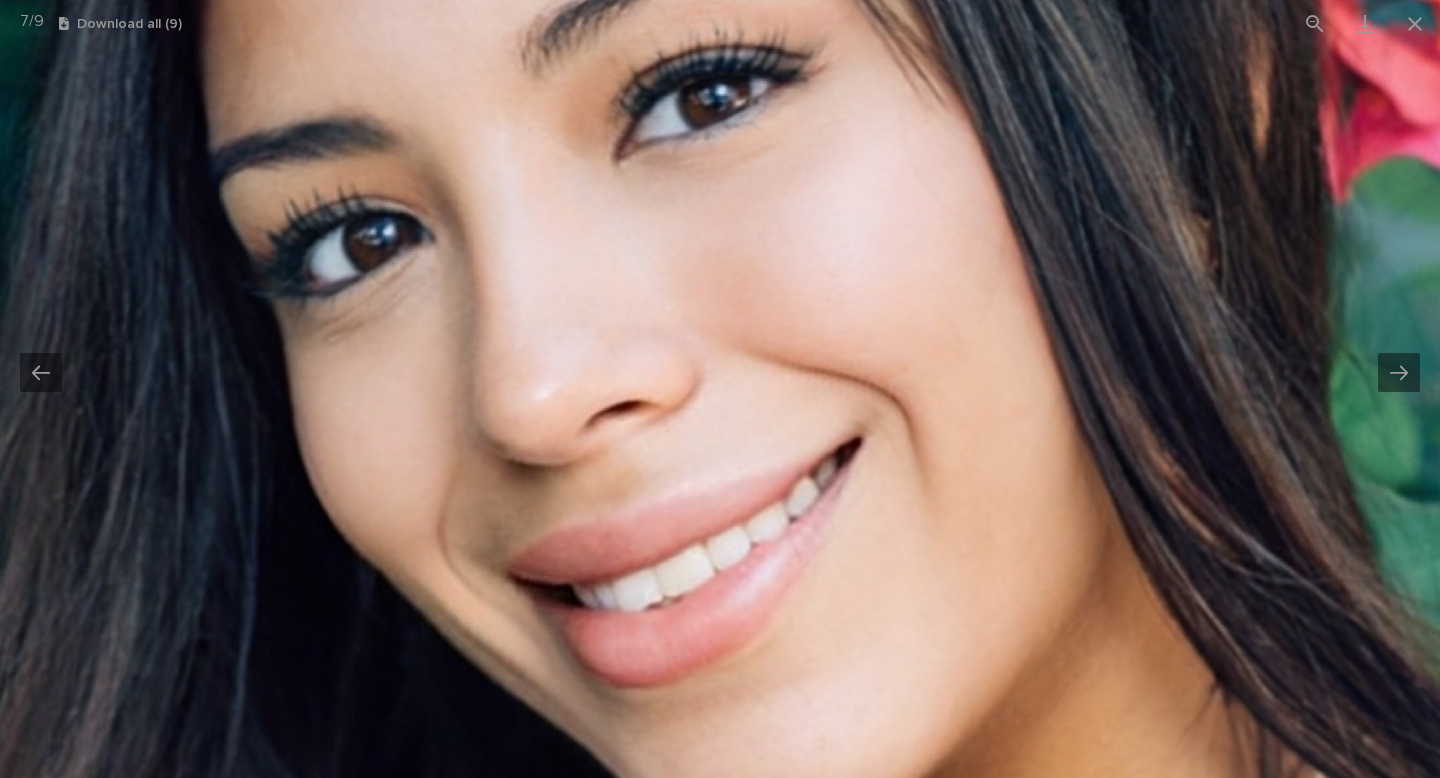 drag, startPoint x: 860, startPoint y: 268, endPoint x: 1076, endPoint y: 244, distance: 217.32924 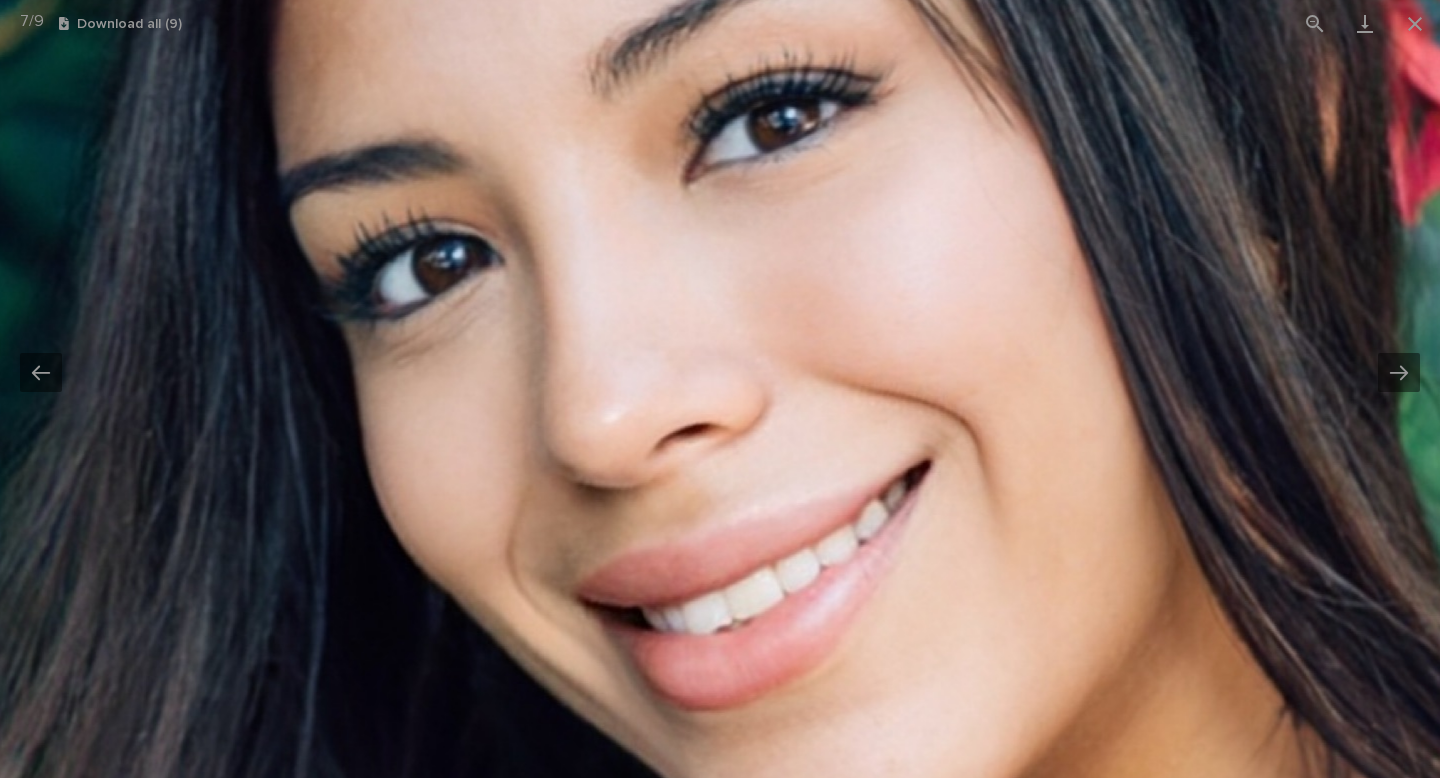 click at bounding box center [589, 1171] 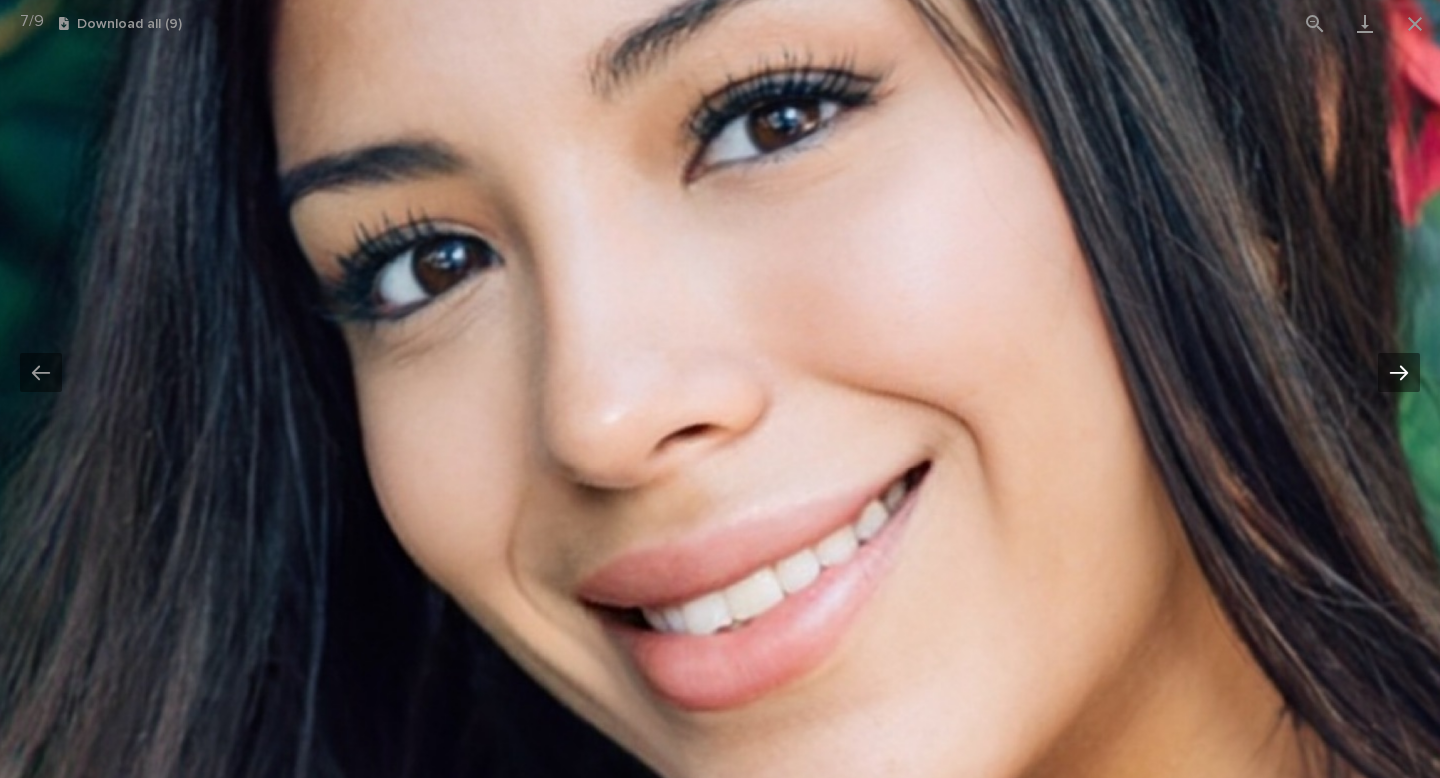 click at bounding box center [1399, 372] 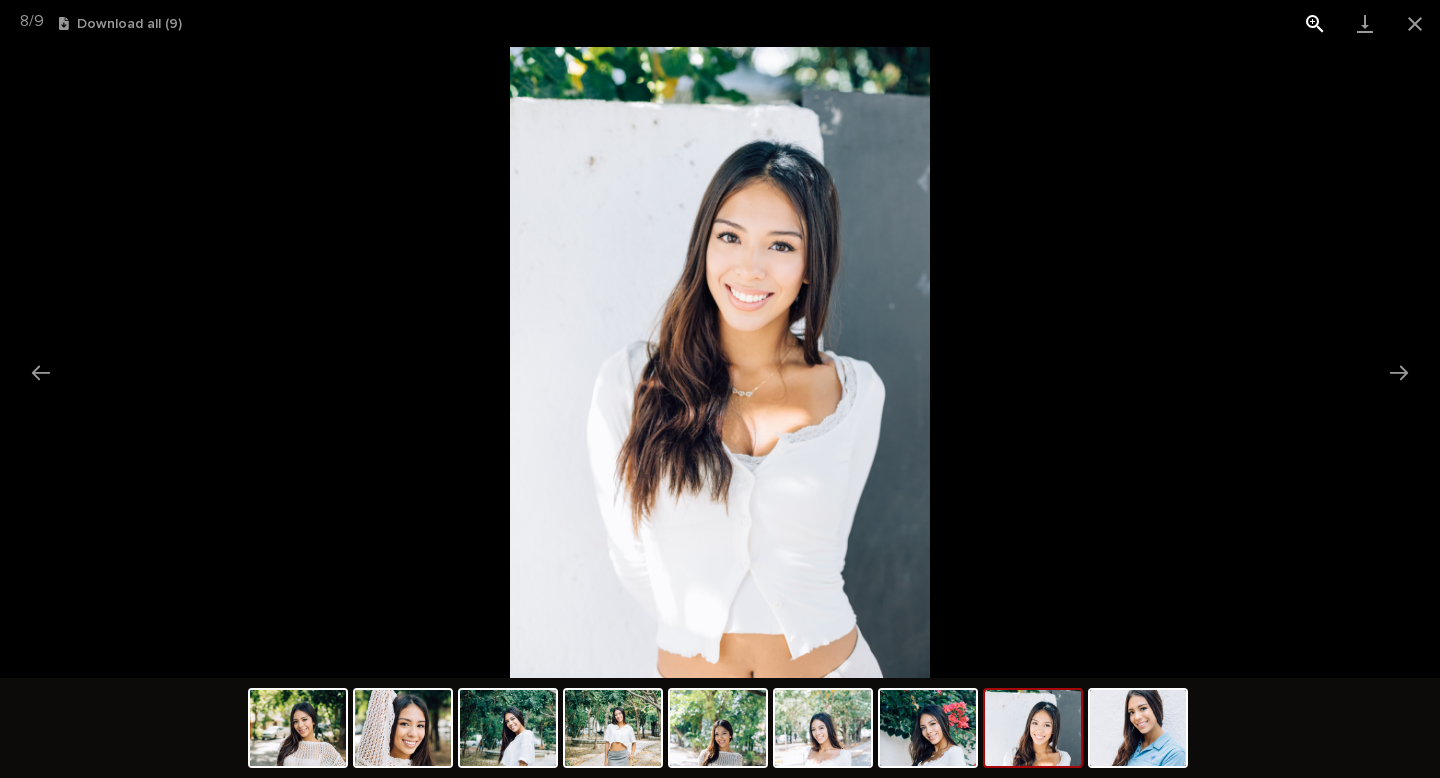 click at bounding box center (1315, 23) 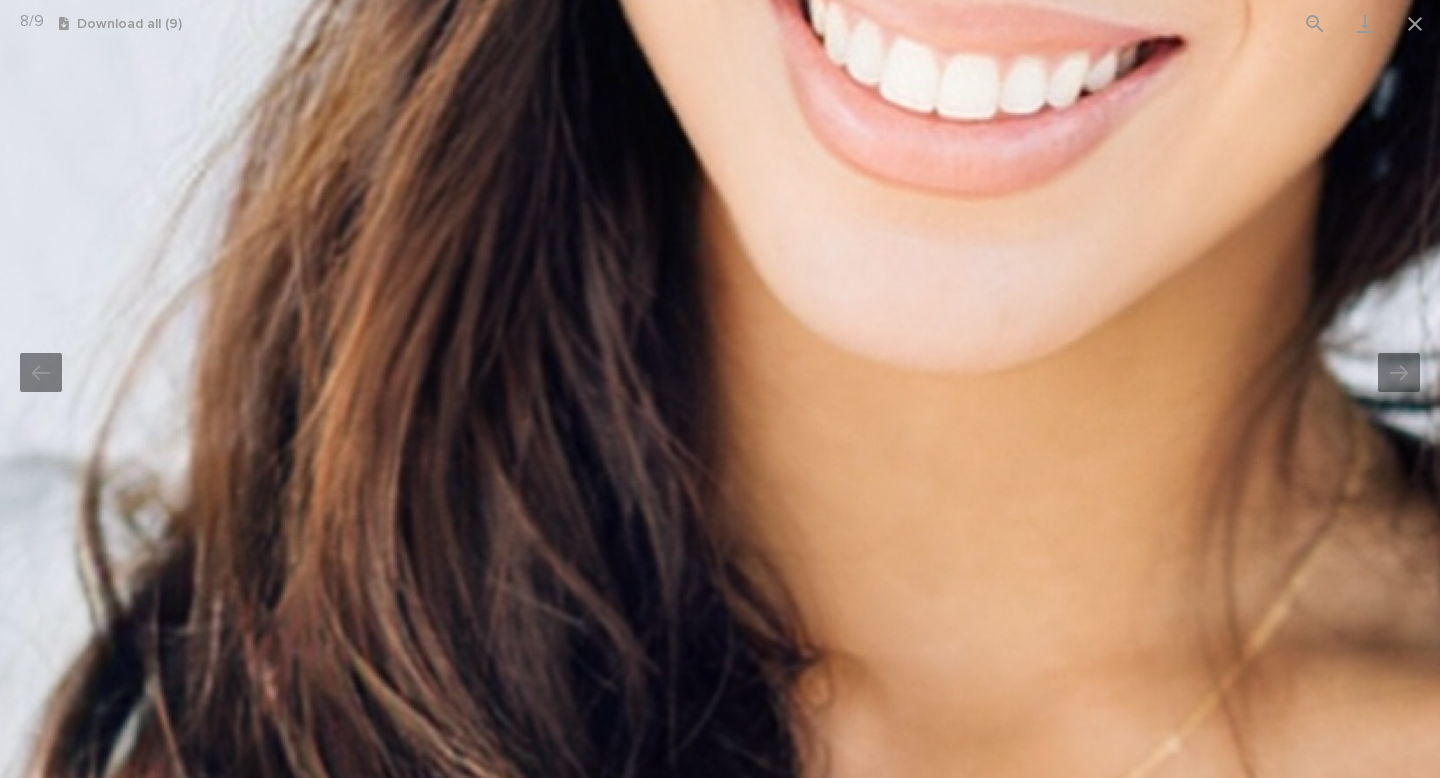 drag, startPoint x: 1224, startPoint y: 260, endPoint x: 1188, endPoint y: 755, distance: 496.30737 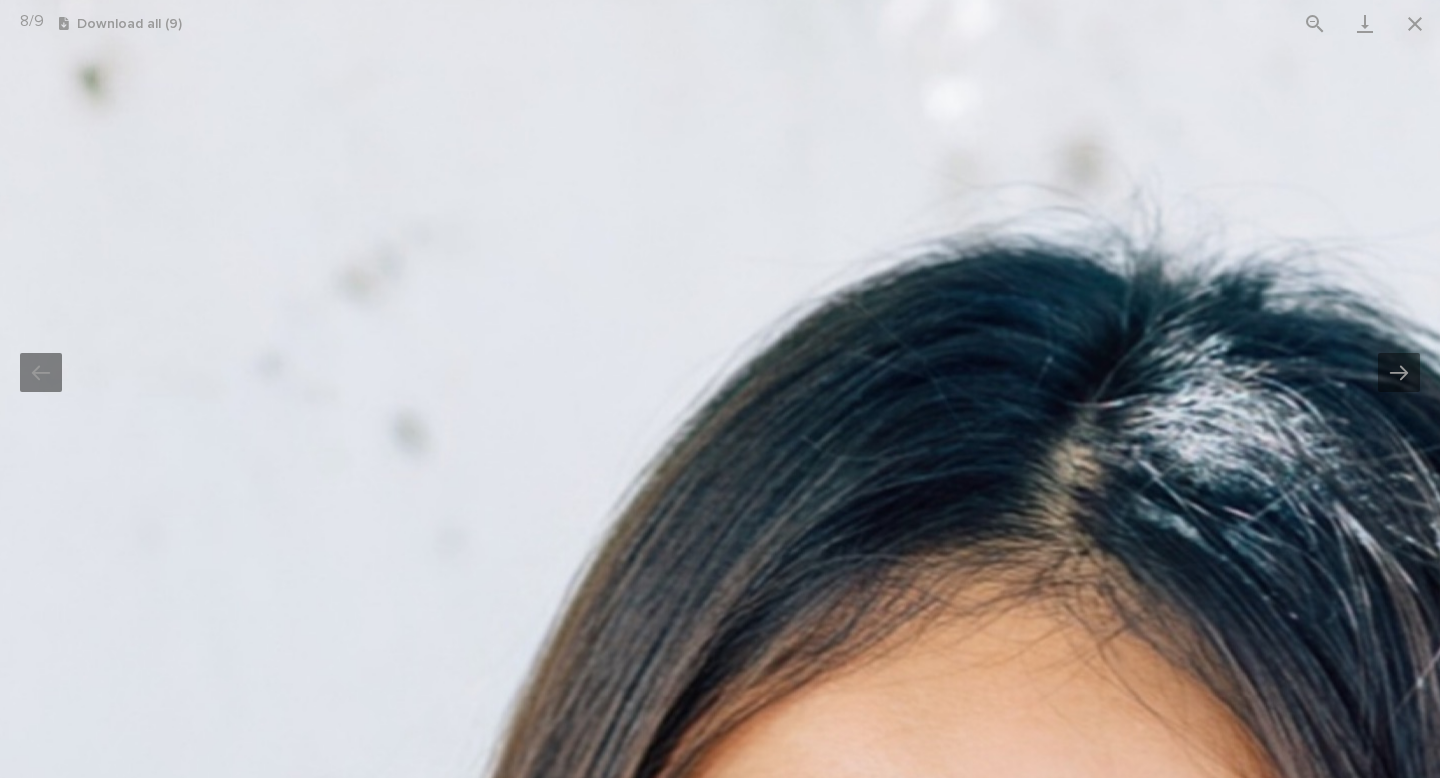 drag, startPoint x: 1142, startPoint y: 521, endPoint x: 1054, endPoint y: 147, distance: 384.21347 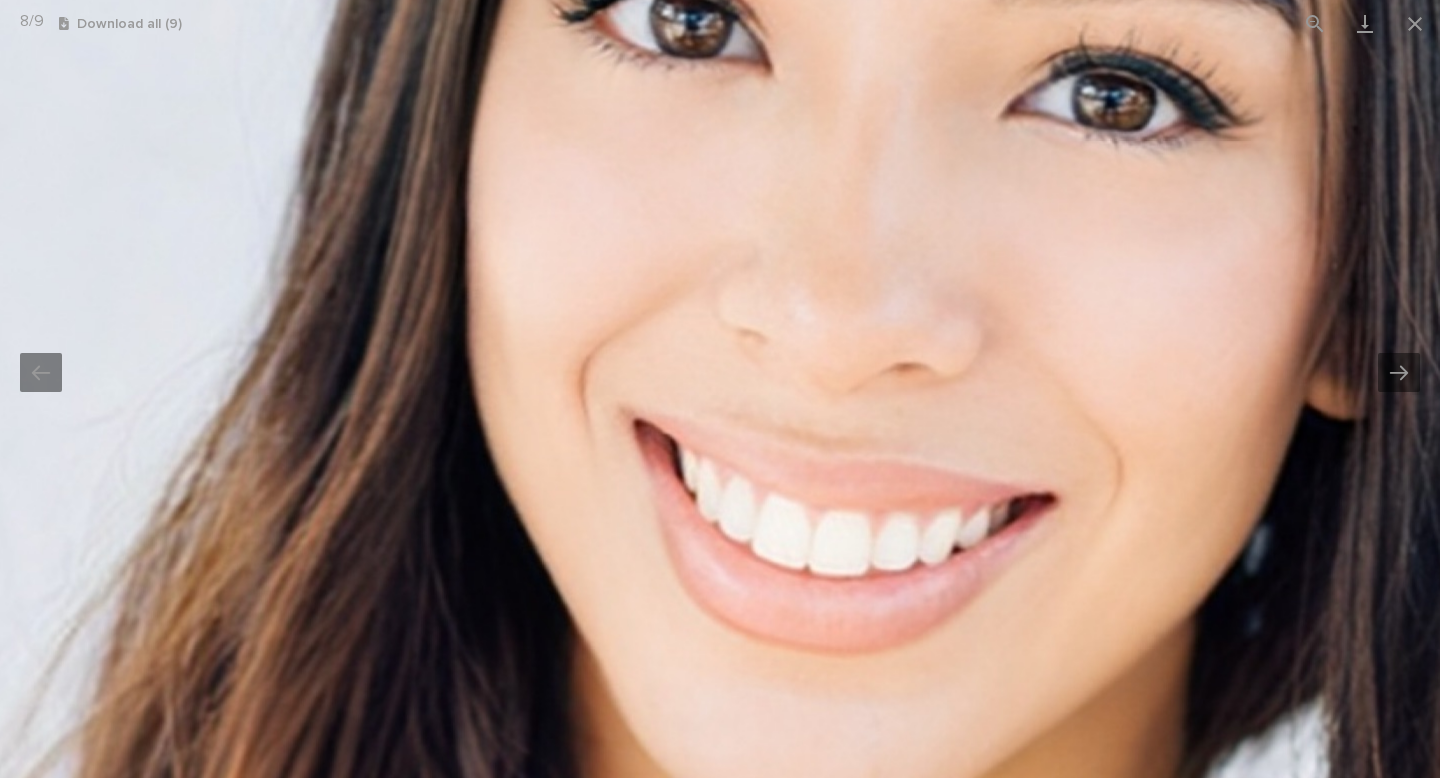 drag, startPoint x: 1062, startPoint y: 581, endPoint x: 1051, endPoint y: 325, distance: 256.2362 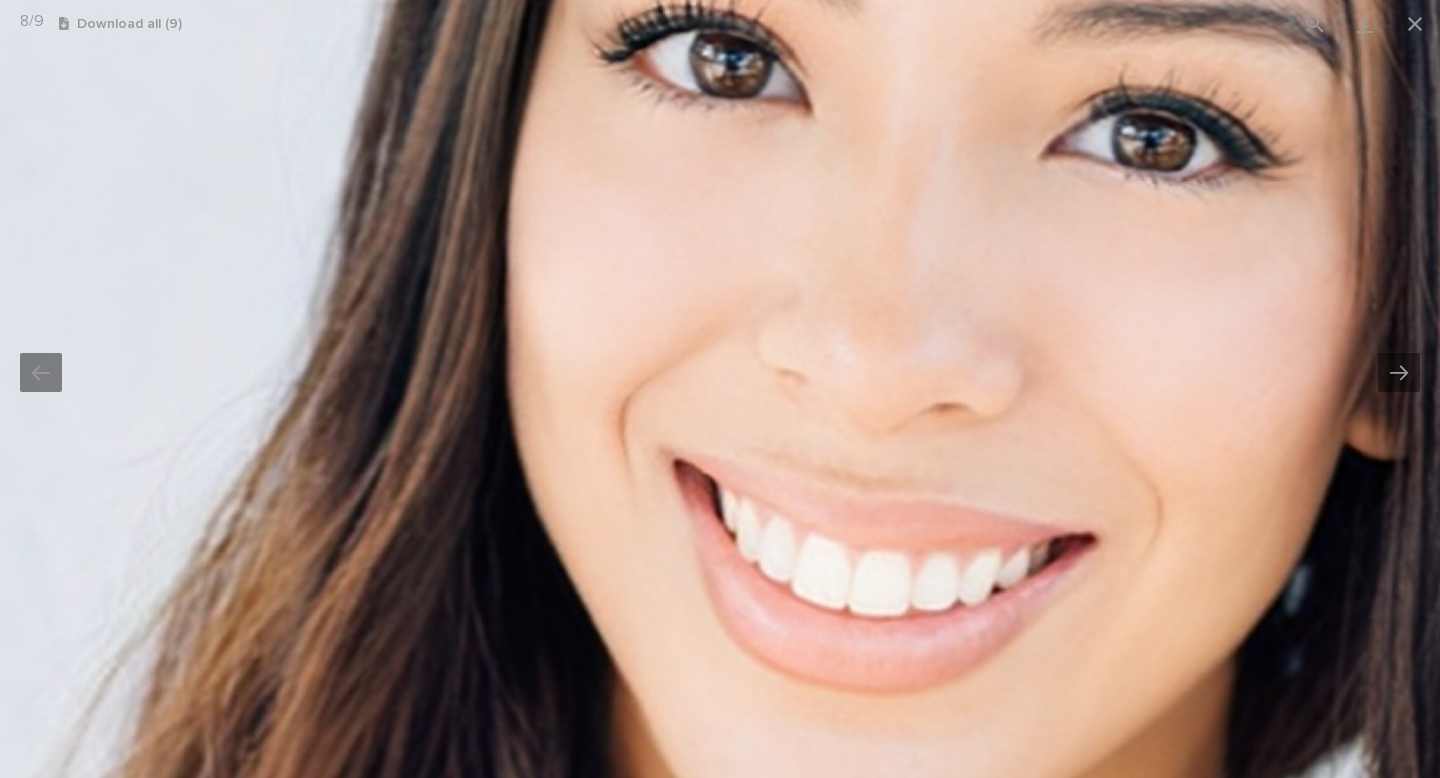 drag, startPoint x: 1003, startPoint y: 354, endPoint x: 1043, endPoint y: 446, distance: 100.31949 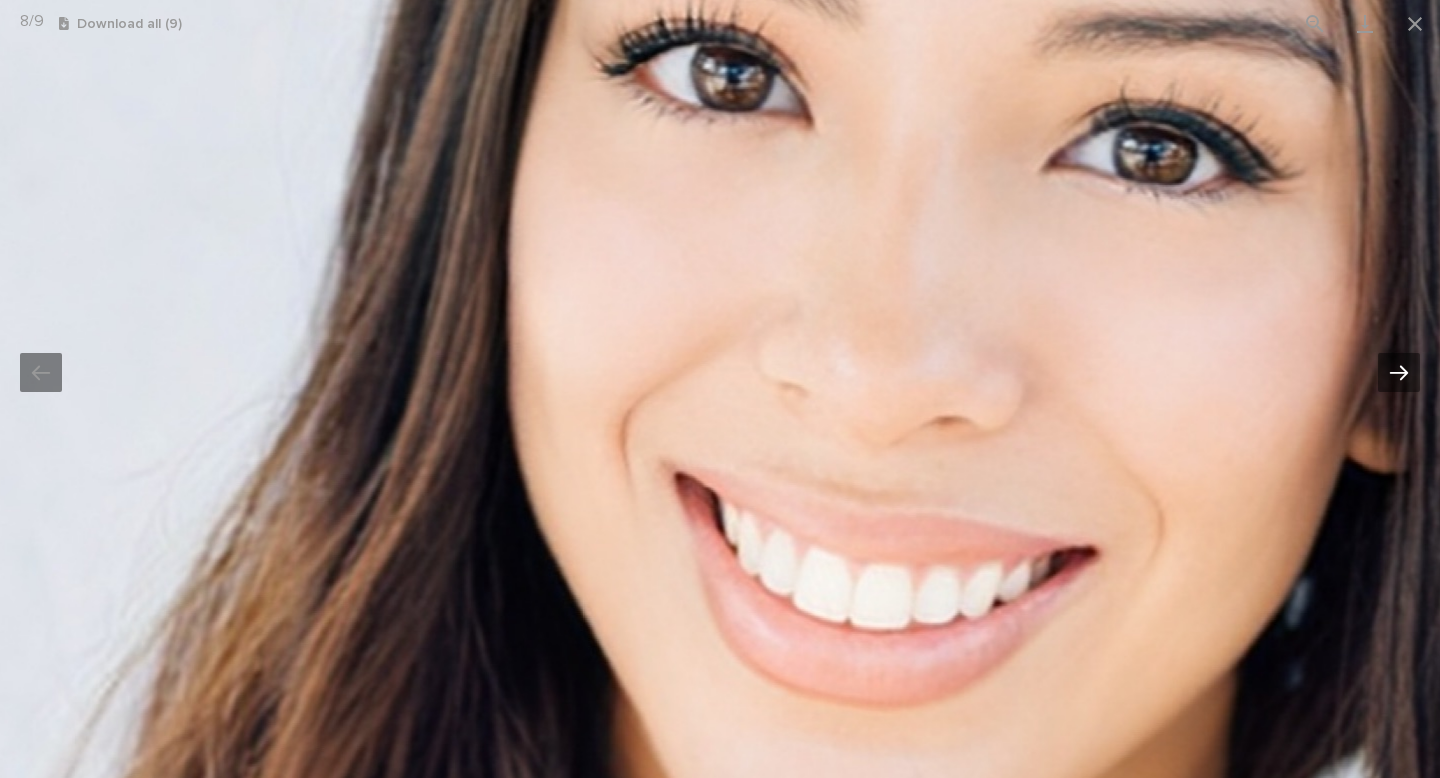 click at bounding box center [1399, 372] 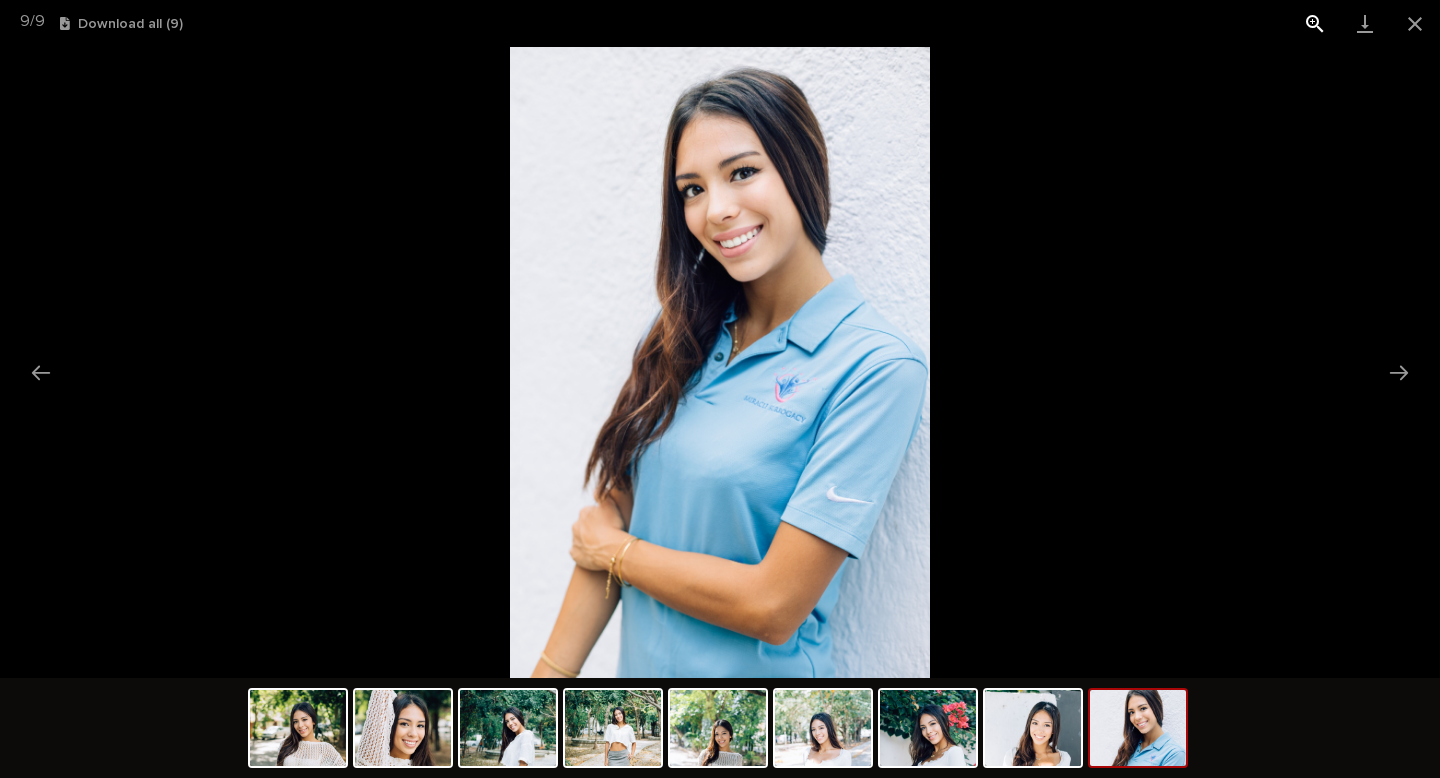 click at bounding box center [1315, 23] 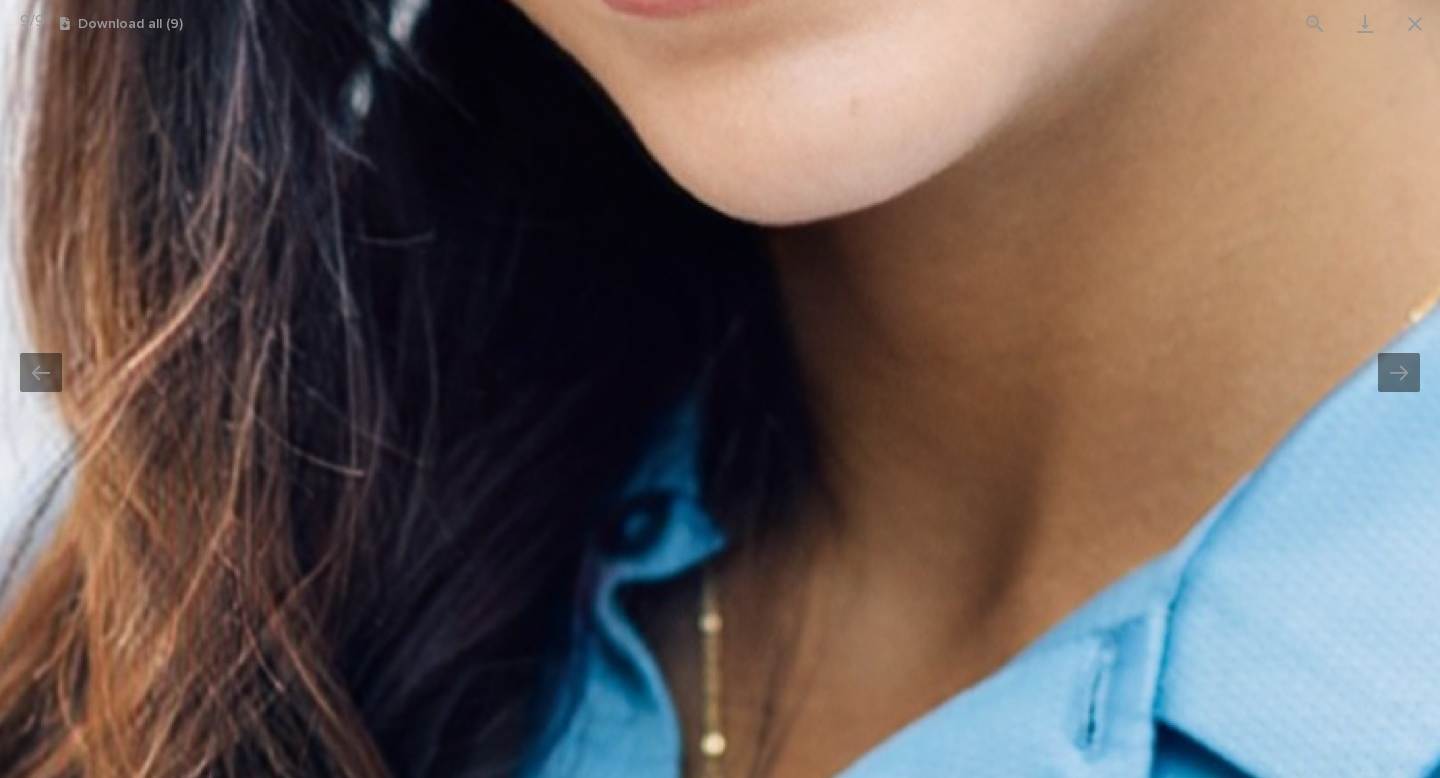 drag, startPoint x: 1101, startPoint y: 179, endPoint x: 913, endPoint y: 777, distance: 626.85565 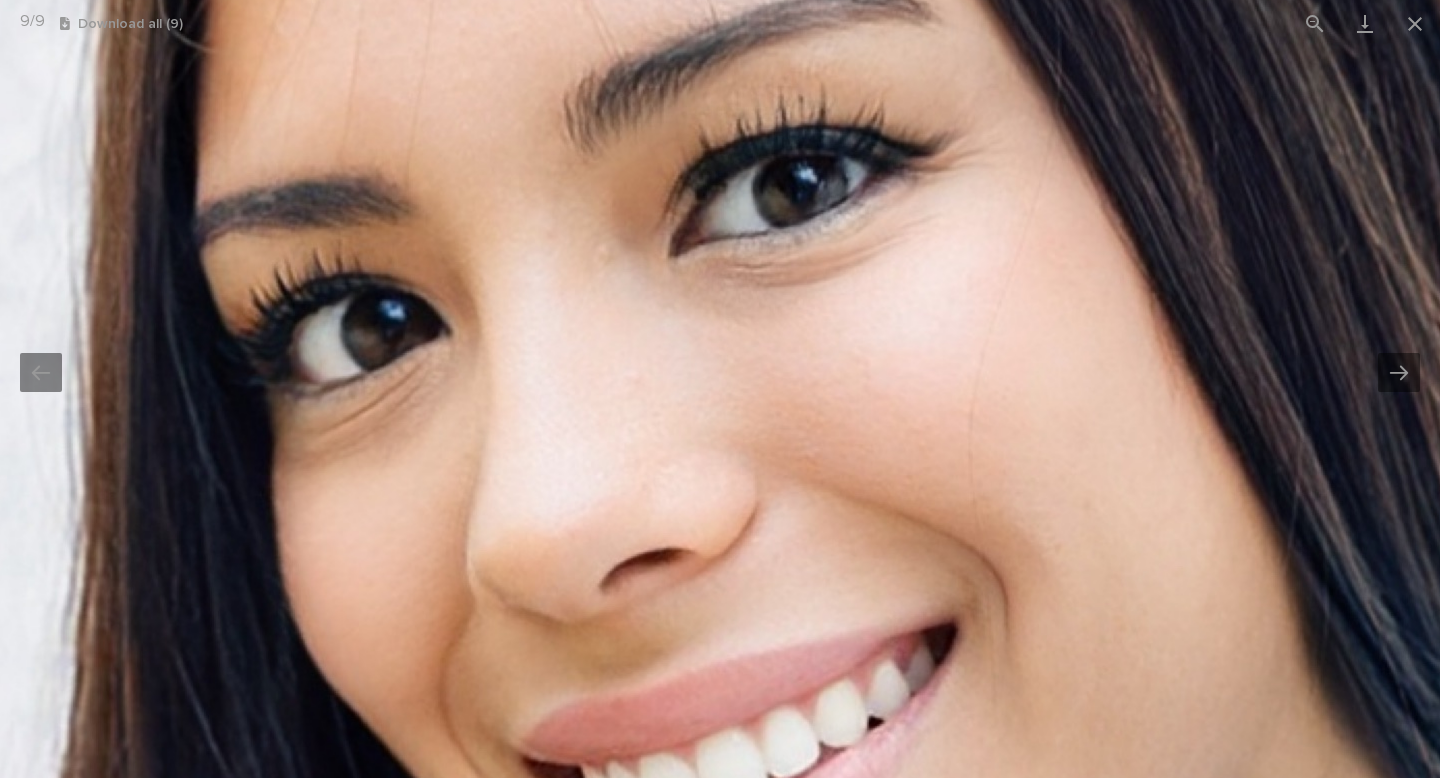 drag, startPoint x: 900, startPoint y: 405, endPoint x: 1013, endPoint y: -38, distance: 457.18488 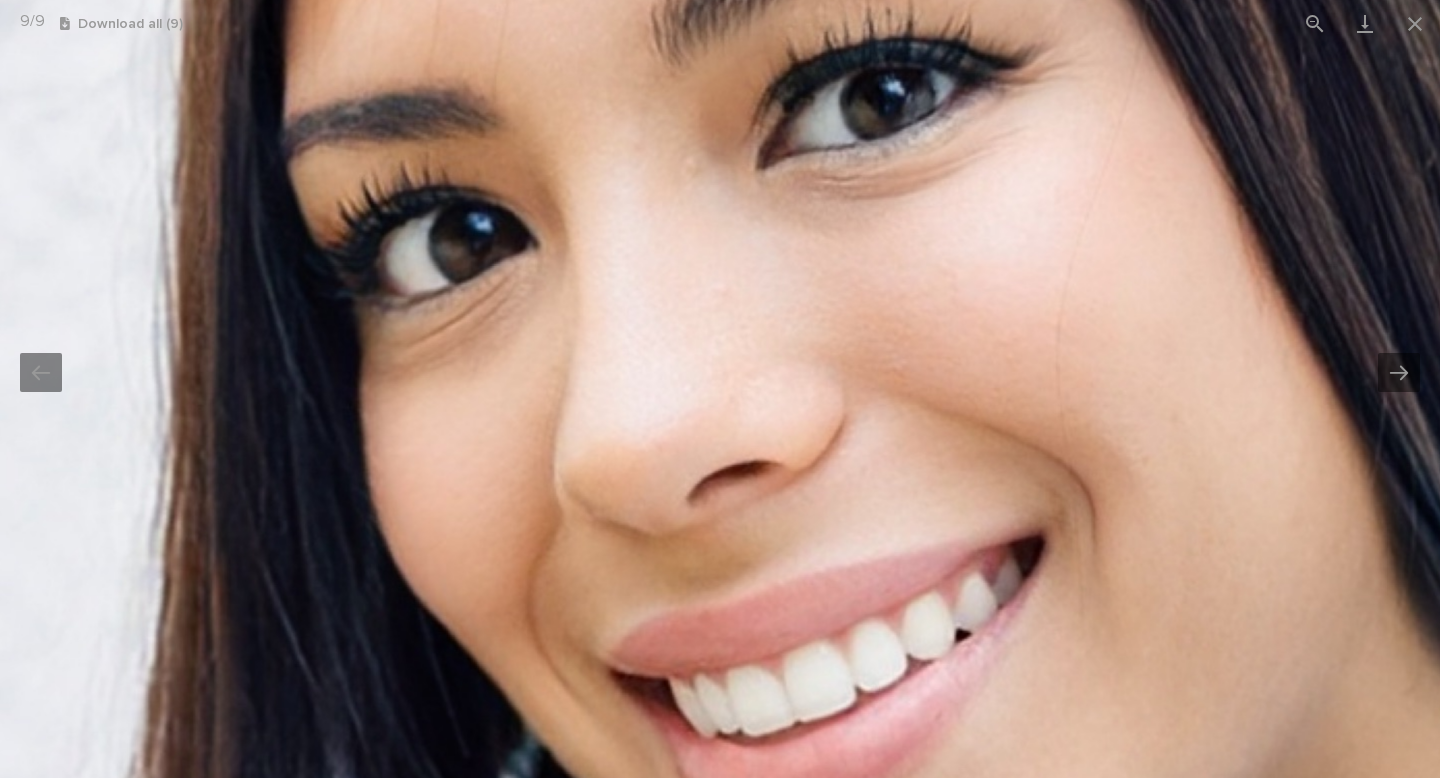 drag, startPoint x: 1054, startPoint y: 153, endPoint x: 1122, endPoint y: 312, distance: 172.93062 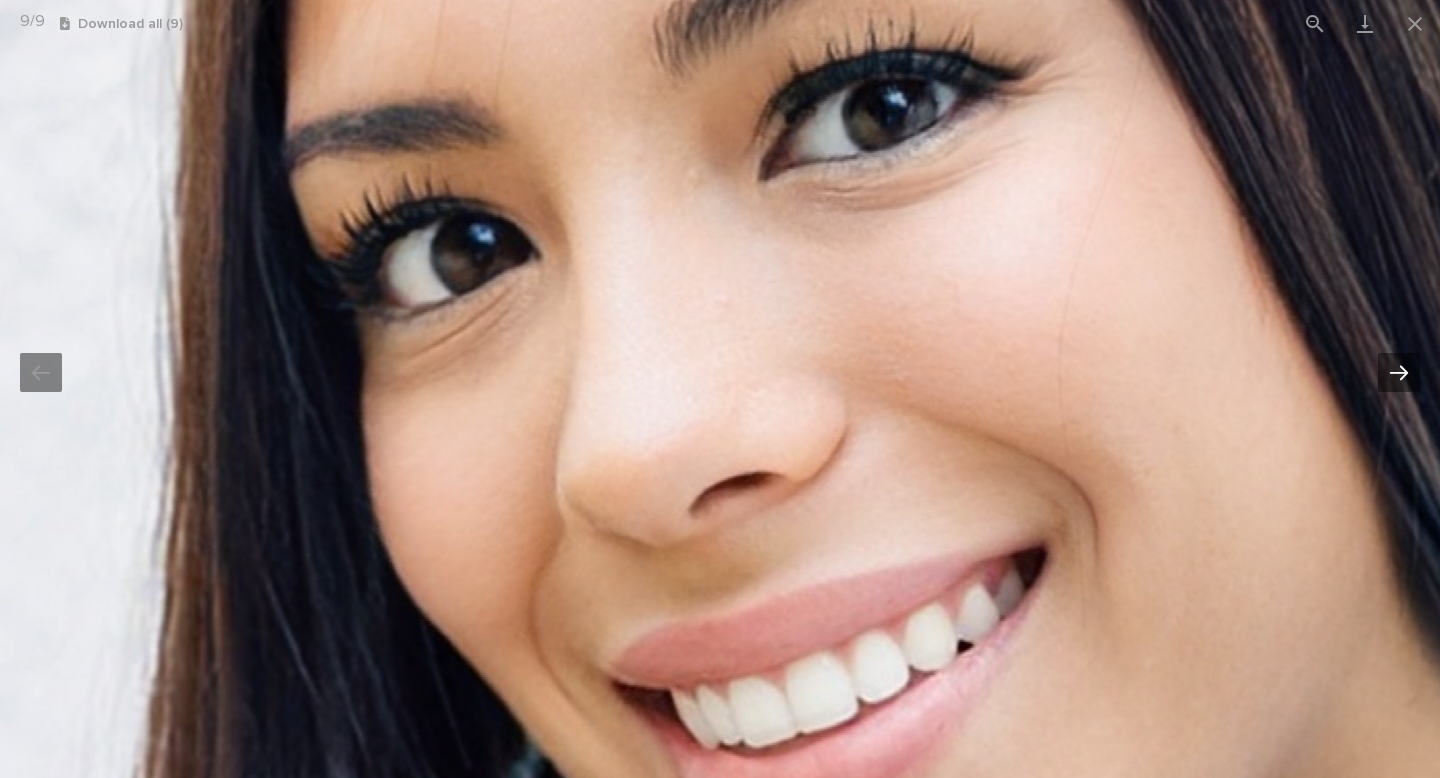 click at bounding box center (1399, 372) 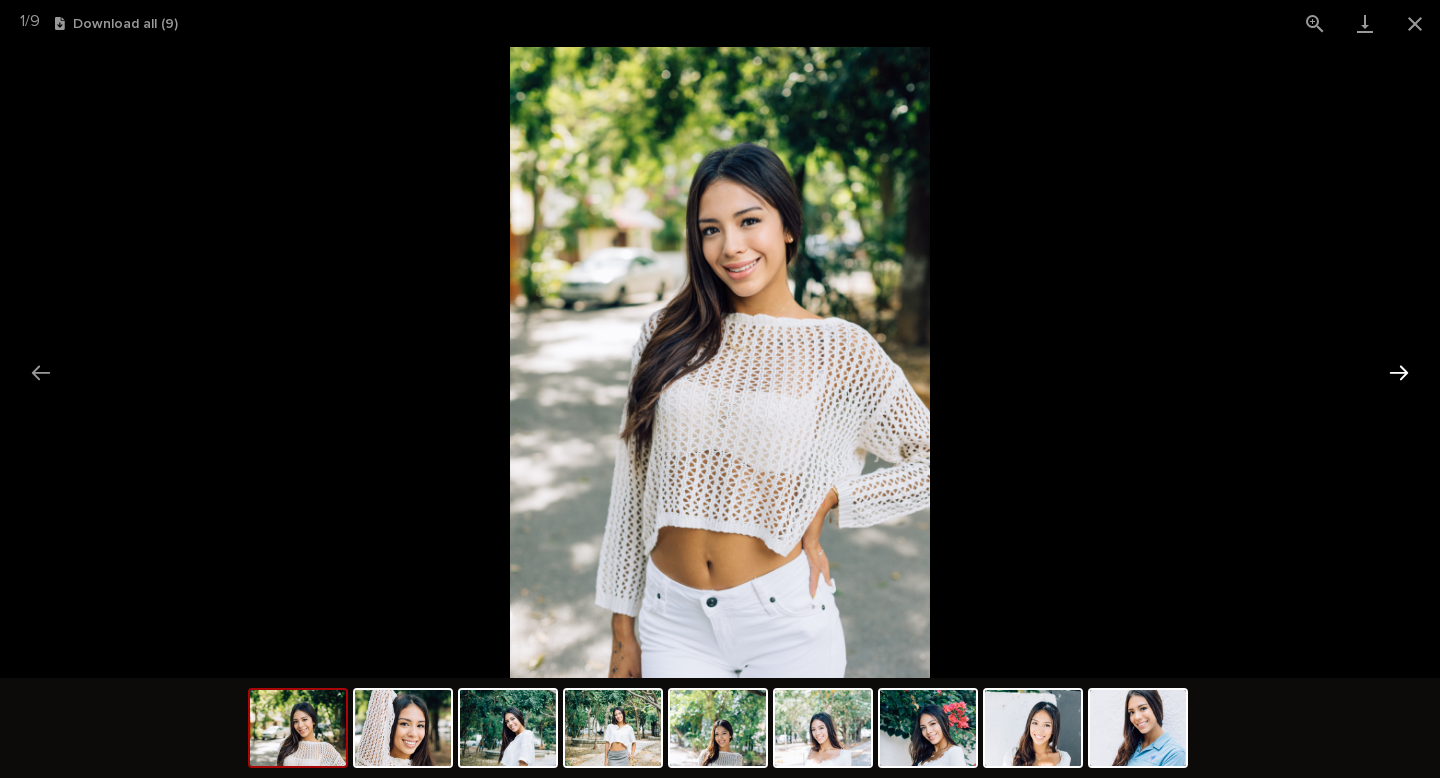 click at bounding box center (1399, 372) 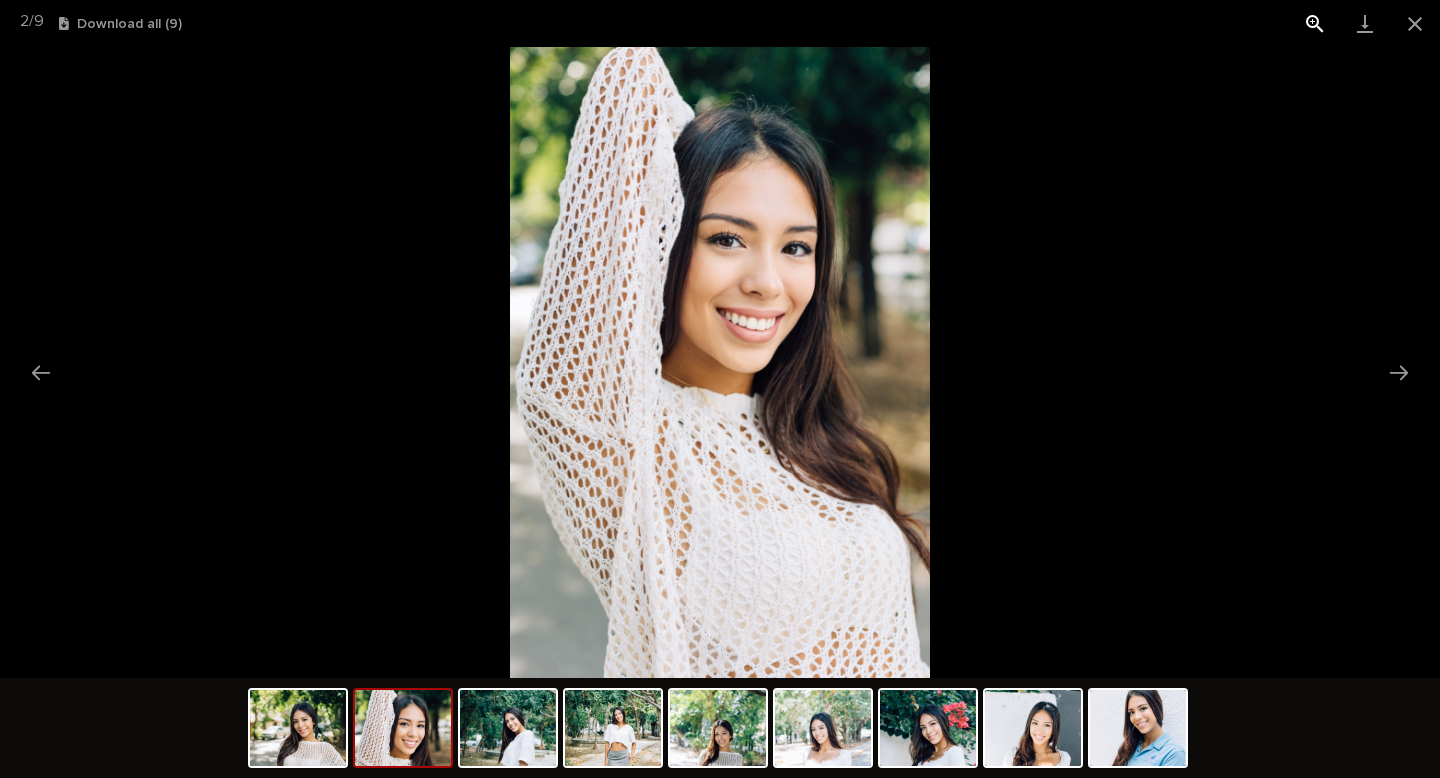 click at bounding box center [1315, 23] 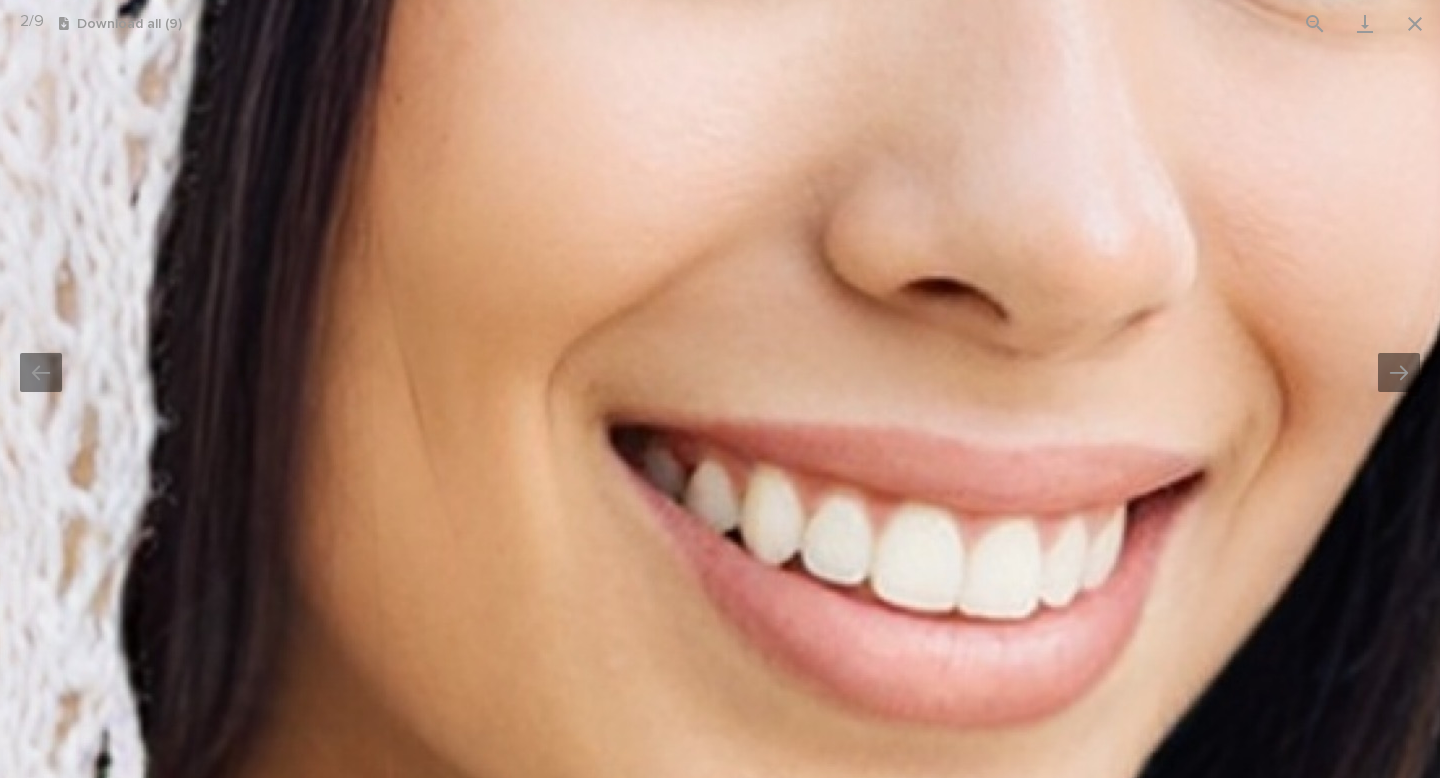 drag, startPoint x: 1014, startPoint y: 312, endPoint x: 923, endPoint y: 774, distance: 470.87683 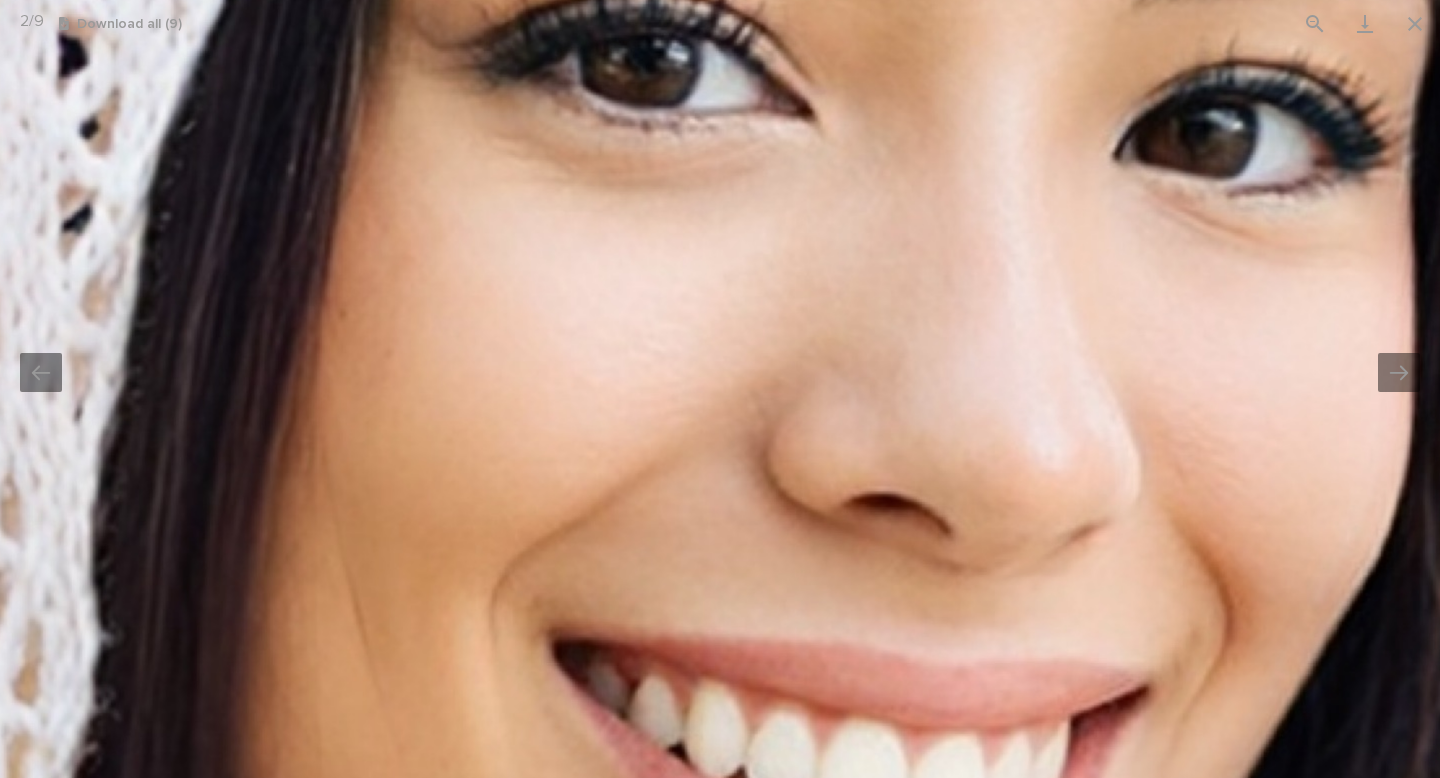 drag, startPoint x: 943, startPoint y: 451, endPoint x: 910, endPoint y: 302, distance: 152.61061 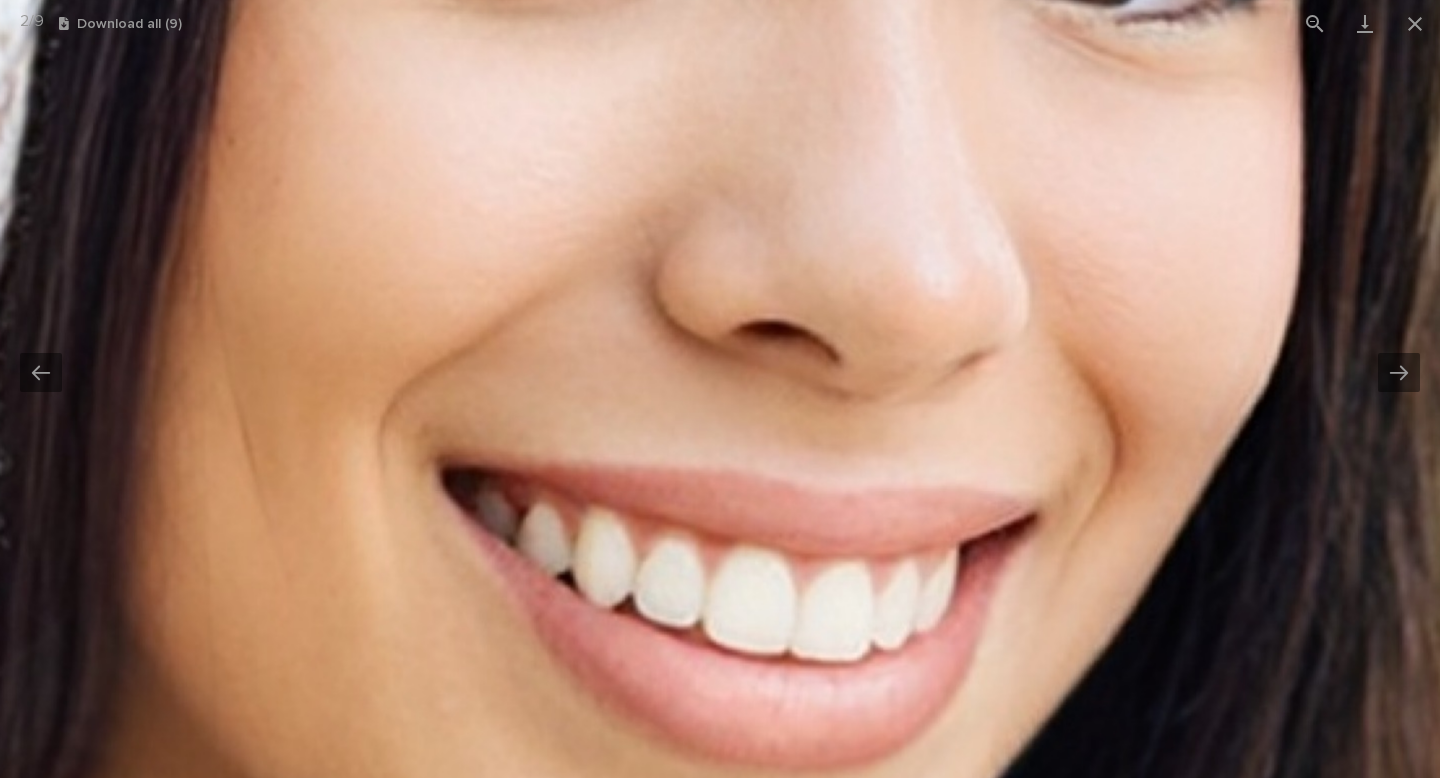 drag, startPoint x: 906, startPoint y: 244, endPoint x: 795, endPoint y: 82, distance: 196.37973 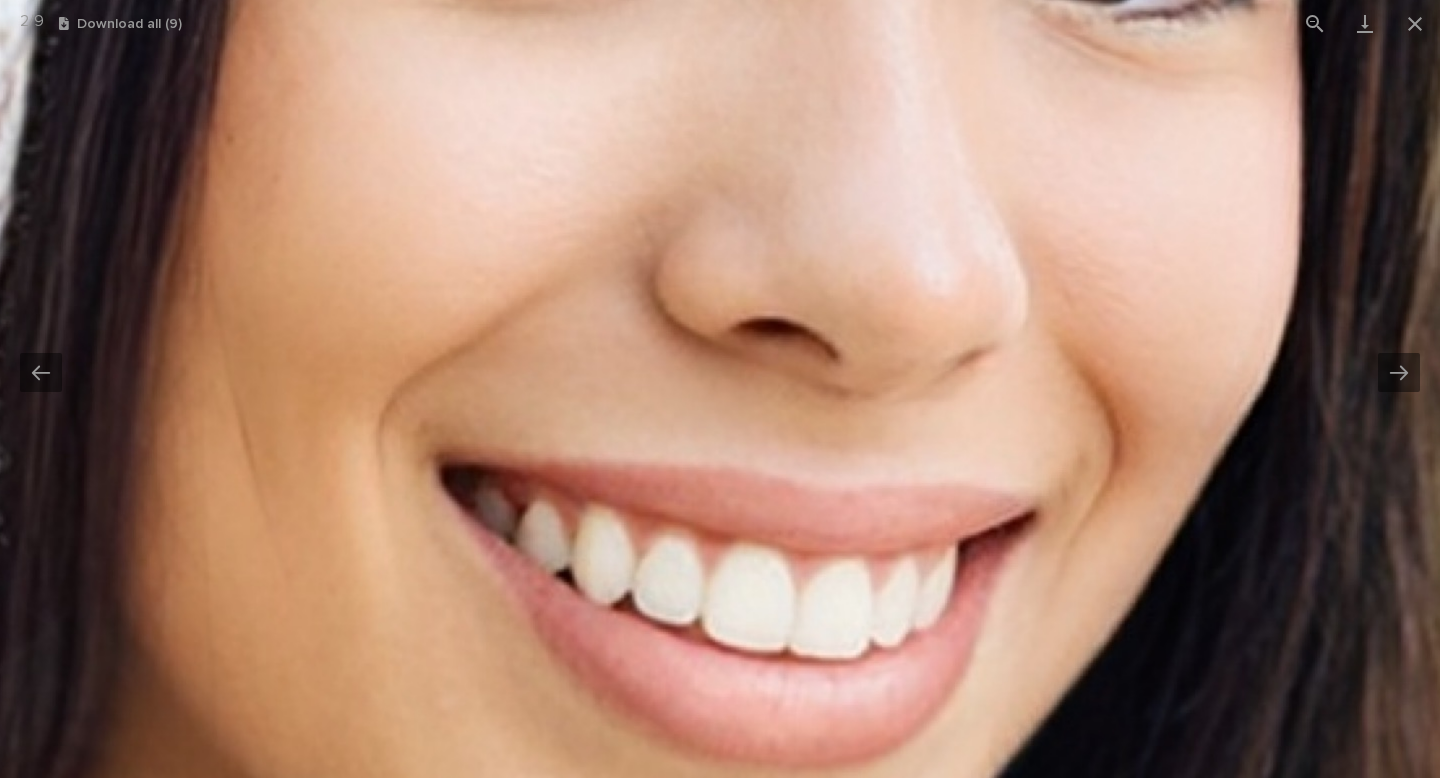 click at bounding box center [474, 938] 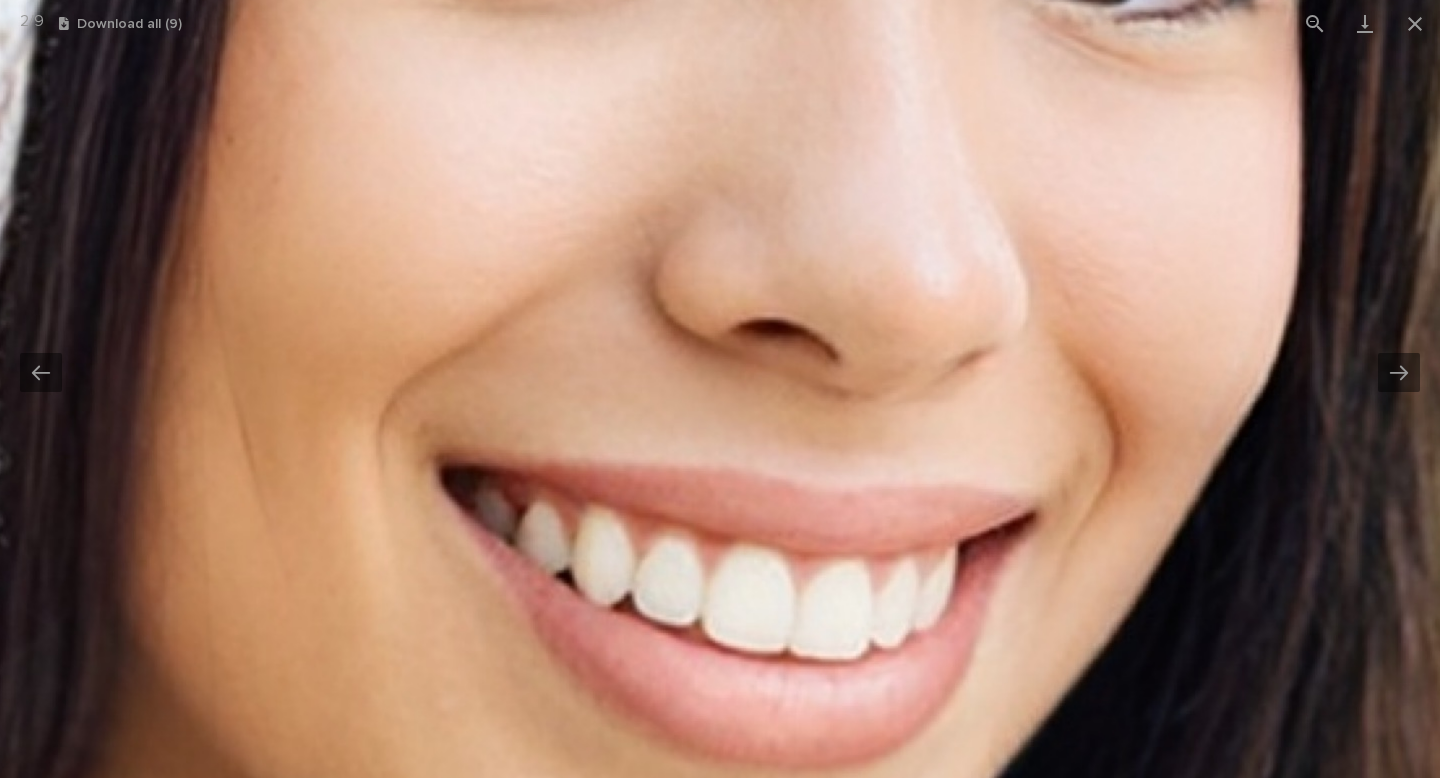 click at bounding box center [474, 939] 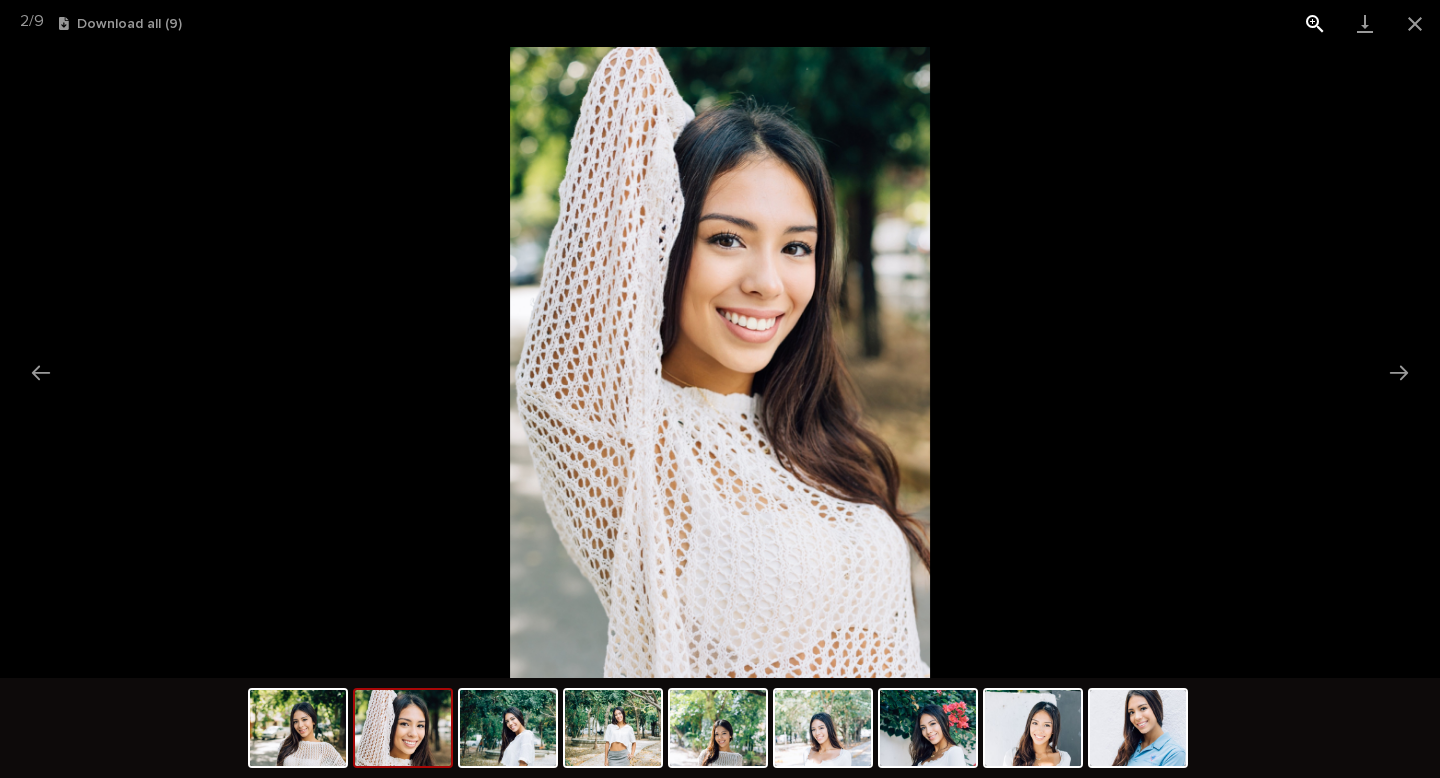 click at bounding box center [1315, 23] 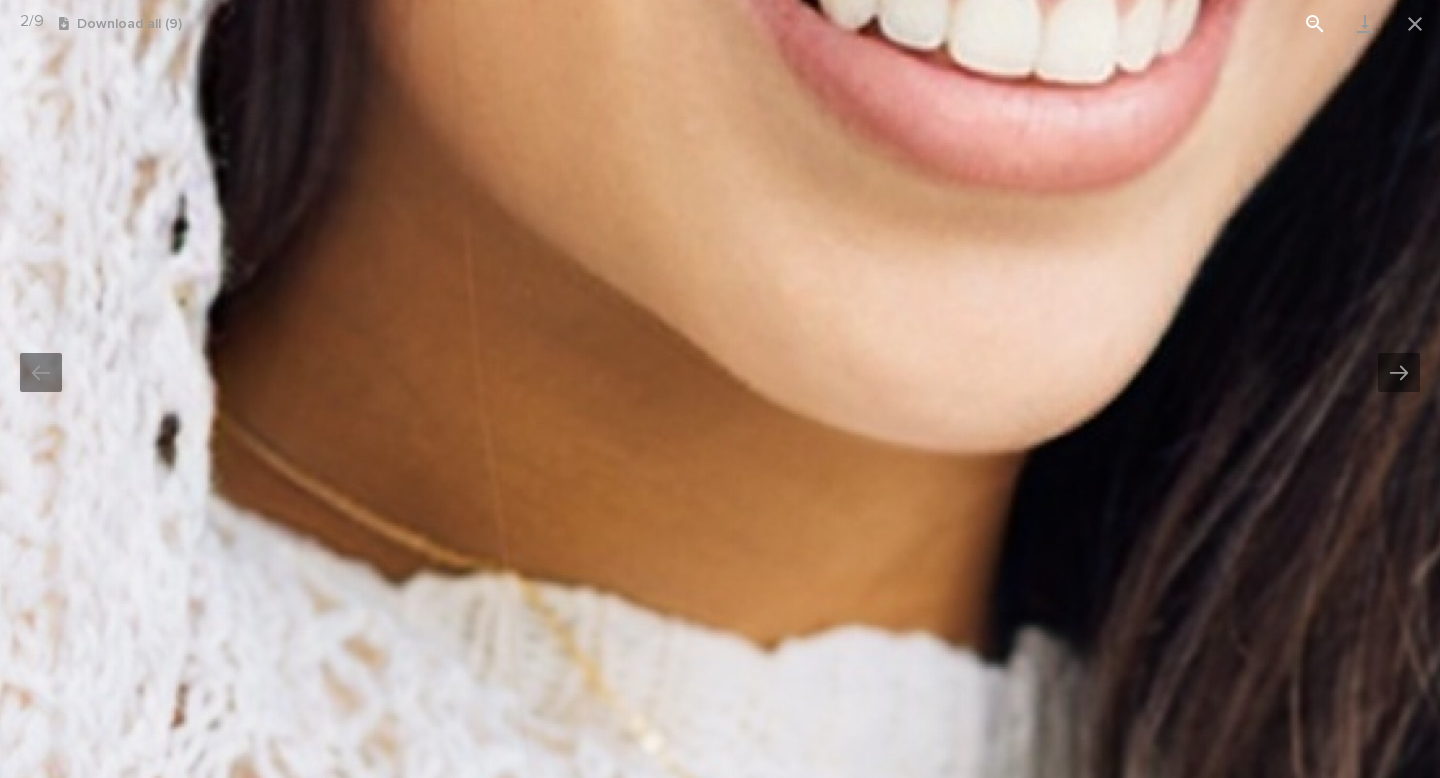 click at bounding box center [1315, 23] 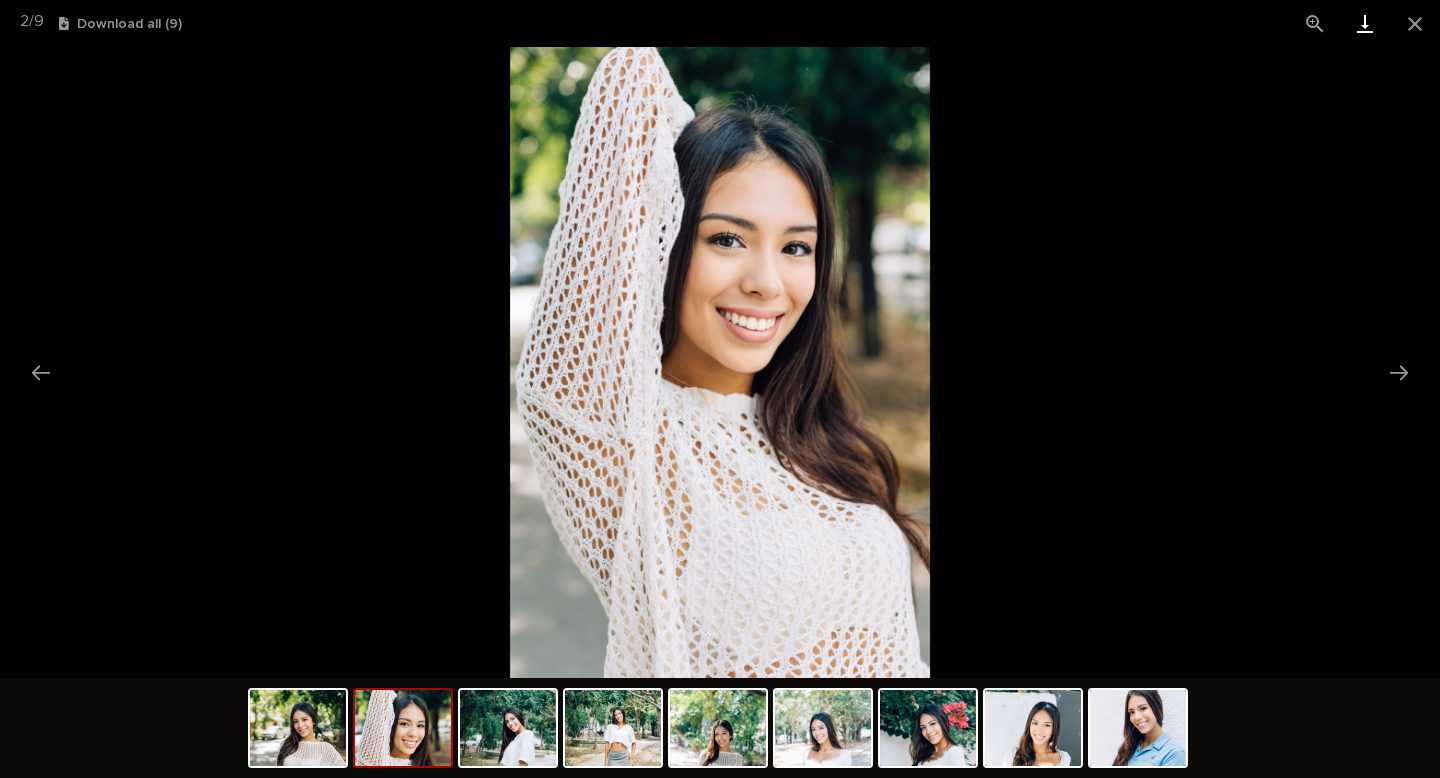 click at bounding box center (1365, 23) 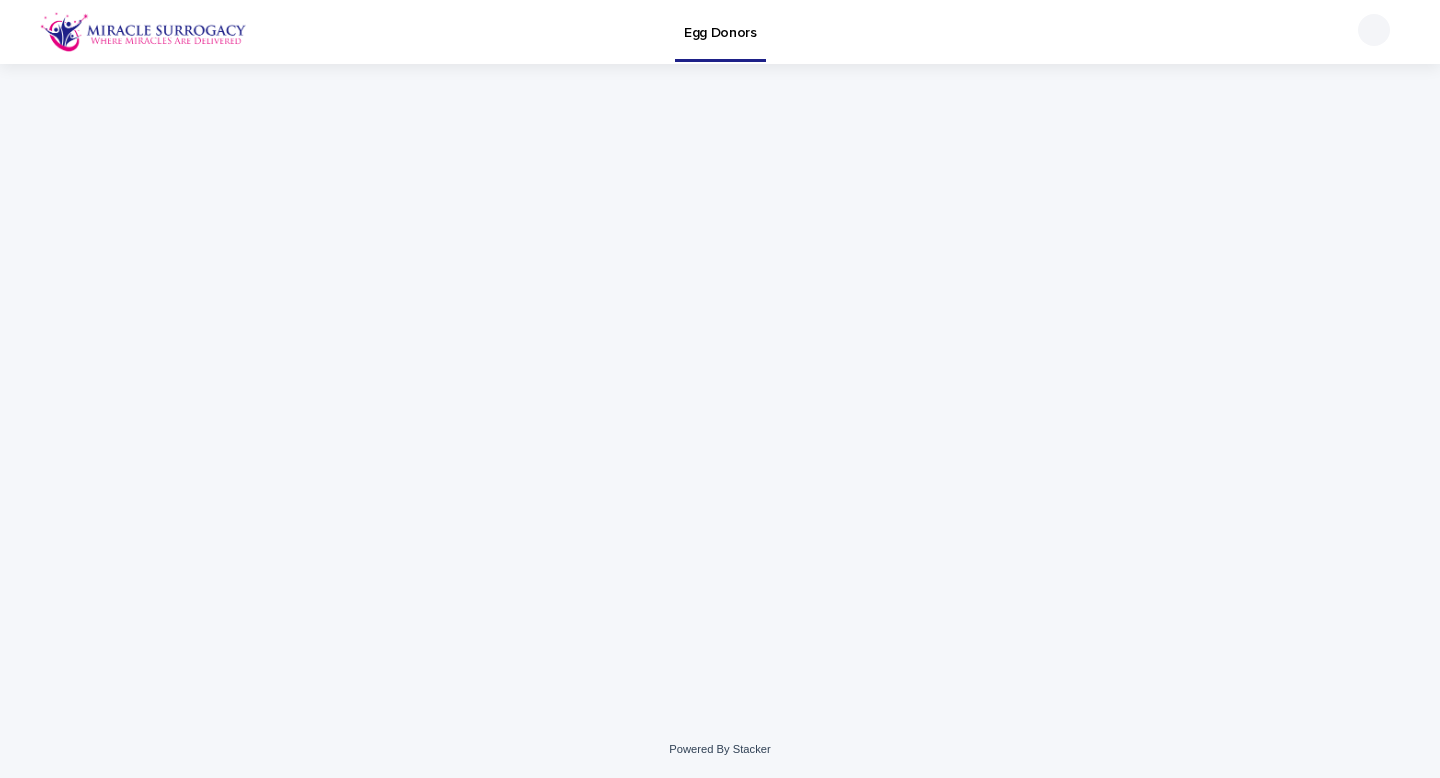 scroll, scrollTop: 0, scrollLeft: 0, axis: both 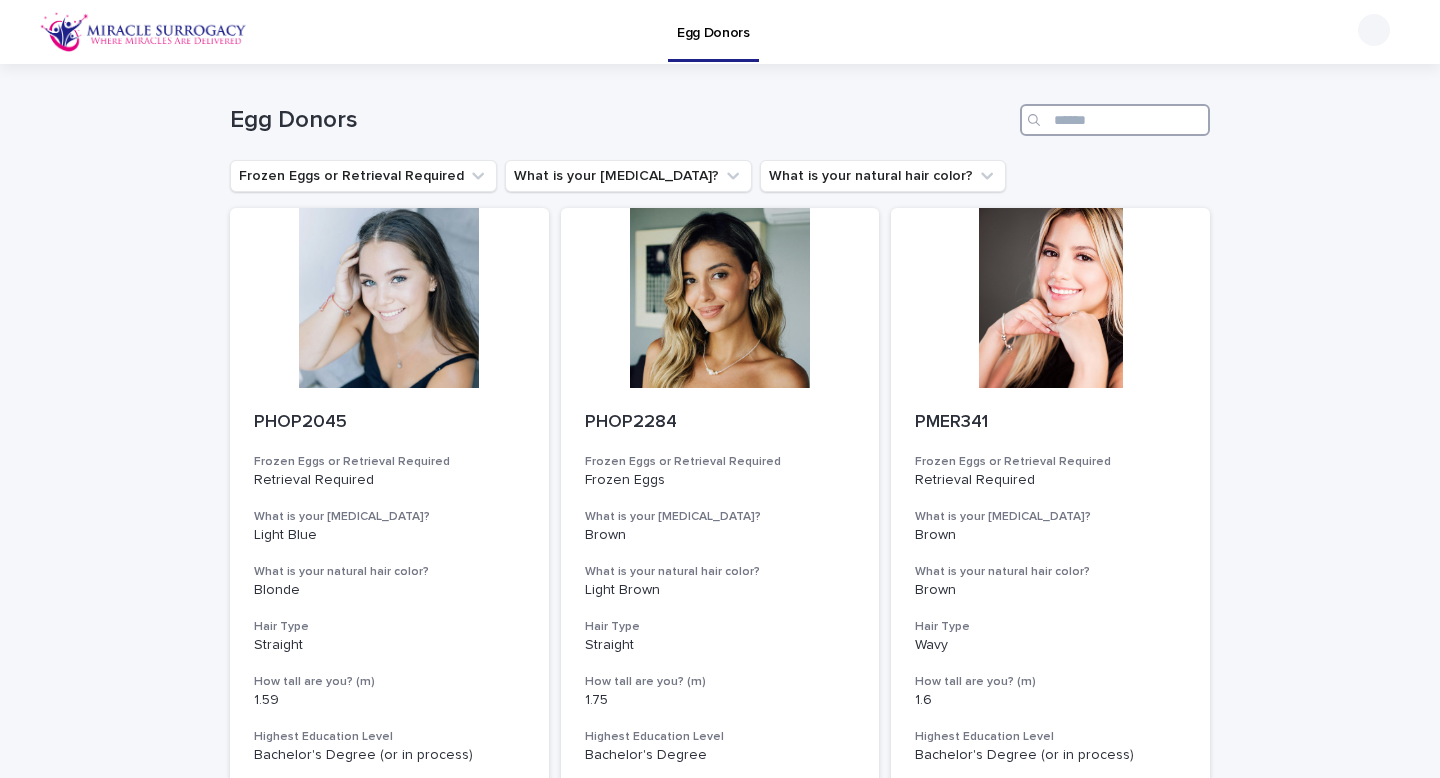 click at bounding box center (1115, 120) 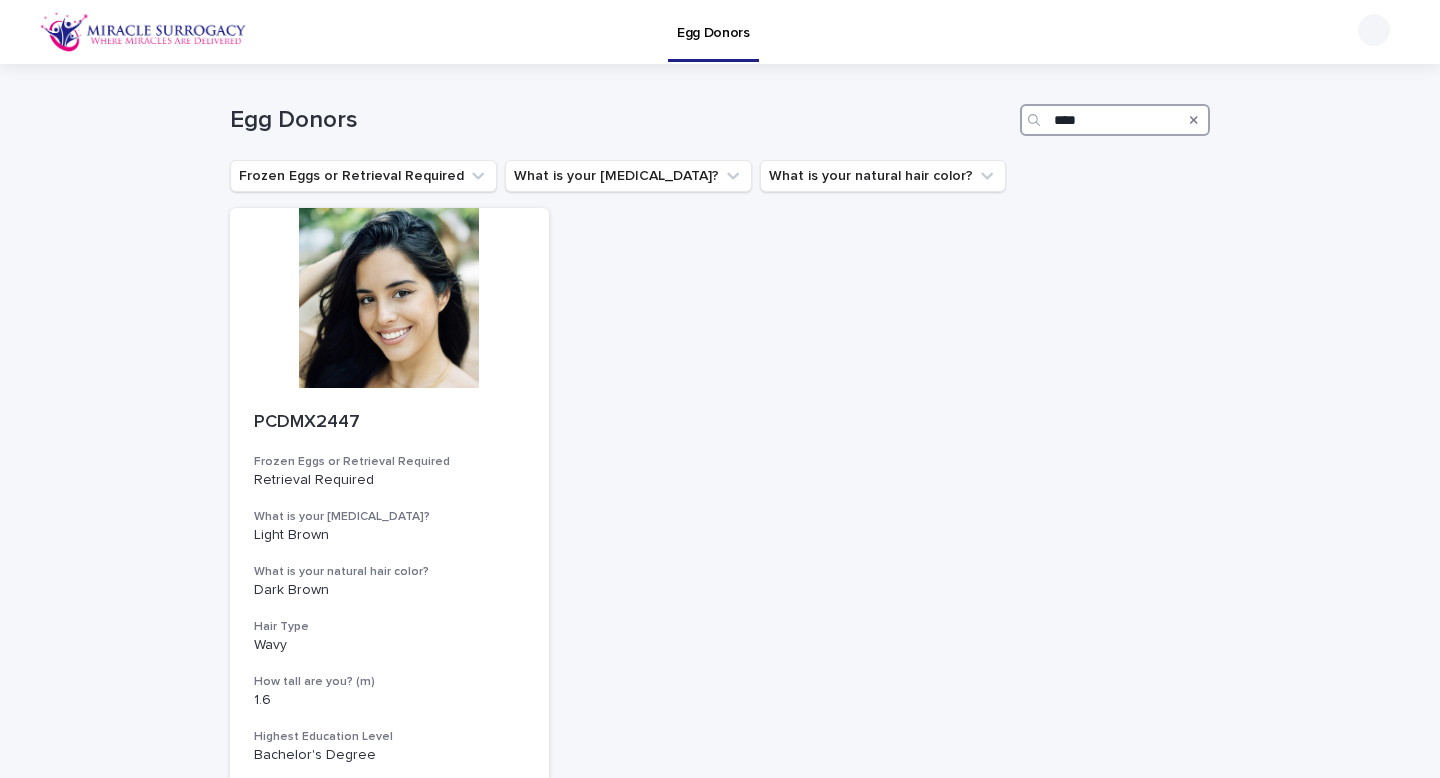type on "****" 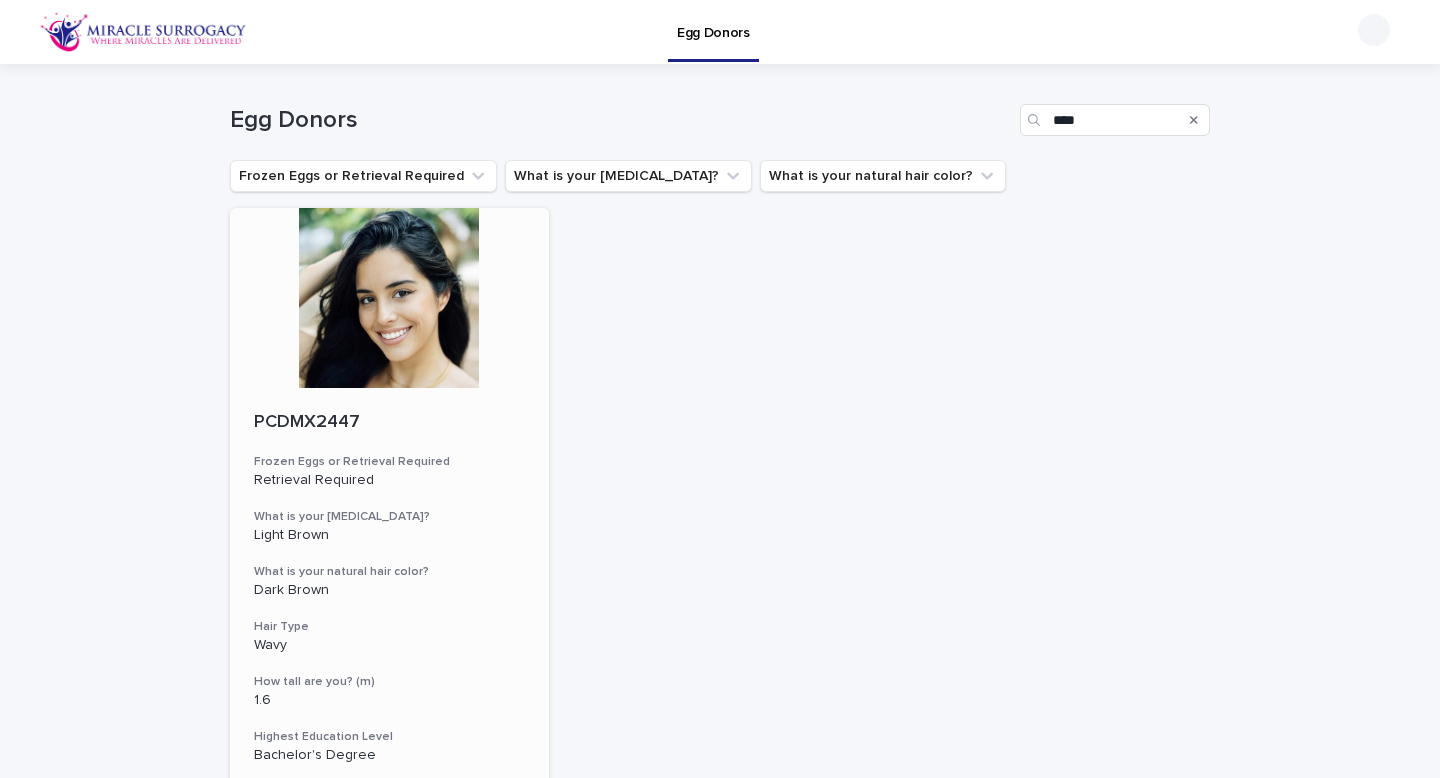 click at bounding box center [389, 298] 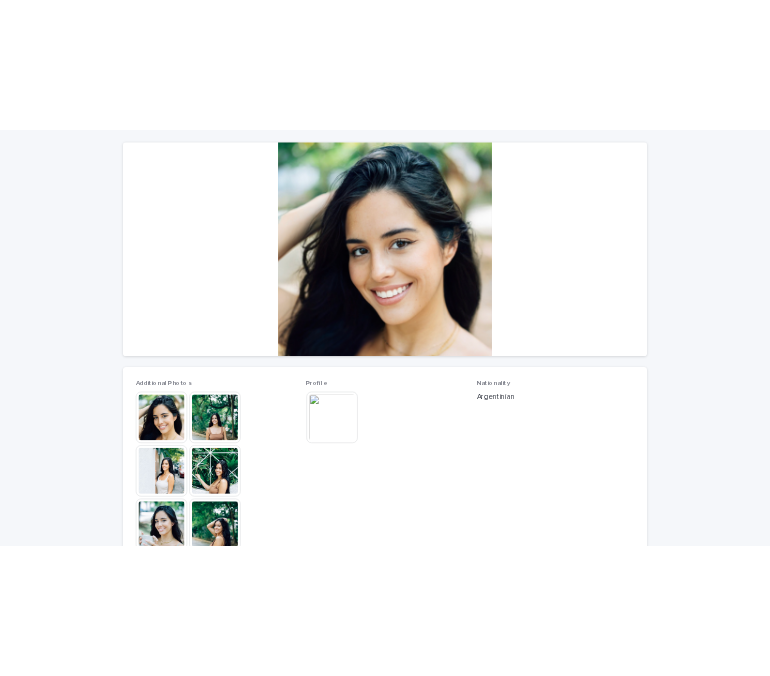 scroll, scrollTop: 244, scrollLeft: 0, axis: vertical 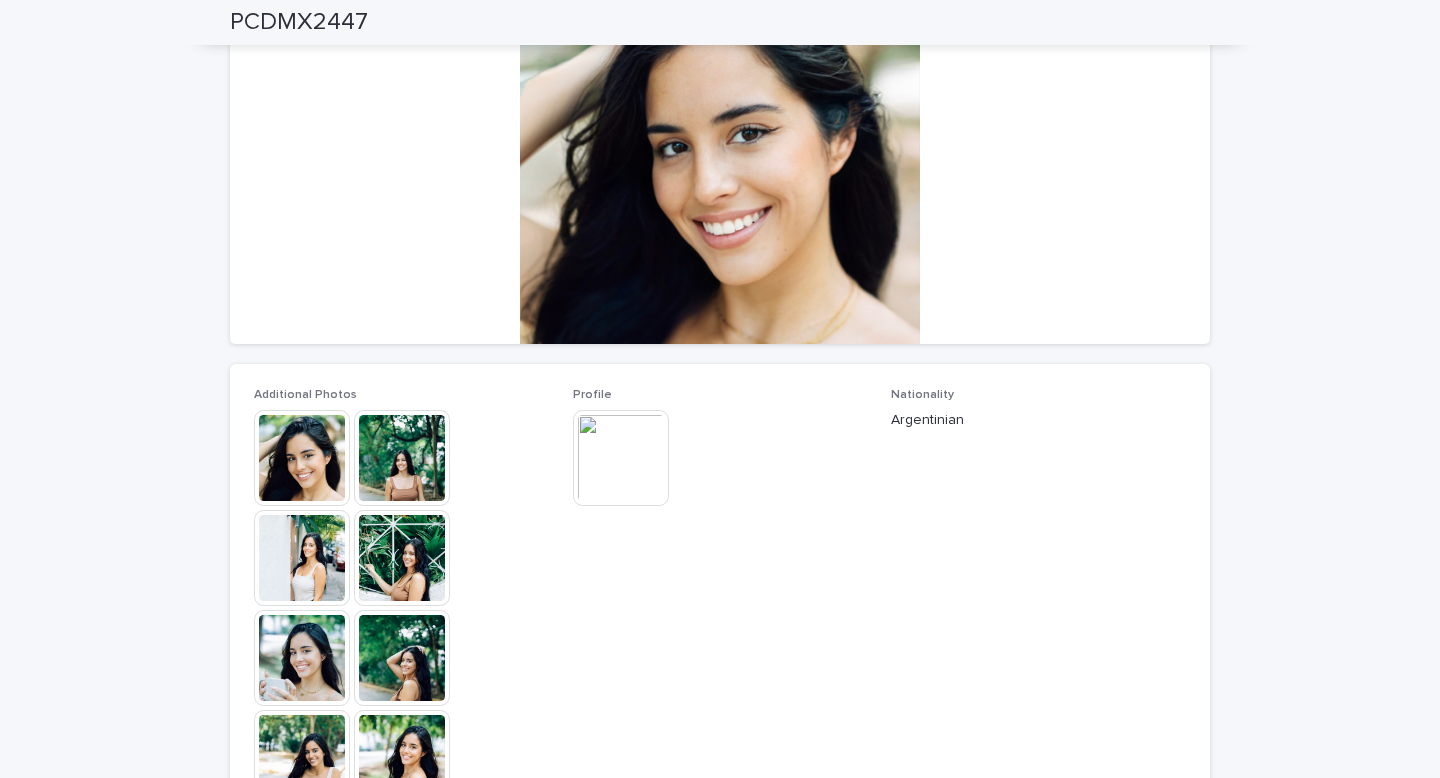 click at bounding box center (302, 458) 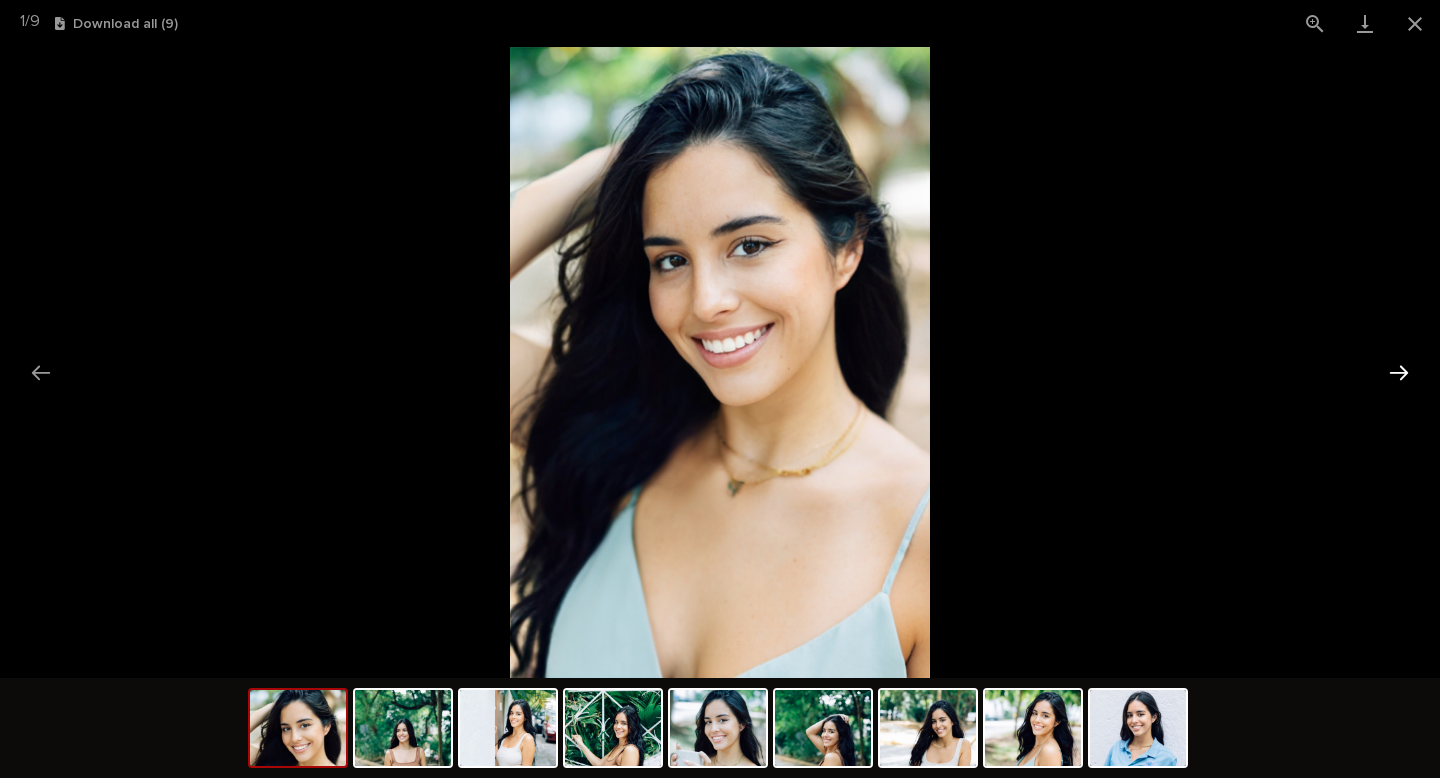 click at bounding box center (1399, 372) 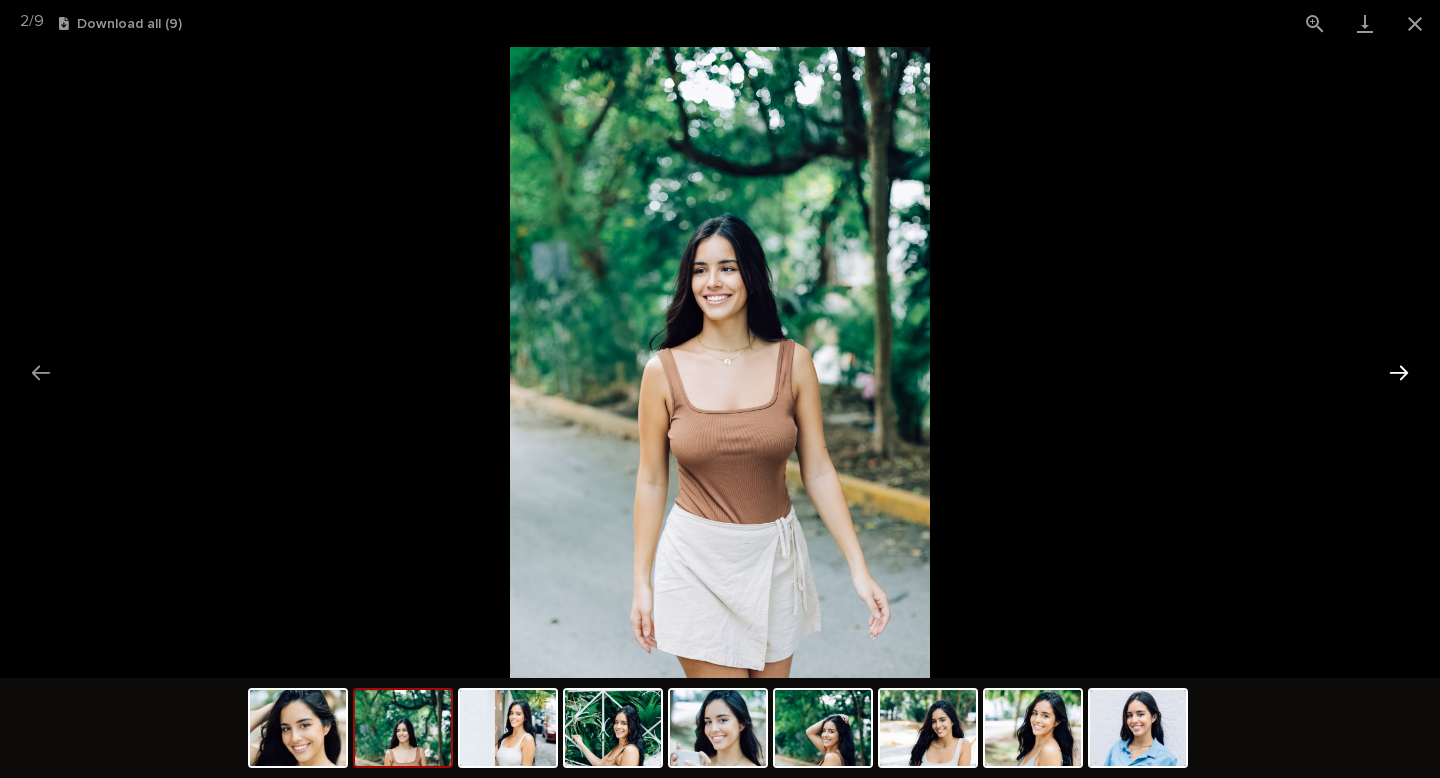 click at bounding box center [1399, 372] 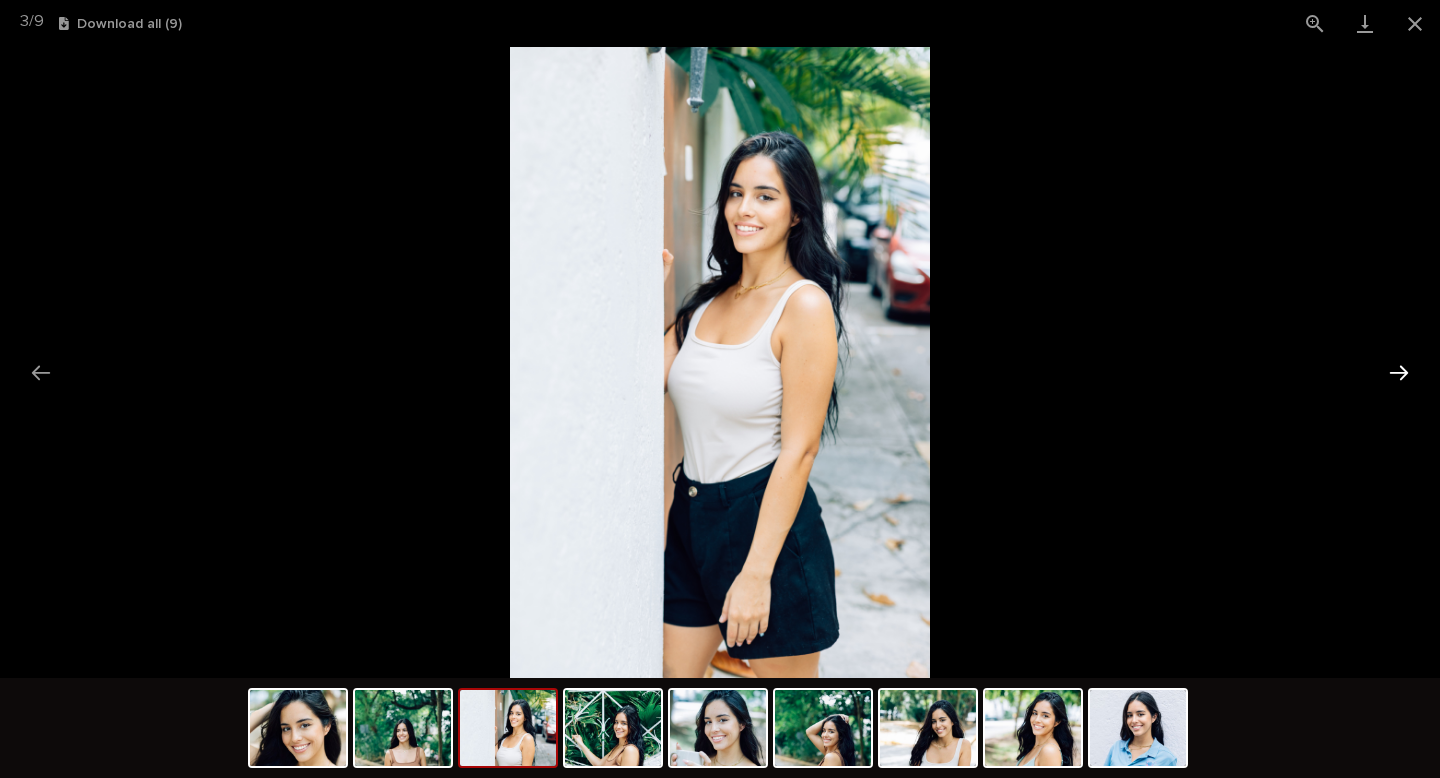 click at bounding box center (1399, 372) 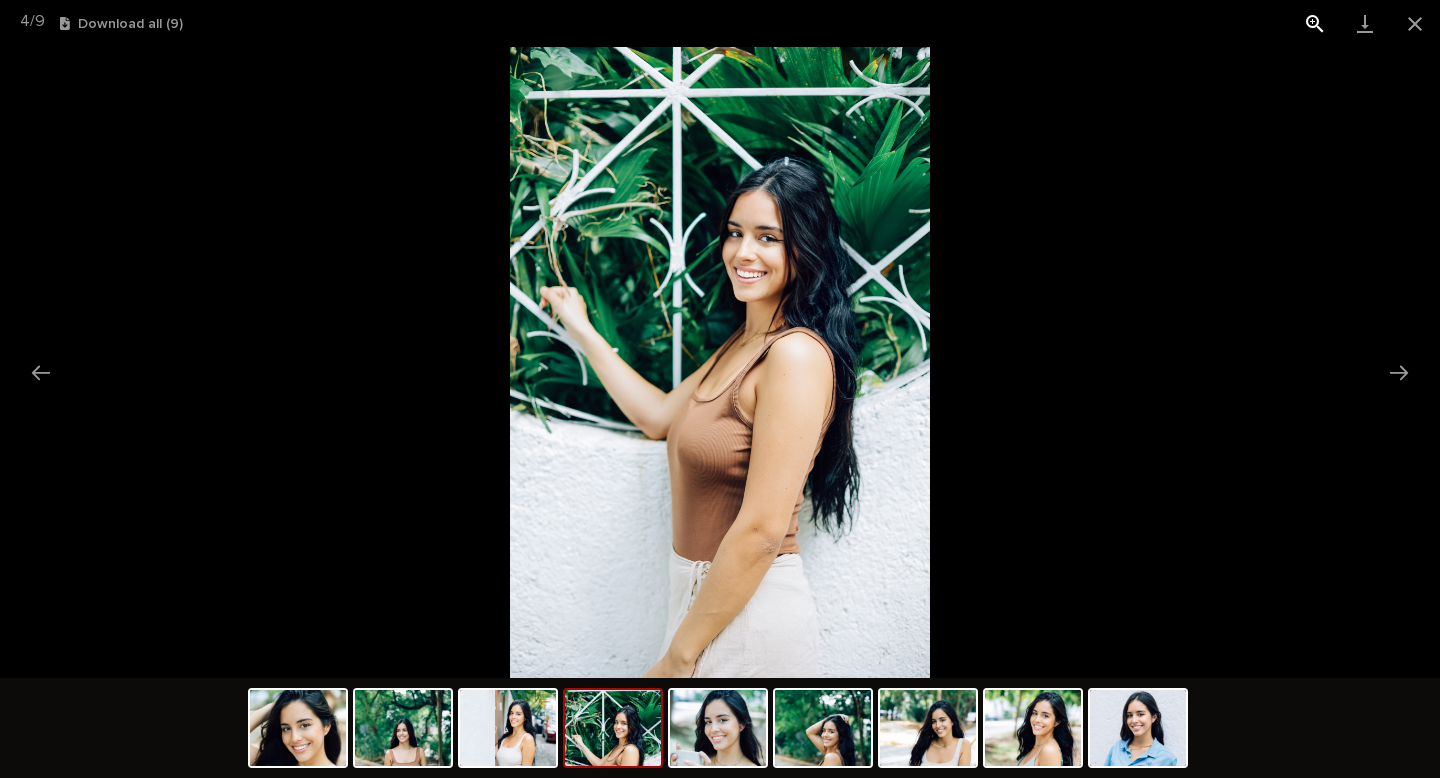 click at bounding box center [1315, 23] 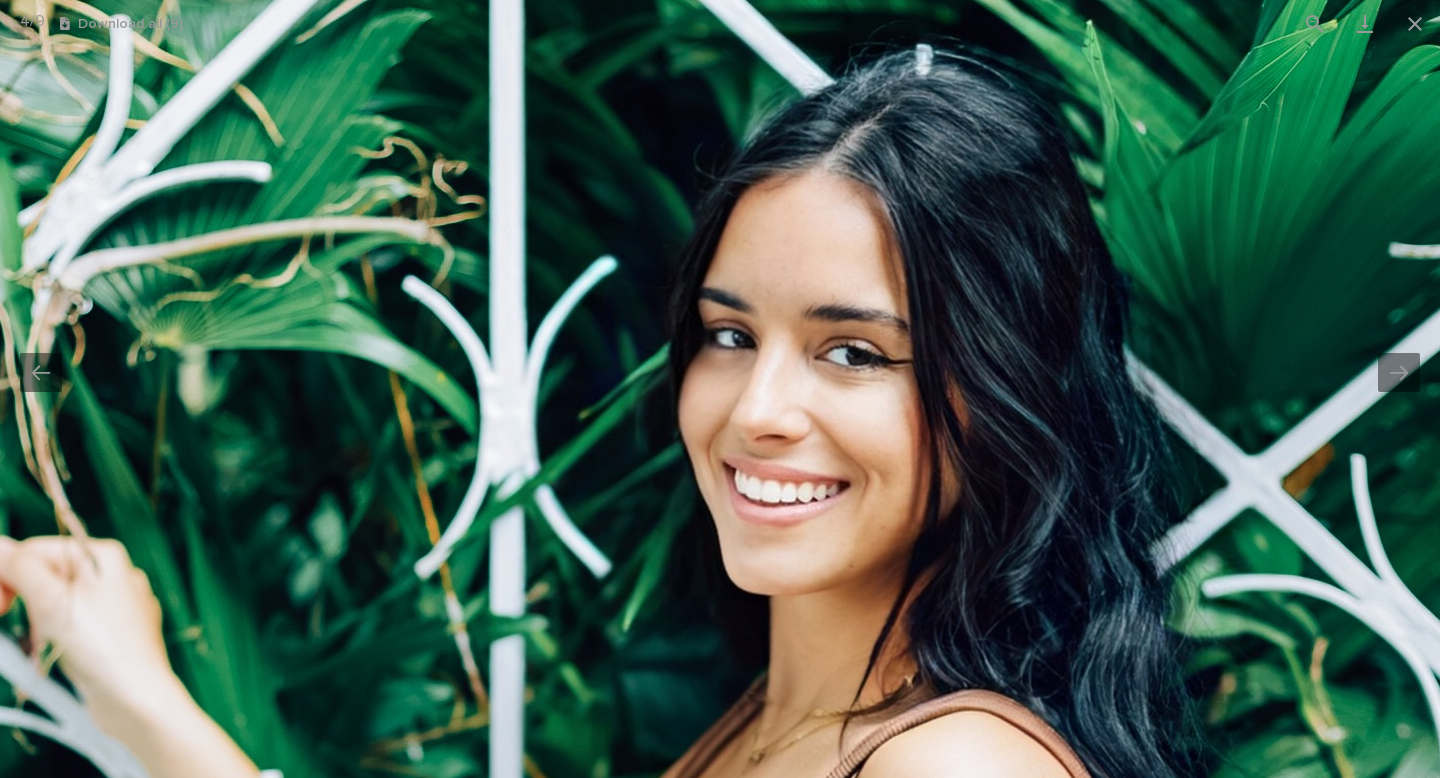 drag, startPoint x: 1138, startPoint y: 149, endPoint x: 1083, endPoint y: 614, distance: 468.2414 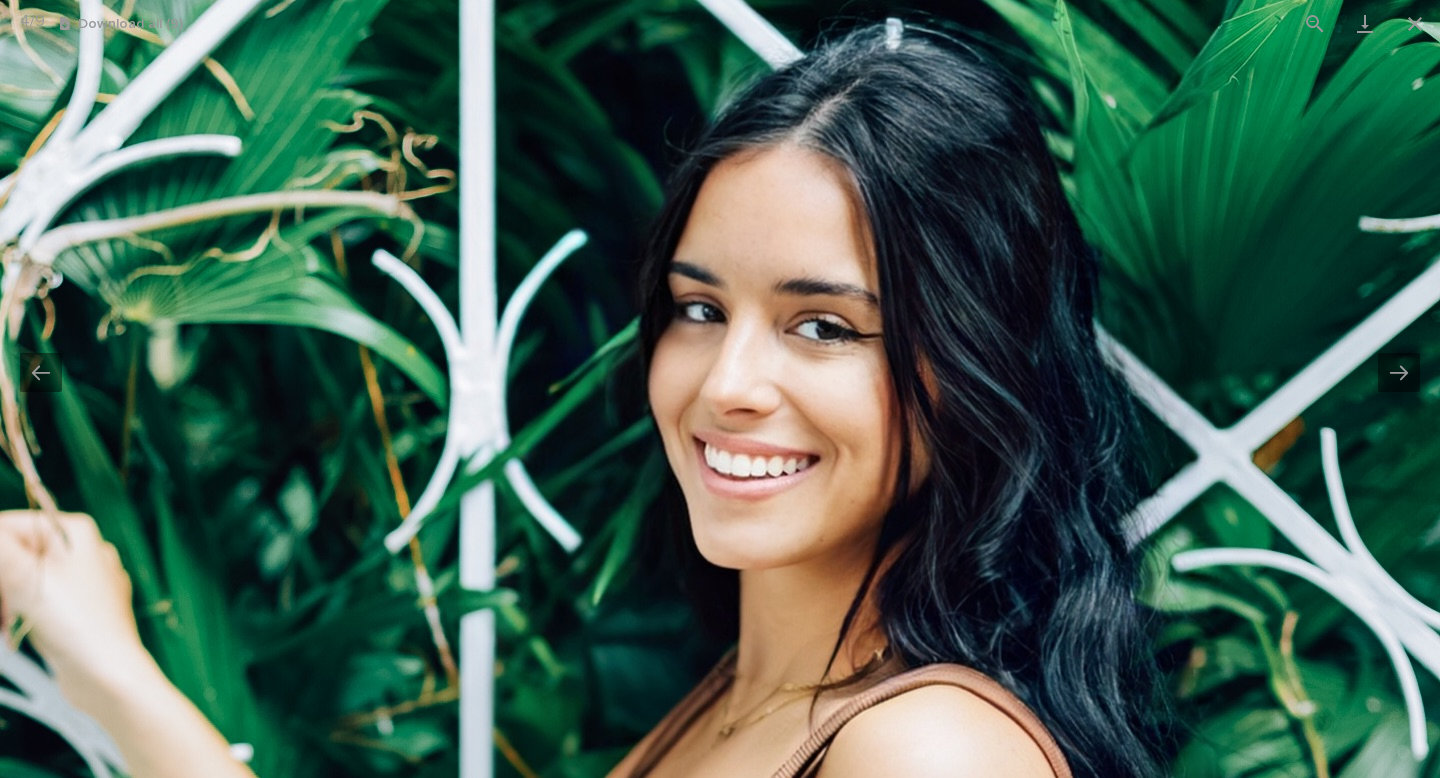 drag, startPoint x: 928, startPoint y: 316, endPoint x: 908, endPoint y: 207, distance: 110.81967 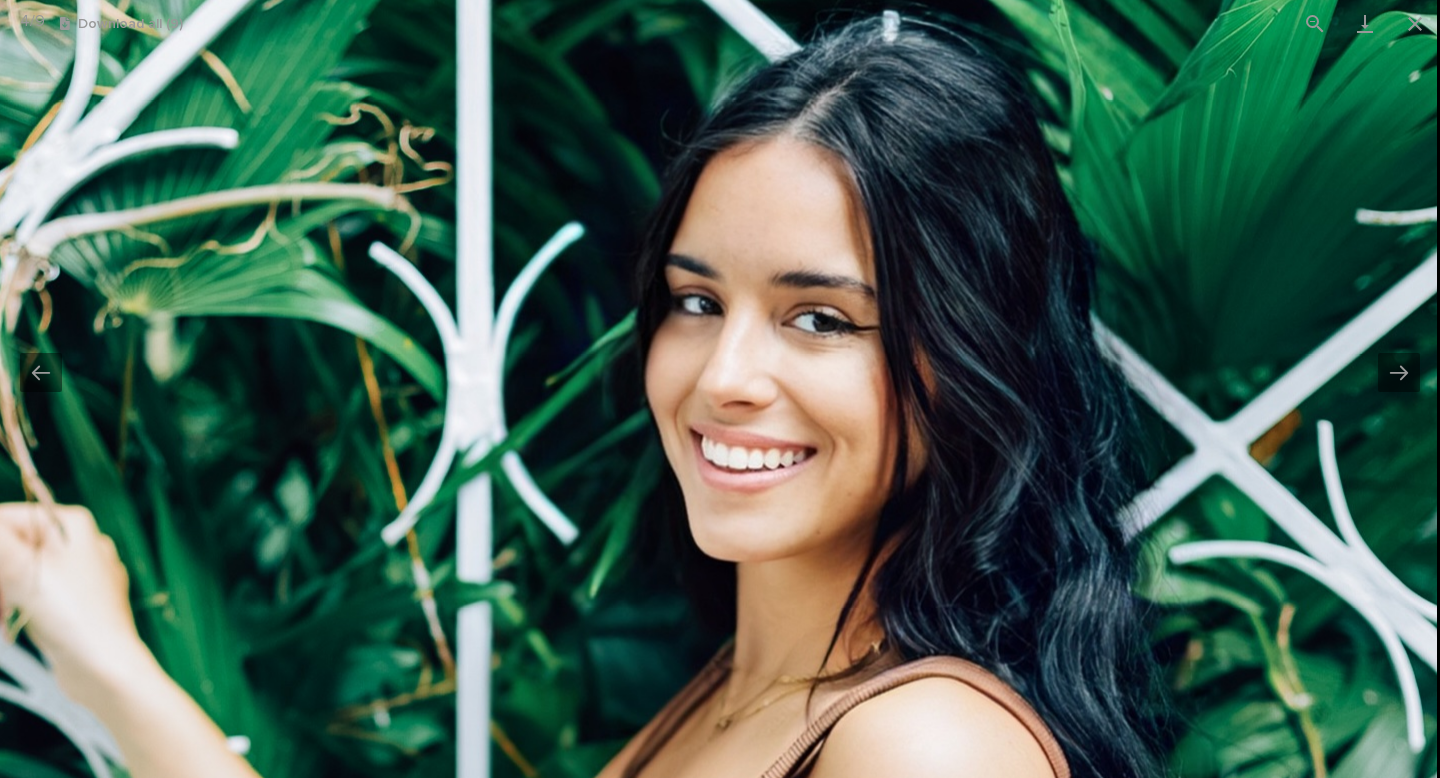 drag, startPoint x: 779, startPoint y: 154, endPoint x: 760, endPoint y: 225, distance: 73.4983 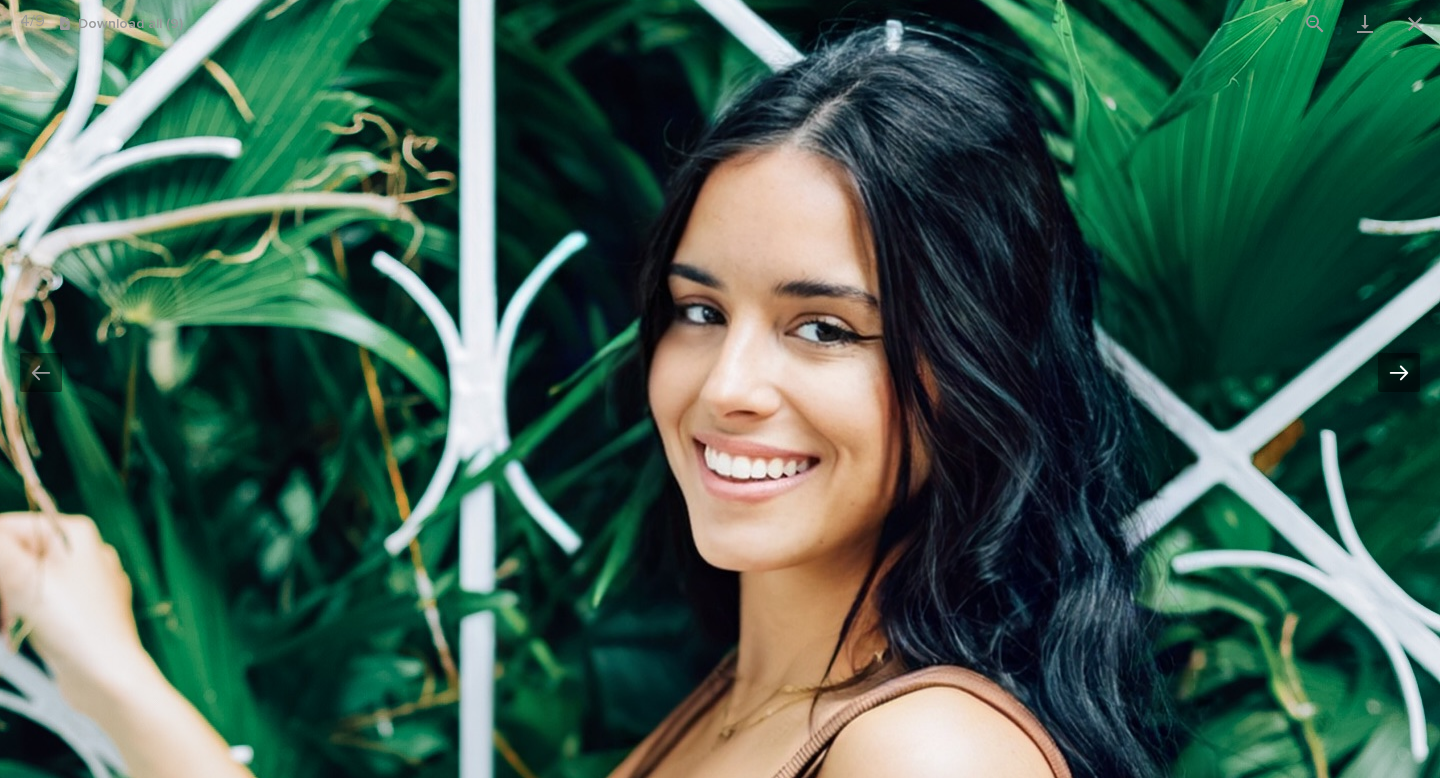 click at bounding box center [1399, 372] 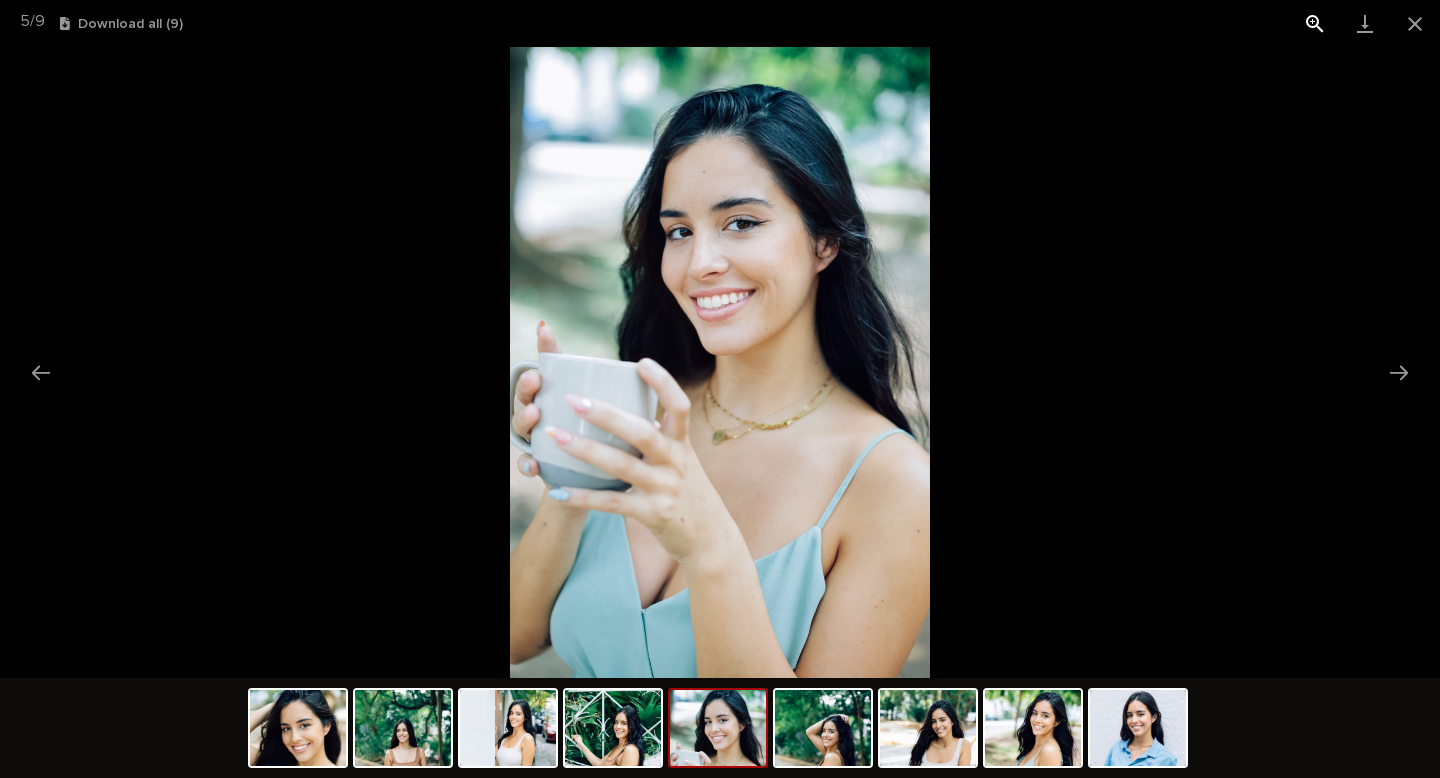 click at bounding box center [1315, 23] 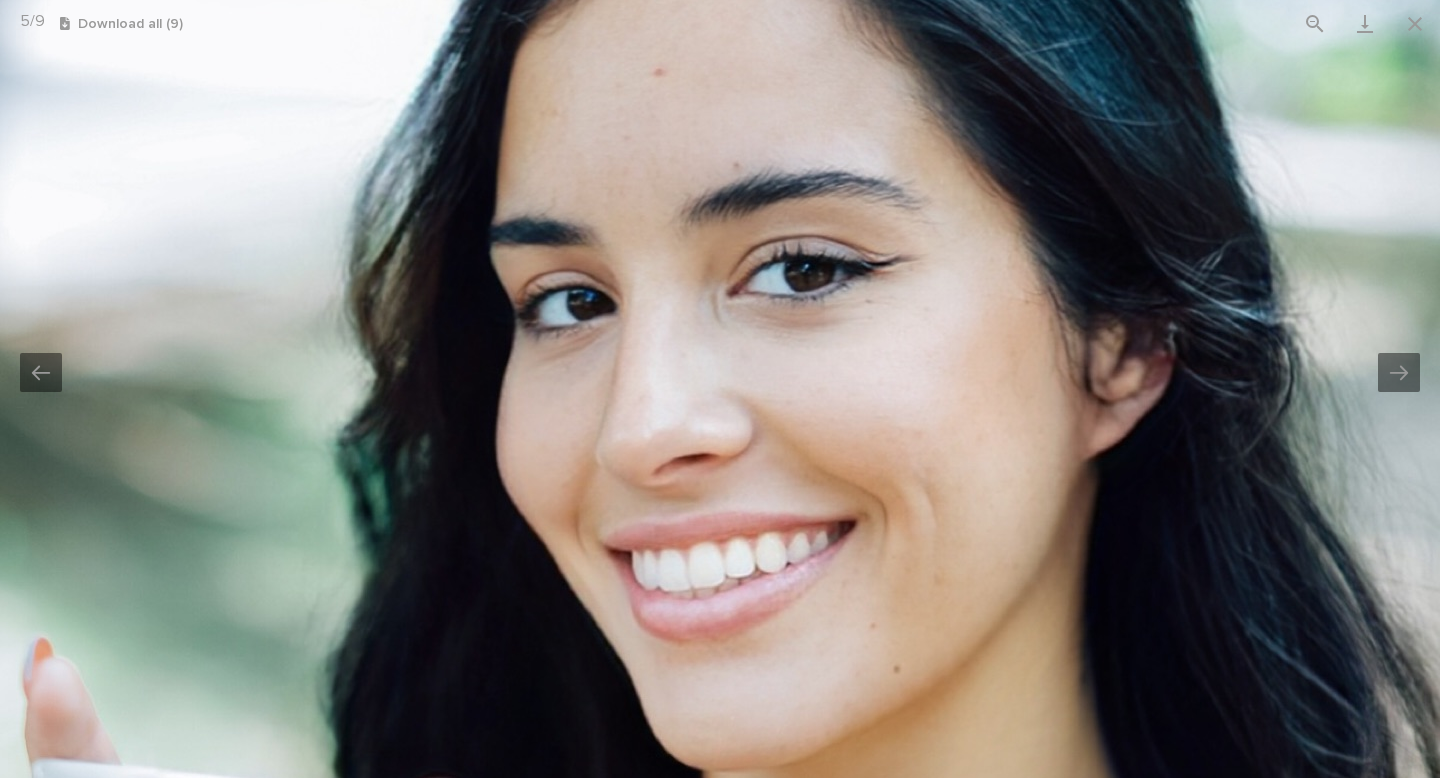 drag, startPoint x: 996, startPoint y: 343, endPoint x: 995, endPoint y: 651, distance: 308.00162 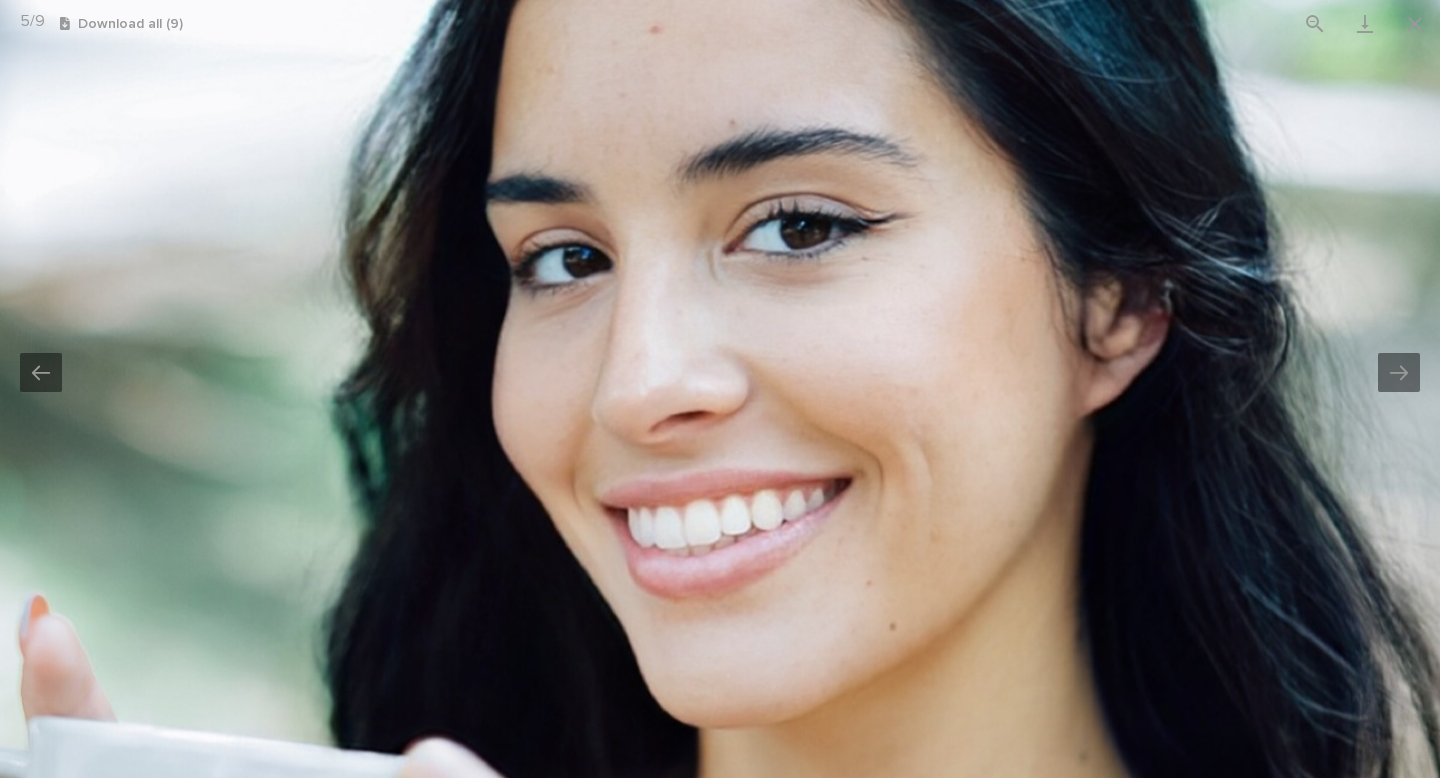 drag, startPoint x: 914, startPoint y: 284, endPoint x: 905, endPoint y: 228, distance: 56.718605 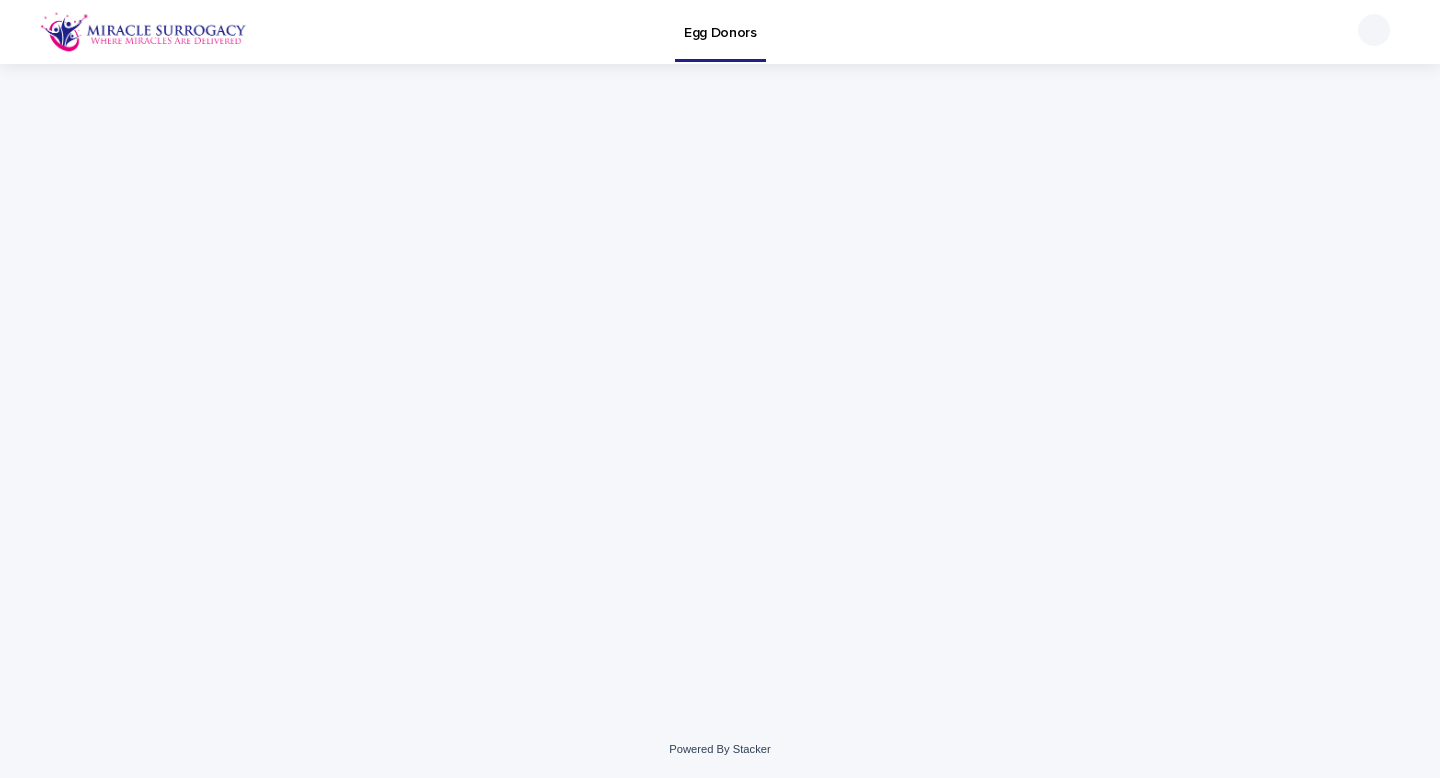 scroll, scrollTop: 0, scrollLeft: 0, axis: both 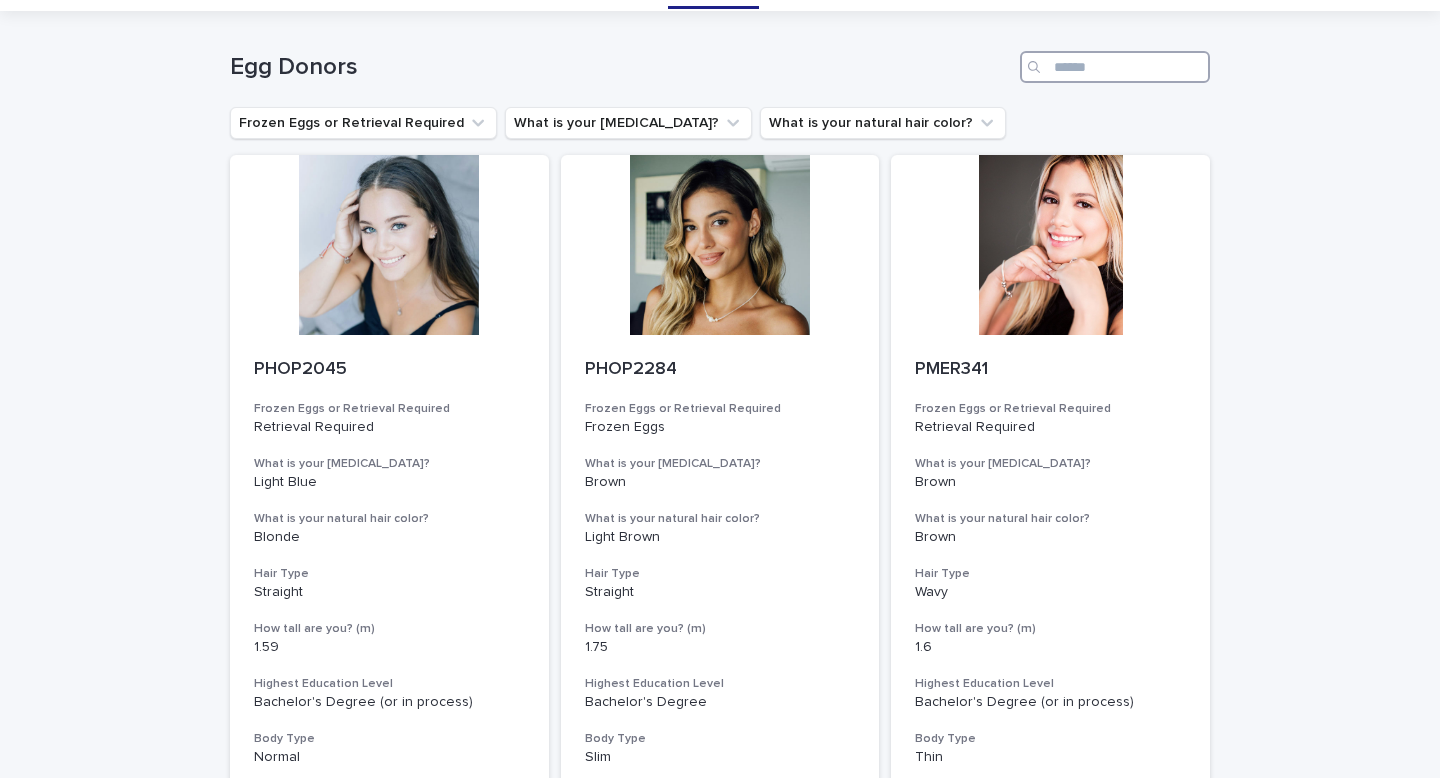 click at bounding box center (1115, 67) 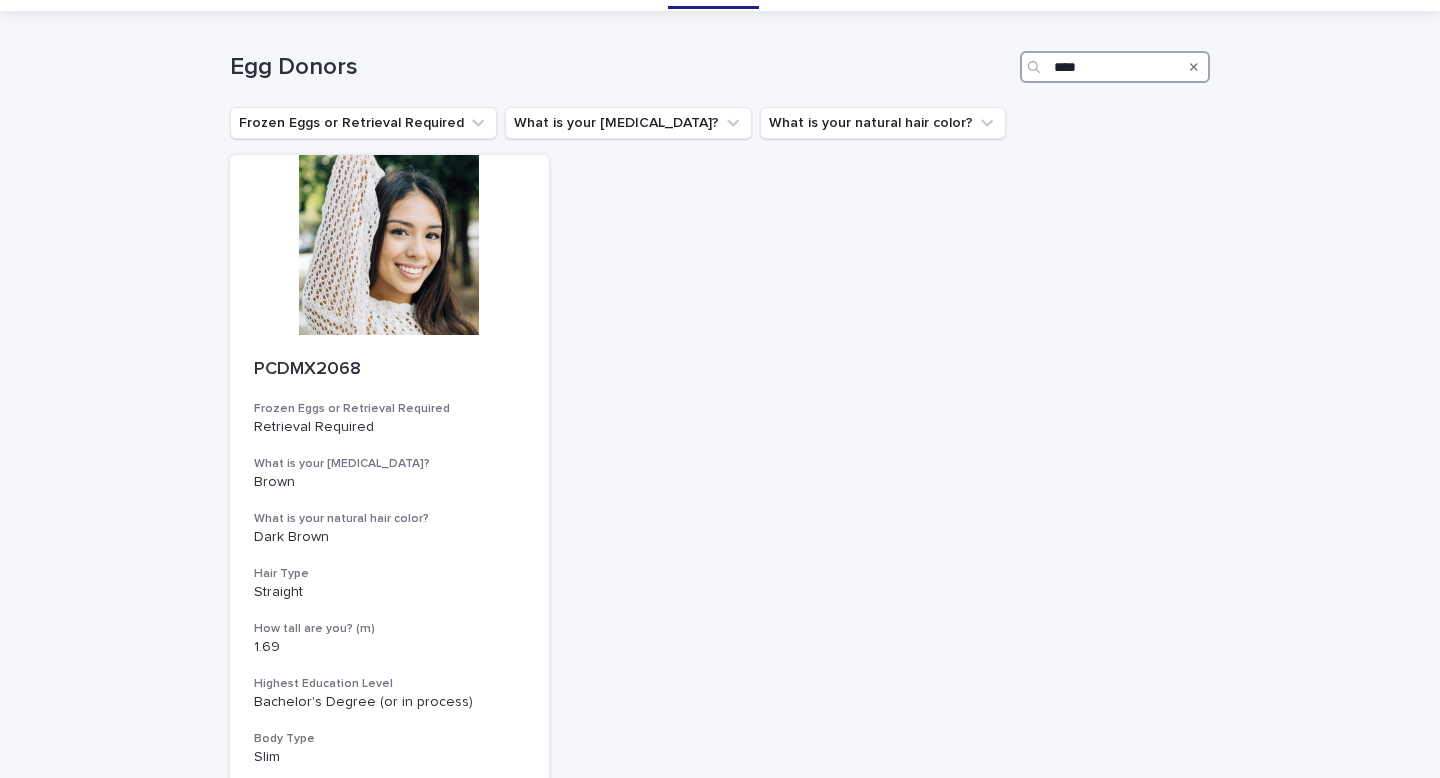 type on "****" 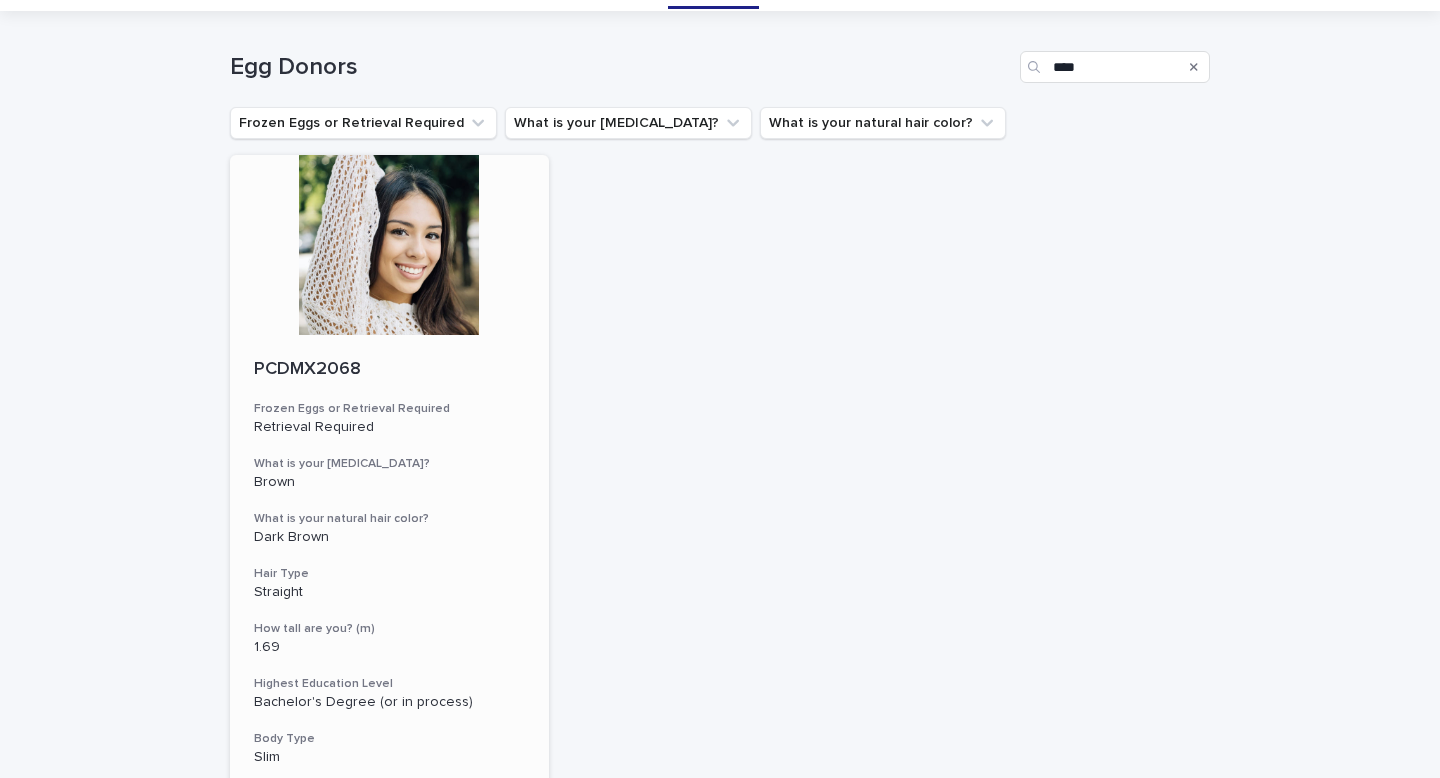 click at bounding box center [389, 245] 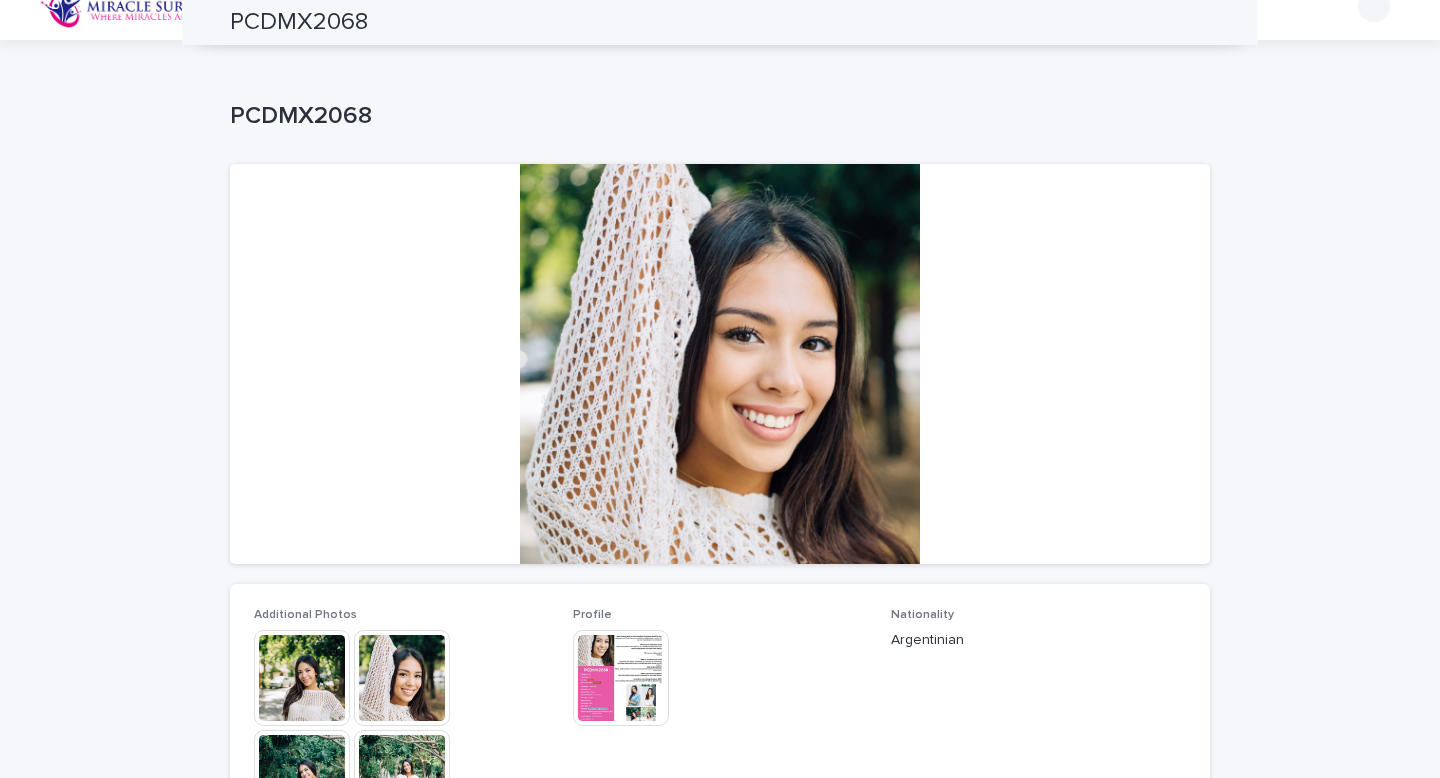 scroll, scrollTop: 0, scrollLeft: 0, axis: both 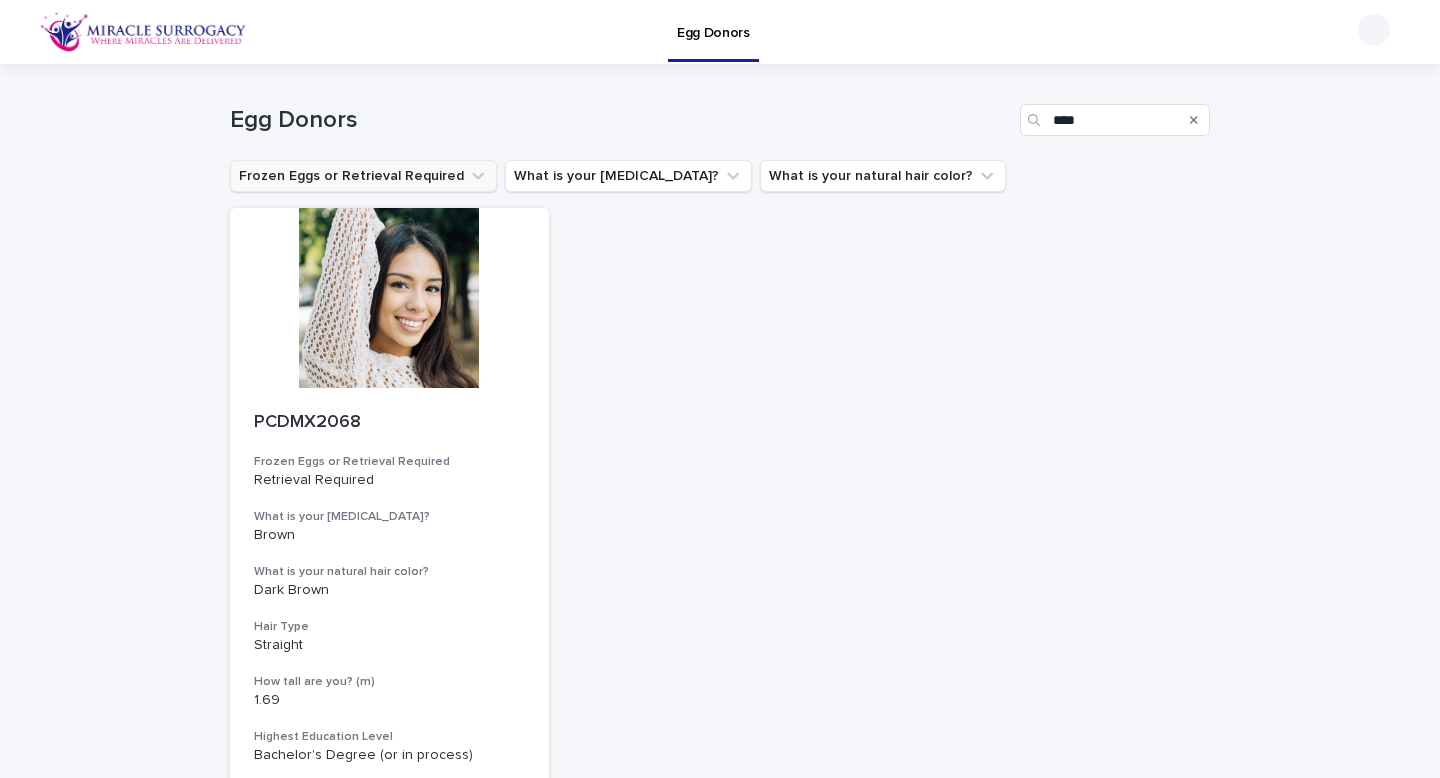 click on "Frozen Eggs or Retrieval Required" at bounding box center [363, 176] 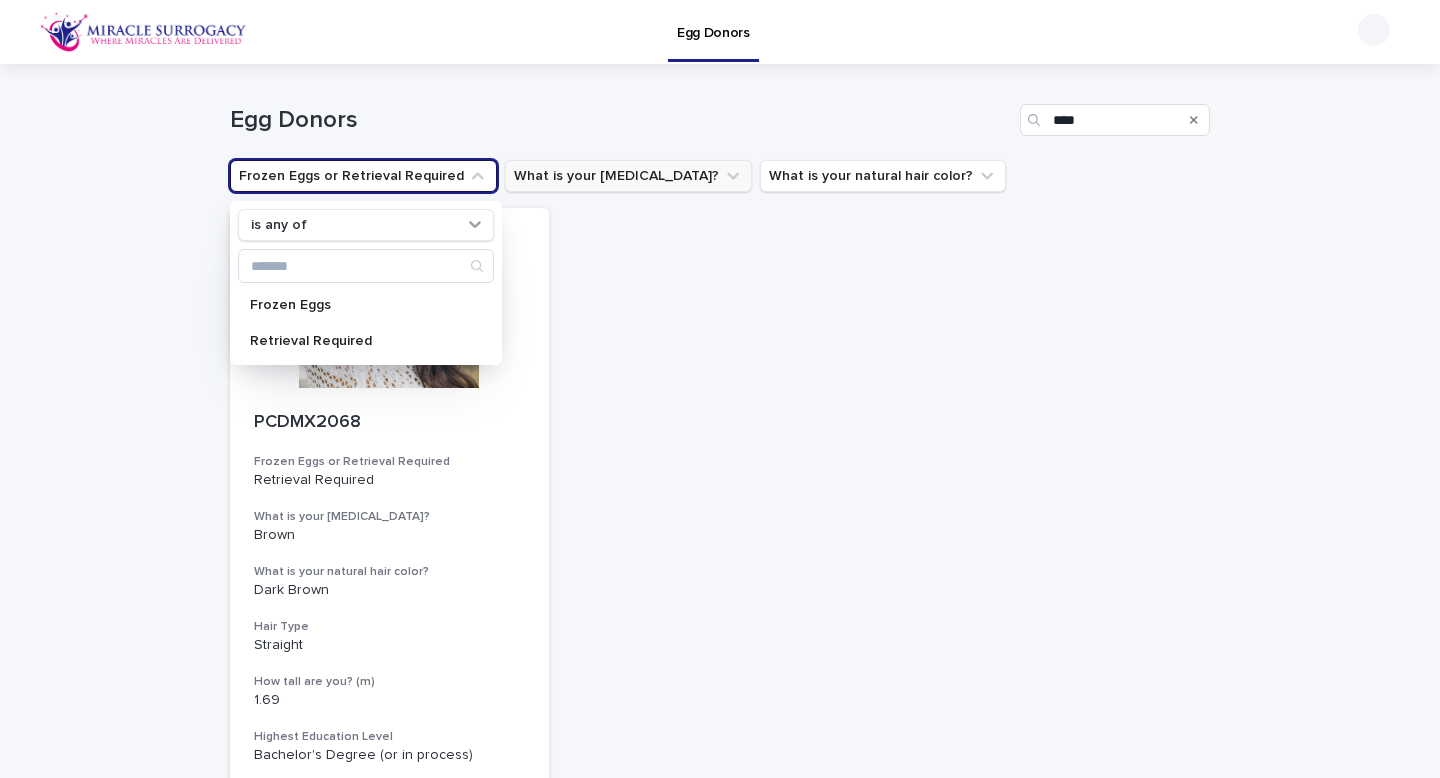 click on "What is your [MEDICAL_DATA]?" at bounding box center [628, 176] 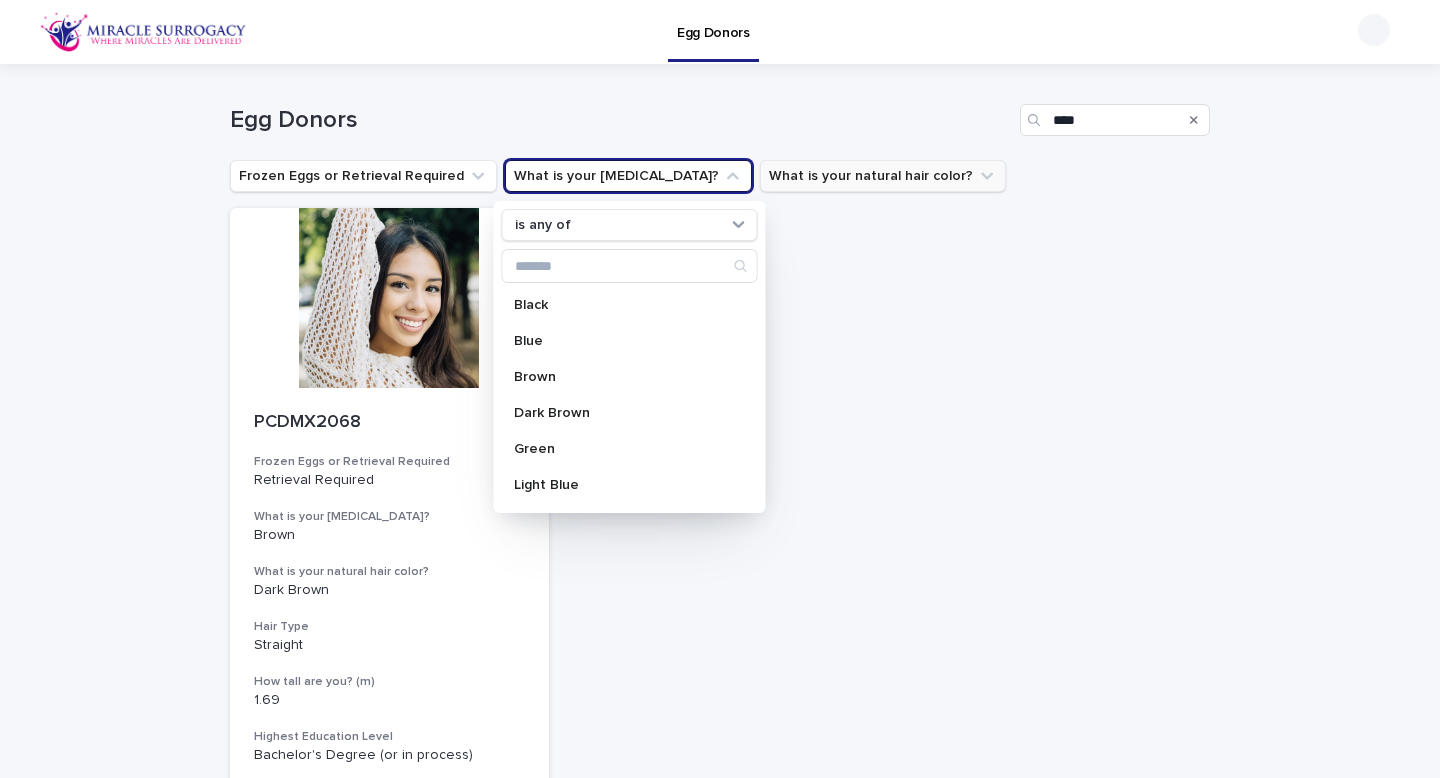 click on "What is your natural hair color?" at bounding box center (883, 176) 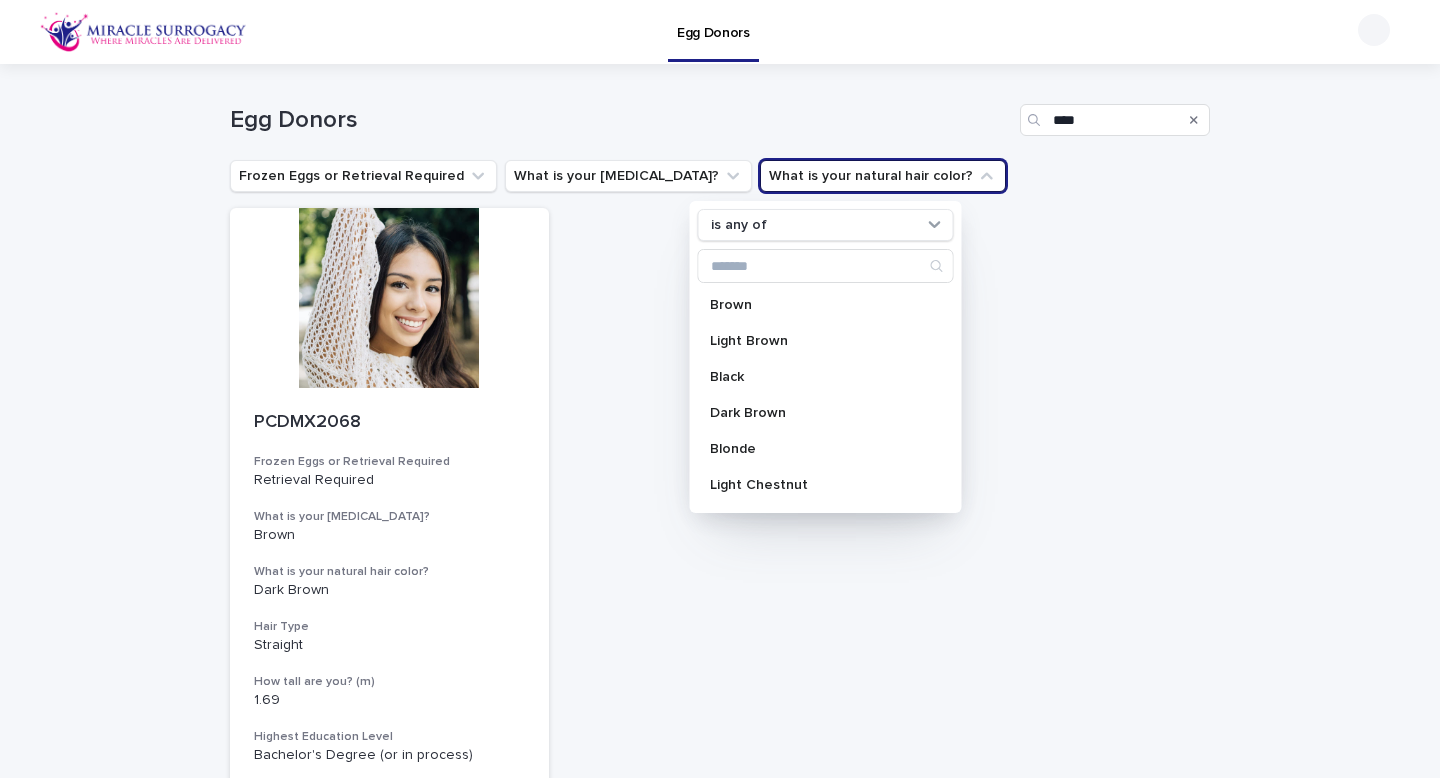 click on "What is your natural hair color?" at bounding box center [883, 176] 